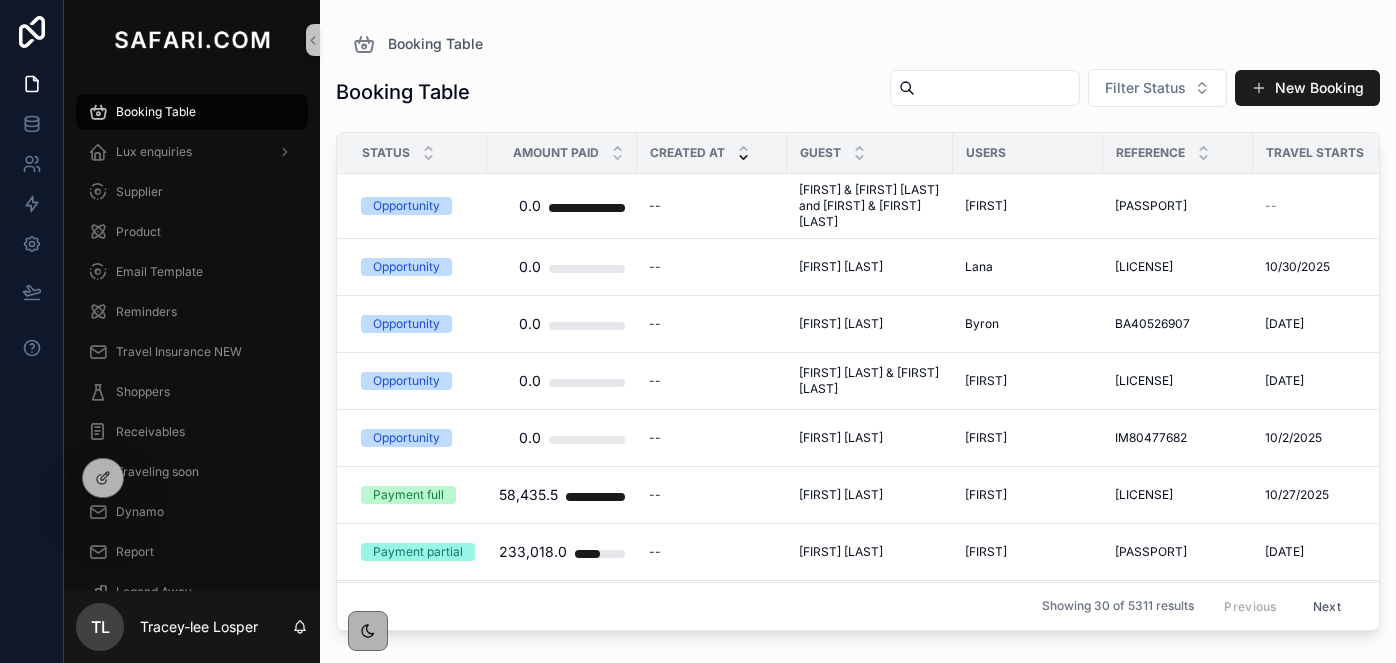 scroll, scrollTop: 0, scrollLeft: 0, axis: both 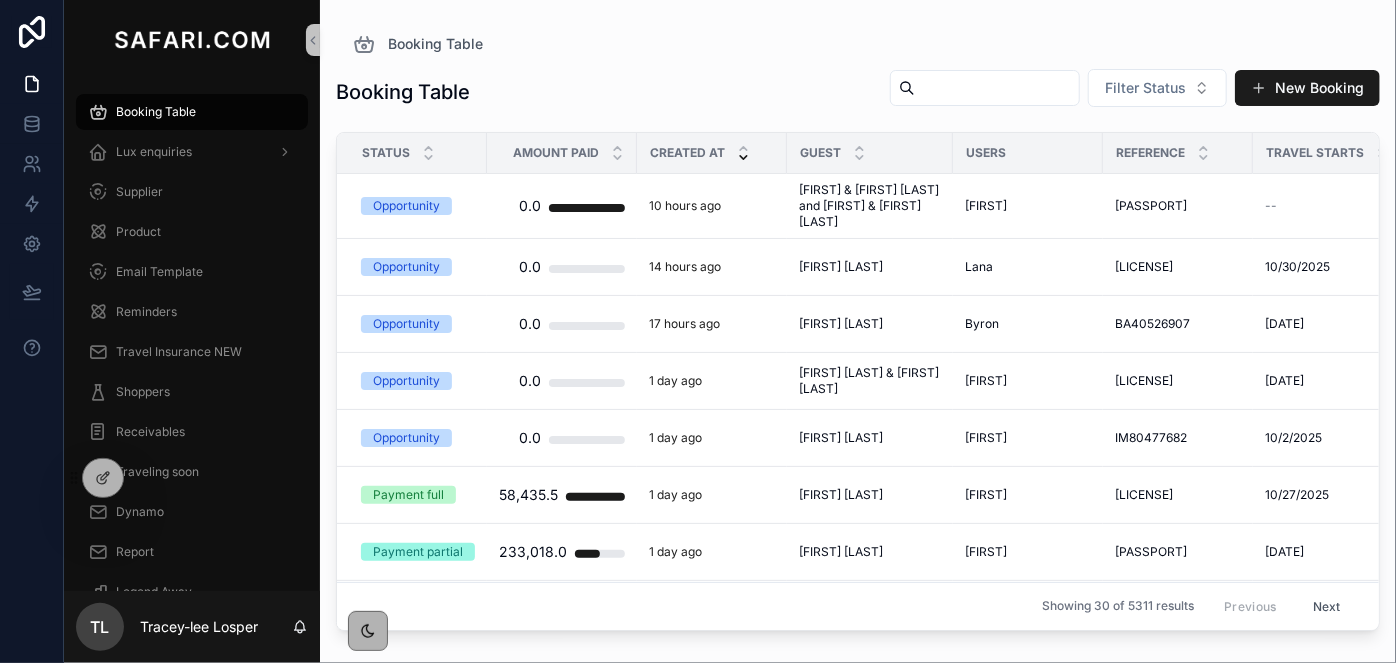 click on "Booking Table Filter Status New Booking Status Amount Paid Created at Guest Users Reference Travel Starts Currency ItemisedPricing TRAVELERS OPTIONS Date Created Guest Email Opportunity 0.0 10 hours ago Ian & Rachel Sugden and Nigel & Dounia Turner  Ian & Rachel Sugden and Nigel & Dounia Turner  Leigh-Ann LC89394646 LC89394646 -- ZAR -- 0 0 1 1 8/3/2025 7:38 PM 8/3/2025 7:38 PM ian.sugden9@btinternet.com Opportunity 0.0 14 hours ago Rachel Oldham Rachel Oldham Lana LG63755630 LG63755630 10/30/2025 10/30/2025 ZAR -- 0 0 1 1 8/3/2025 3:59 PM 8/3/2025 3:59 PM rcorbs34@gmail.com Opportunity 0.0 17 hours ago Fiona McDonald Fiona McDonald Byron BA40526907 BA40526907 9/5/2026 9/5/2026 ZAR -- 0 0 1 1 8/3/2025 1:07 PM 8/3/2025 1:07 PM fiona.mcdonald765@hotmail.co.uk Opportunity 0.0 1 day ago Douglas Kapsner & Susan Odriscoll Douglas Kapsner & Susan Odriscoll Leigh-Ann LC77585339 LC77585339 4/19/2026 4/19/2026 ZAR -- 0 0 1 1 8/2/2025 11:23 PM 8/2/2025 11:23 PM douglas.kapsner@gmail.com Opportunity 0.0 1 day ago Izanne" at bounding box center [858, 347] 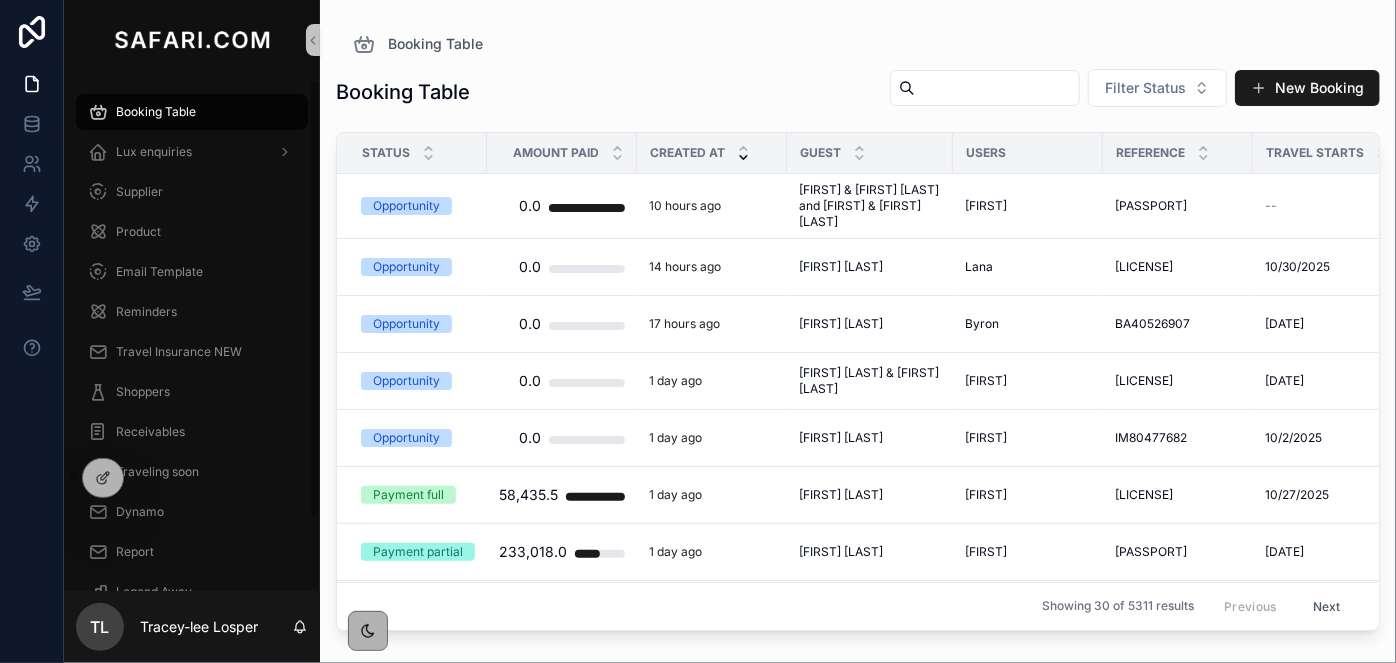 click on "Supplier" at bounding box center (192, 192) 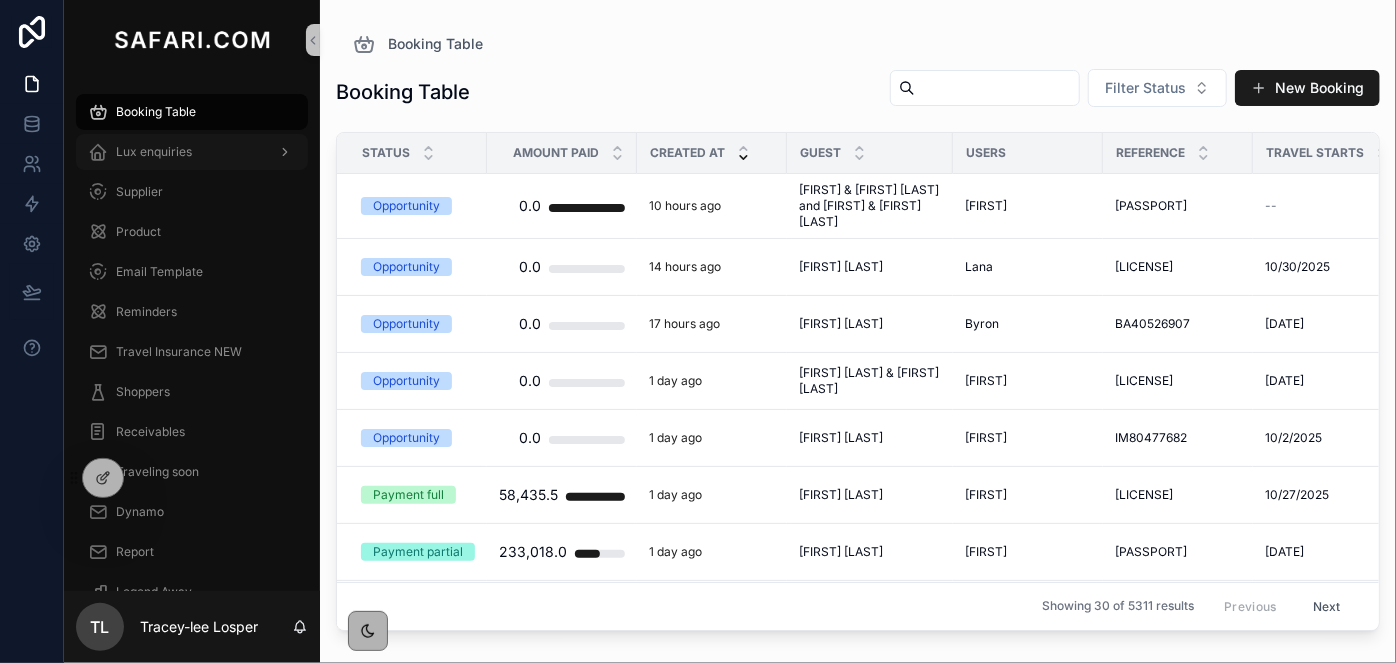 click on "Lux enquiries" at bounding box center (154, 152) 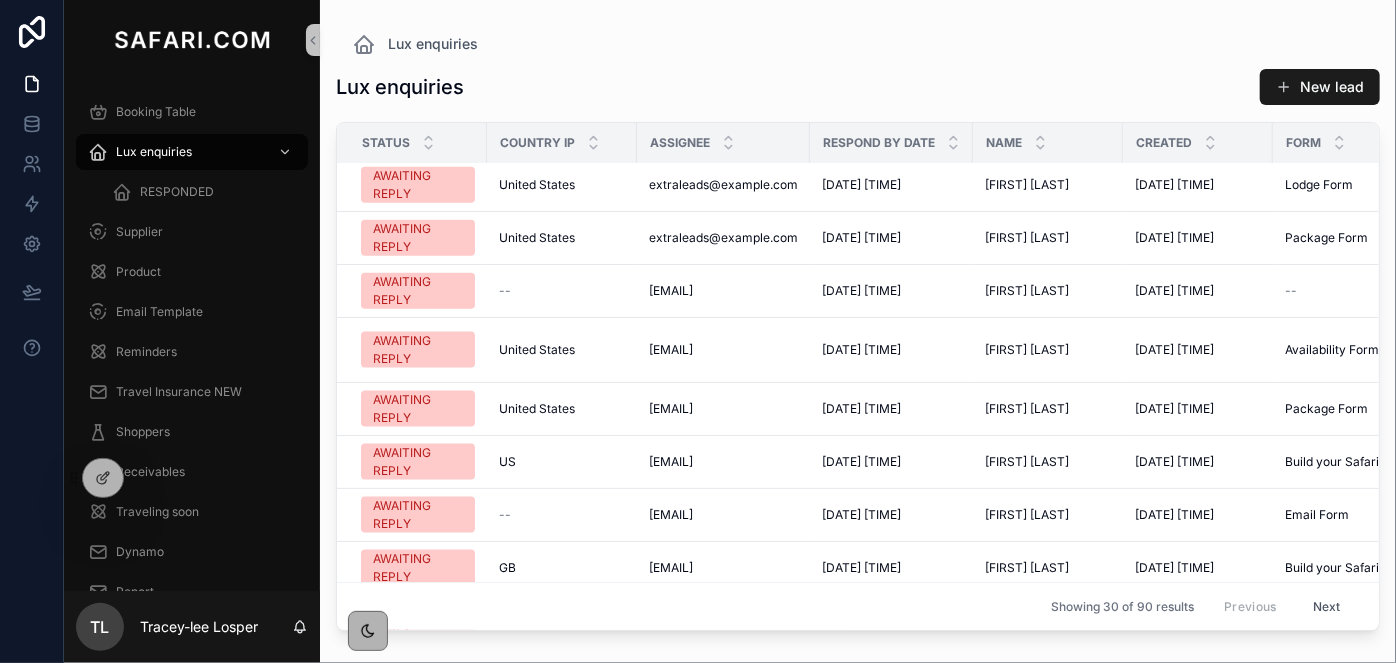 scroll, scrollTop: 1261, scrollLeft: 0, axis: vertical 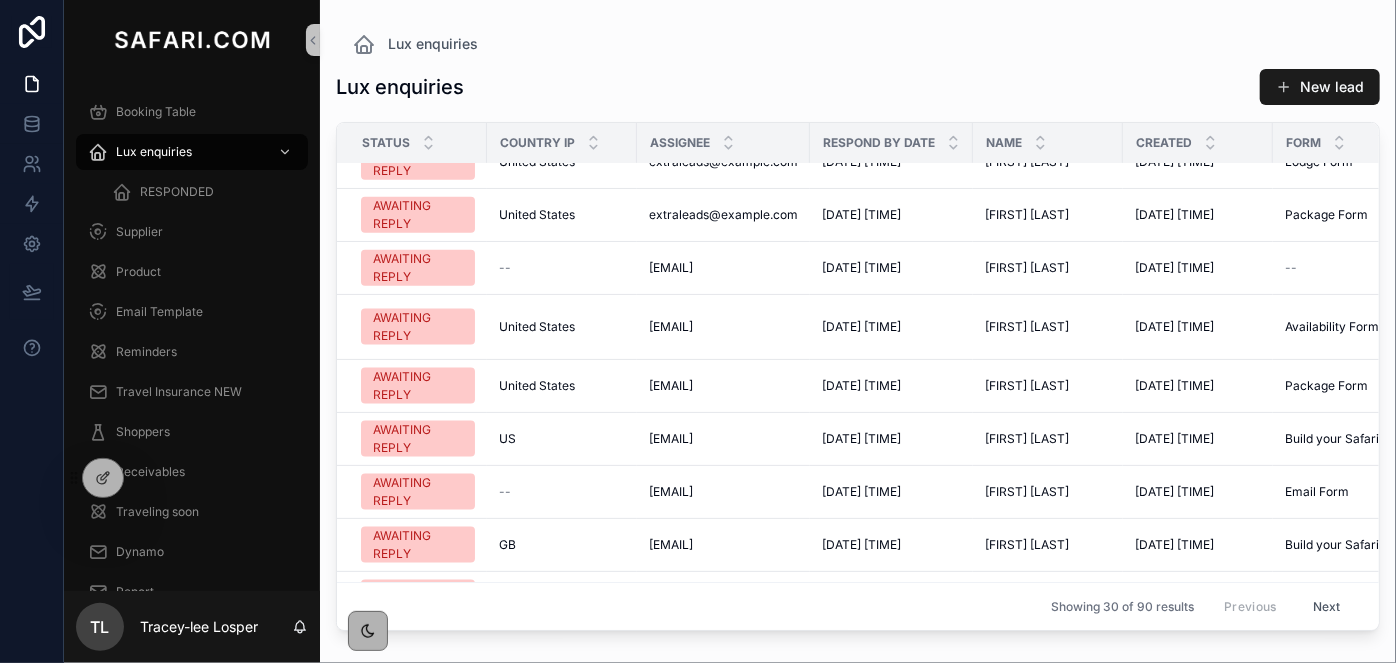 click on "Next" at bounding box center (1327, 606) 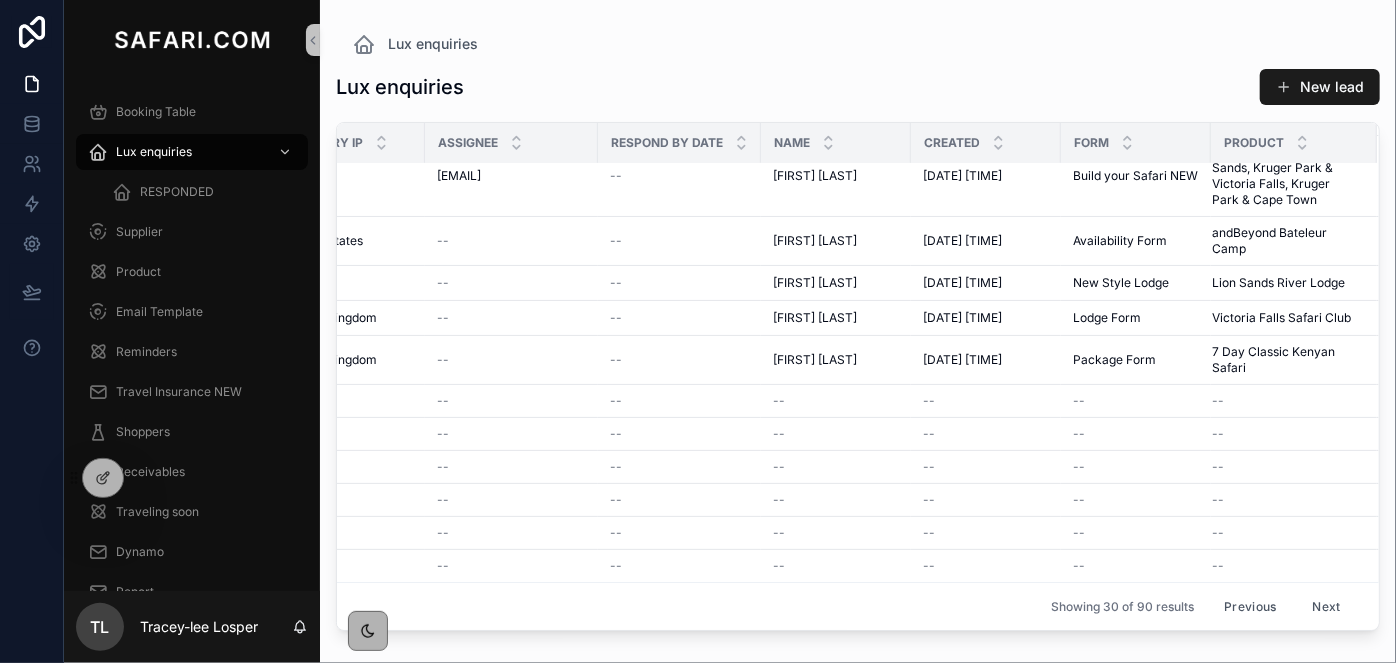 scroll, scrollTop: 1071, scrollLeft: 235, axis: both 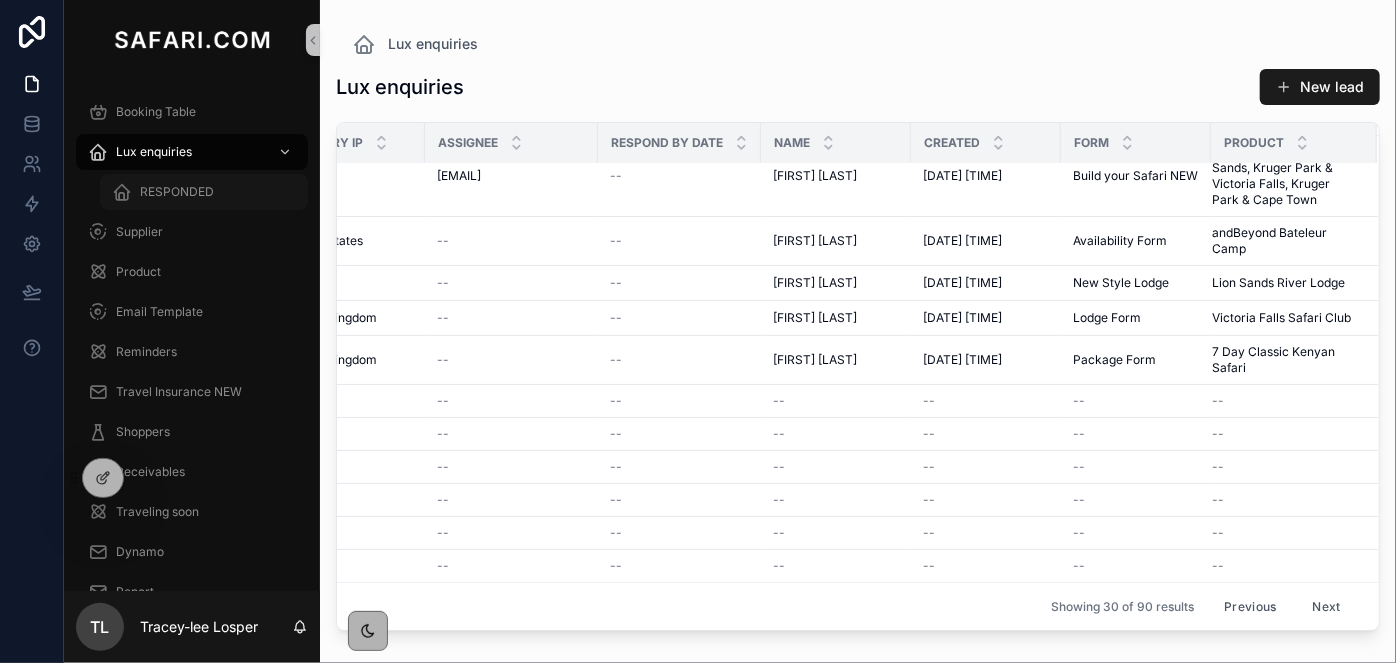click on "RESPONDED" at bounding box center (177, 192) 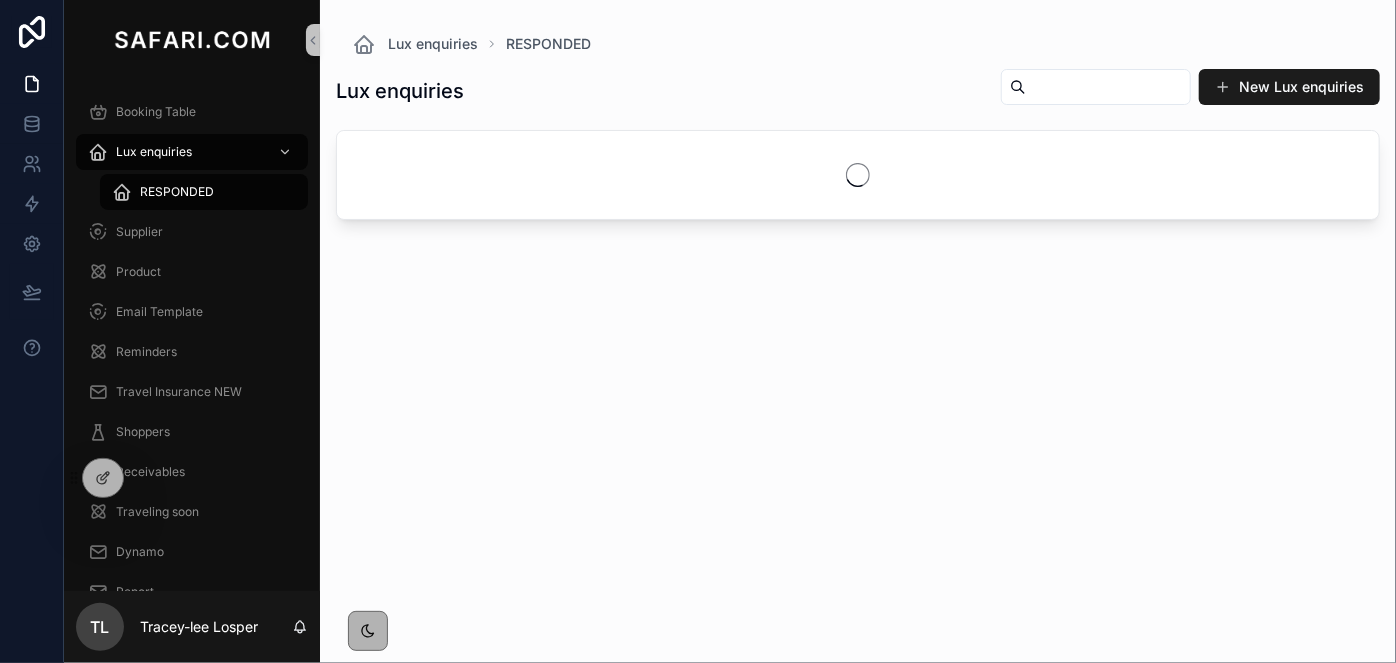 click at bounding box center (1108, 87) 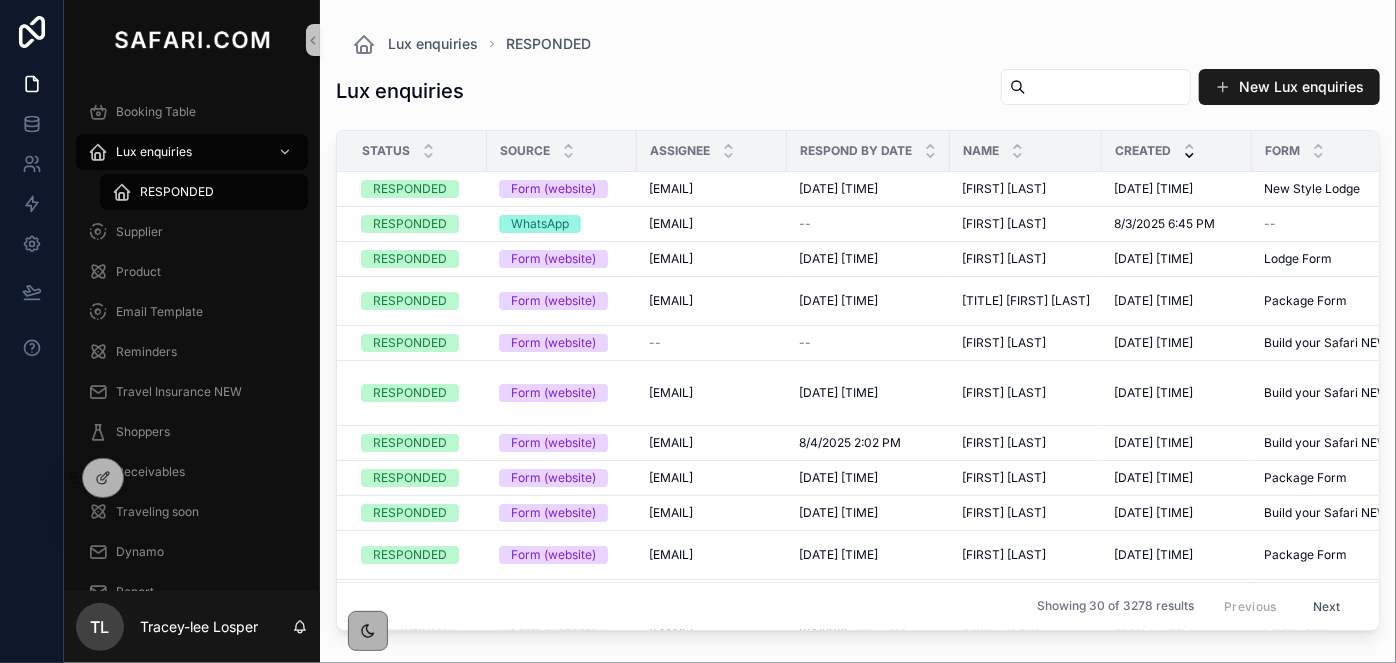 paste on "**********" 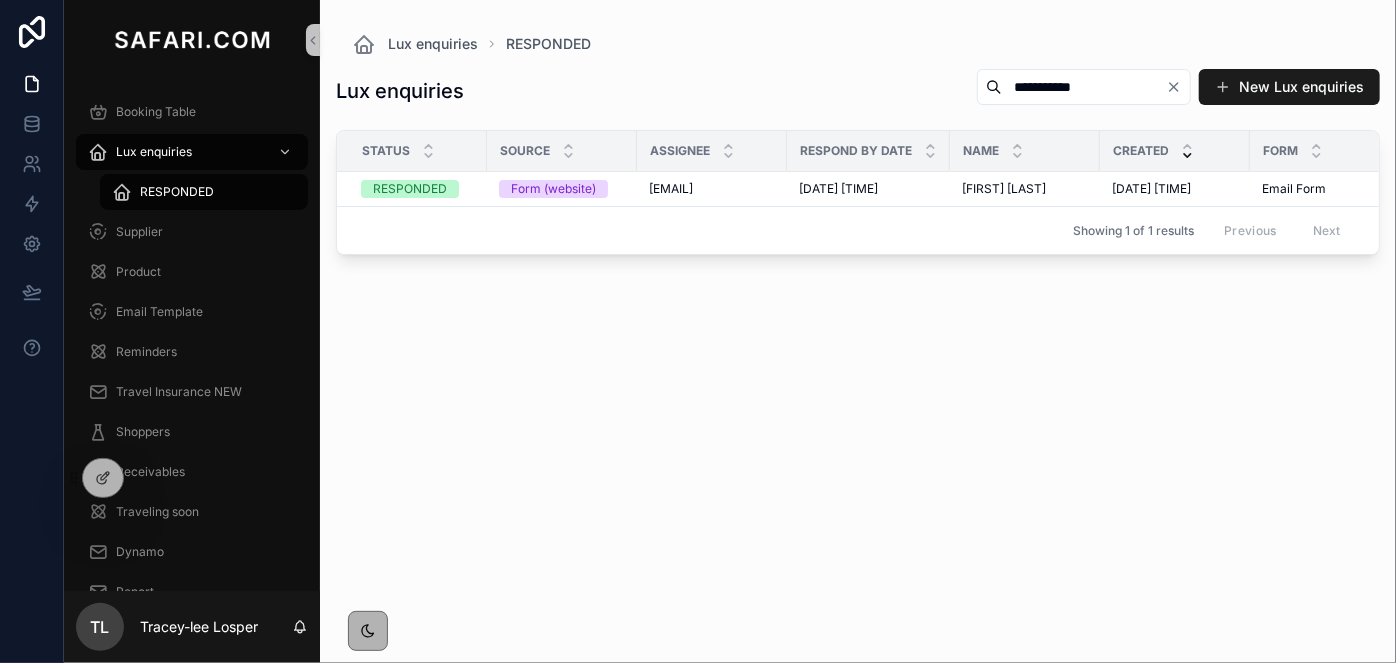 type on "**********" 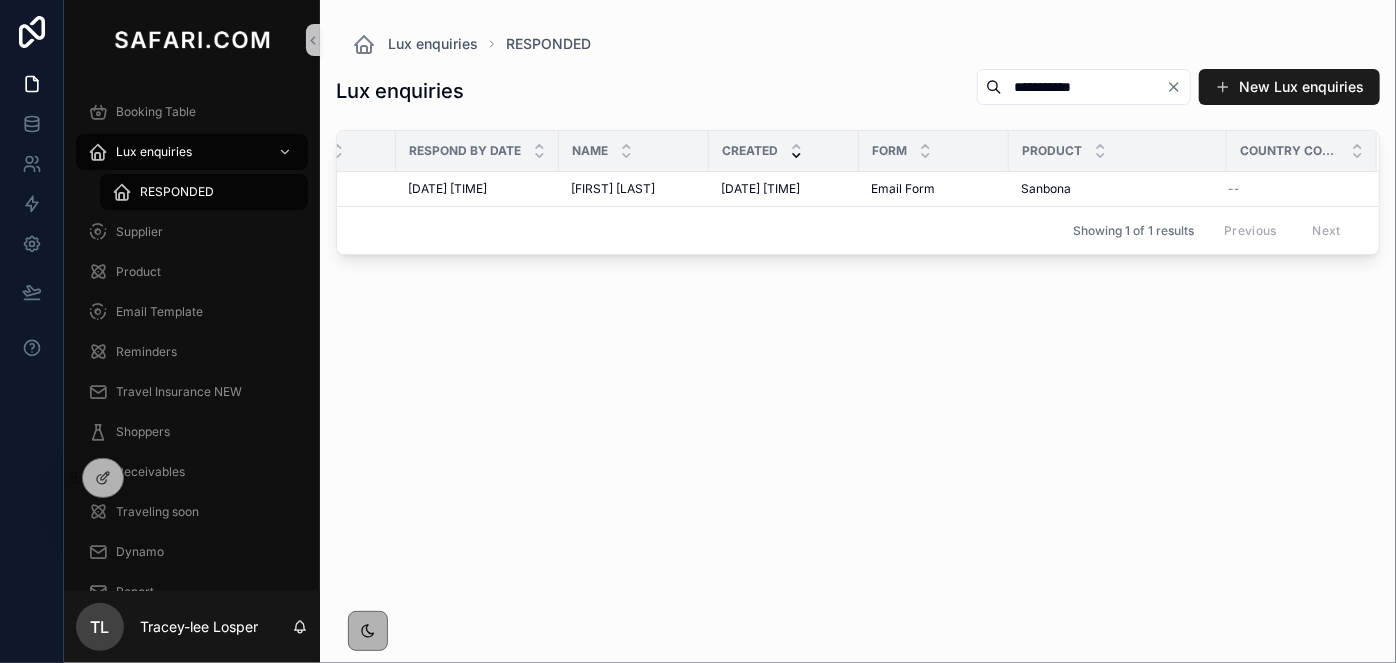 scroll, scrollTop: 0, scrollLeft: 0, axis: both 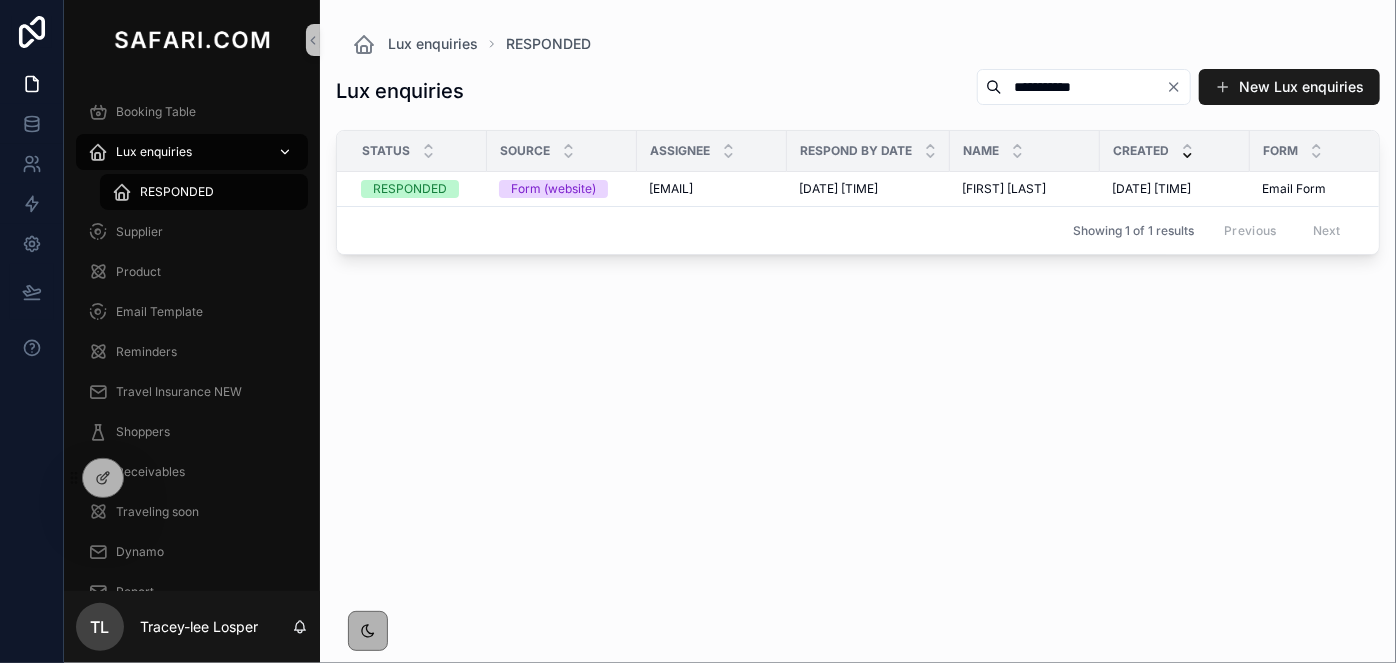 click on "Lux enquiries" at bounding box center [154, 152] 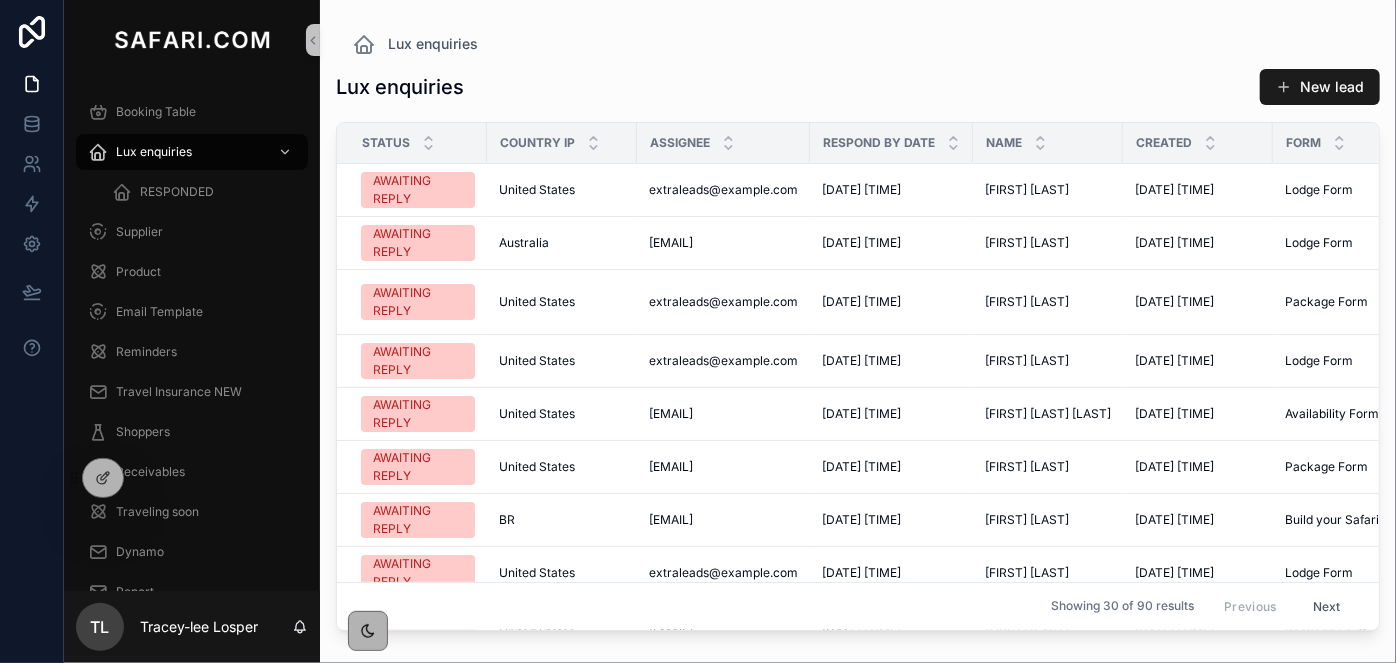 click on "Next" at bounding box center (1327, 606) 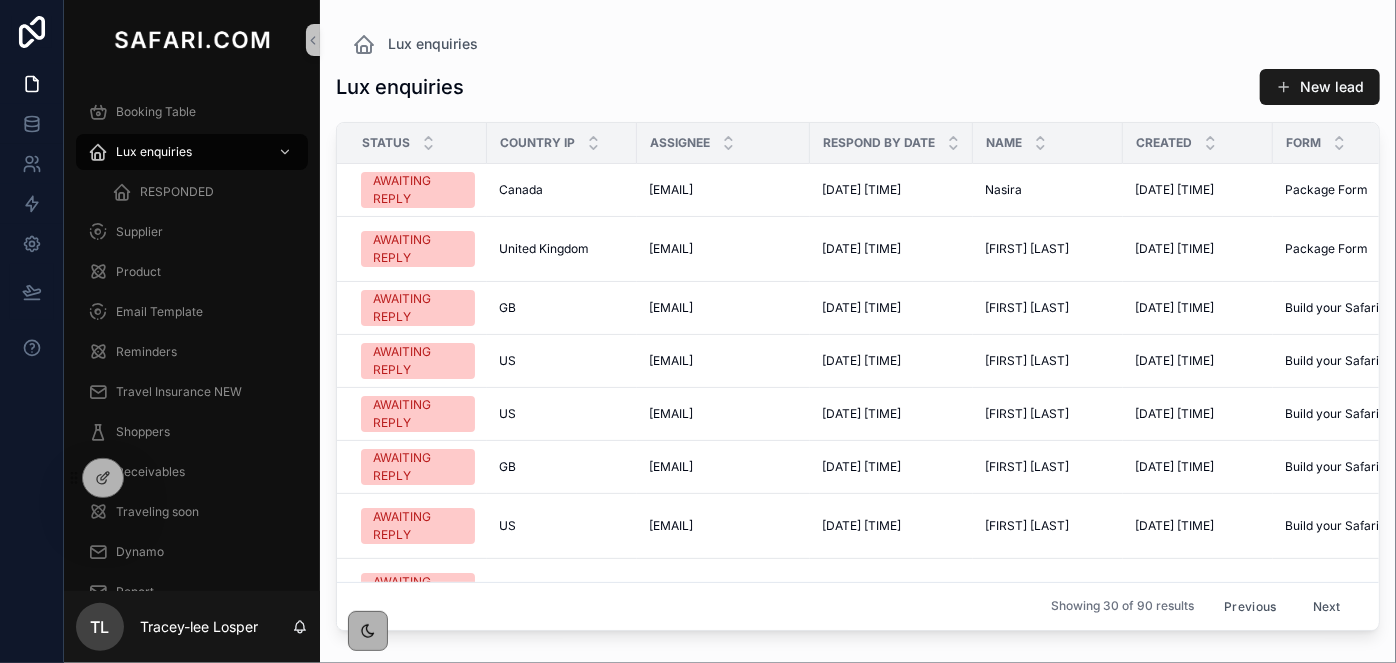 click on "Next" at bounding box center [1327, 606] 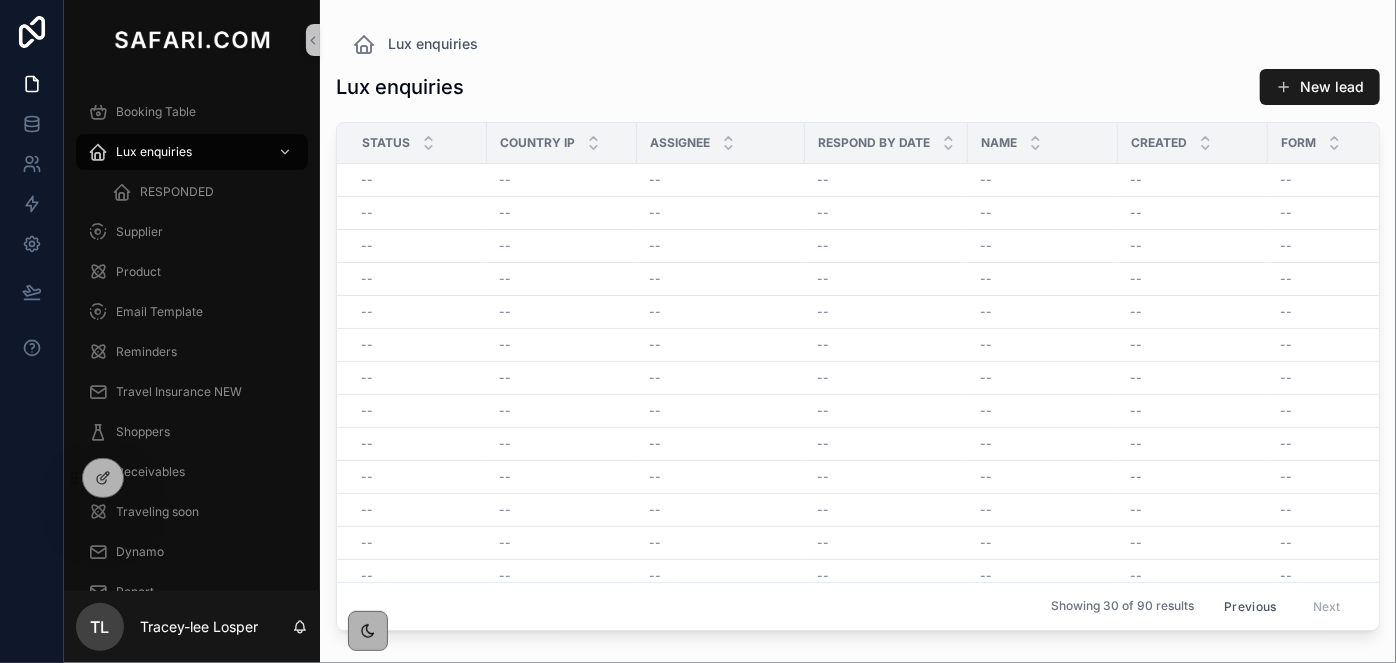 scroll, scrollTop: 0, scrollLeft: 203, axis: horizontal 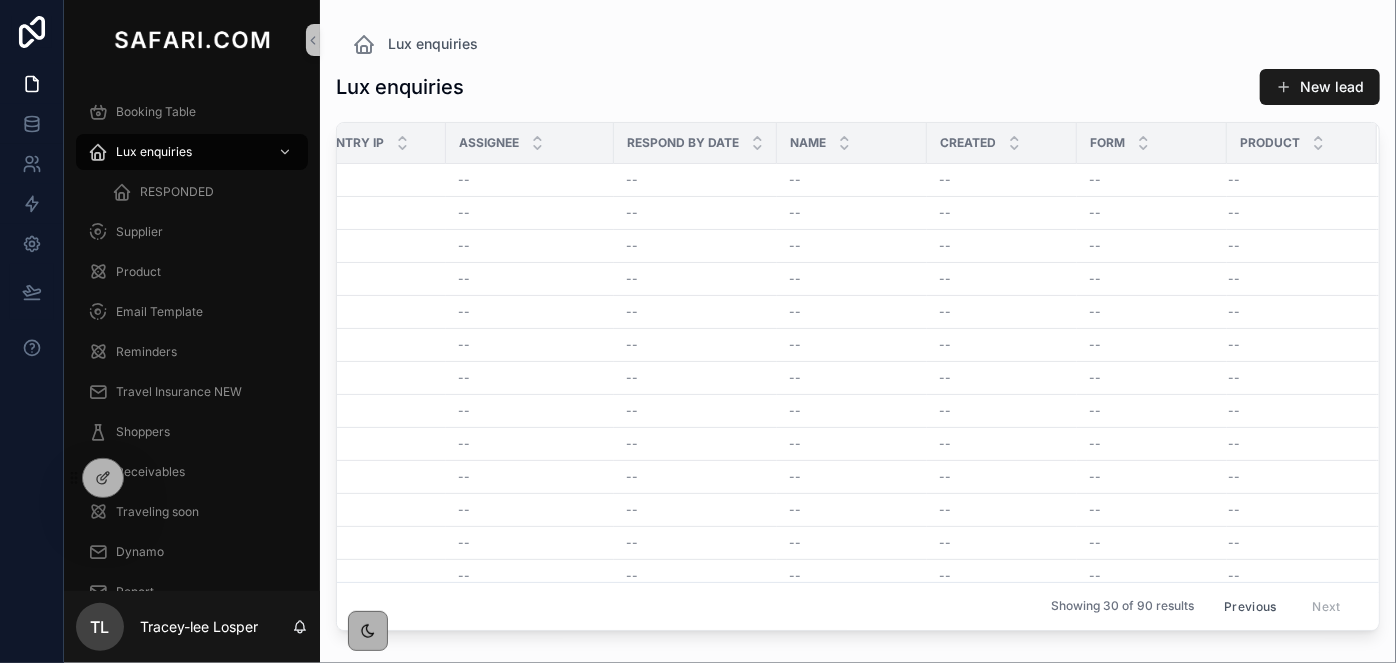 click on "Showing 30 of 90 results Previous Next" at bounding box center [858, 606] 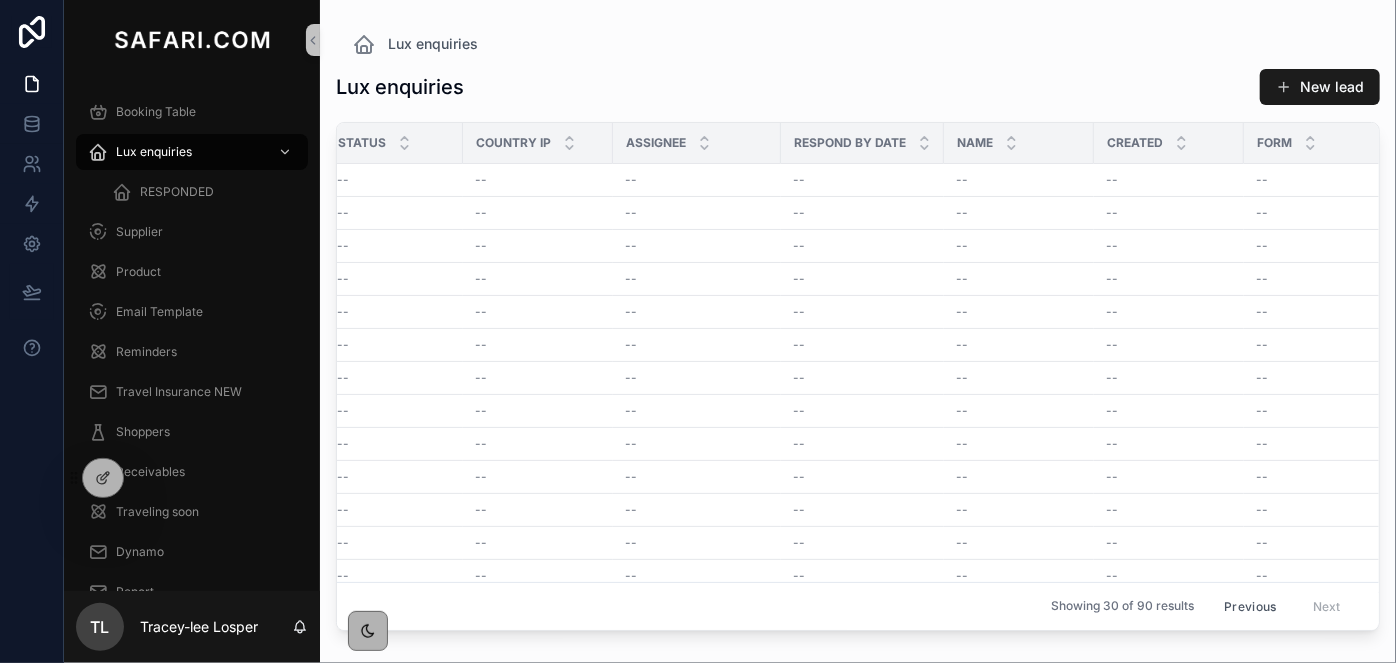 scroll, scrollTop: 0, scrollLeft: 0, axis: both 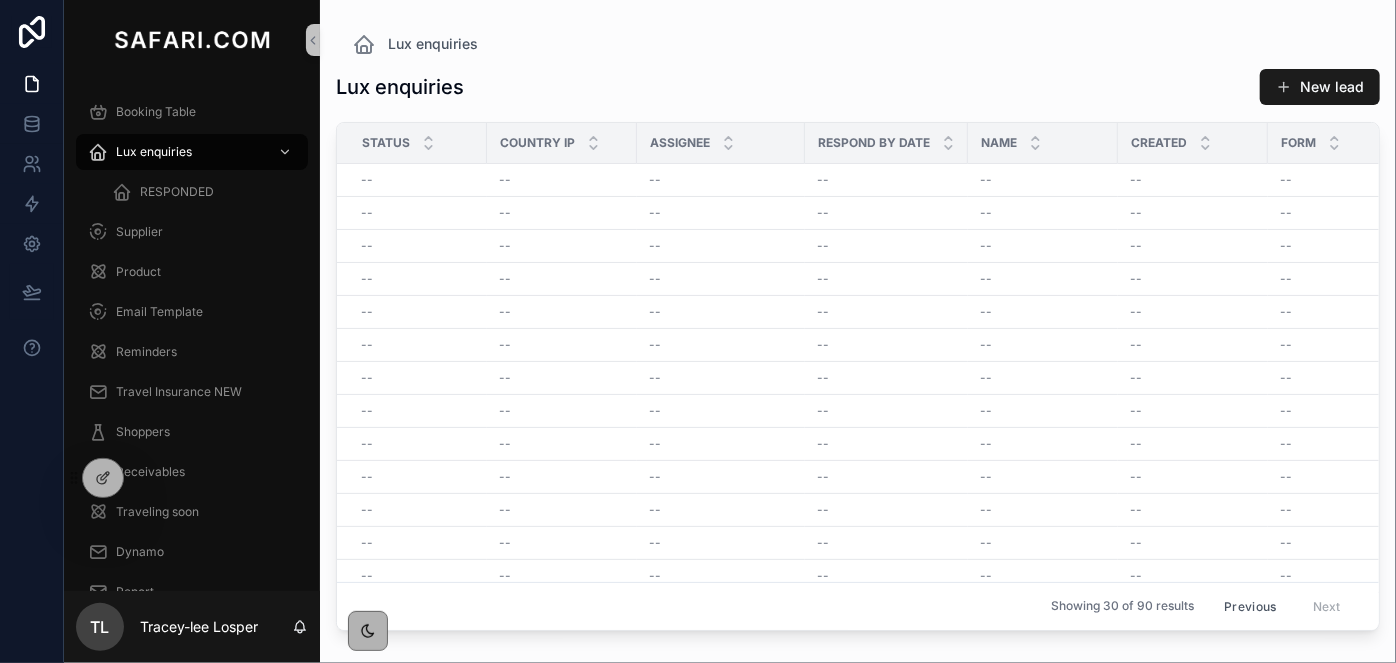 click on "Previous" at bounding box center [1250, 606] 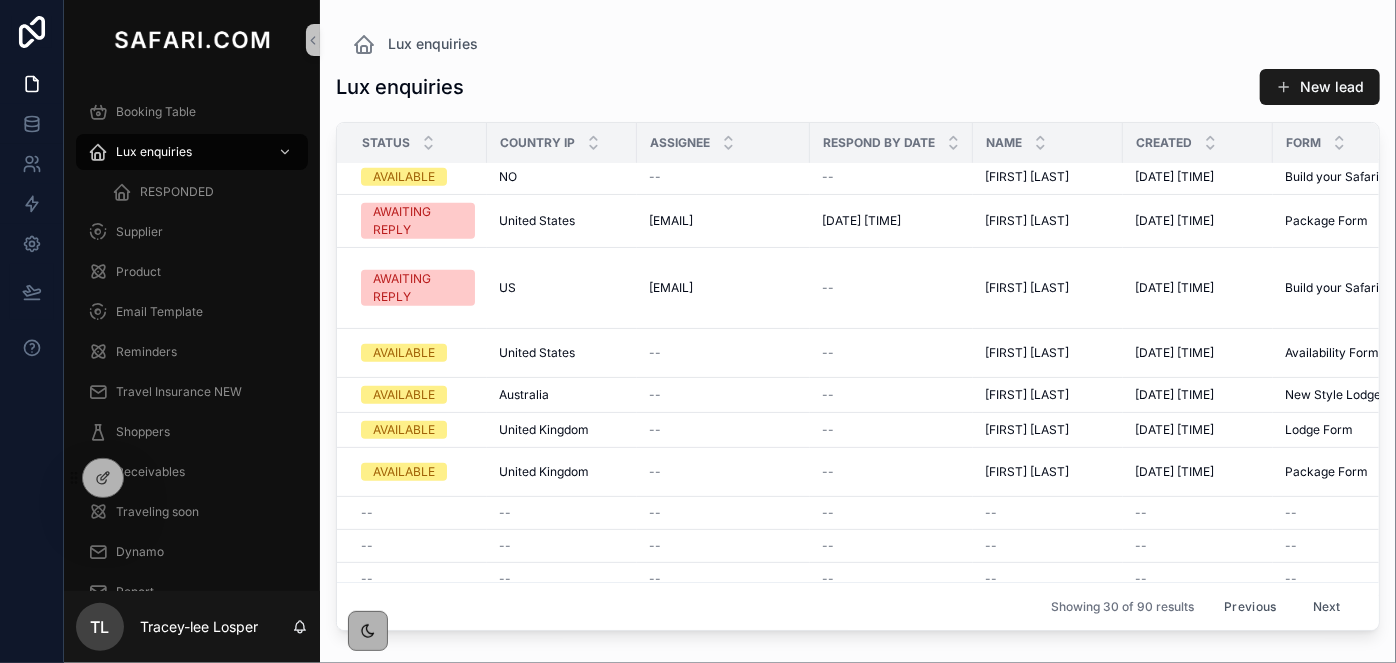 scroll, scrollTop: 956, scrollLeft: 0, axis: vertical 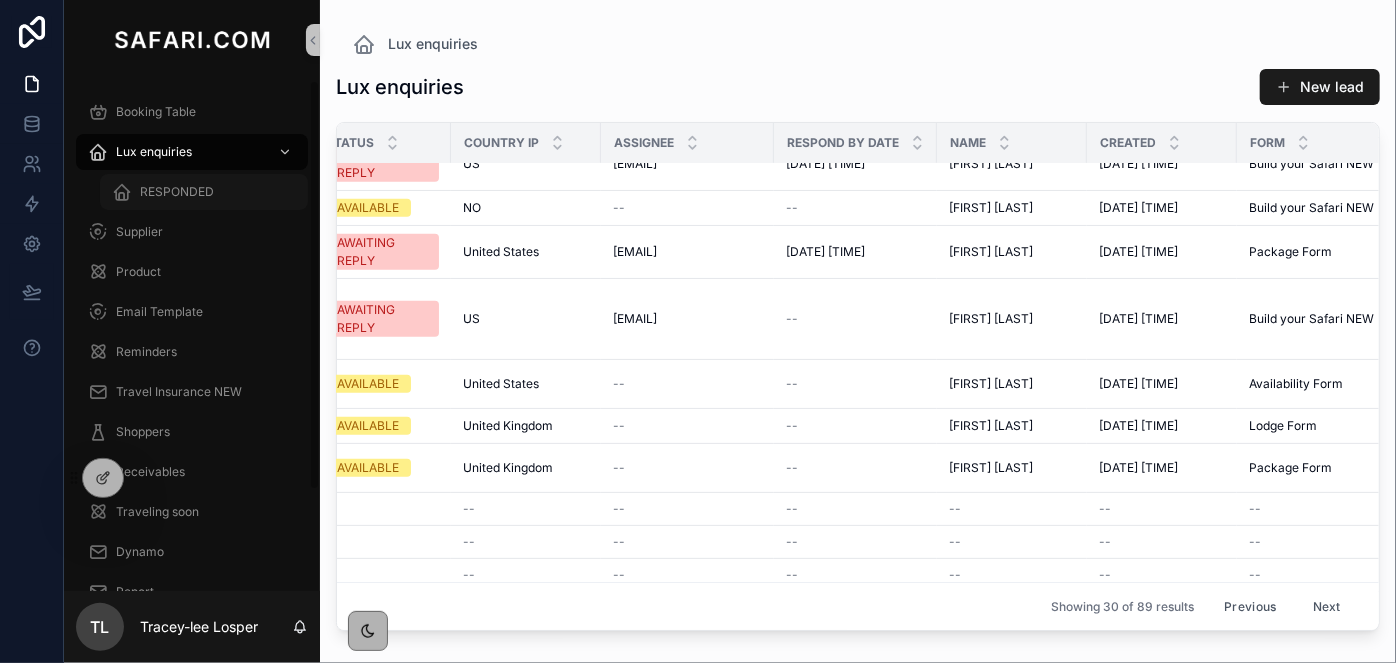 click on "RESPONDED" at bounding box center (177, 192) 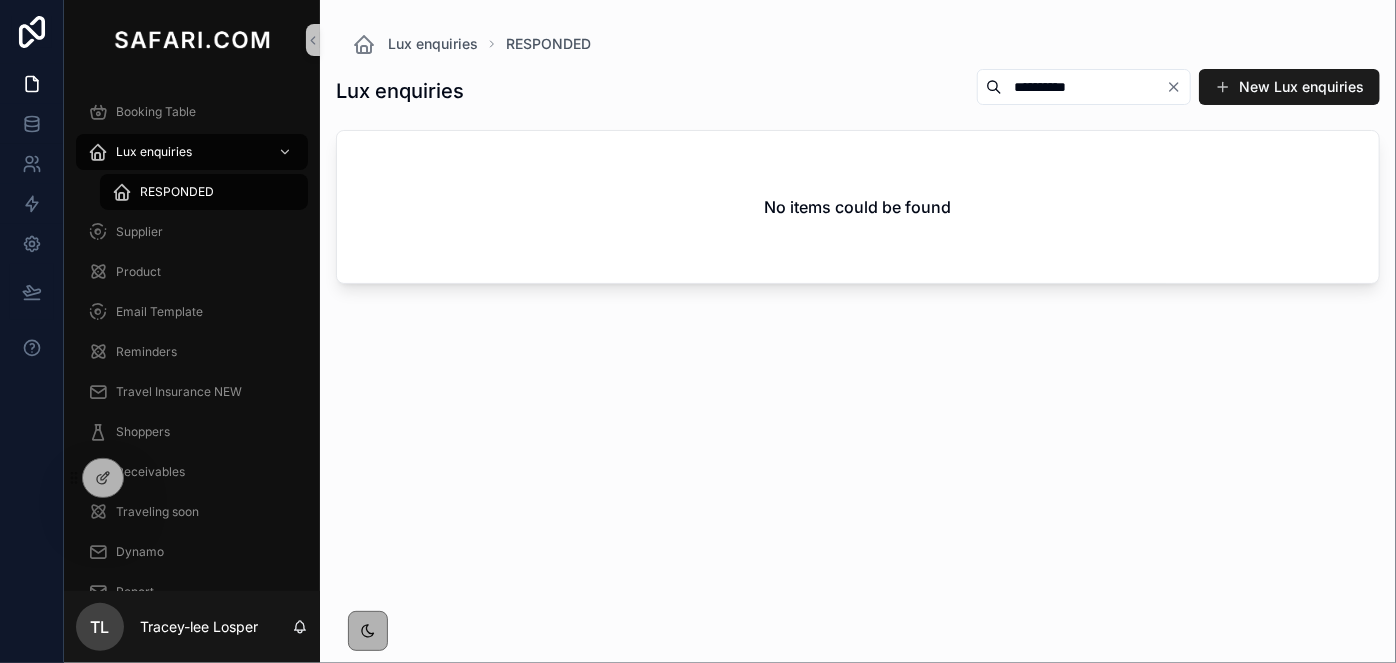 type on "**********" 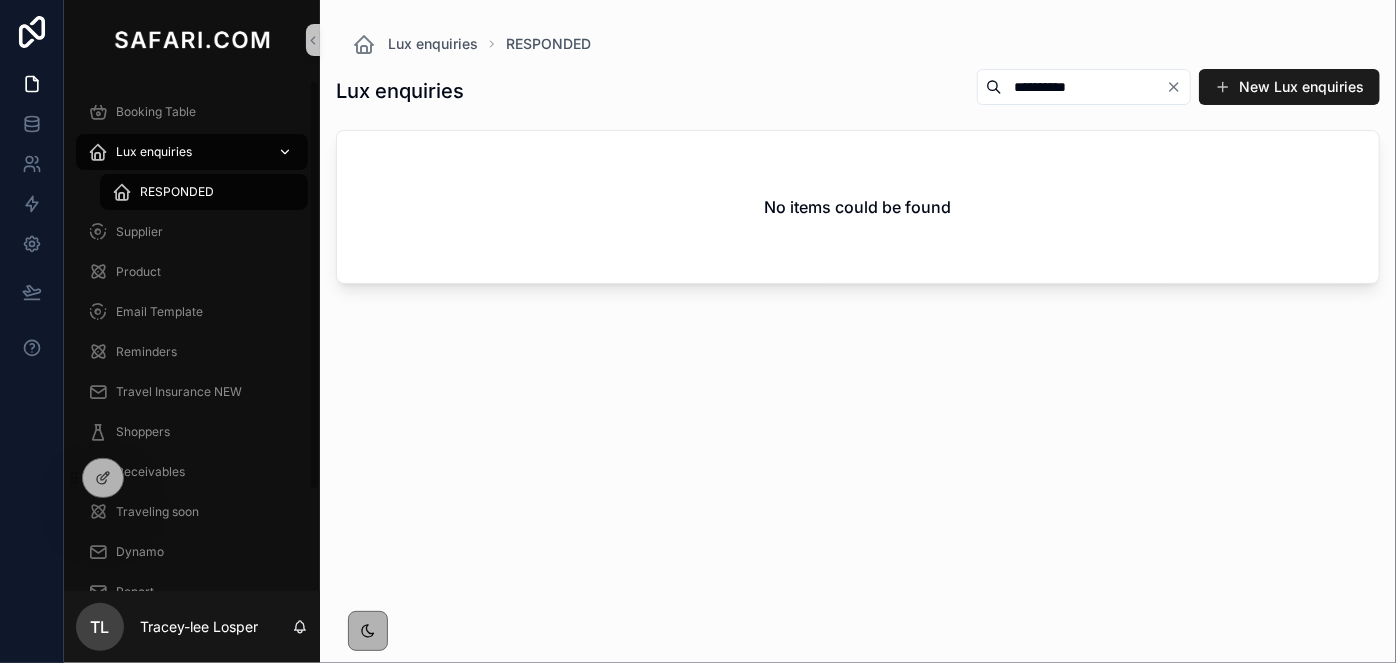 click on "Lux enquiries" at bounding box center [154, 152] 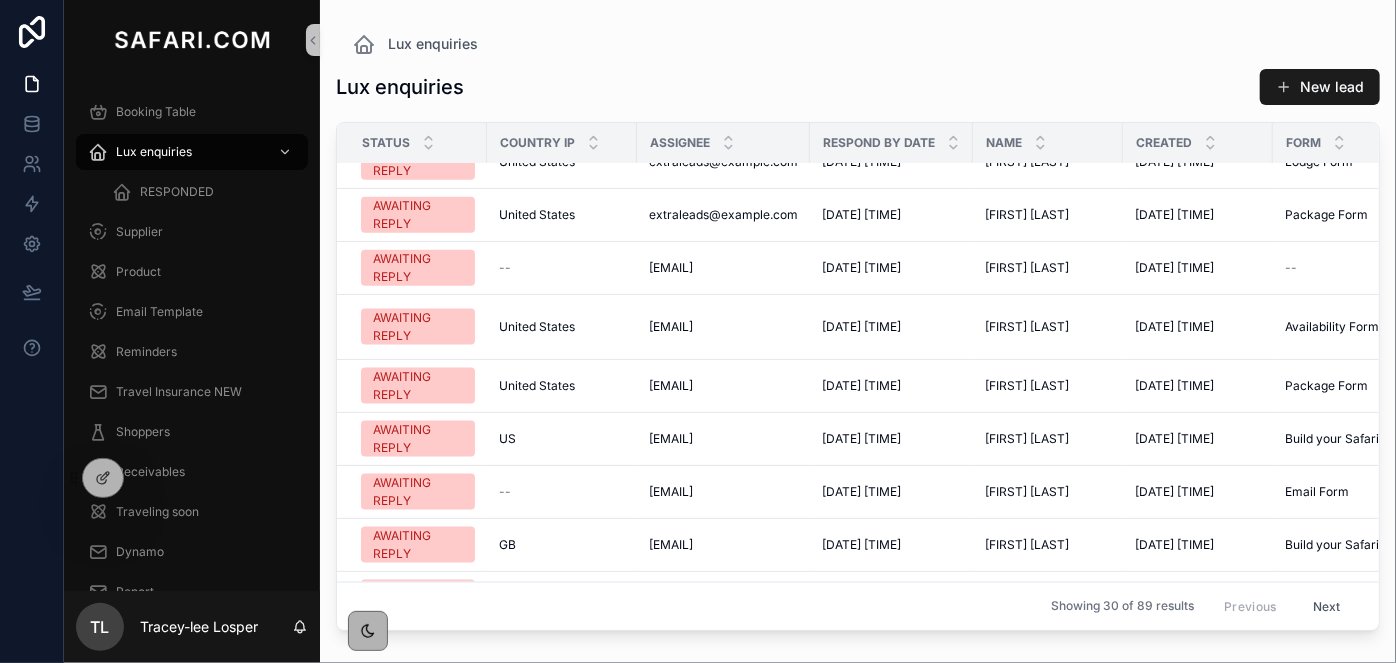scroll, scrollTop: 1261, scrollLeft: 0, axis: vertical 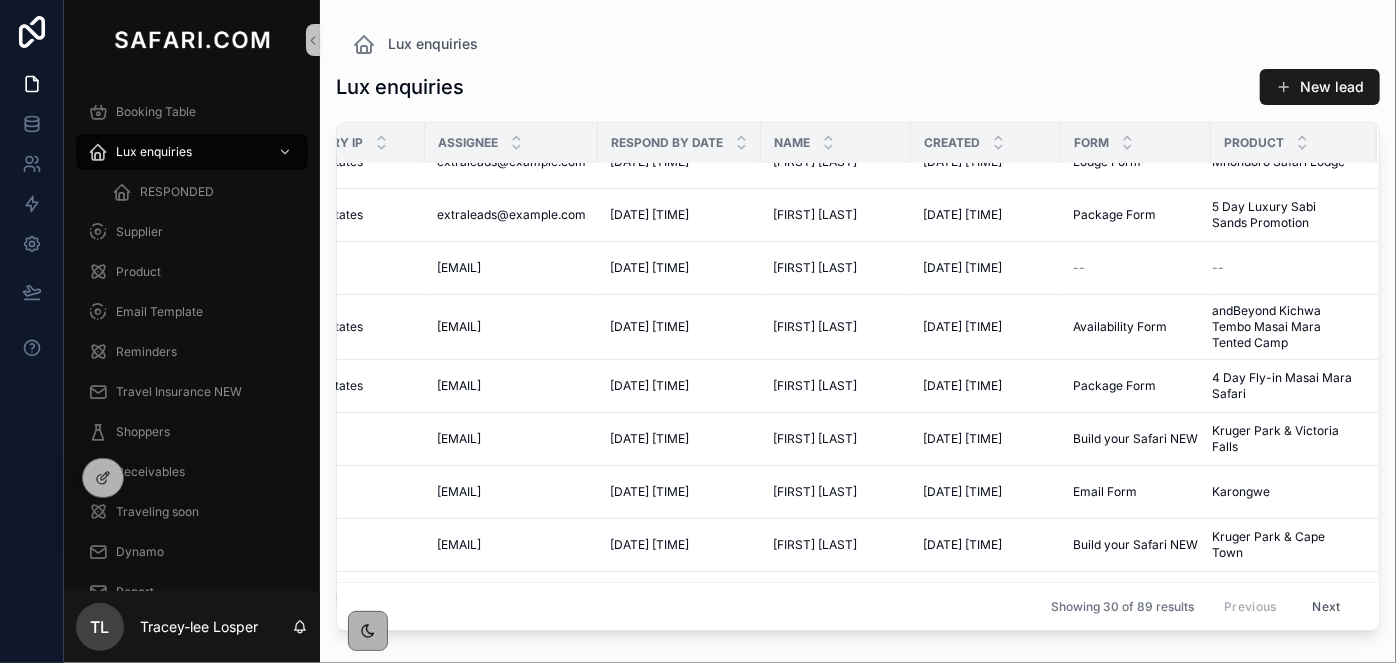 click on "Next" at bounding box center (1327, 606) 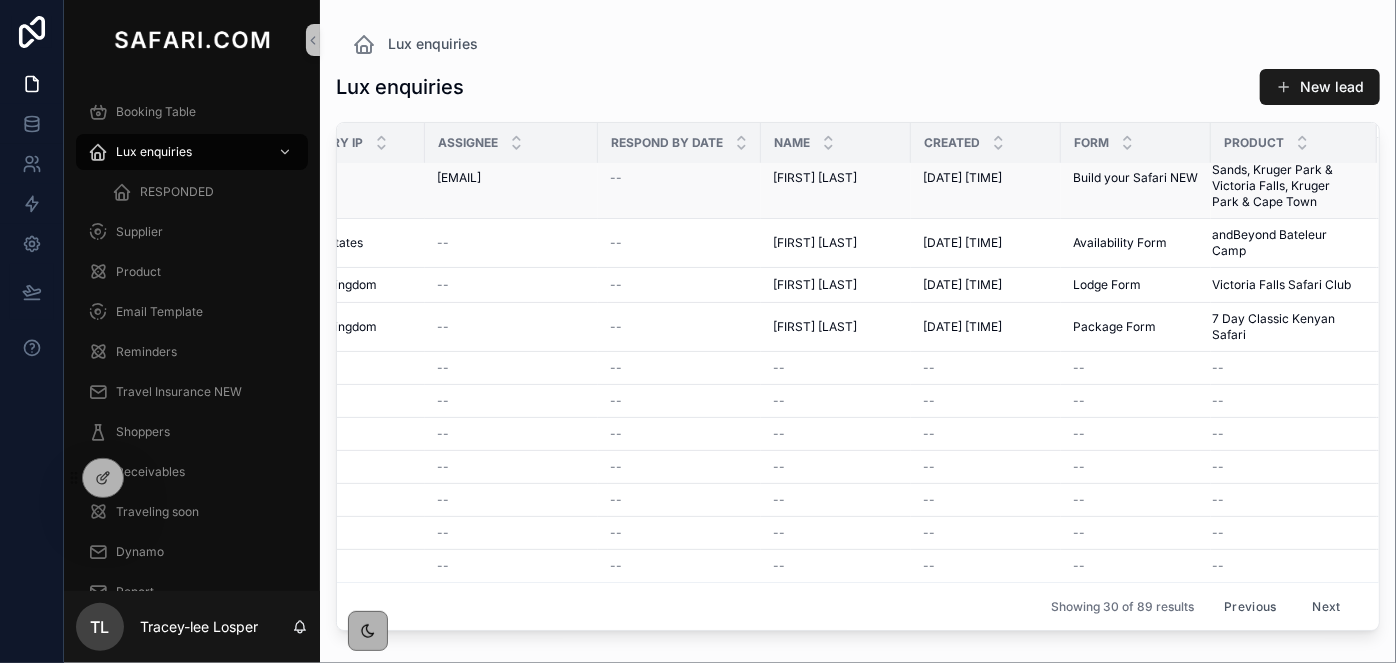 scroll, scrollTop: 1057, scrollLeft: 235, axis: both 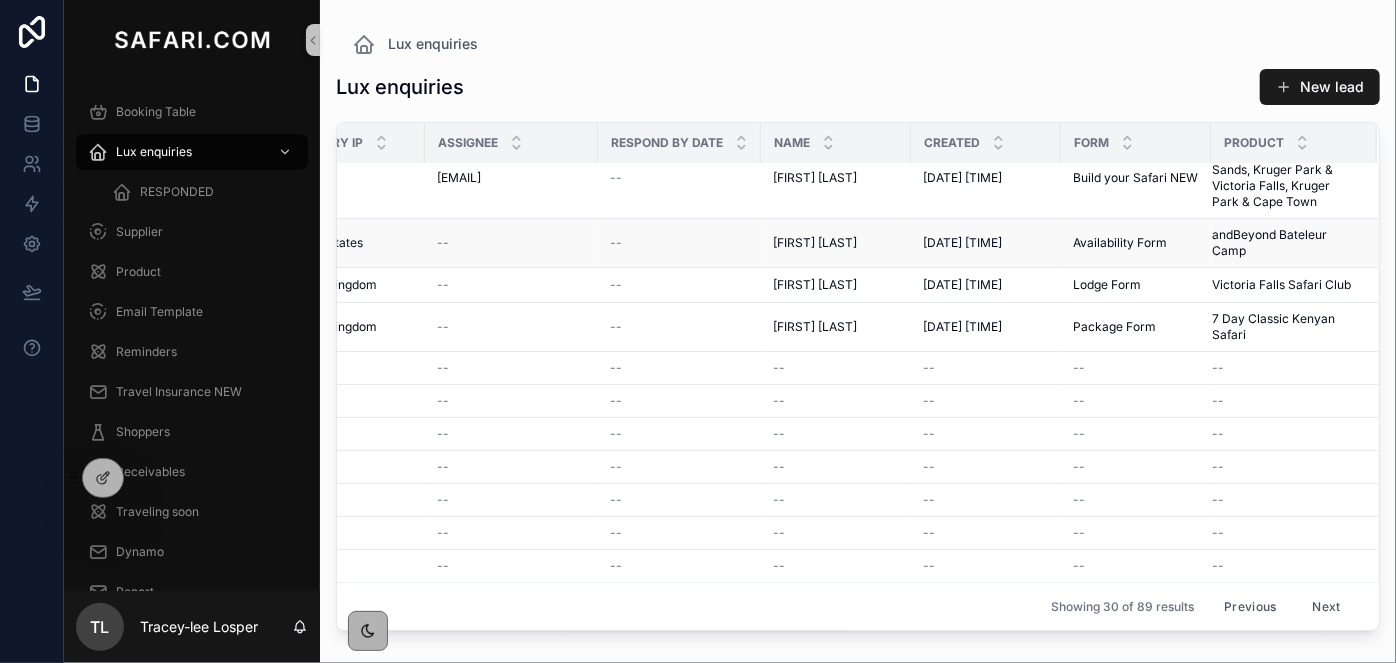 click on "Nancy Shen" at bounding box center [815, 243] 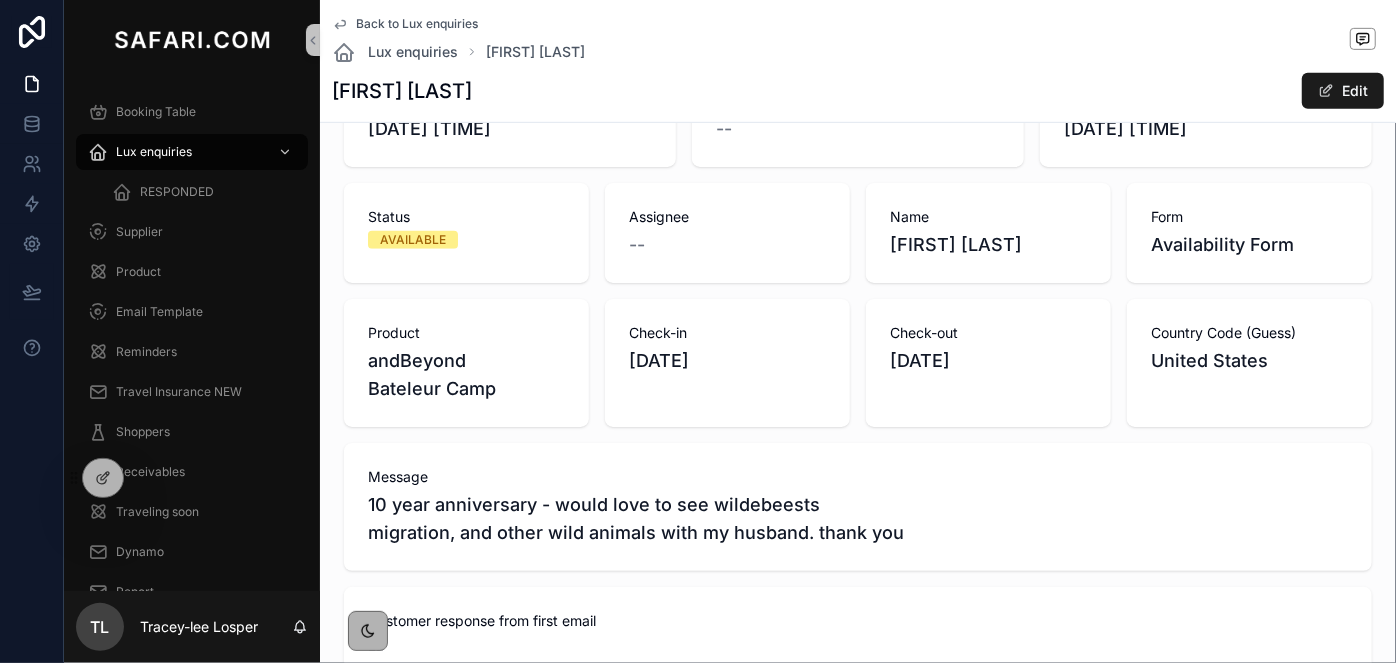 scroll, scrollTop: 618, scrollLeft: 0, axis: vertical 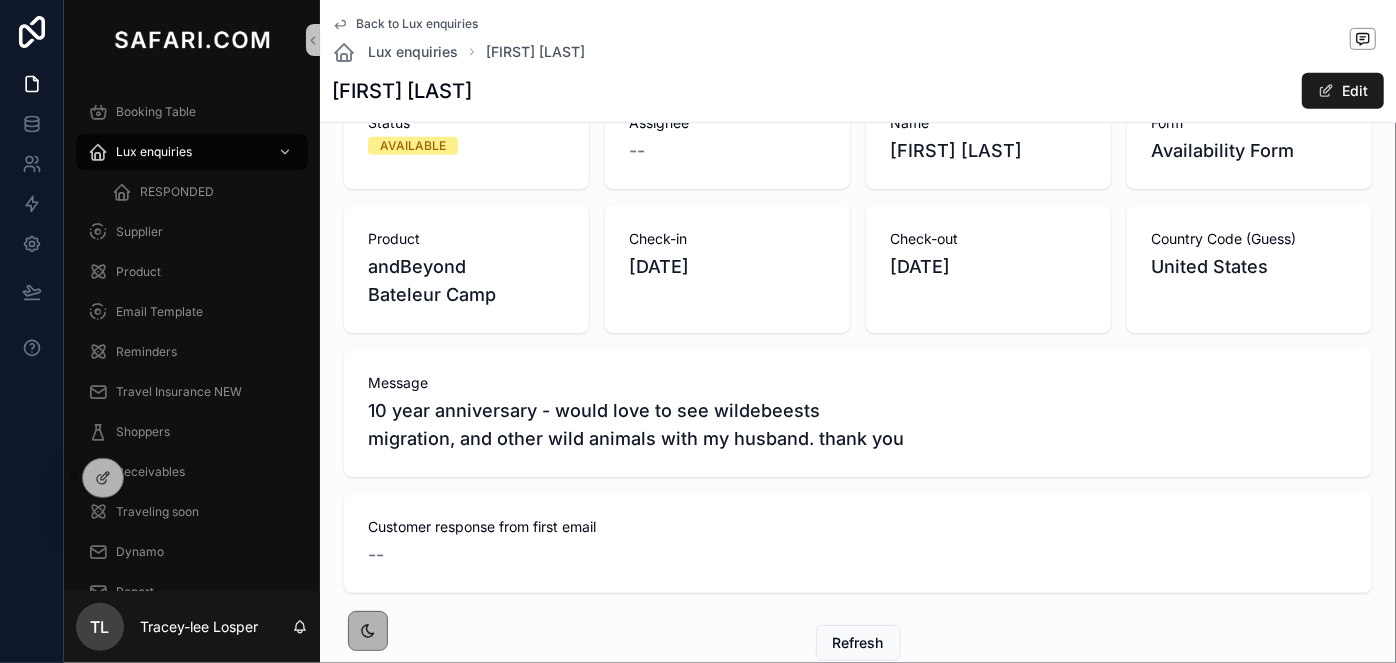 click on "Back to Lux enquiries" at bounding box center (417, 24) 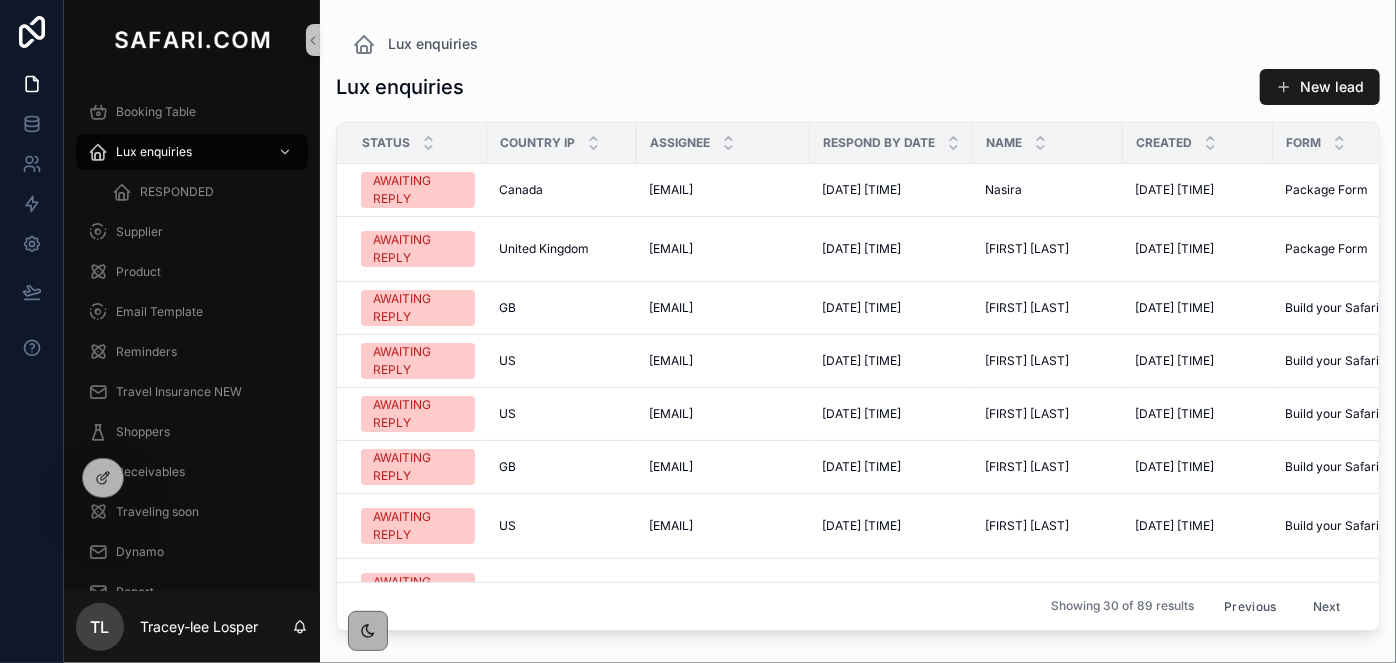 scroll, scrollTop: 0, scrollLeft: 0, axis: both 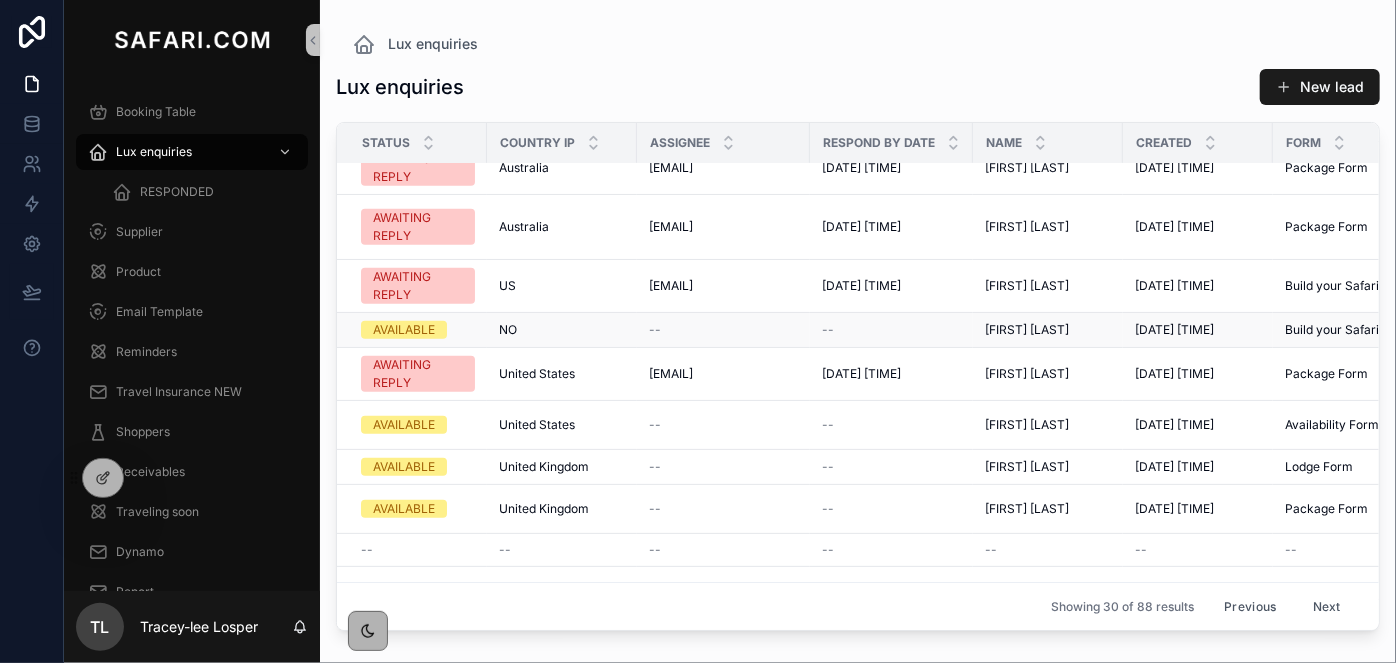 click on "Mari Bjone" at bounding box center [1027, 330] 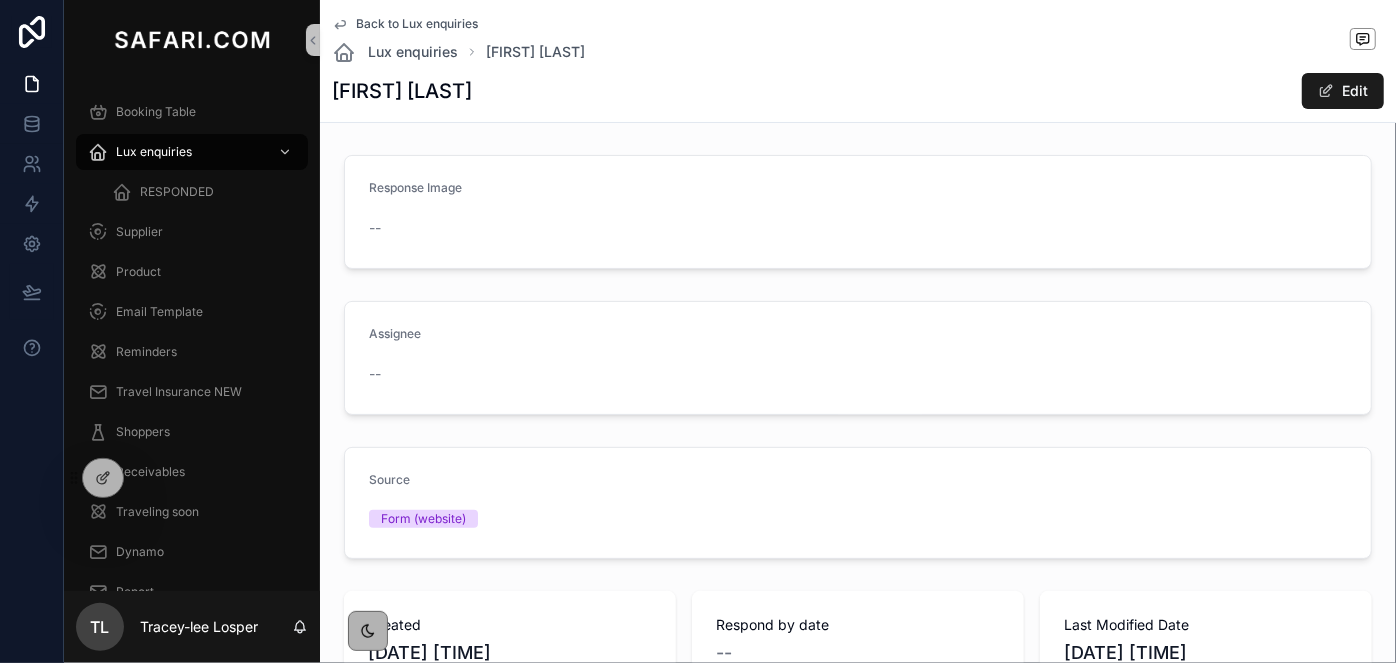 scroll, scrollTop: 580, scrollLeft: 0, axis: vertical 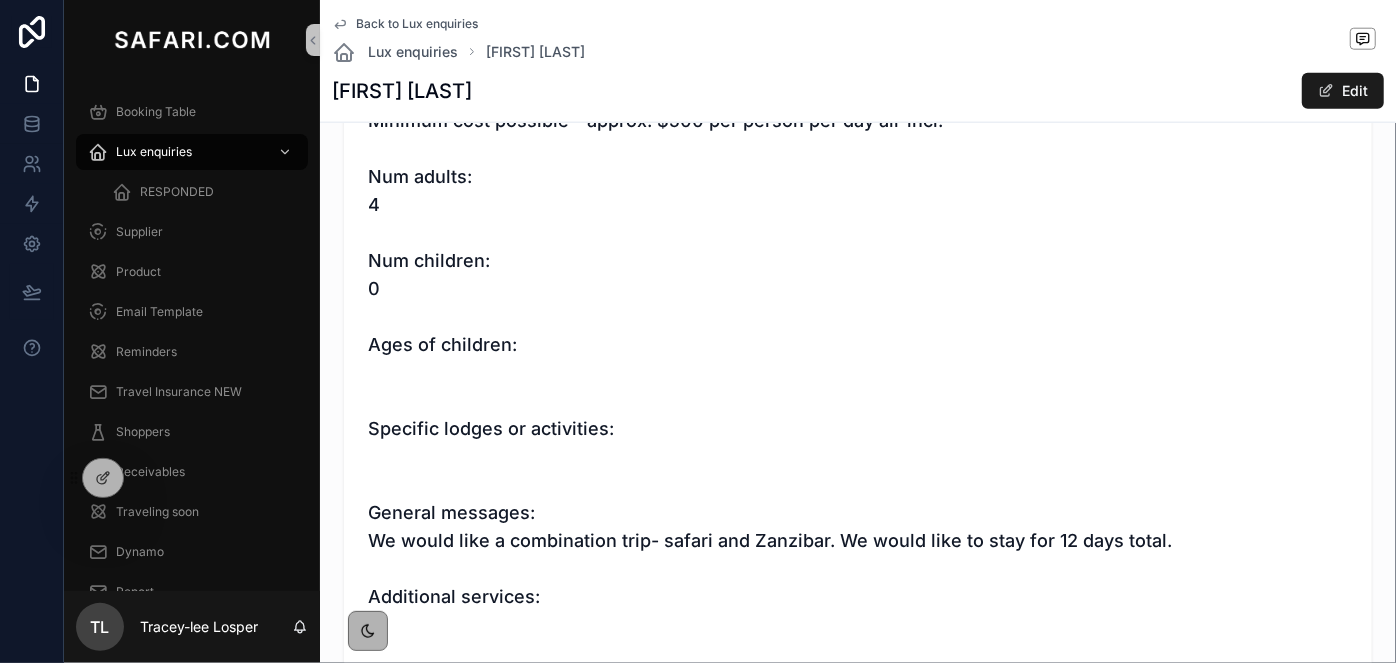drag, startPoint x: 1368, startPoint y: 595, endPoint x: 1395, endPoint y: 611, distance: 31.38471 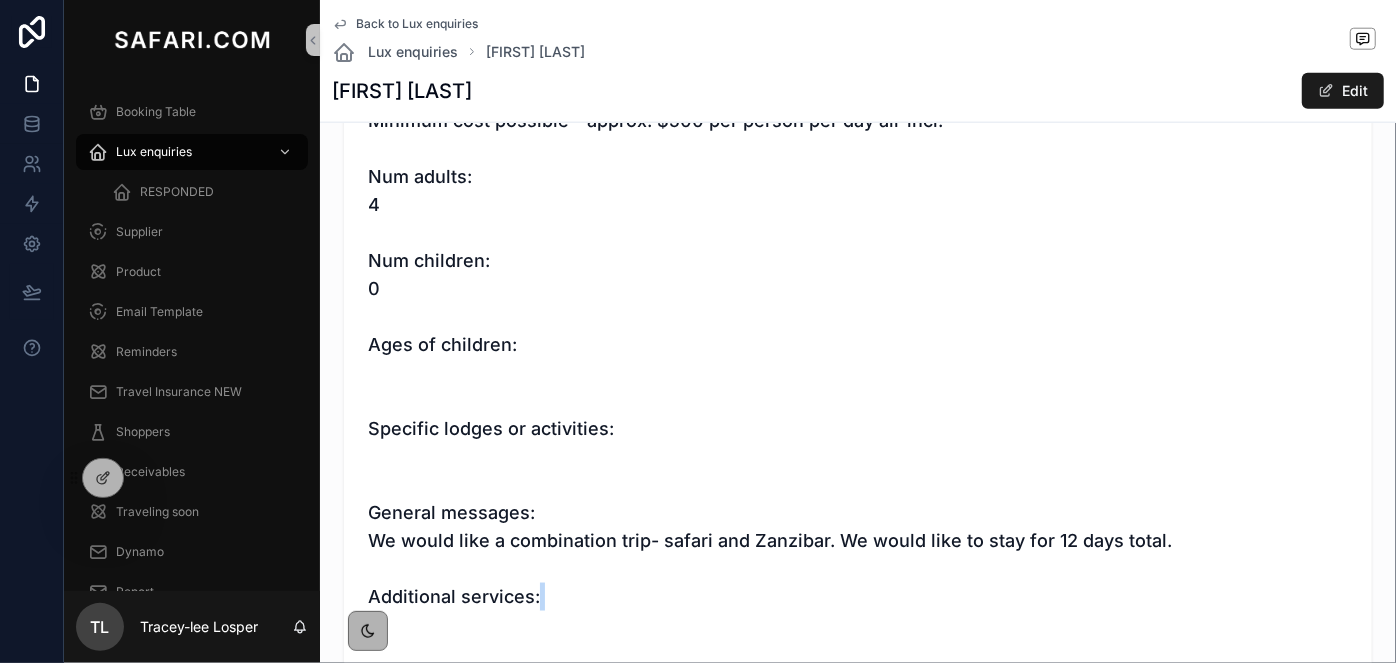 scroll, scrollTop: 1562, scrollLeft: 0, axis: vertical 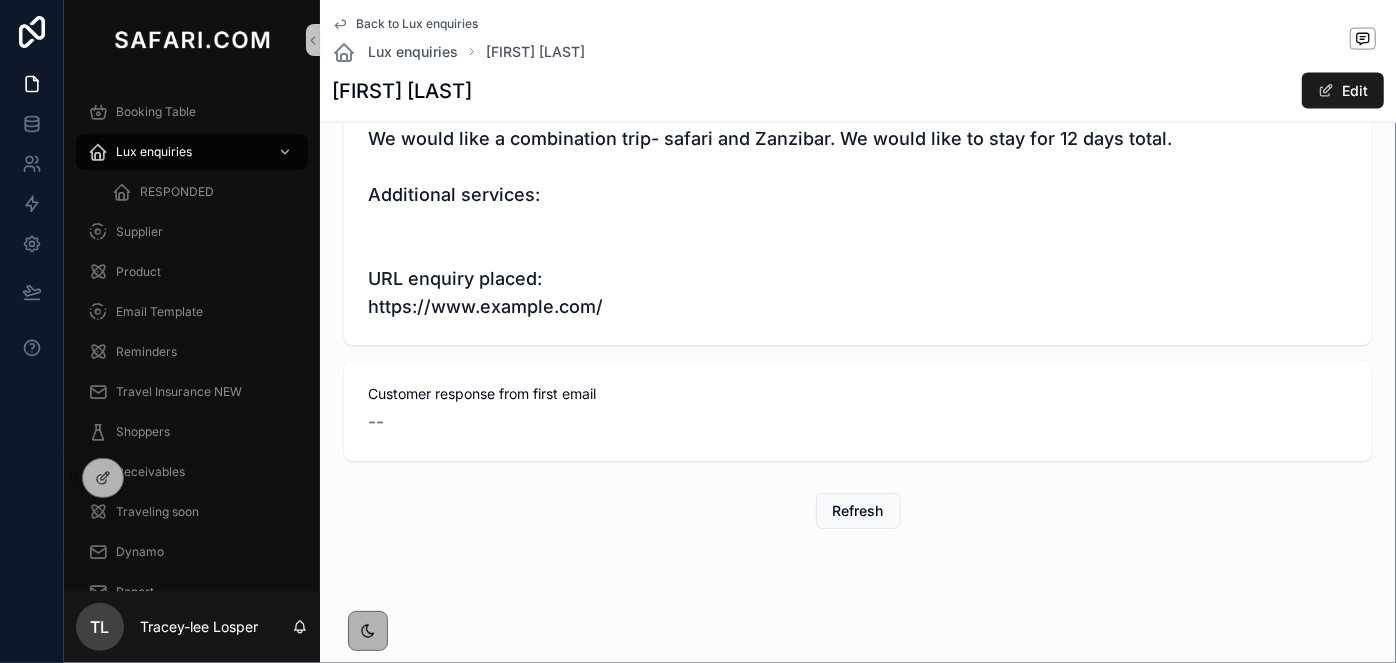 click on "Mari Bjone" at bounding box center (402, 91) 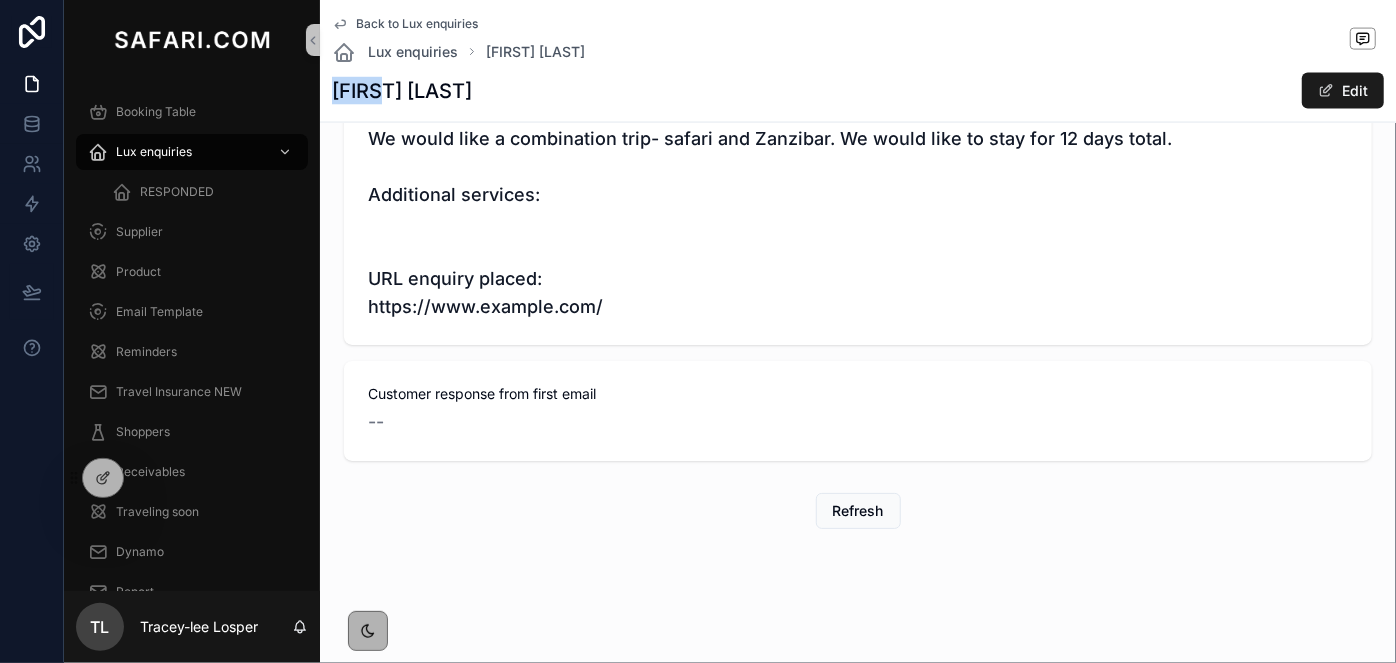 click on "Mari Bjone" at bounding box center [402, 91] 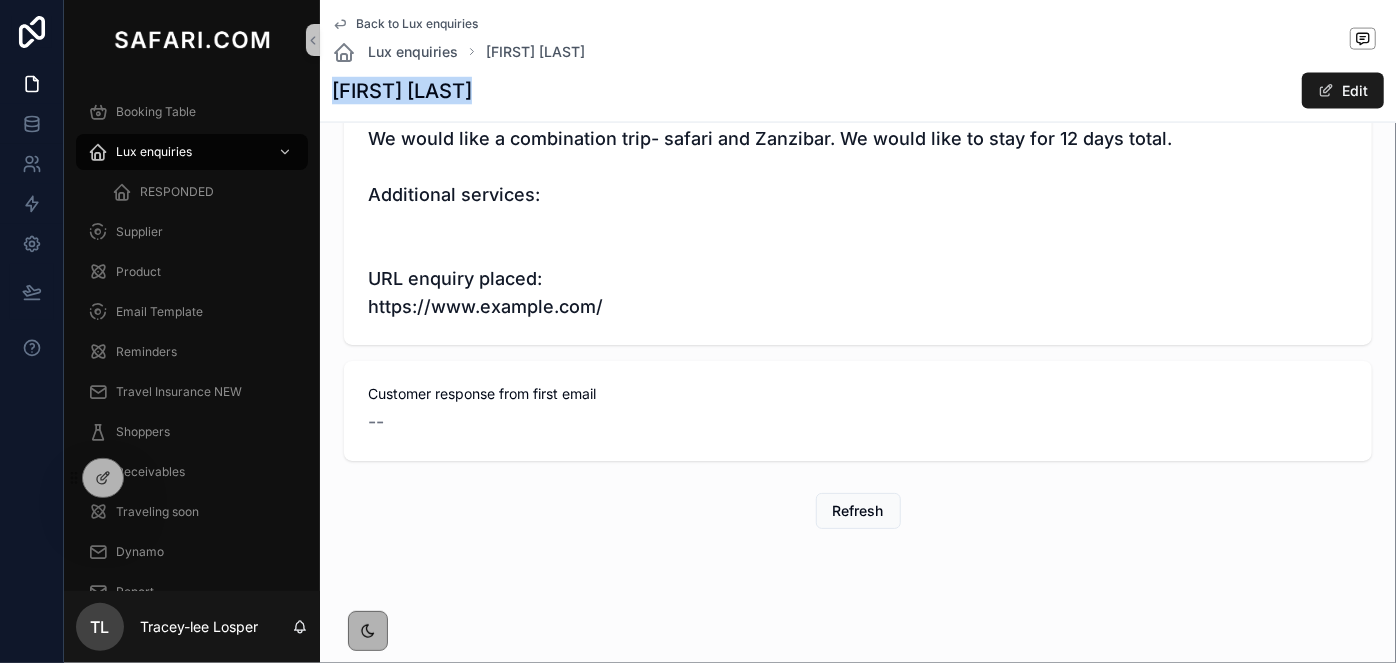 click on "Mari Bjone" at bounding box center (402, 91) 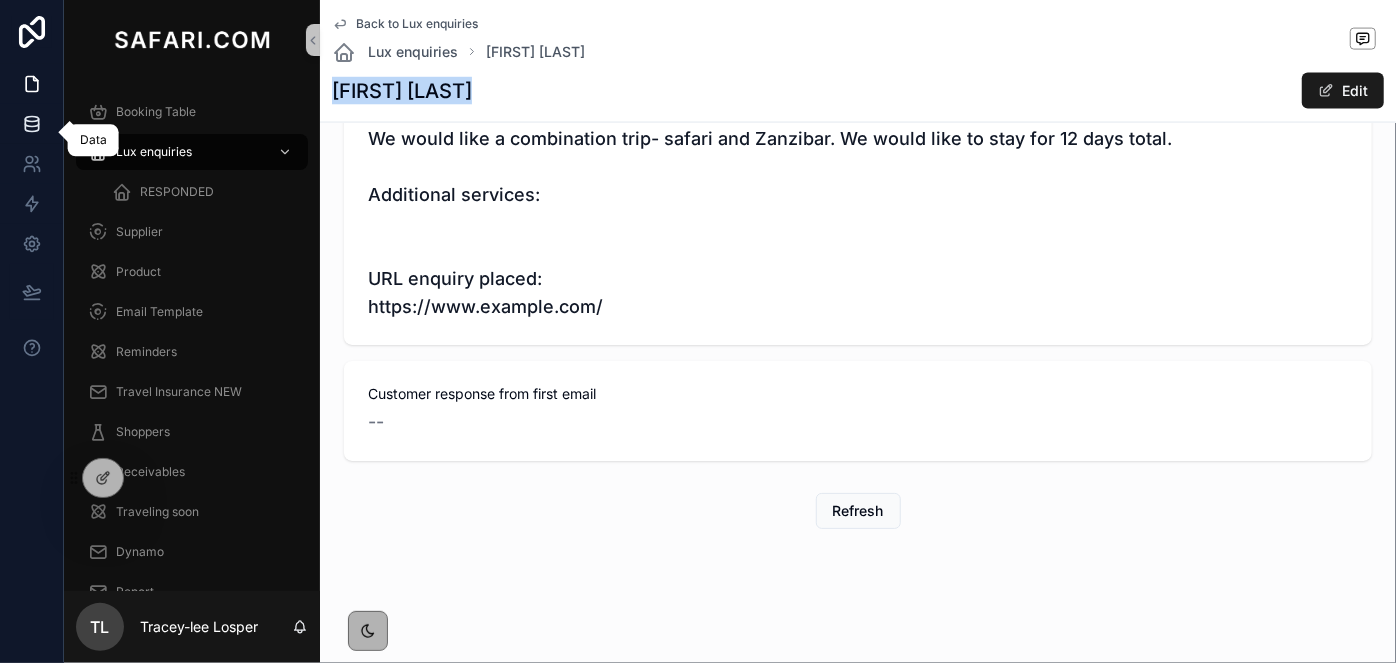 click 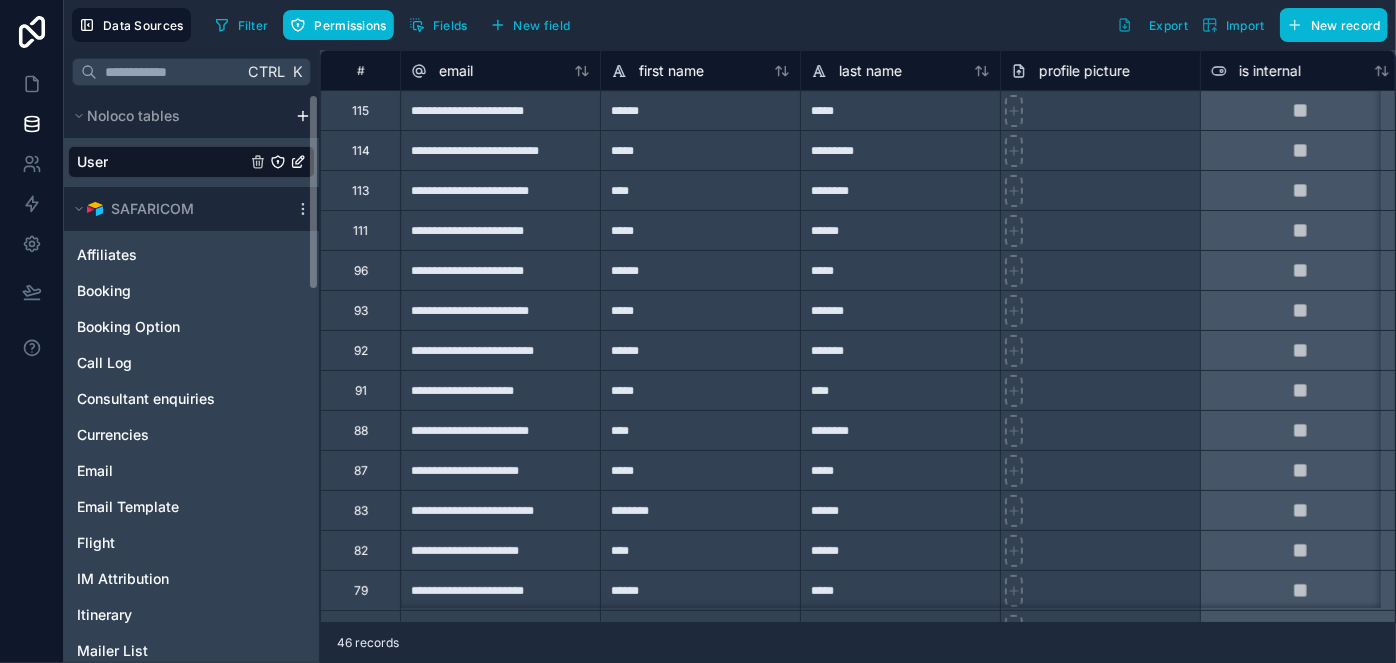 click on "**********" at bounding box center [500, 510] 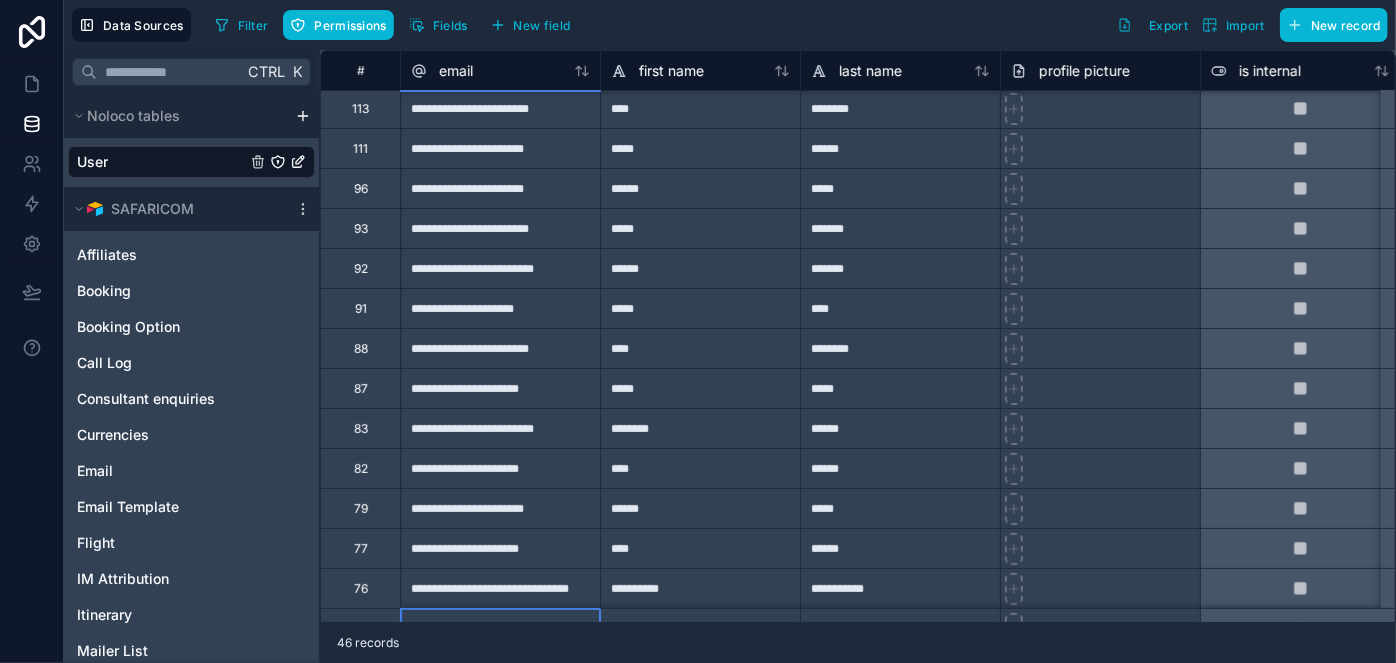 scroll, scrollTop: 122, scrollLeft: 0, axis: vertical 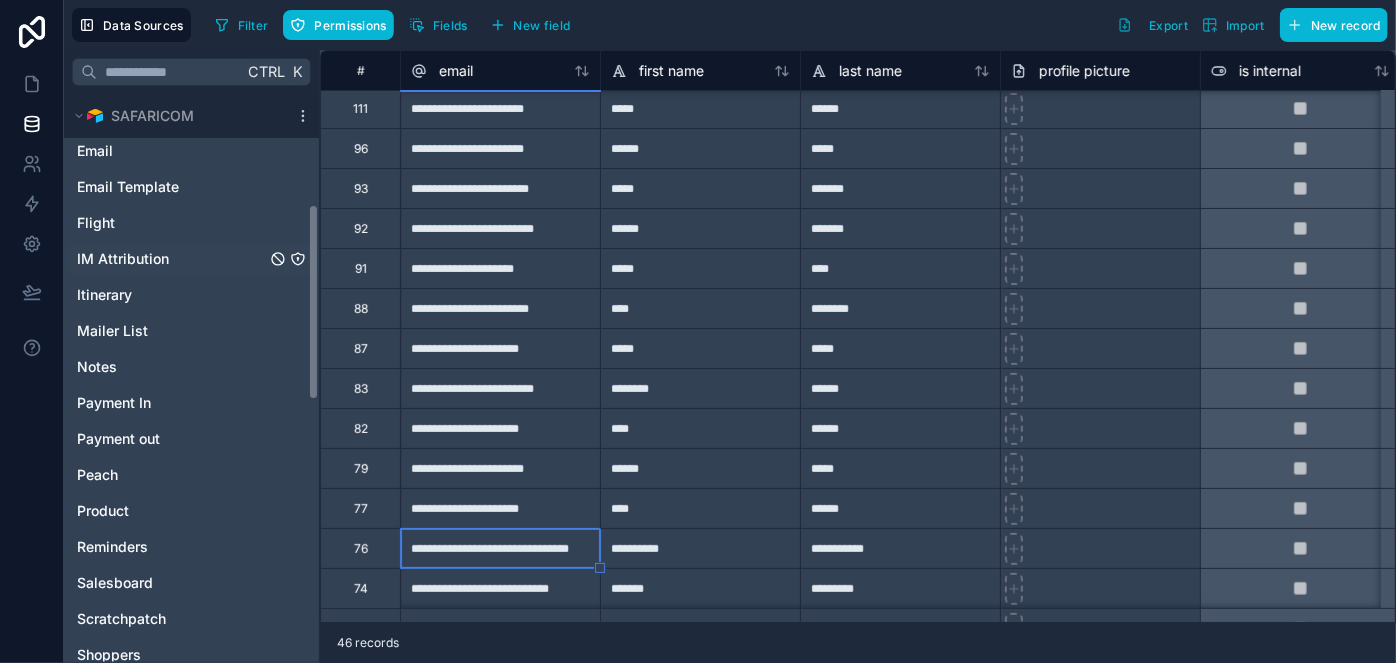 click on "Affiliates Booking Booking Option Call Log Consultant enquiries Currencies Email Email Template Flight IM Attribution Itinerary Mailer List Notes Payment In Payment out Peach Product Reminders Salesboard Scratchpatch Shoppers Suppler Invoice Supplier Travel Insurance NEW Traveler TrustPilot Understand our customers Users" at bounding box center (191, 417) 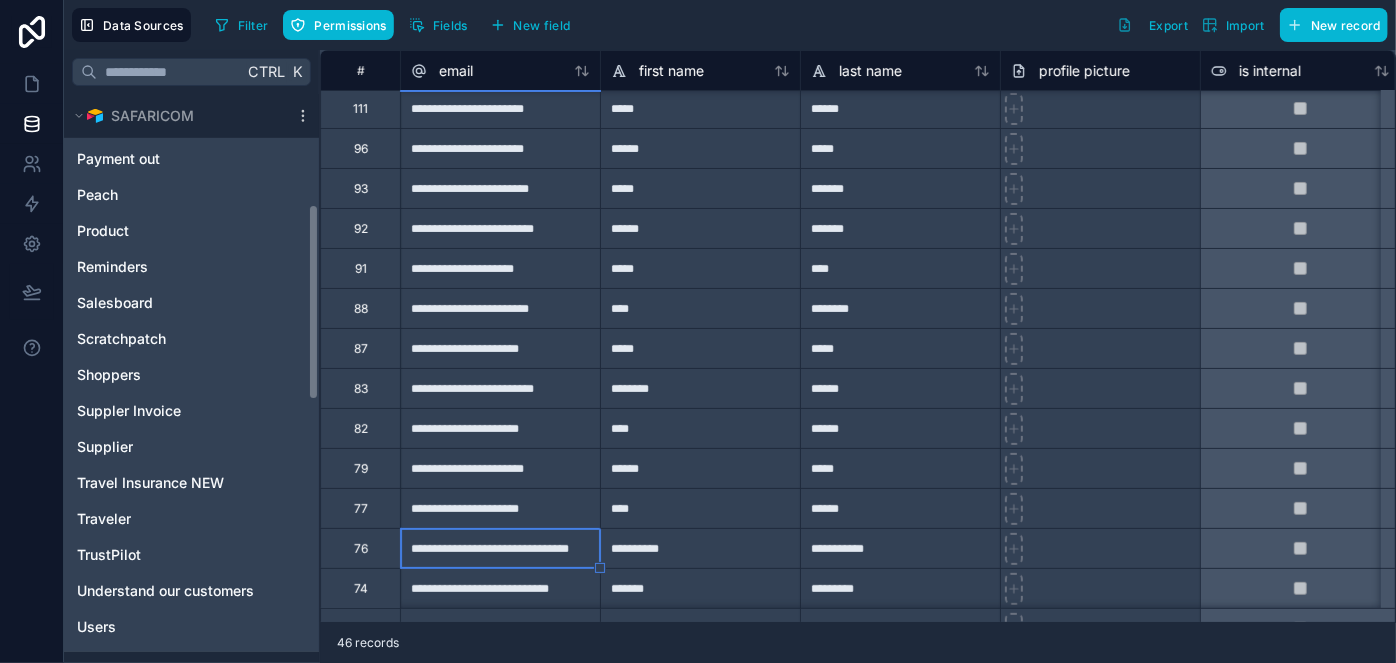 scroll, scrollTop: 600, scrollLeft: 0, axis: vertical 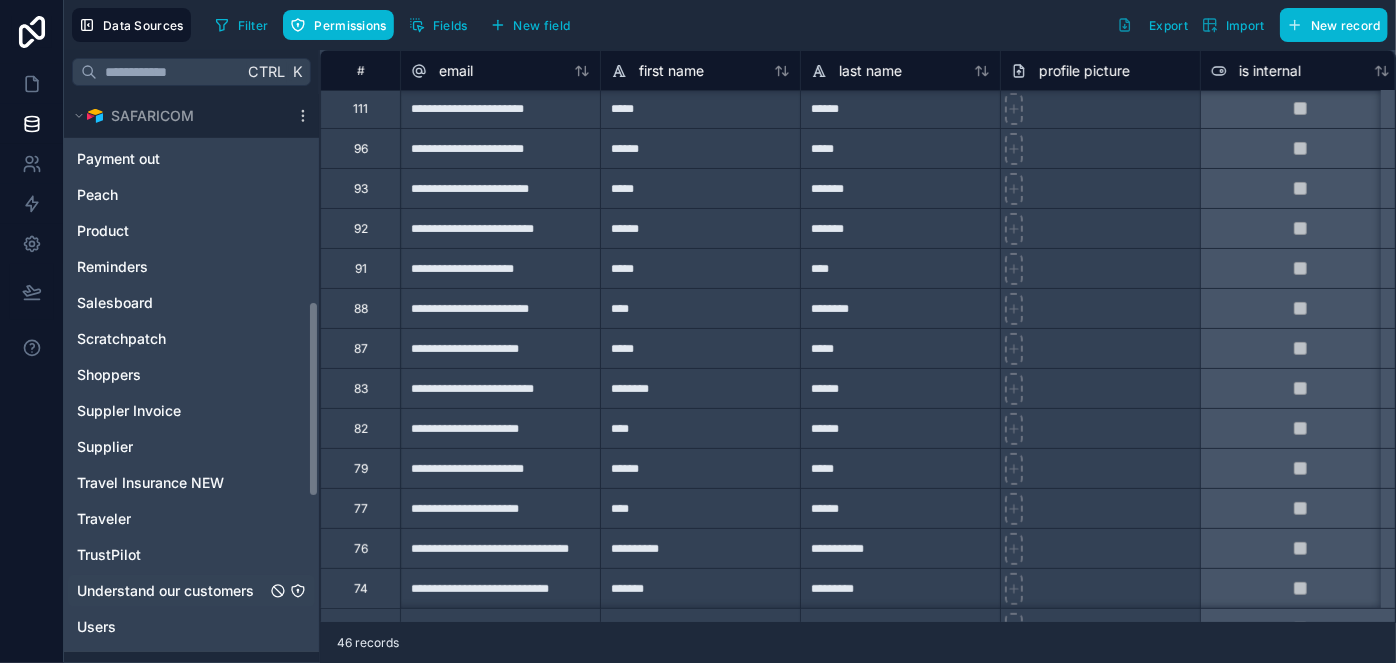 click on "Understand our customers" at bounding box center [191, 591] 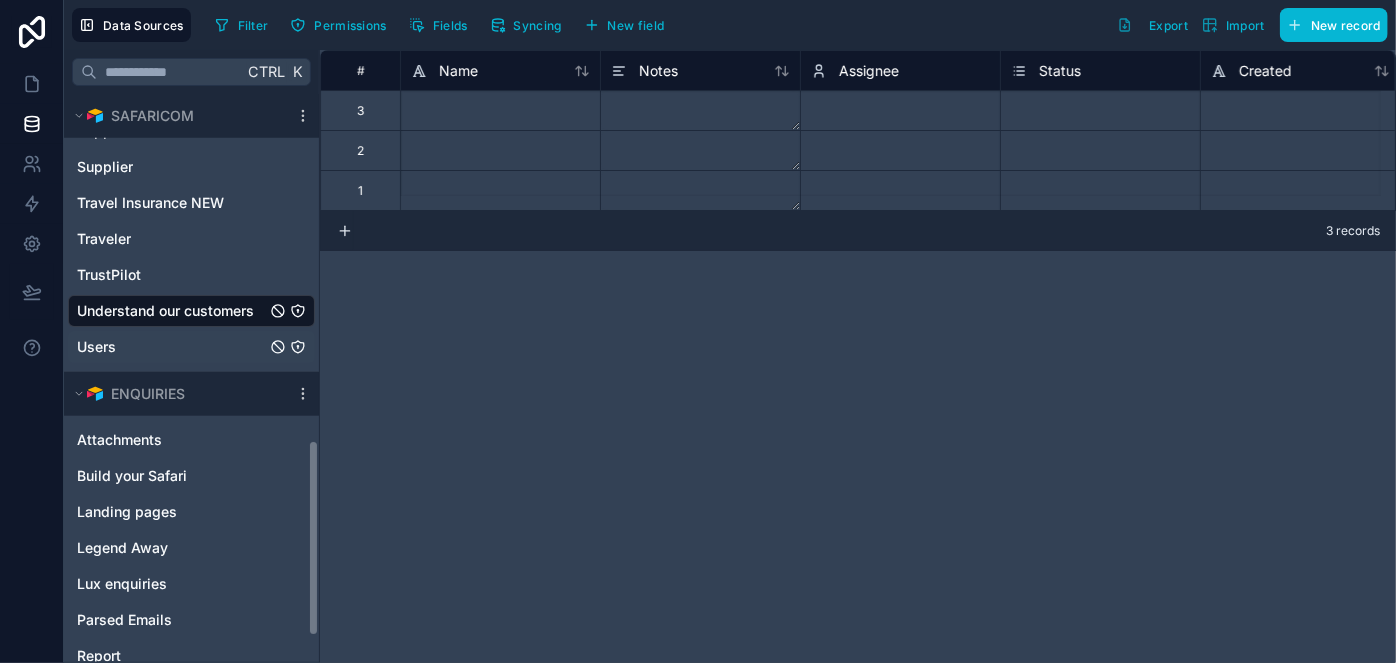 click on "Noloco tables User SAFARICOM Affiliates Booking Booking Option Call Log Consultant enquiries Currencies Email Email Template Flight IM Attribution Itinerary Mailer List Notes Payment In Payment out Peach Product Reminders Salesboard Scratchpatch Shoppers Suppler Invoice Supplier Travel Insurance NEW Traveler TrustPilot Understand our customers Users ENQUIRIES Attachments Build your Safari Landing pages Legend Away Lux enquiries Parsed Emails Report SPA SPA Log Spam enquiries Start Planning Understand our customers" at bounding box center [191, 37] 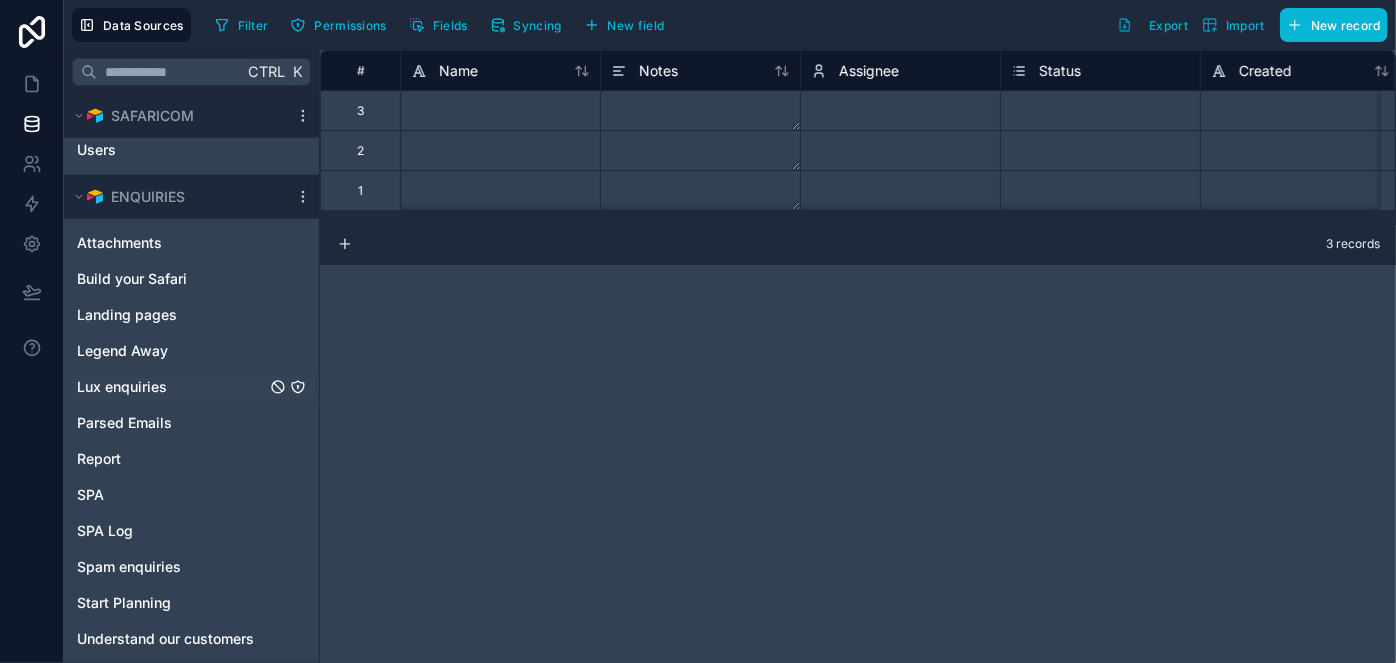 click on "Lux enquiries" at bounding box center (191, 387) 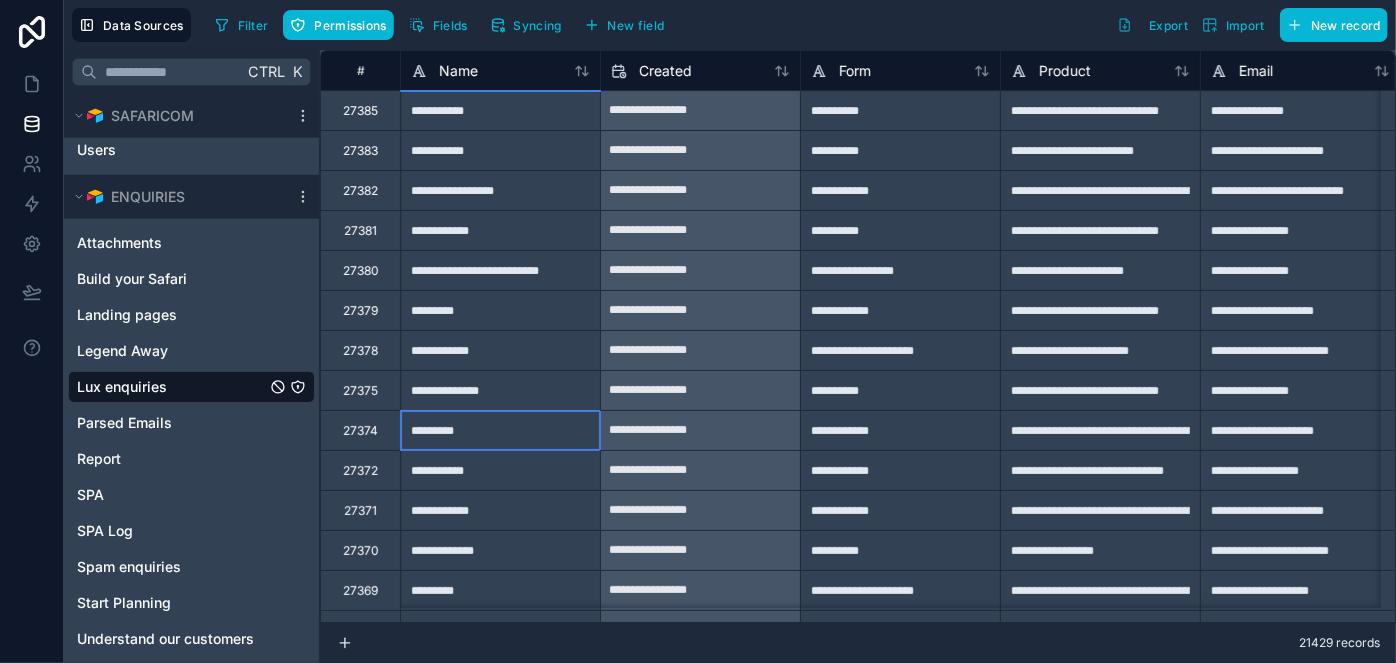 click on "*********" at bounding box center [500, 430] 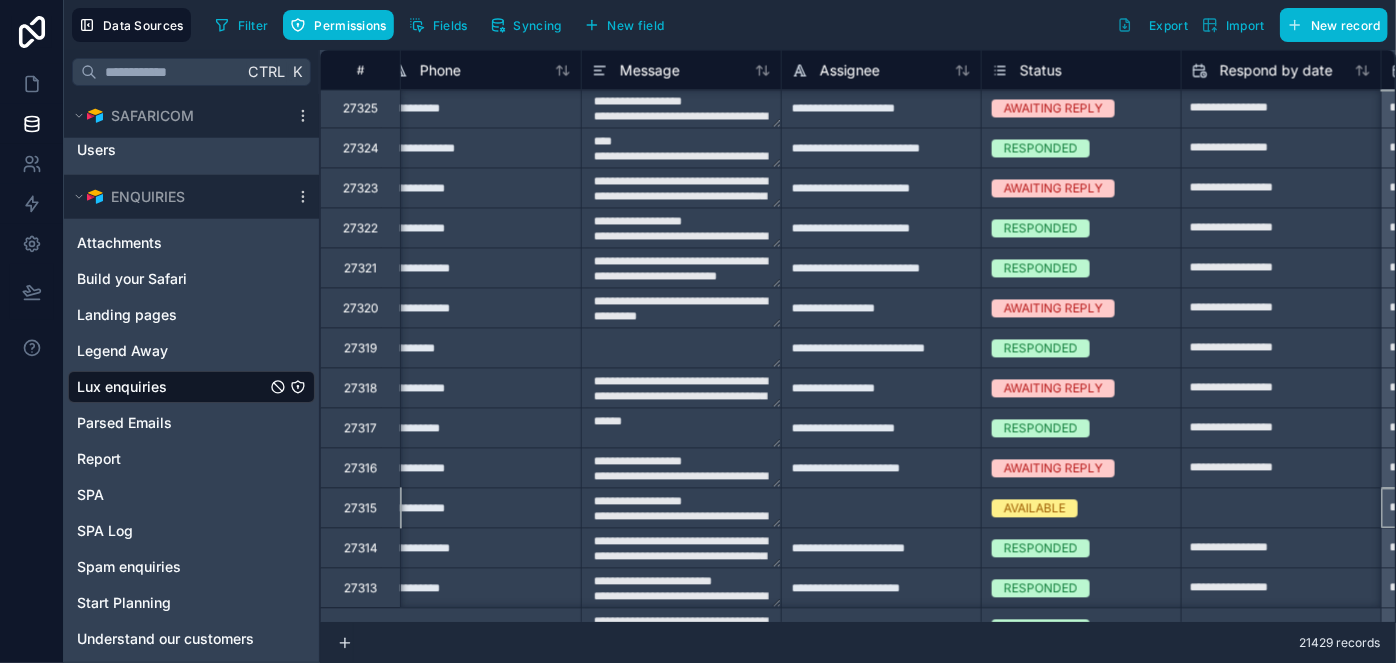 scroll, scrollTop: 1962, scrollLeft: 1219, axis: both 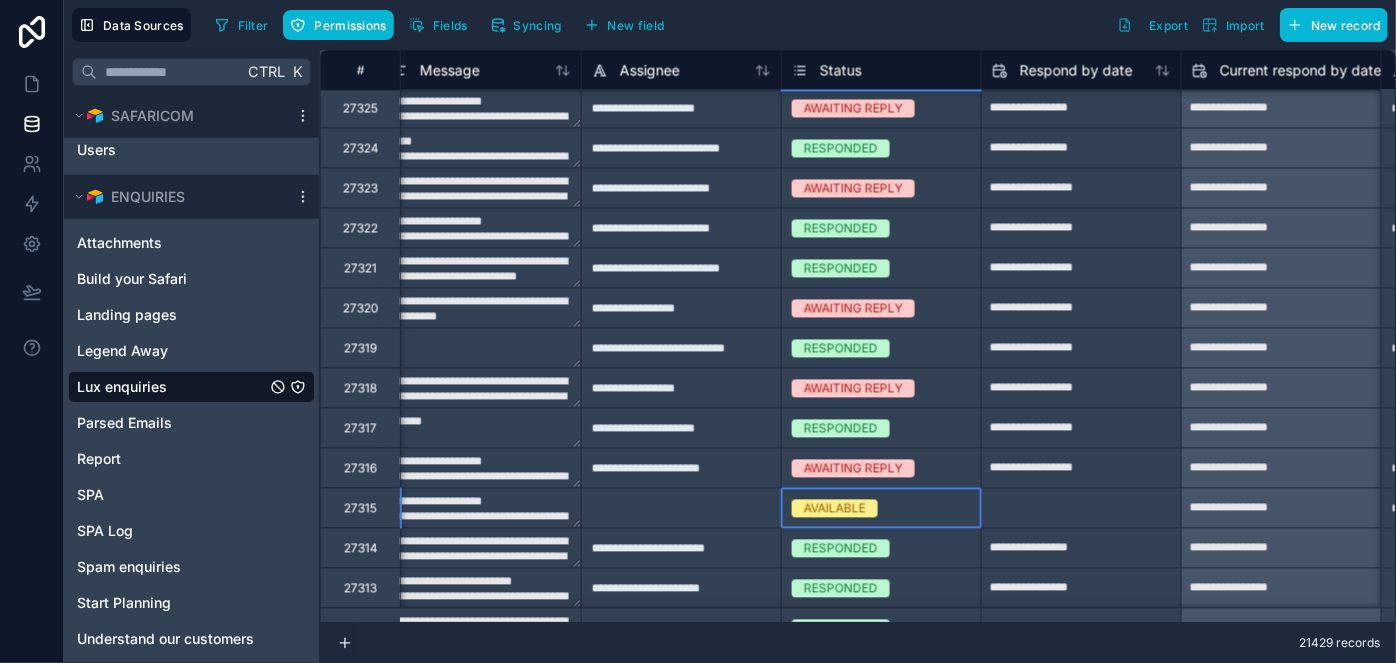 click on "AVAILABLE" at bounding box center [835, 509] 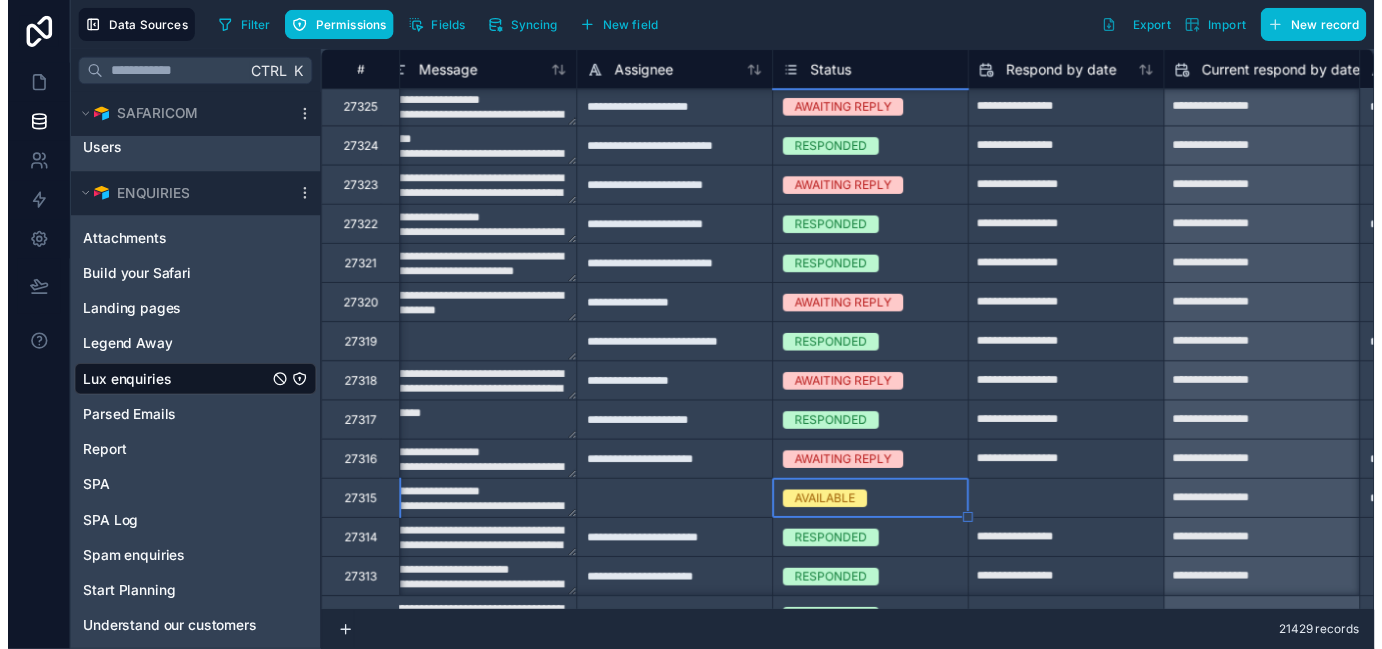 scroll, scrollTop: 179, scrollLeft: 0, axis: vertical 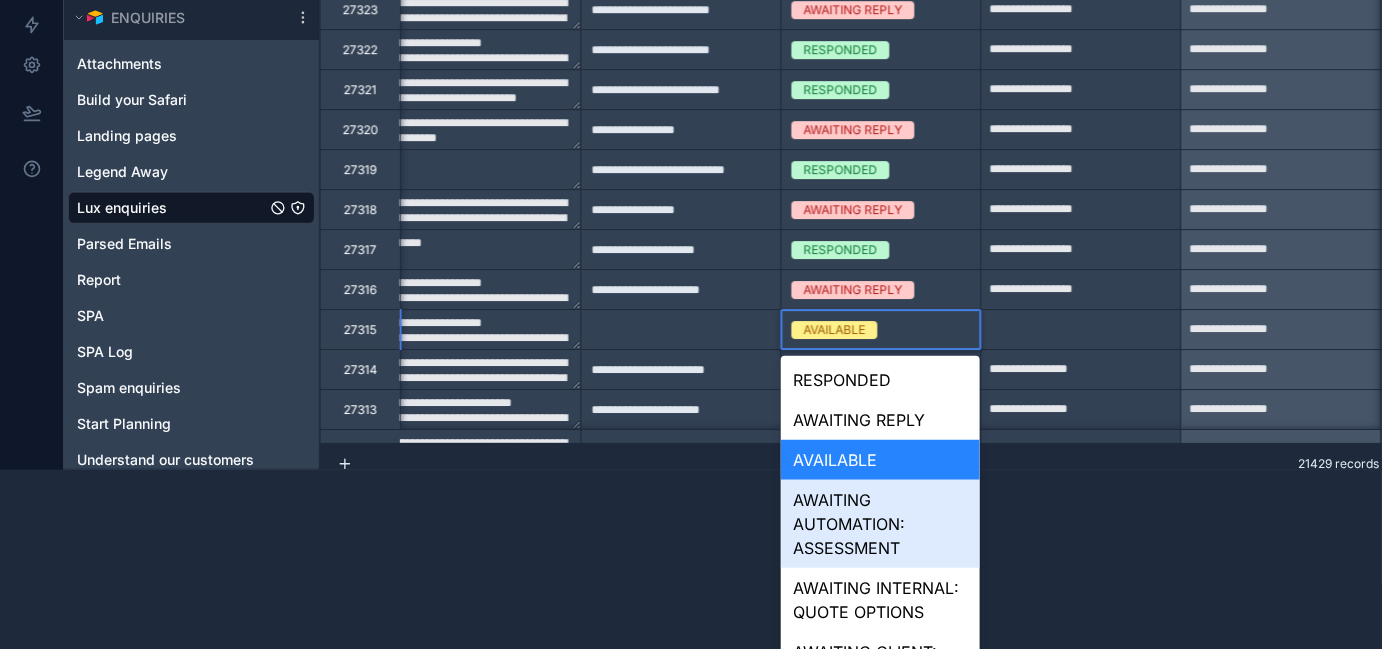 click on "**********" at bounding box center (691, 145) 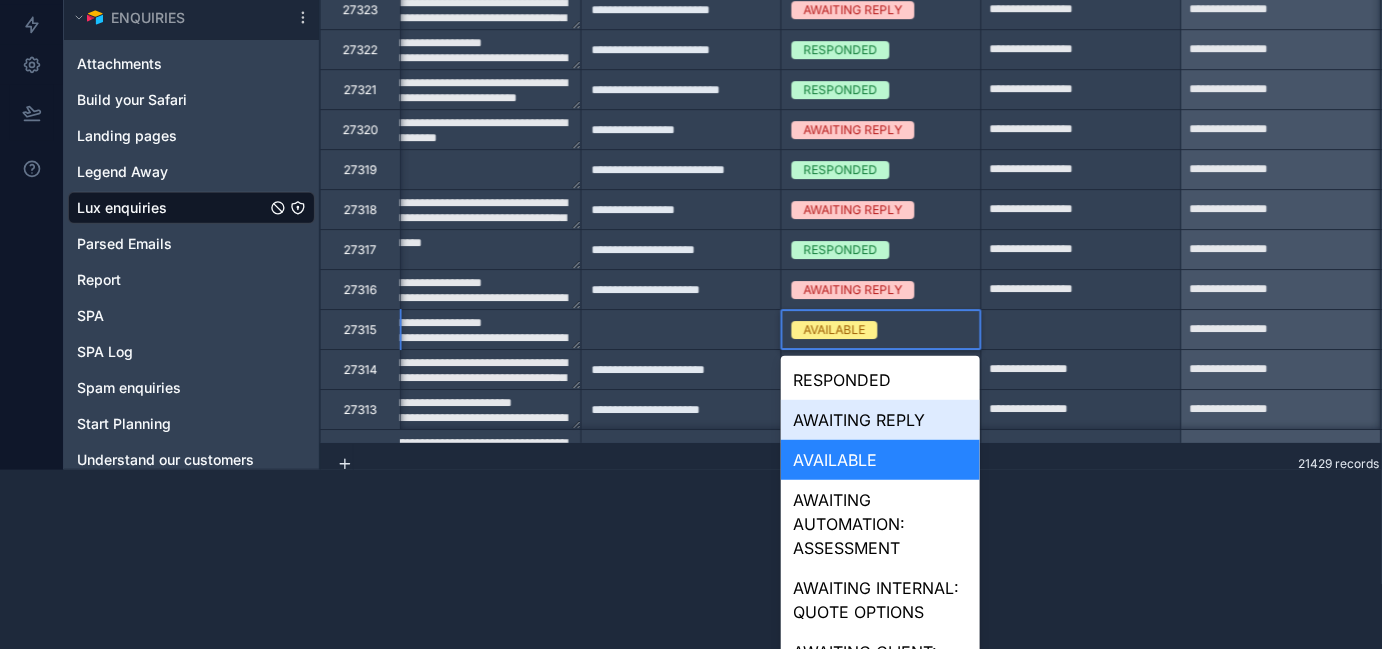click on "AWAITING REPLY" at bounding box center (880, 420) 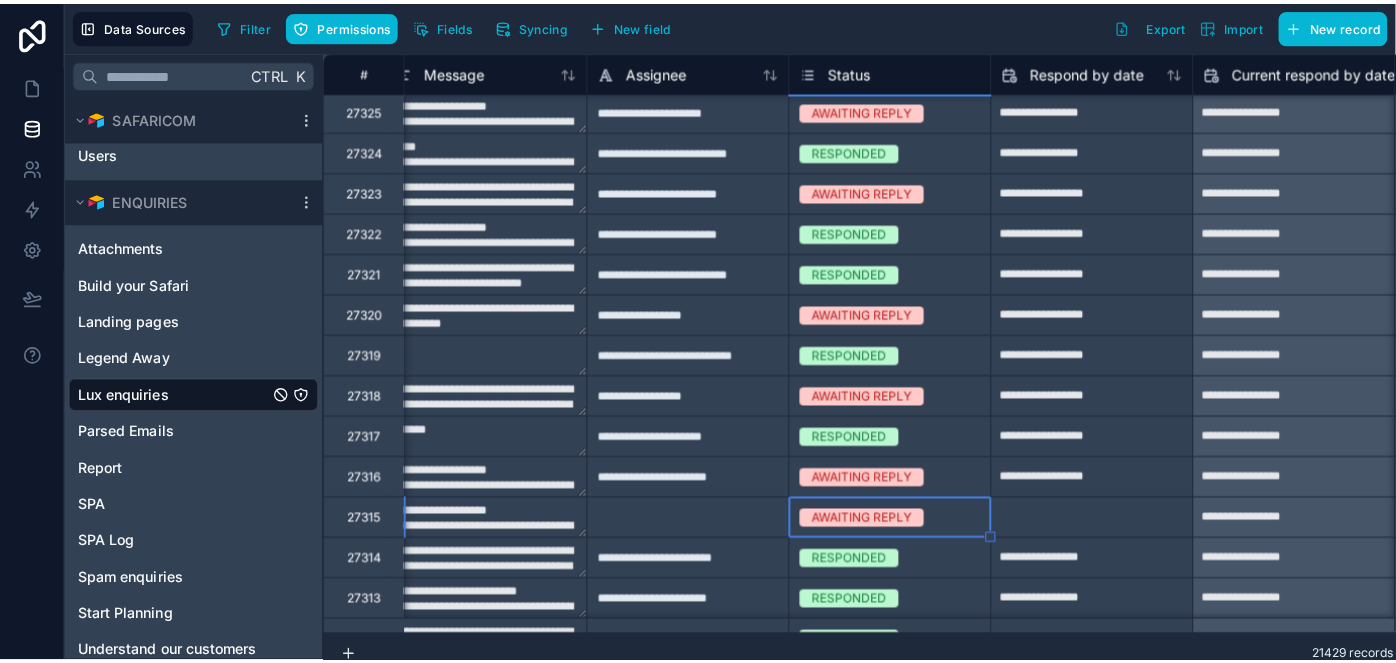 scroll, scrollTop: 0, scrollLeft: 0, axis: both 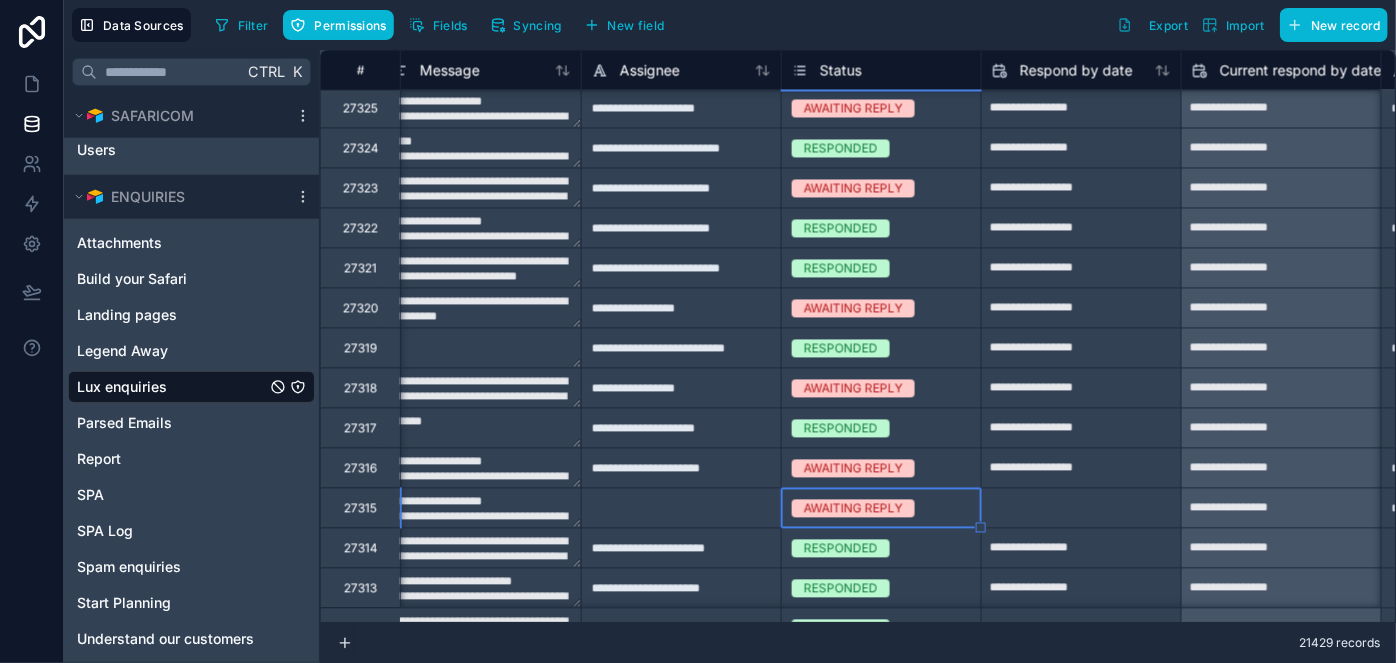 type on "**********" 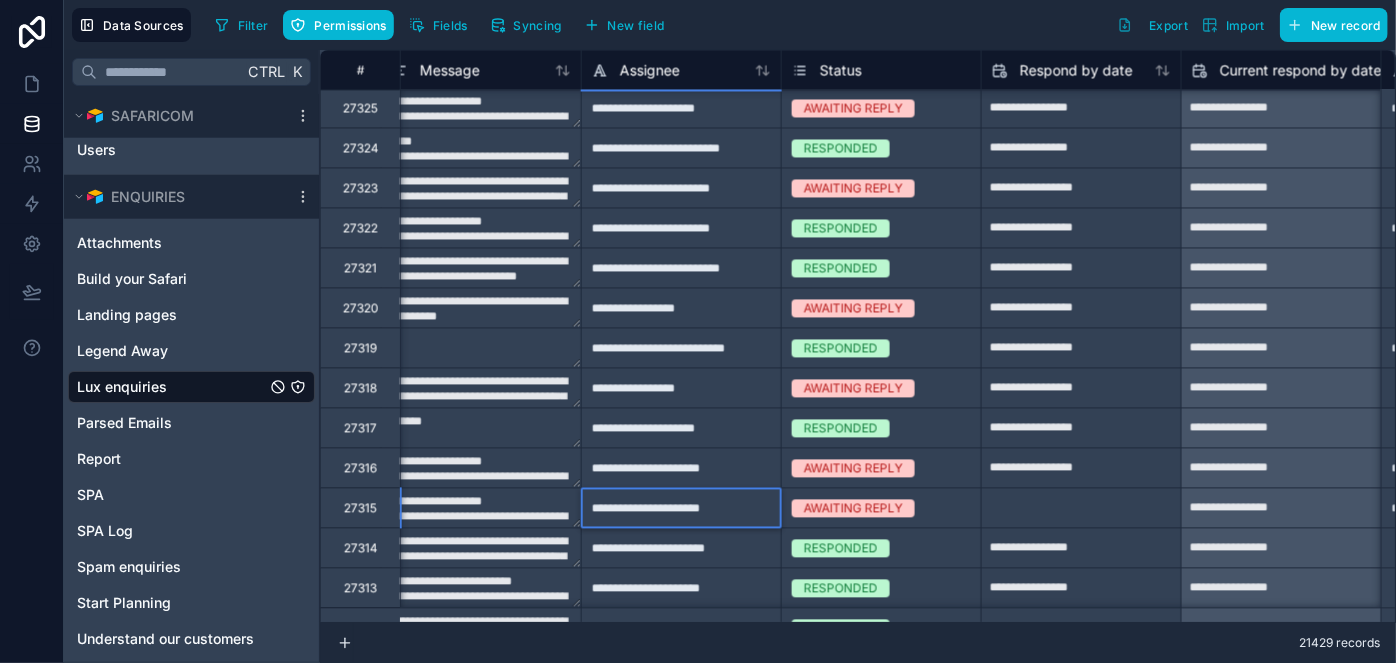 type on "**********" 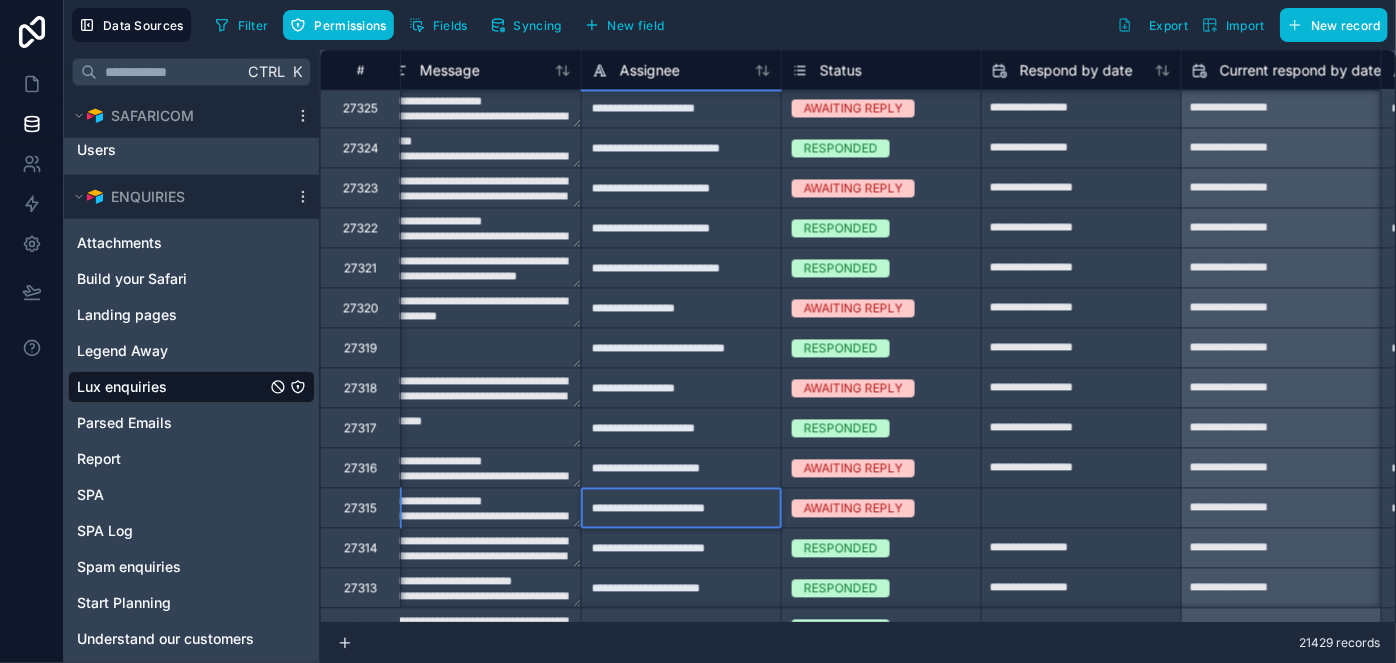 click at bounding box center (1081, -131) 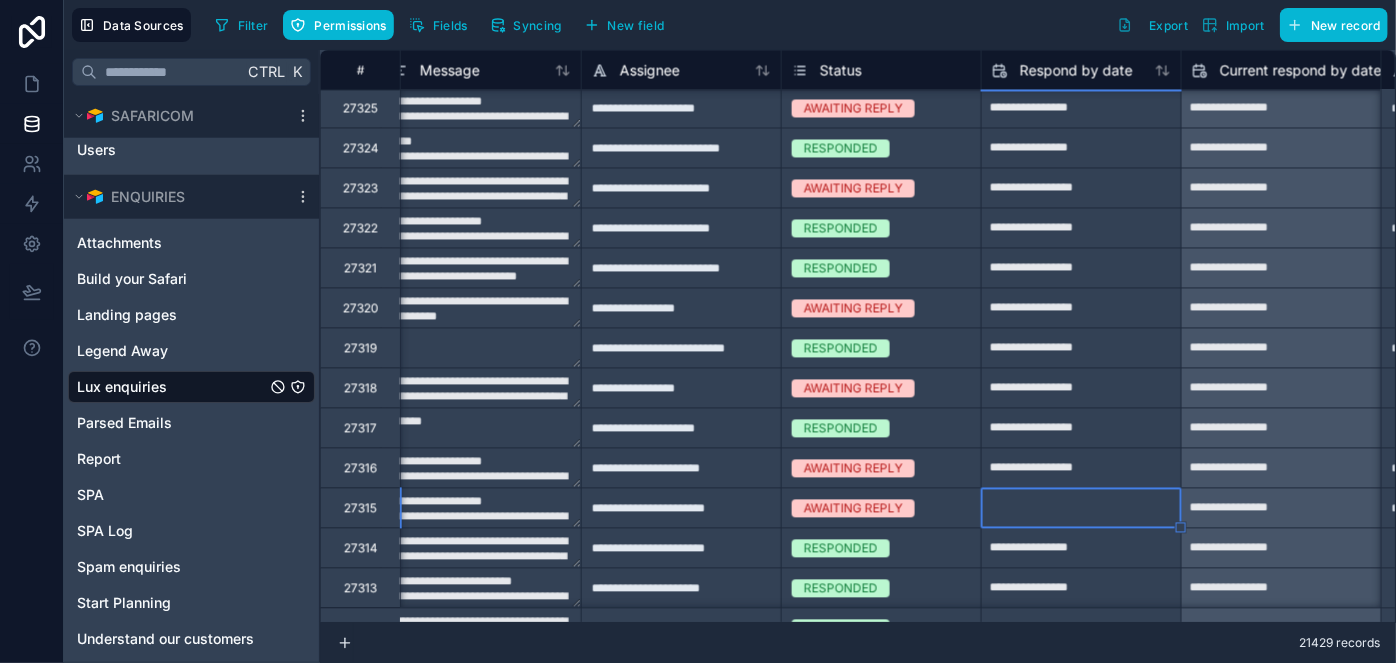 select on "****" 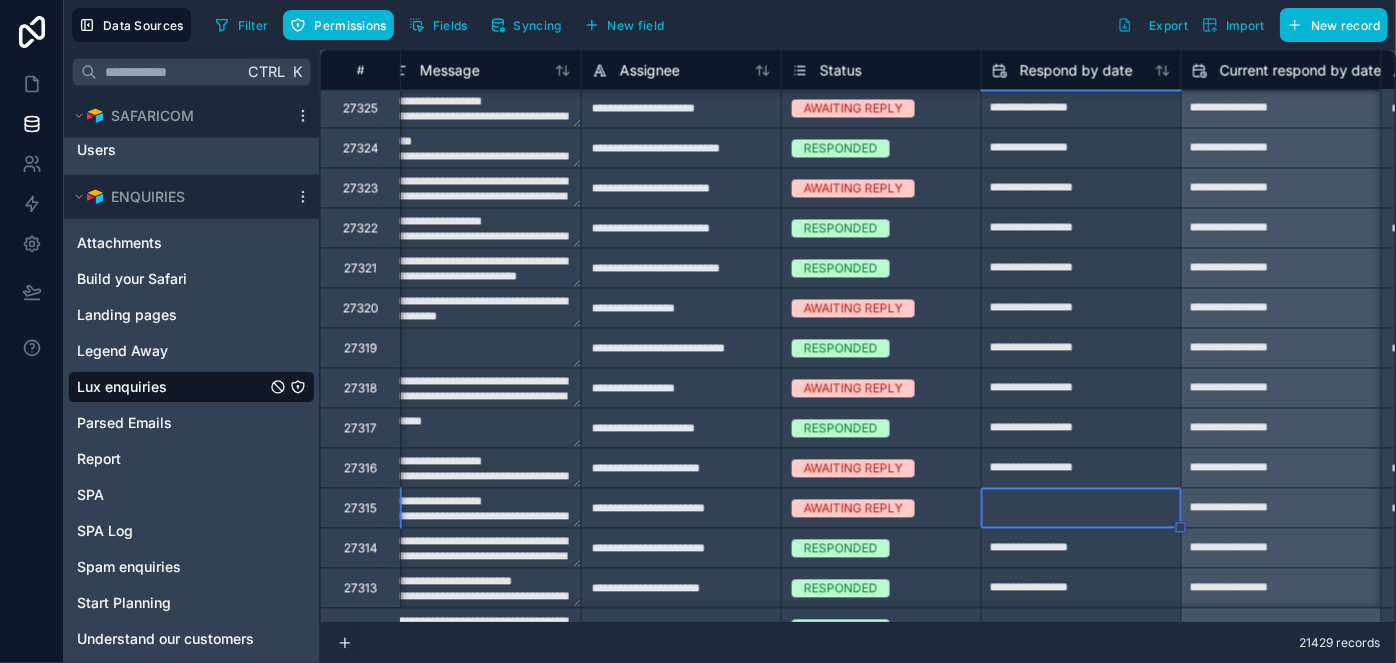 select on "*" 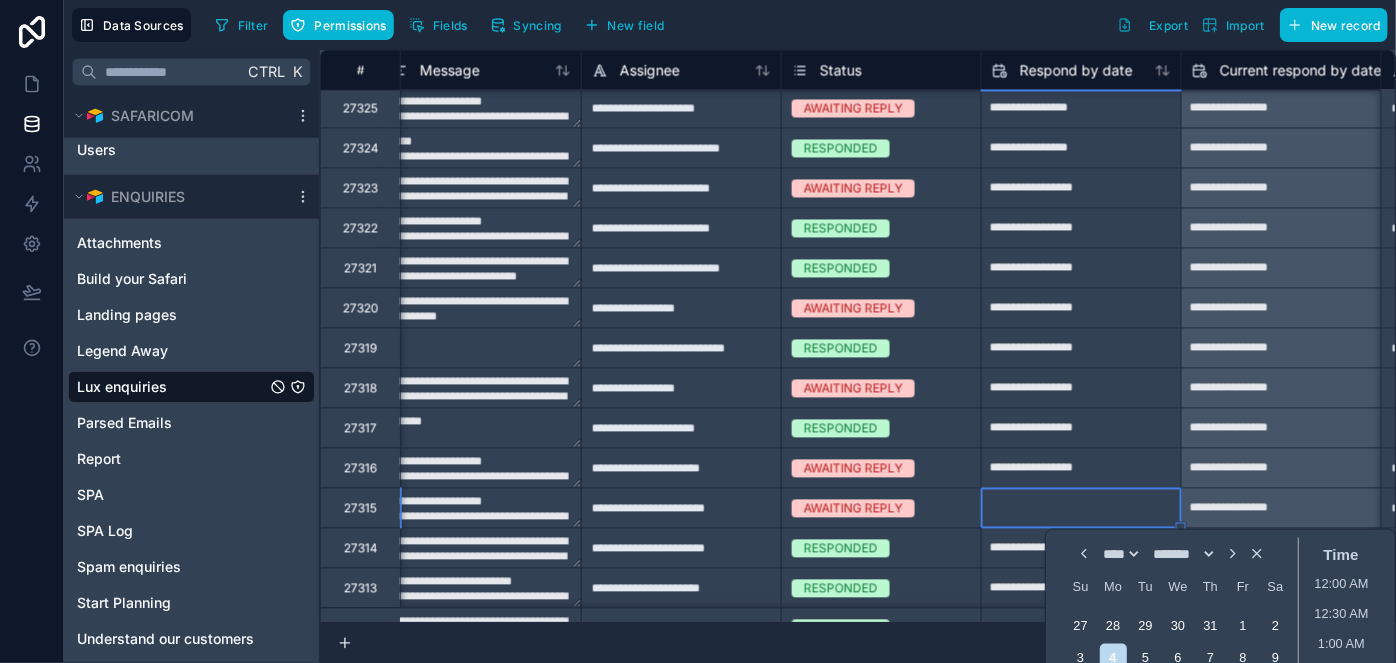 click at bounding box center [1081, -131] 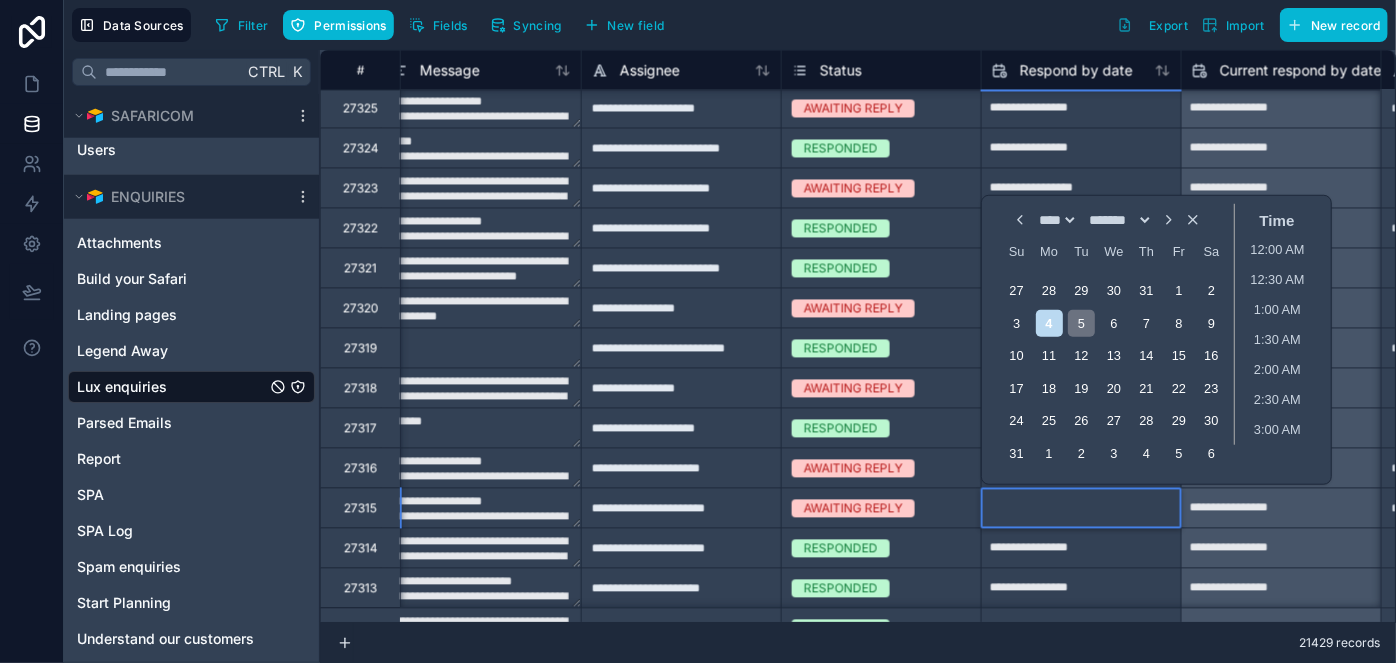 type on "**********" 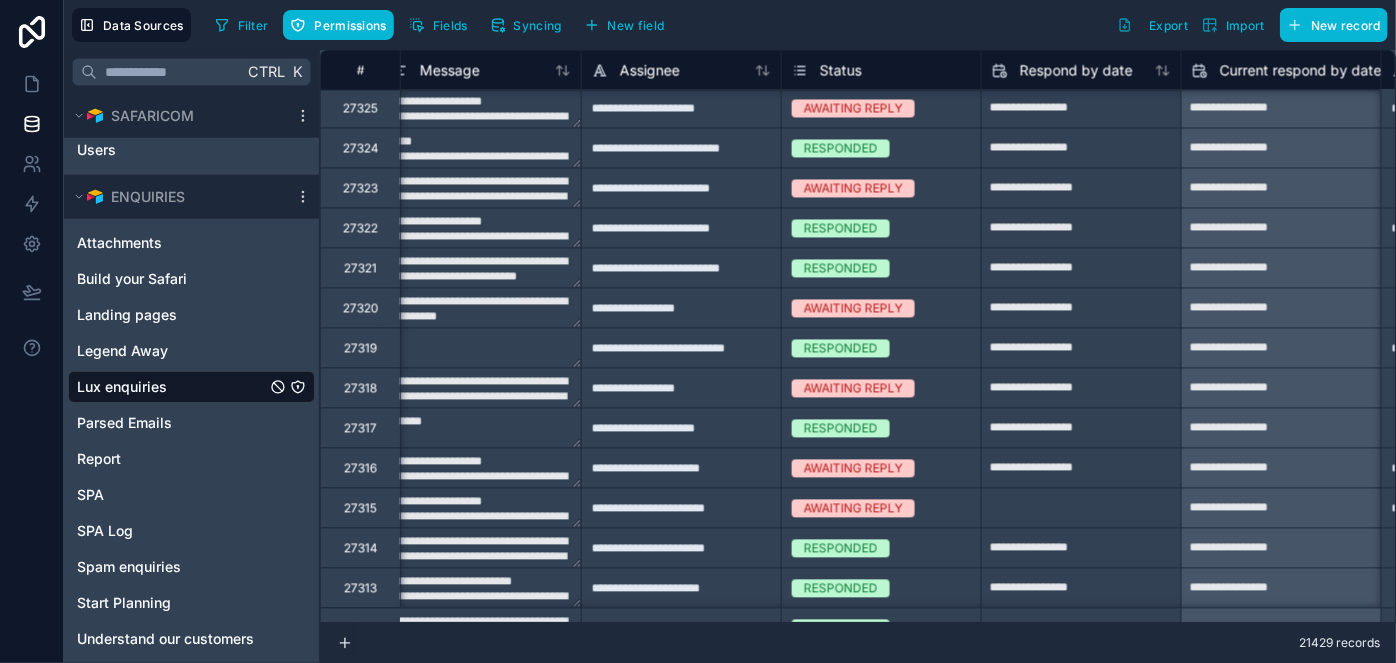type on "**********" 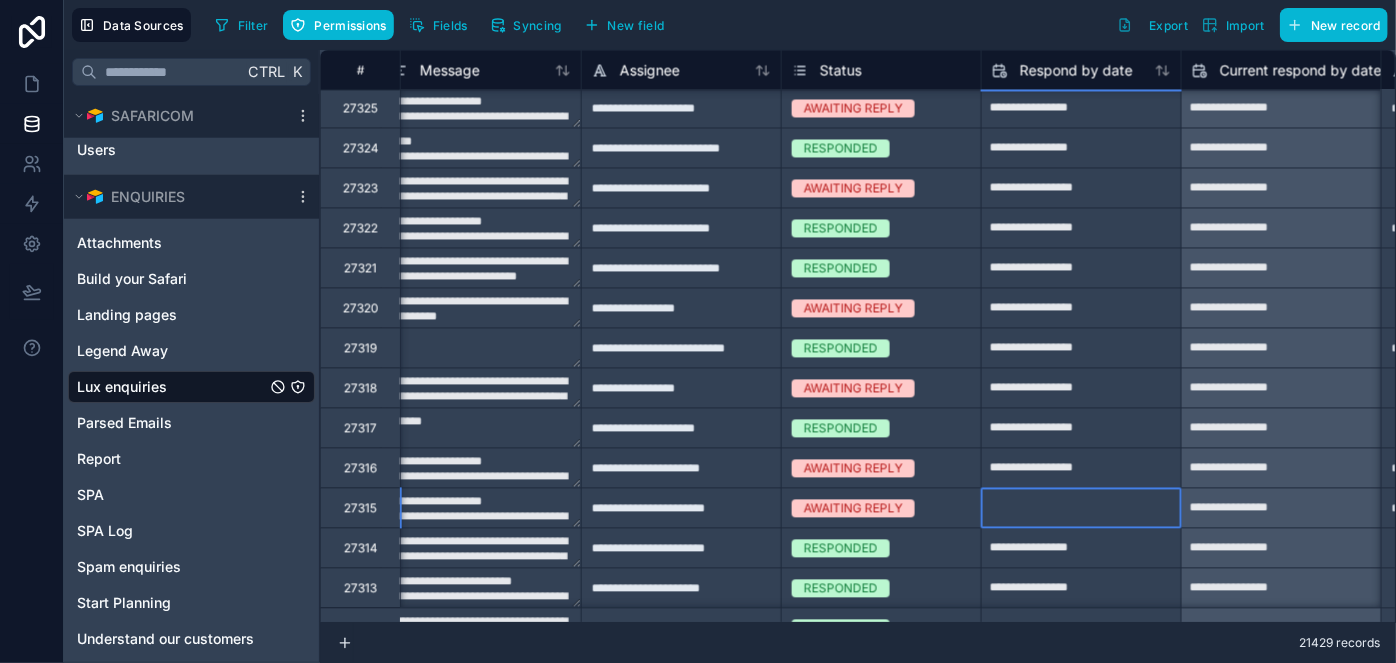 click at bounding box center (1081, -131) 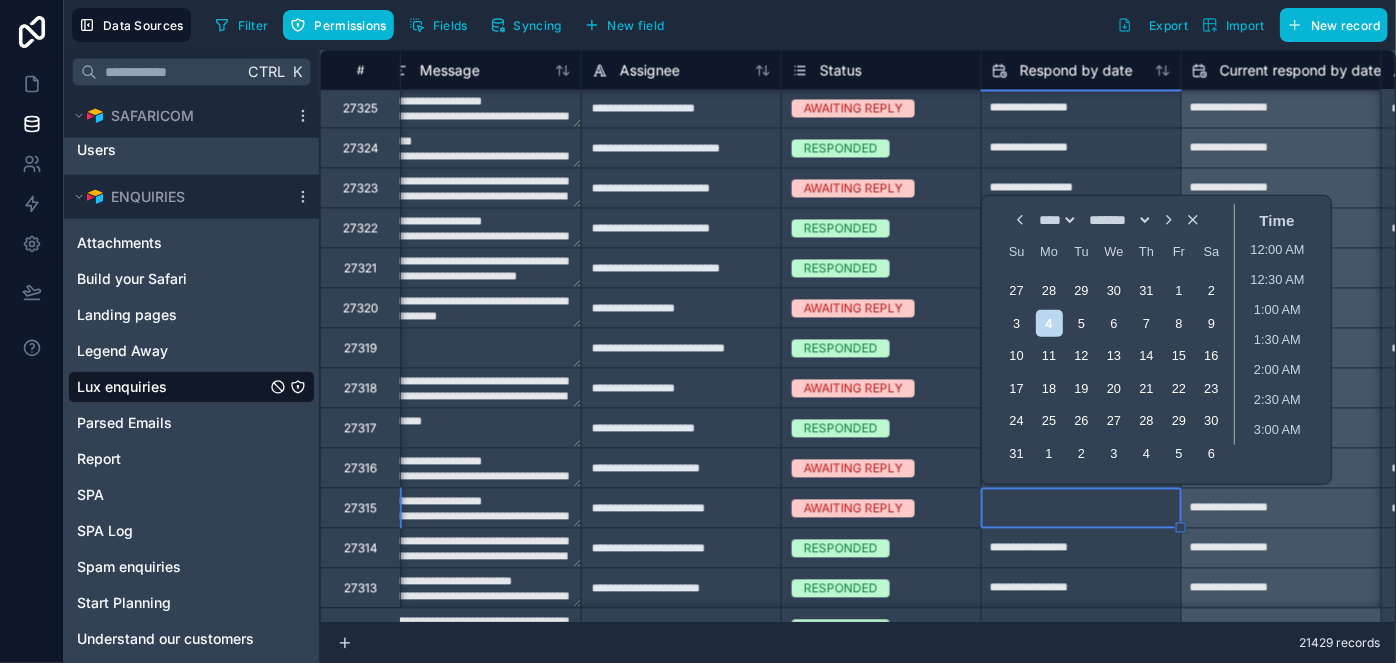 scroll, scrollTop: 255, scrollLeft: 0, axis: vertical 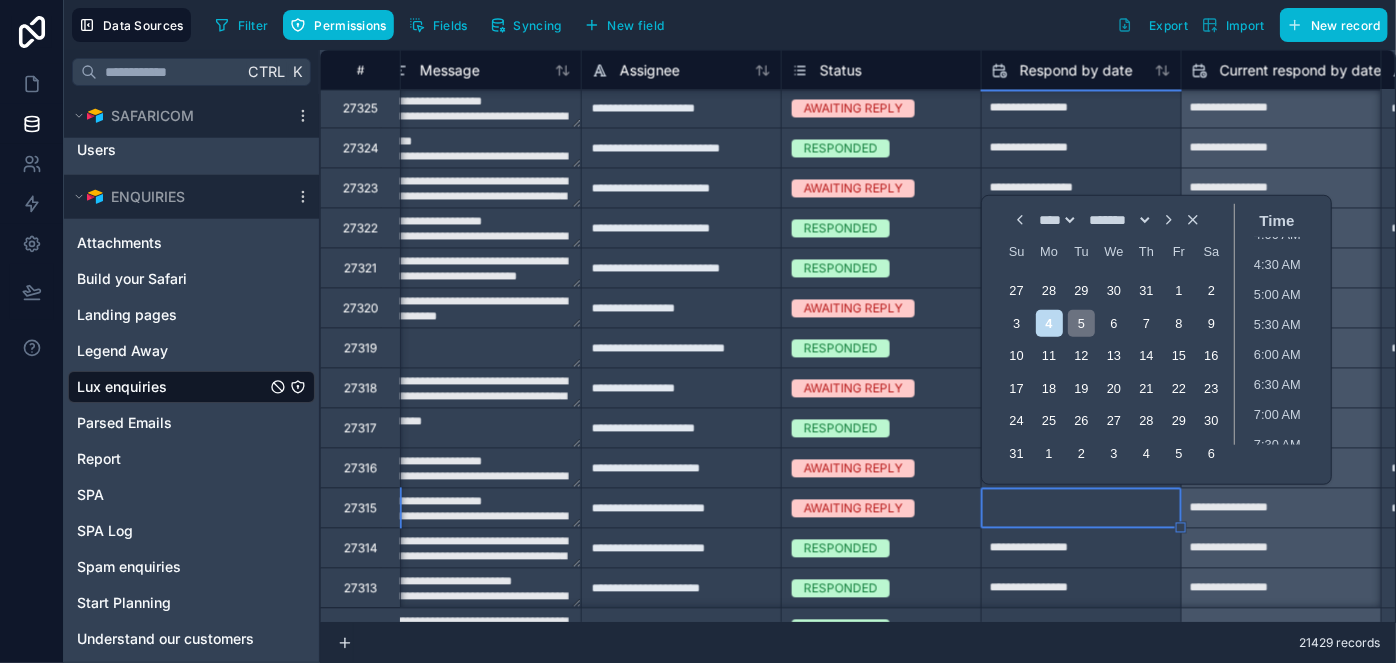 type on "**********" 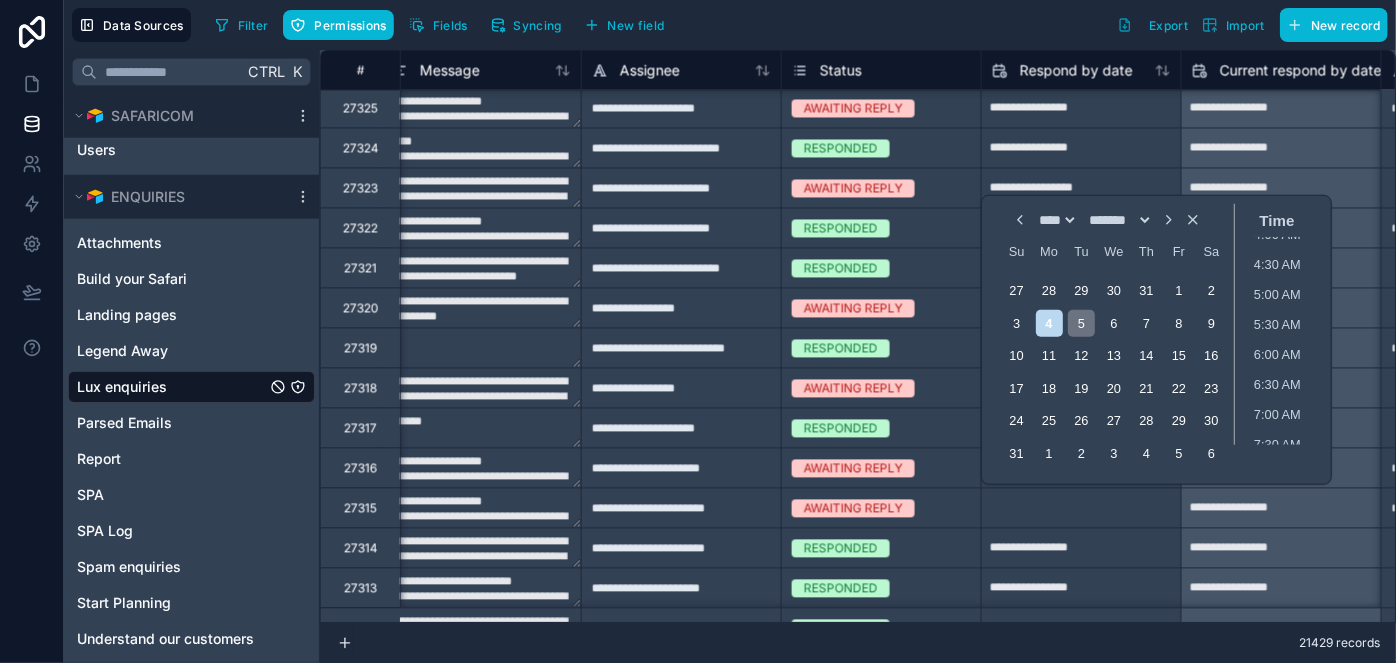 click on "5" at bounding box center (1081, 323) 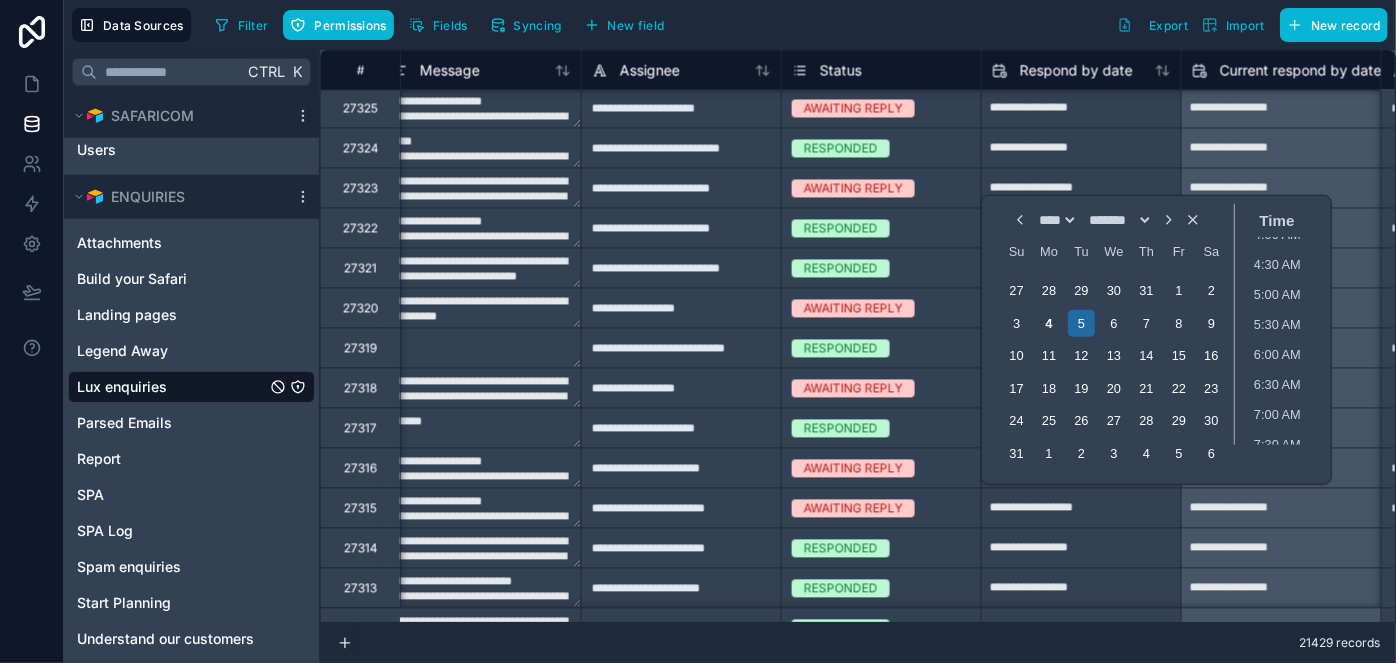 type on "**********" 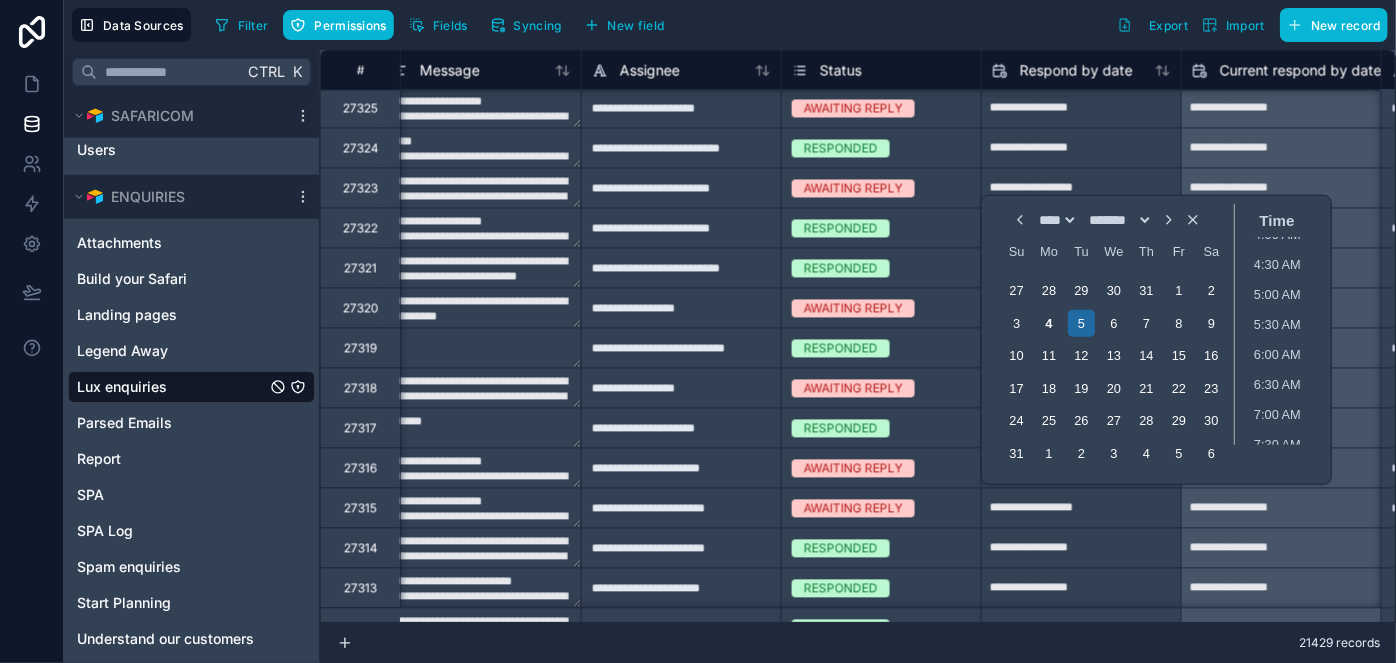 type on "**********" 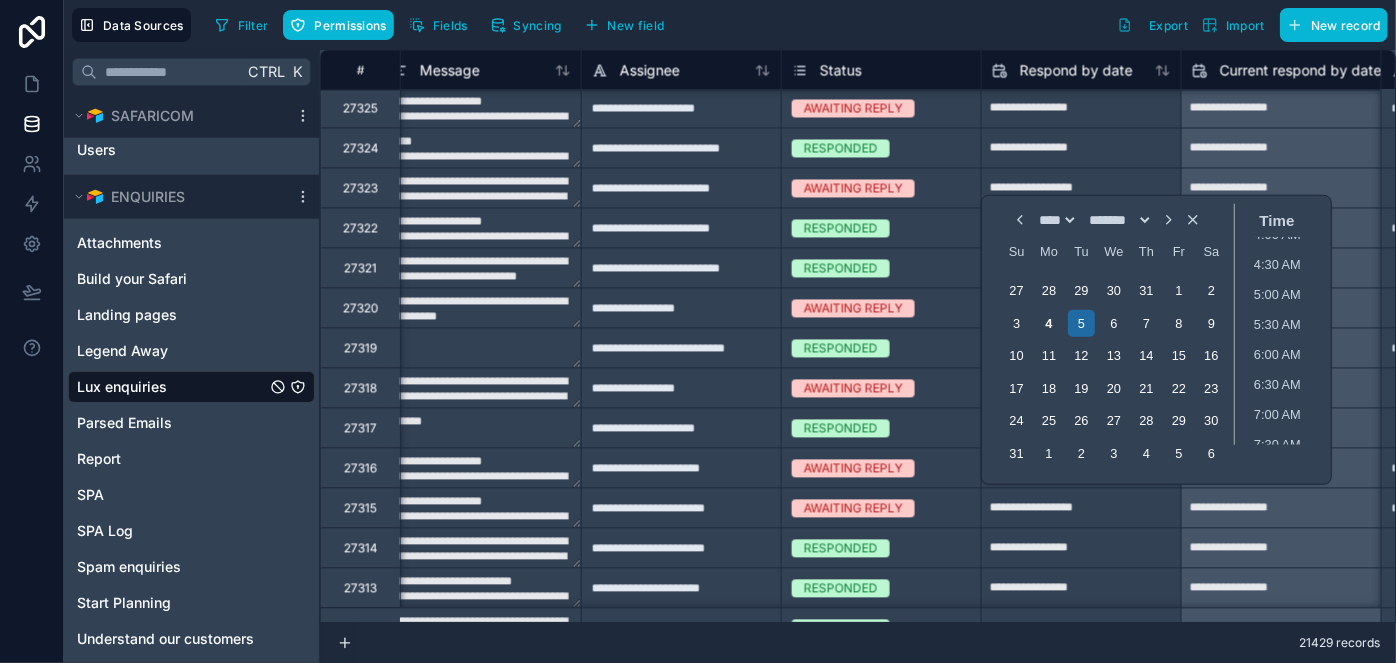 type on "**********" 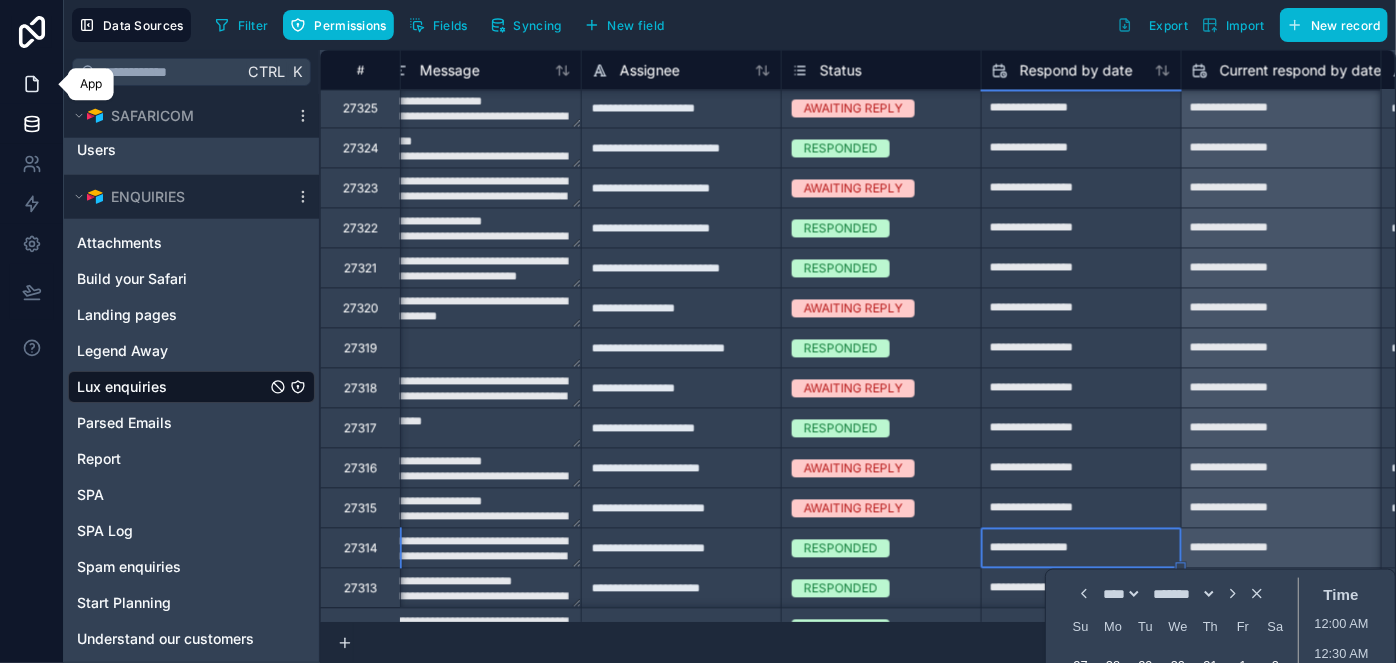 type on "**********" 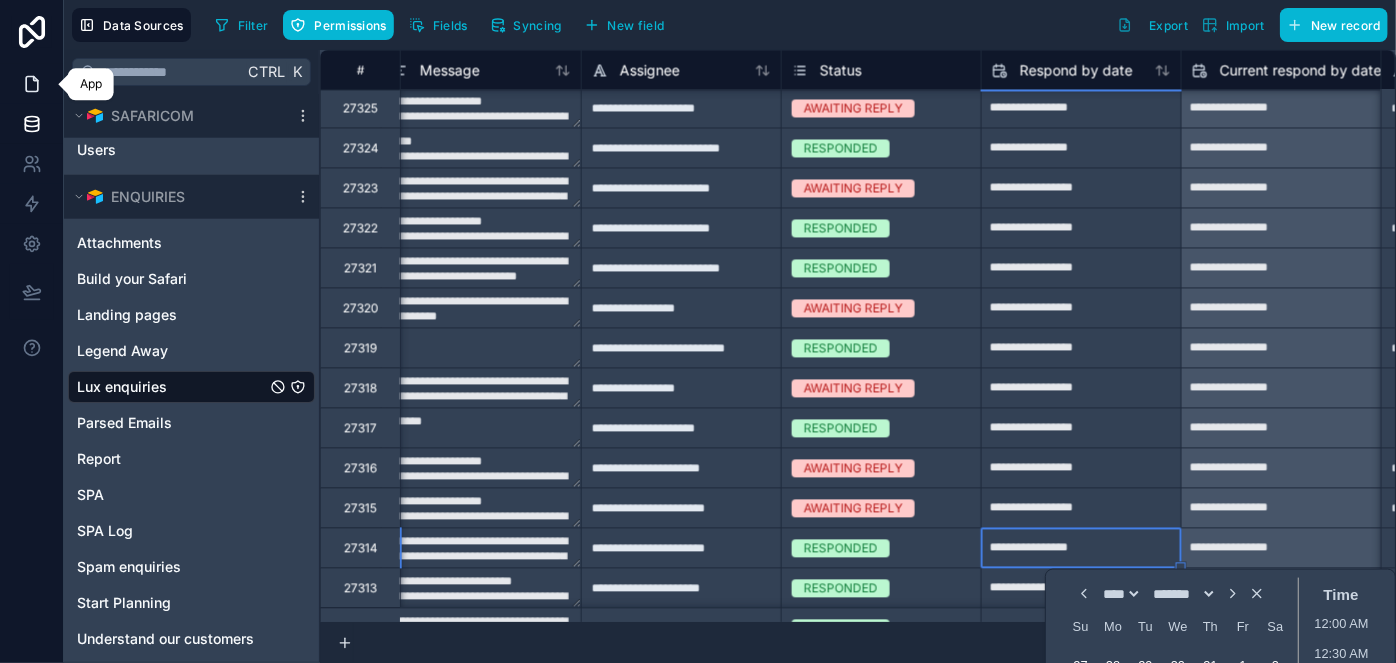 type on "**********" 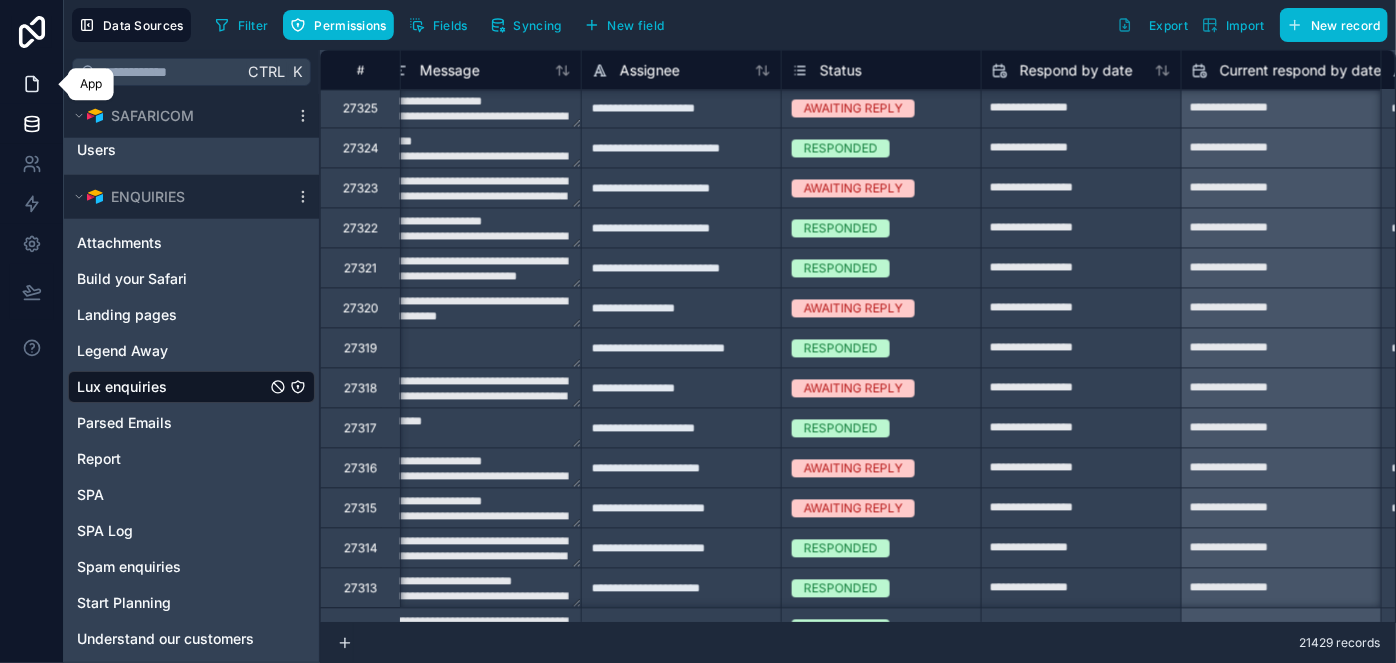 click 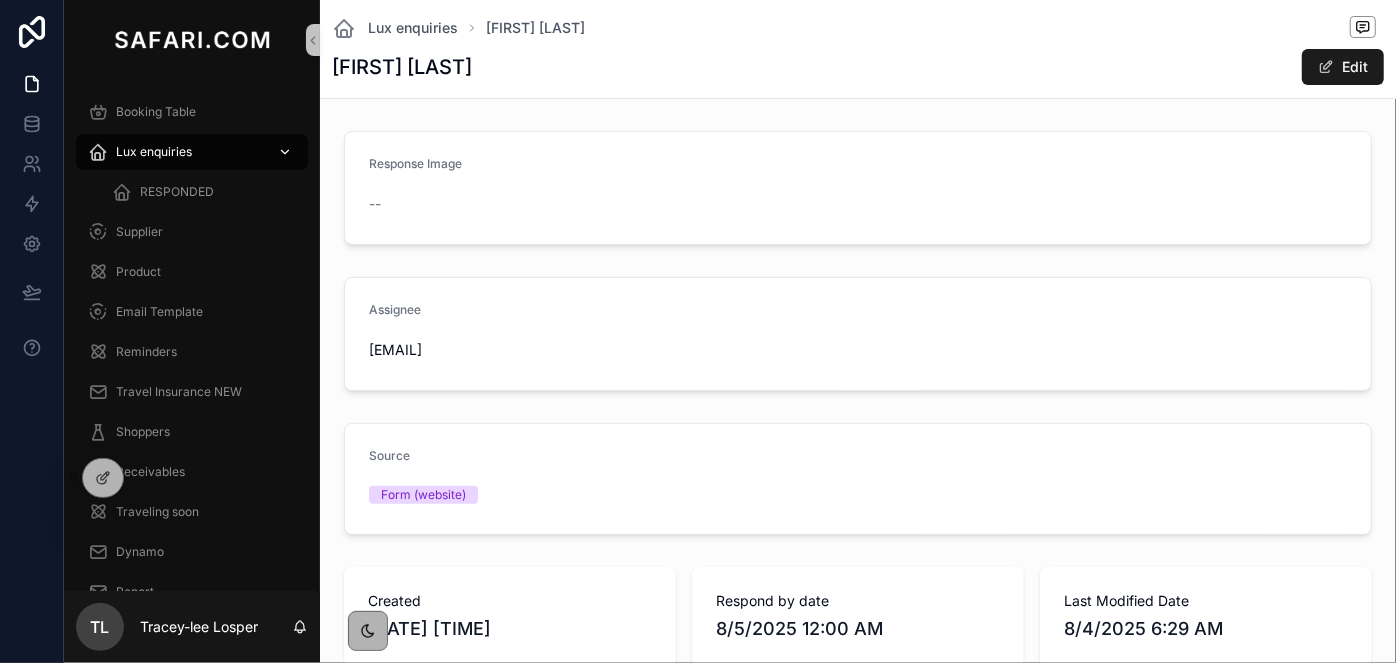 click on "Lux enquiries" at bounding box center (154, 152) 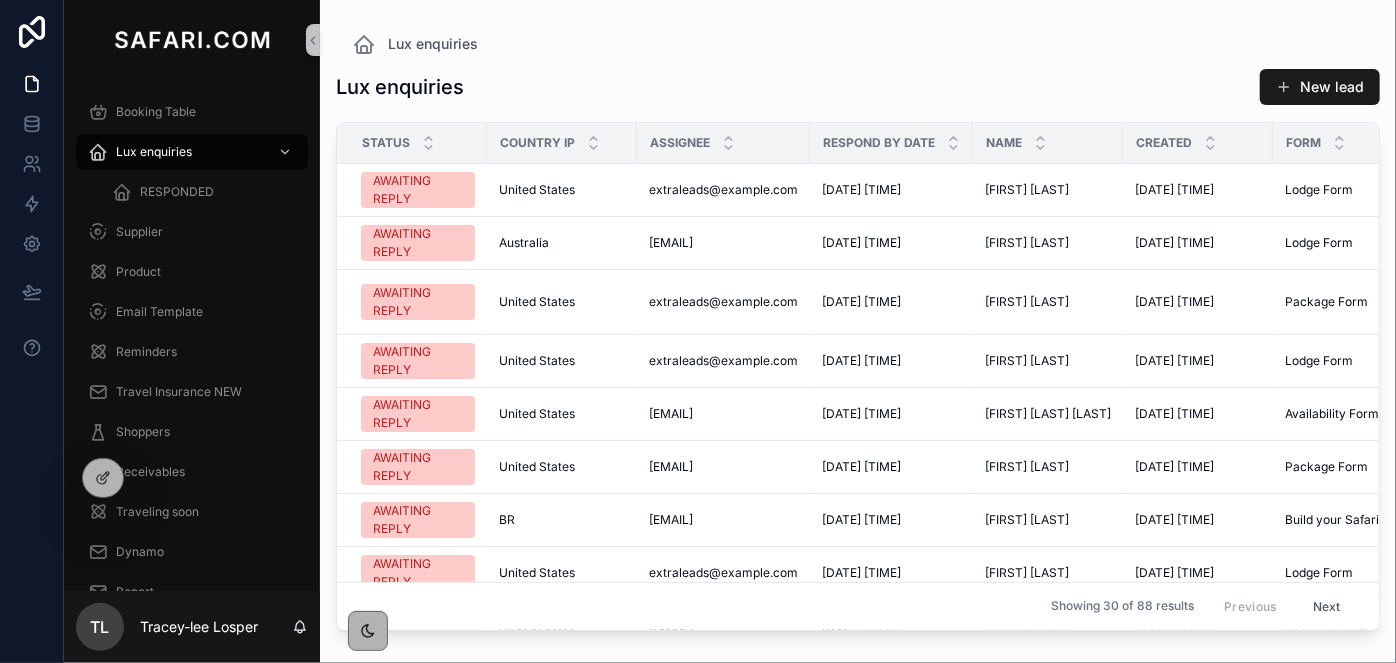 click on "Next" at bounding box center (1327, 606) 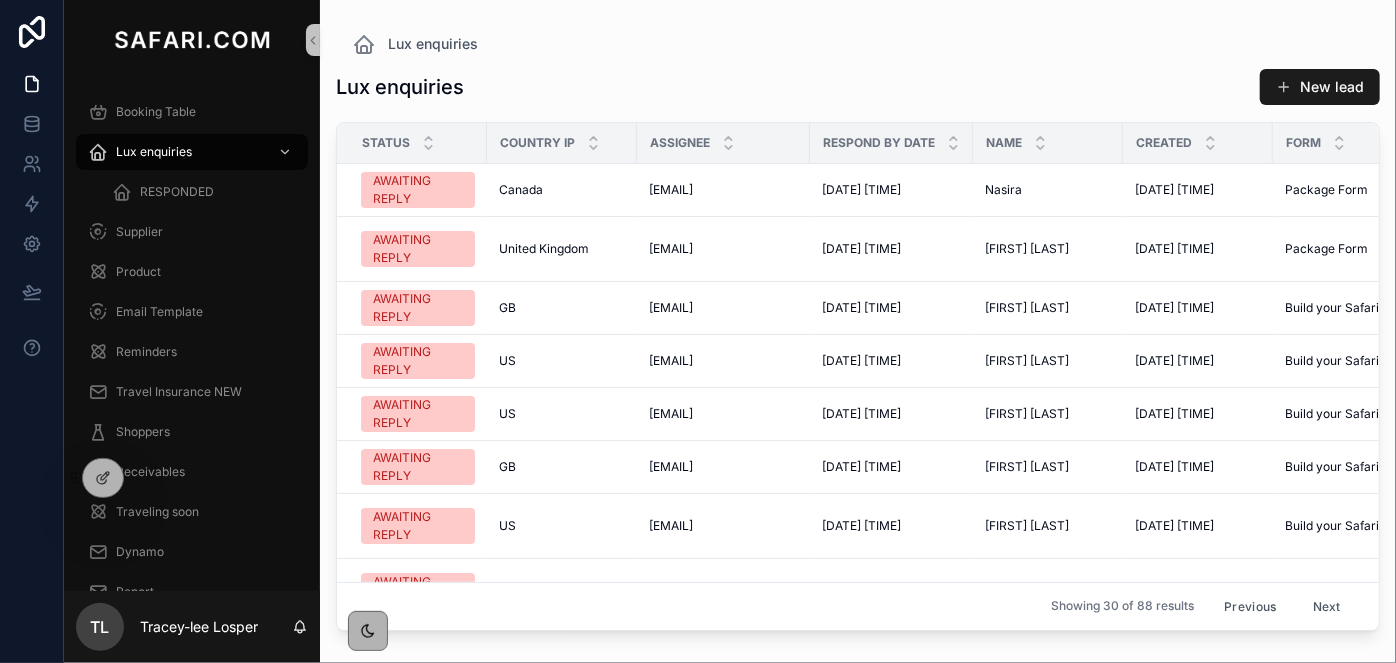 click on "Next" at bounding box center [1327, 606] 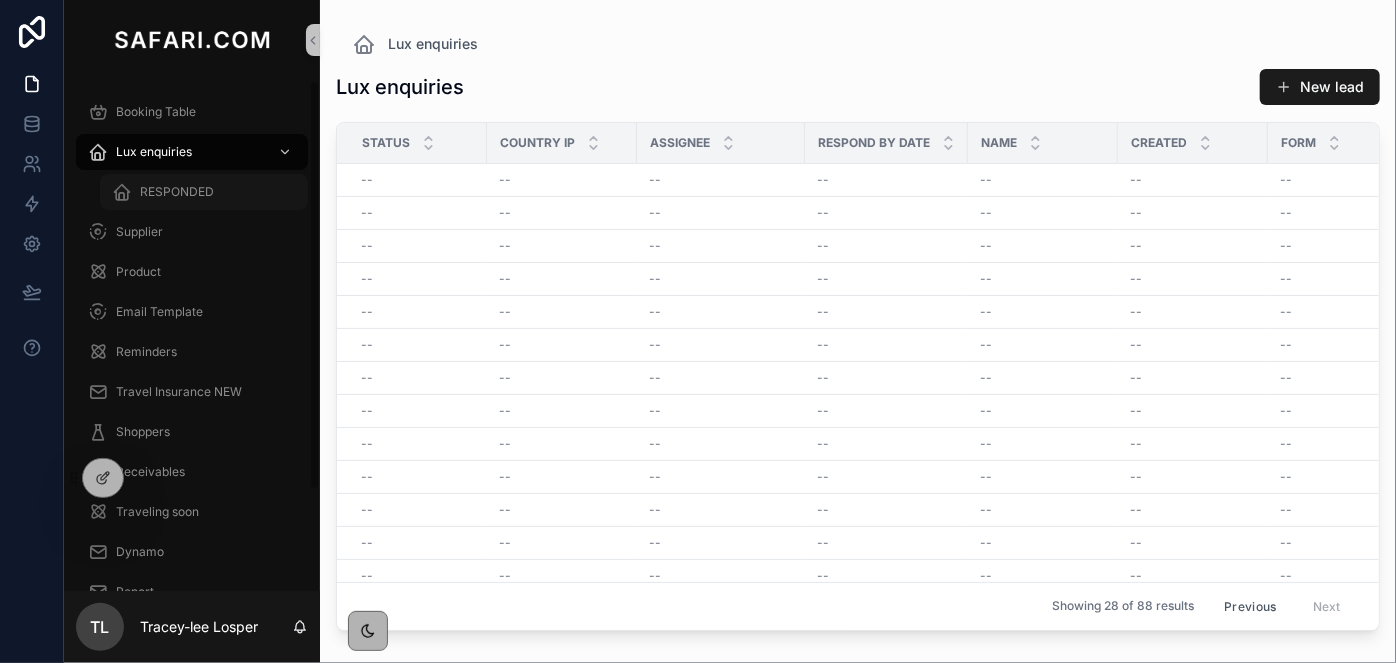 click on "RESPONDED" at bounding box center (204, 192) 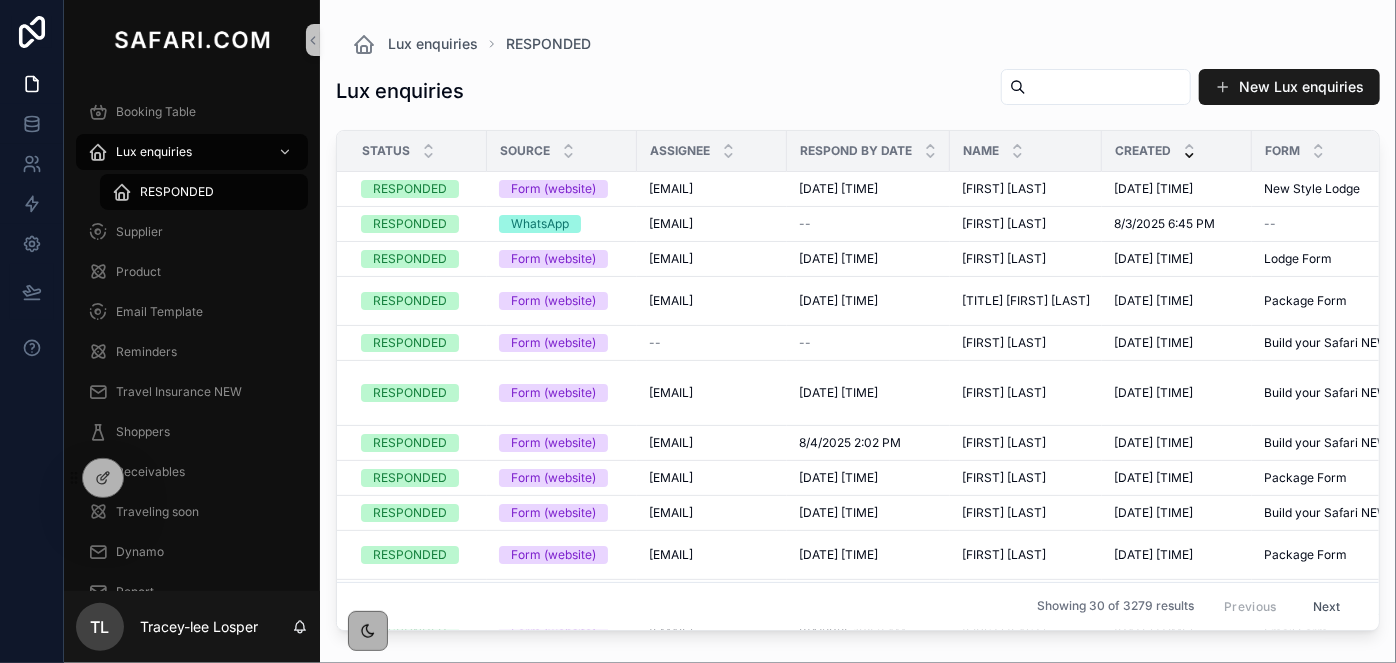 drag, startPoint x: 197, startPoint y: 181, endPoint x: 1002, endPoint y: 79, distance: 811.4364 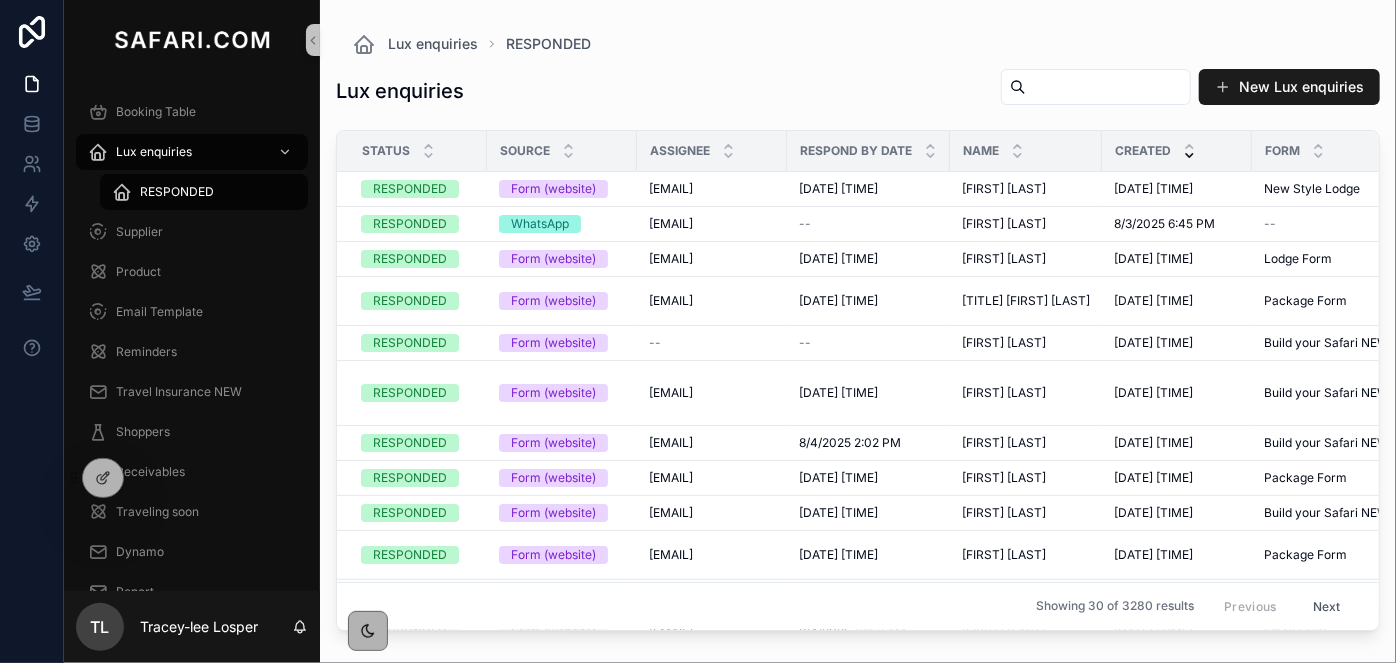 paste on "**********" 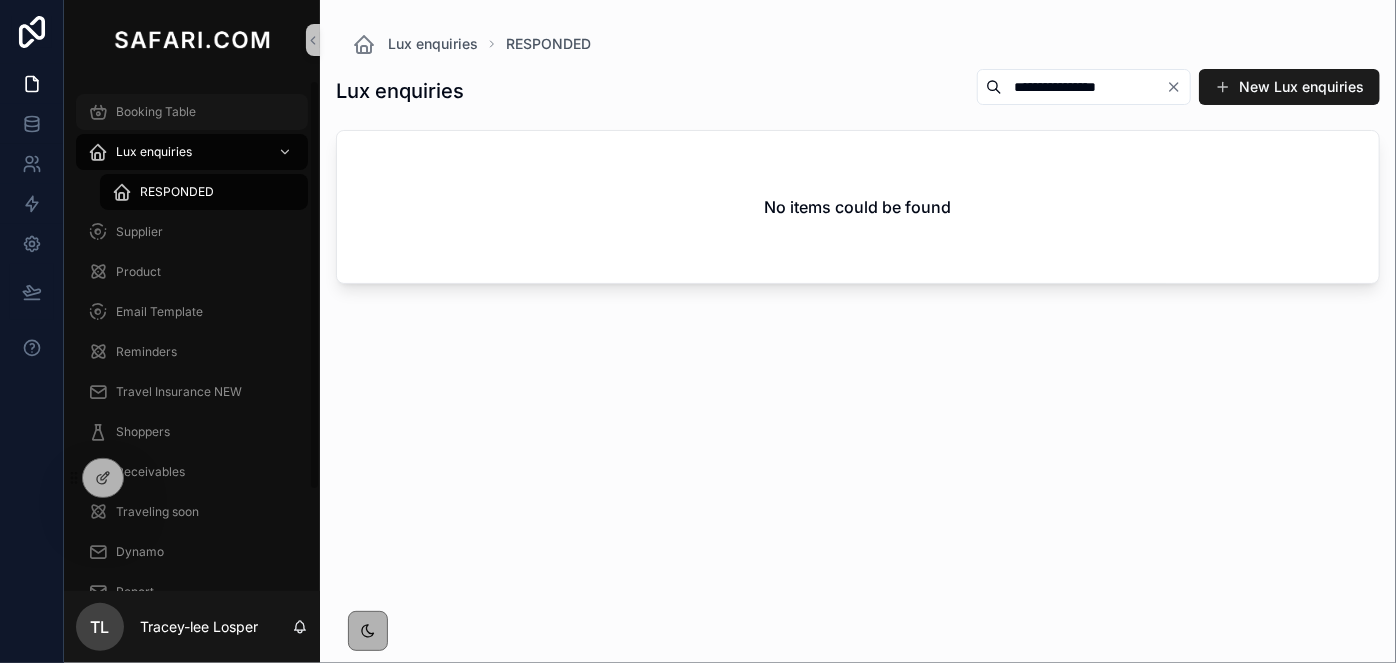 type on "**********" 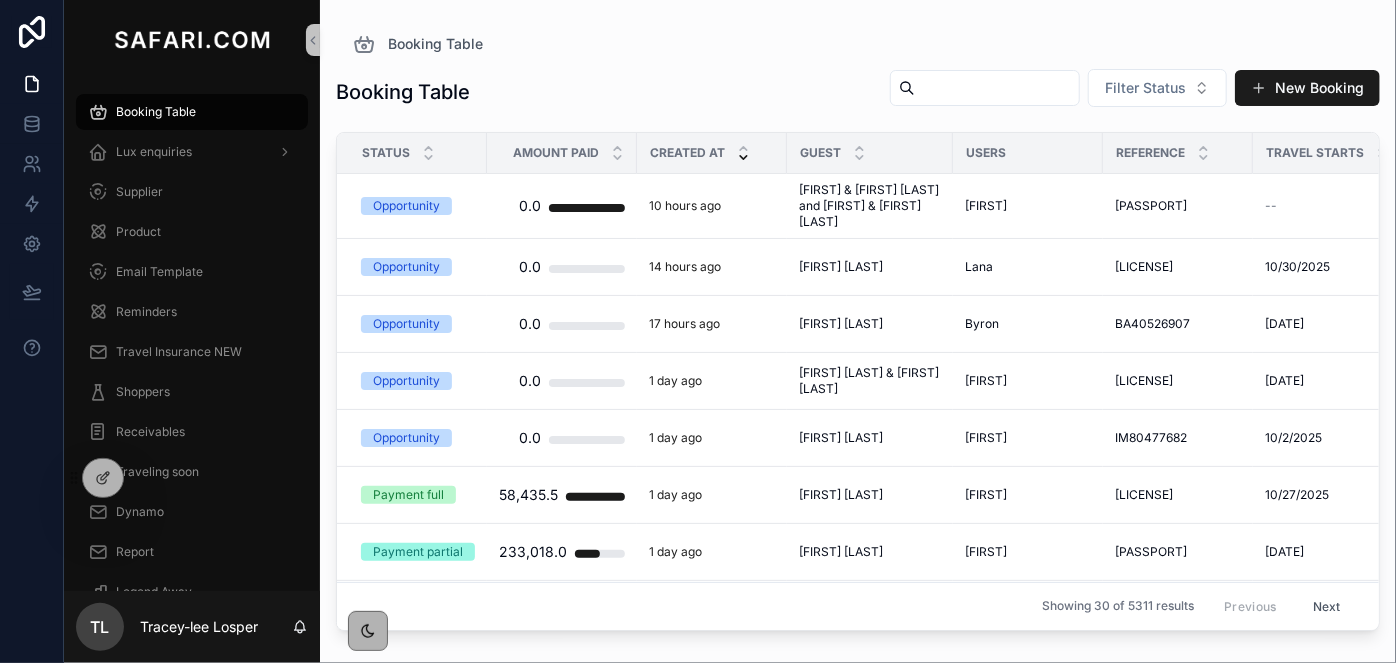 click at bounding box center [997, 88] 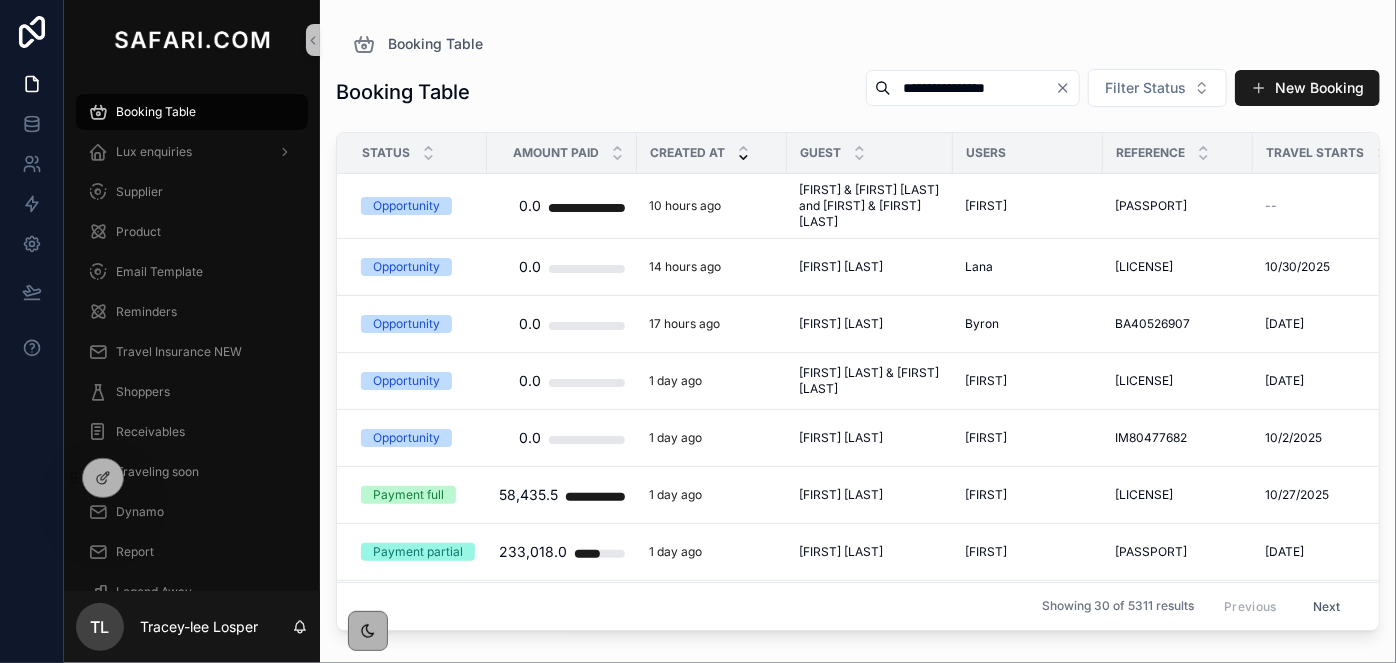 click on "**********" at bounding box center (973, 88) 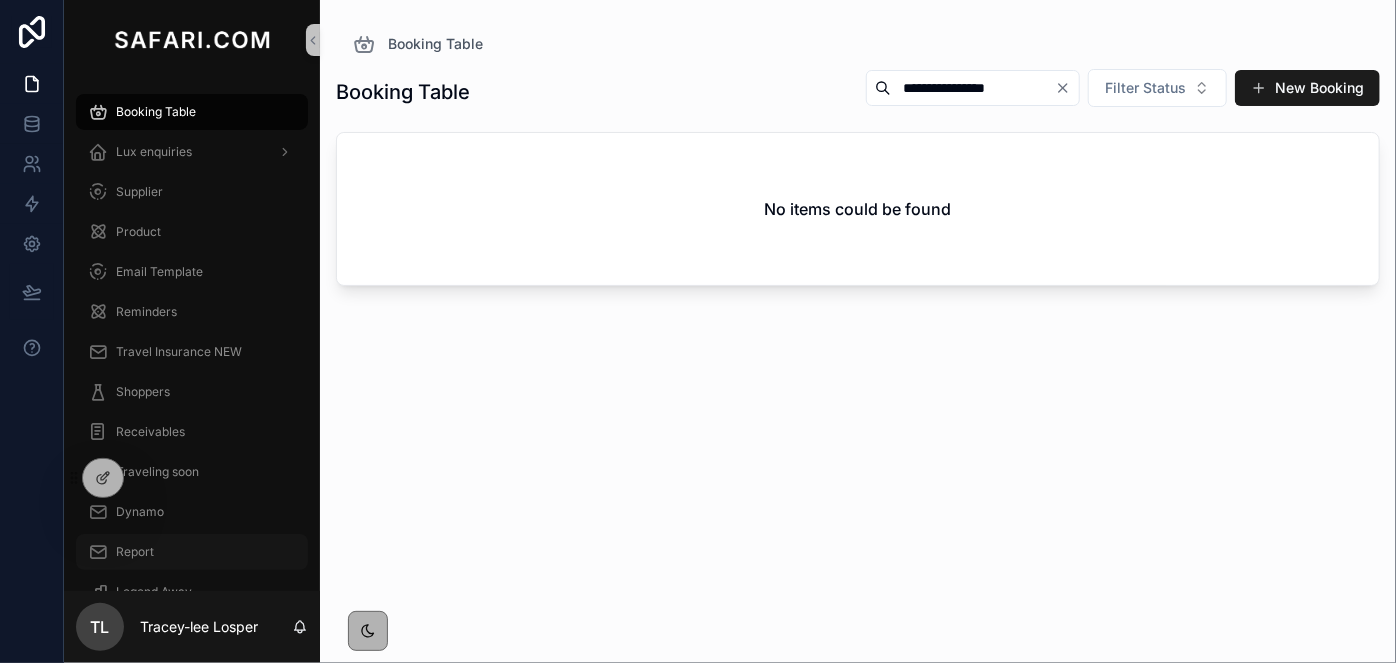 type on "**********" 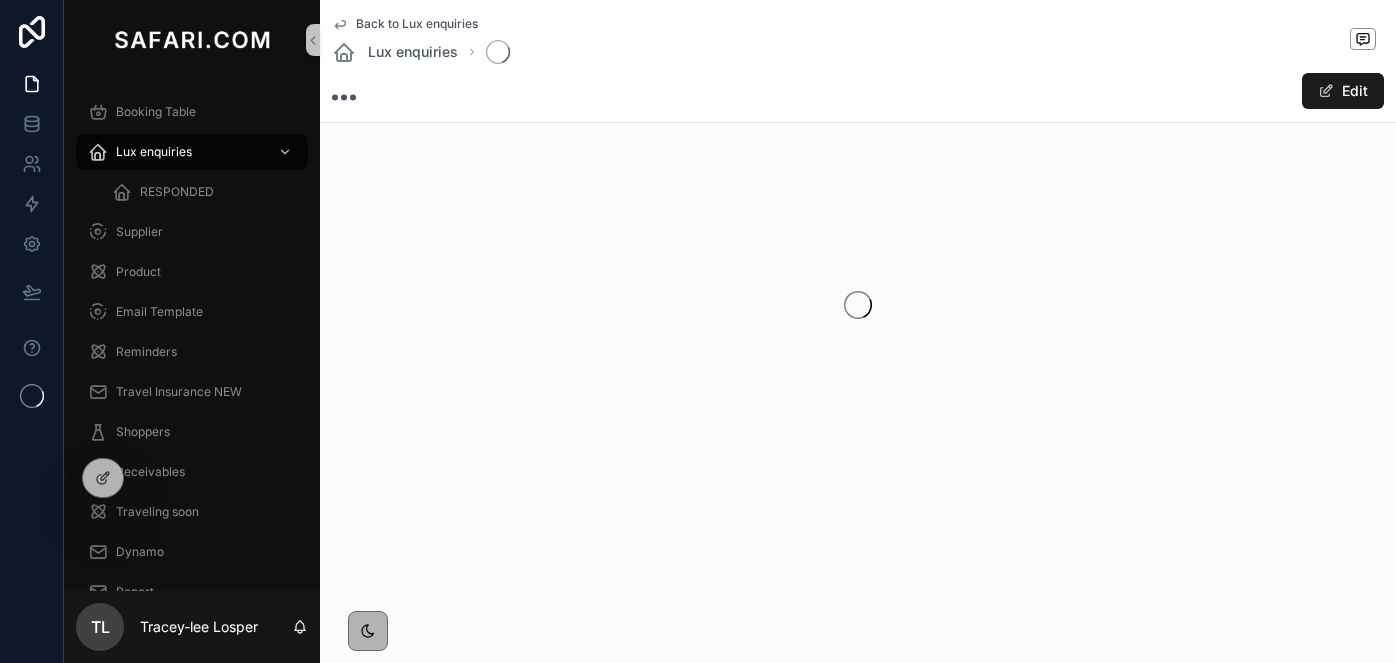 scroll, scrollTop: 0, scrollLeft: 0, axis: both 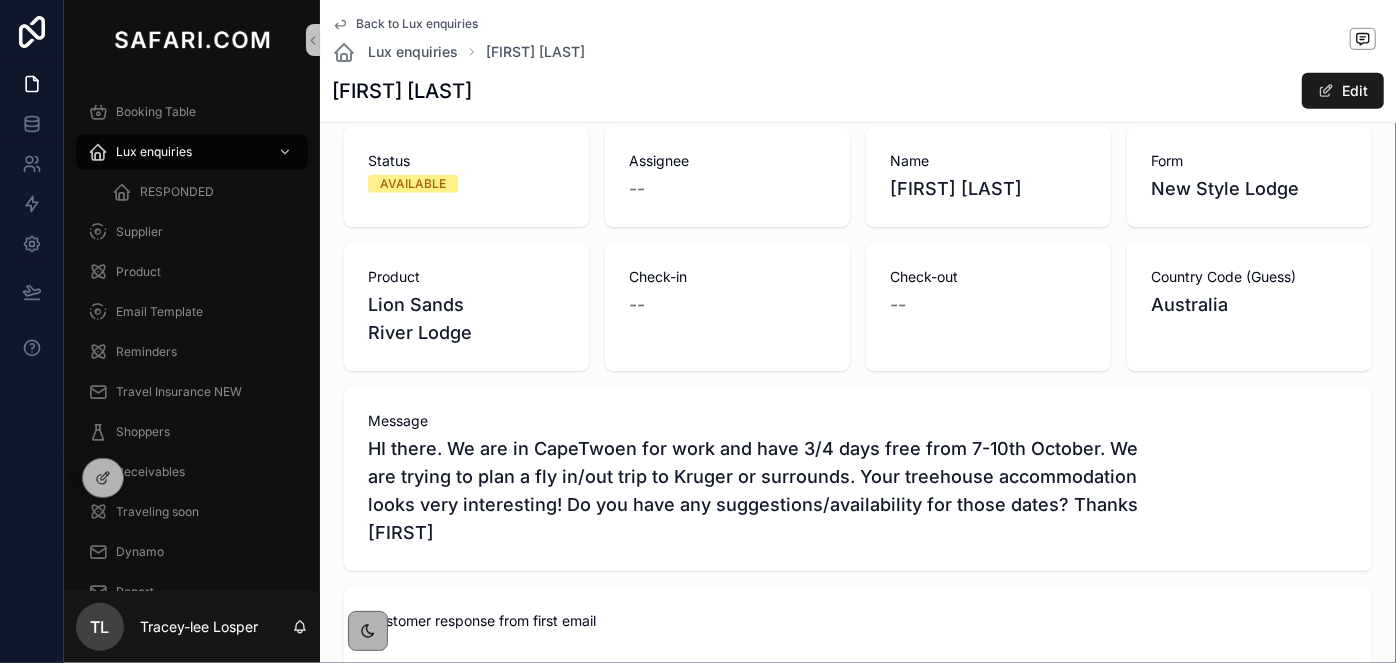 click on "[FIRST] [LAST]" at bounding box center [402, 91] 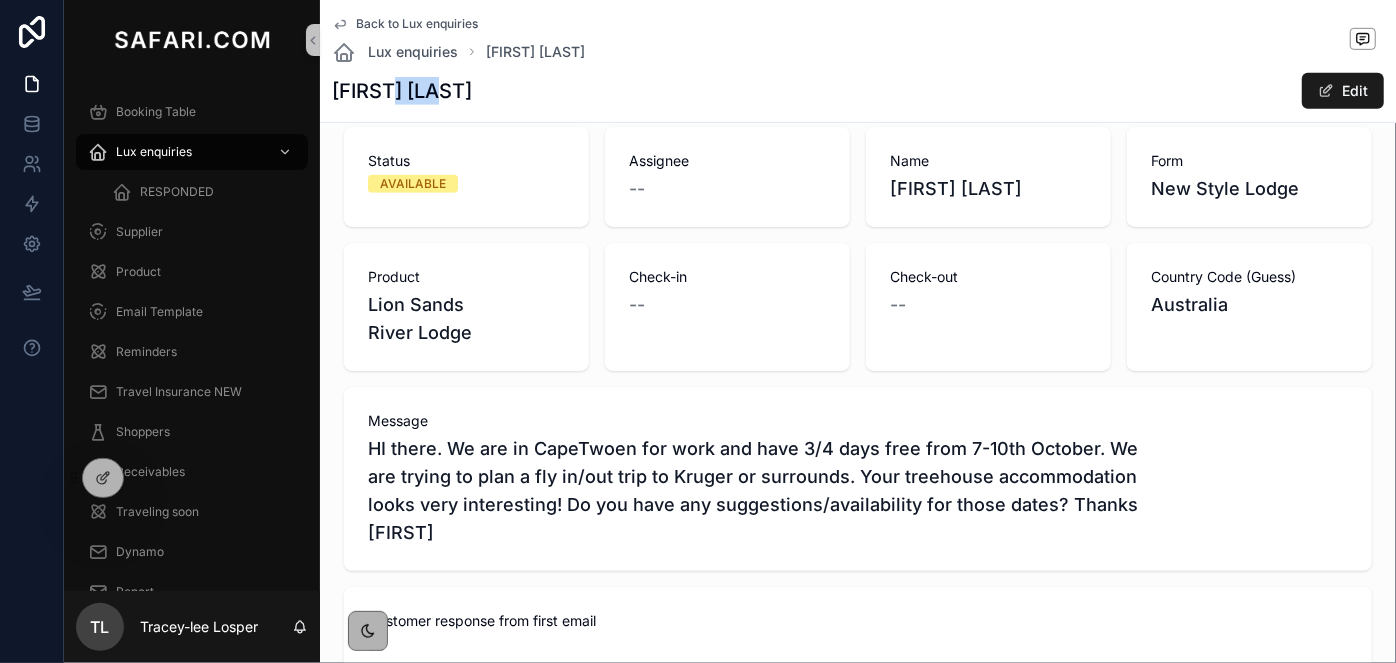 click on "[FIRST] [LAST]" at bounding box center (402, 91) 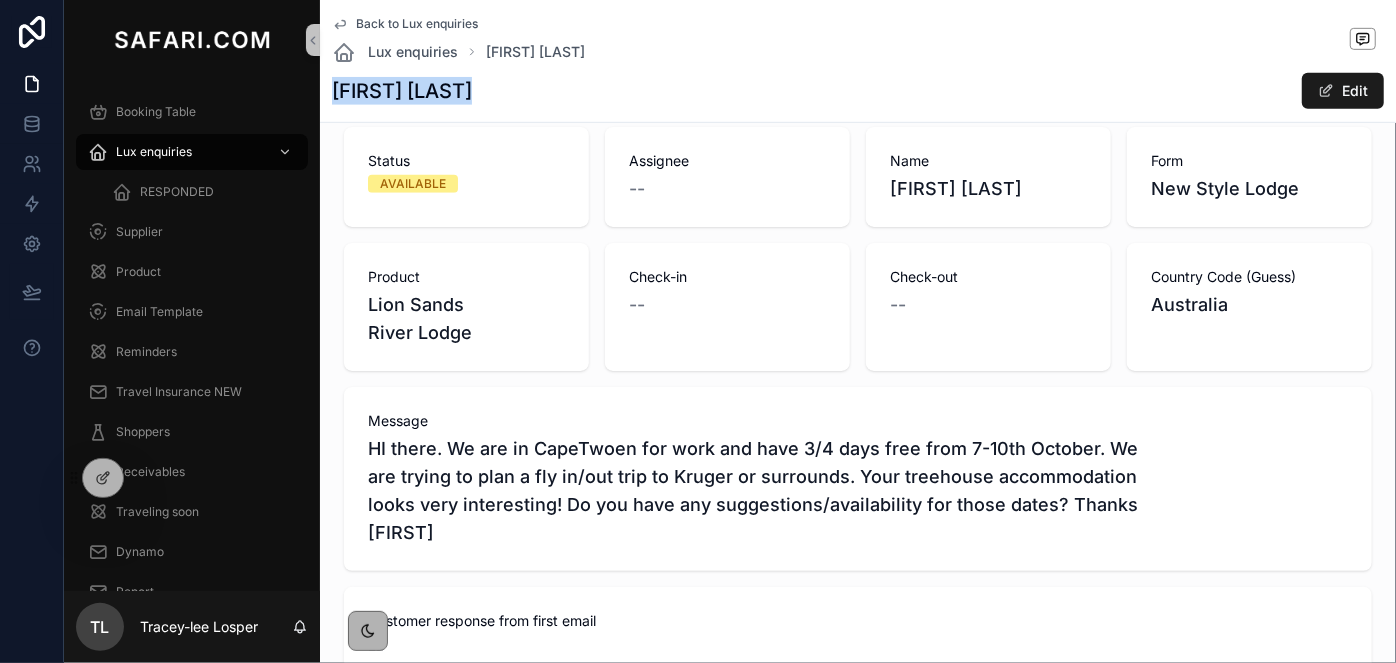 click on "[FIRST] [LAST]" at bounding box center (402, 91) 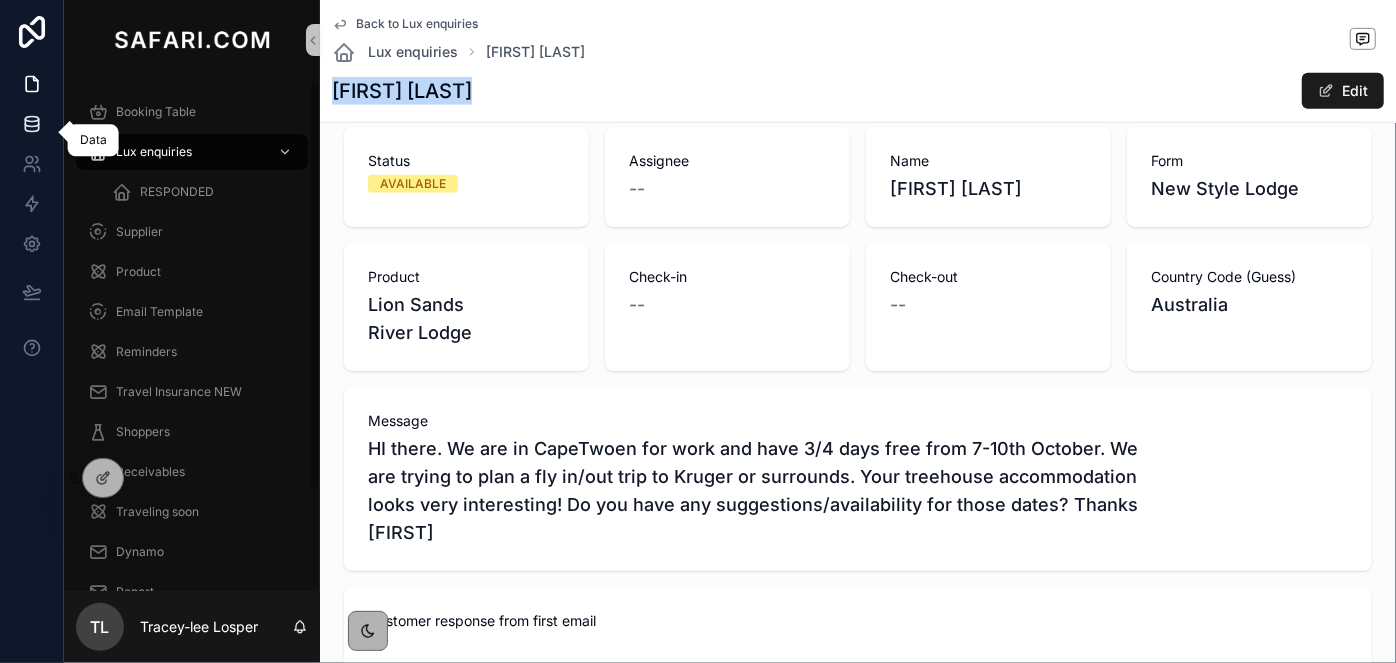 click 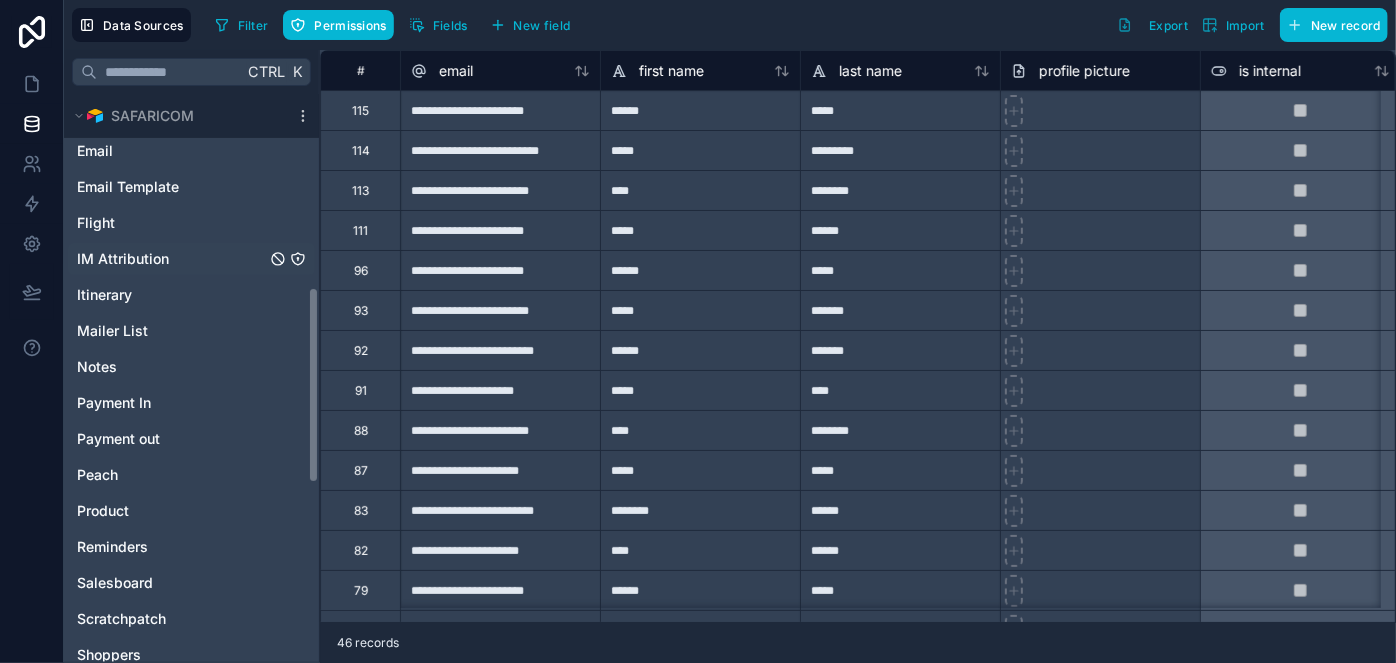 click on "Affiliates Booking Booking Option Call Log Consultant enquiries Currencies Email Email Template Flight IM Attribution Itinerary Mailer List Notes Payment In Payment out Peach Product Reminders Salesboard Scratchpatch Shoppers Suppler Invoice Supplier Travel Insurance NEW Traveler TrustPilot Understand our customers Users" at bounding box center (191, 417) 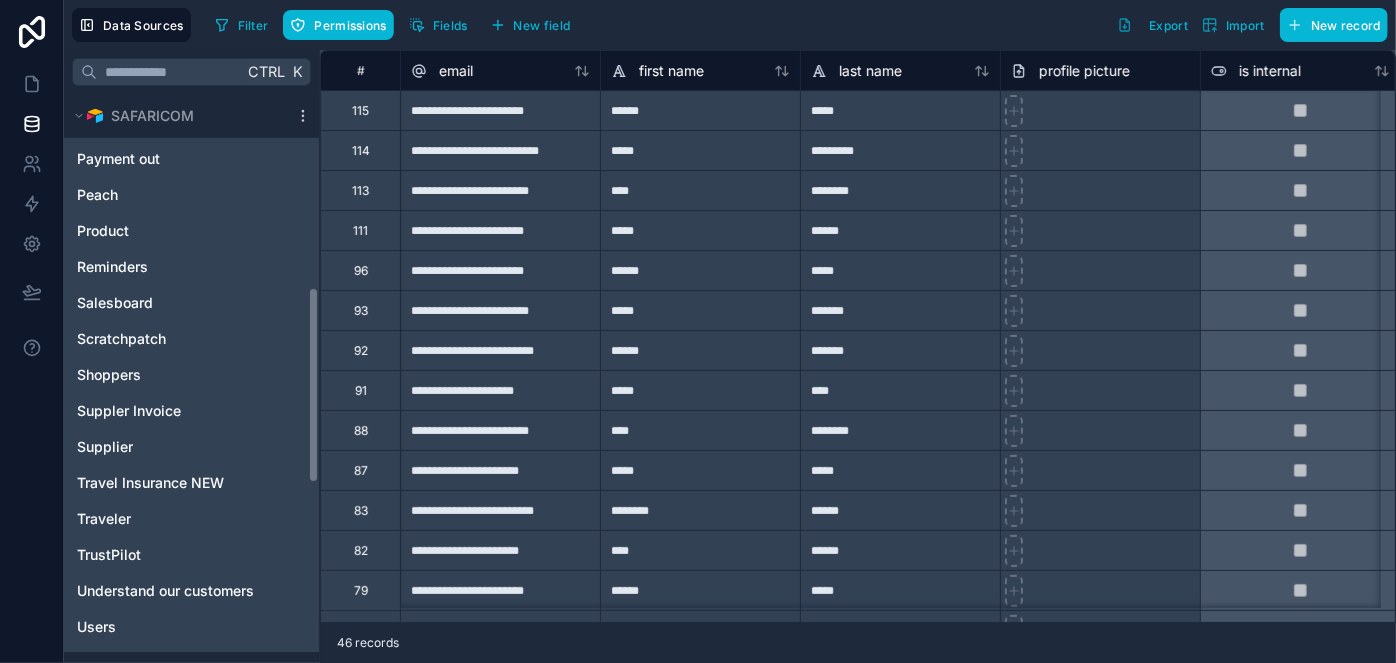 scroll, scrollTop: 600, scrollLeft: 0, axis: vertical 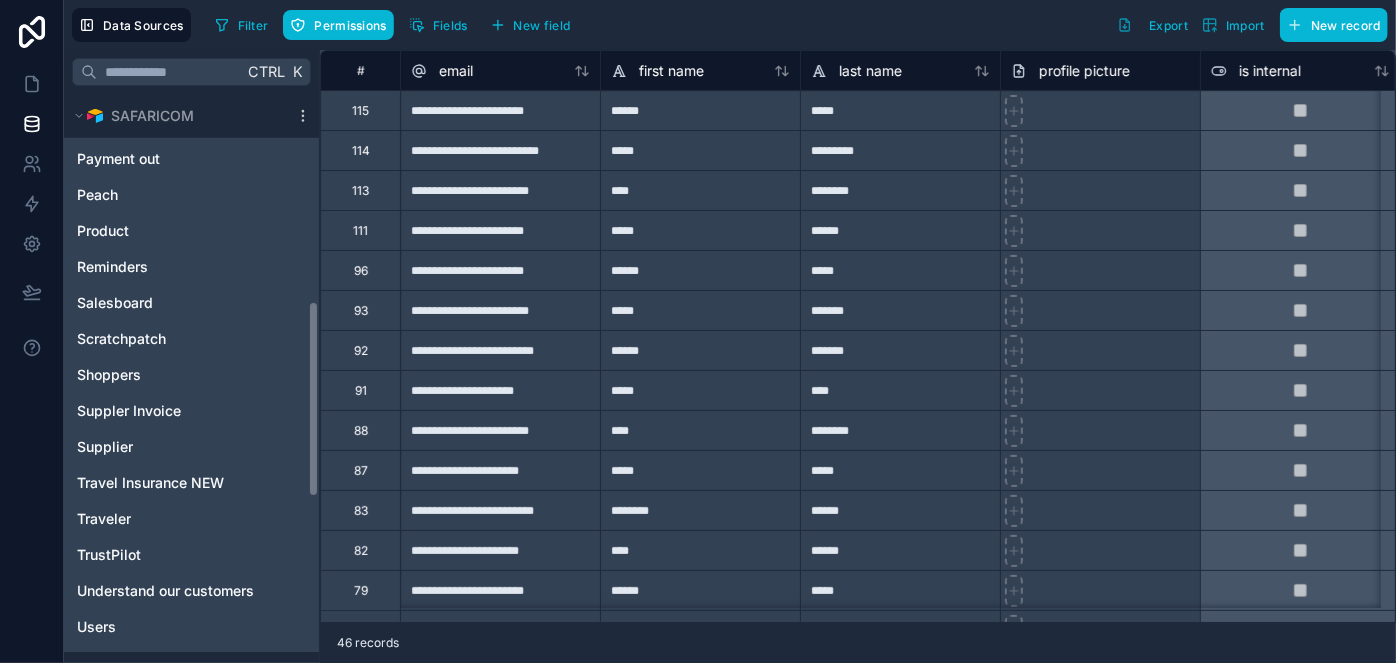 click on "Ctrl K Noloco tables User SAFARICOM Affiliates Booking Booking Option Call Log Consultant enquiries Currencies Email Email Template Flight IM Attribution Itinerary Mailer List Notes Payment In Payment out Peach Product Reminders Salesboard Scratchpatch Shoppers Suppler Invoice Supplier Travel Insurance NEW Traveler TrustPilot Understand our customers Users ENQUIRIES Attachments Build your Safari Landing pages Legend Away Lux enquiries Parsed Emails Report SPA SPA Log Spam enquiries Start Planning Understand our customers" at bounding box center [192, 356] 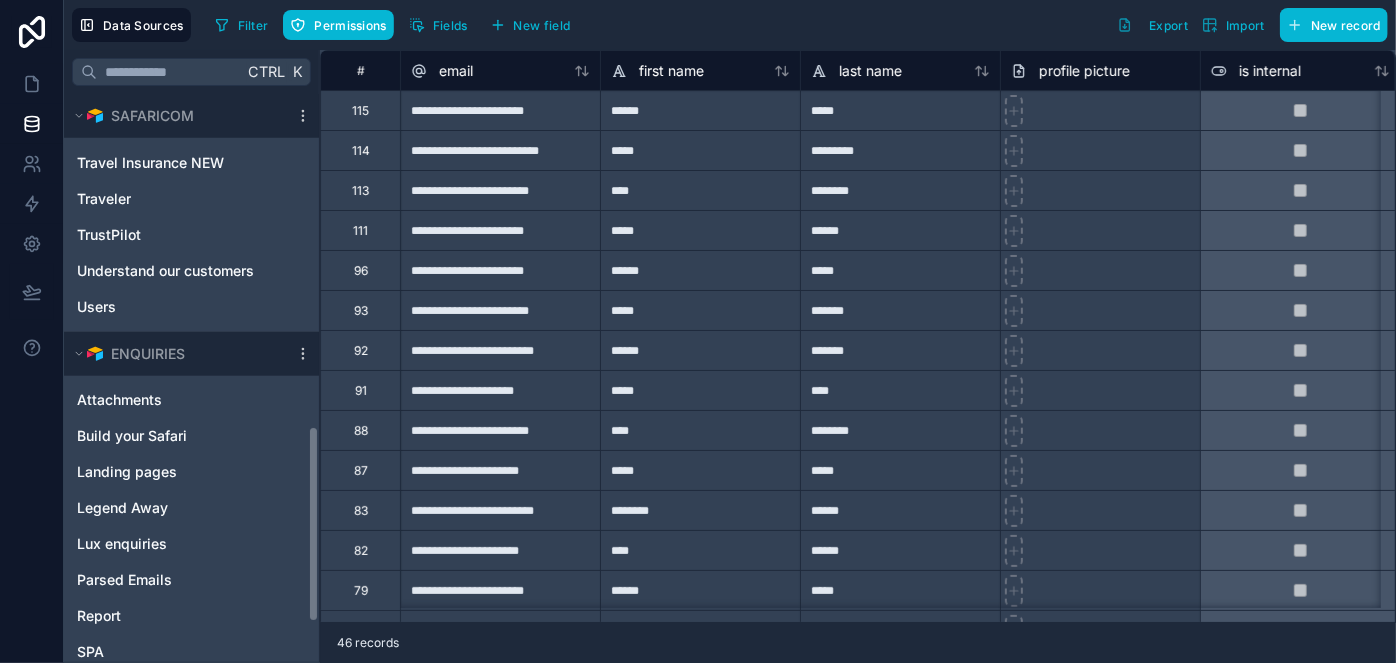 scroll, scrollTop: 1077, scrollLeft: 0, axis: vertical 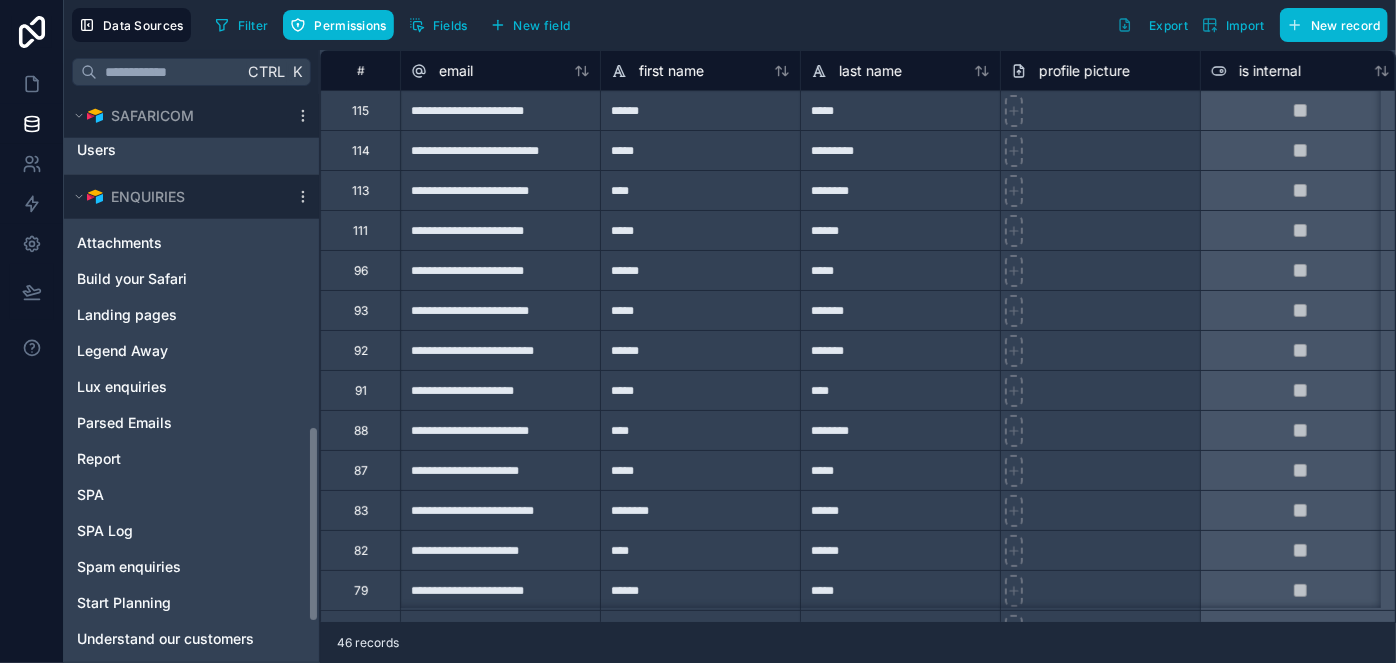 click on "Noloco tables User SAFARICOM Affiliates Booking Booking Option Call Log Consultant enquiries Currencies Email Email Template Flight IM Attribution Itinerary Mailer List Notes Payment In Payment out Peach Product Reminders Salesboard Scratchpatch Shoppers Suppler Invoice Supplier Travel Insurance NEW Traveler TrustPilot Understand our customers Users ENQUIRIES Attachments Build your Safari Landing pages Legend Away Lux enquiries Parsed Emails Report SPA SPA Log Spam enquiries Start Planning Understand our customers" at bounding box center (191, -160) 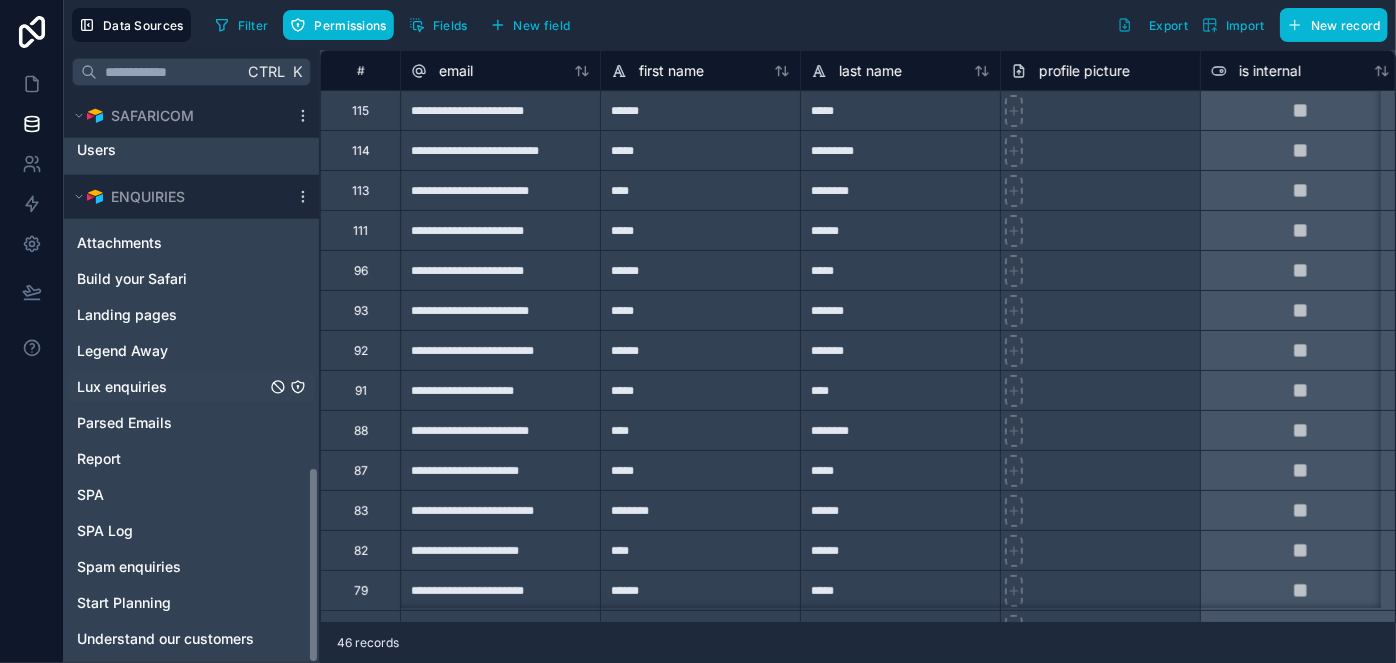 click on "Lux enquiries" at bounding box center [122, 387] 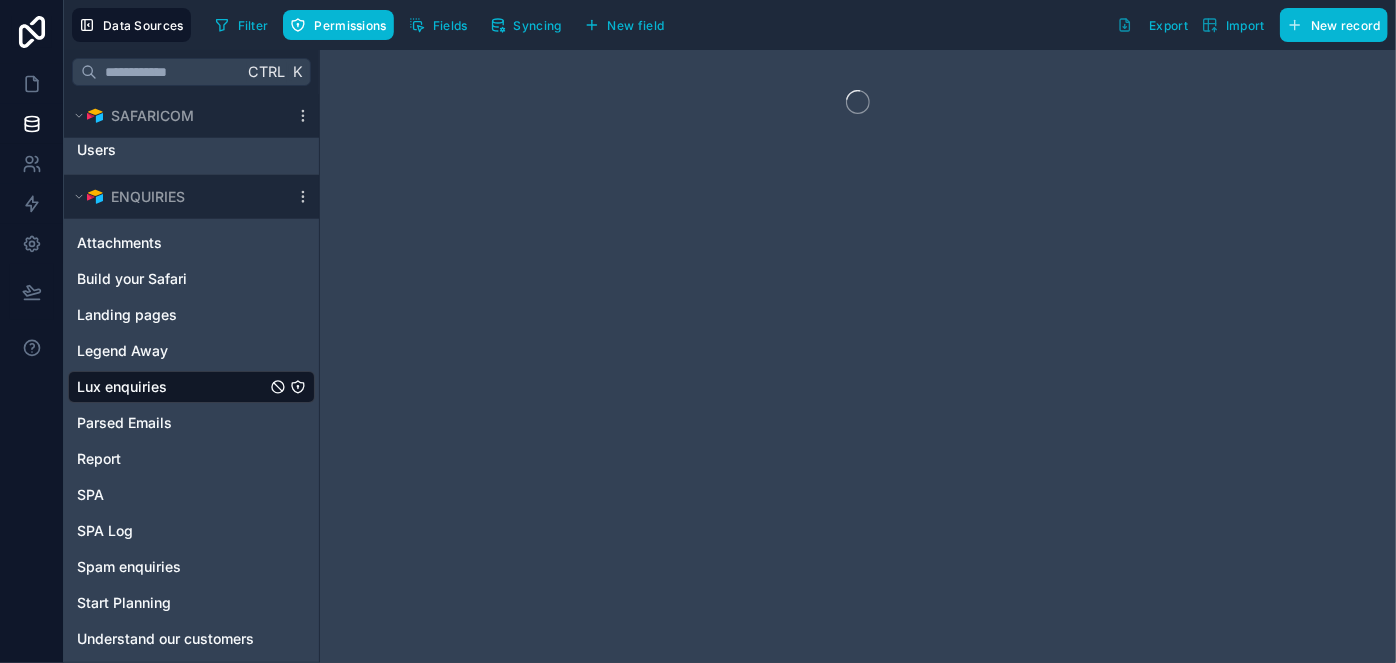 click at bounding box center [858, 356] 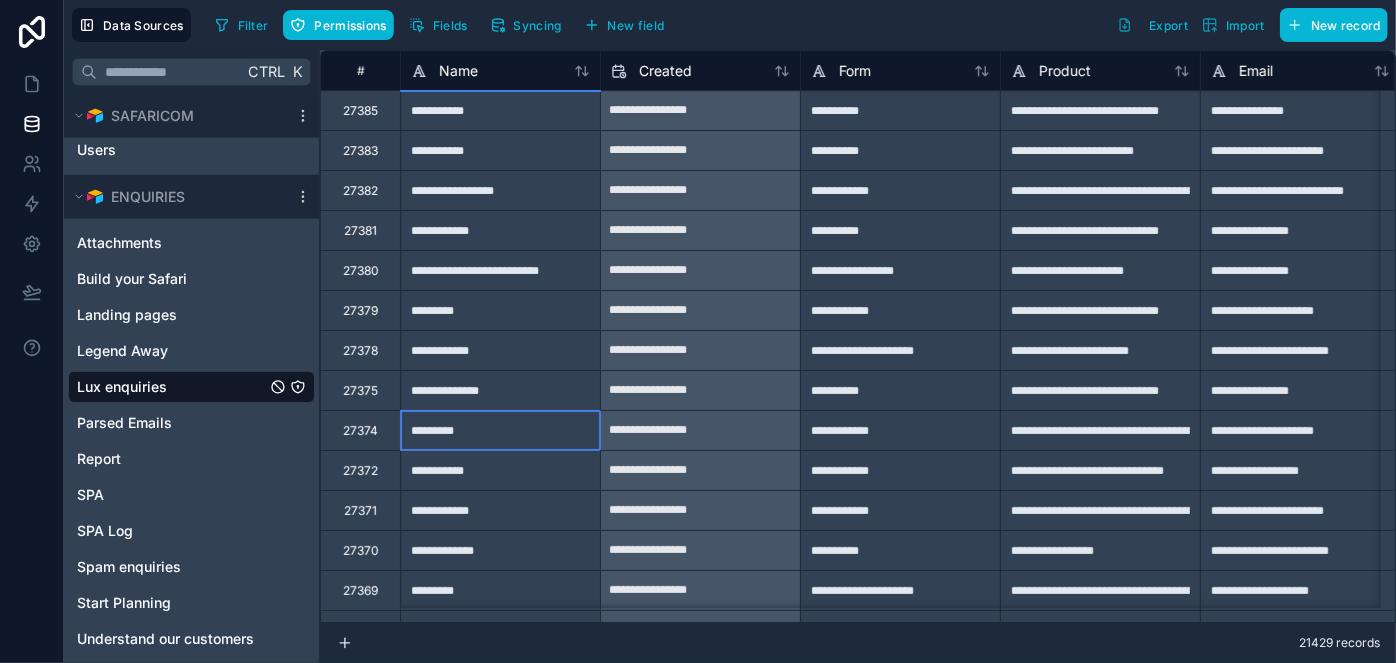 click on "*********" at bounding box center (500, 430) 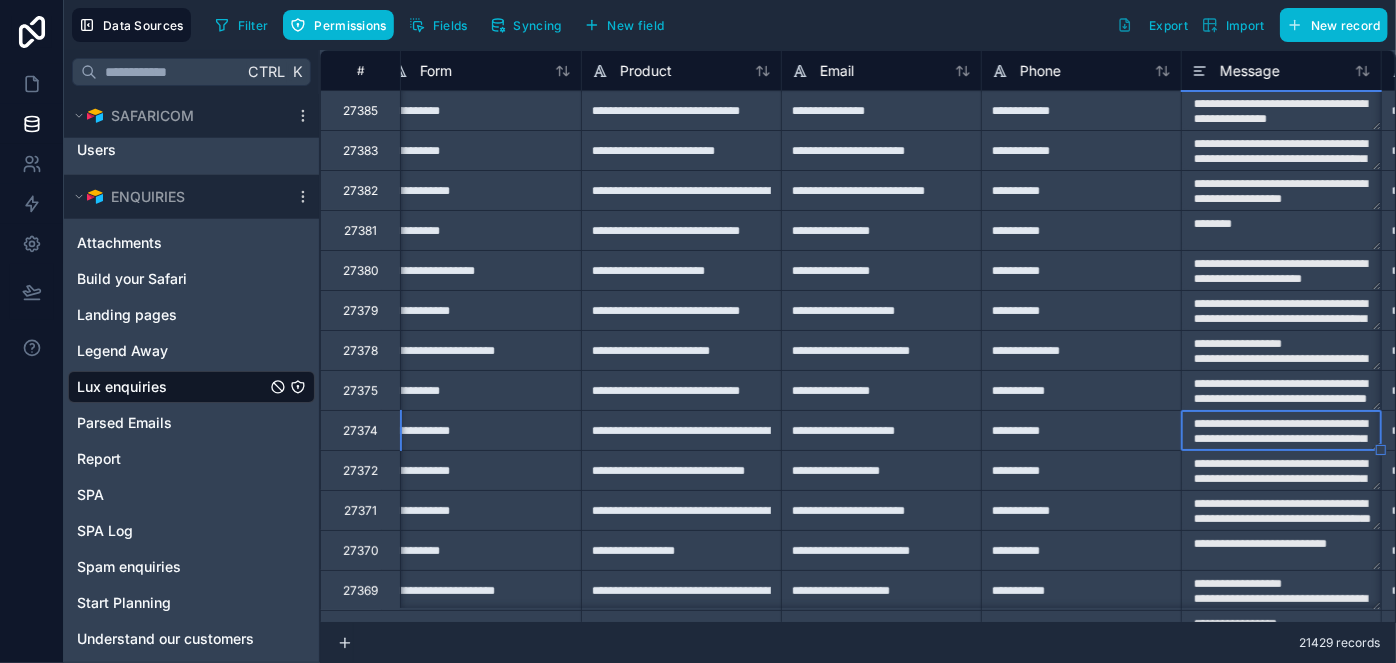 type on "**********" 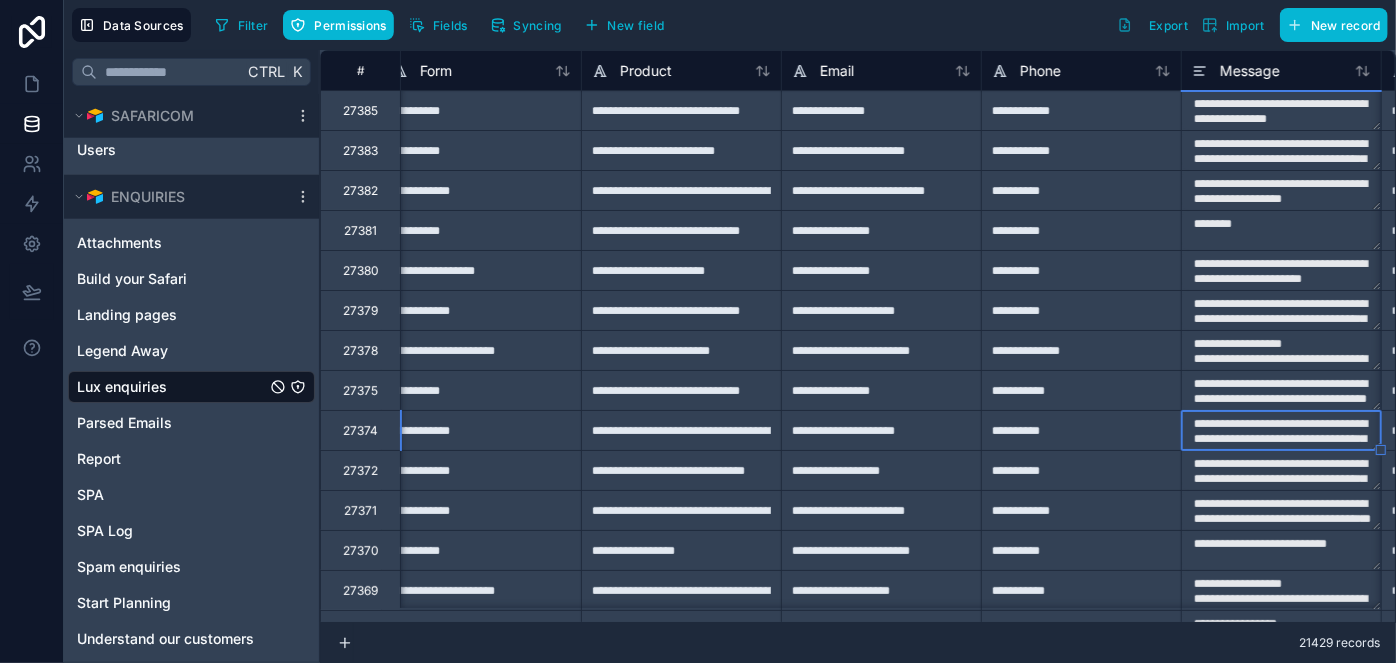 type on "**********" 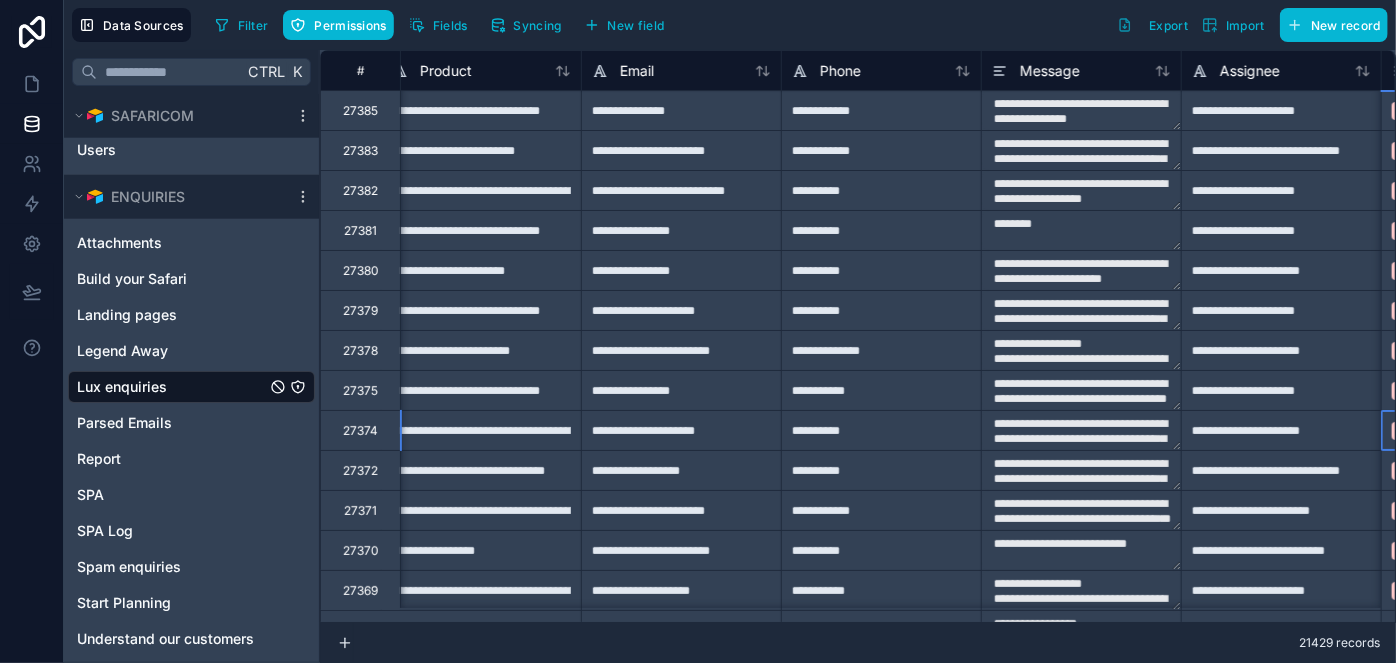 scroll, scrollTop: 0, scrollLeft: 819, axis: horizontal 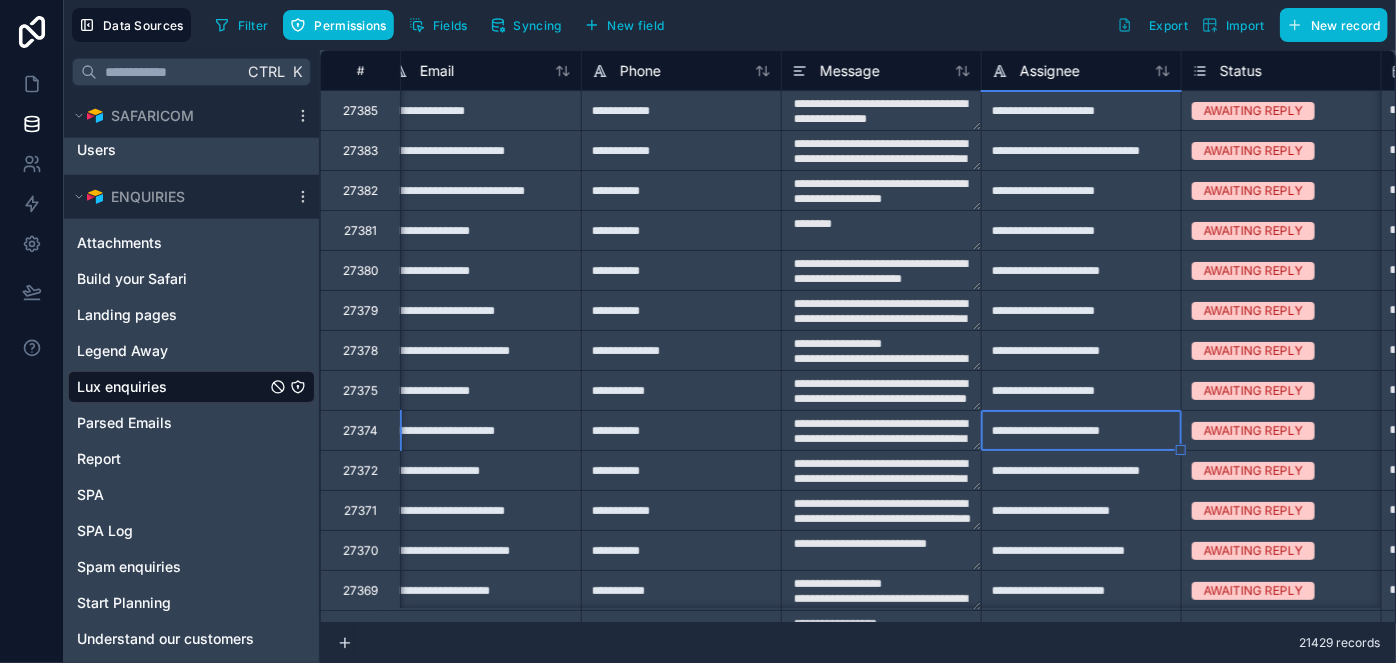 type on "**********" 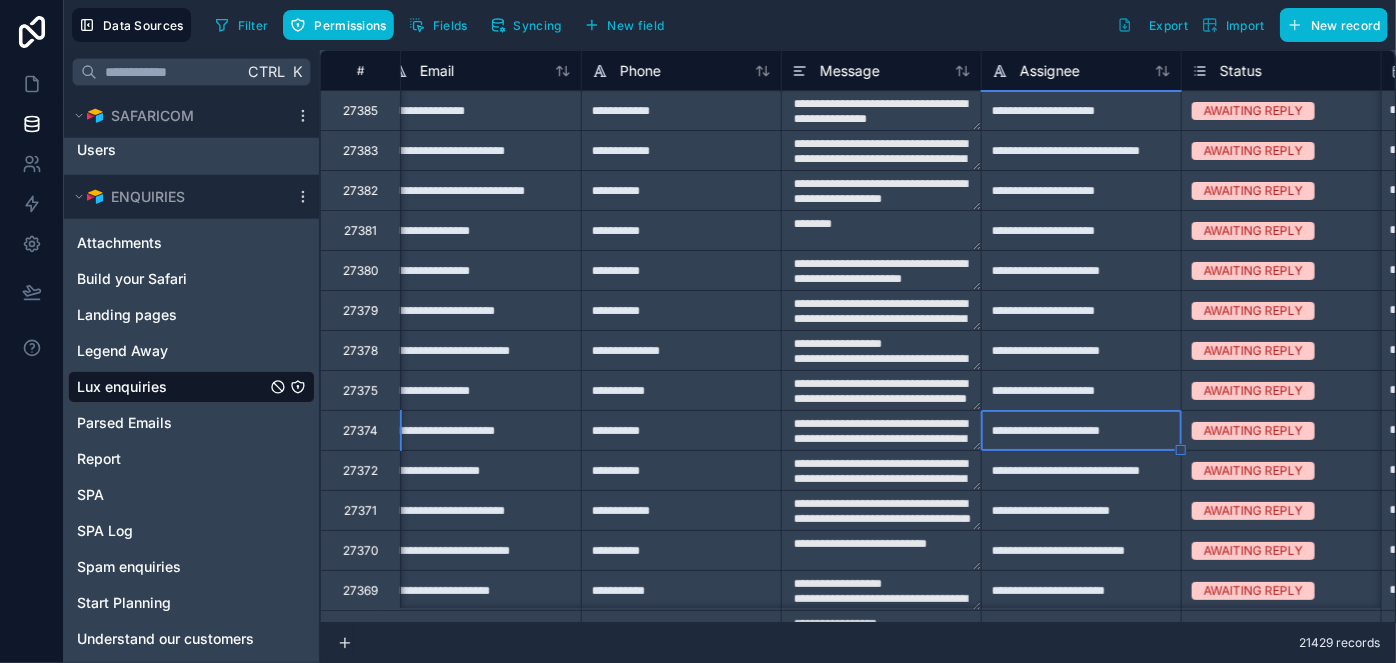 type on "**********" 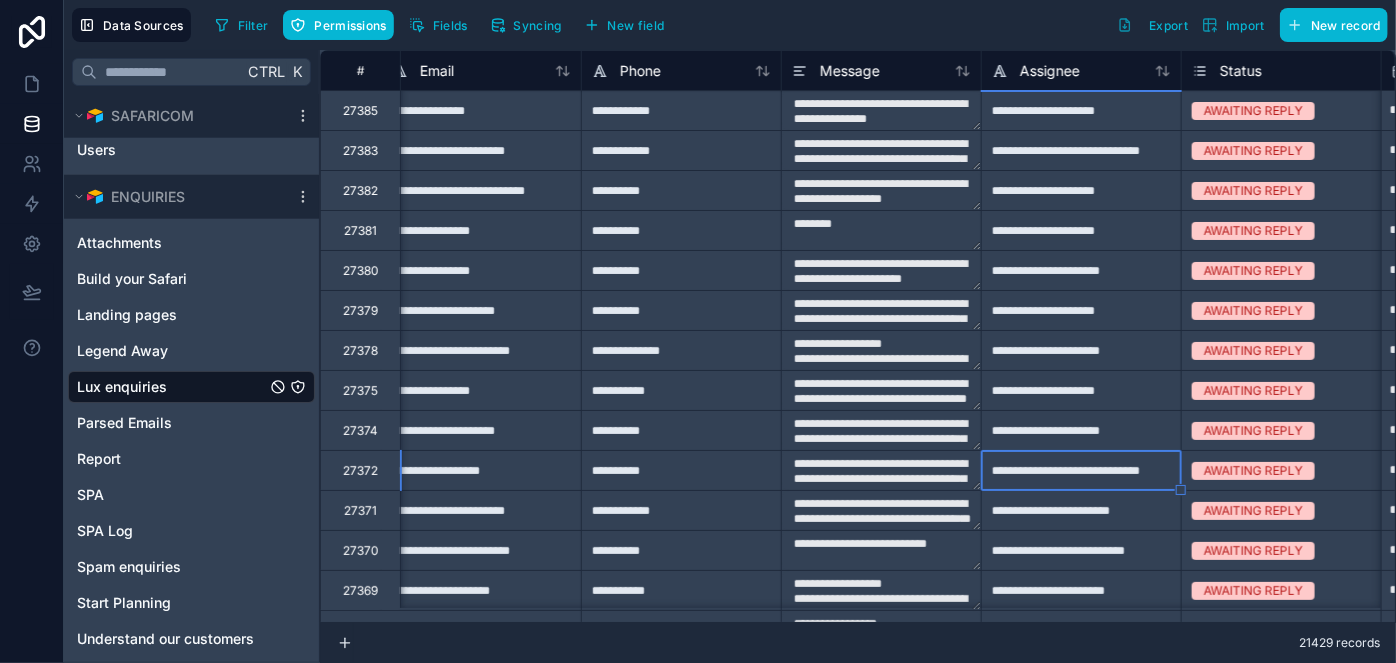 type on "**********" 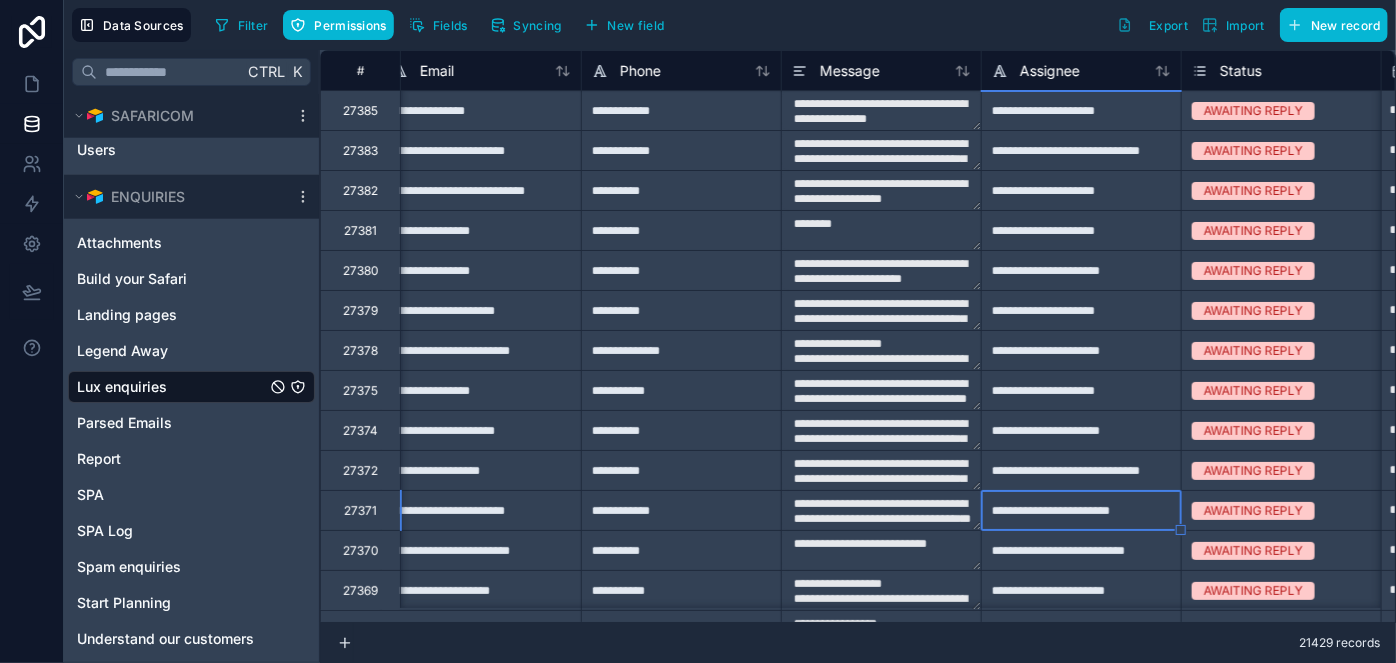 type on "**********" 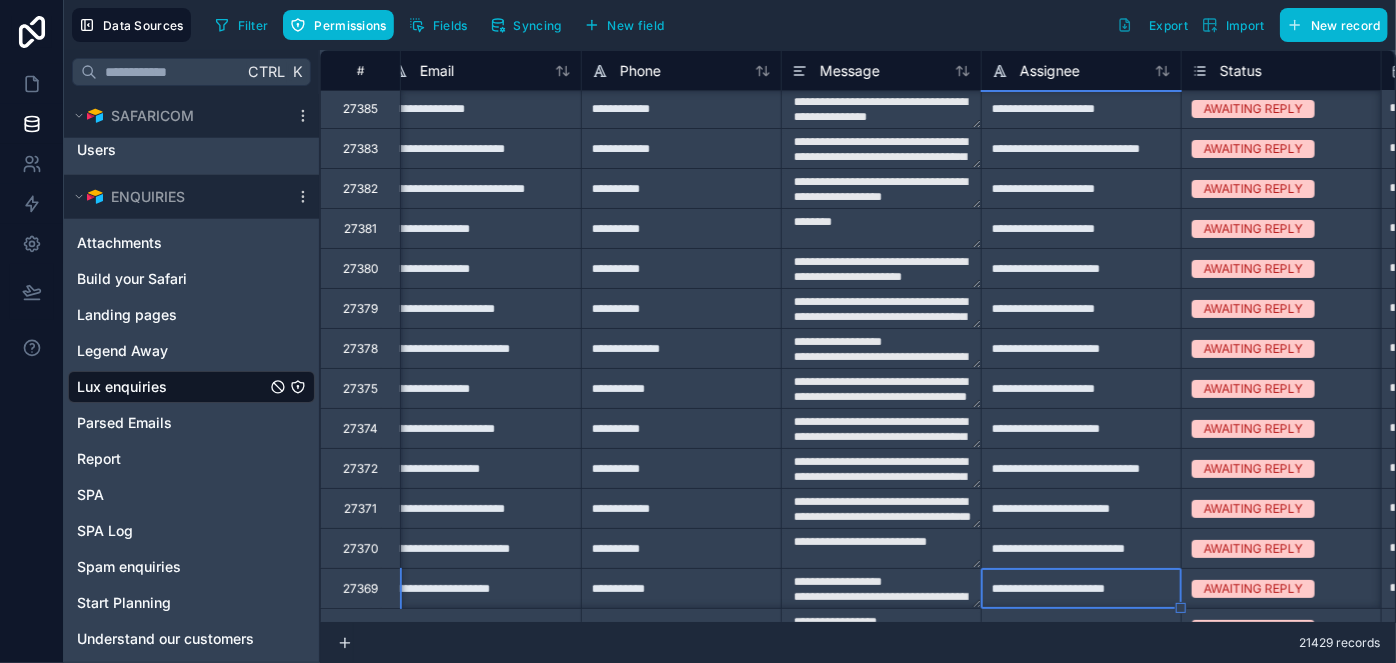 type on "**********" 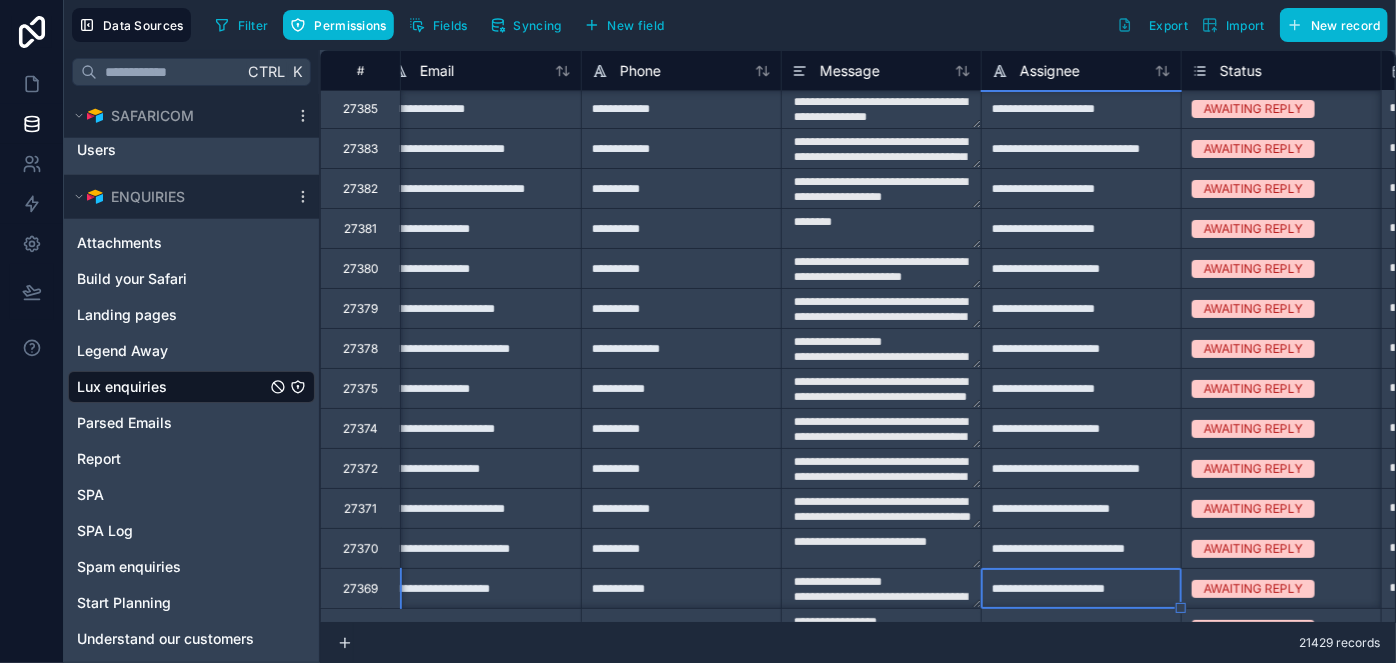 type on "**********" 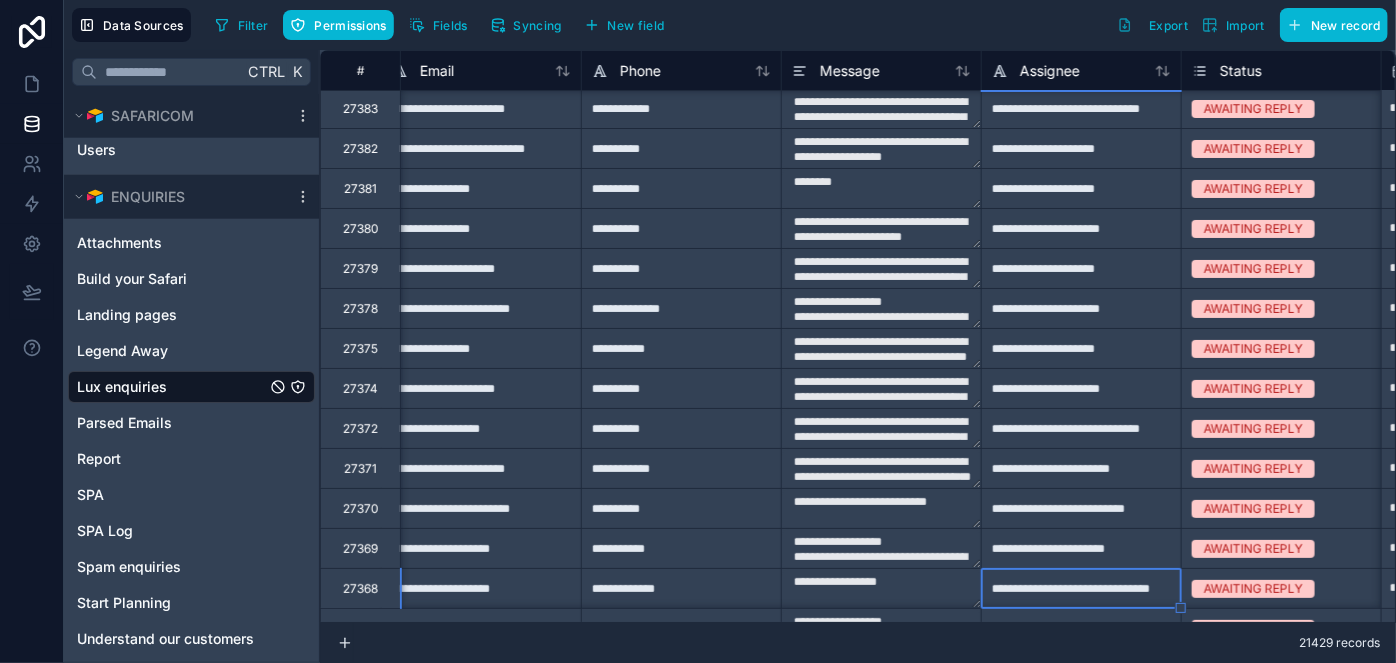 type on "**********" 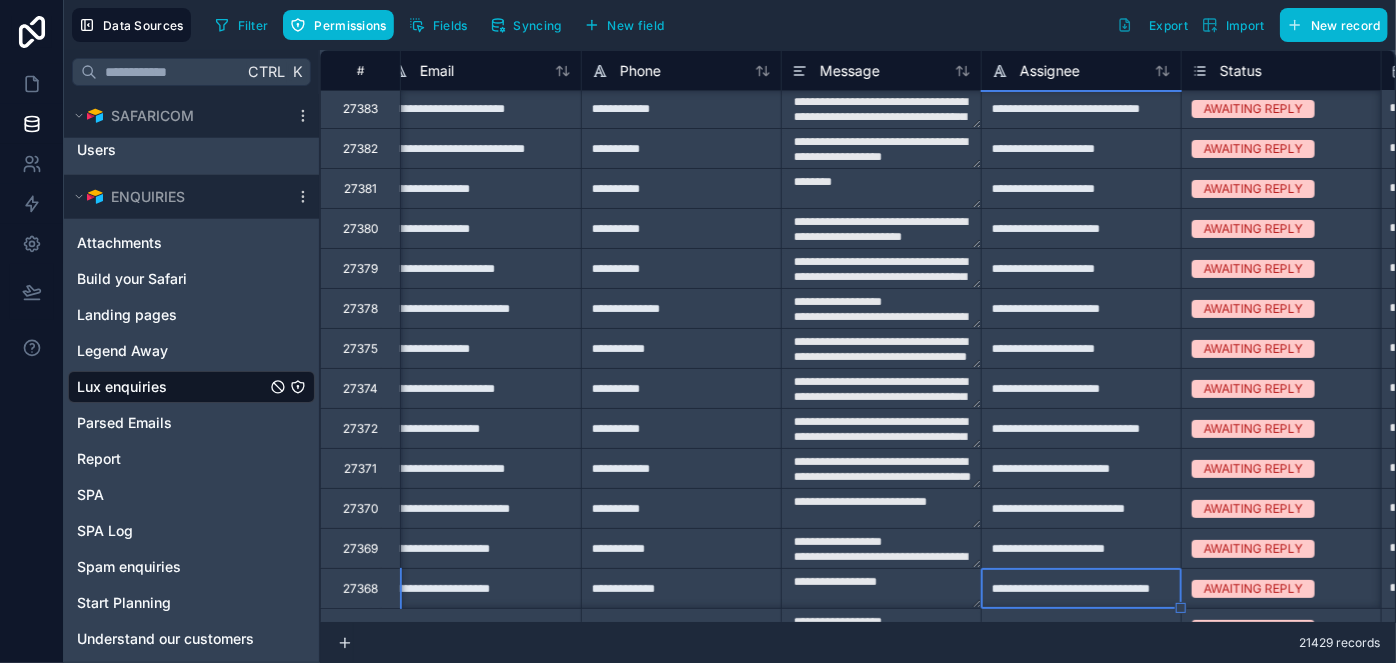 type on "**********" 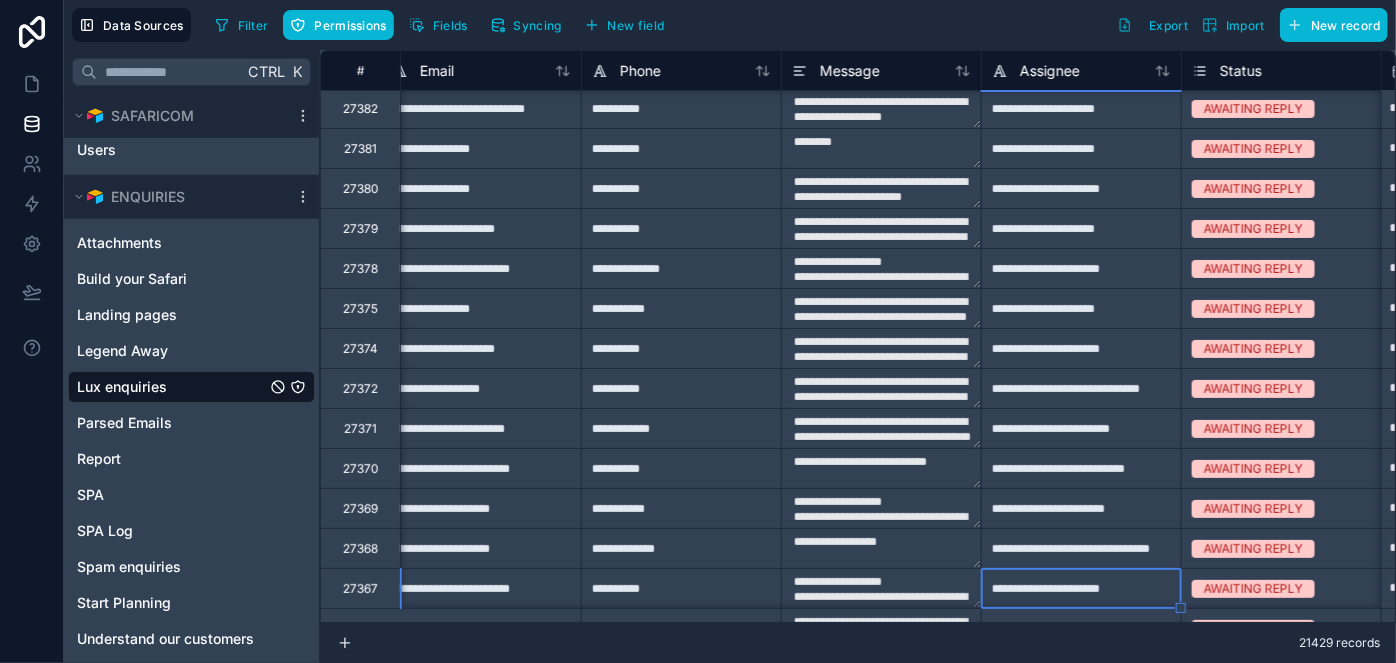 type on "**********" 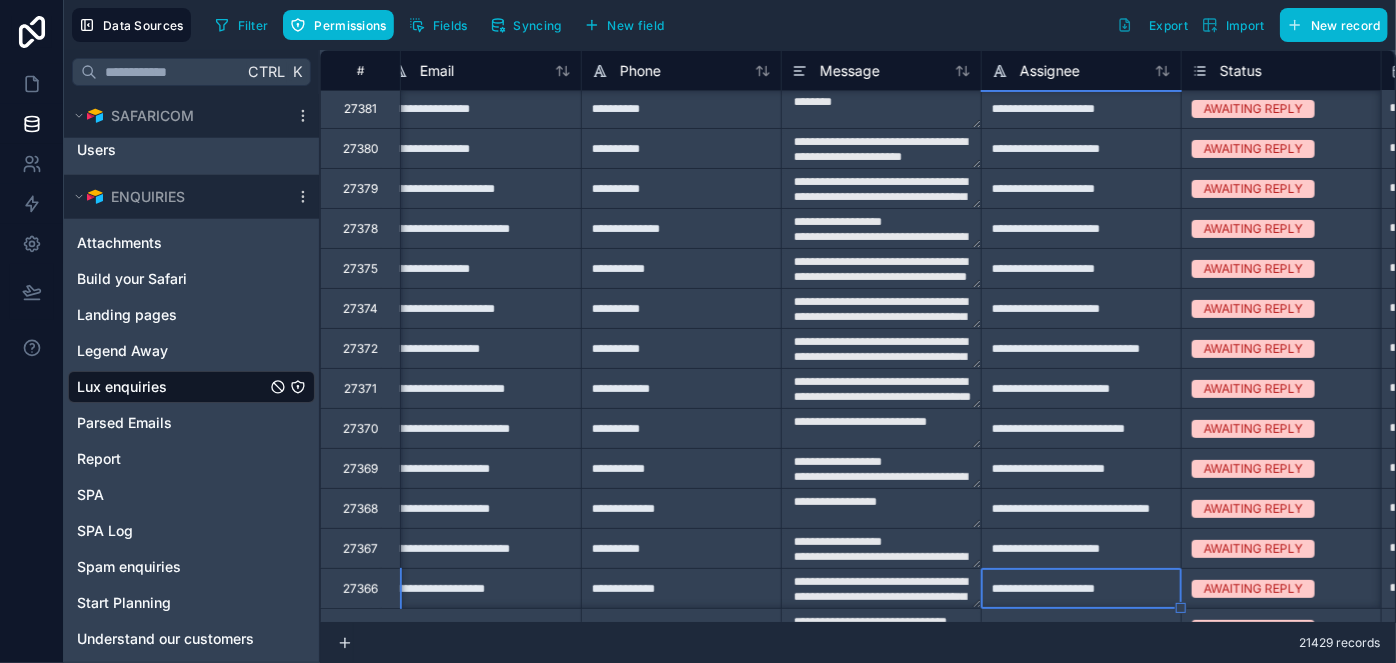 type on "**********" 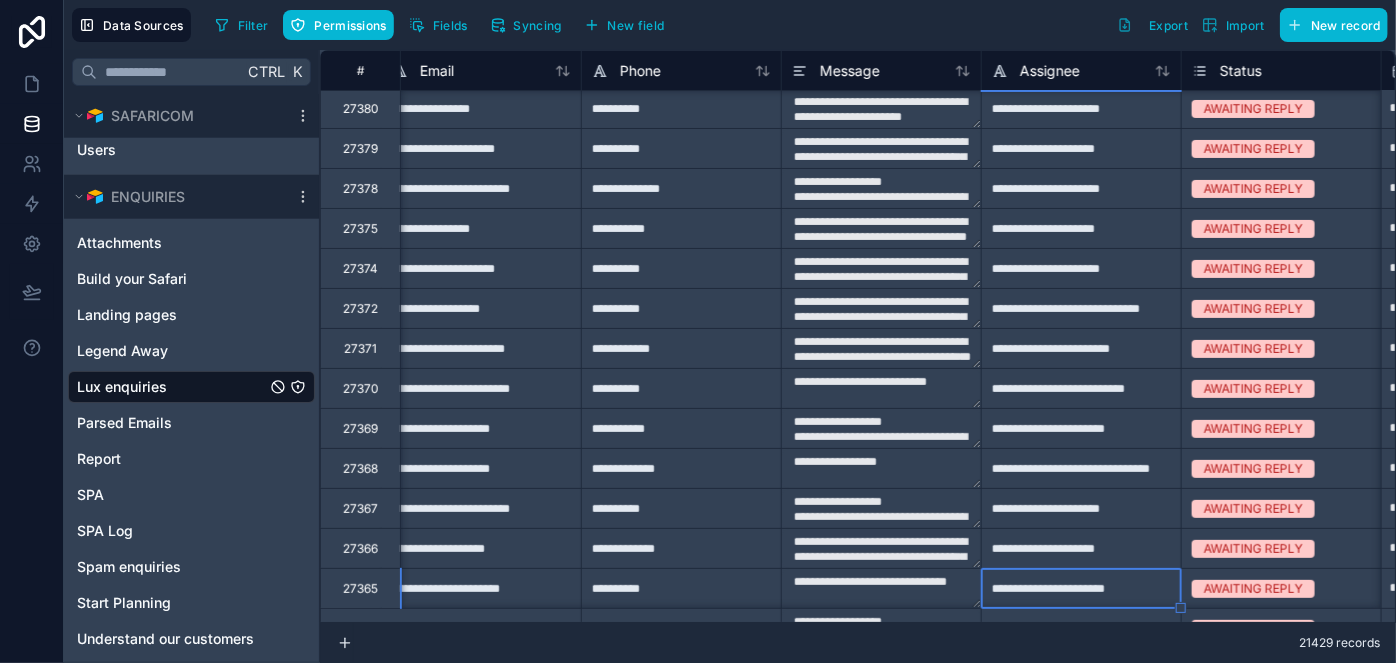 type on "**********" 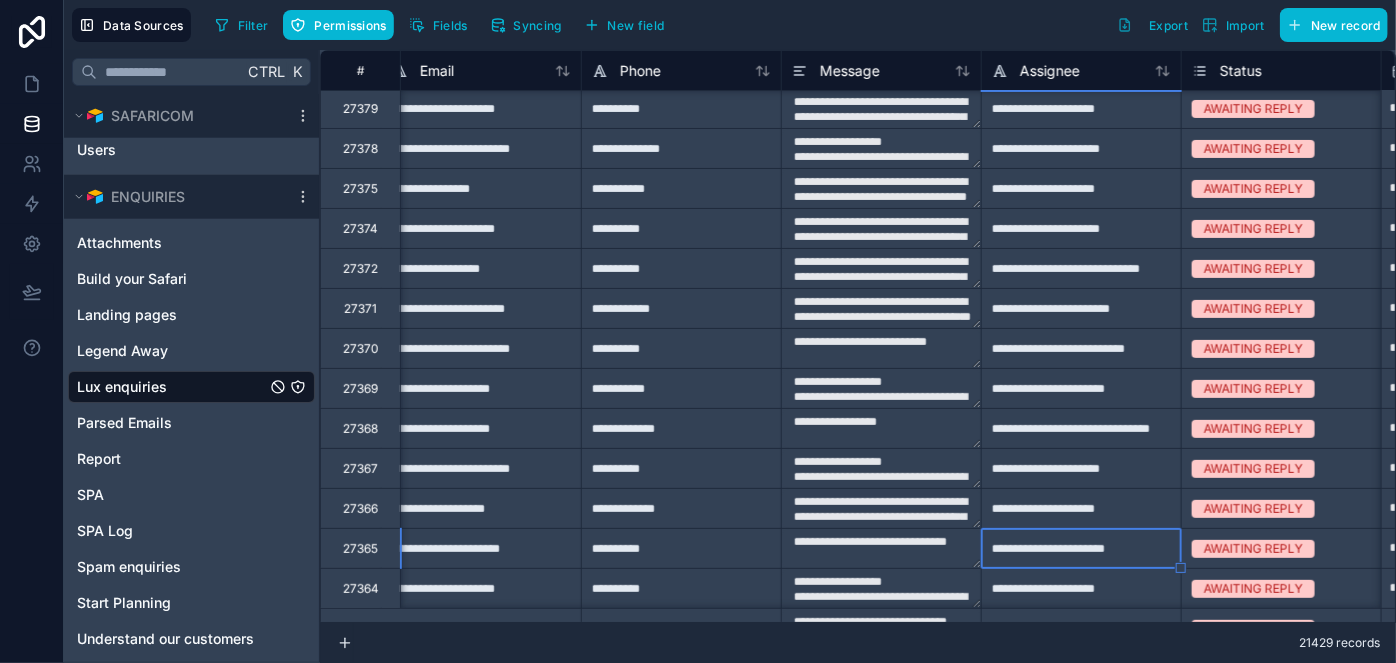 type on "**********" 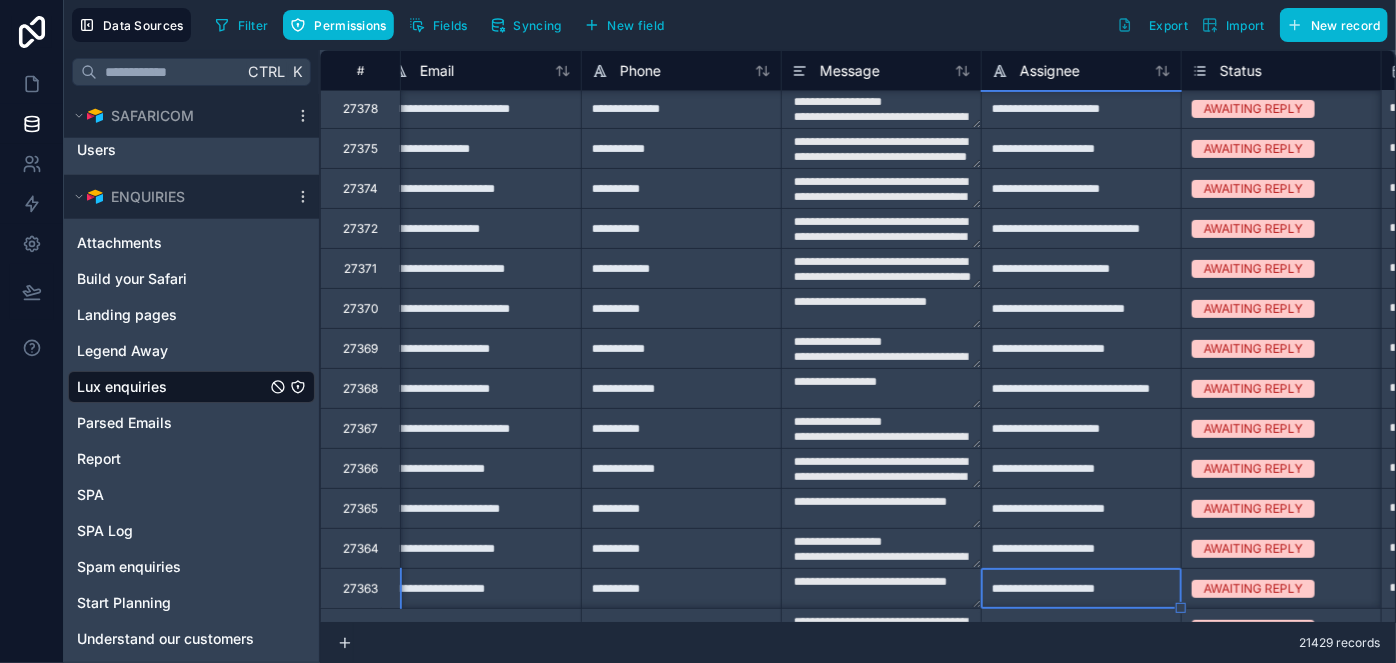 type on "**********" 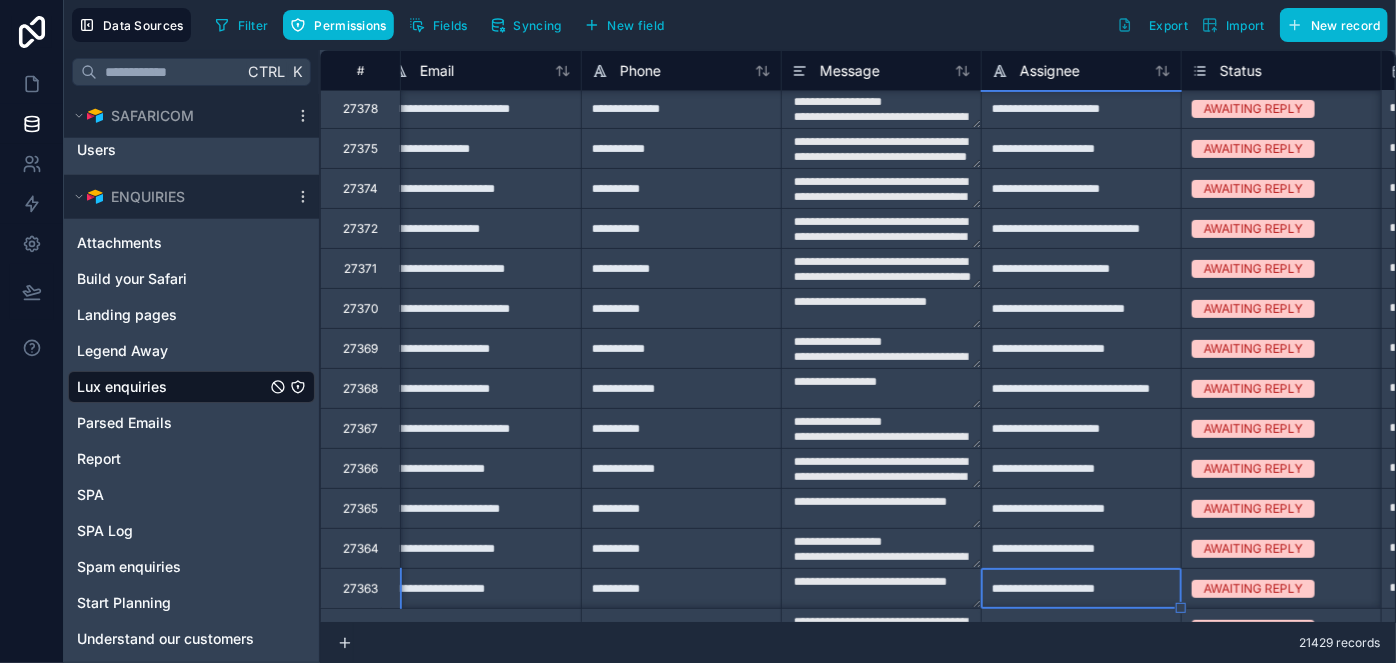 type on "**********" 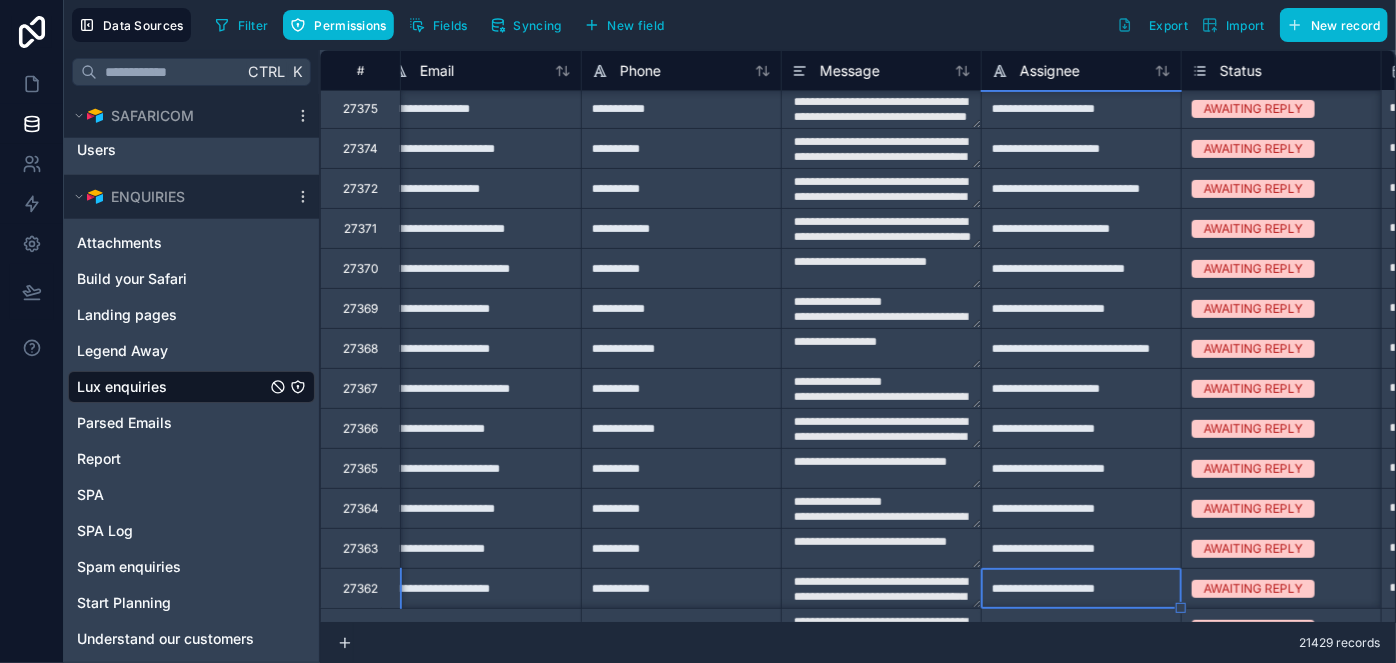 type on "**********" 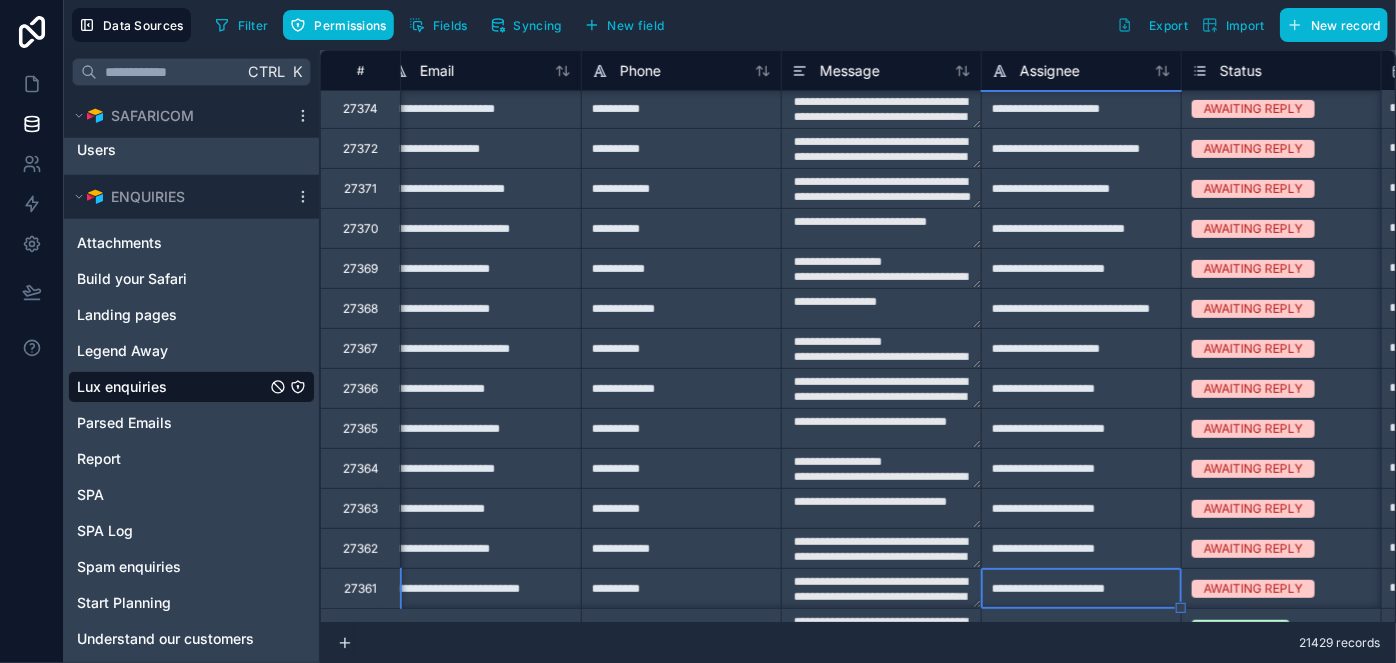 type on "**********" 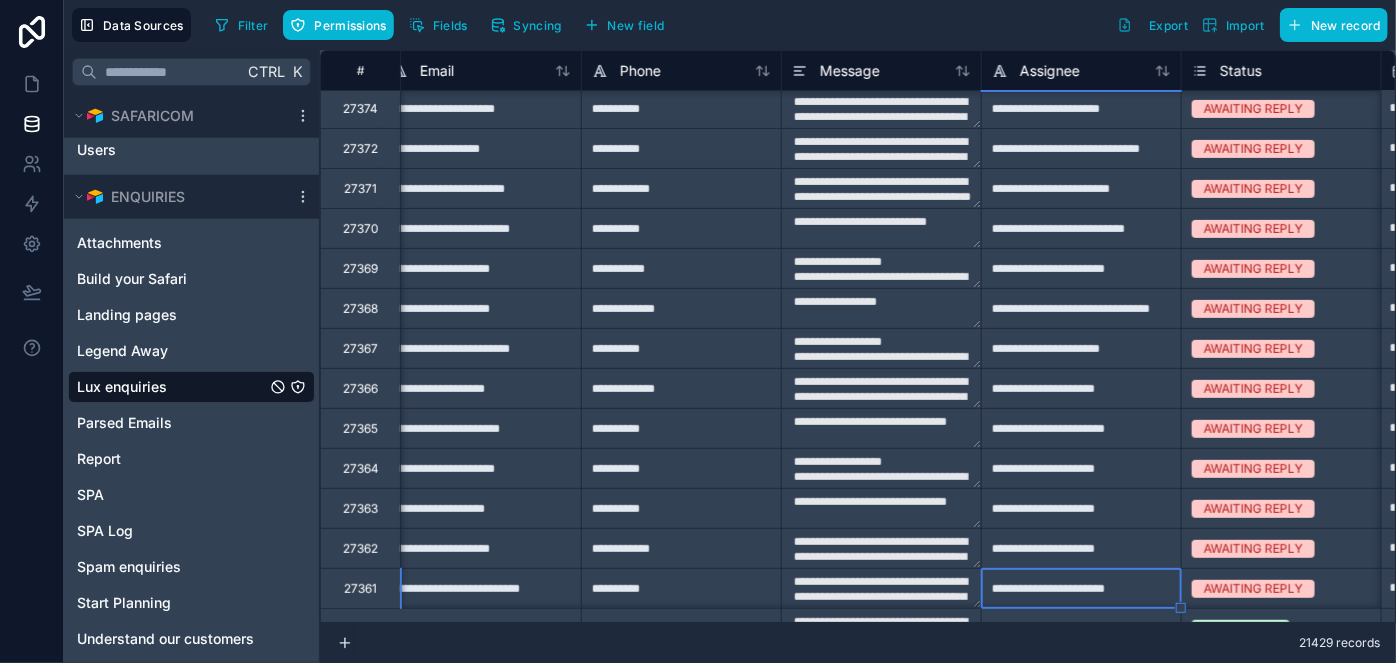 type on "**********" 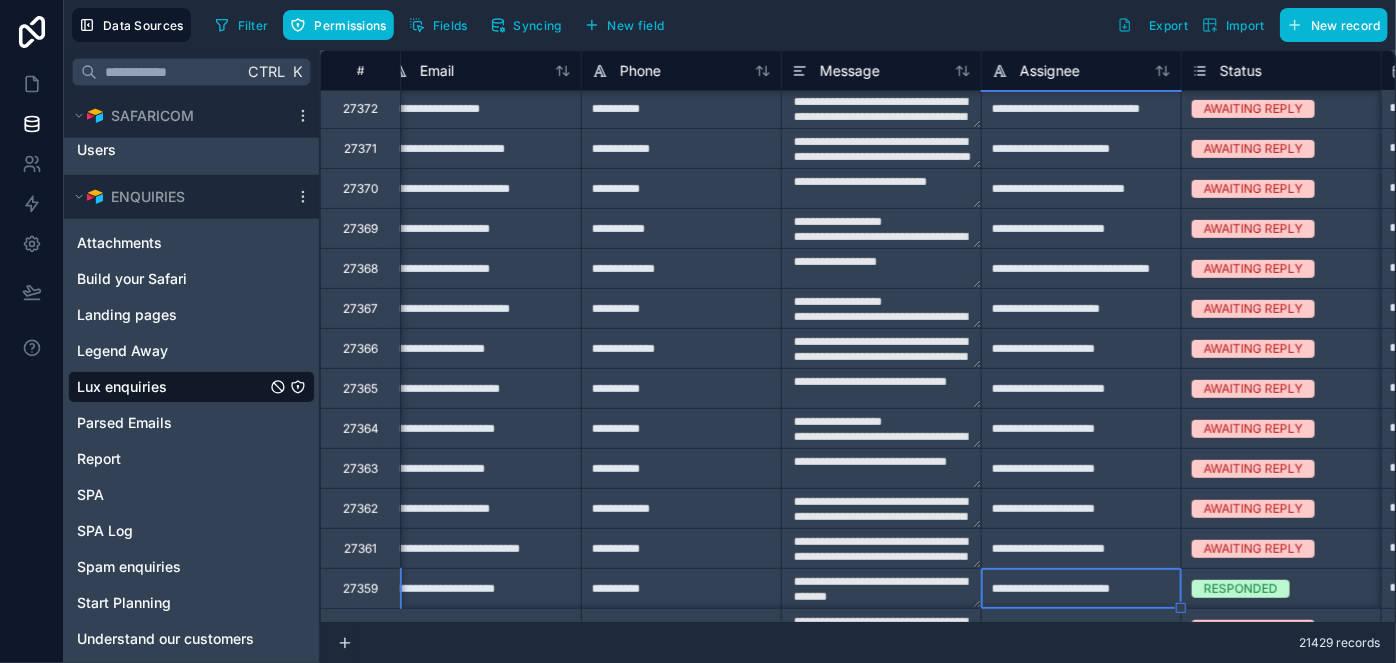 type on "**********" 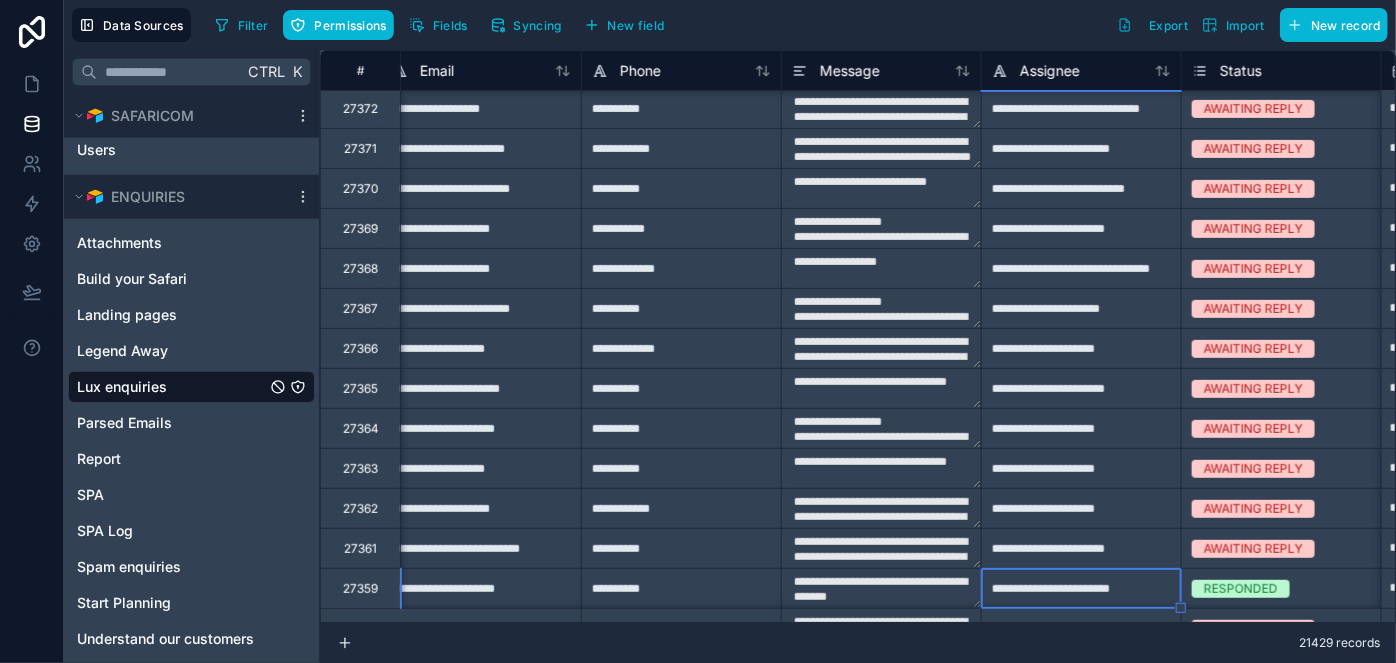 type on "**********" 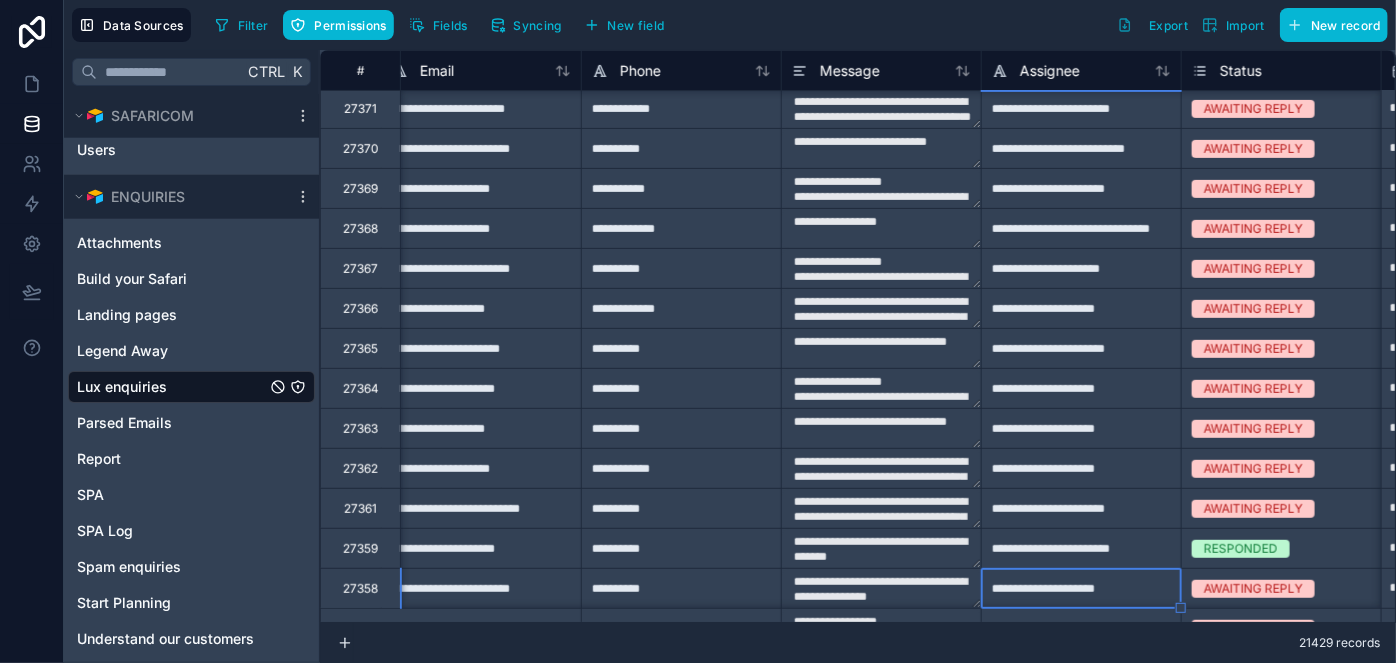 type on "**********" 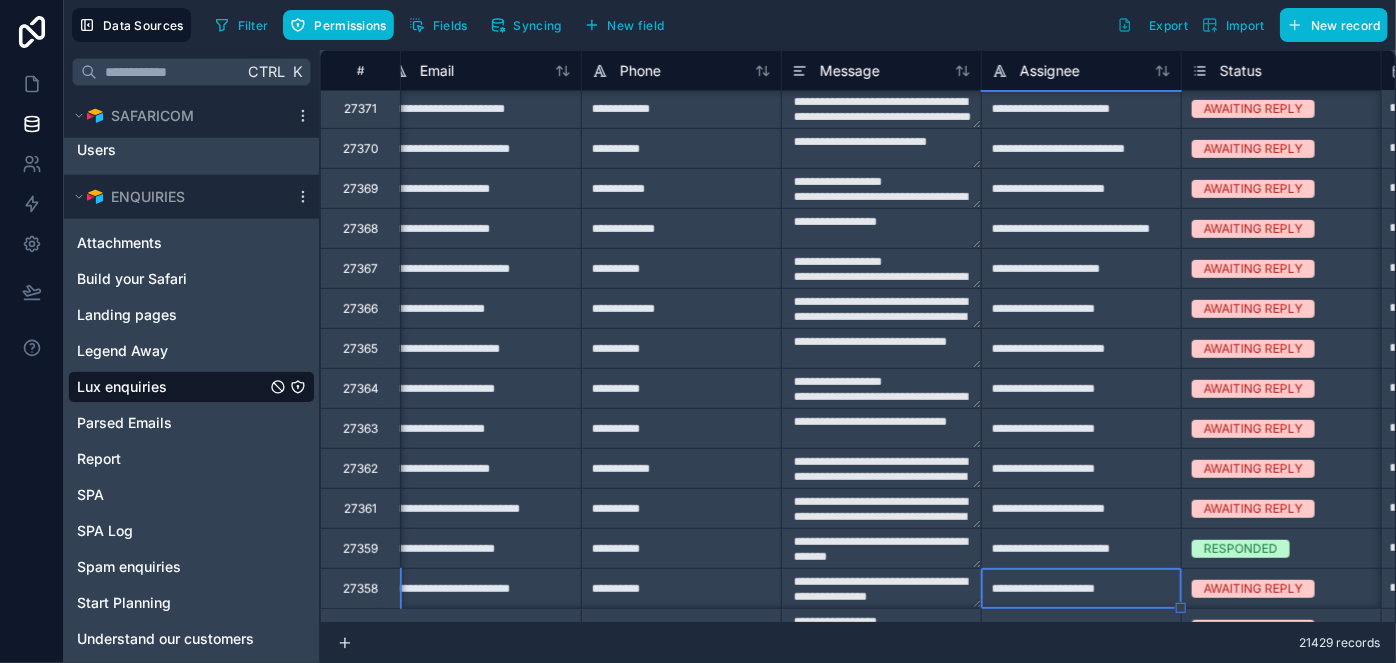 type on "**********" 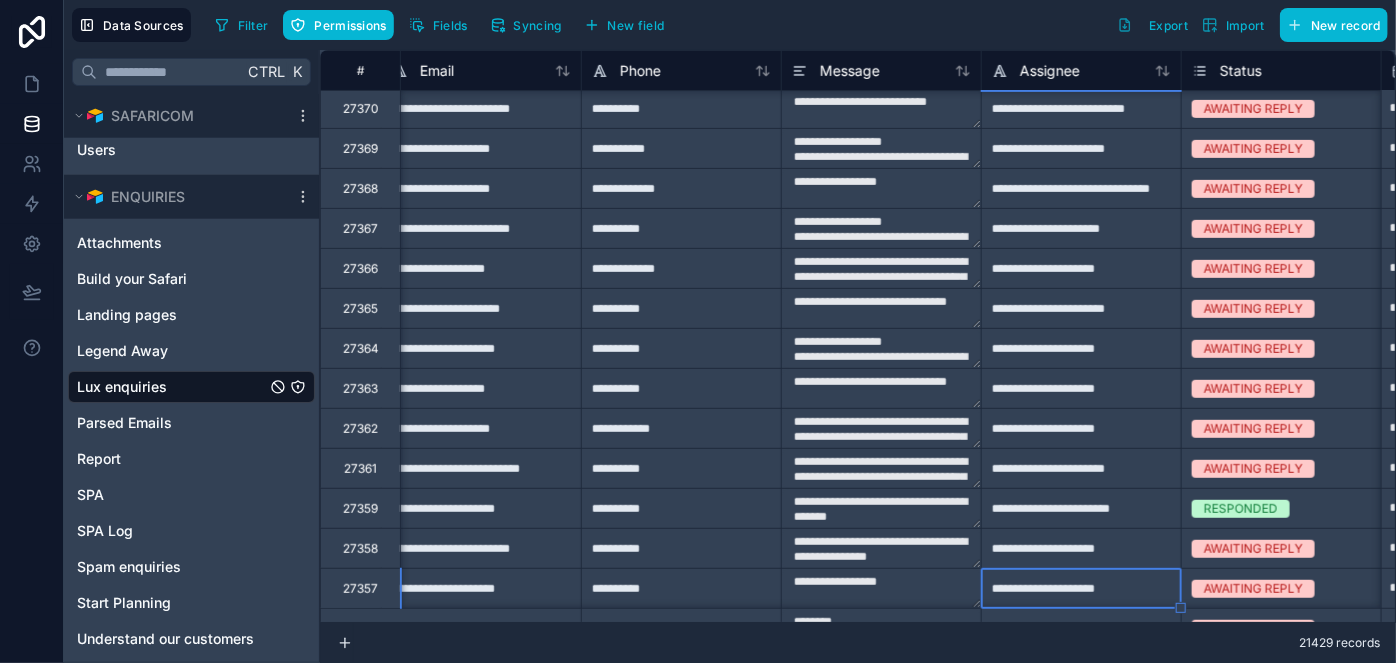 type on "**********" 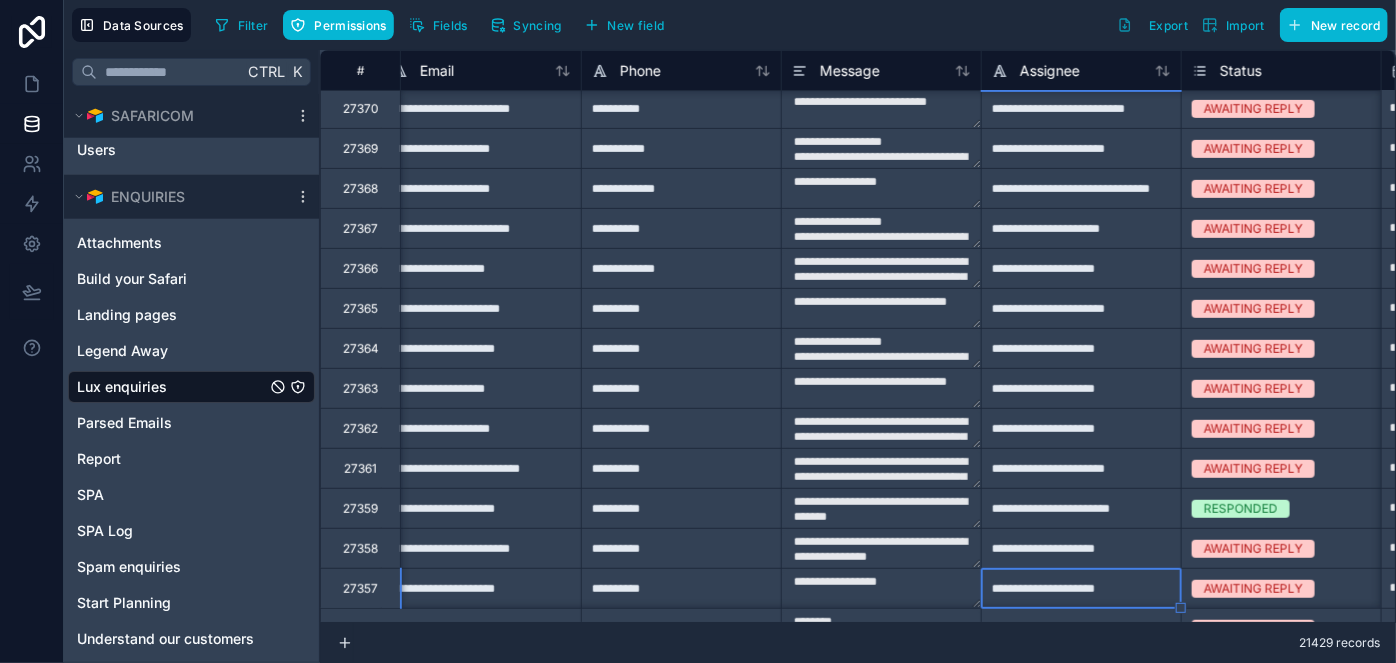 type on "**********" 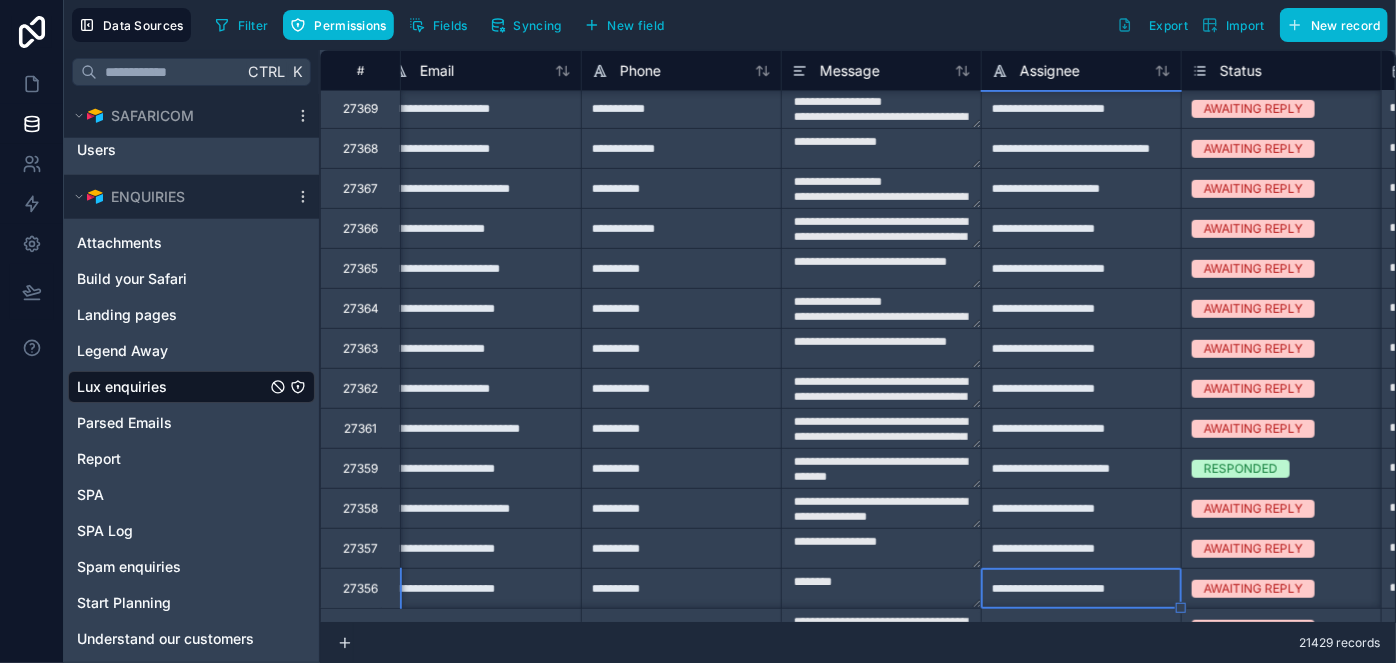 type on "**********" 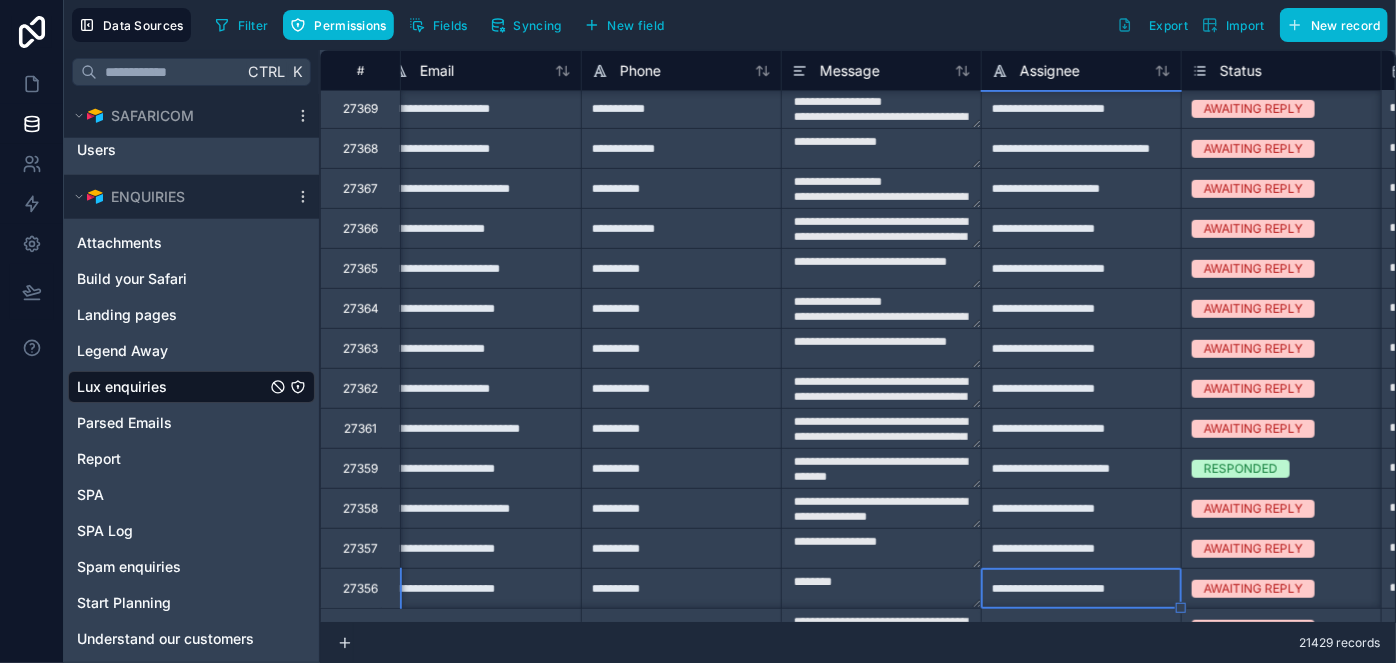type on "**********" 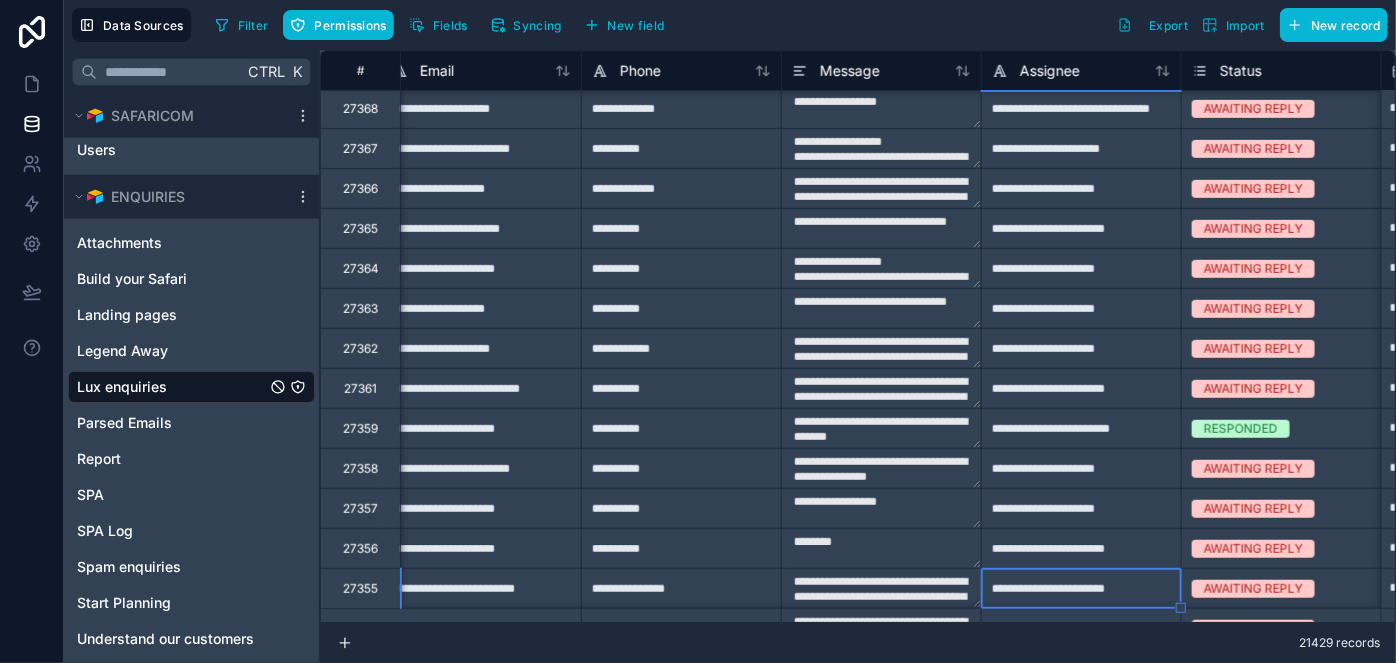 type on "**********" 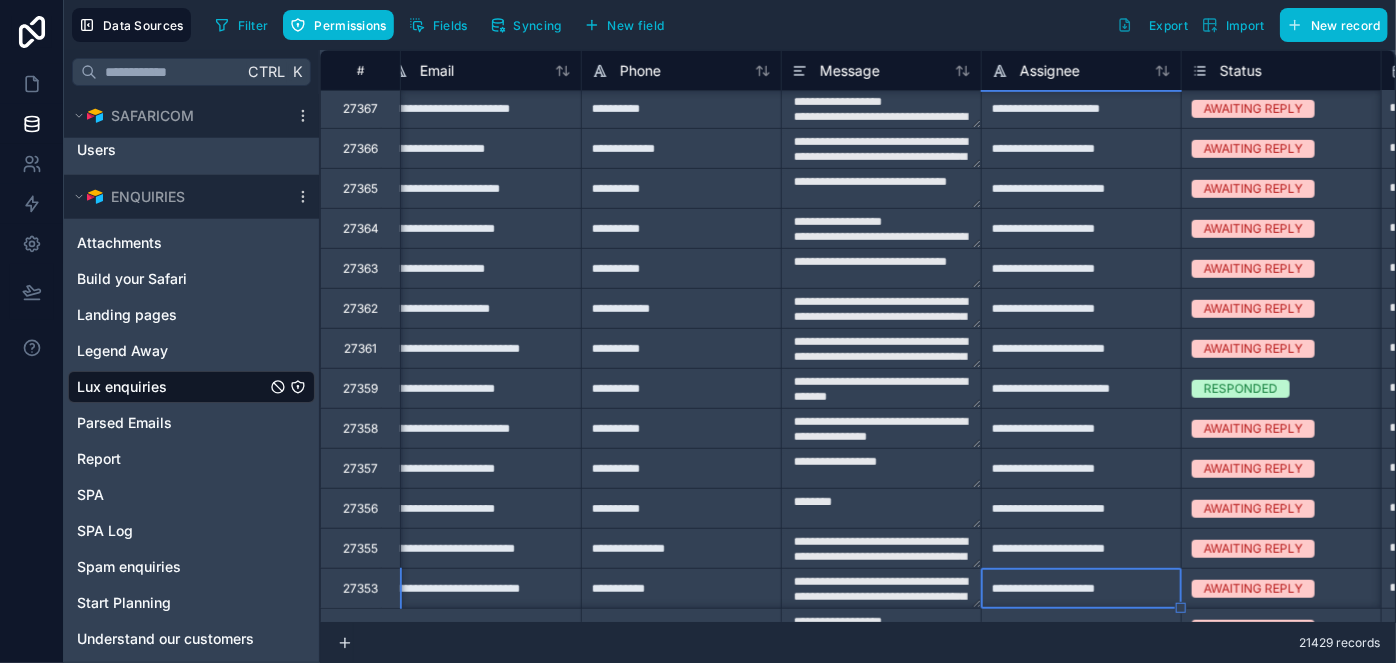 type on "**********" 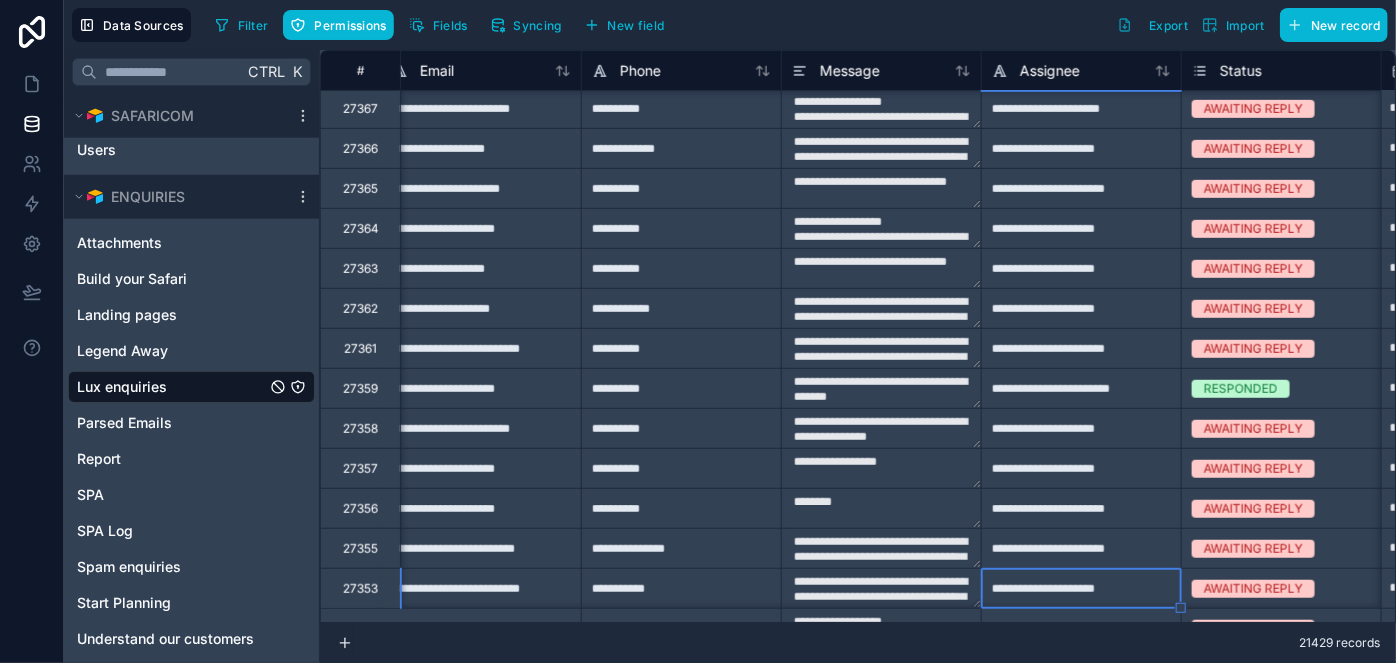 type on "**********" 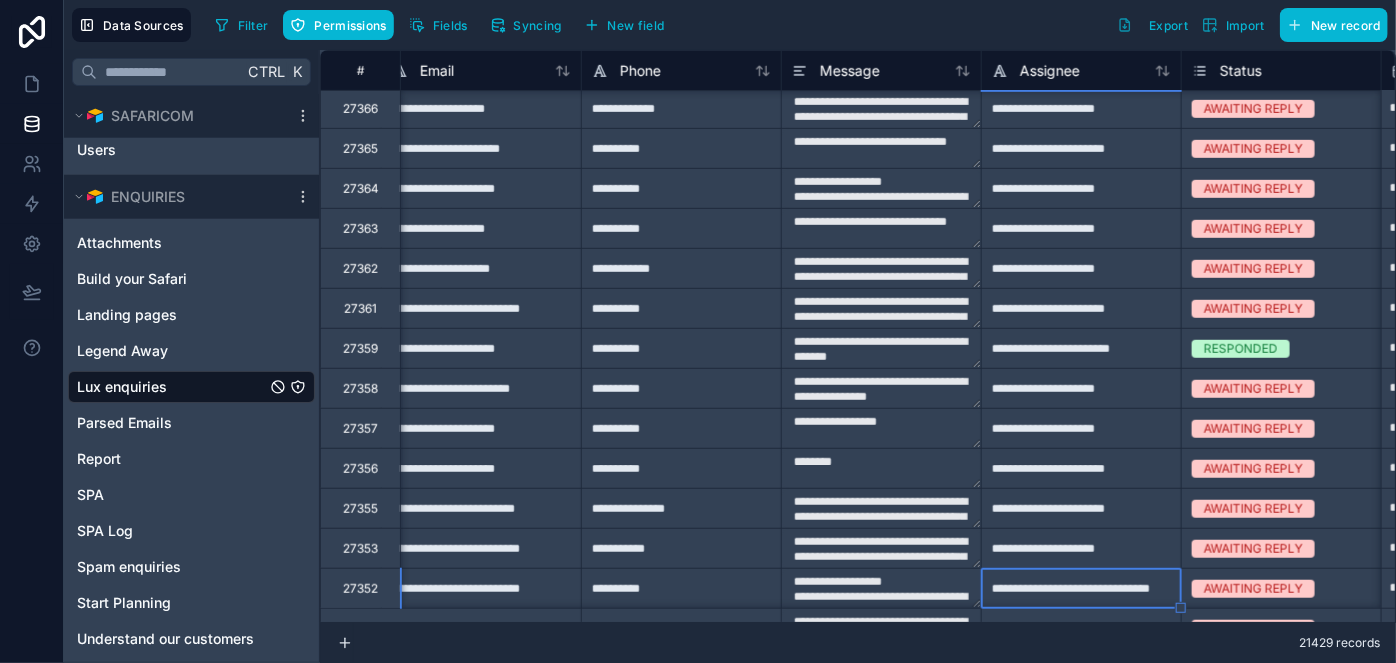 type on "**********" 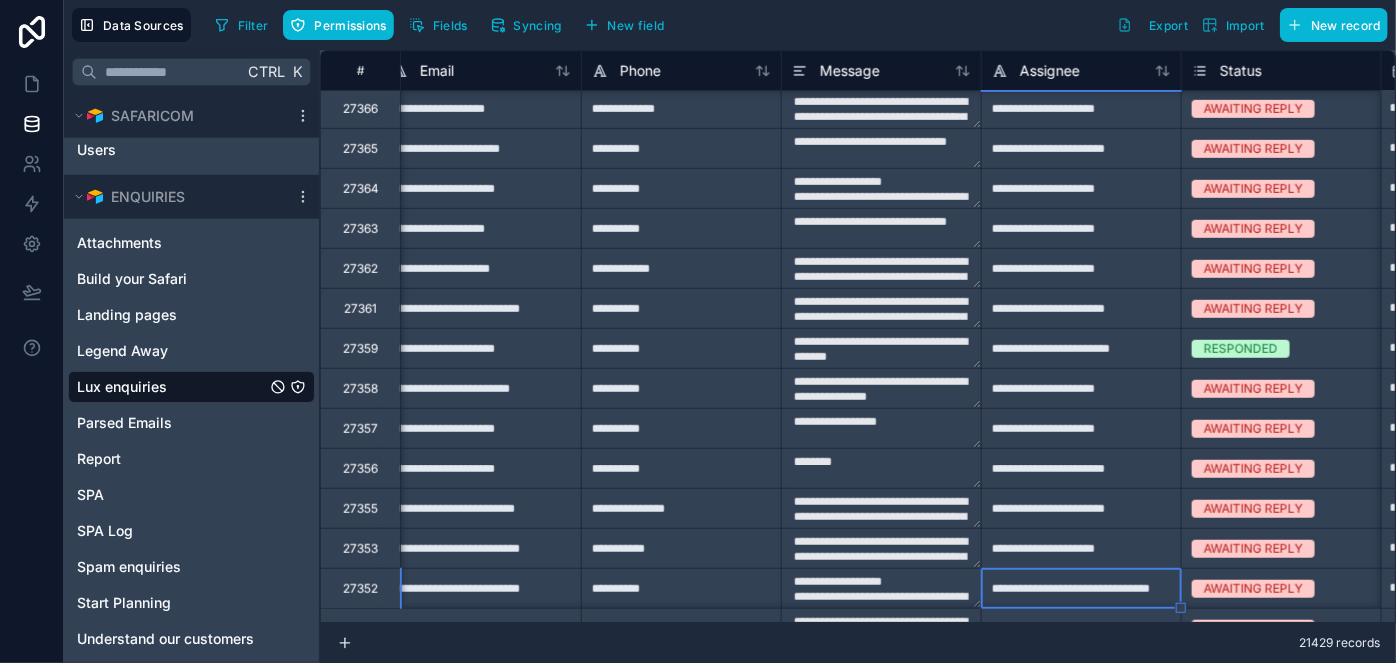 type on "**********" 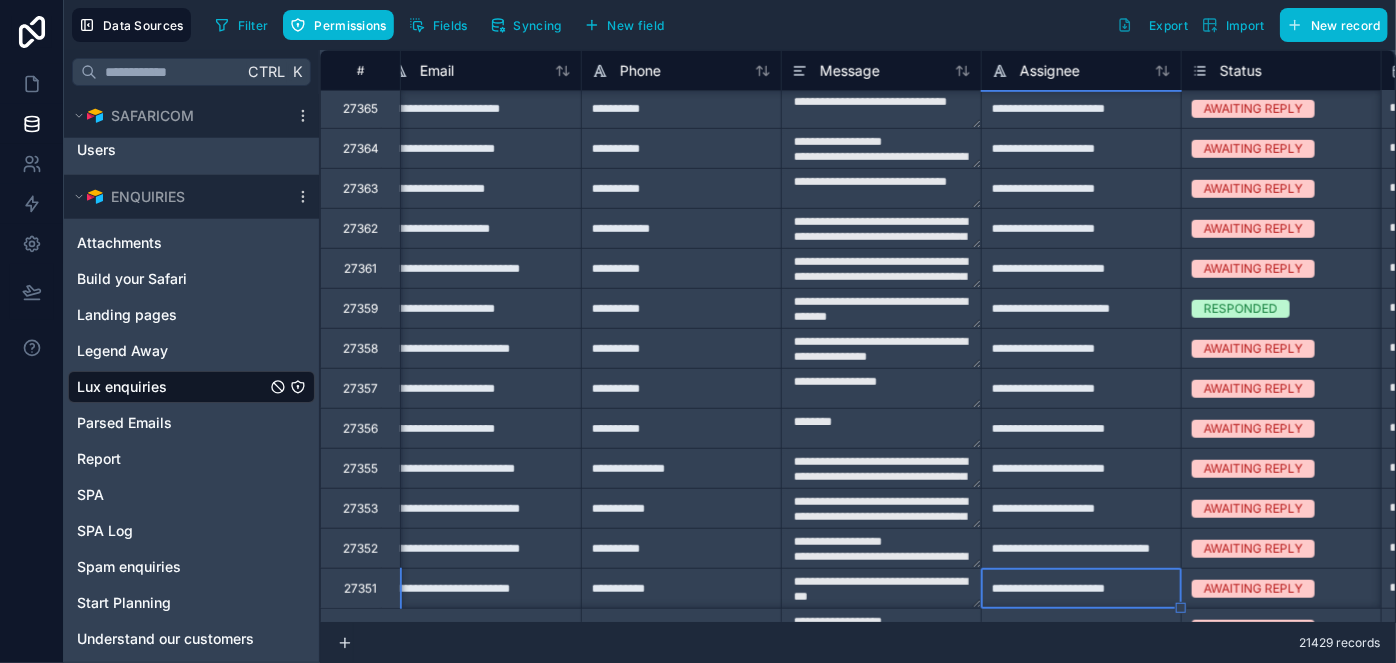 type on "**********" 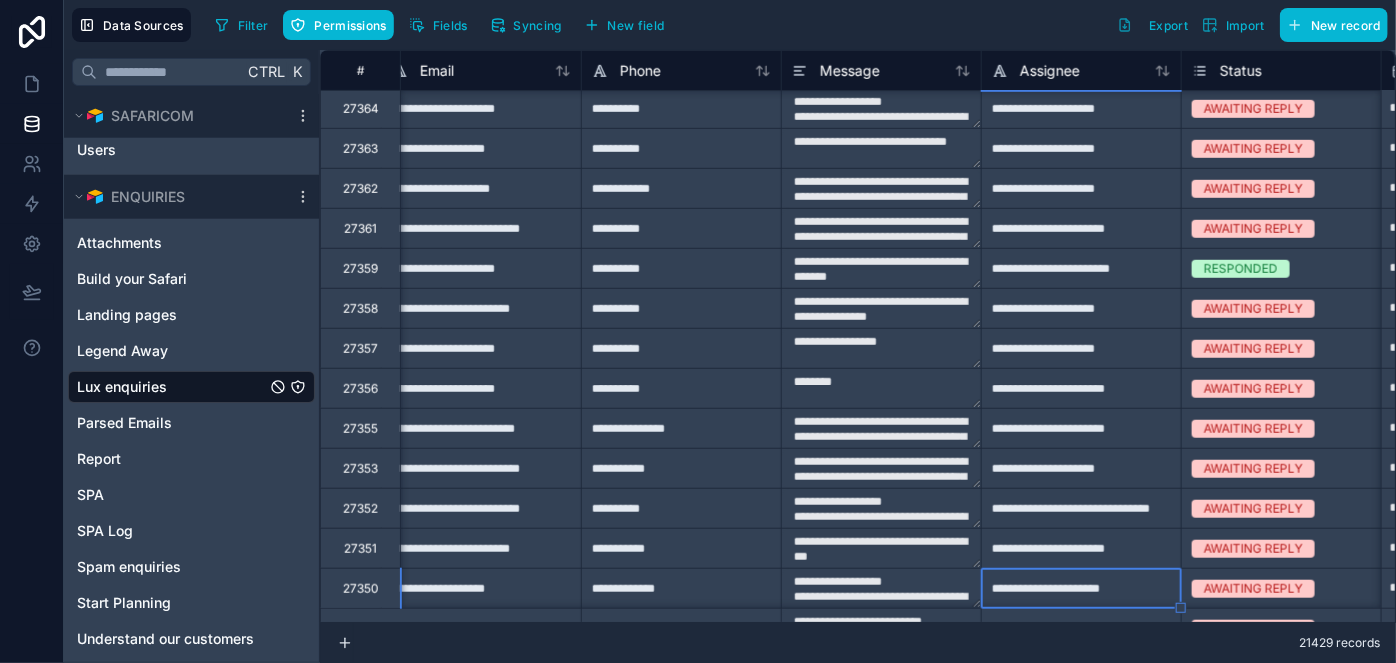 type on "**********" 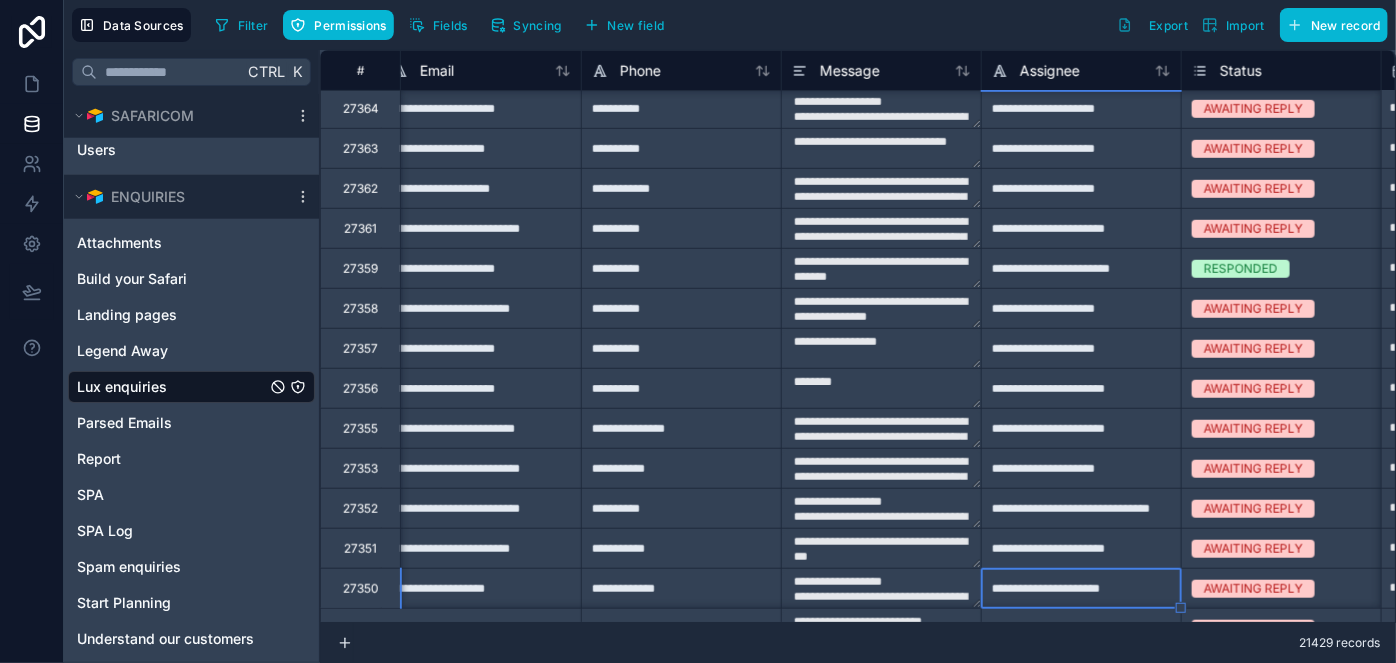 type on "********
*********" 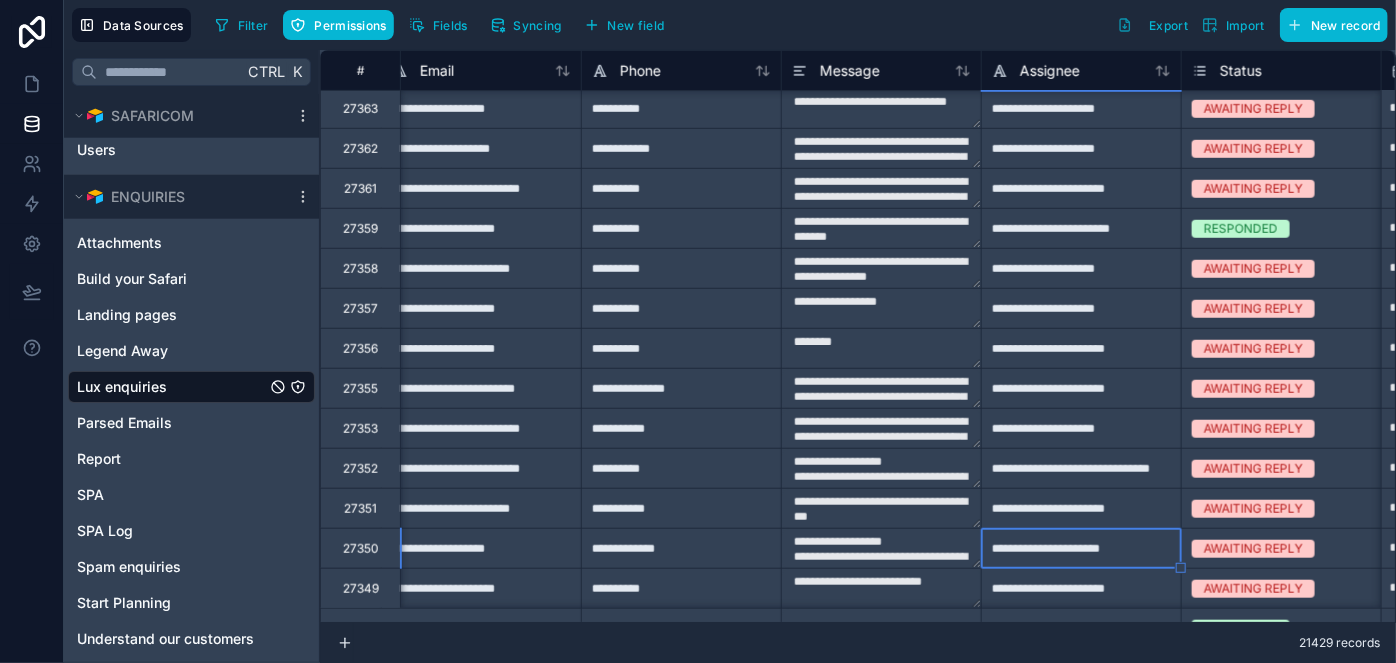 type on "**********" 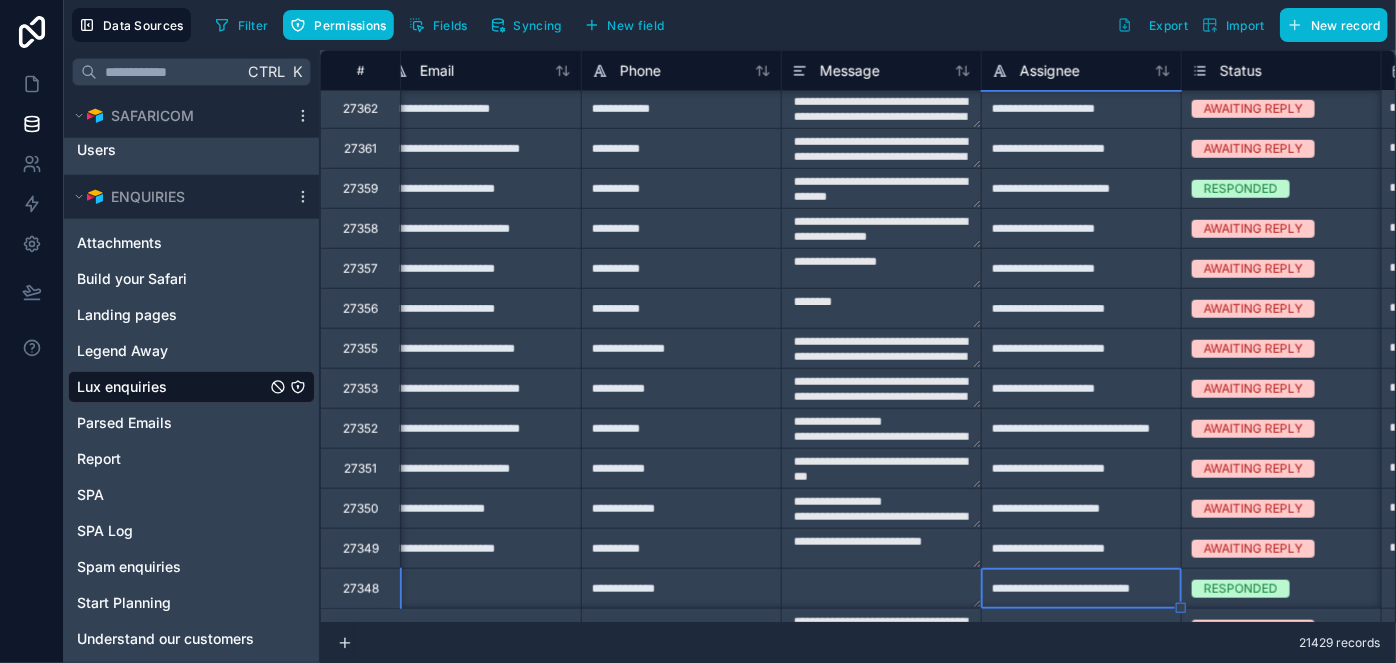 type on "**********" 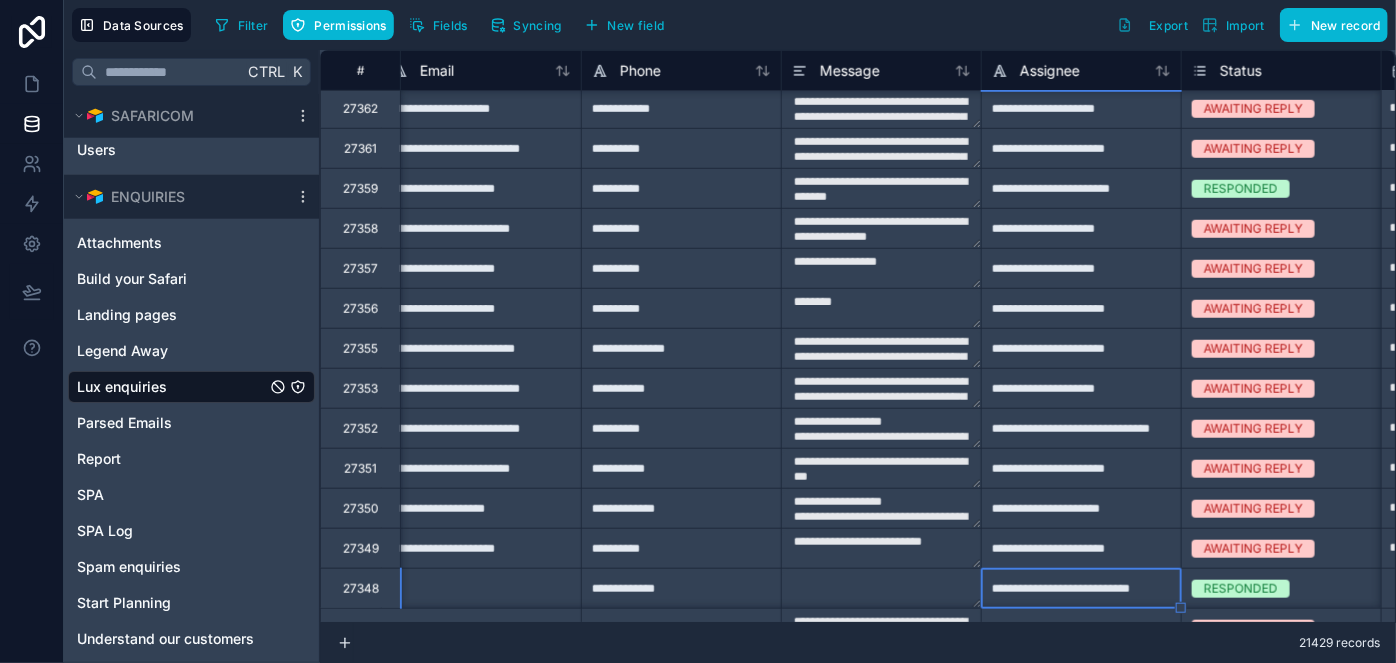 type on "********
*********" 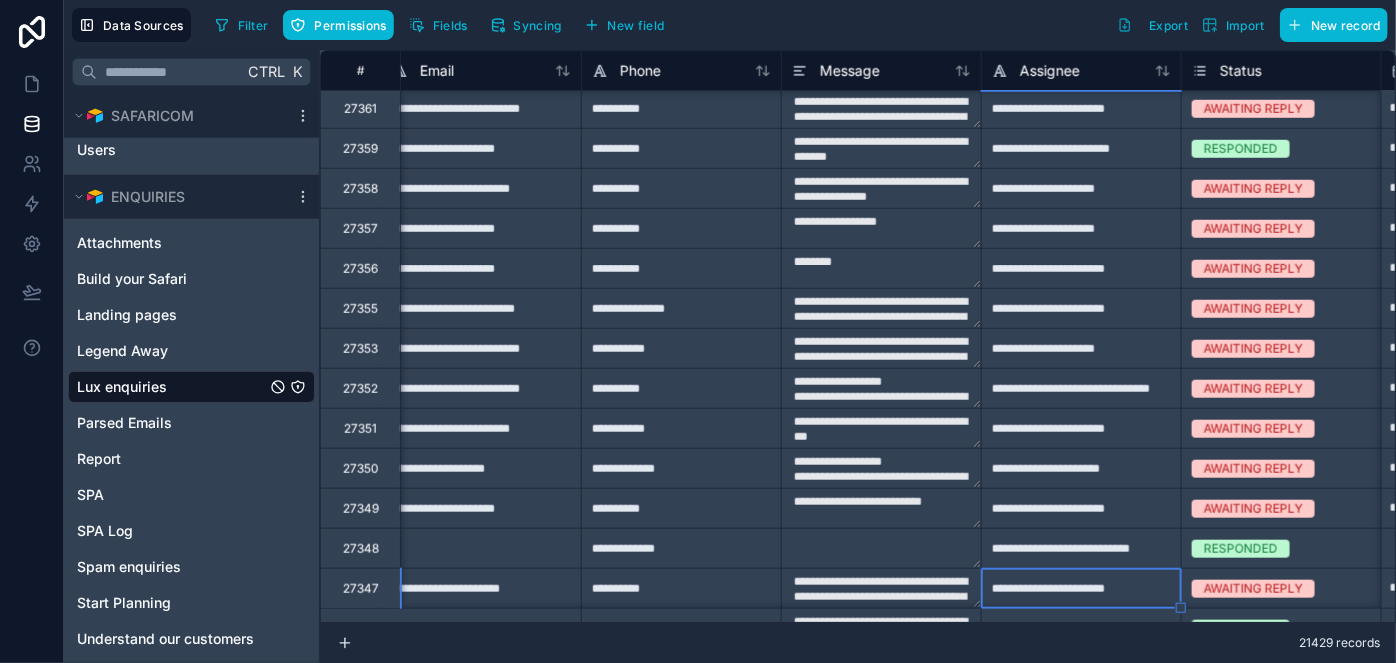 type on "**********" 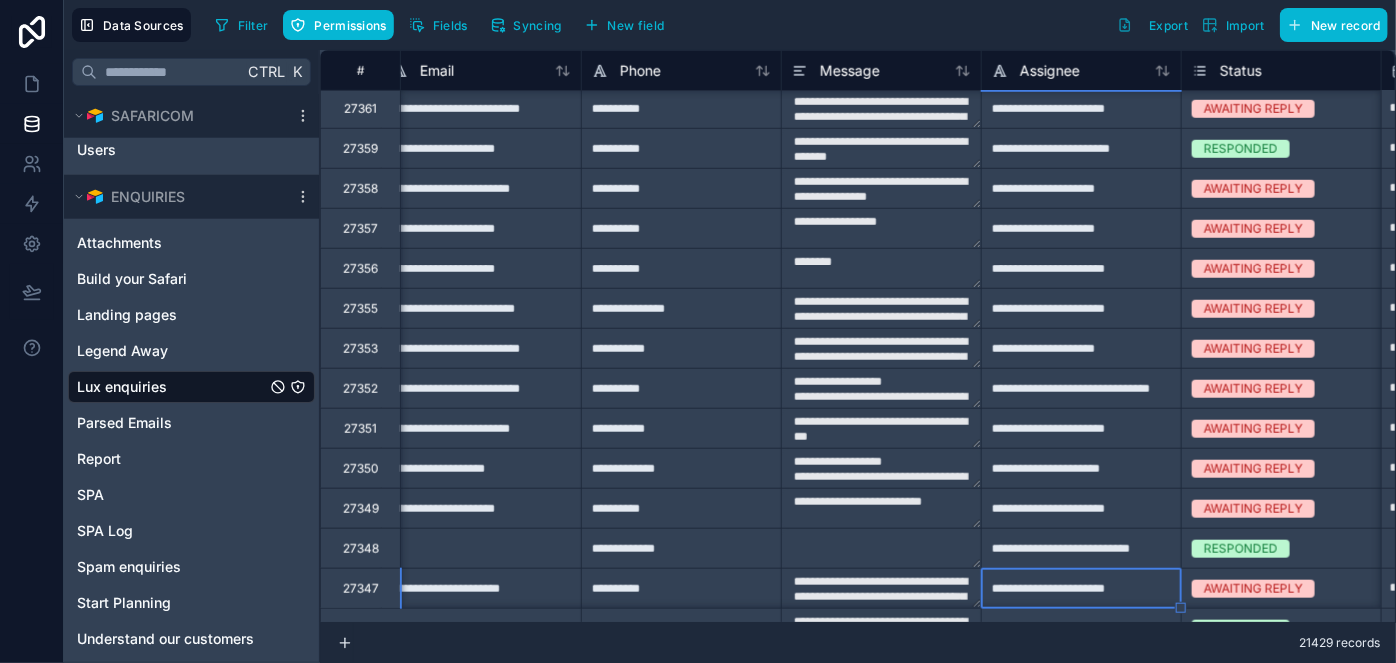 type on "********
*********" 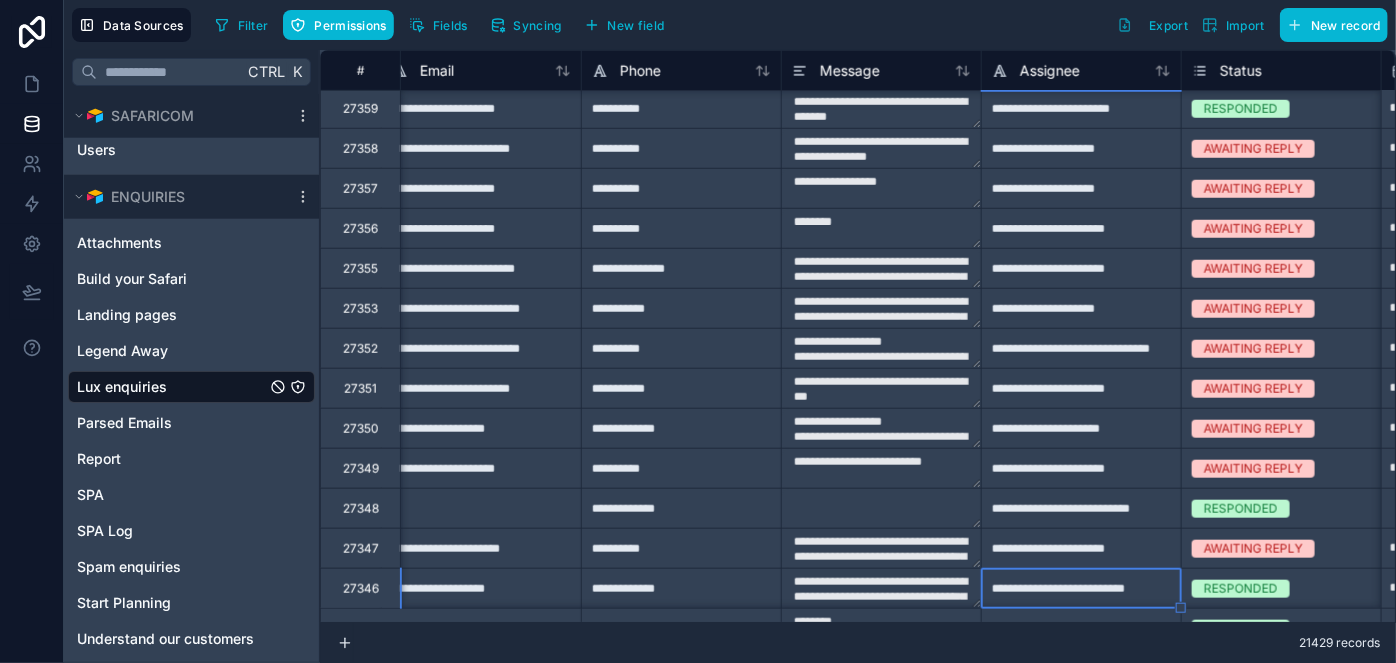 type on "**********" 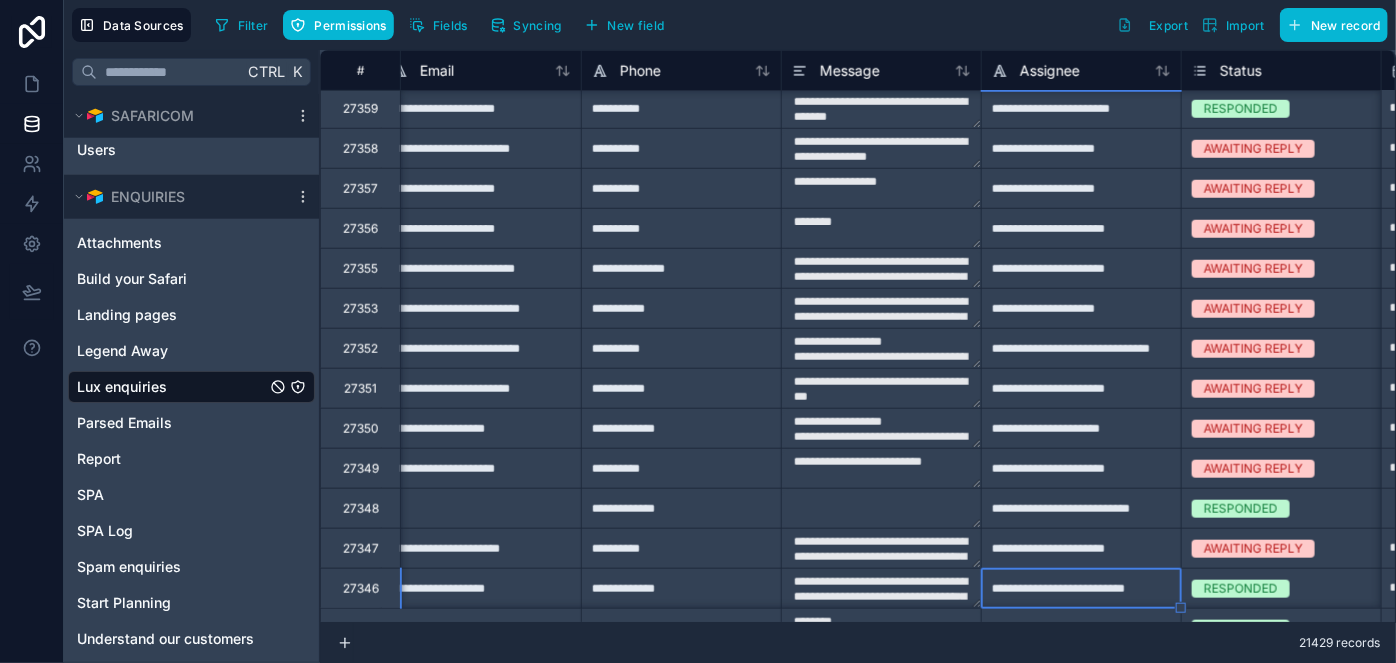 type on "********
*********" 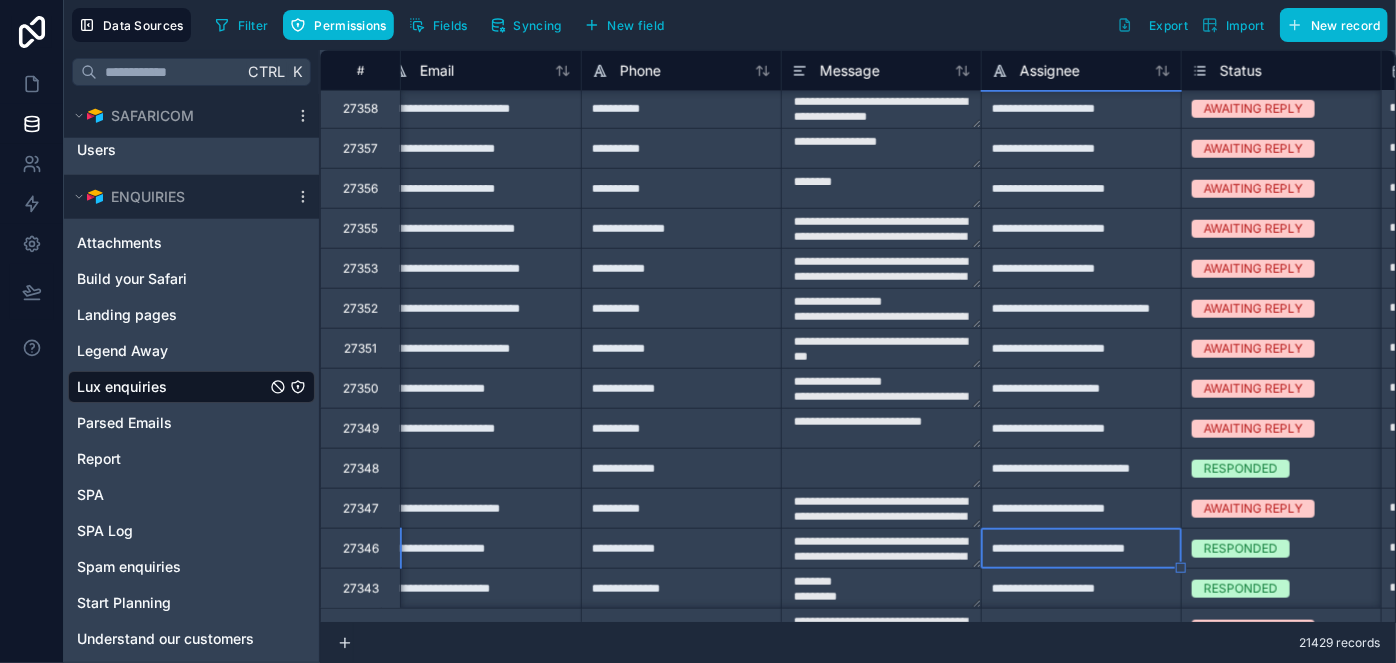 type on "**********" 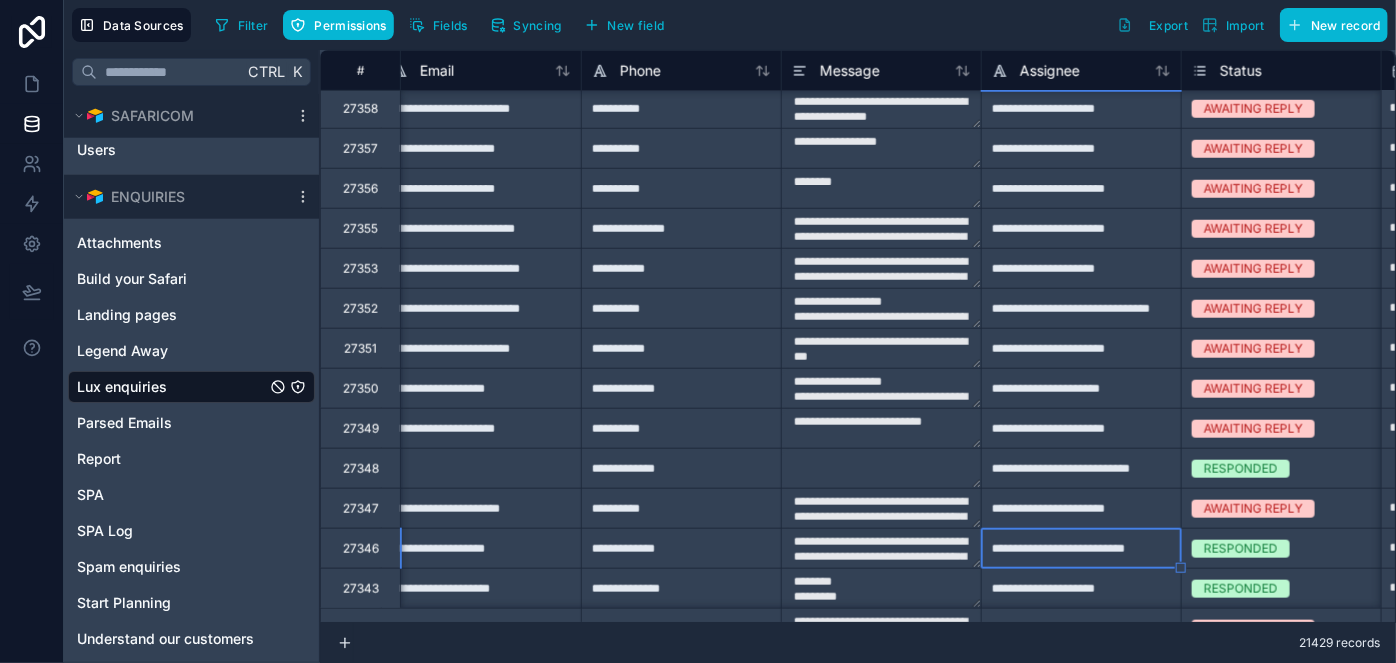type on "********
*********" 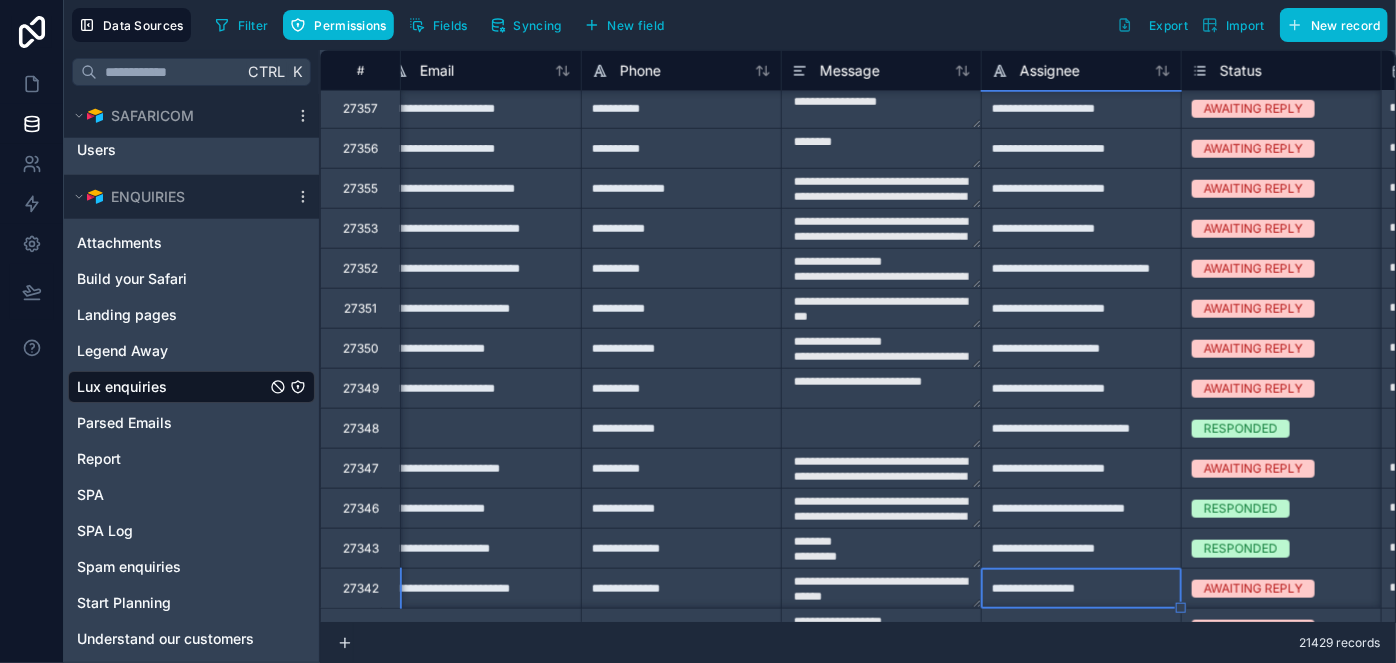 type on "**********" 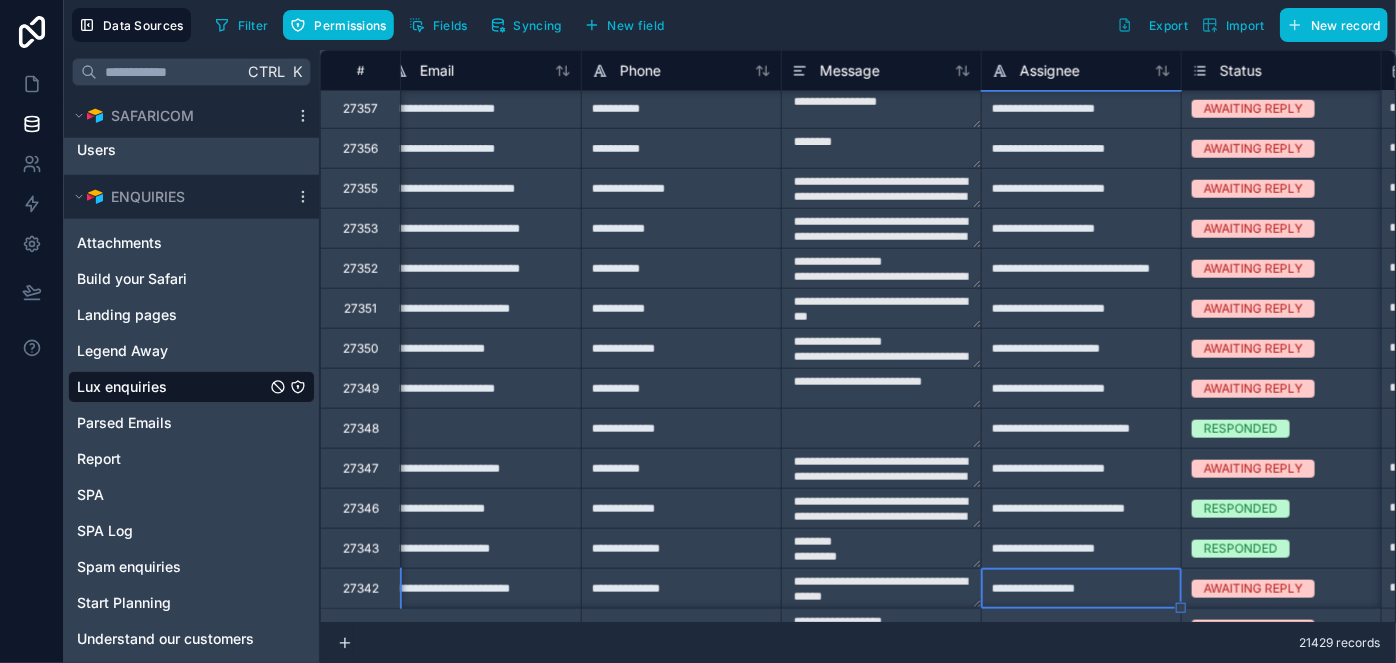 type on "********
*********" 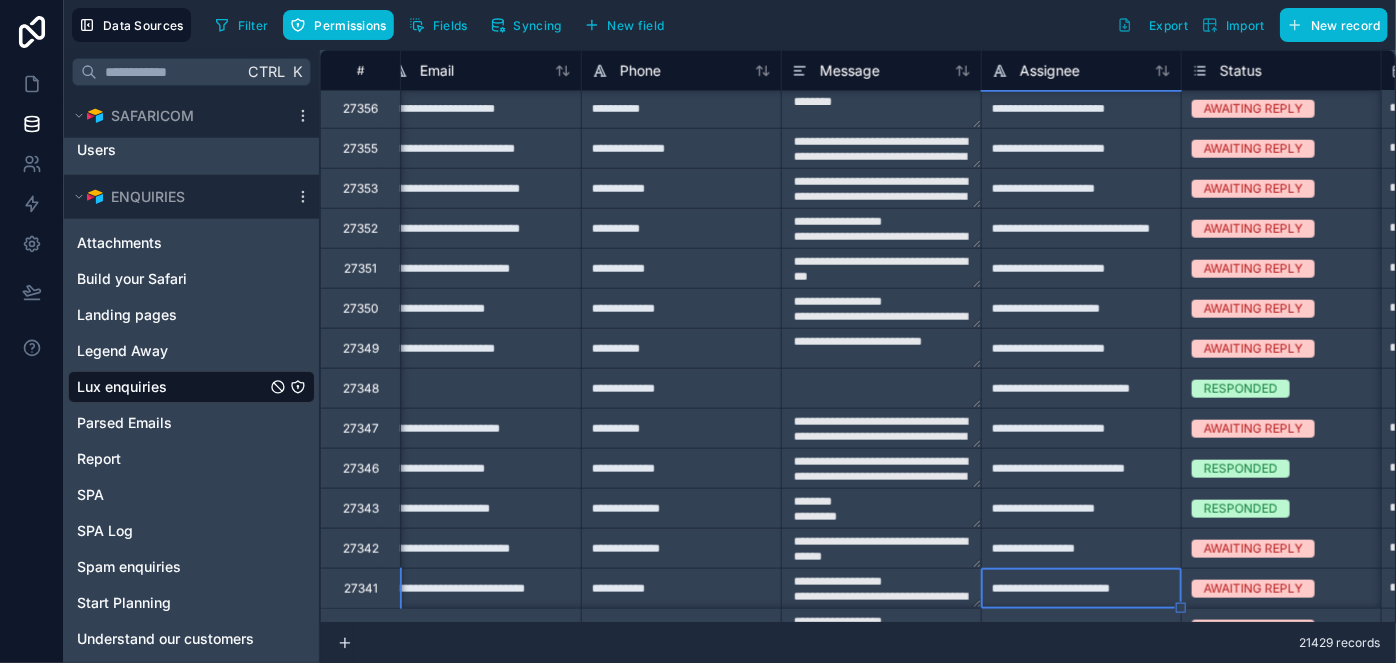 type on "**********" 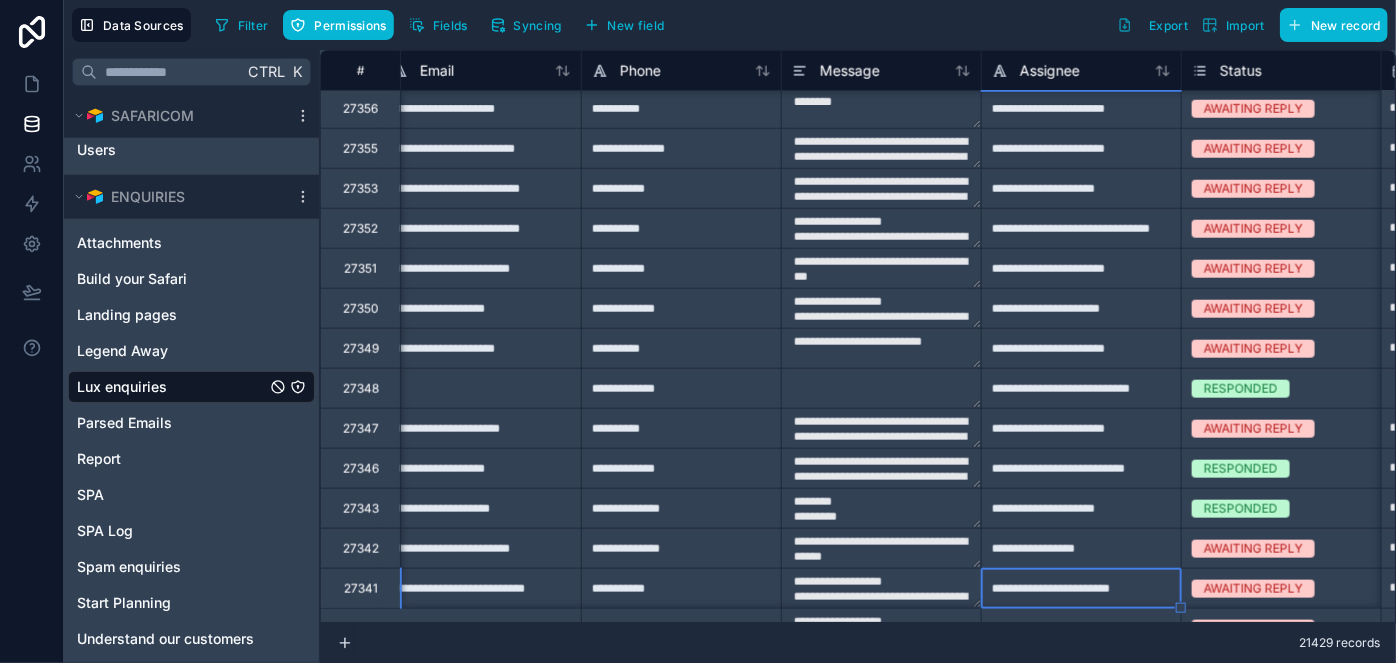 type on "********
*********" 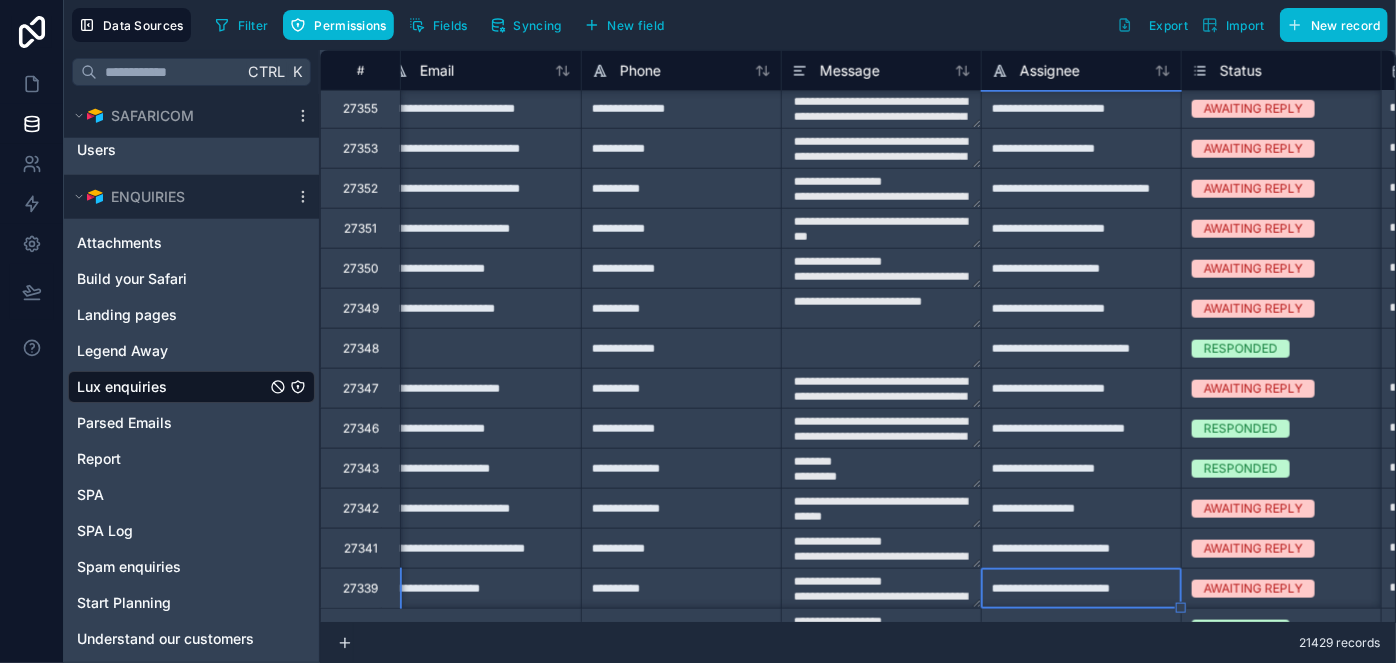 type on "**********" 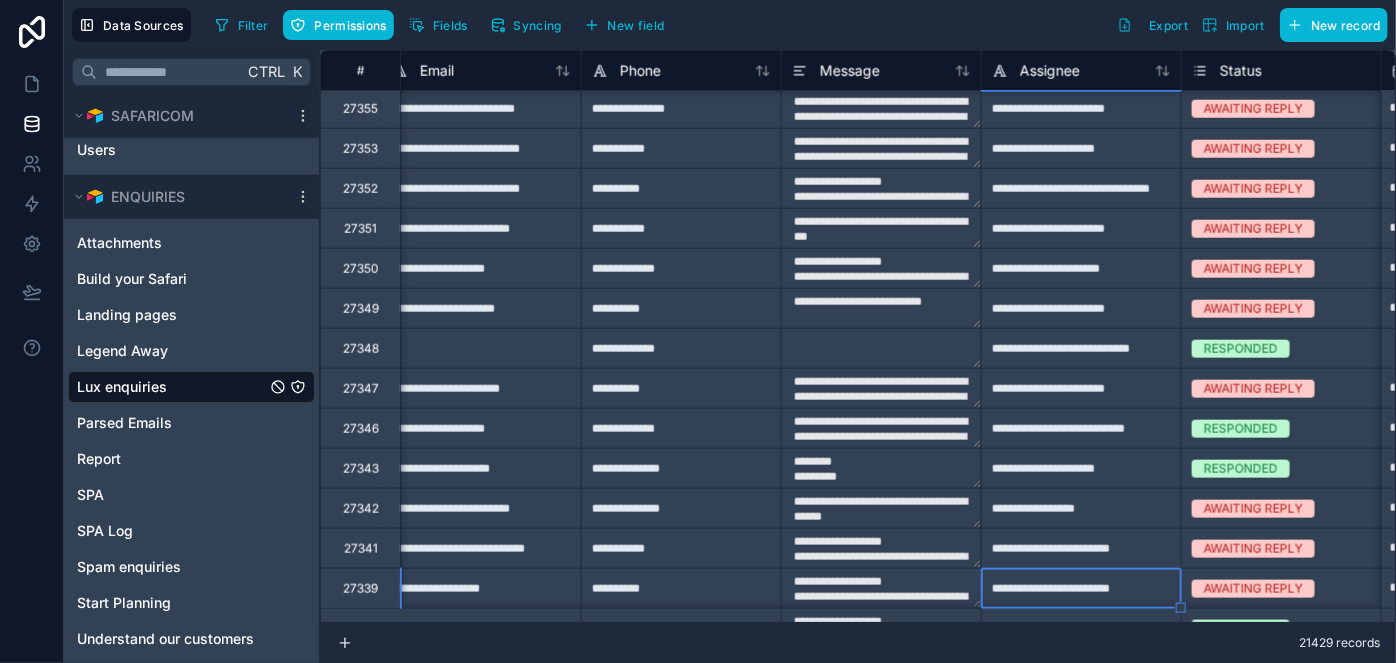 type on "********
*********" 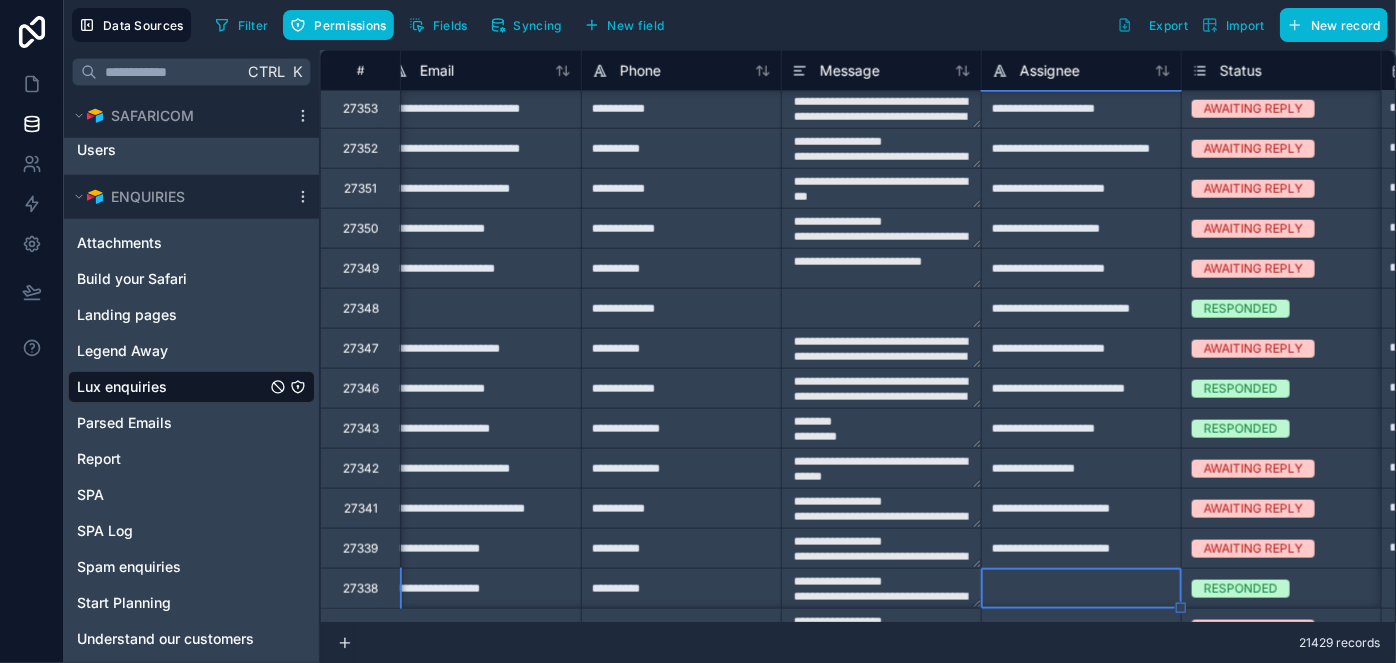 type on "**********" 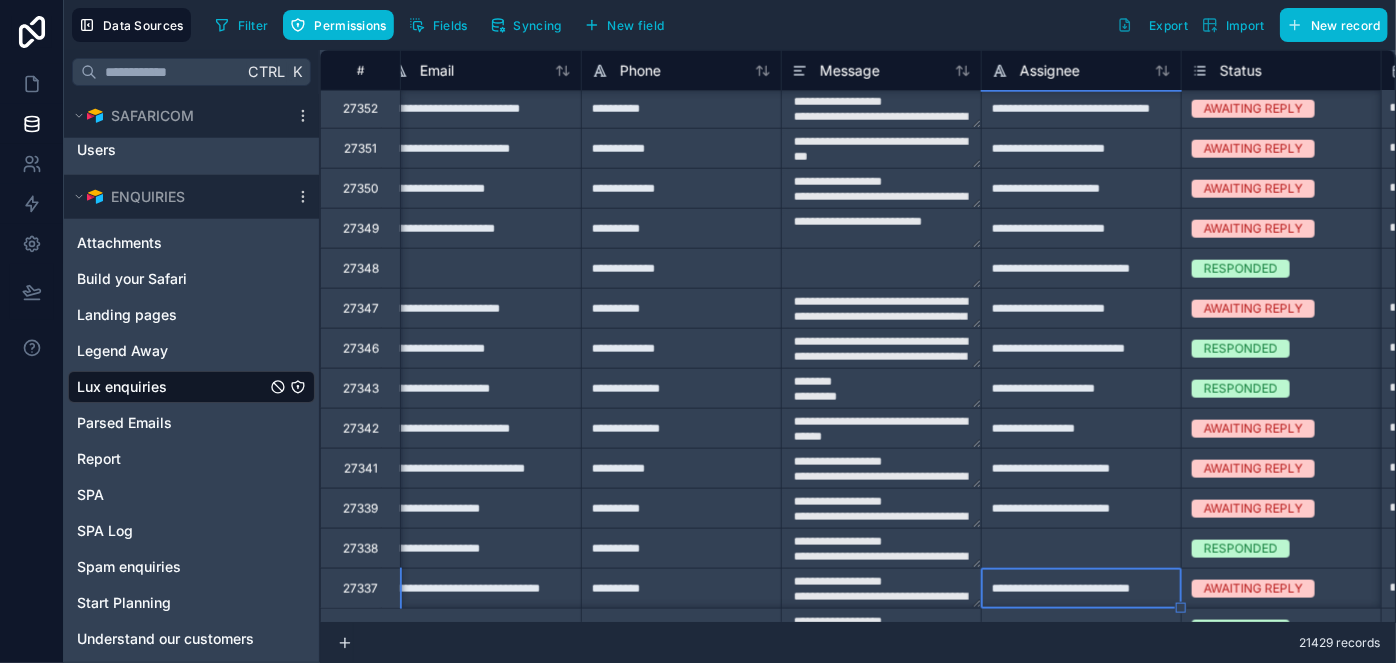 type on "********
*********" 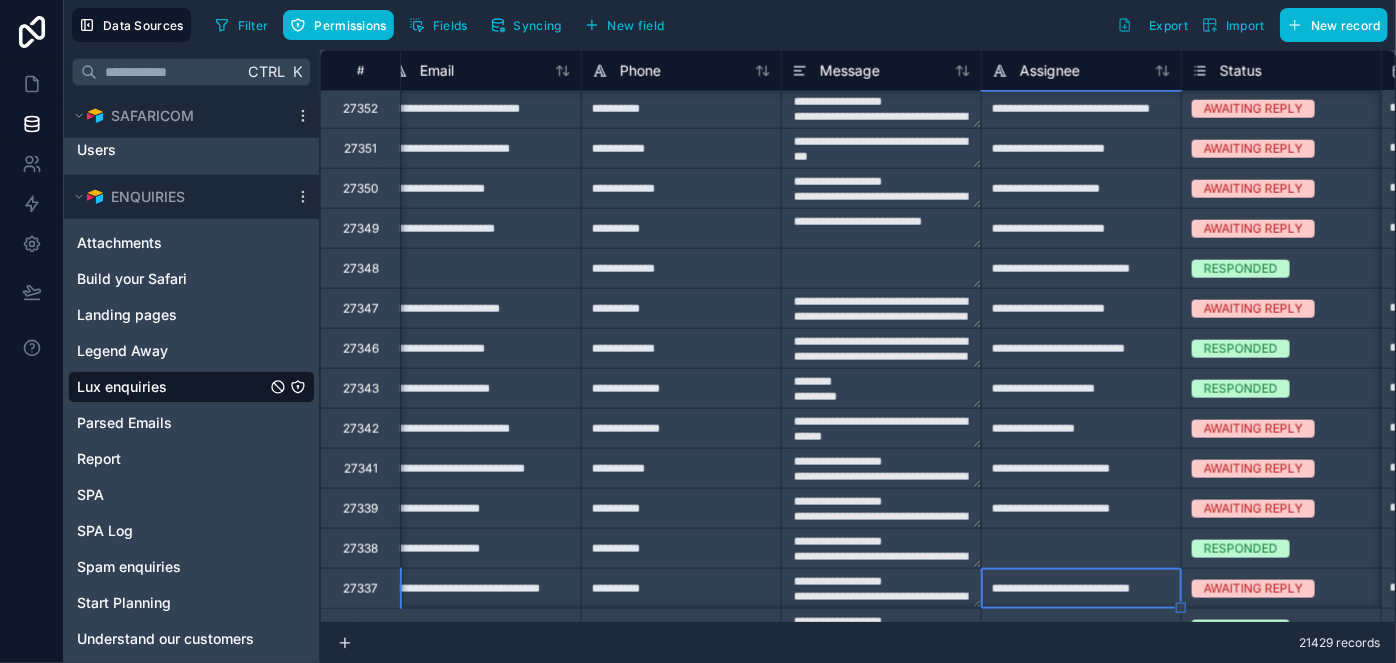 type on "**********" 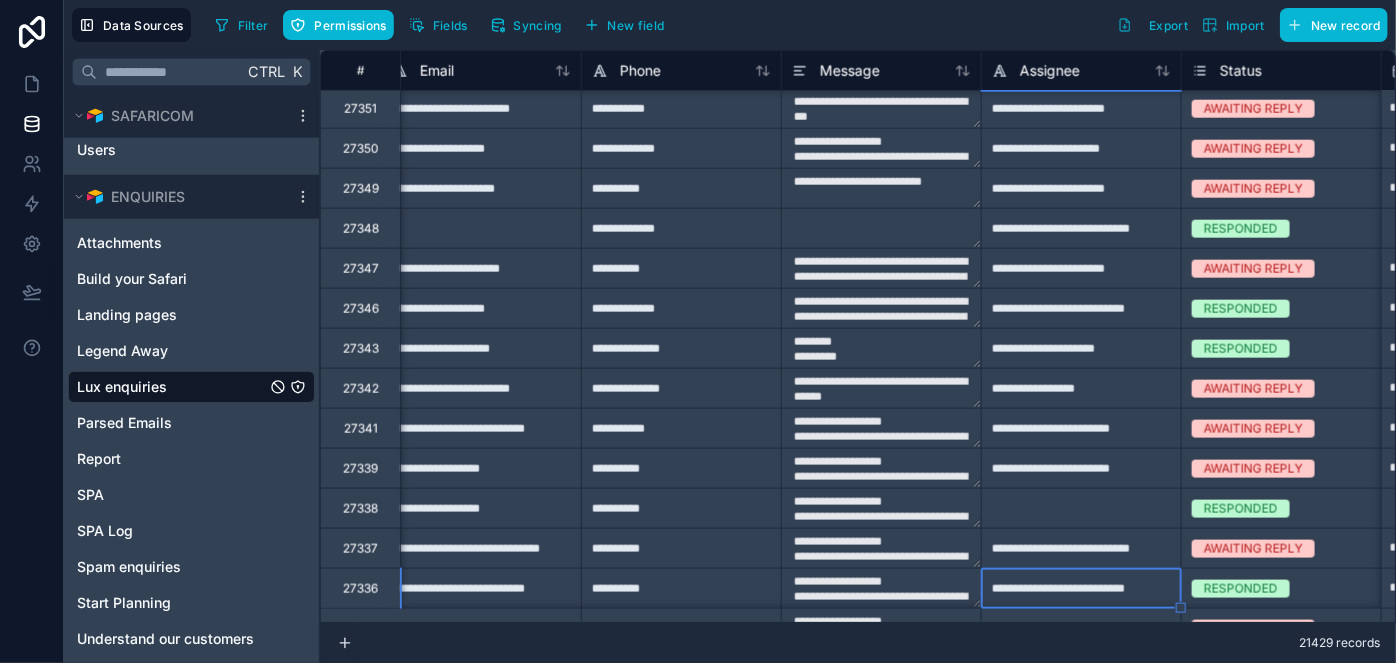 type on "********
*********" 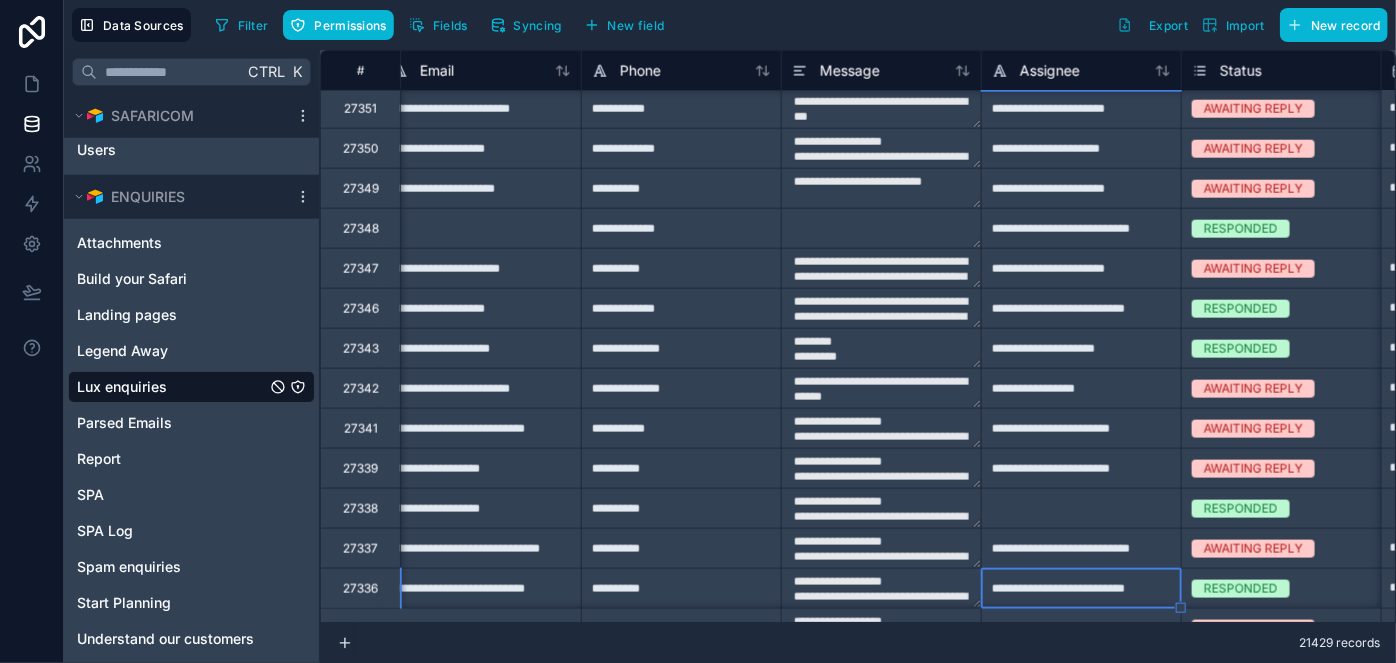 type on "**********" 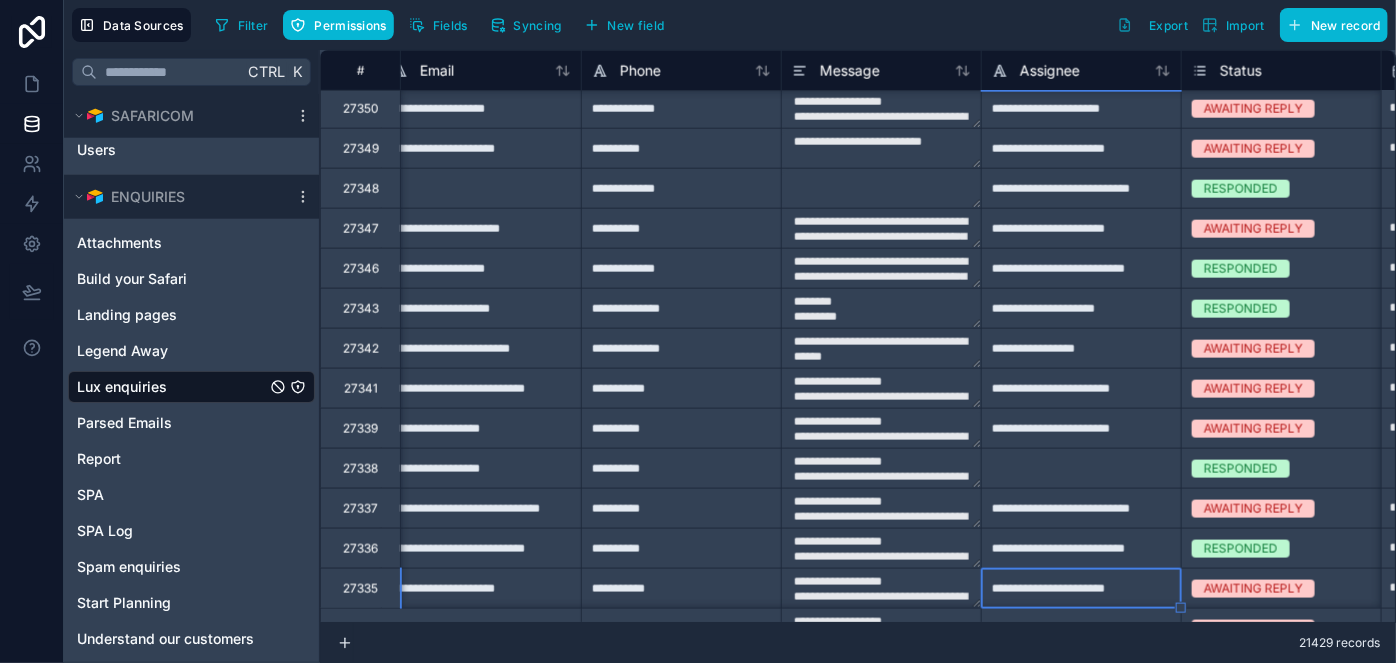 type on "********
*********" 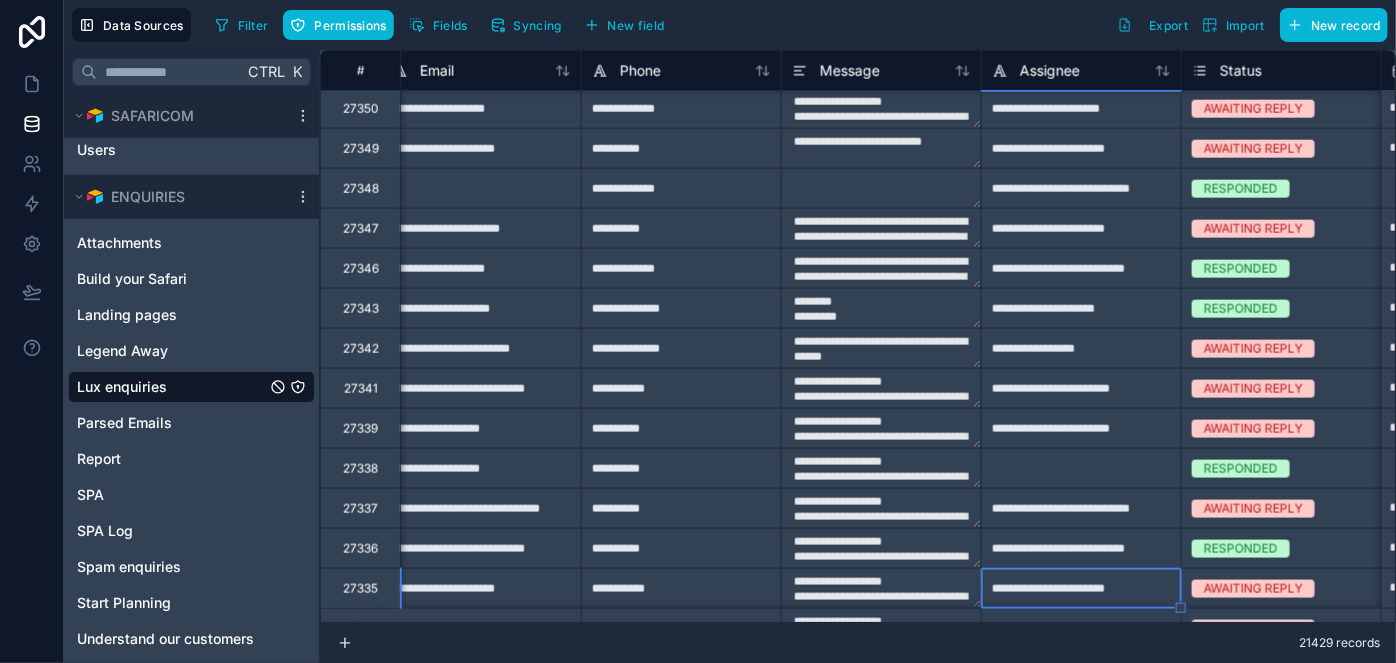 type on "**********" 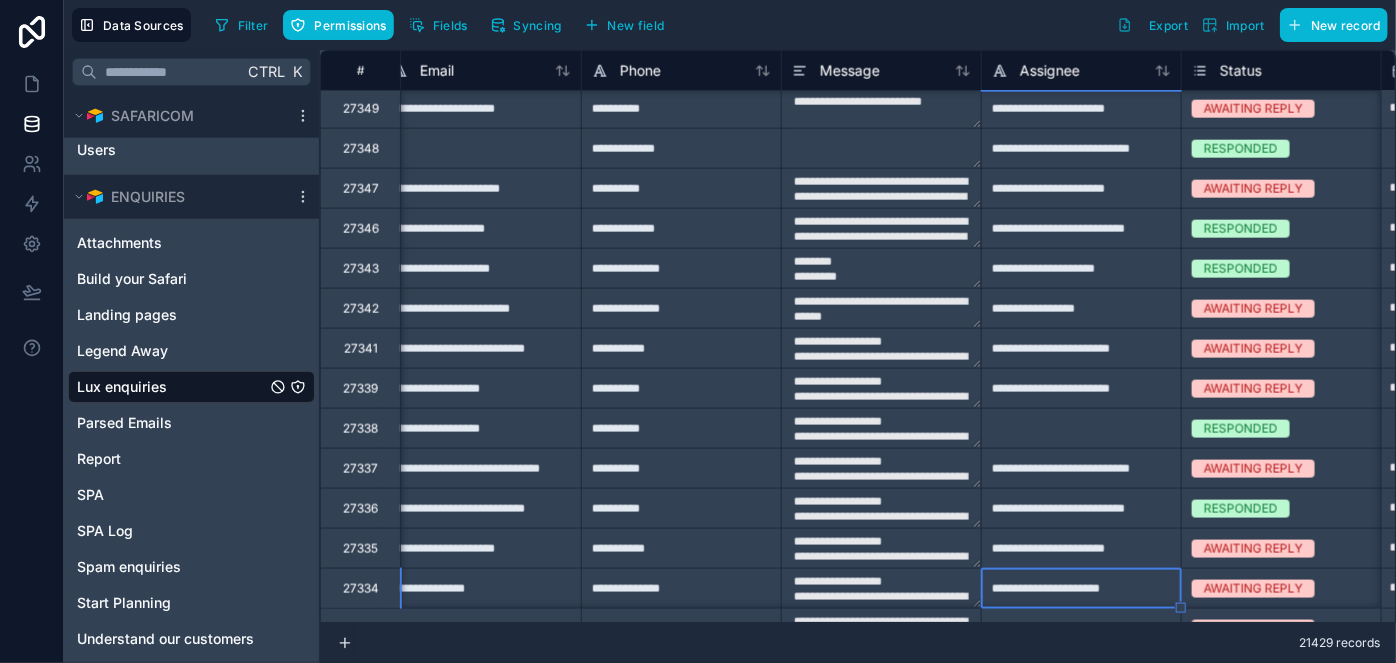 type on "********
*********" 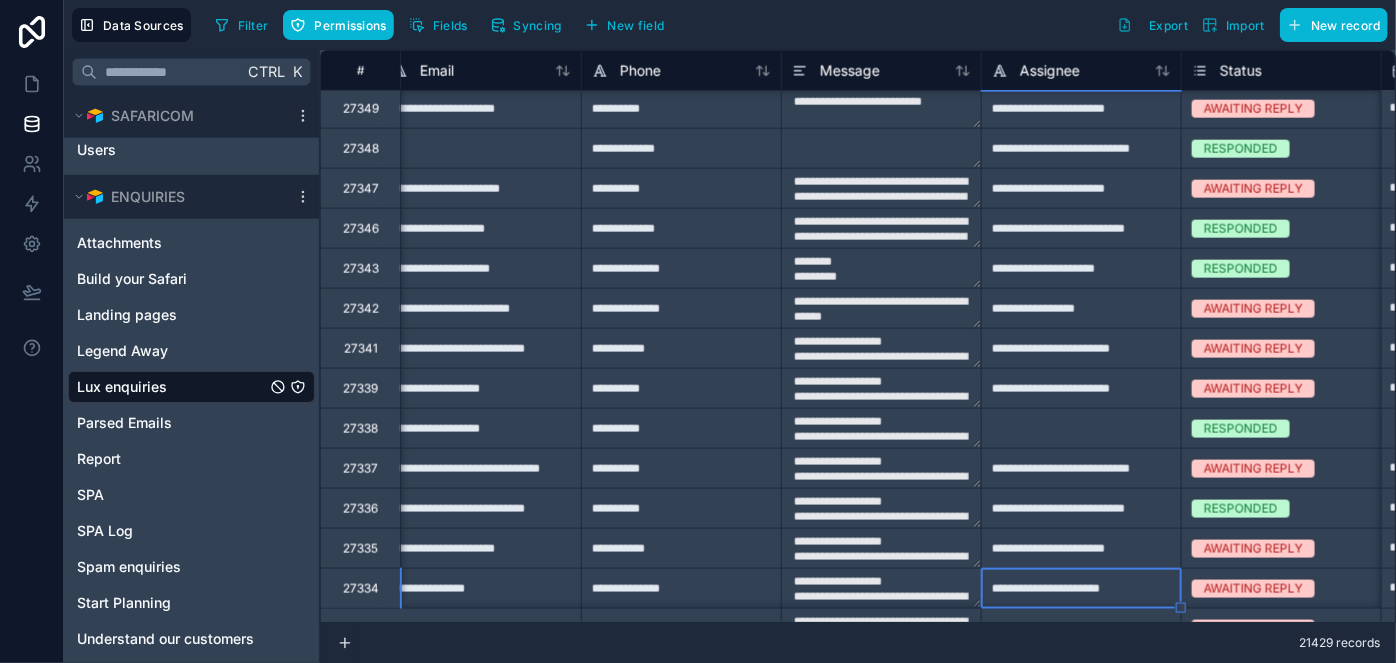 type on "**********" 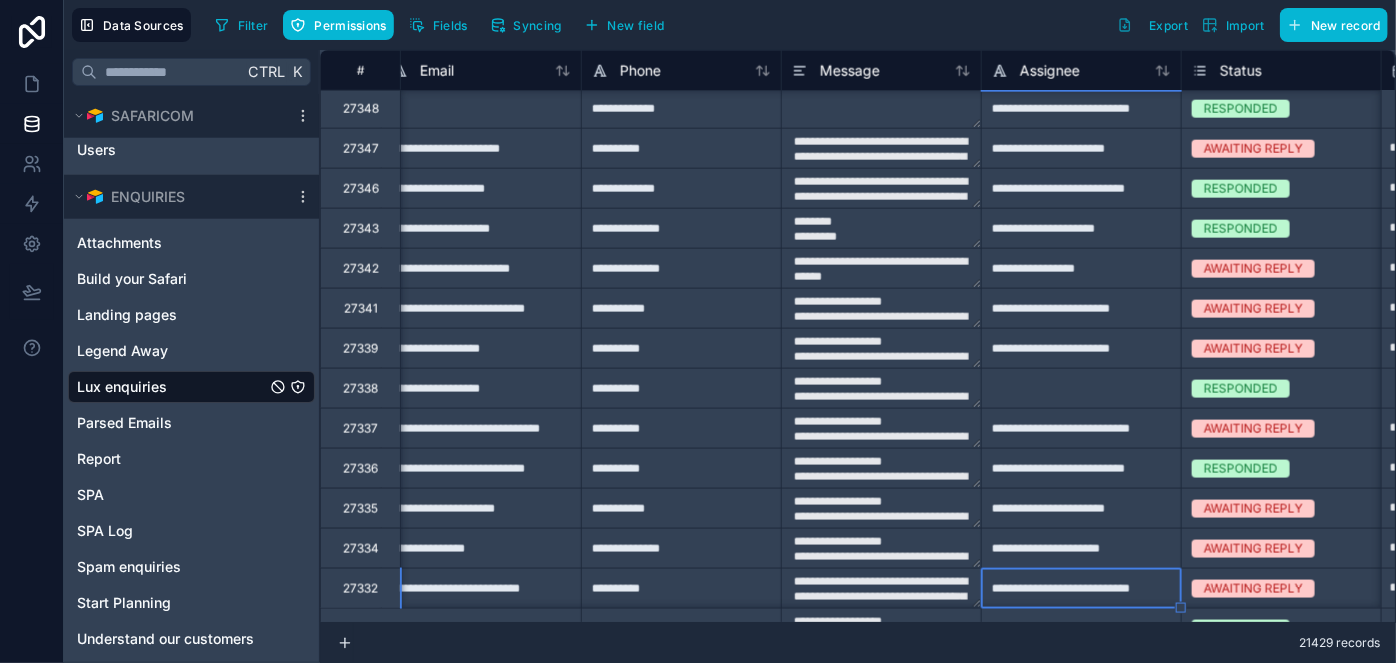 type on "********
*********" 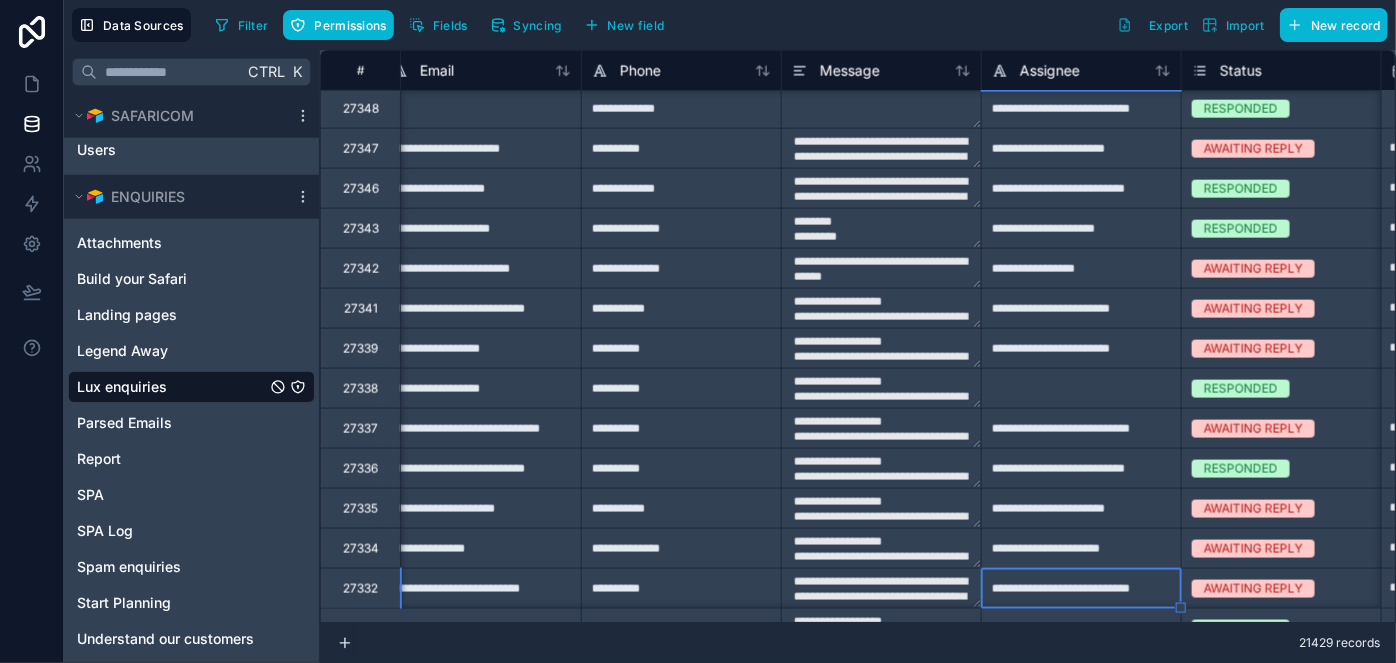 type on "**********" 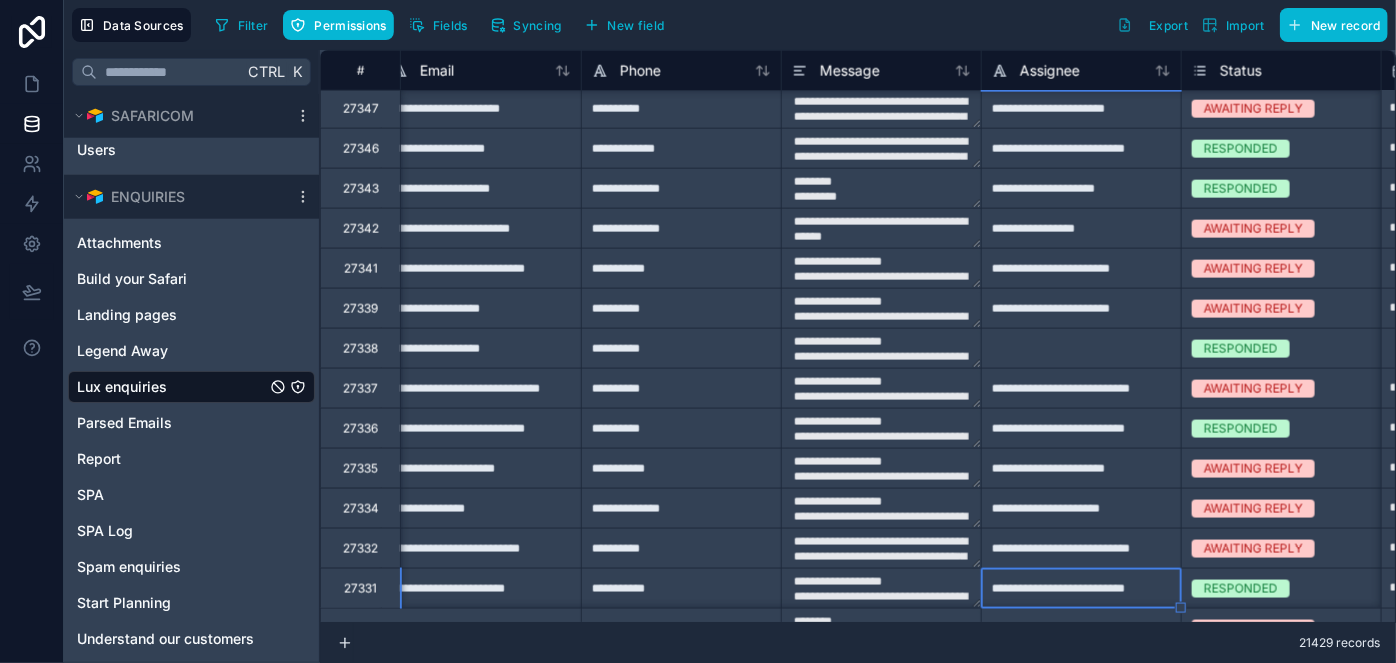 type on "********
*********" 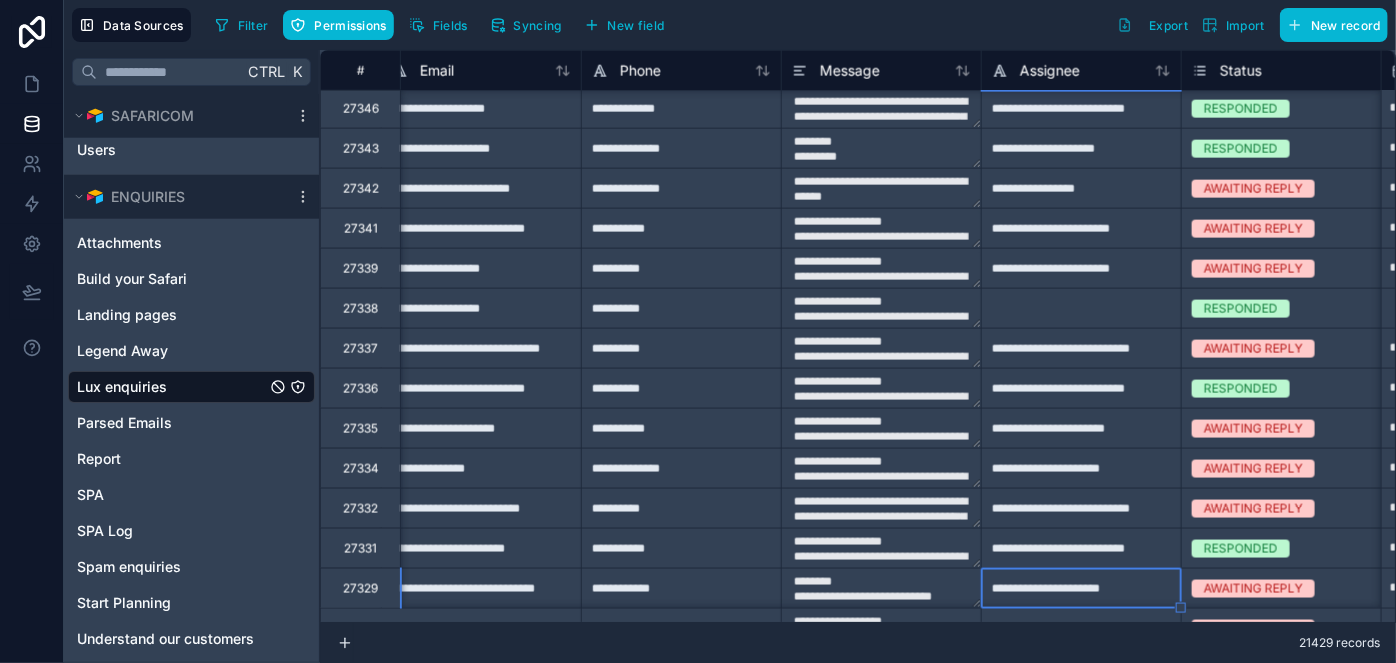type on "********
*********" 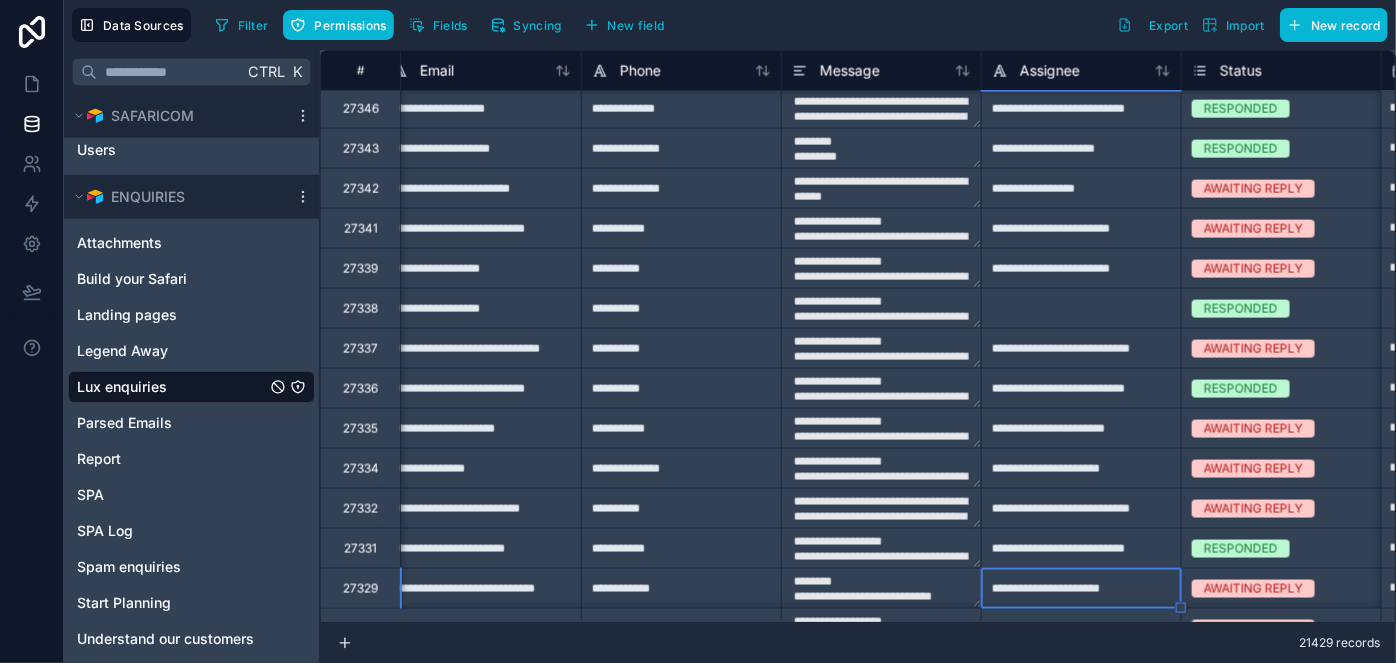type on "**********" 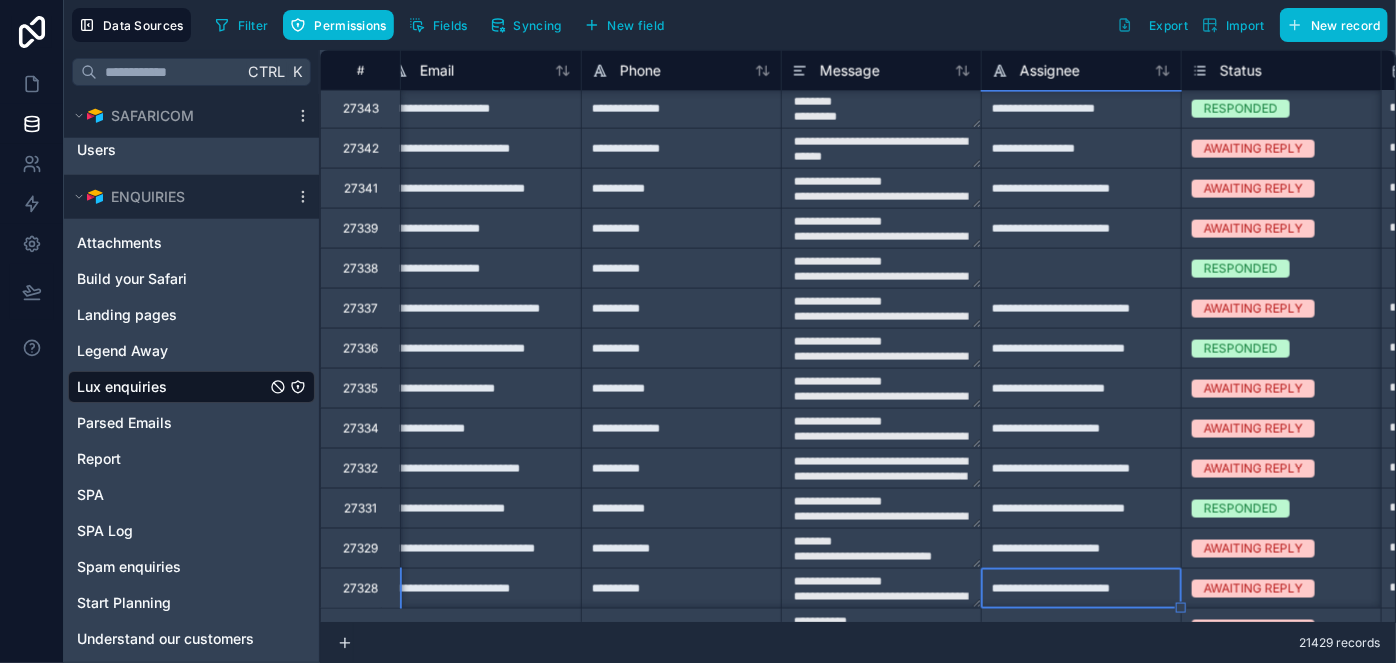 type on "********
*********" 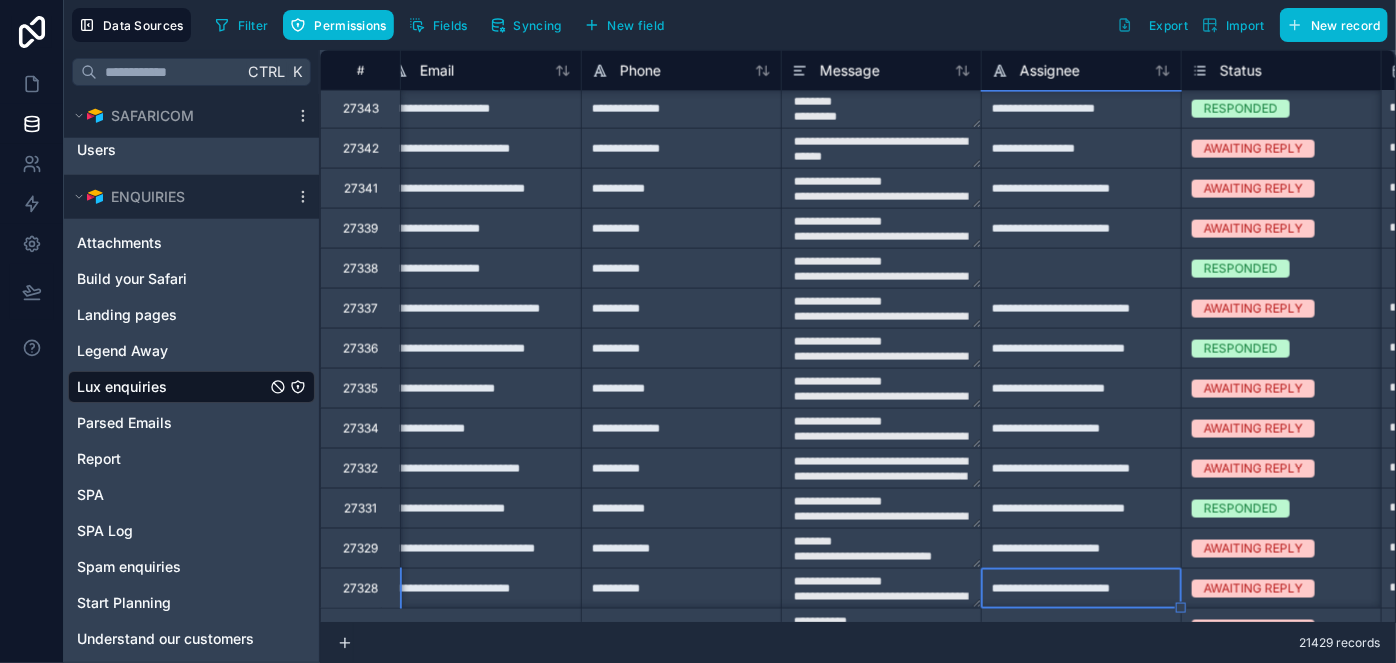 type on "**********" 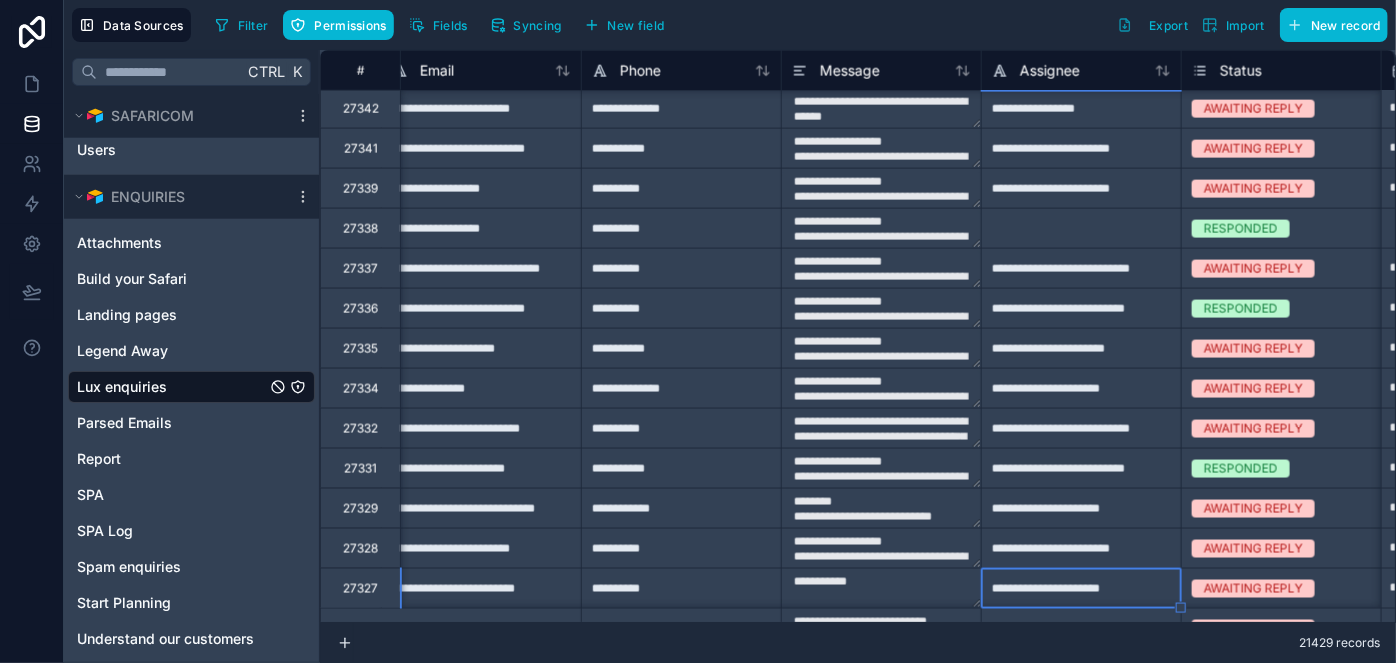 type on "********
*********" 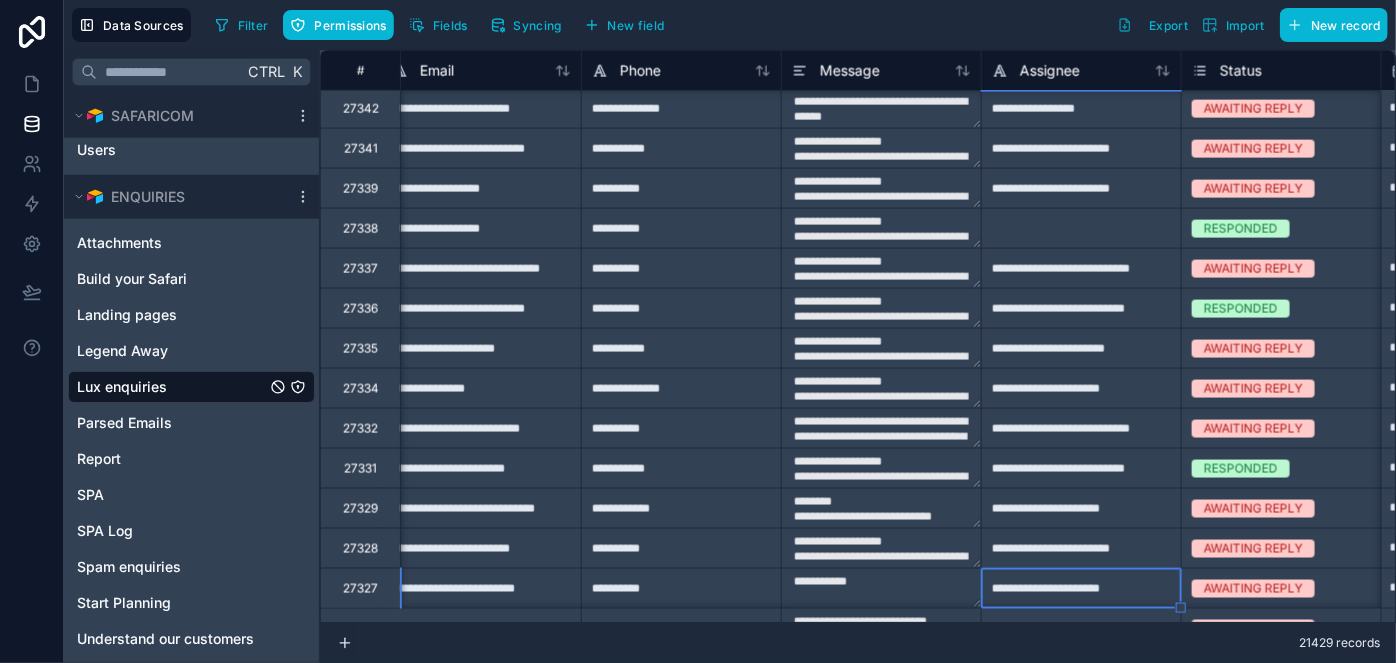 type on "**********" 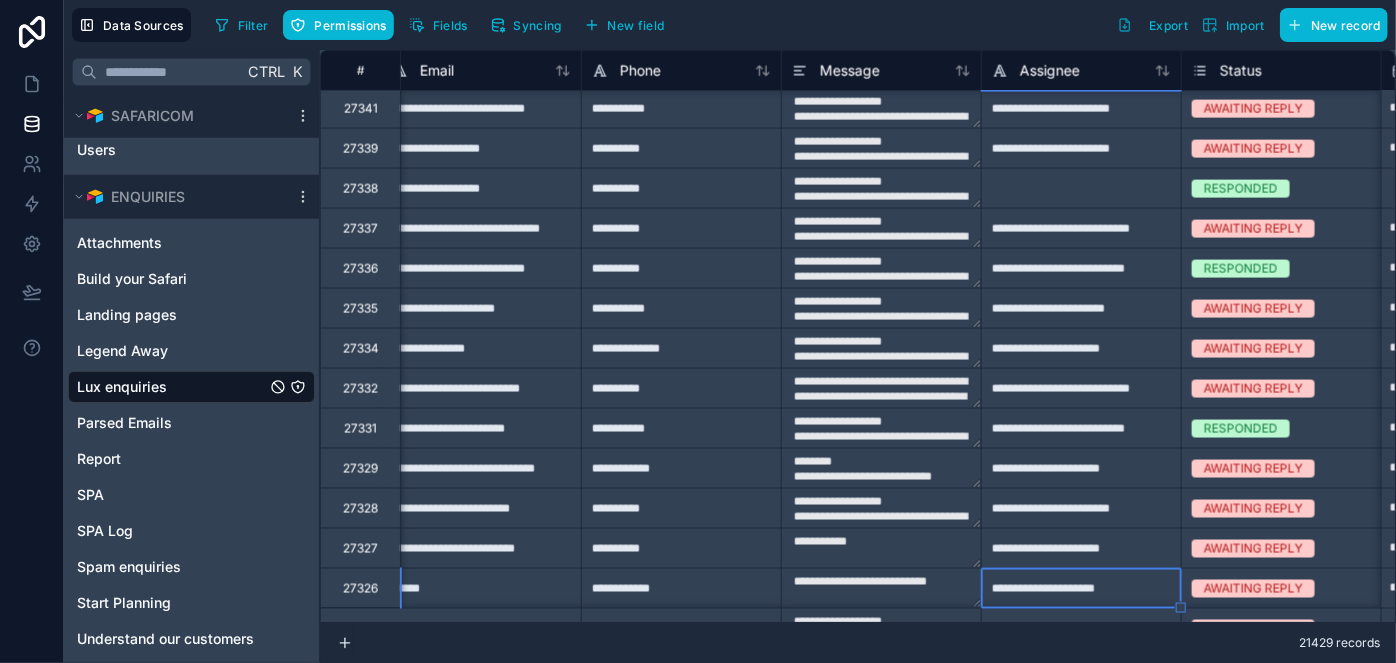 type on "********
*********" 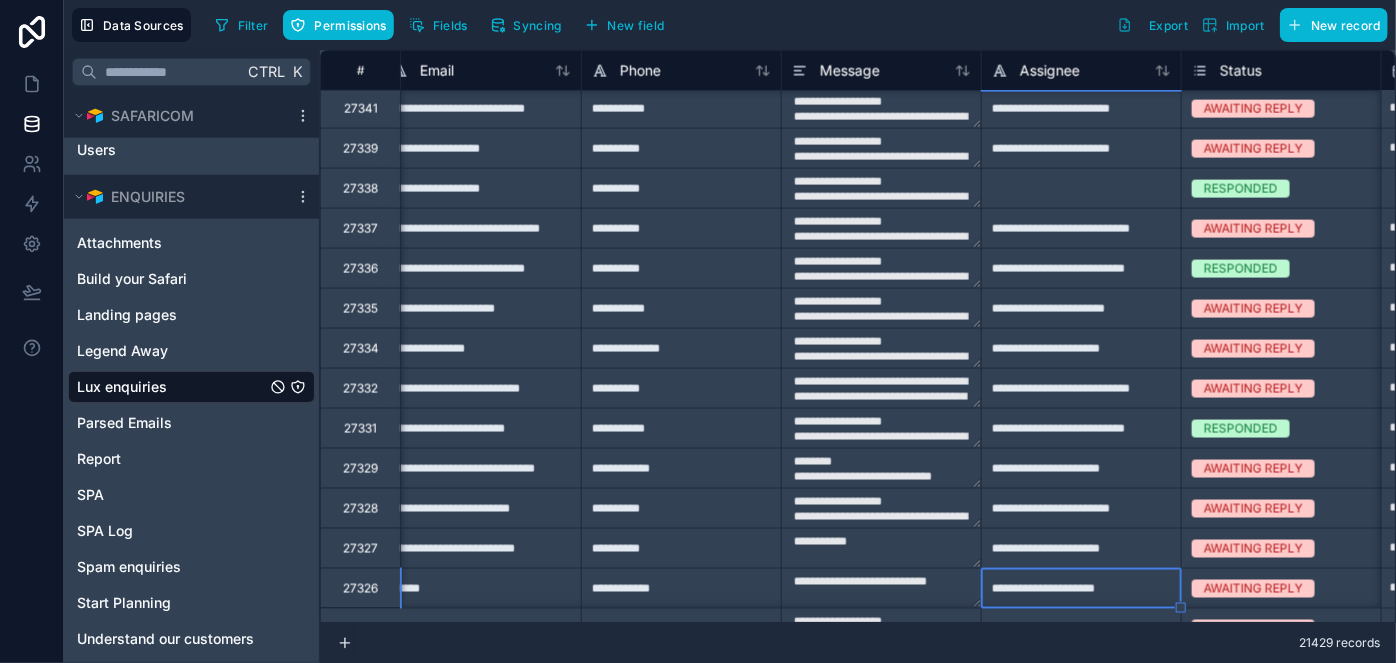type on "**********" 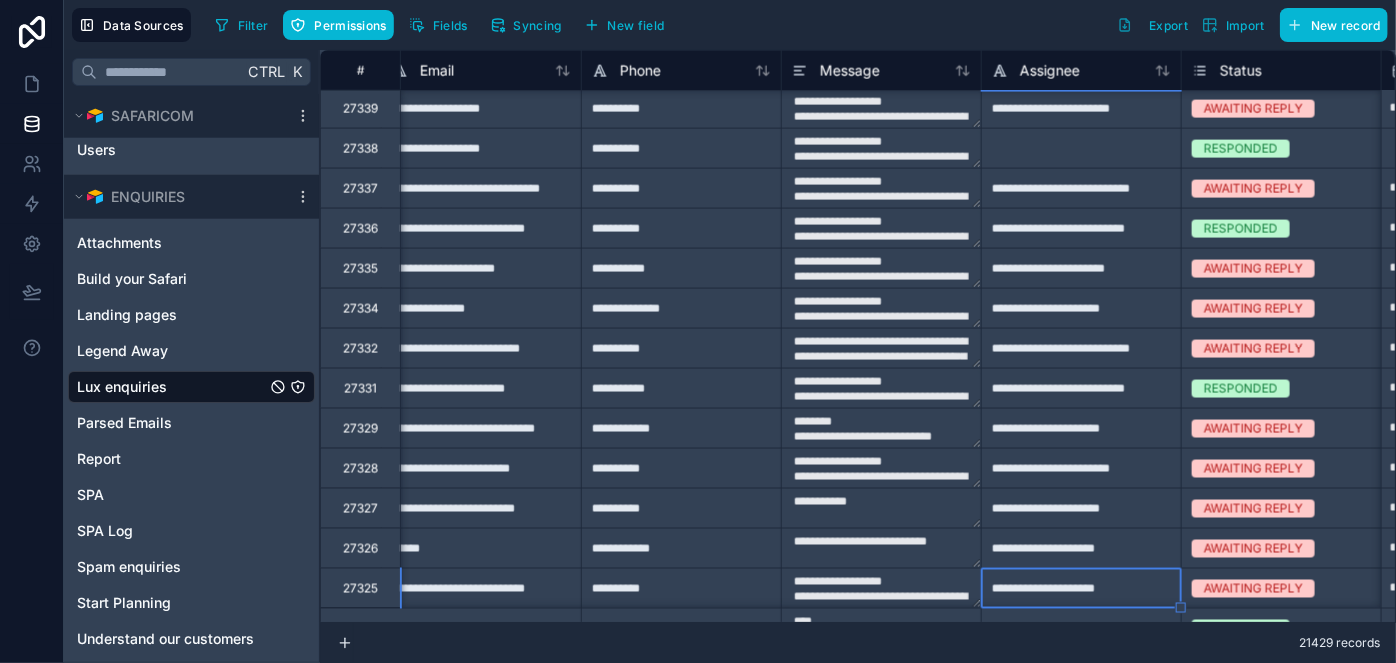 type on "********
*********" 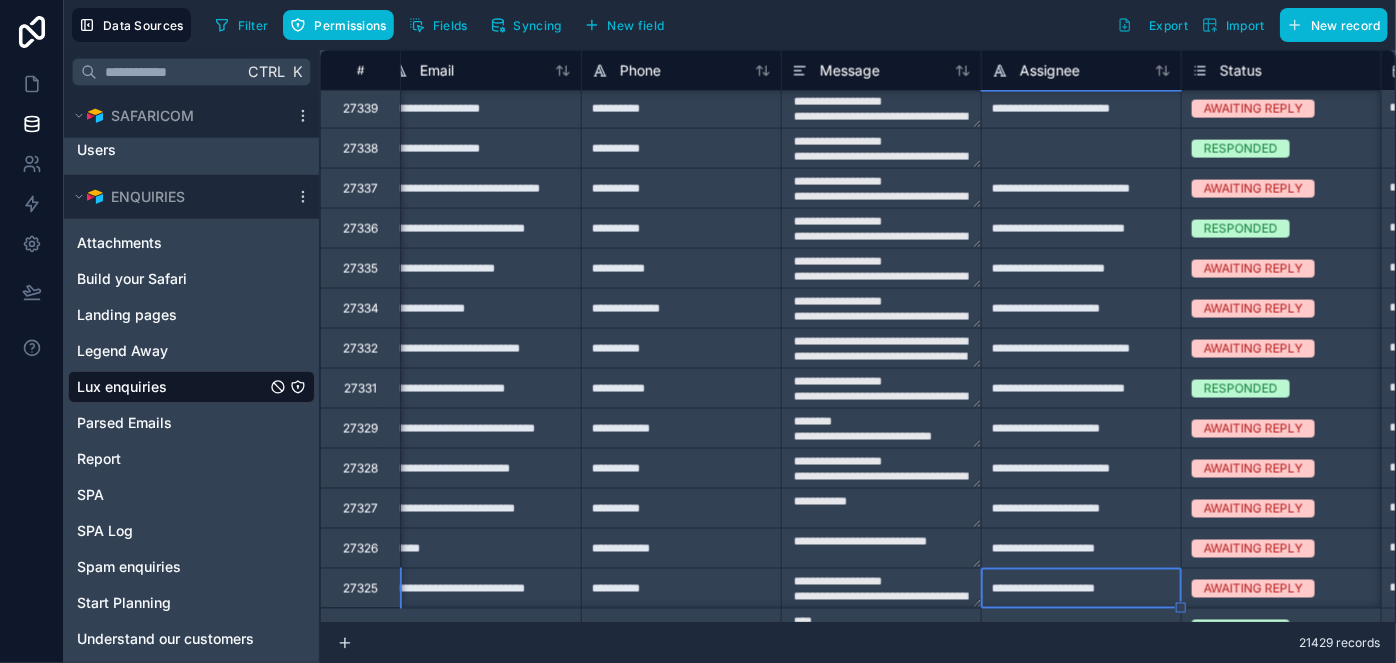 type on "**********" 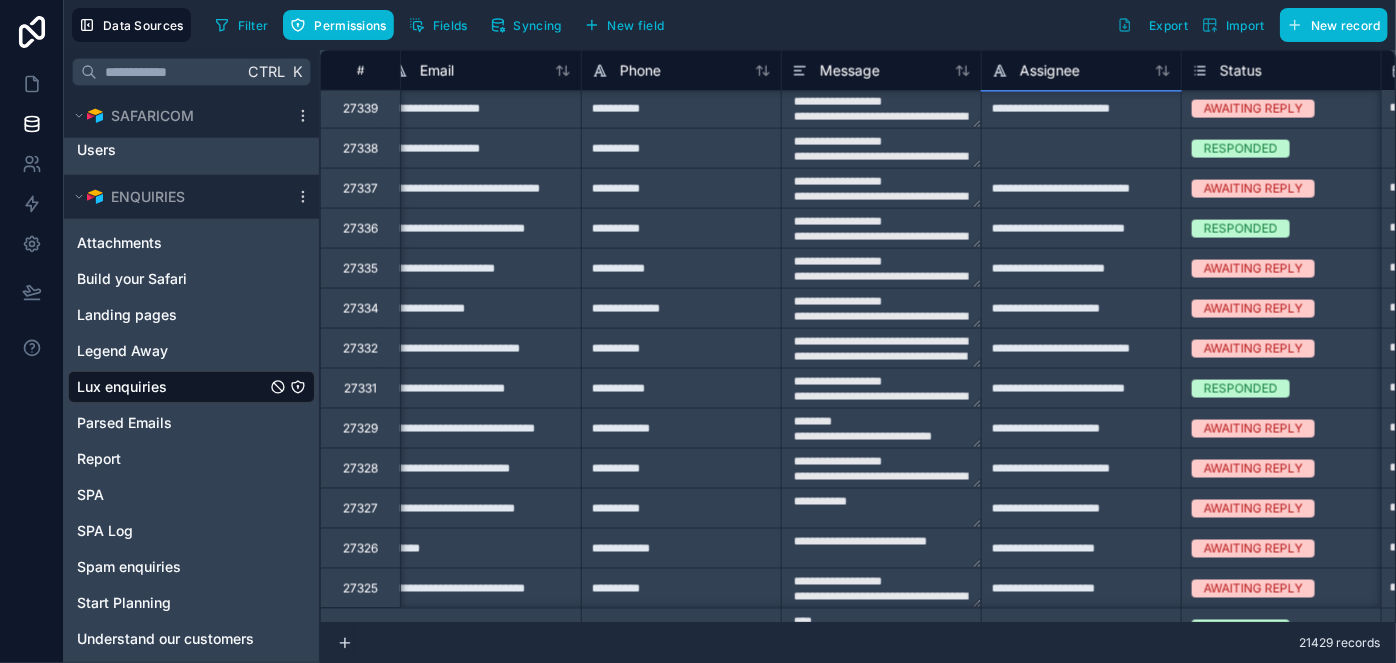type on "********
*********" 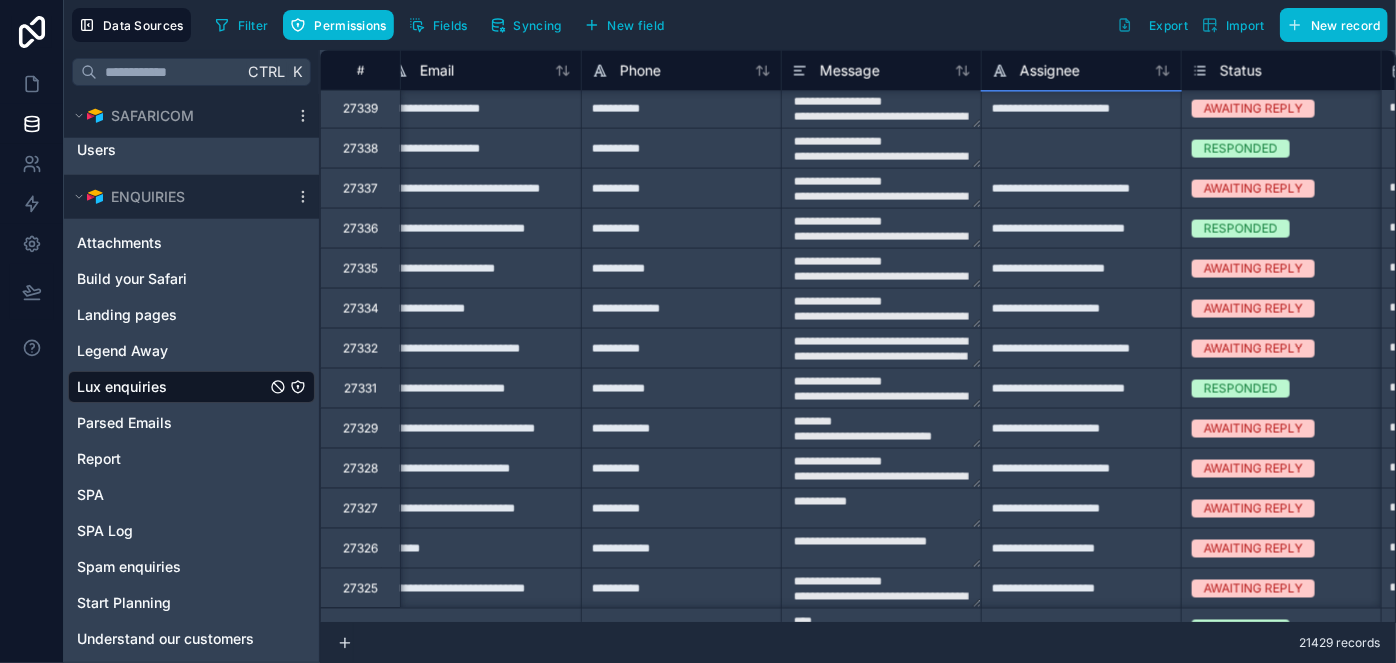 type on "**********" 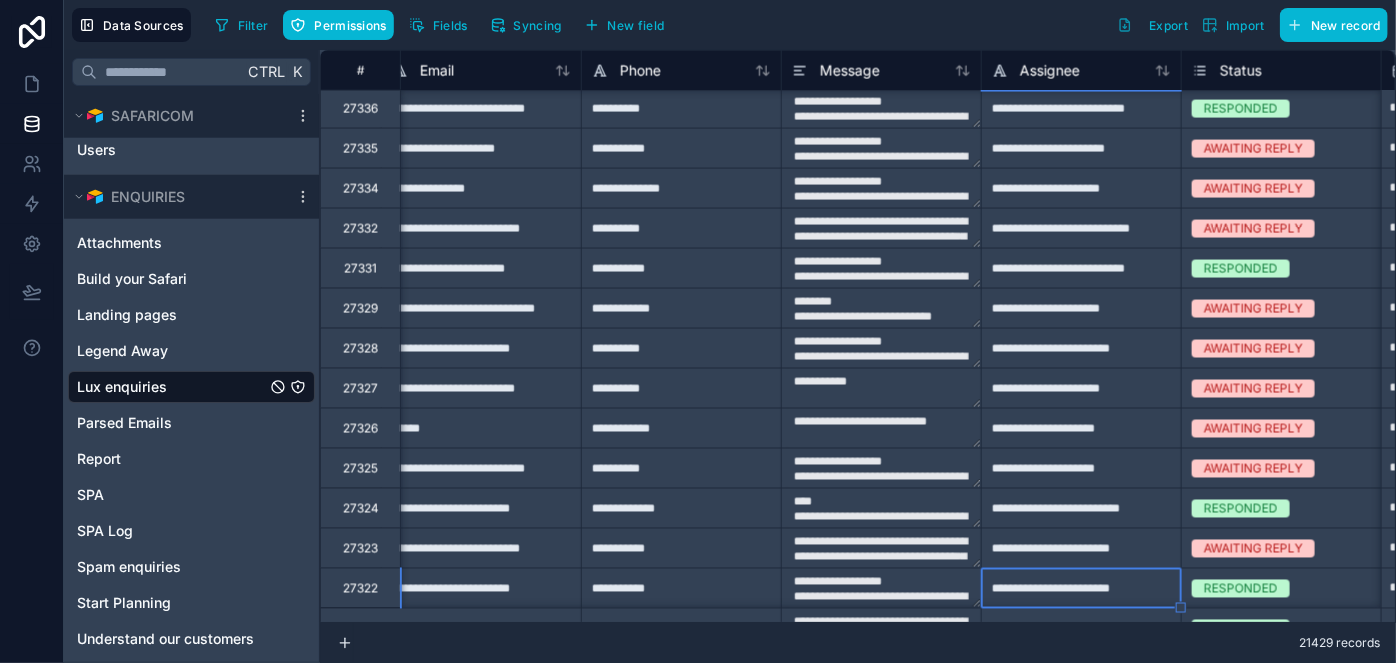 type on "**********" 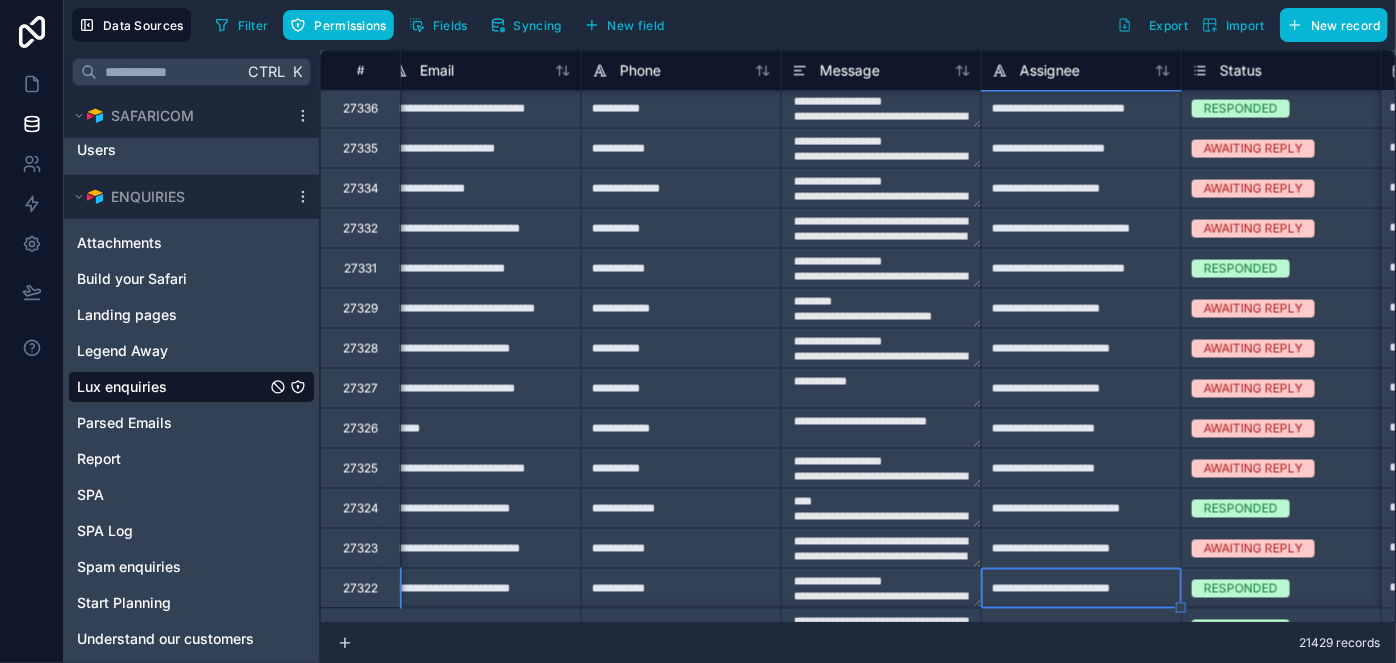 type on "**********" 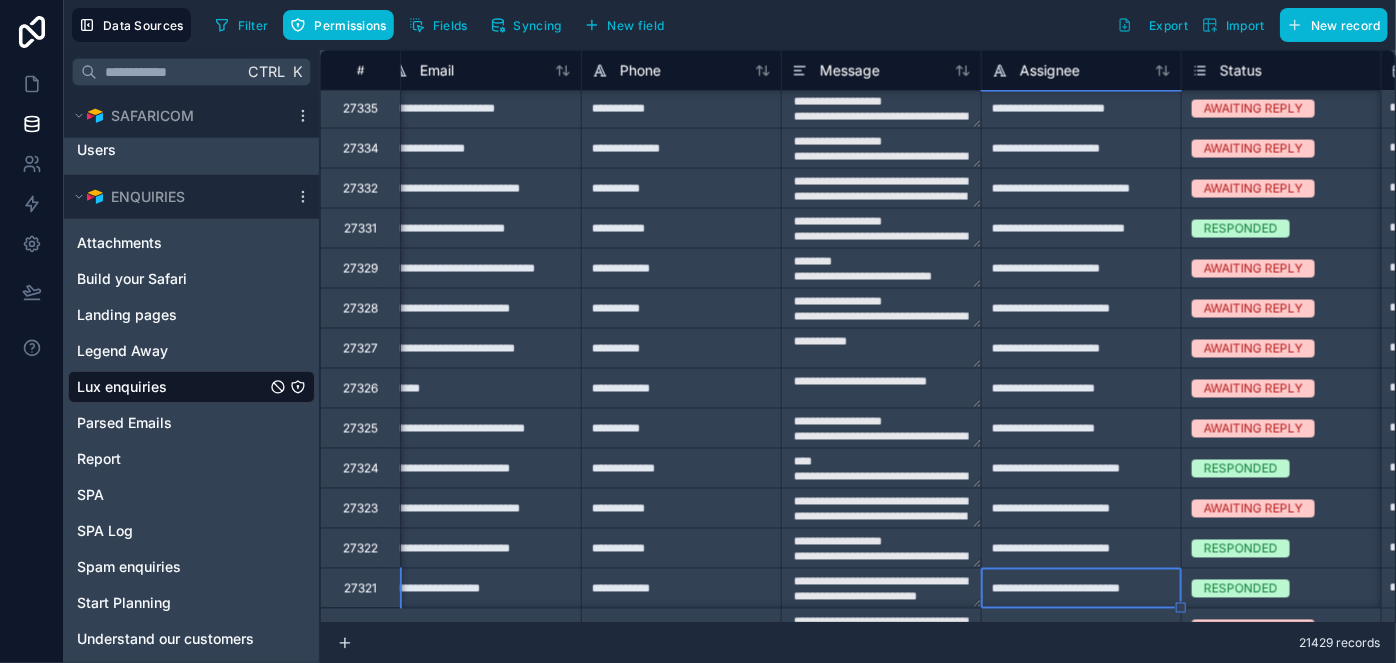 type on "**********" 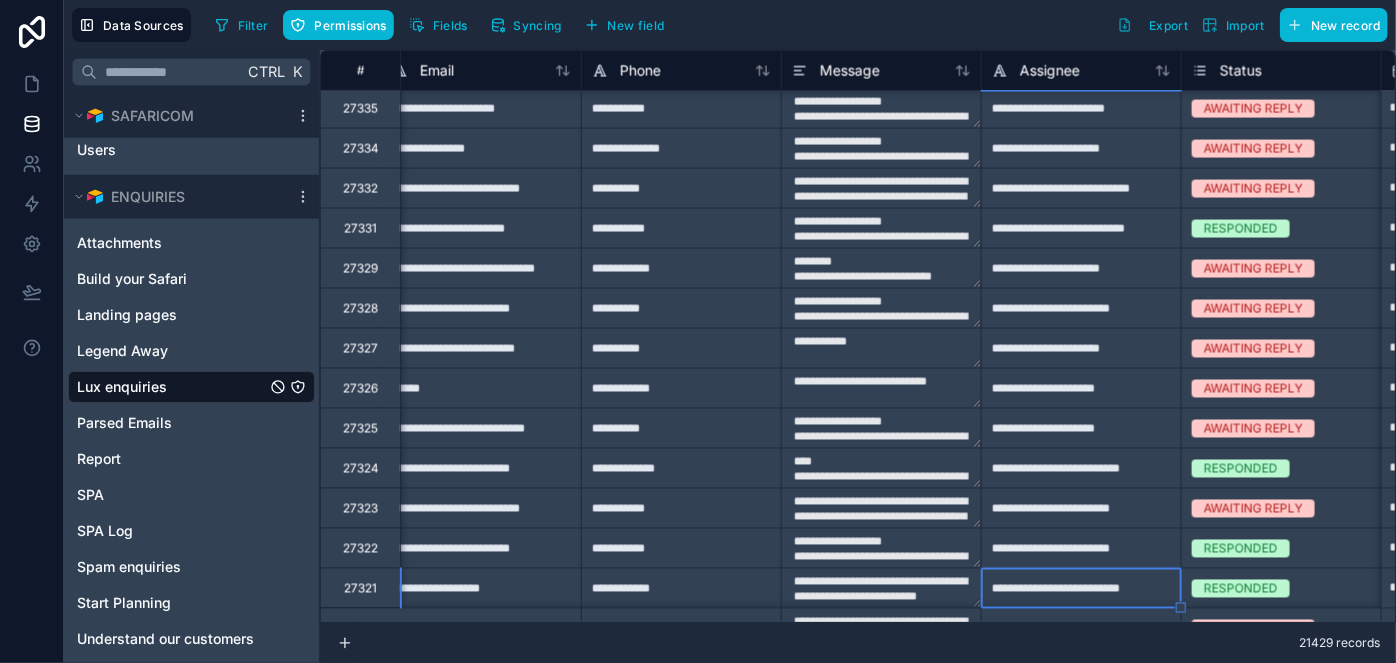 type on "**********" 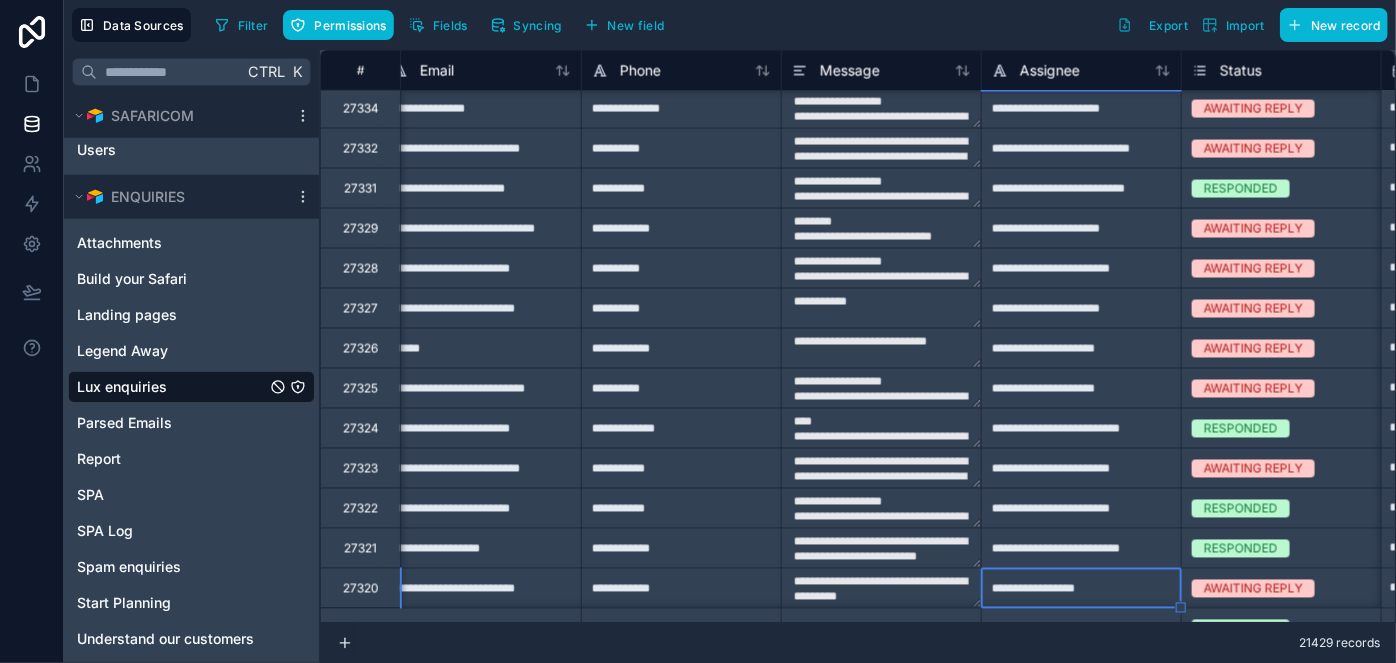 type on "**********" 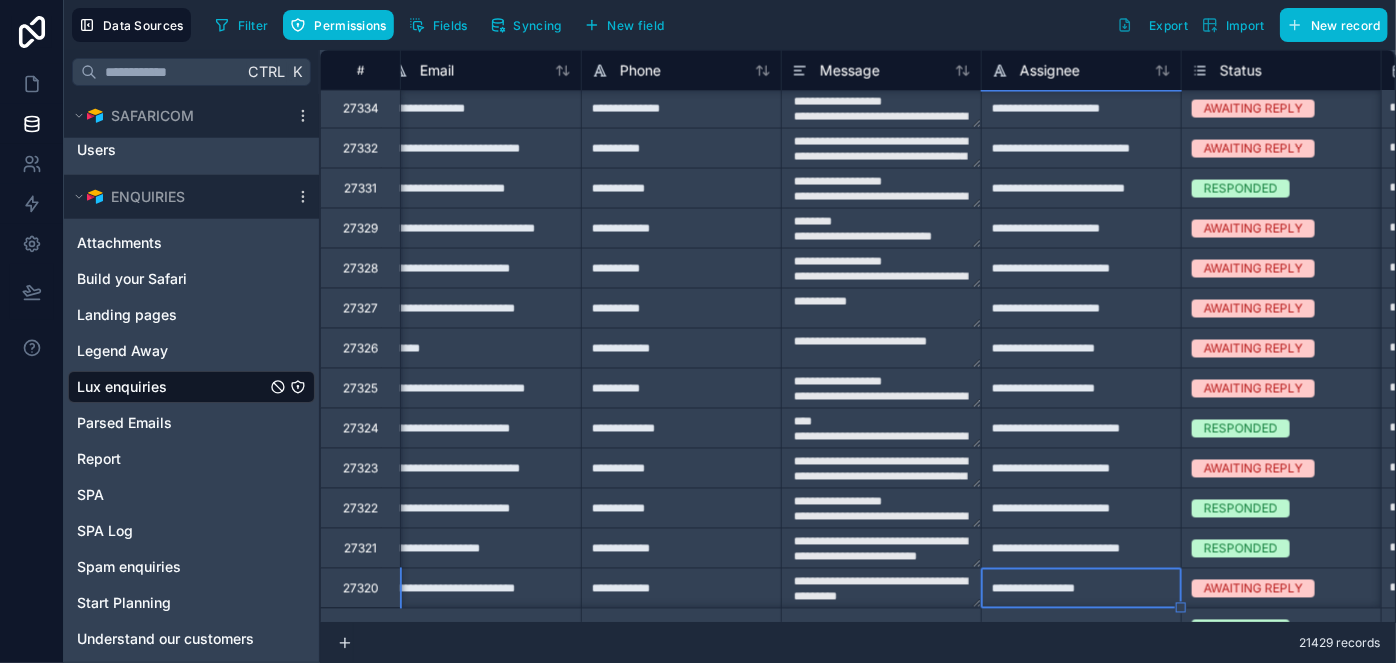 type on "**********" 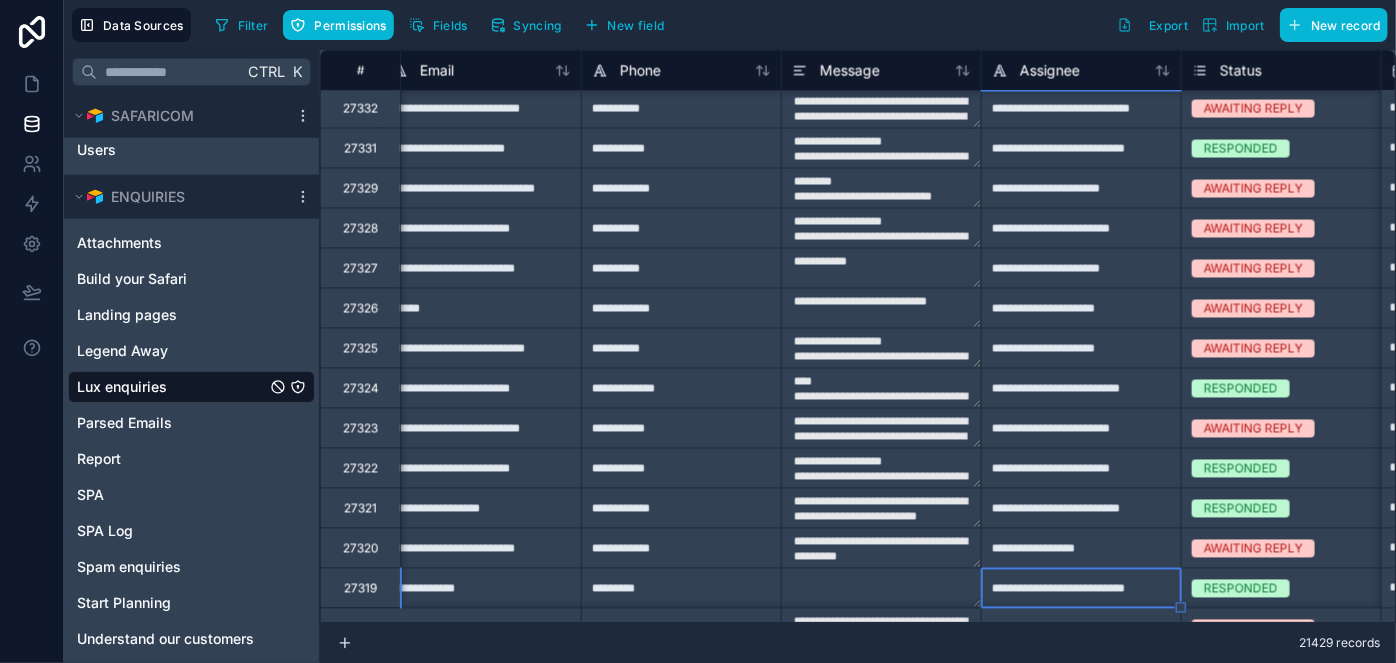 type on "**********" 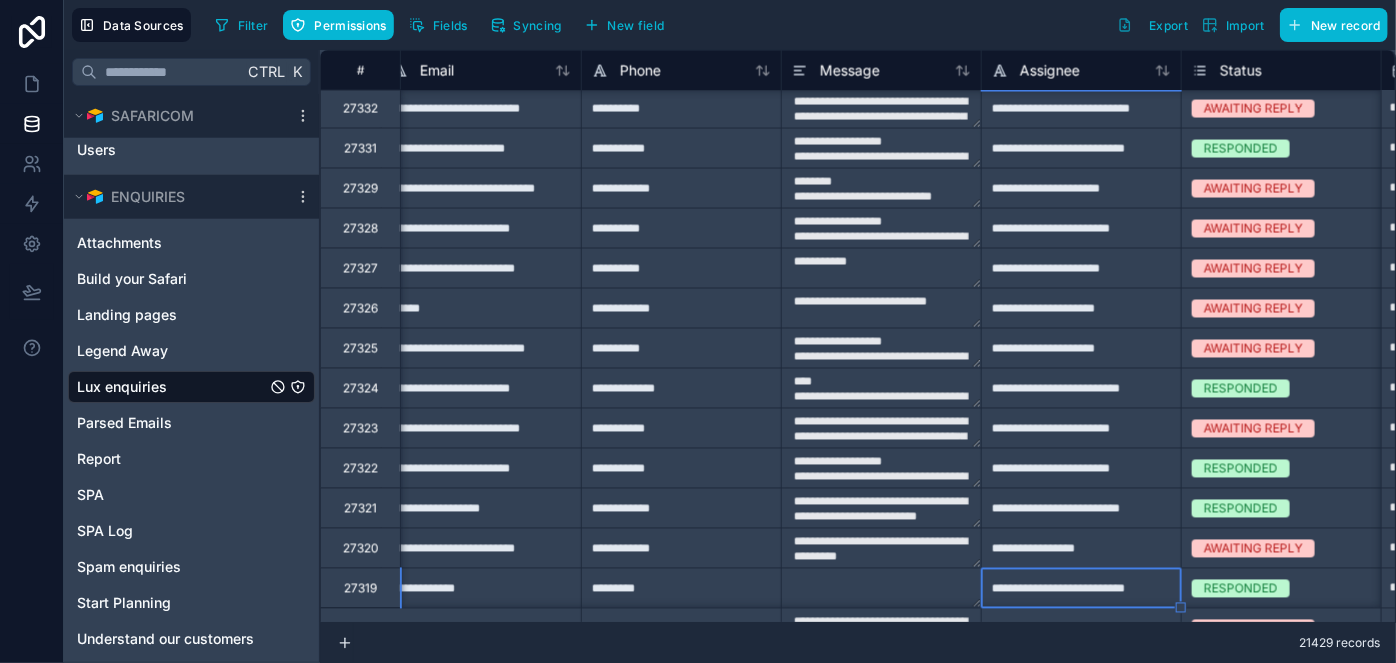 type on "**********" 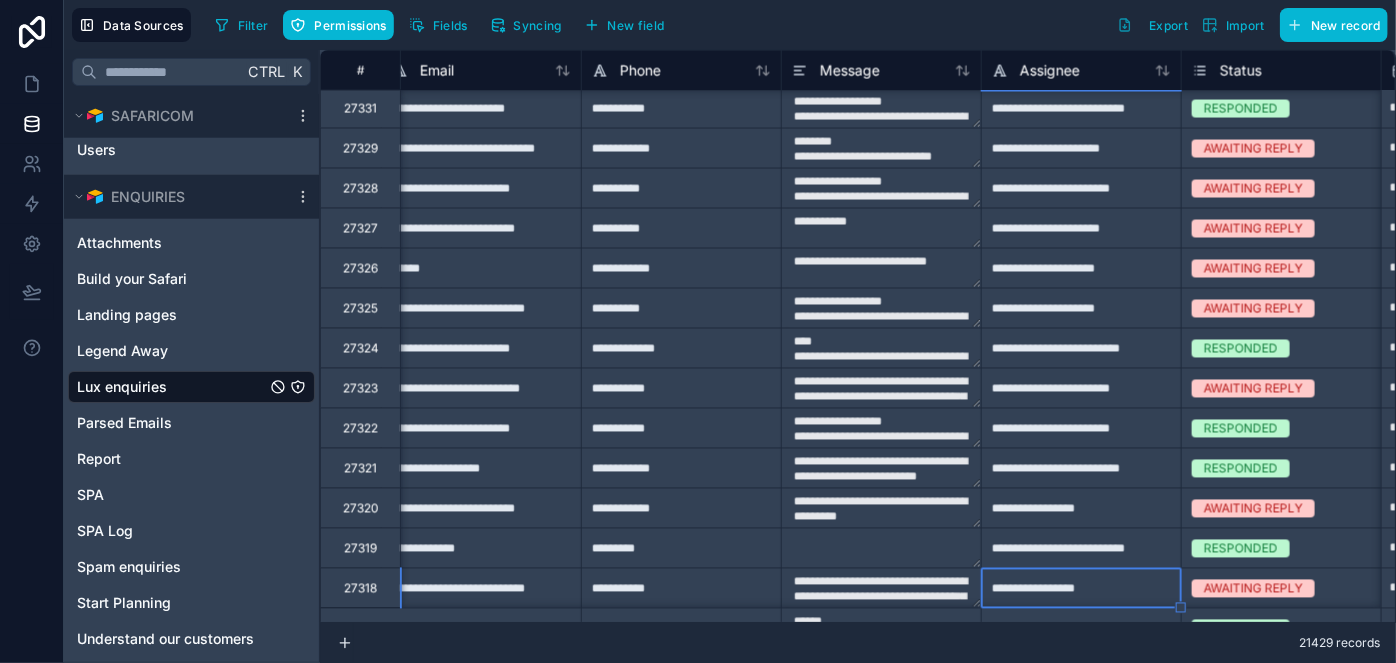 type on "**********" 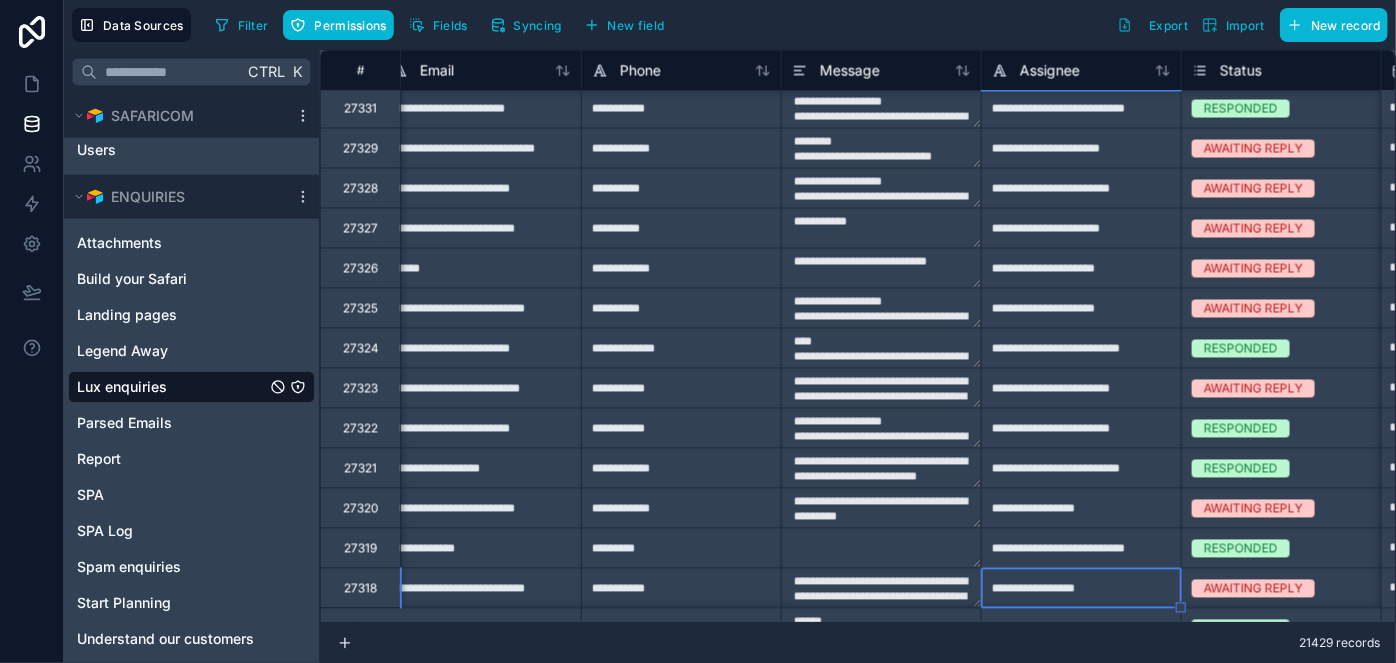 type on "**********" 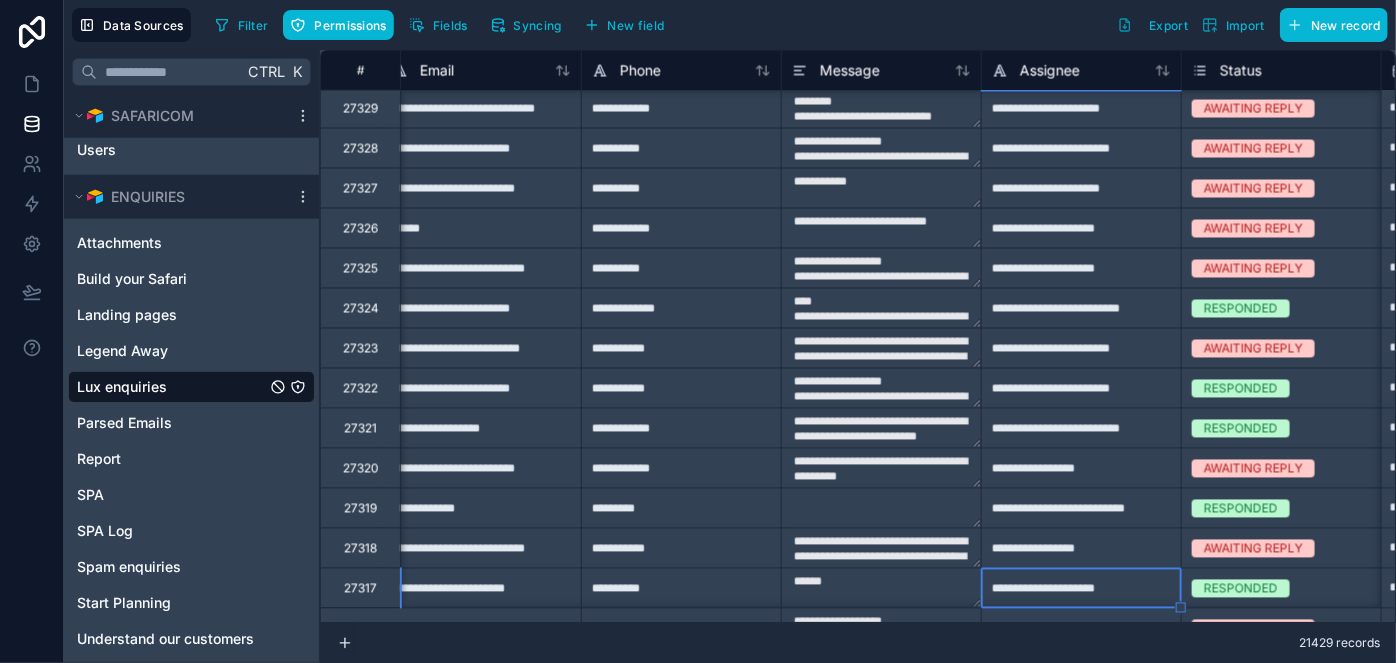 type on "**********" 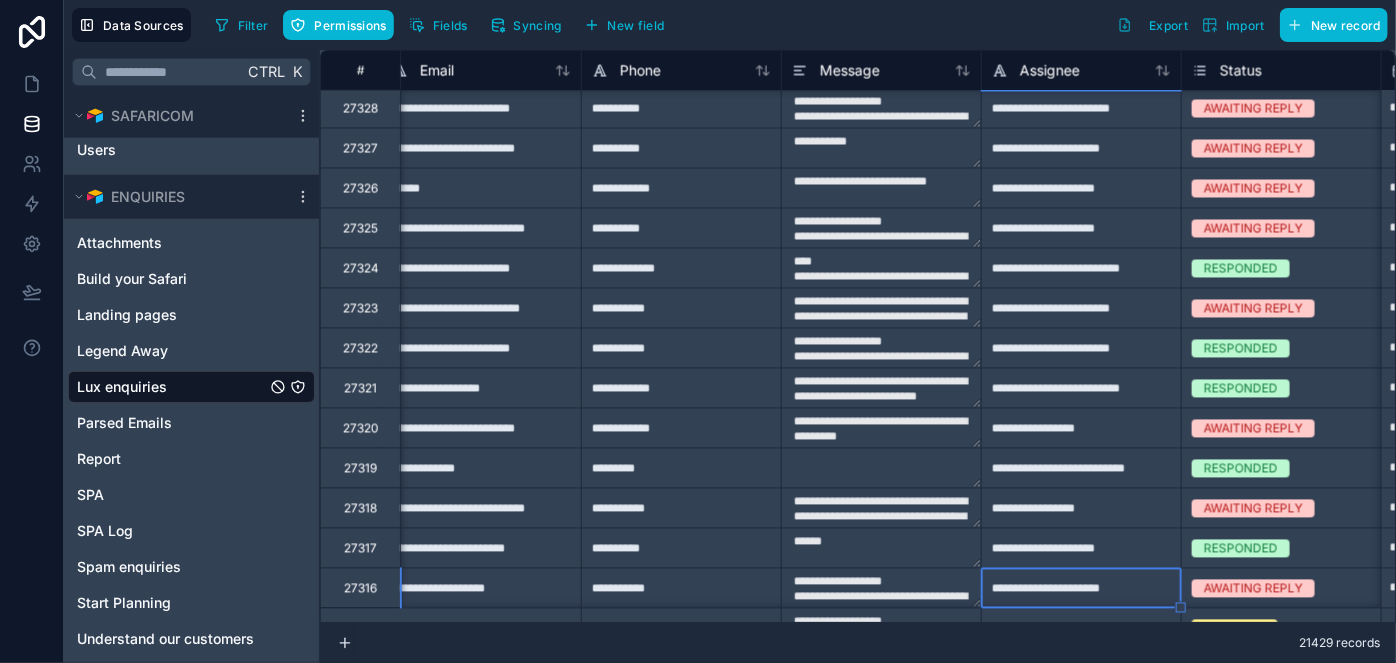 type on "**********" 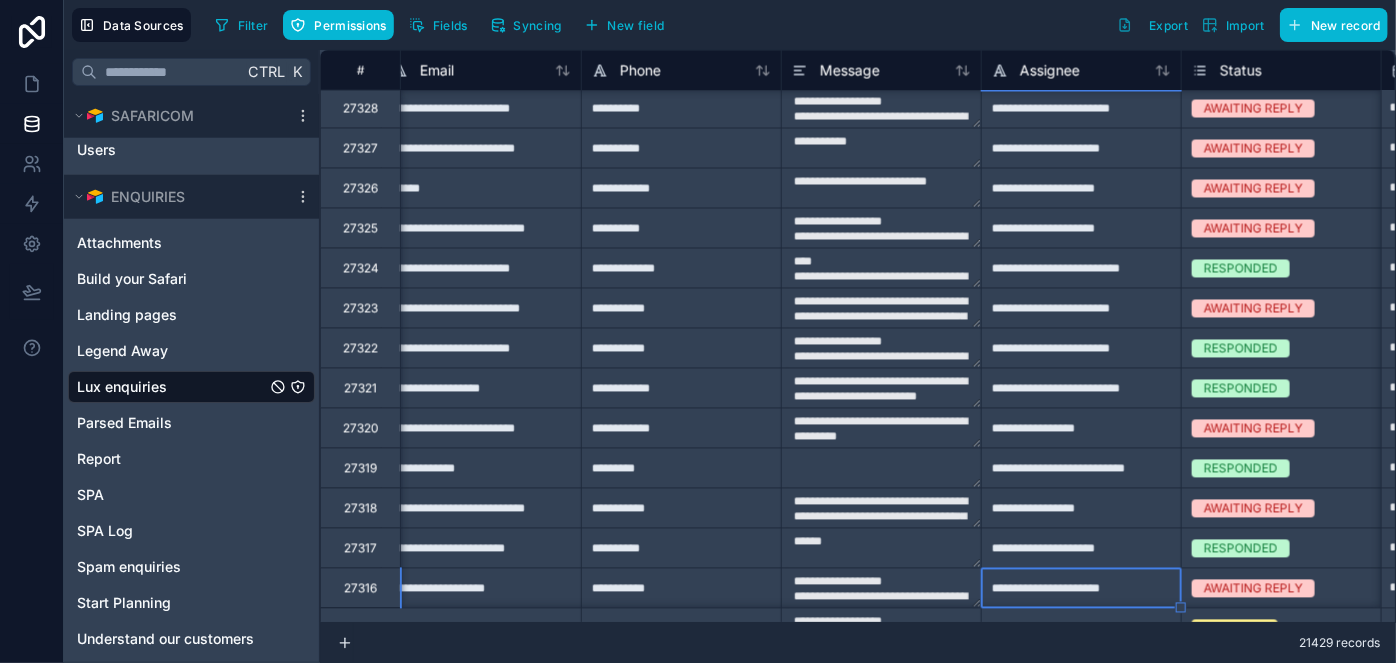 type on "**********" 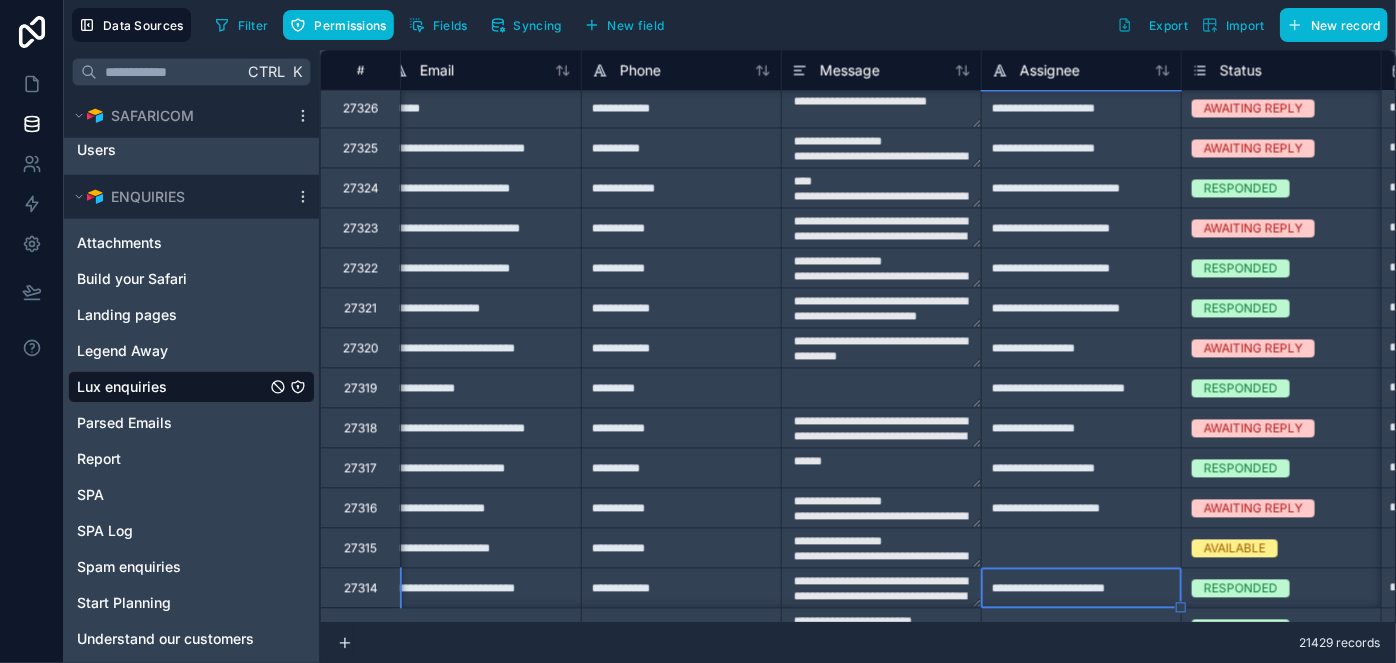 type on "**********" 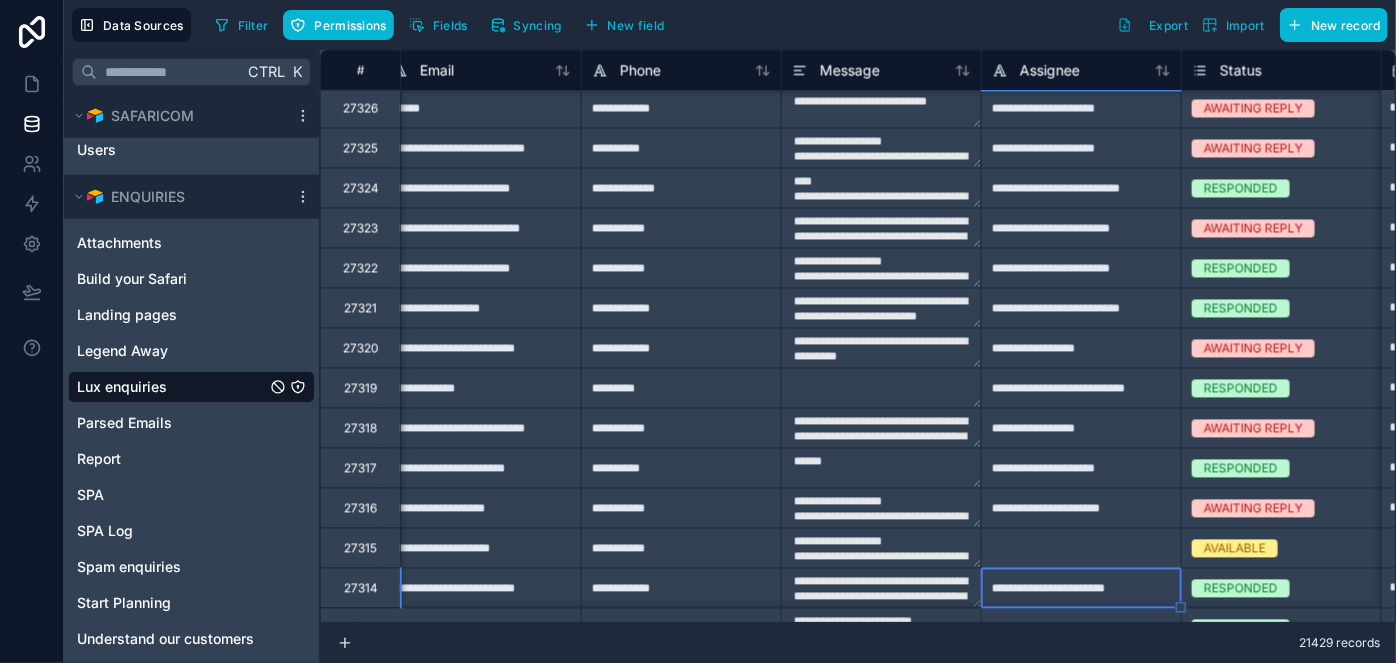 type on "**********" 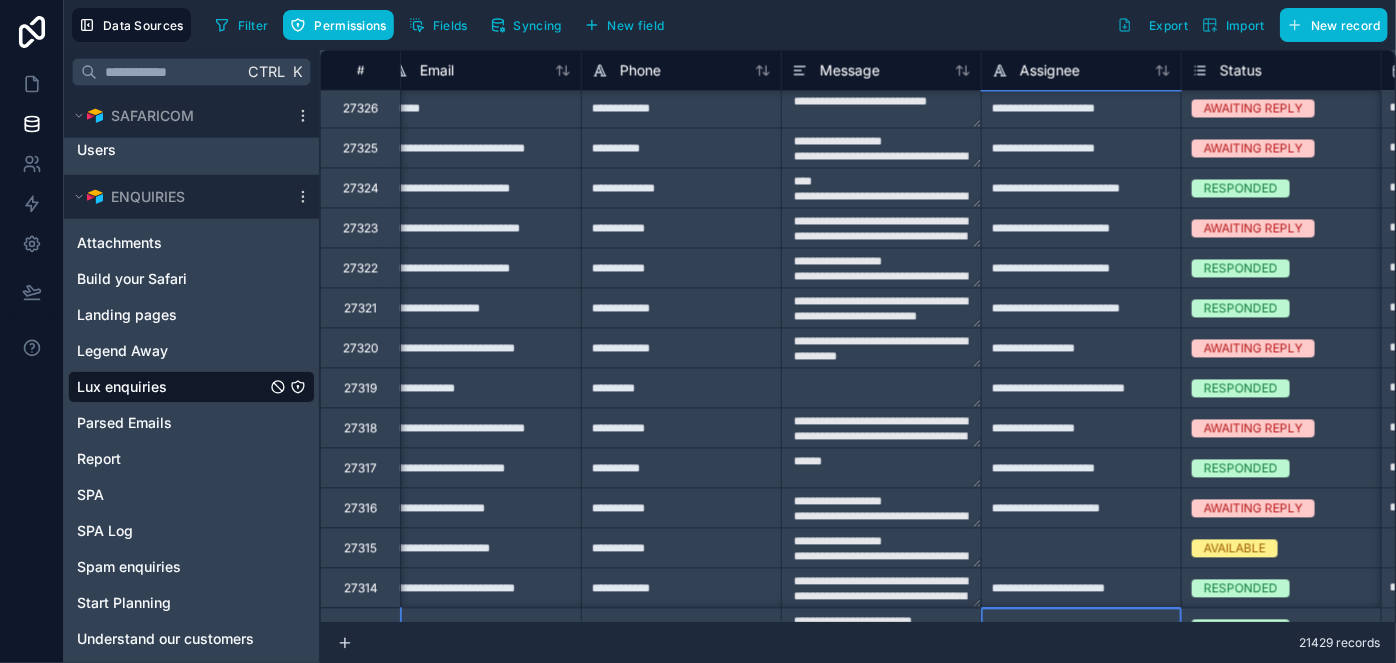 scroll, scrollTop: 1962, scrollLeft: 819, axis: both 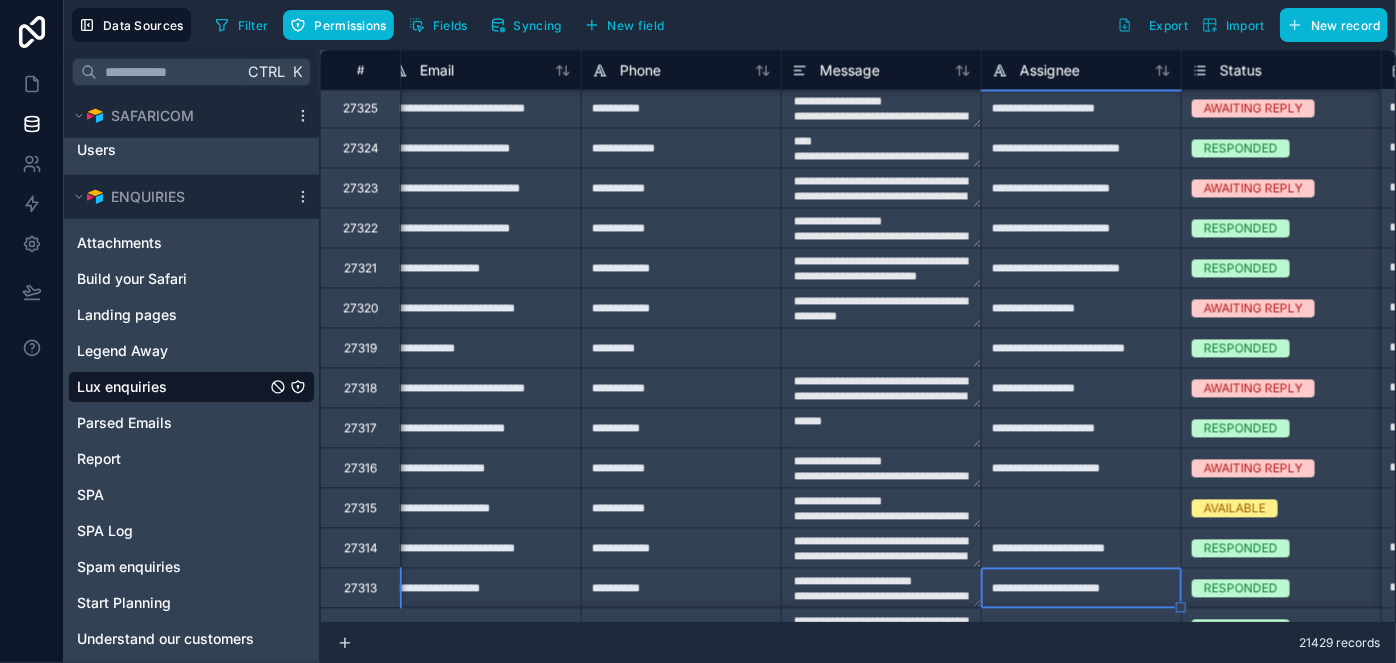 type on "**********" 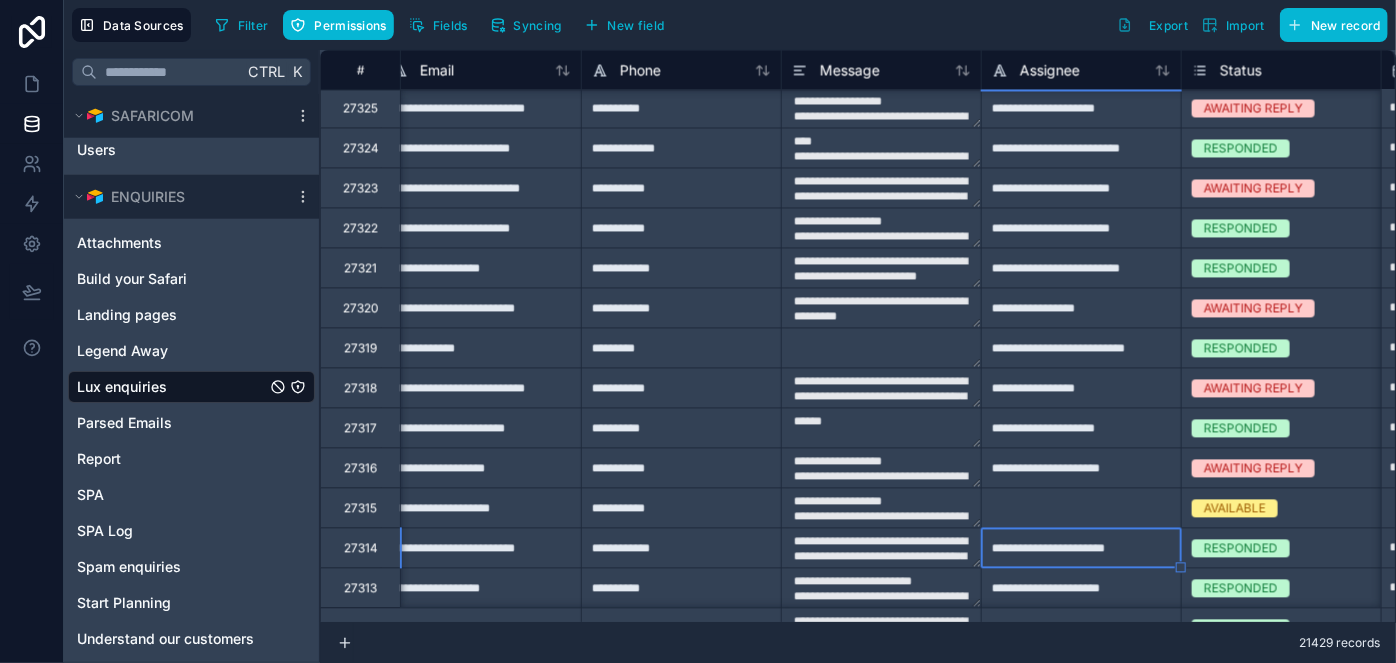 type on "**********" 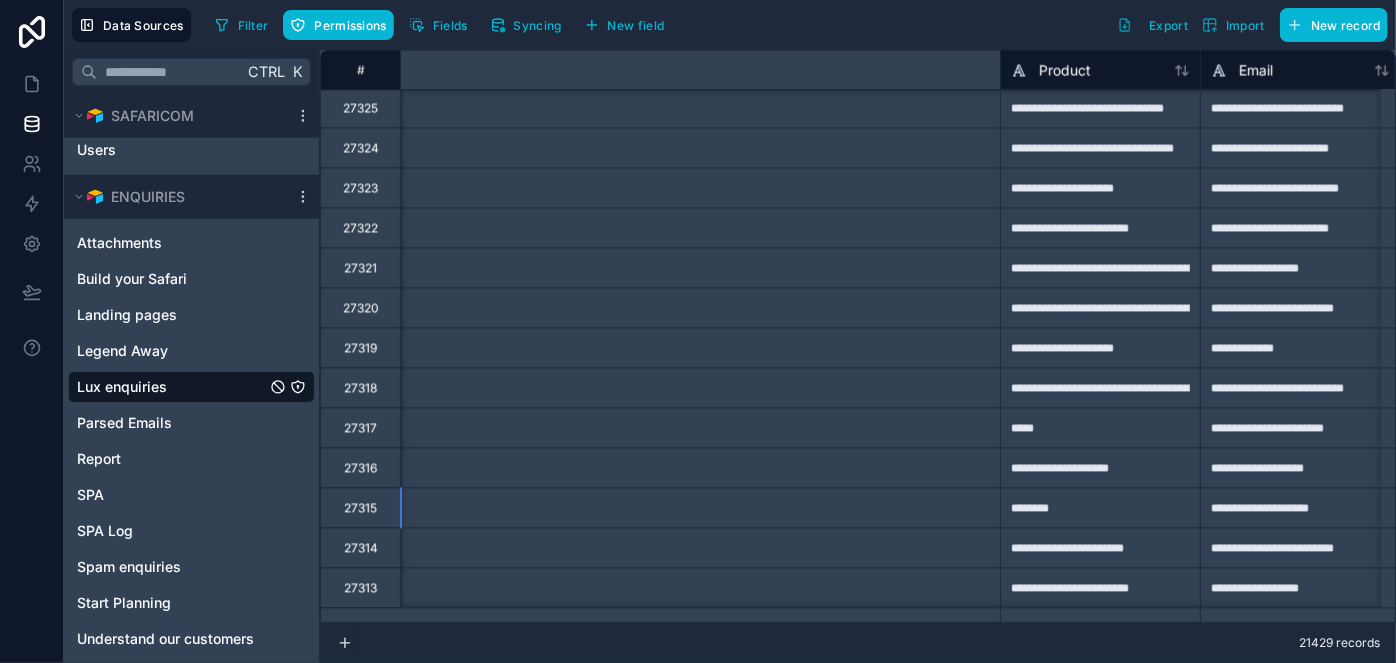 scroll, scrollTop: 1962, scrollLeft: 1019, axis: both 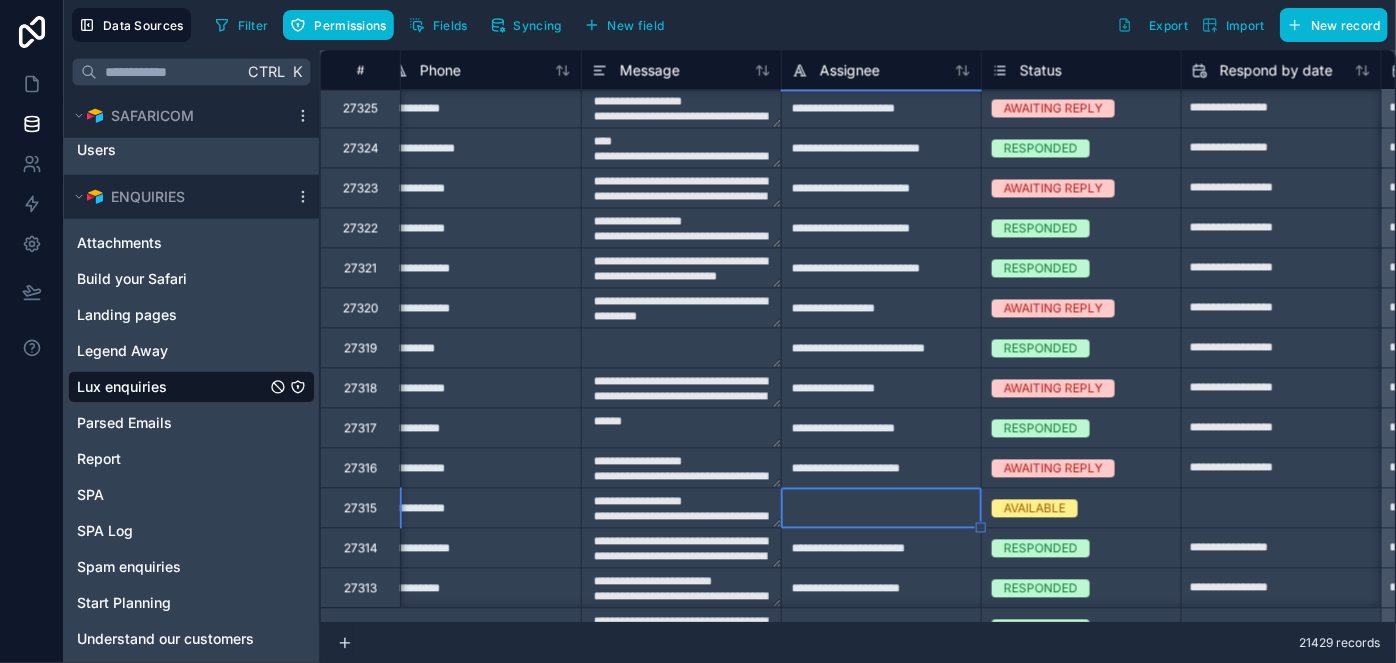type on "**********" 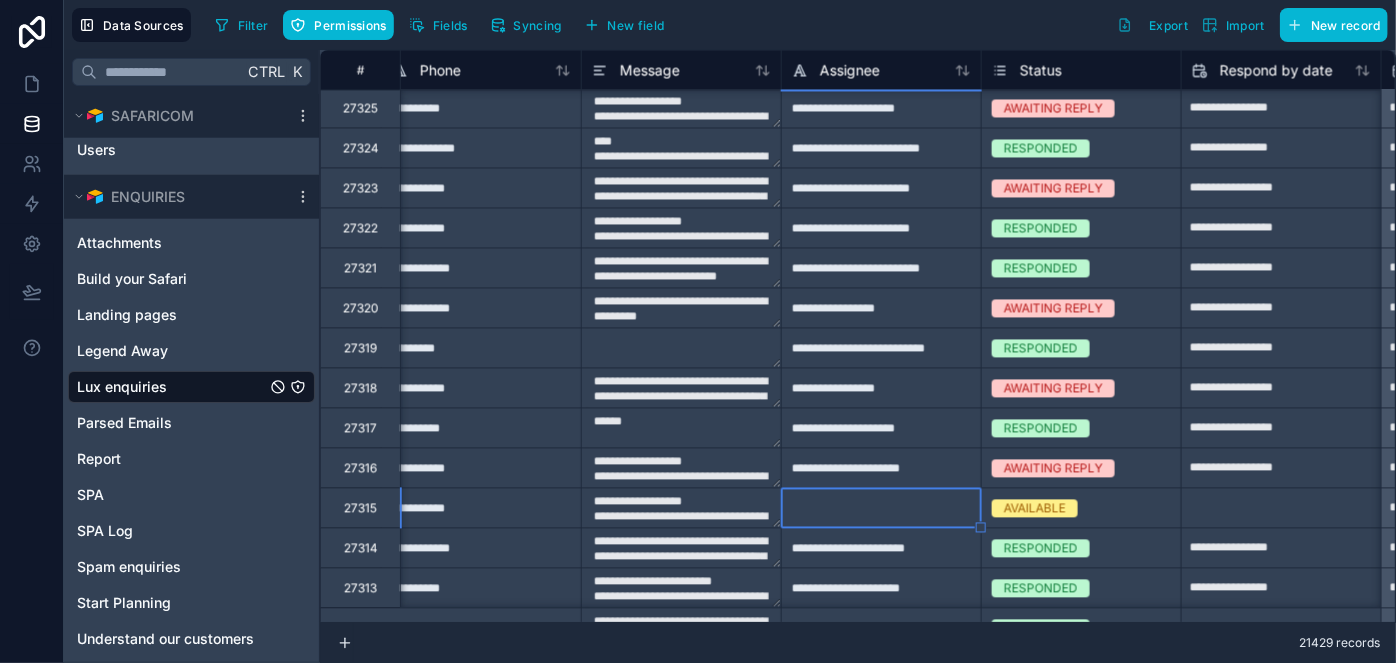 type on "**********" 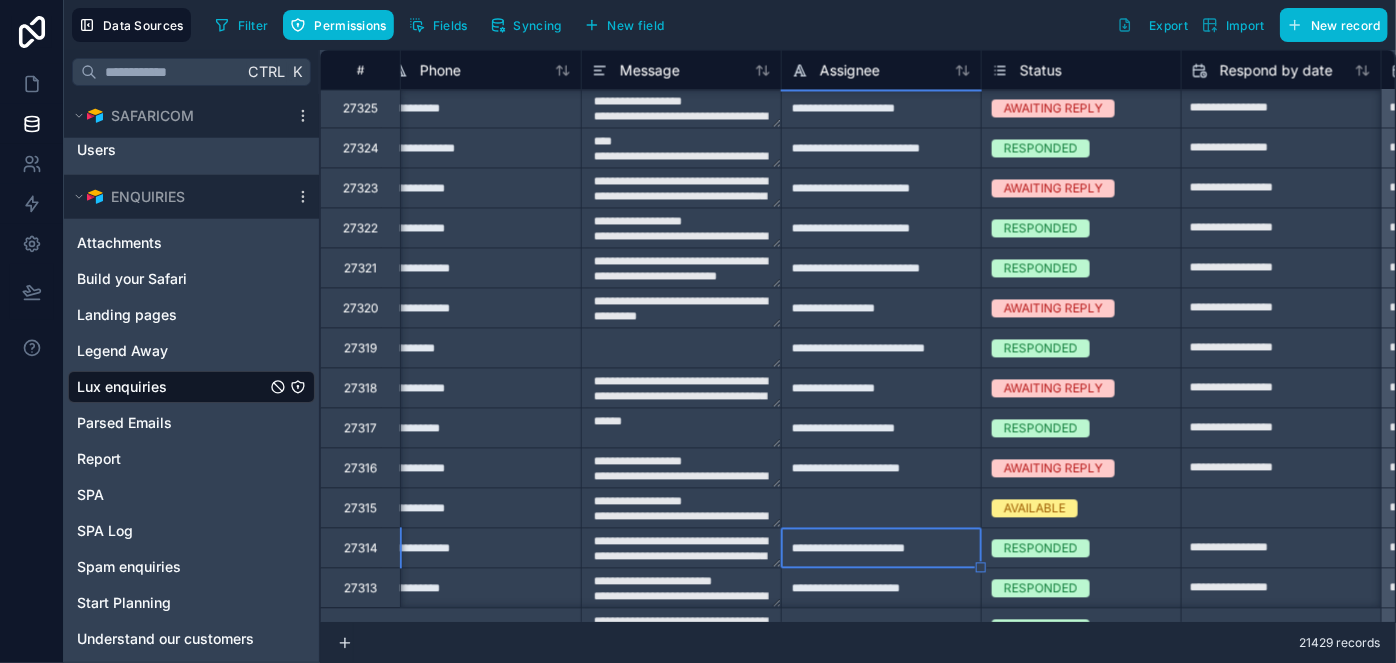 type on "**********" 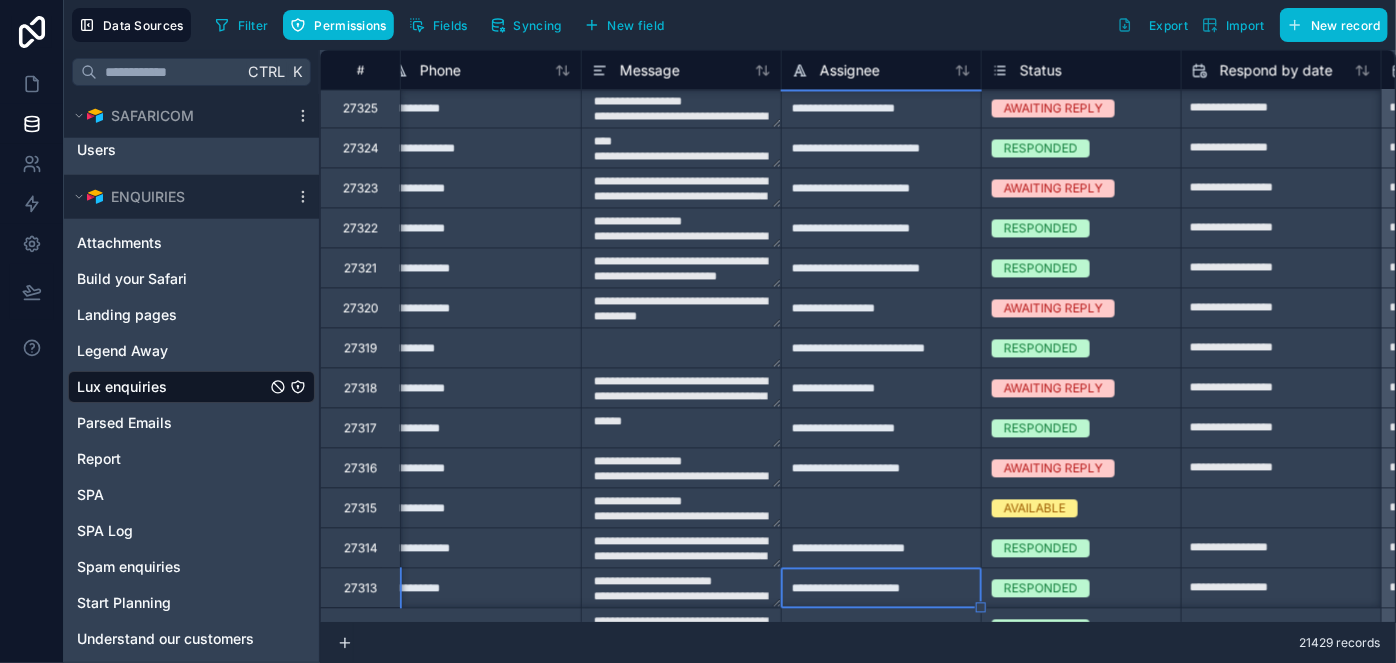 type on "**********" 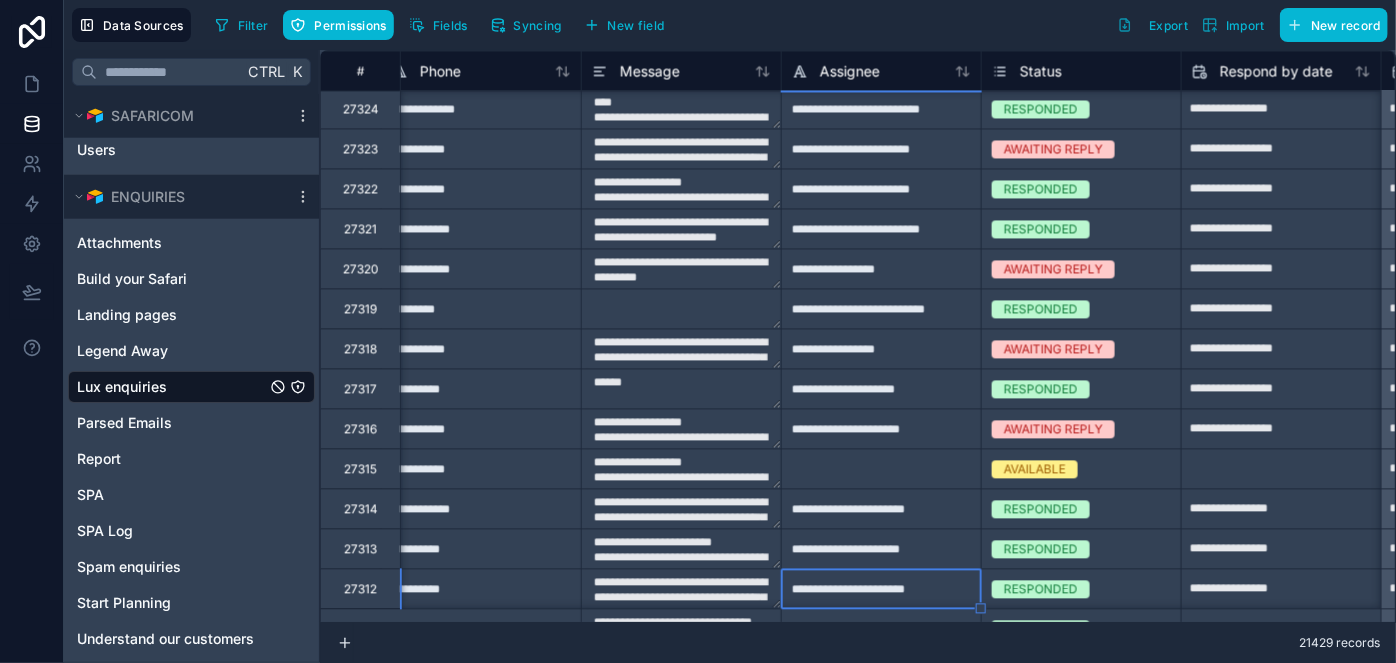 type on "**********" 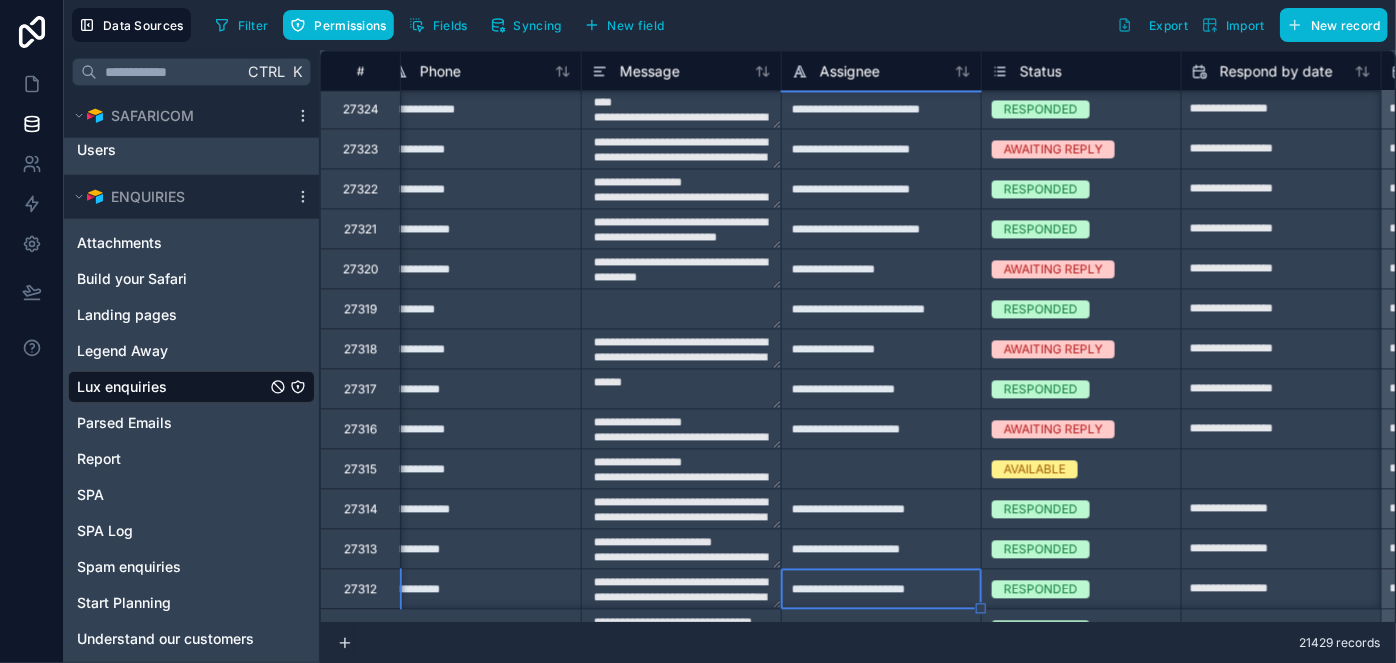 type on "**********" 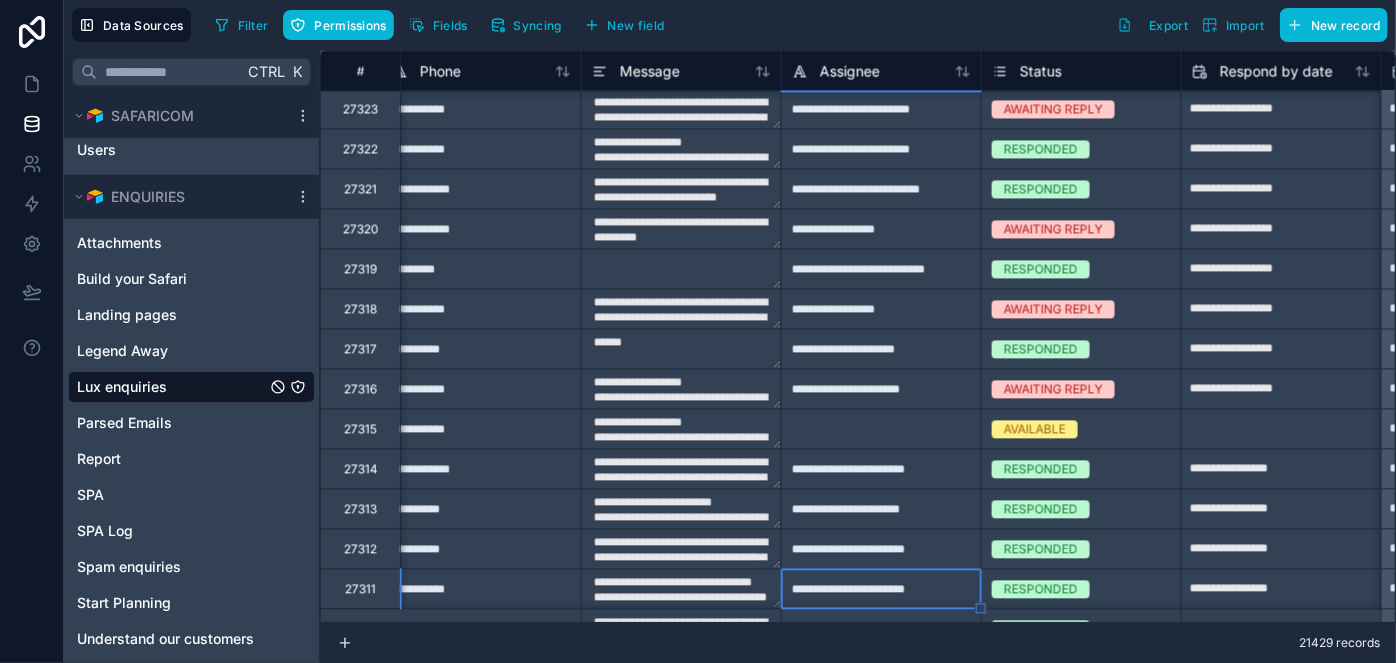 type on "**********" 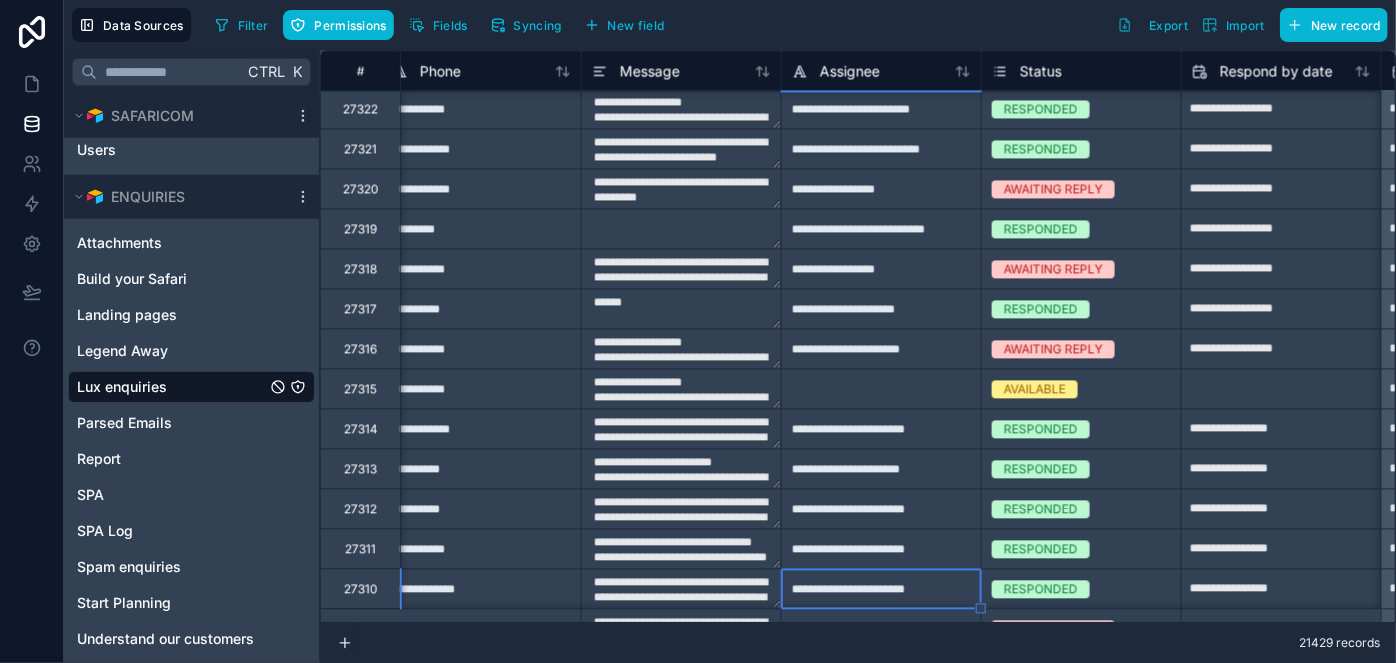 type on "**********" 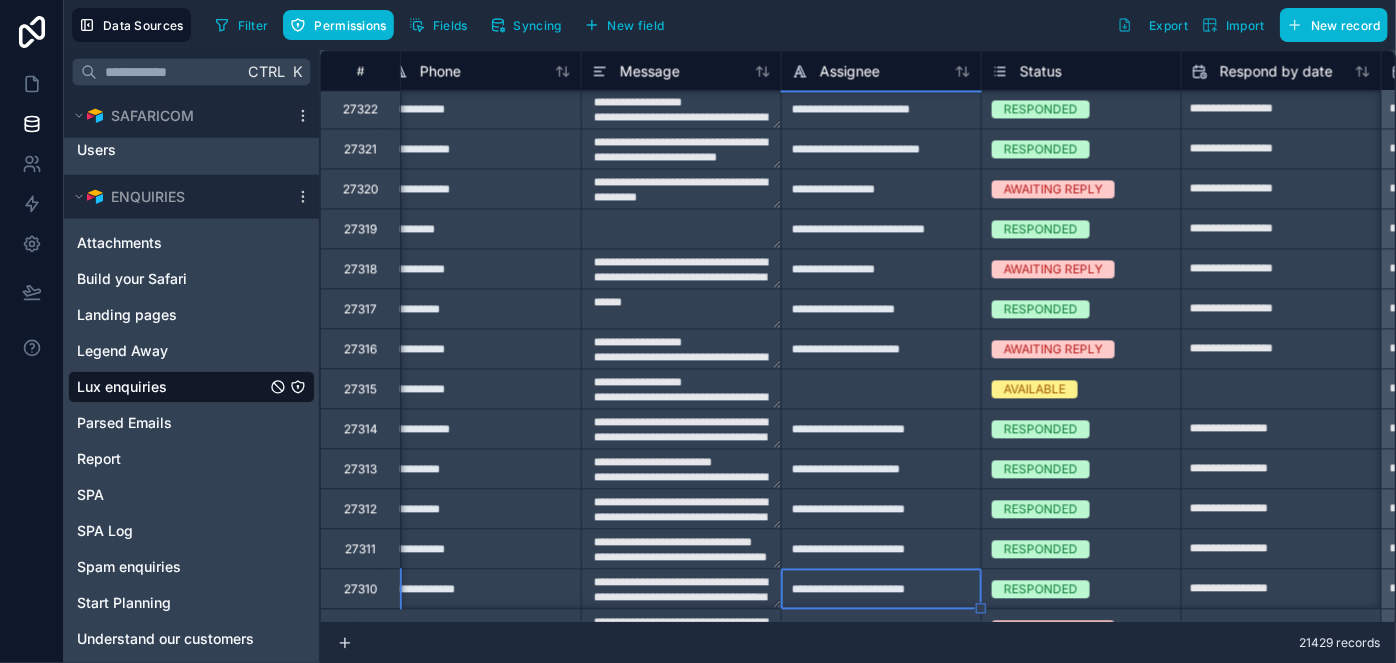 type on "**********" 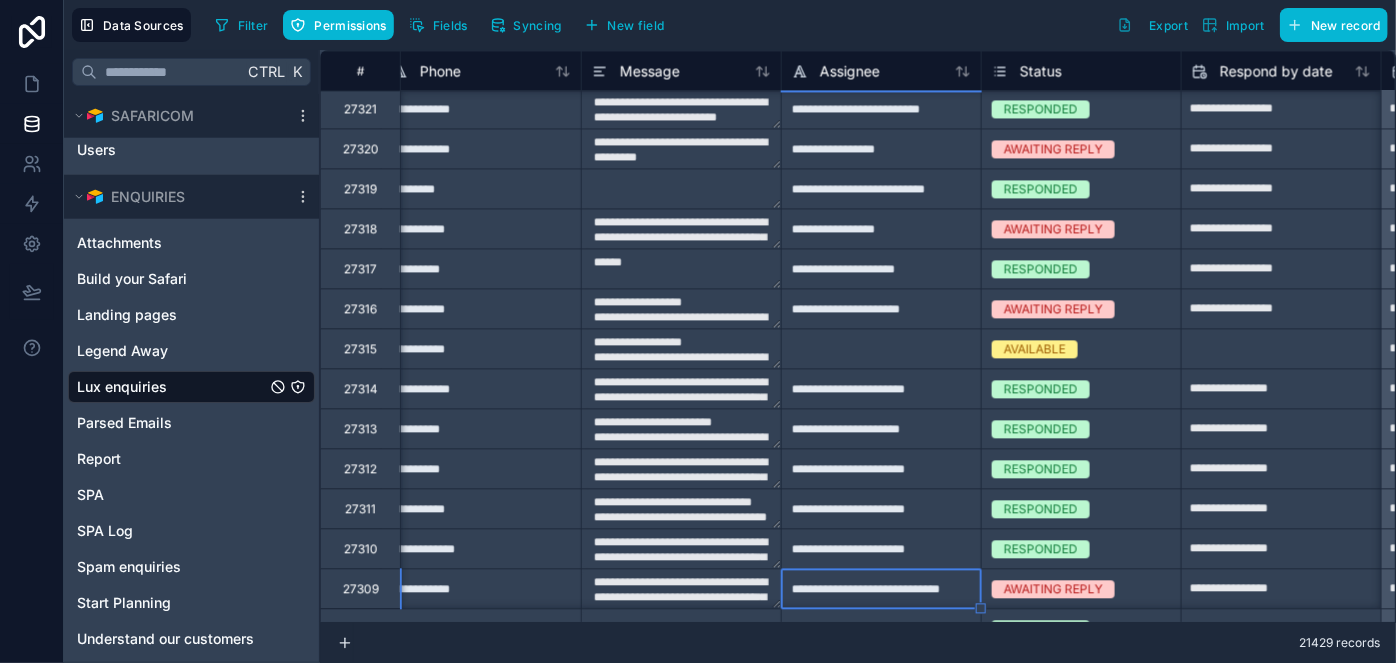 type on "**********" 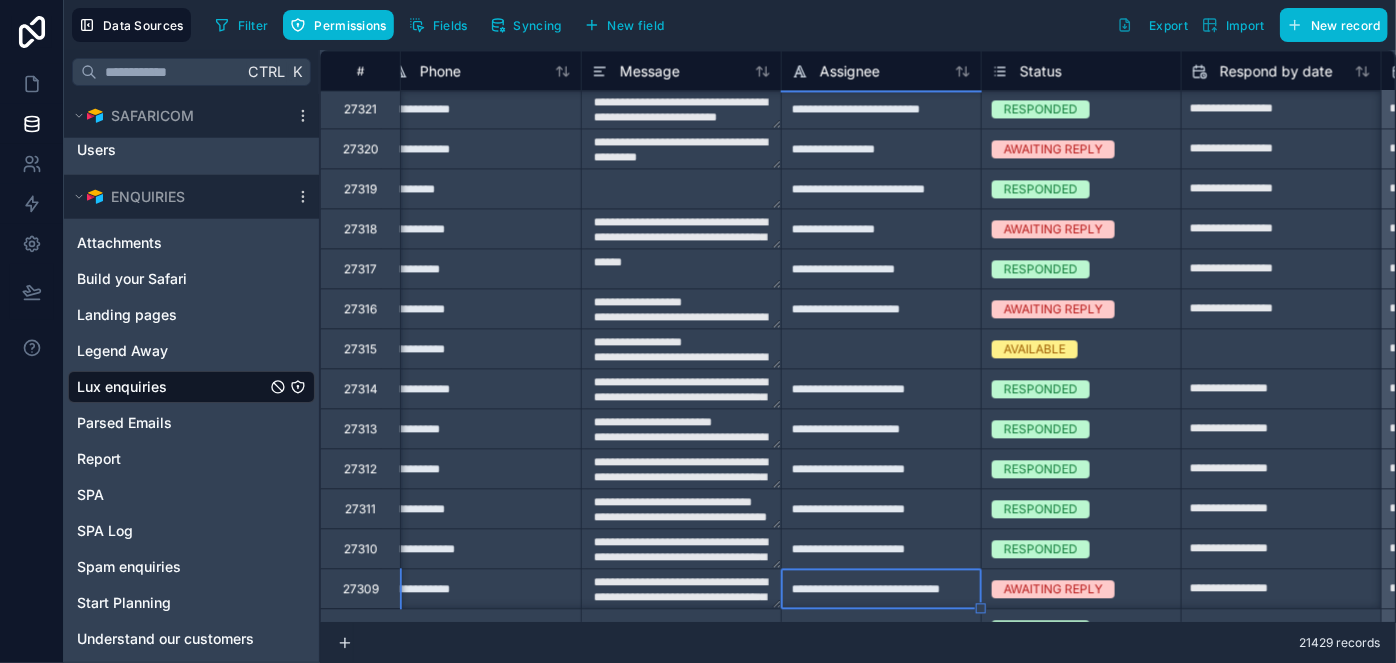 type on "**********" 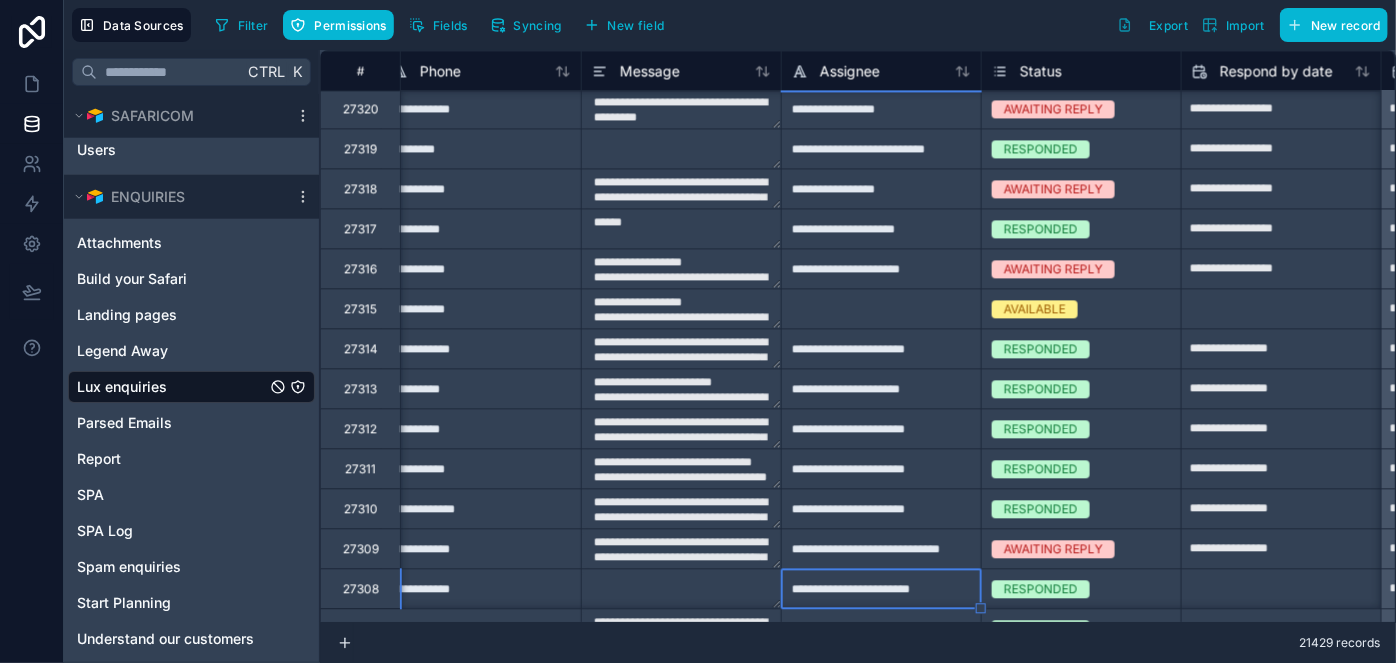 type on "**********" 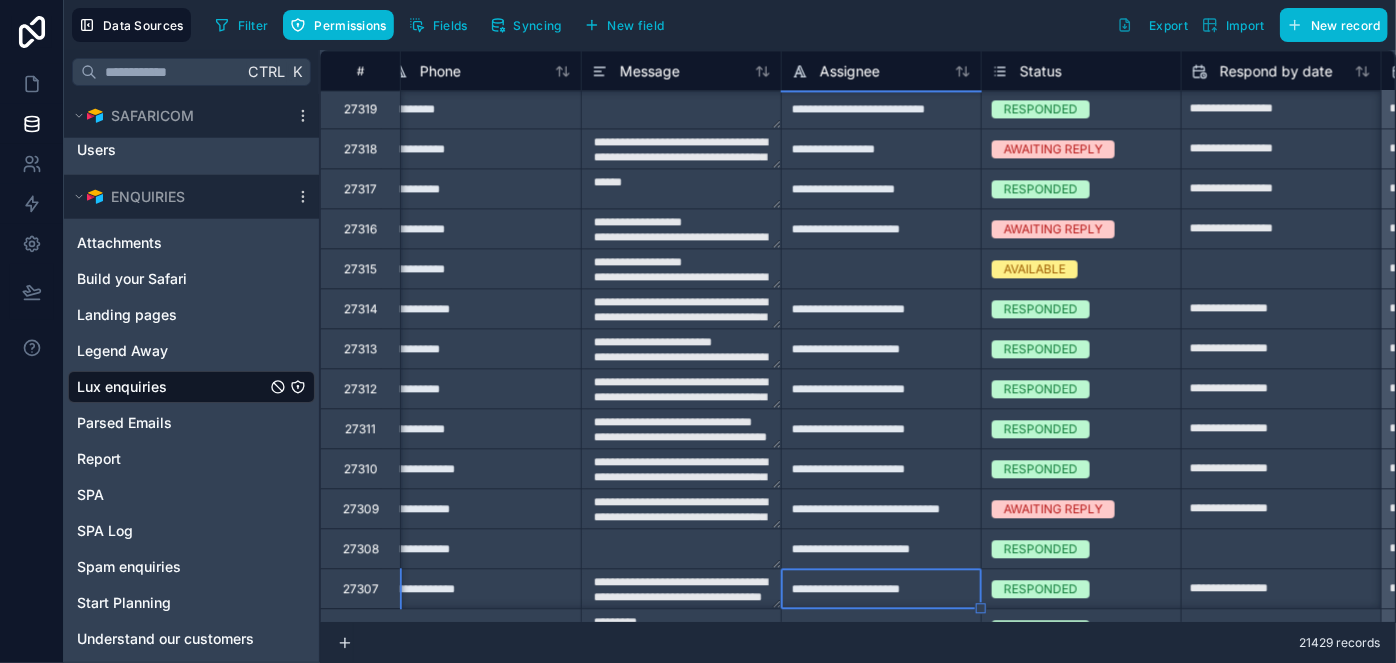 type on "**********" 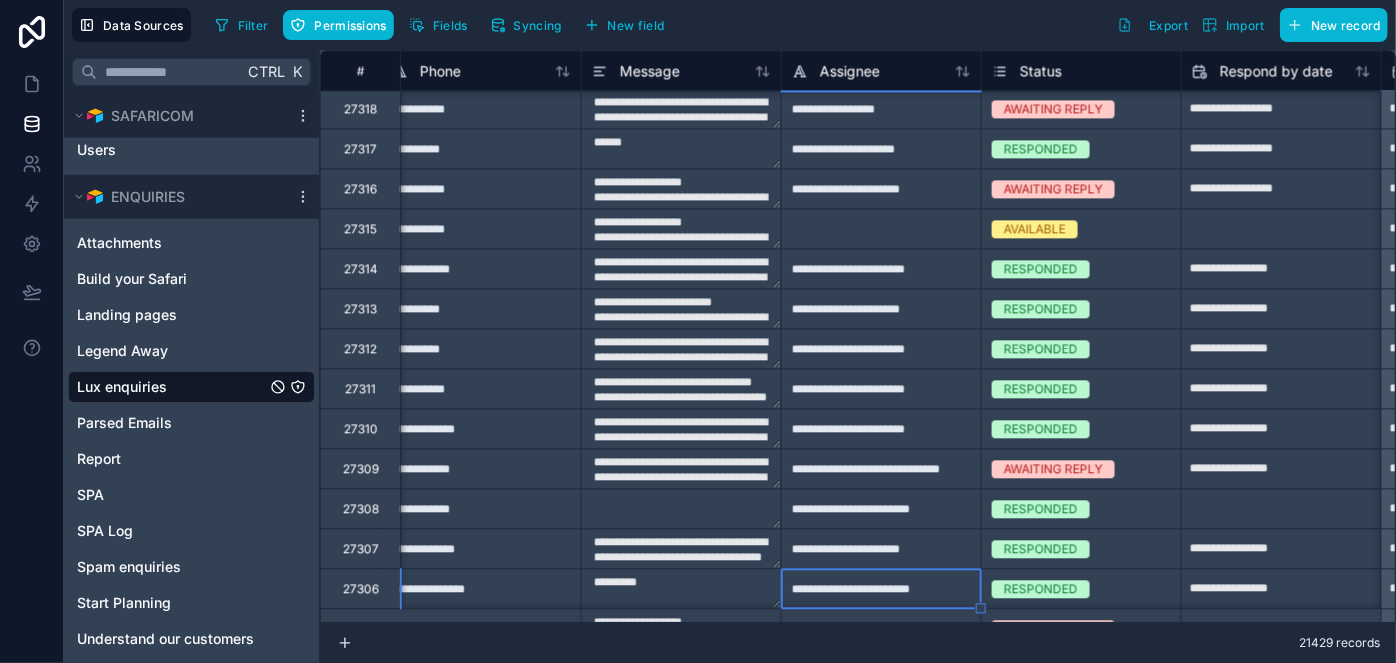 type on "**********" 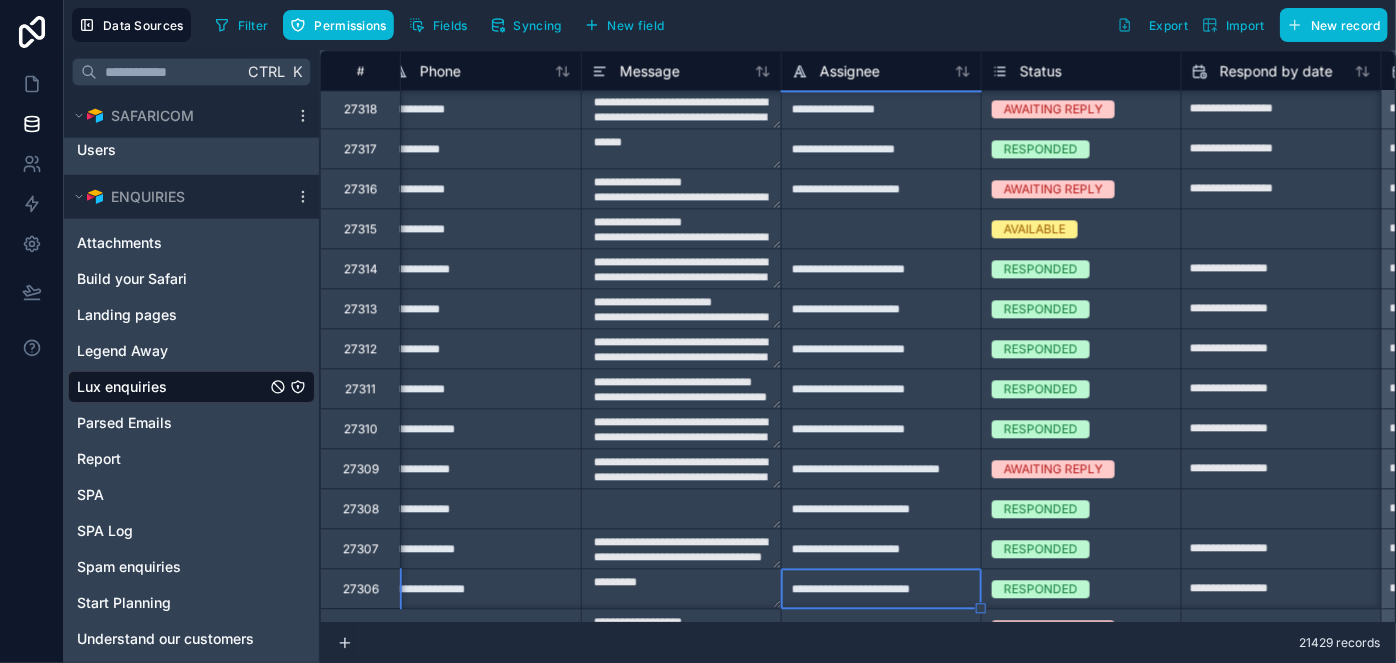 type on "**********" 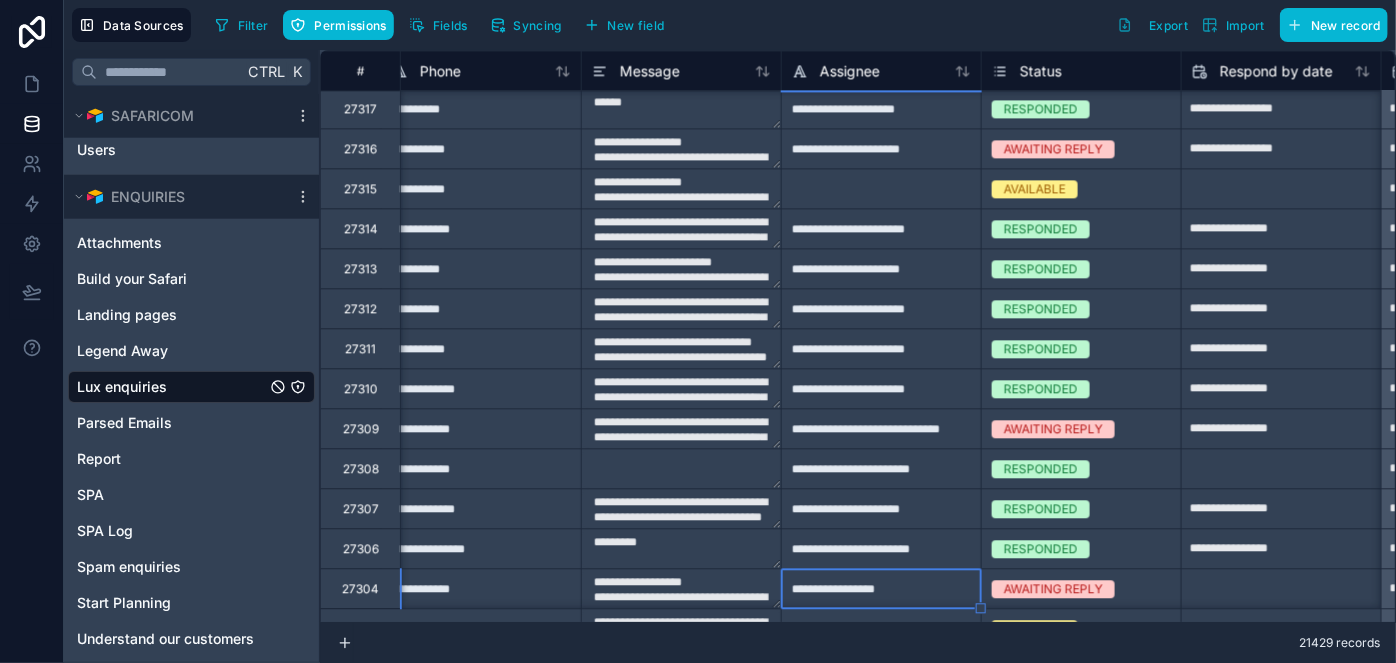 type on "**********" 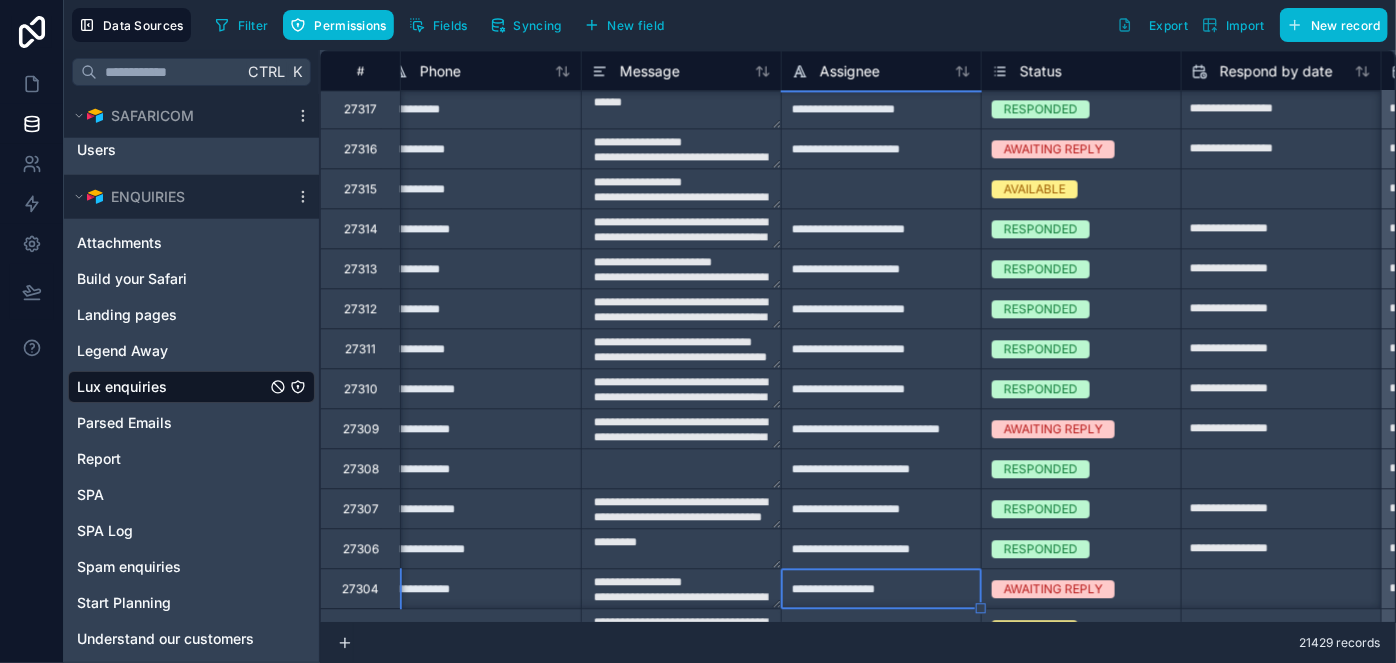type on "**********" 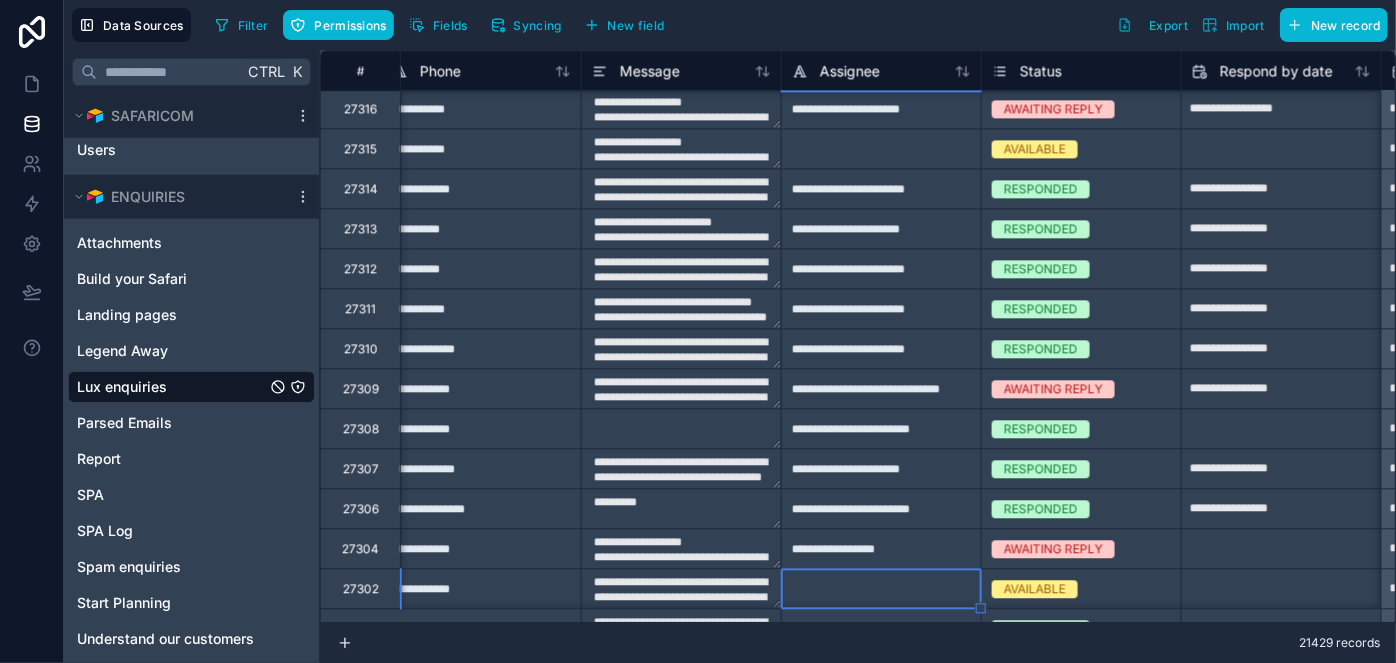 type on "**********" 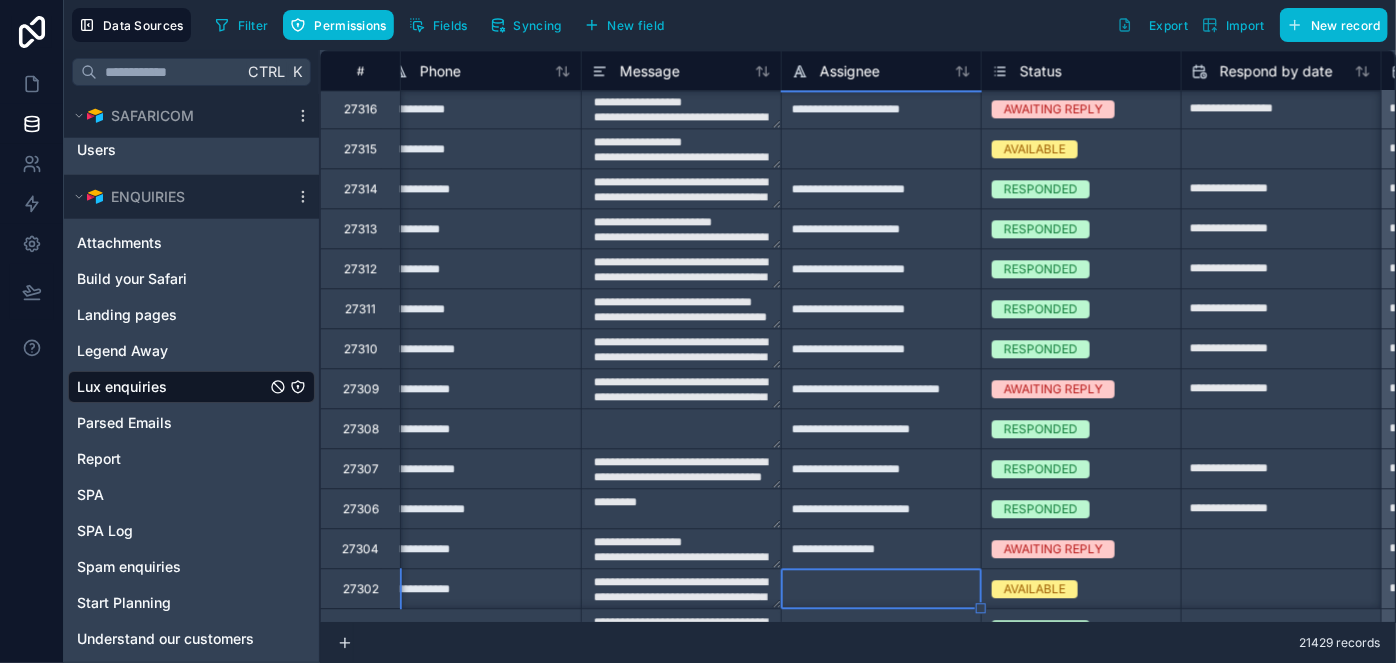 type on "**********" 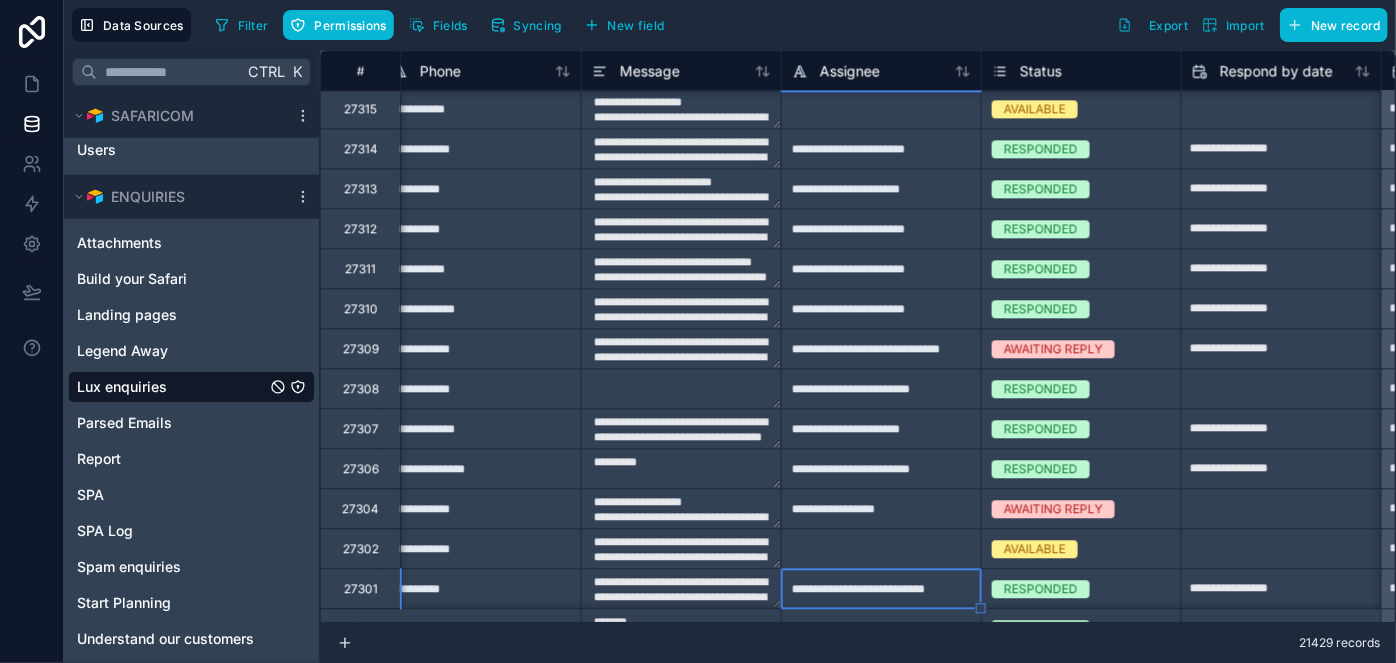 type on "**********" 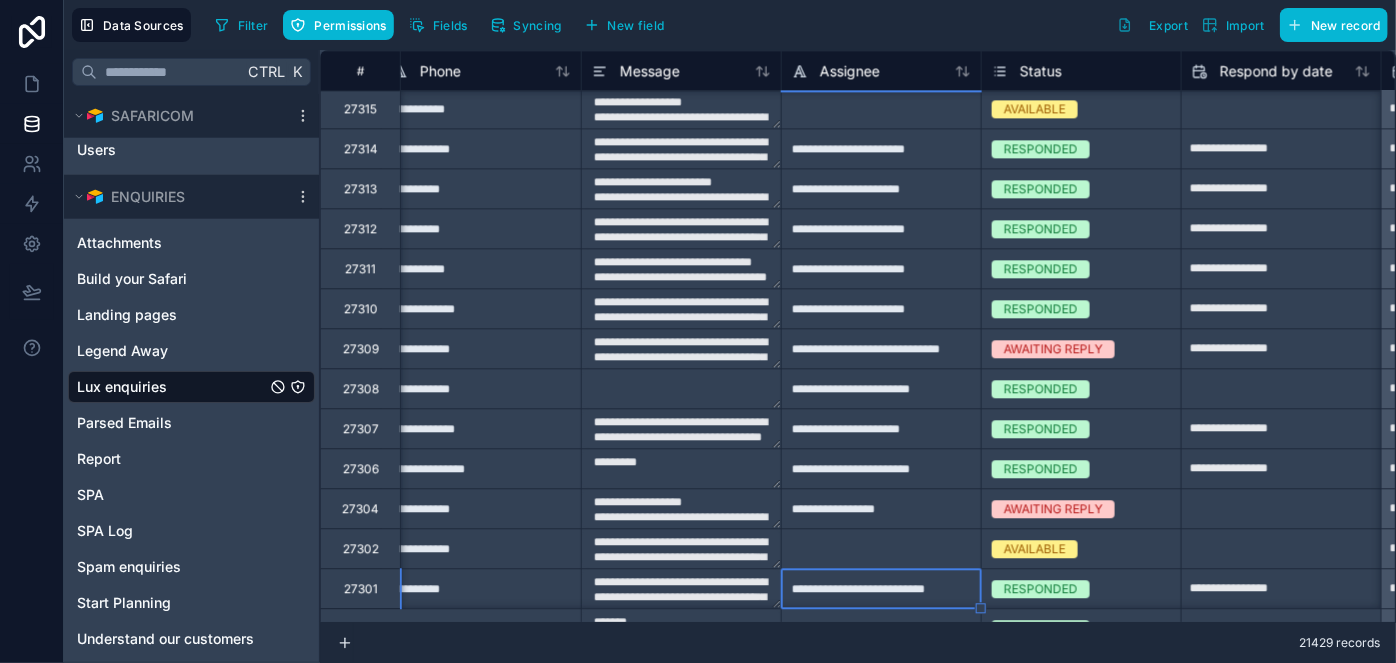 type on "**********" 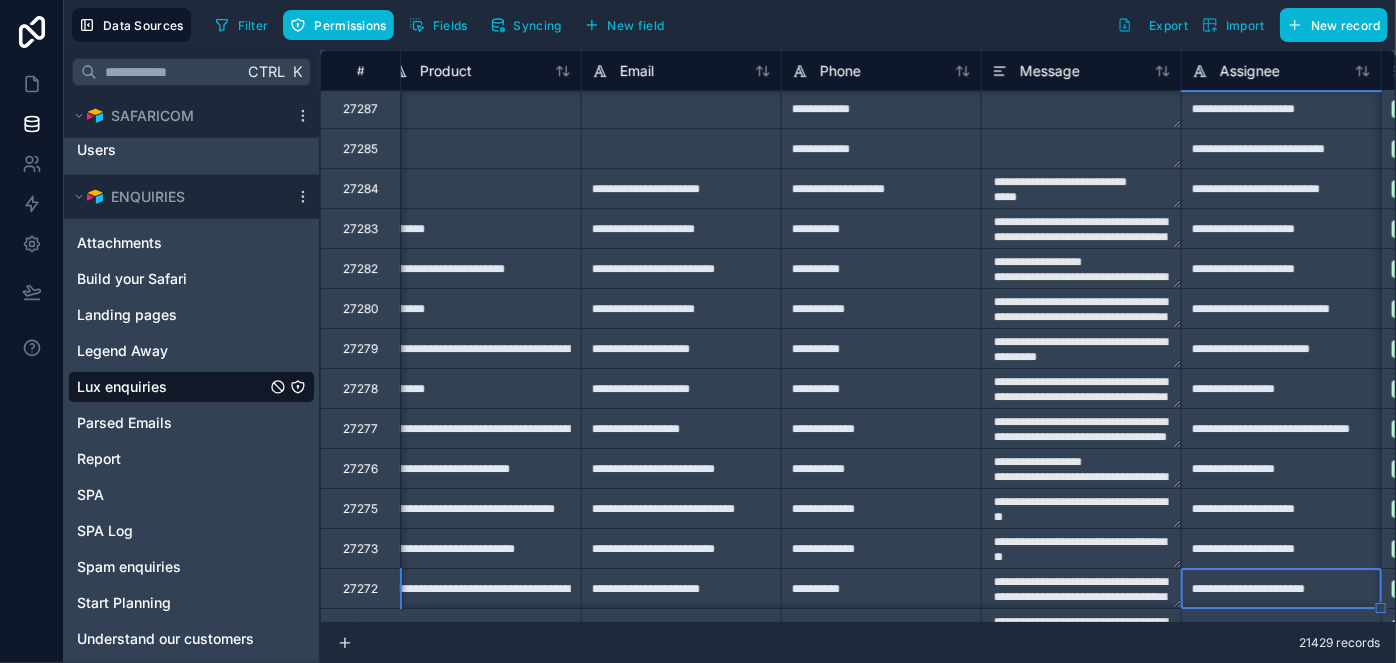 scroll, scrollTop: 3322, scrollLeft: 819, axis: both 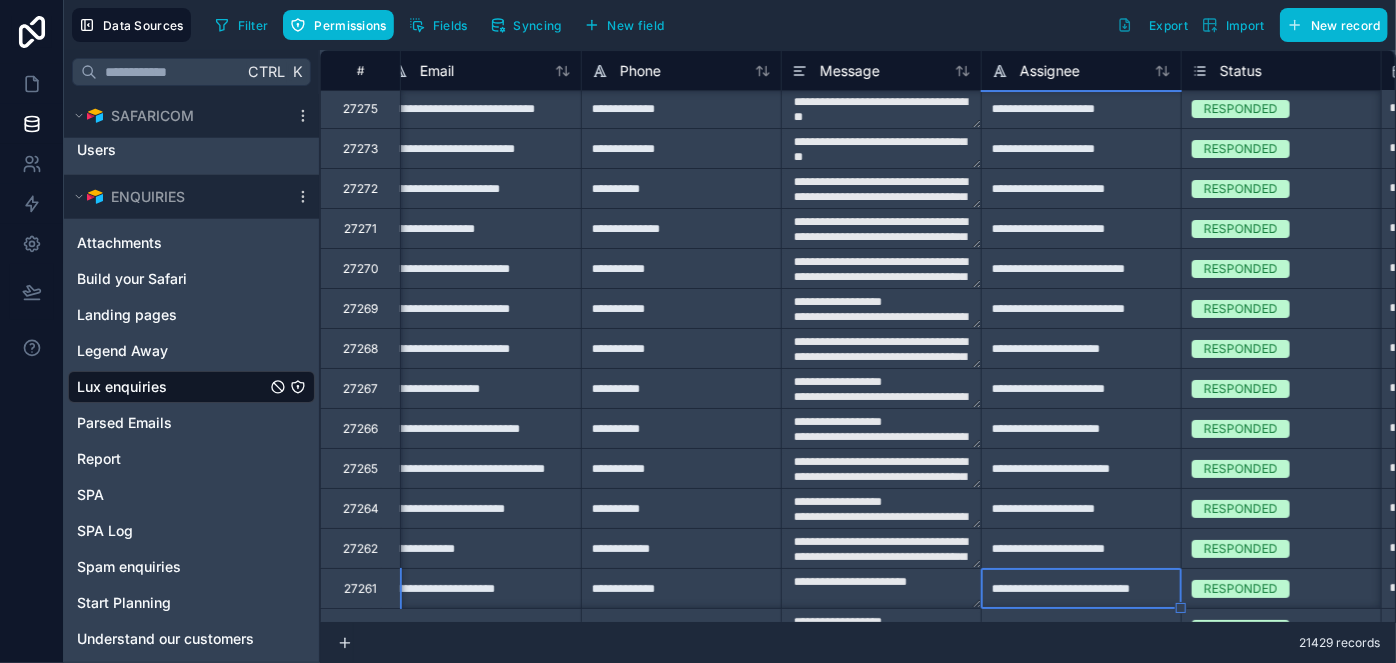 type on "**********" 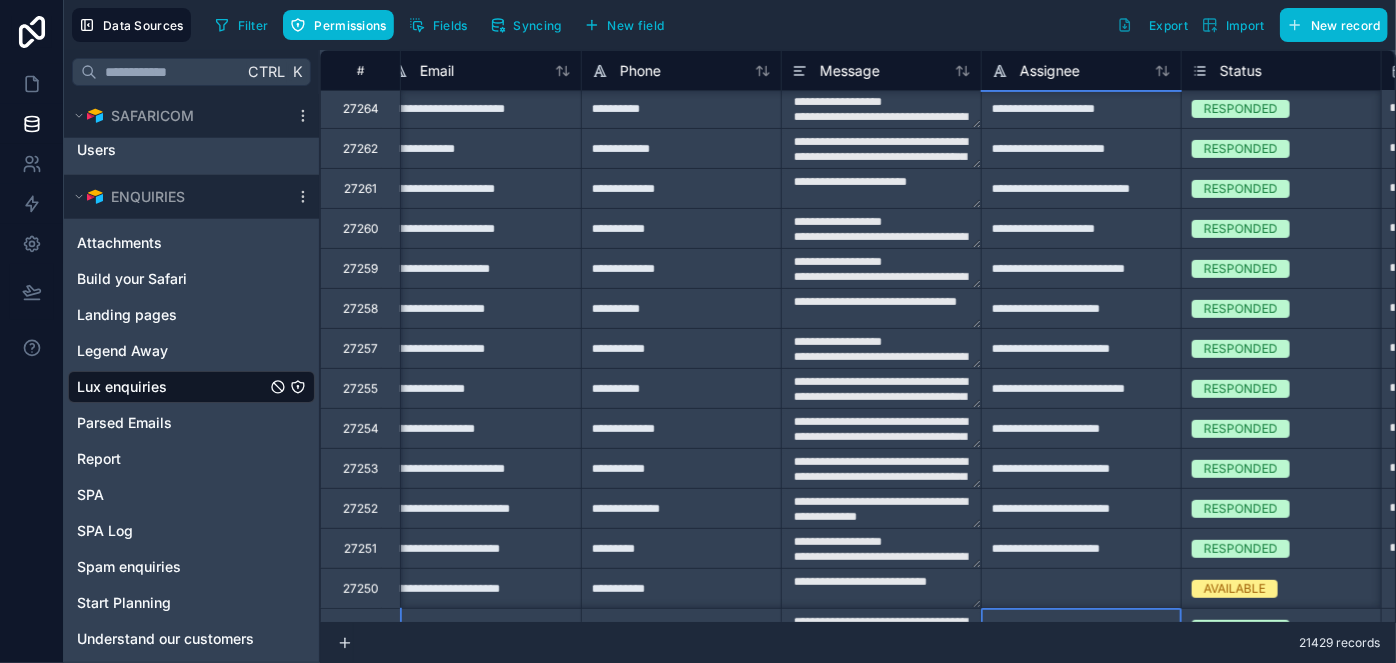 type on "**********" 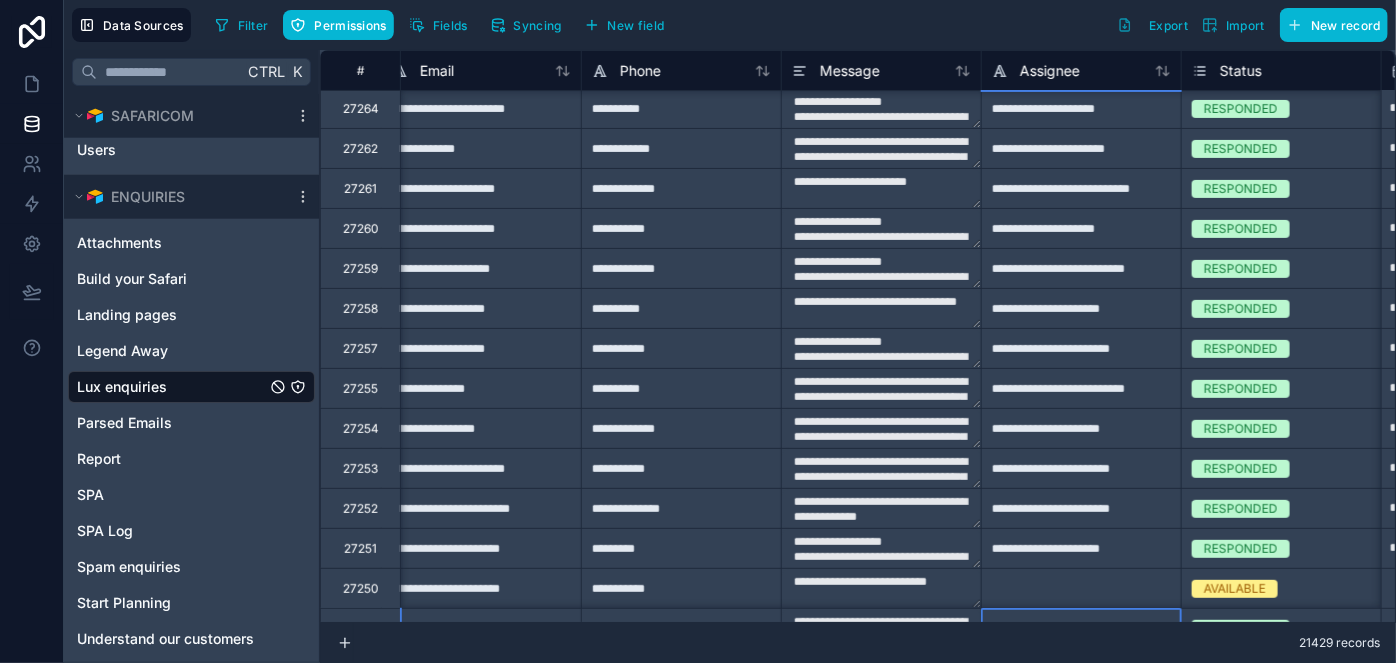 type on "**********" 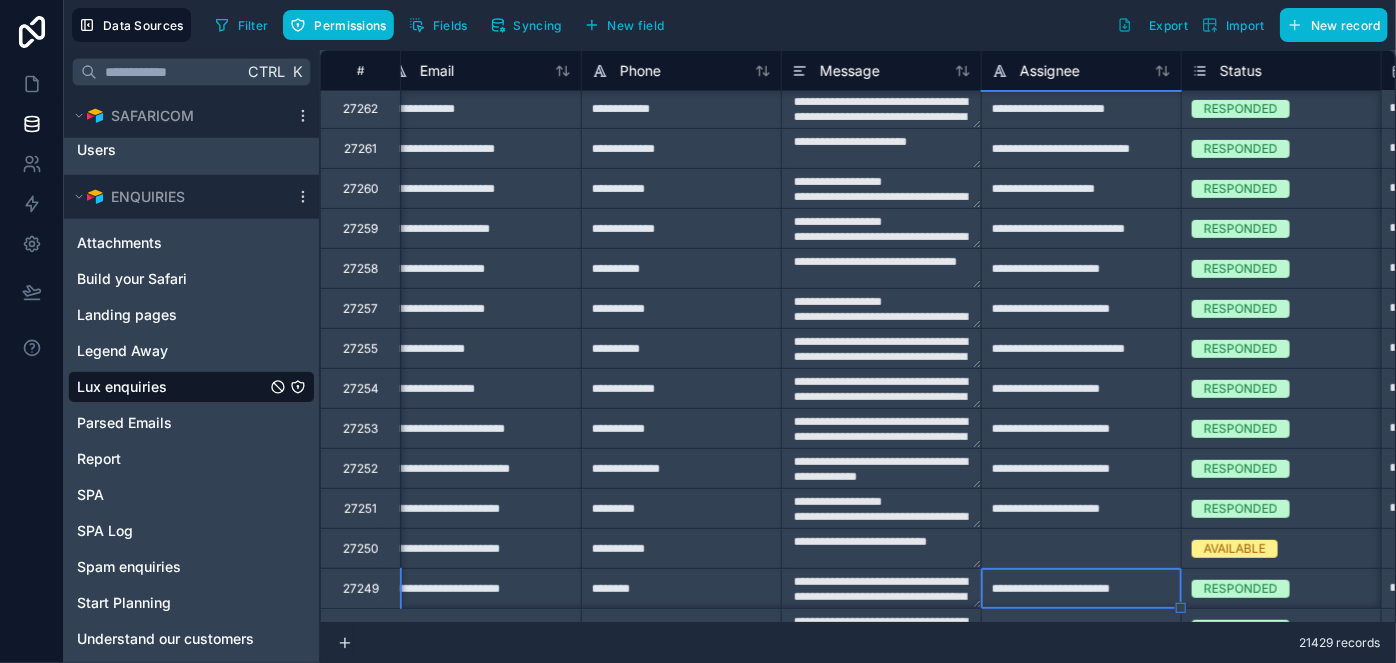 type on "**********" 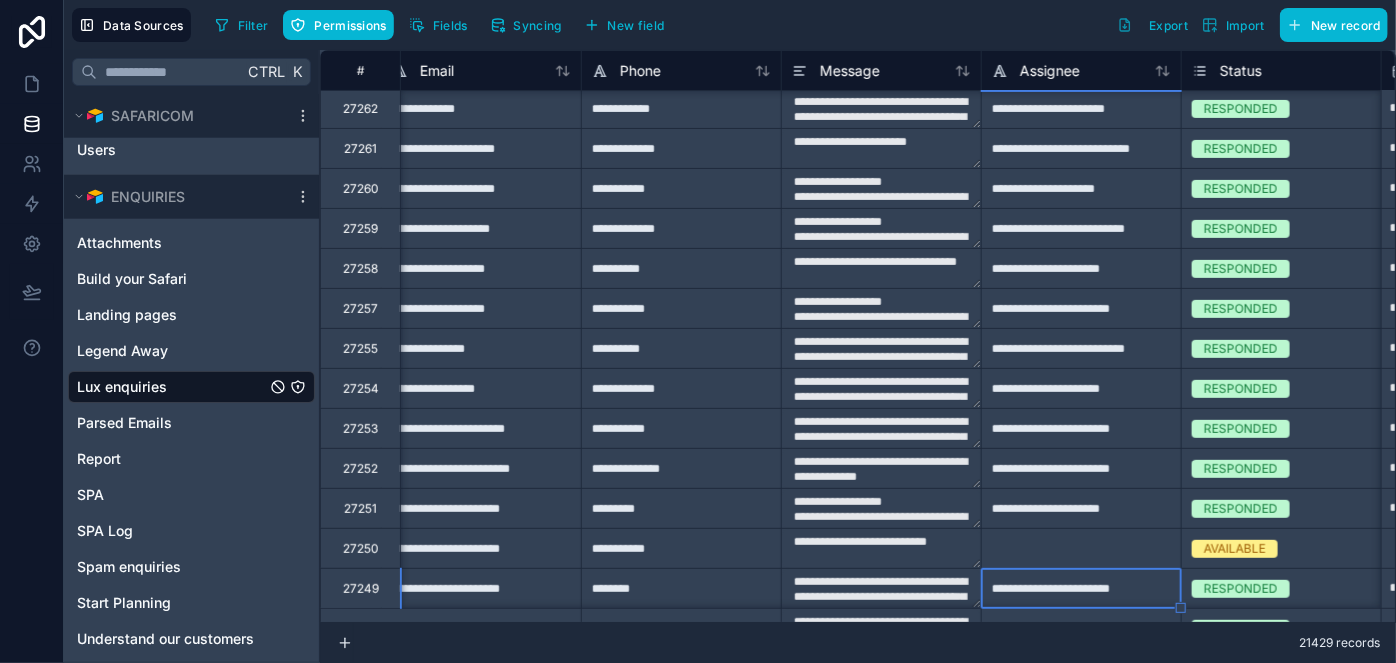 type on "**********" 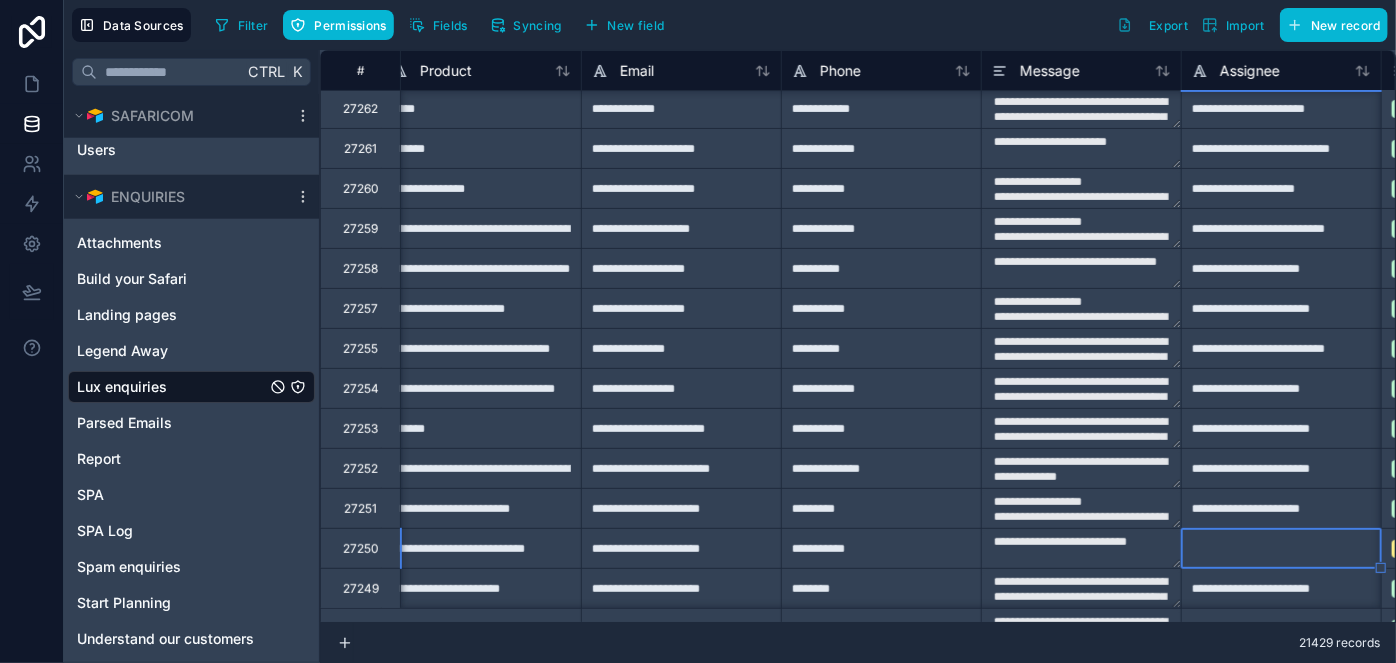 scroll, scrollTop: 4162, scrollLeft: 819, axis: both 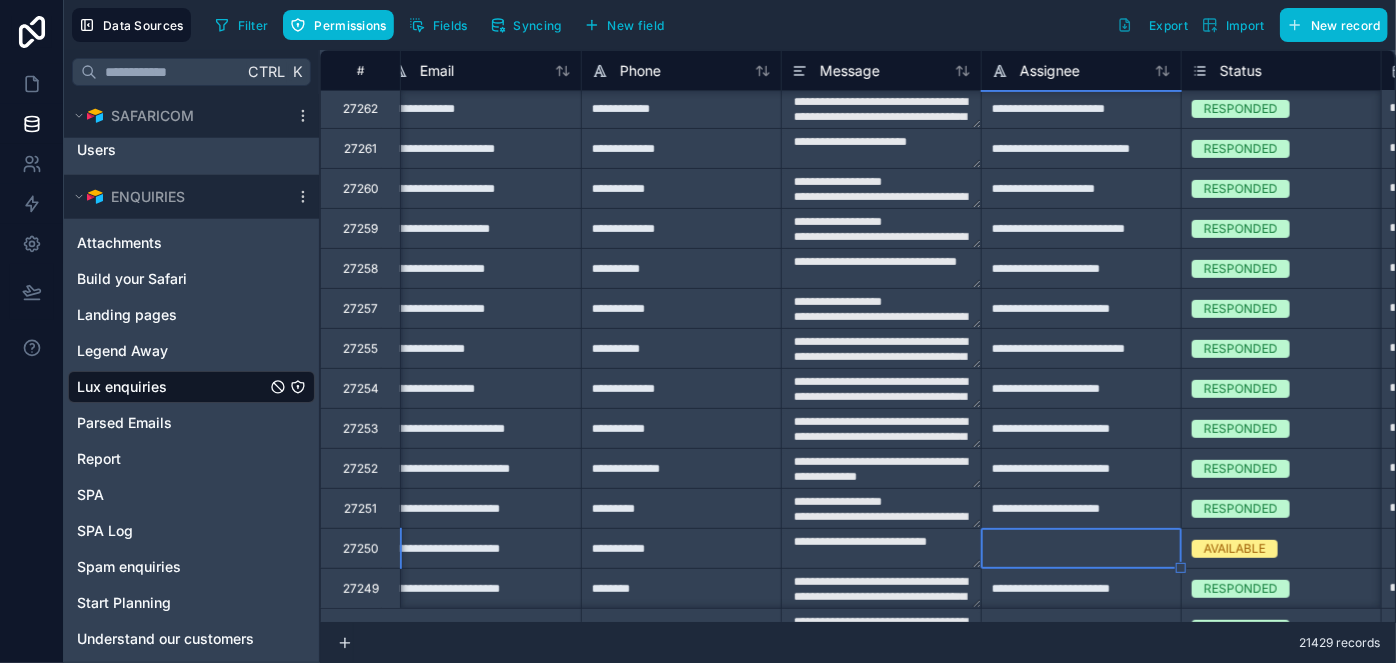 type on "**********" 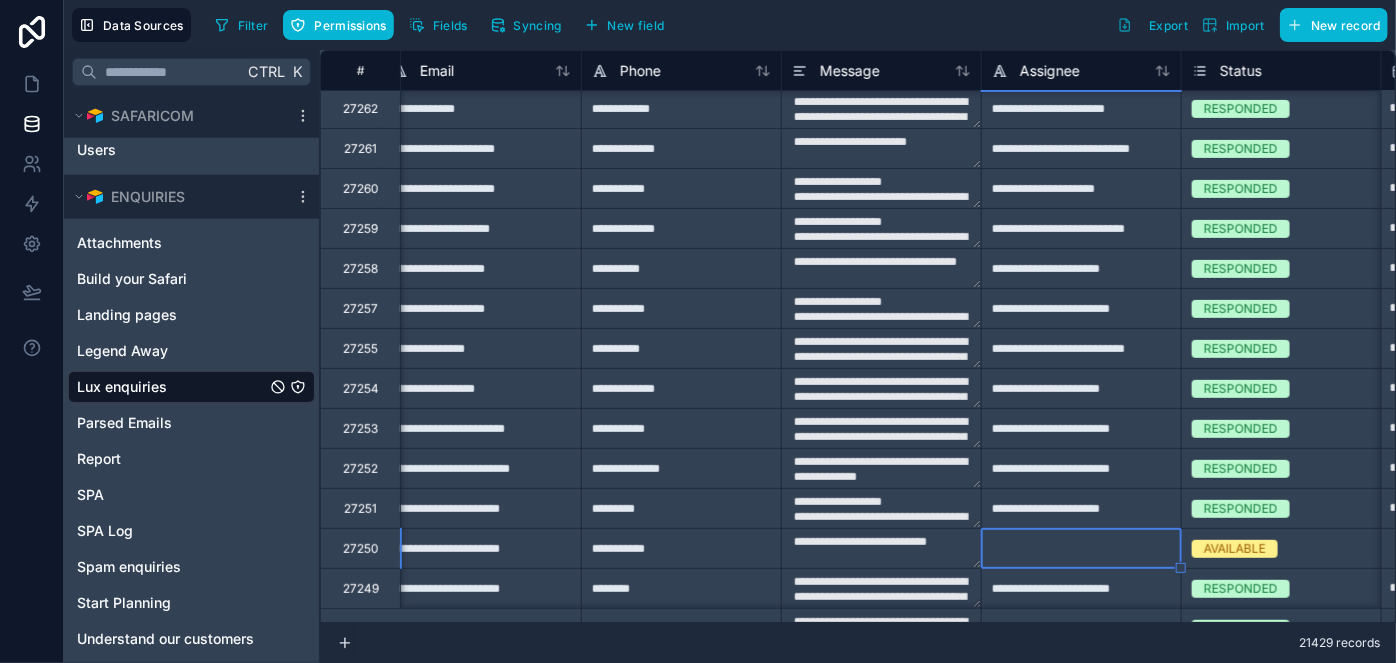 type on "**********" 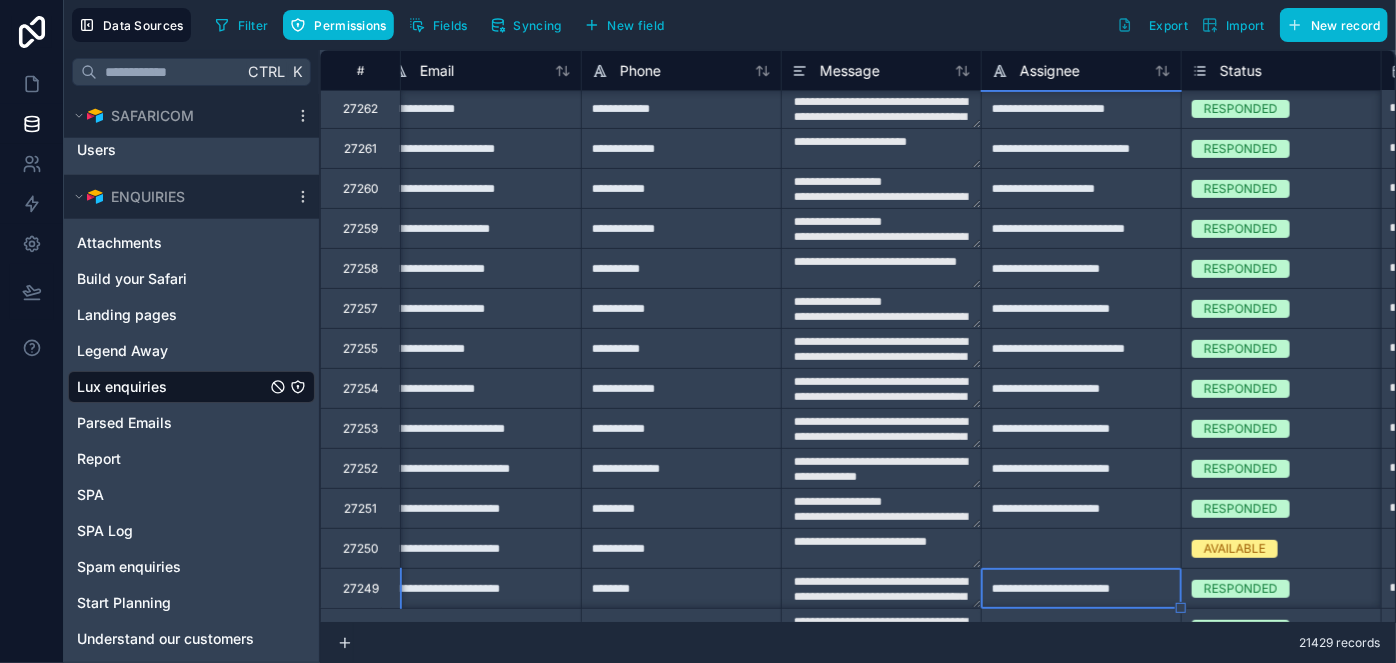 type on "**********" 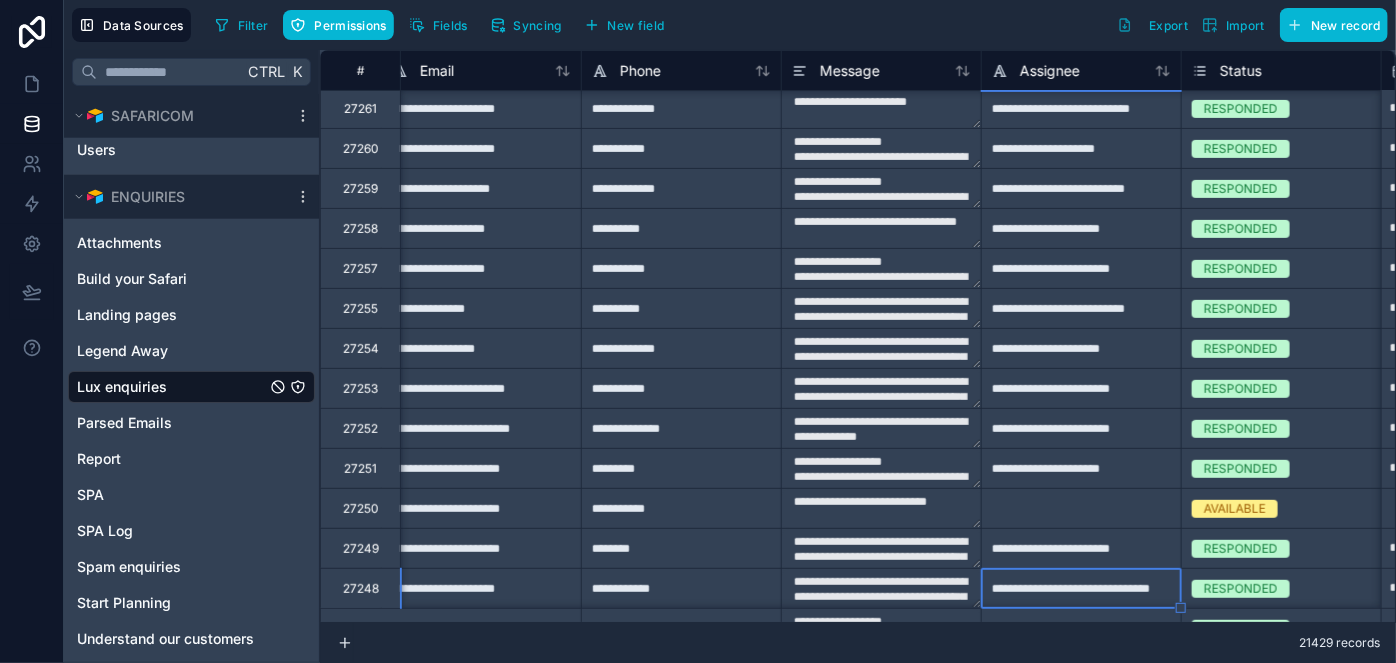 type on "**********" 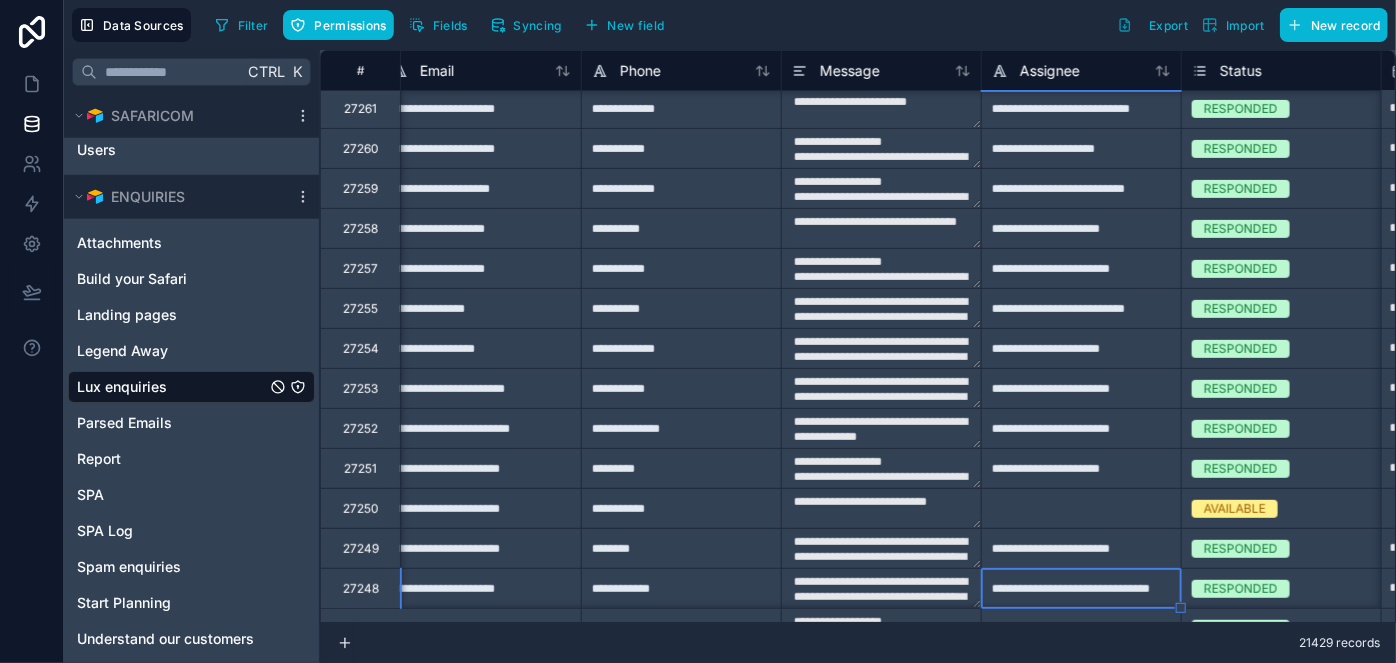 type on "**********" 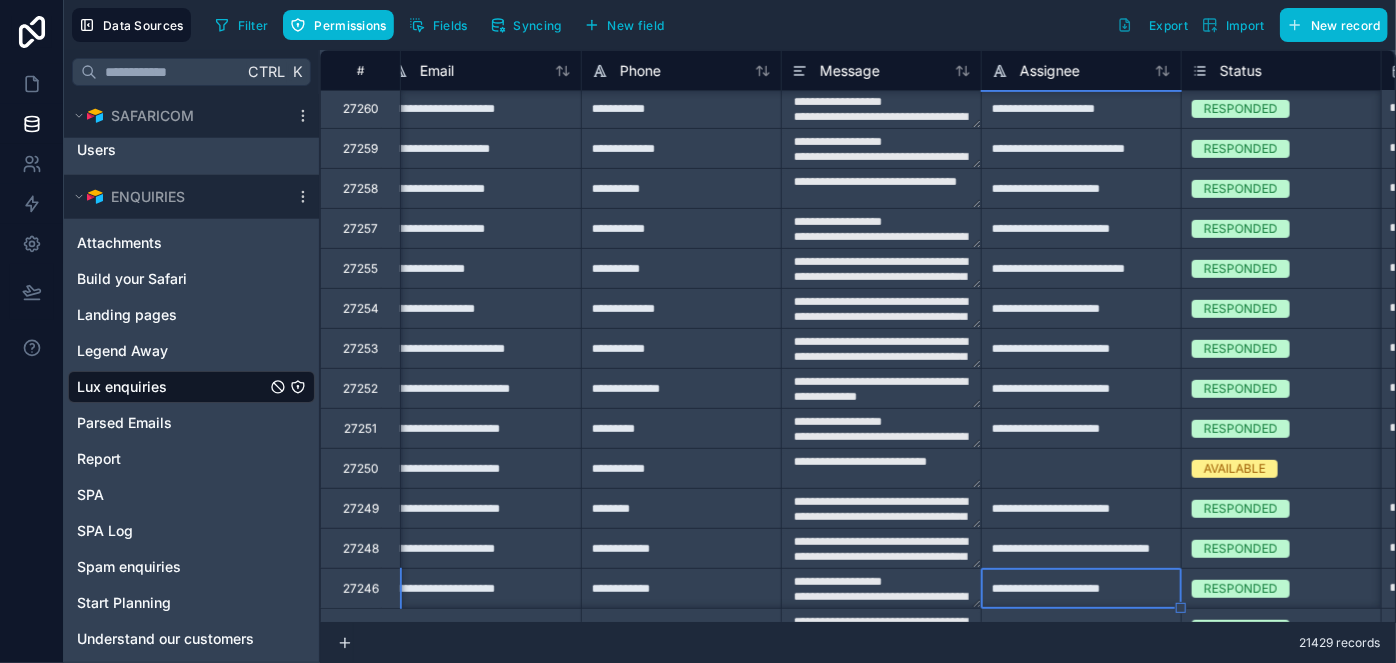 type on "**********" 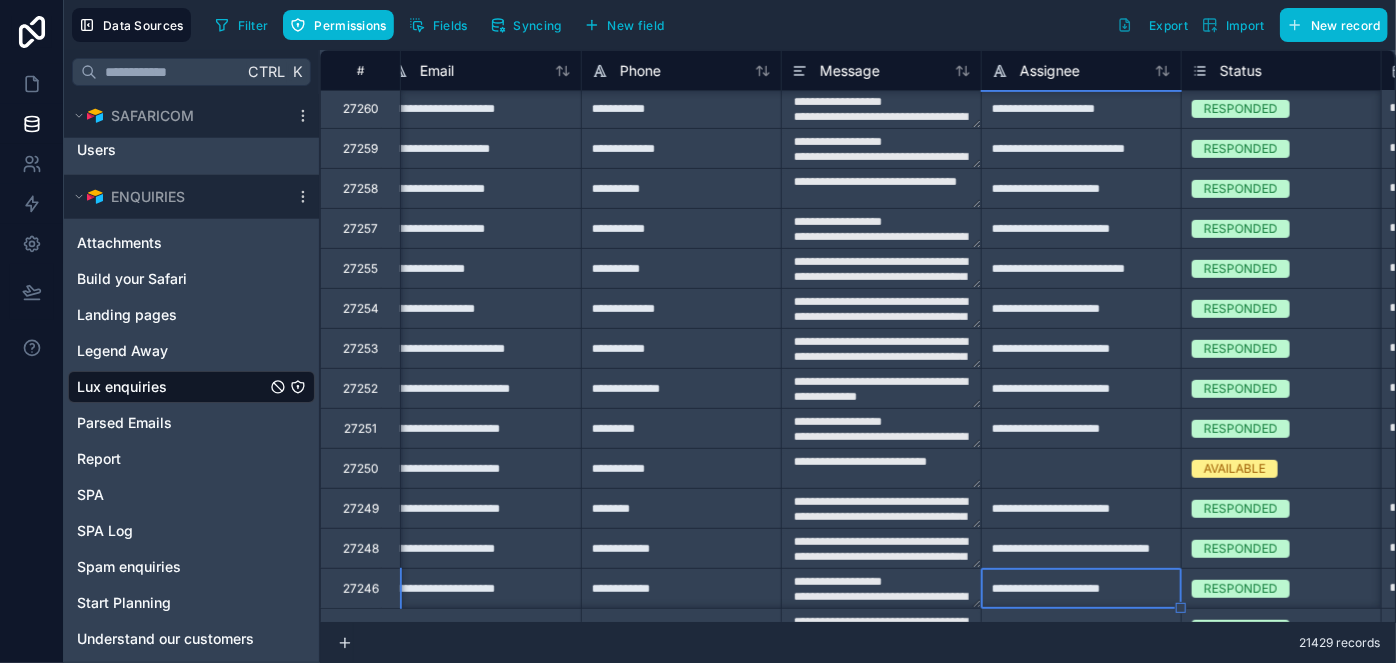 type on "**********" 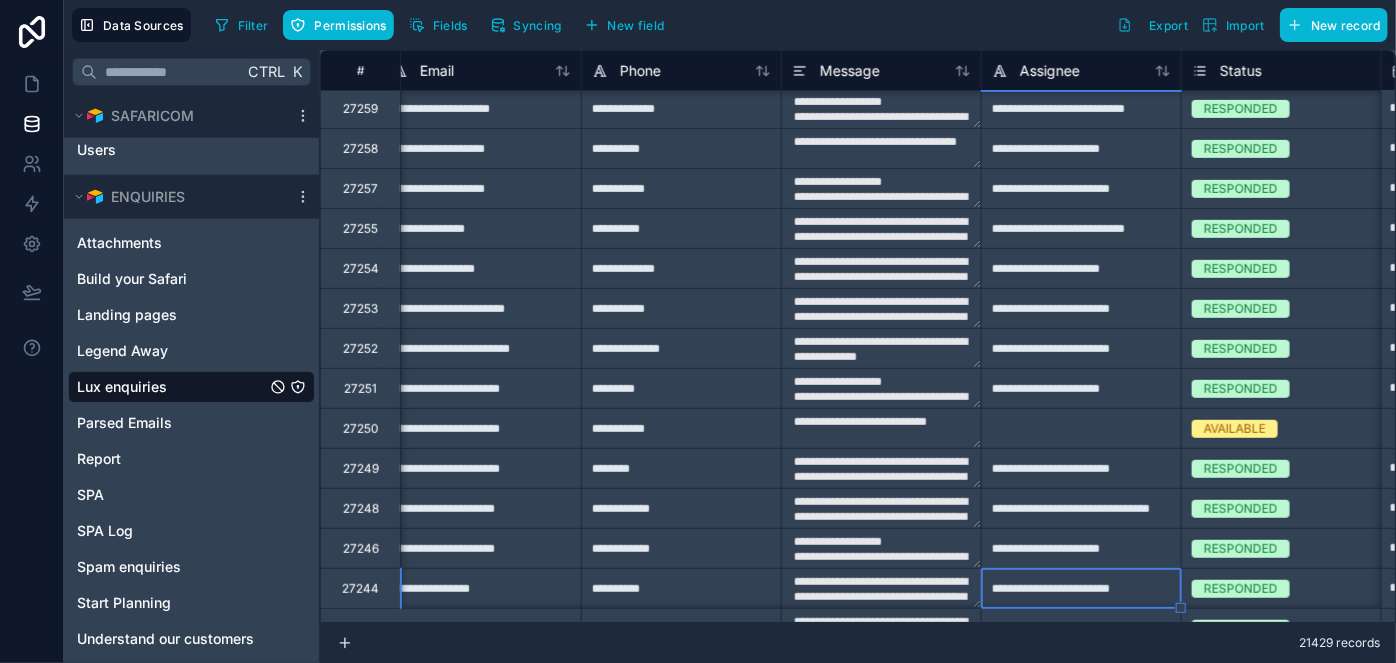 type on "**********" 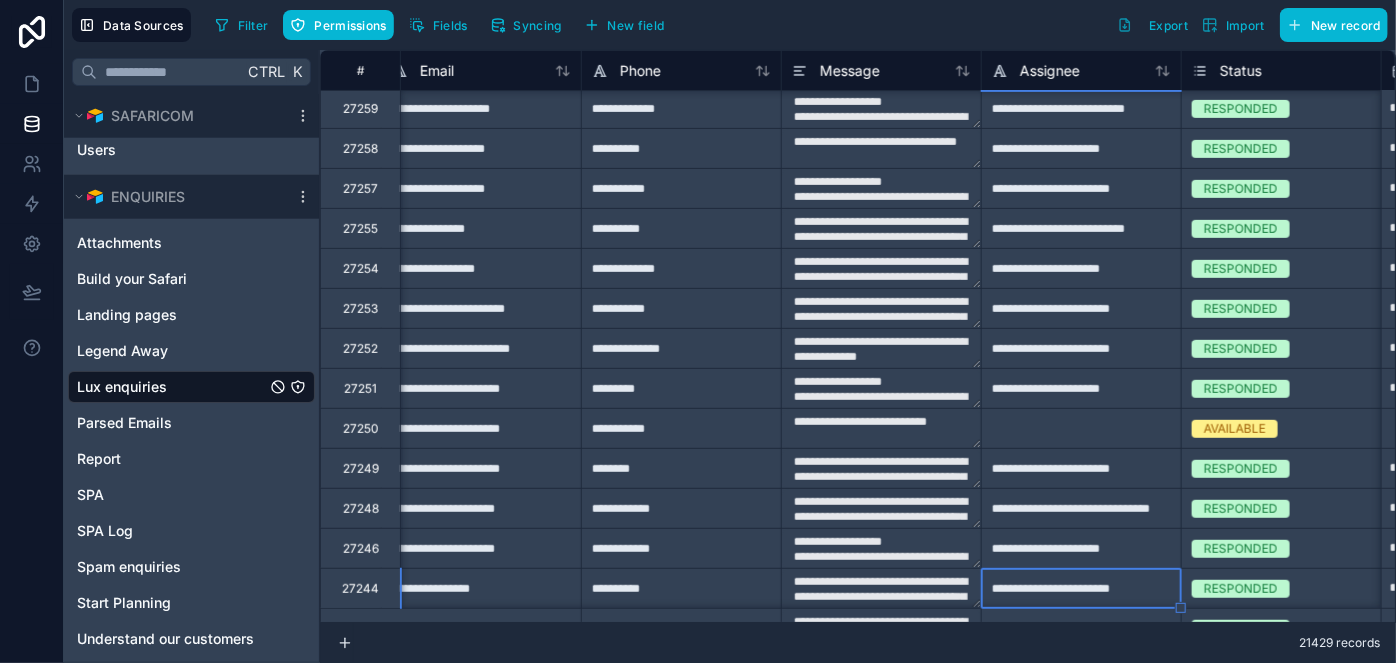 type on "**********" 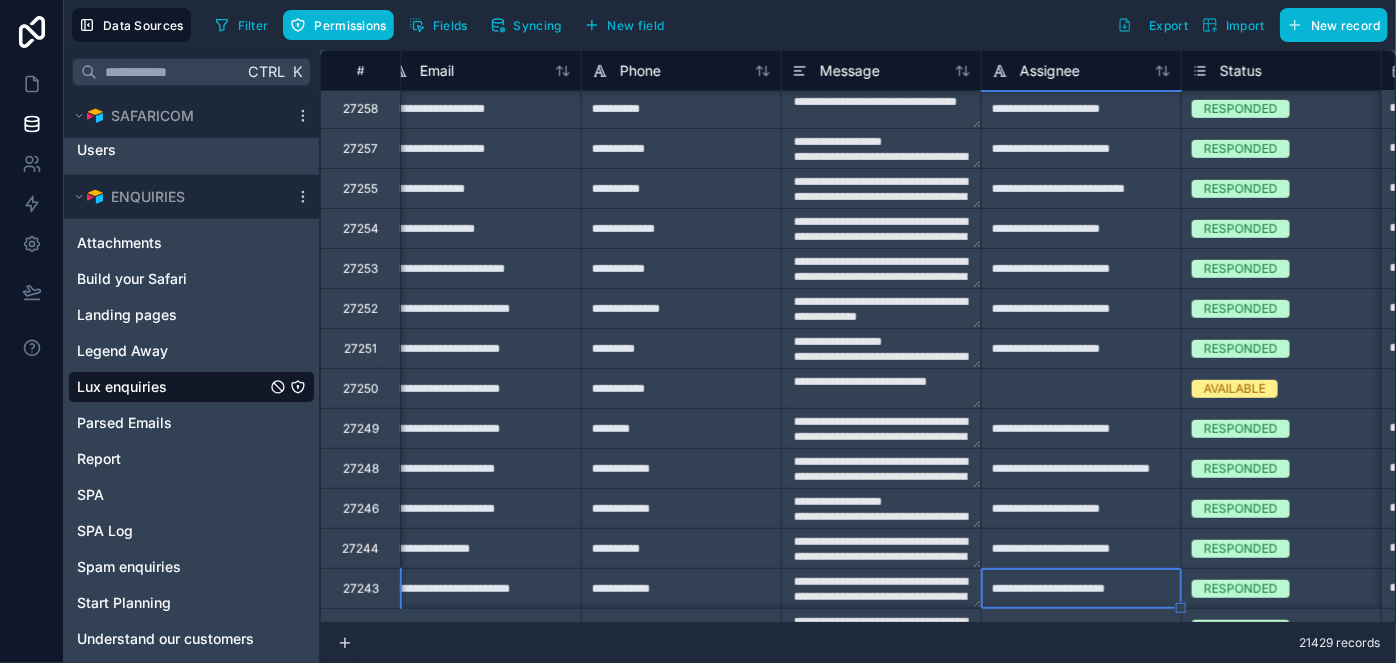 type on "**********" 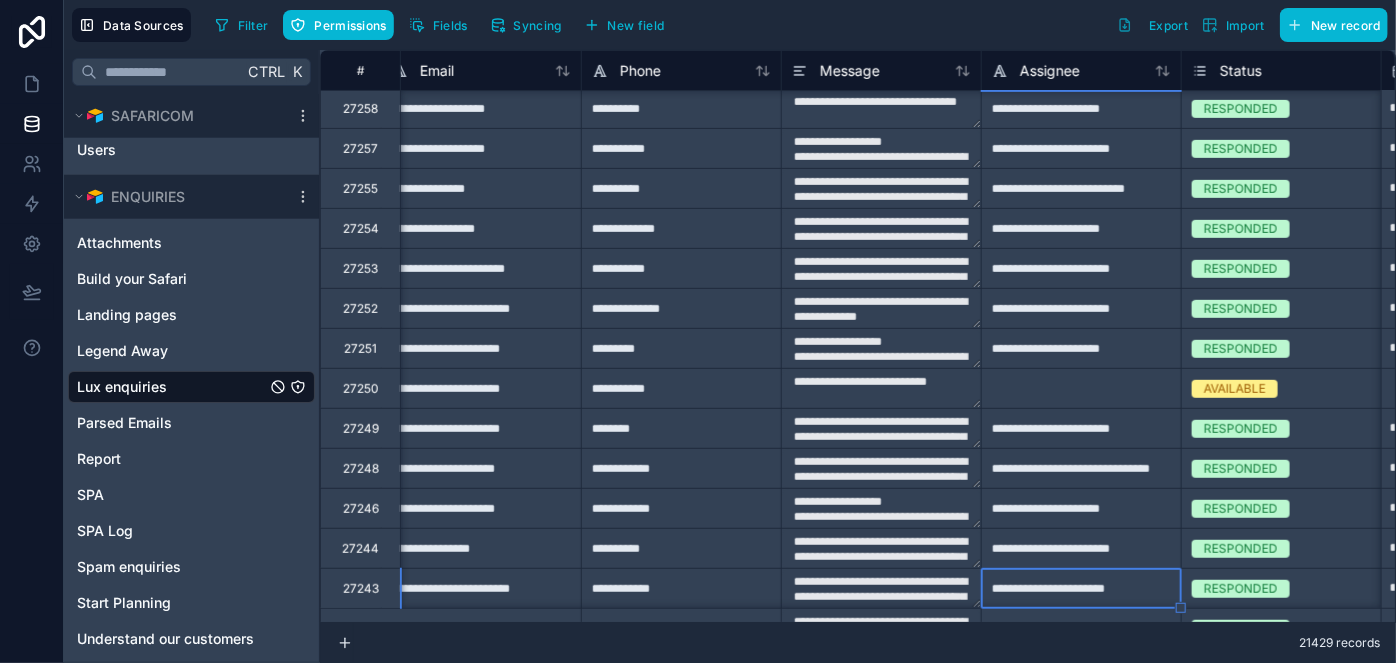type on "**********" 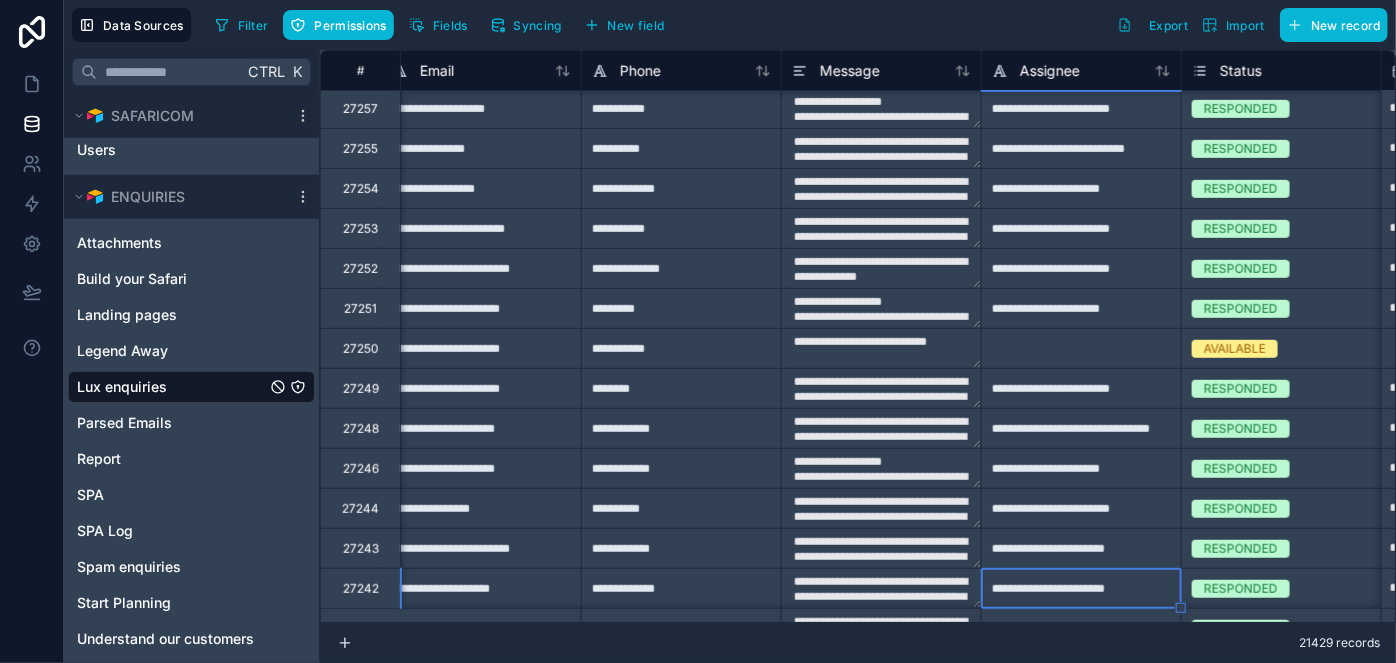 type on "**********" 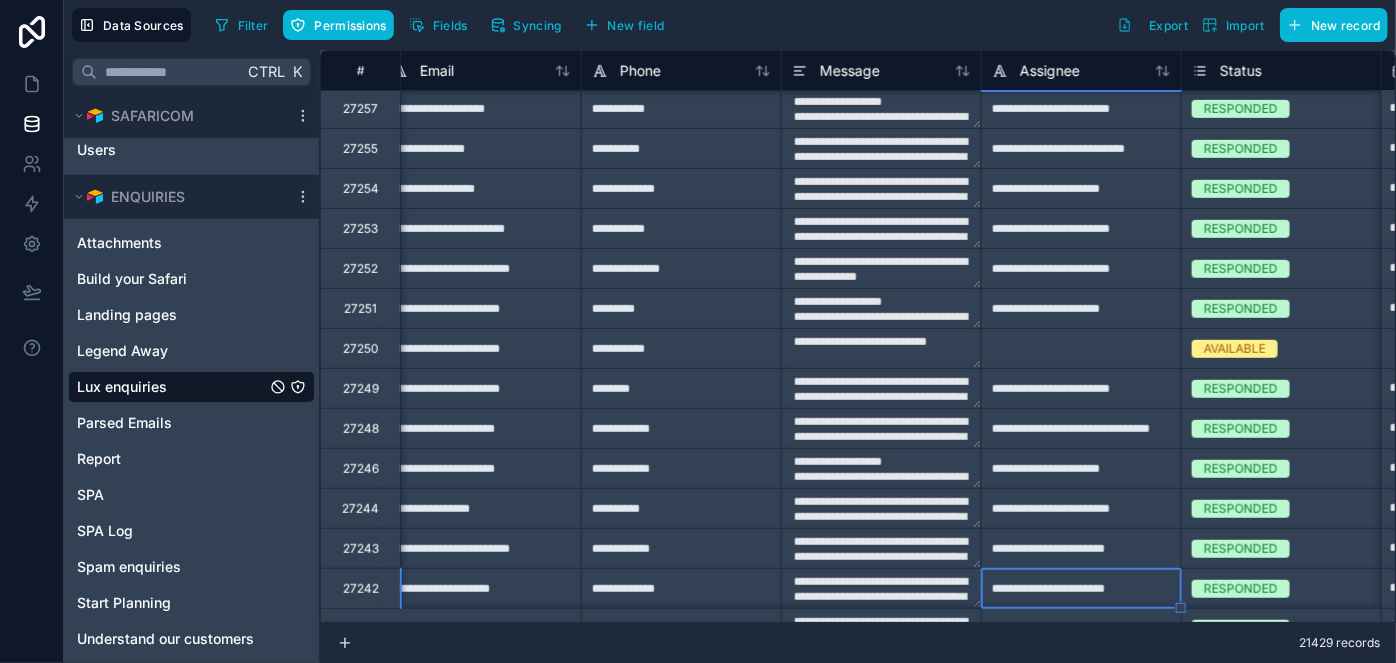 type on "**********" 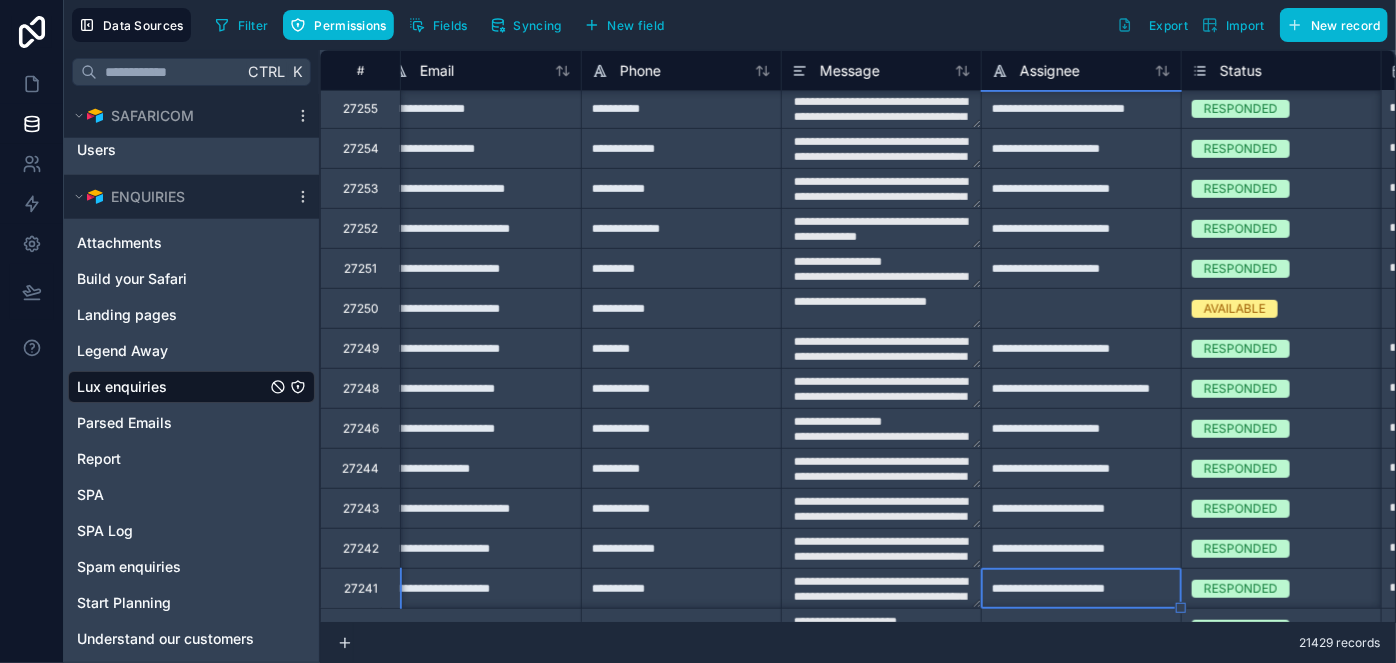 type on "**********" 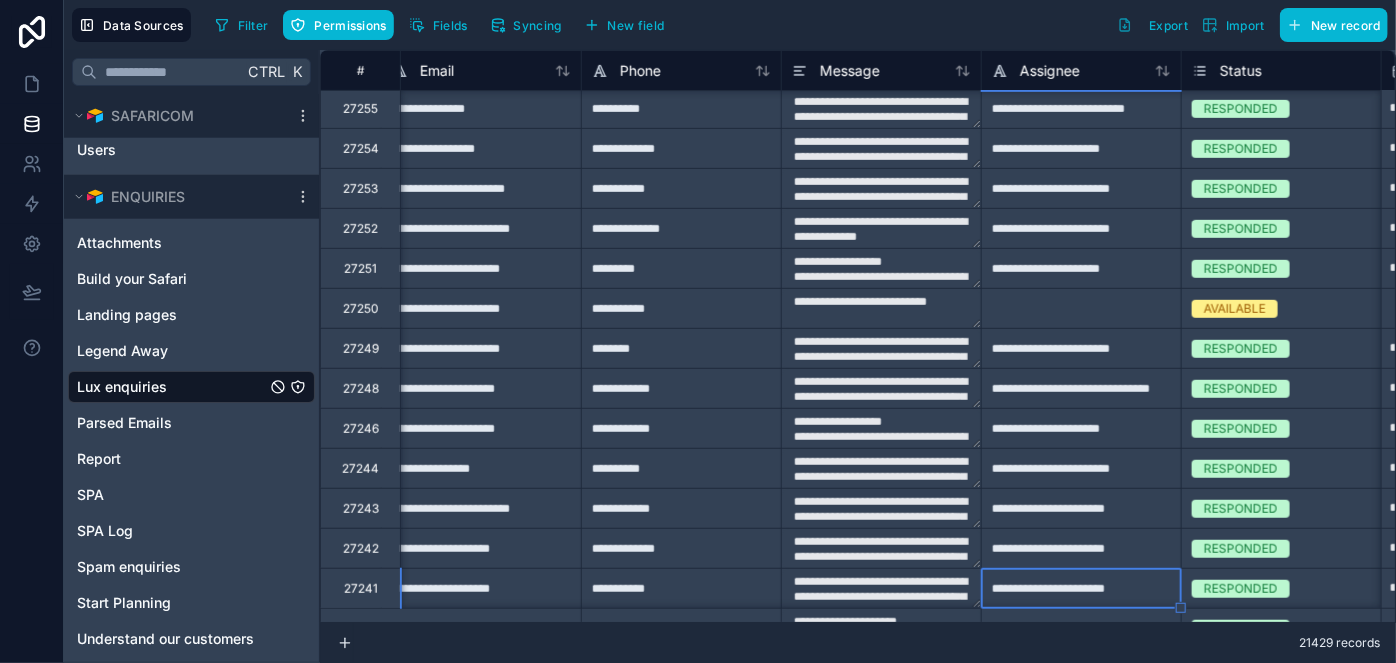 type on "**********" 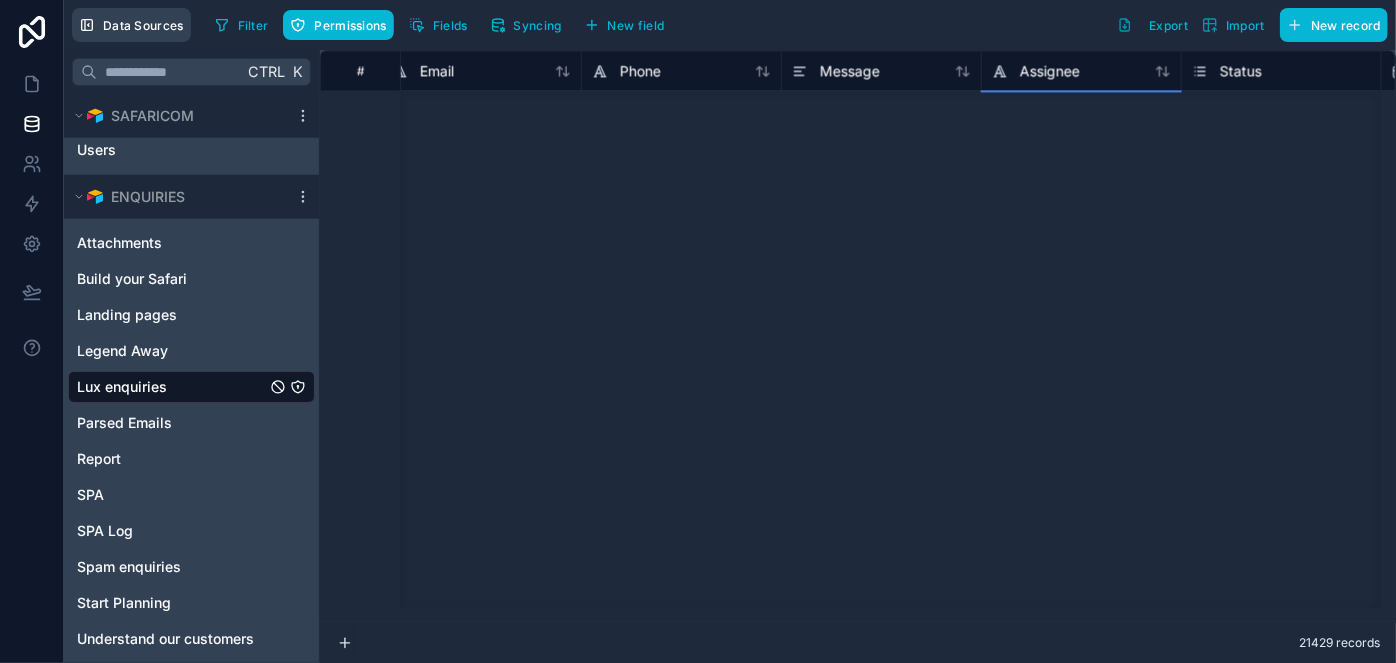 scroll, scrollTop: 12322, scrollLeft: 819, axis: both 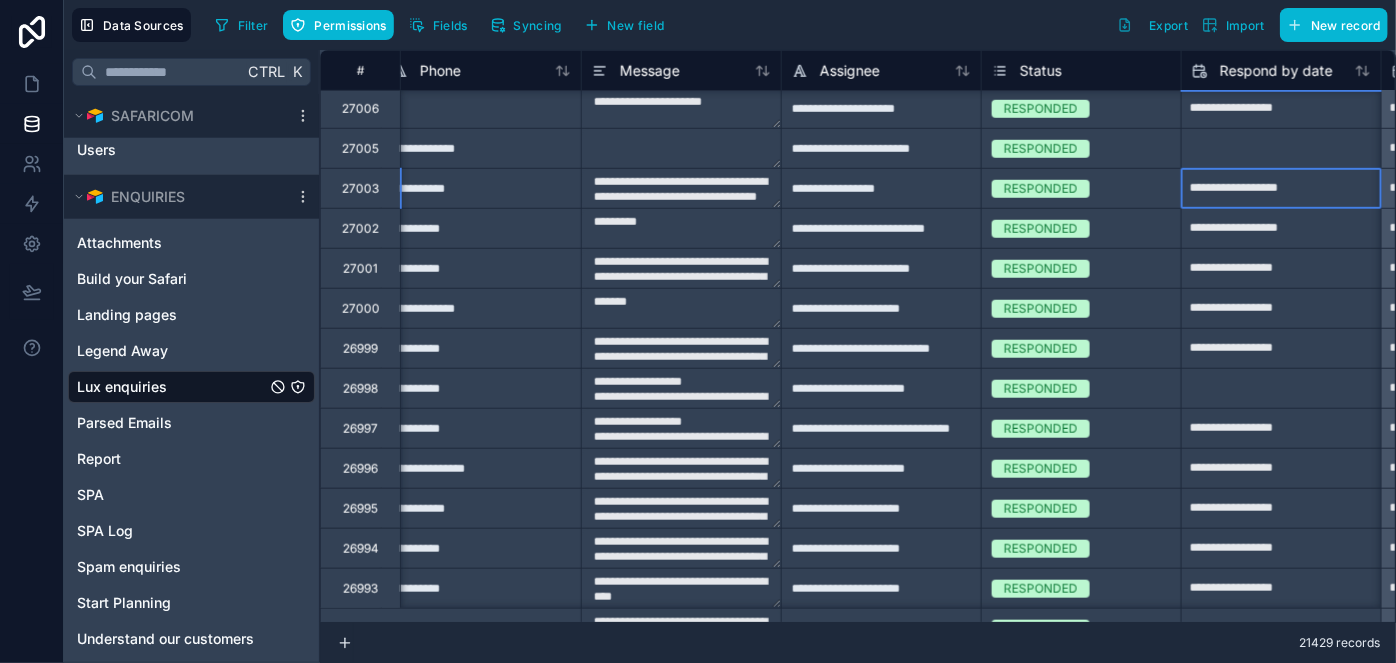 click on "**********" at bounding box center [3941, -4252] 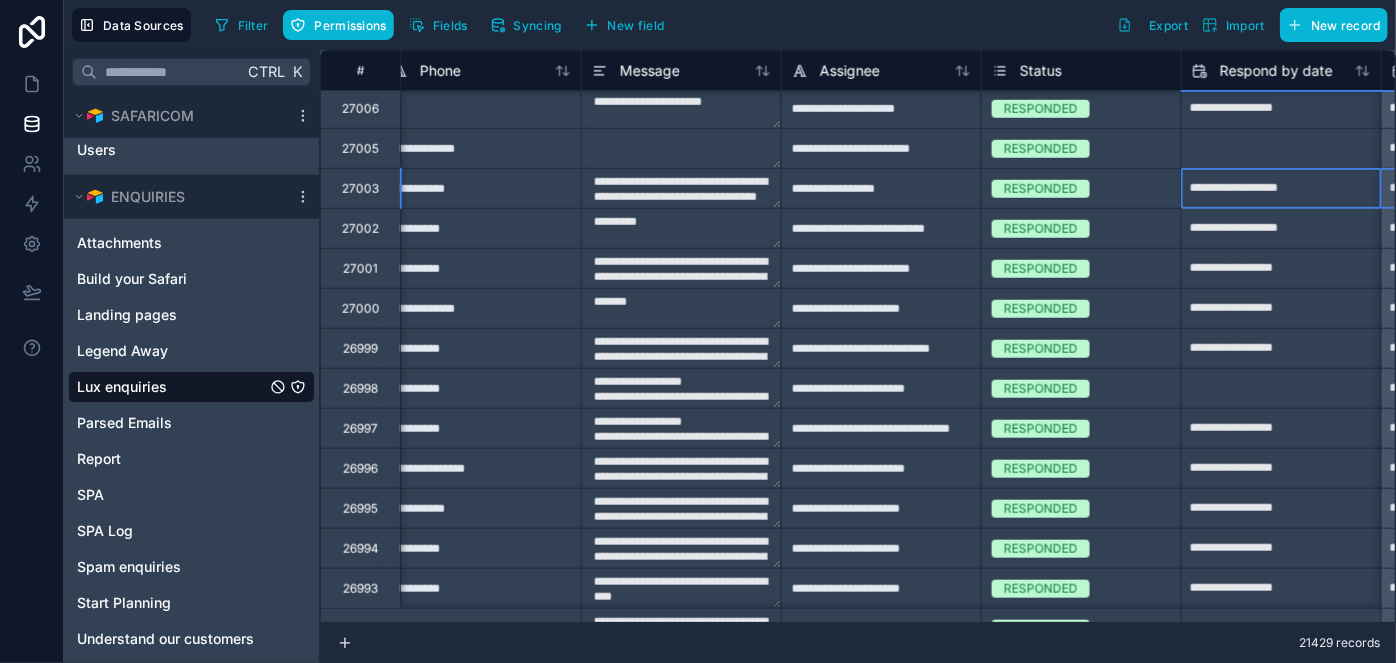 scroll, scrollTop: 12322, scrollLeft: 1219, axis: both 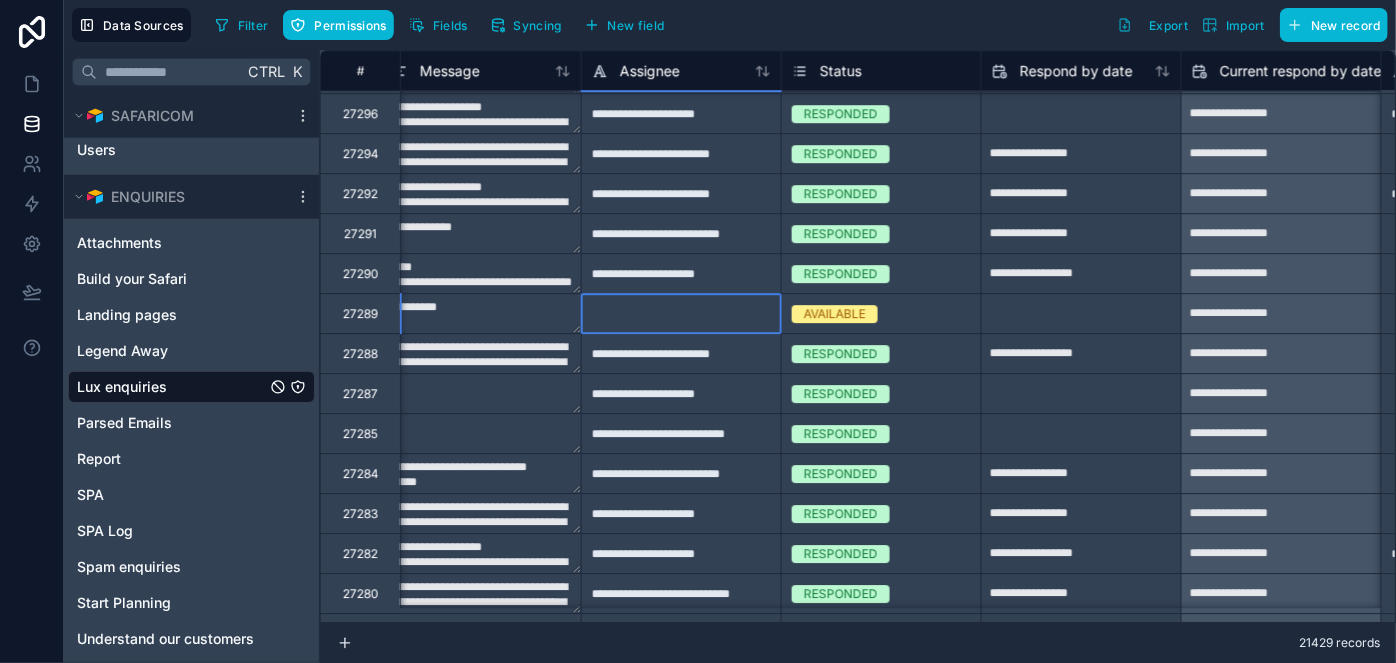 click at bounding box center (681, 313) 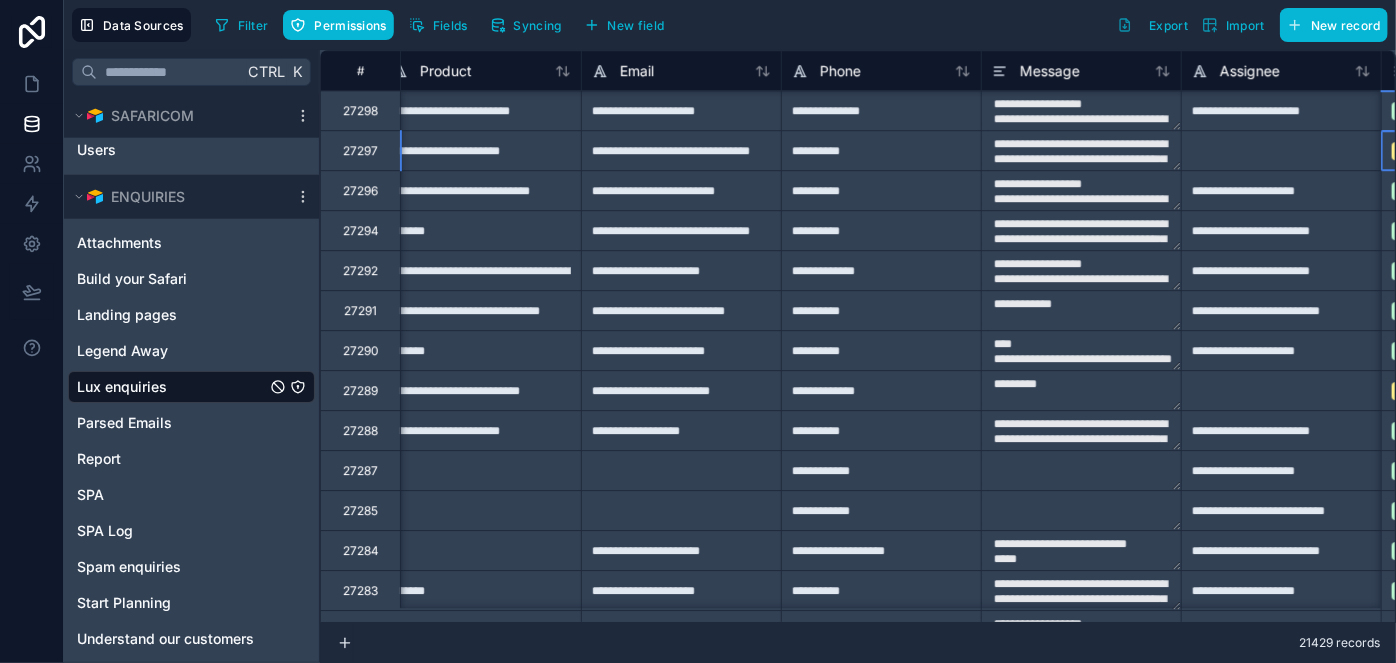 scroll, scrollTop: 2960, scrollLeft: 819, axis: both 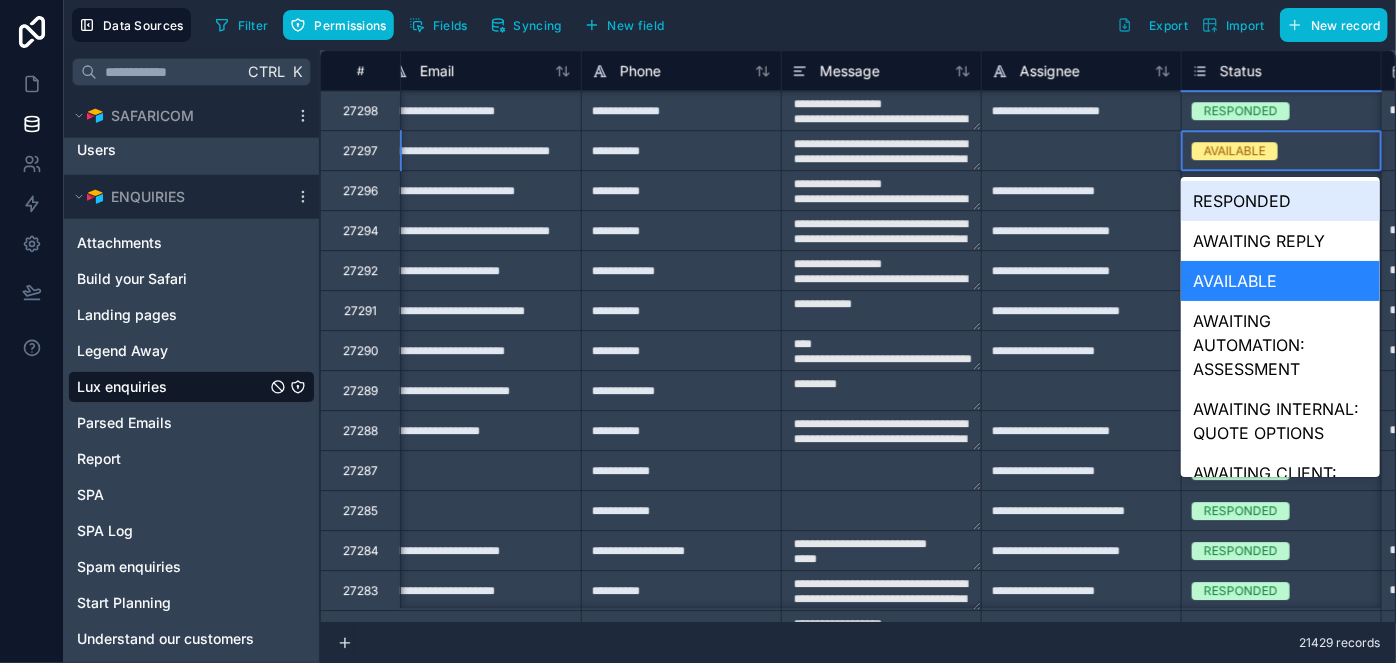 click on "AVAILABLE" at bounding box center [1235, 151] 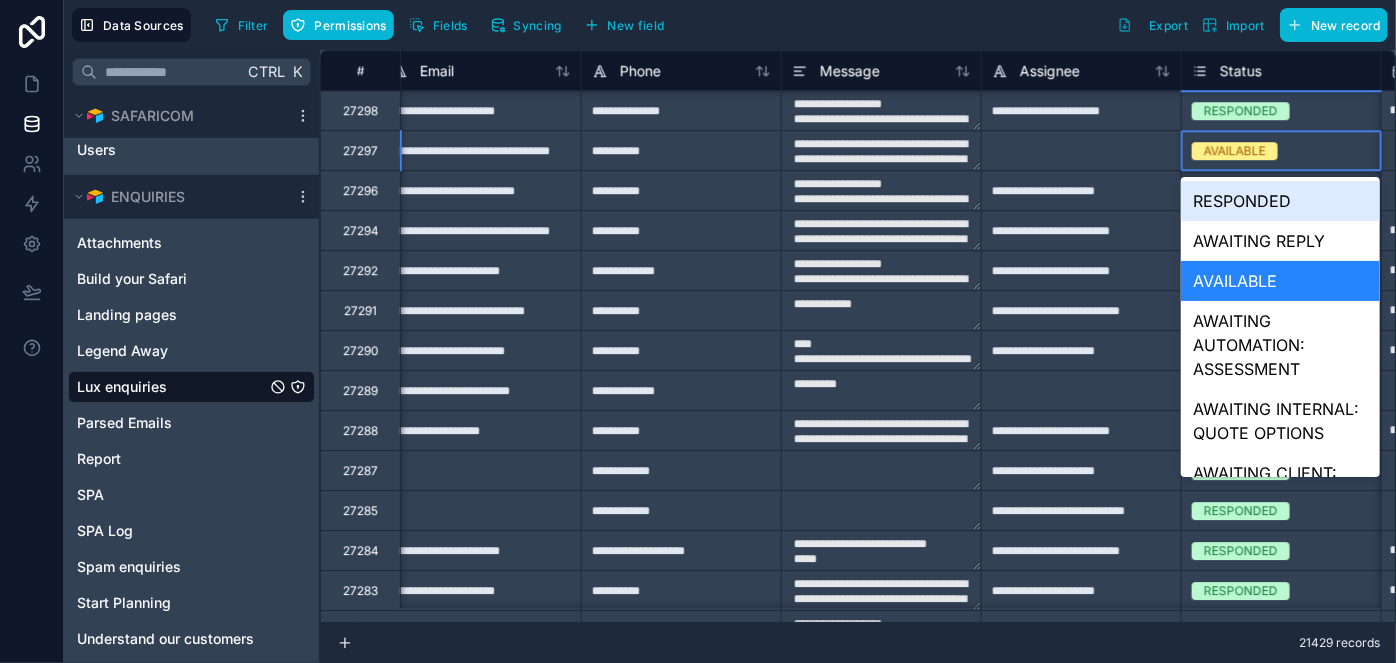 click on "RESPONDED" at bounding box center [1280, 201] 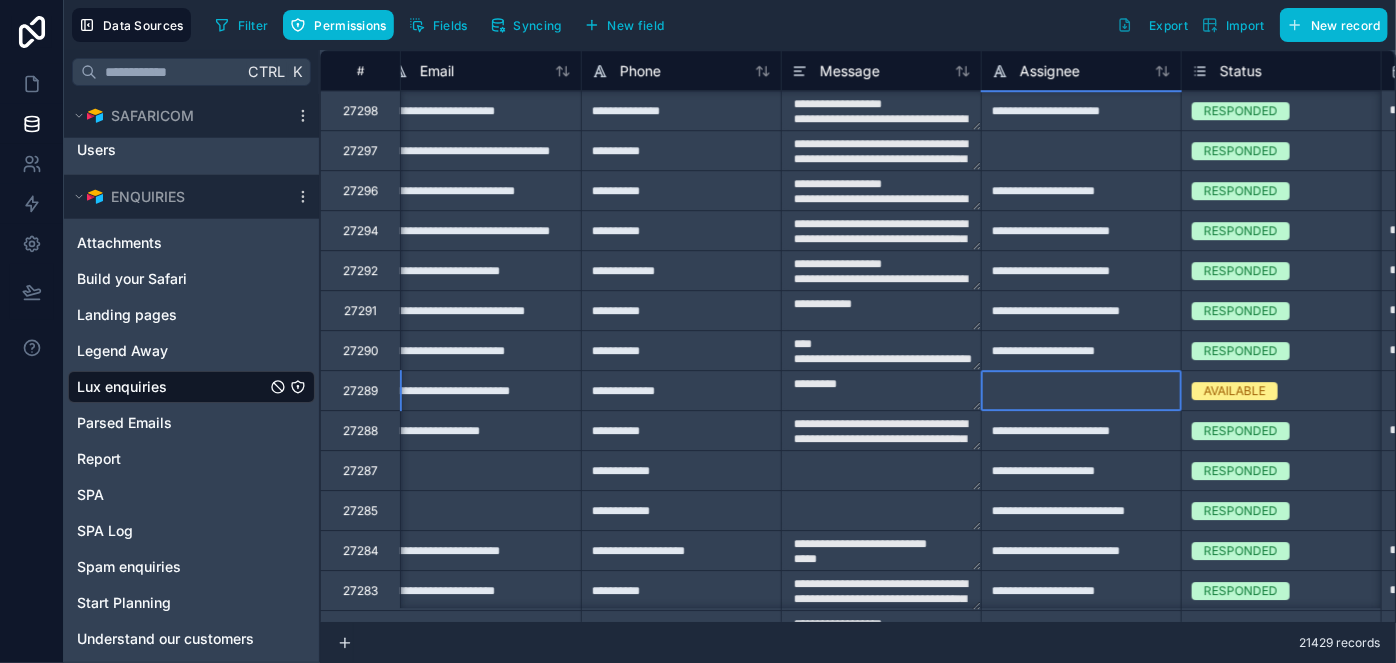 click at bounding box center [1081, 390] 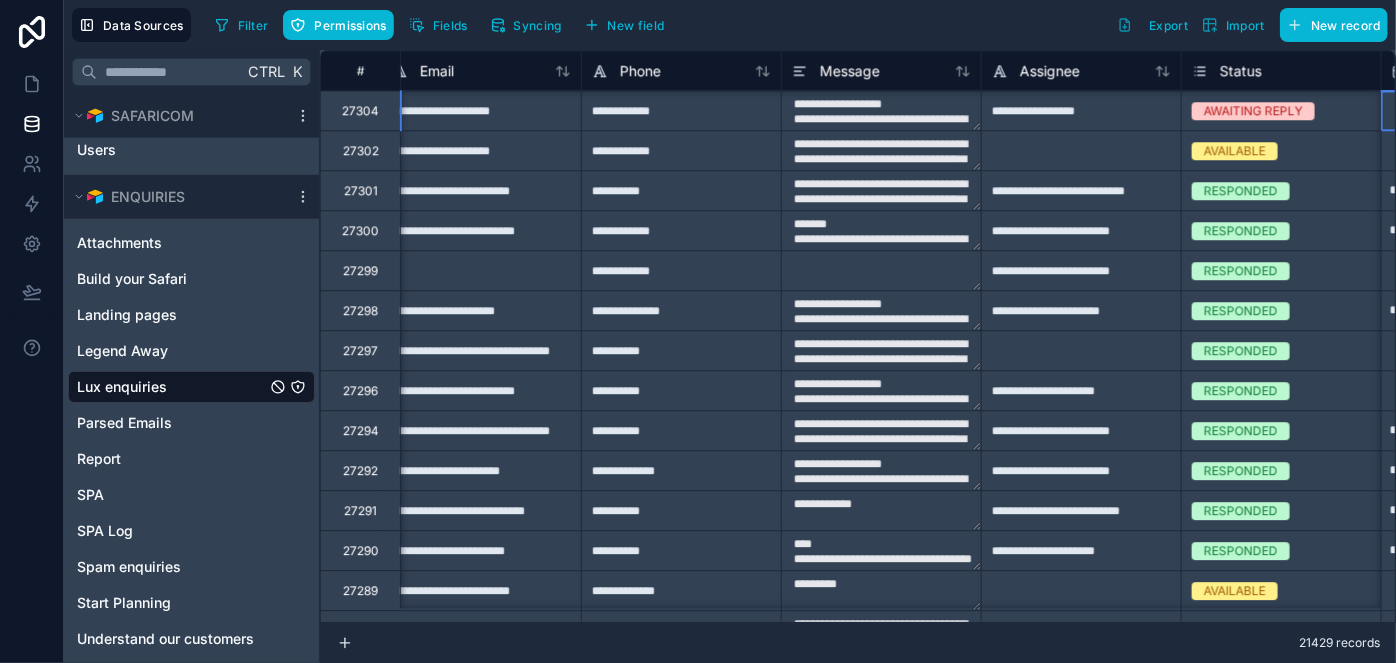 scroll, scrollTop: 2760, scrollLeft: 1019, axis: both 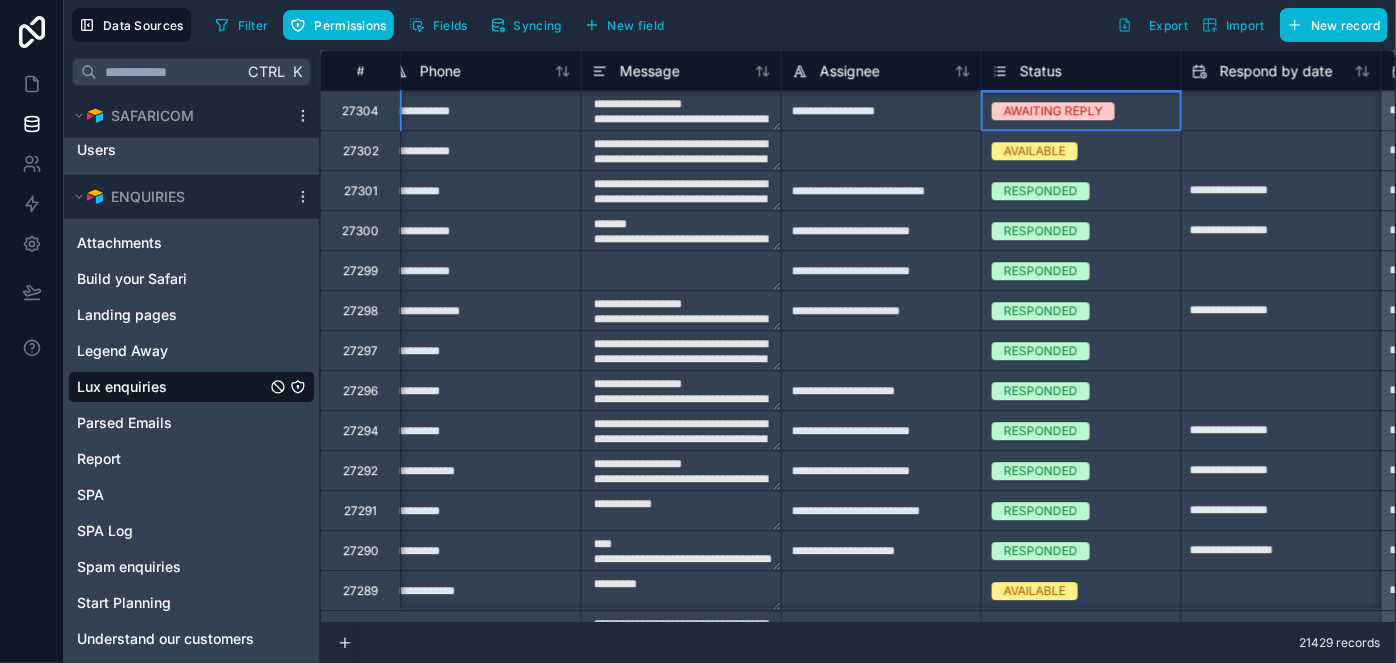 click on "AWAITING REPLY" at bounding box center [1053, 111] 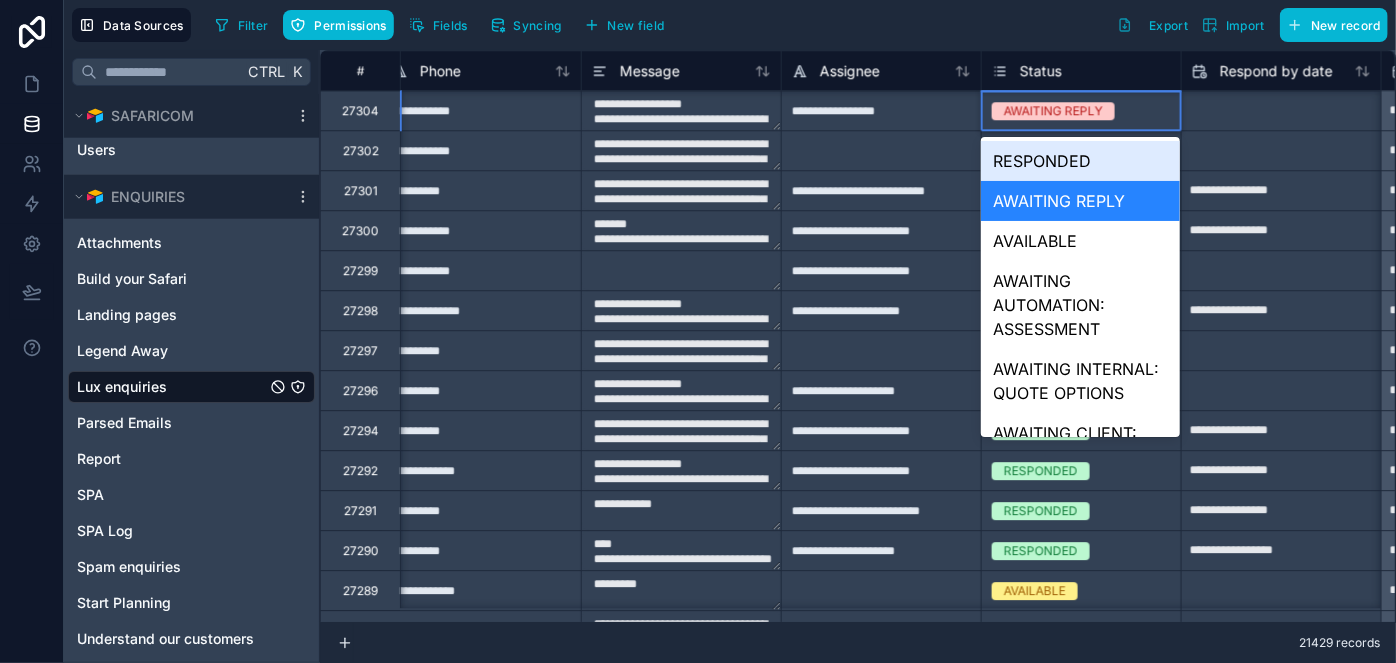 click on "AWAITING REPLY" at bounding box center [1053, 111] 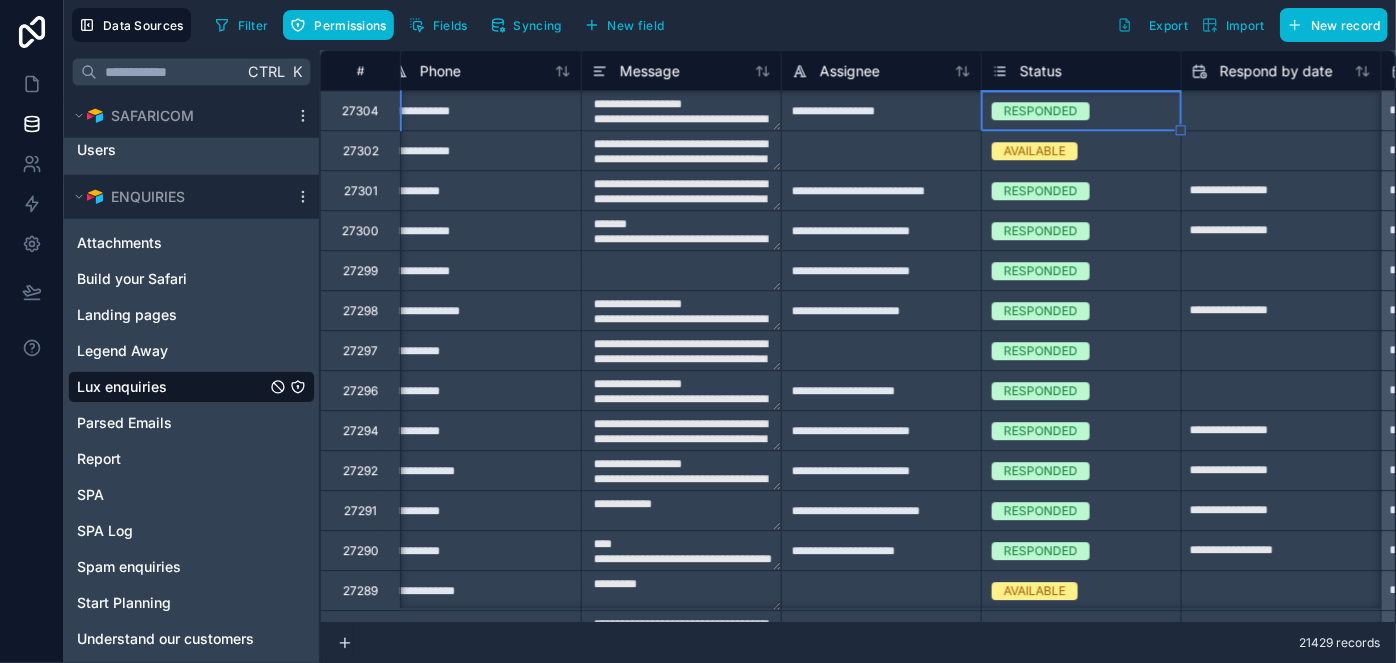 click on "**********" at bounding box center (481, 150) 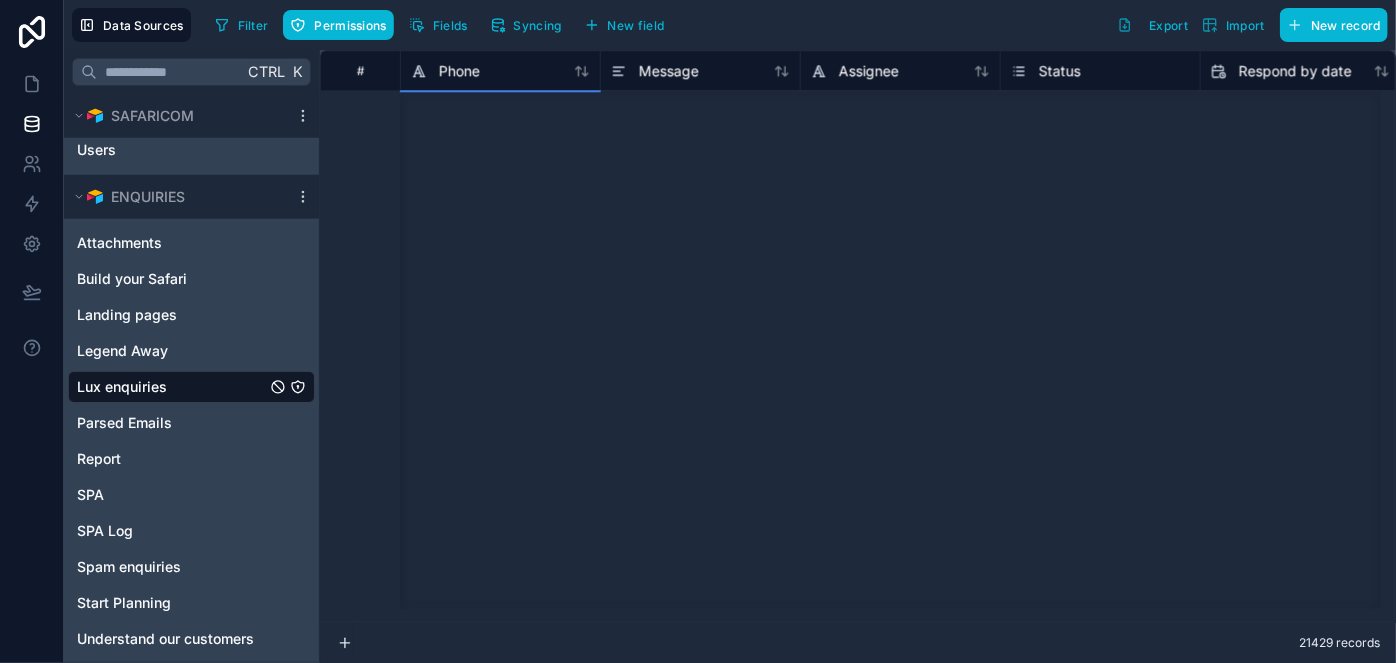 scroll, scrollTop: 1320, scrollLeft: 1000, axis: both 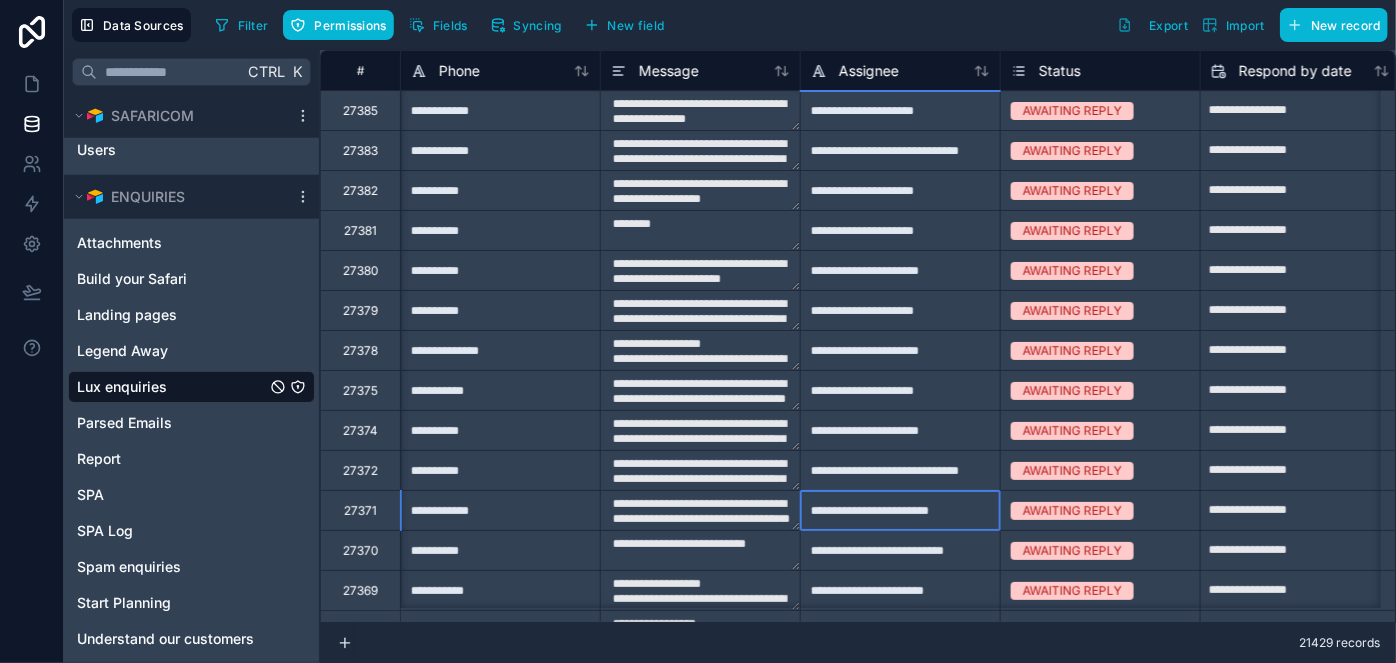 click on "**********" at bounding box center (900, 510) 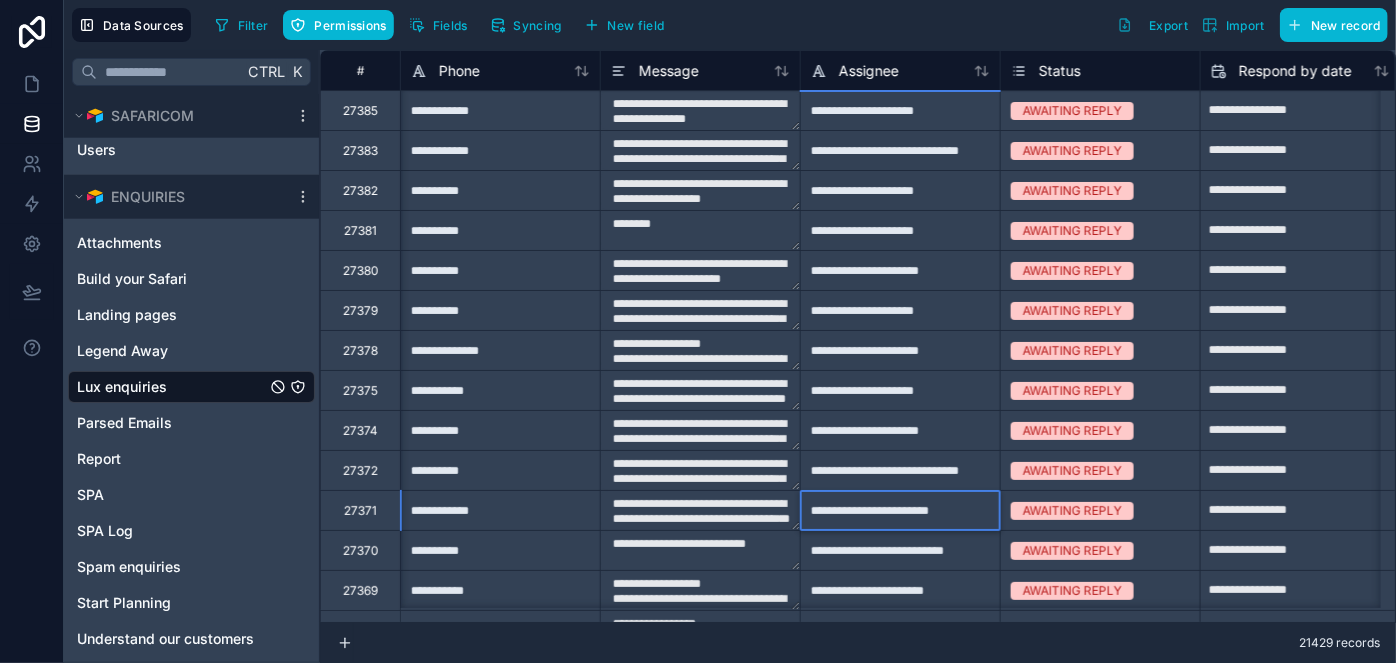 click on "**********" at bounding box center (900, 510) 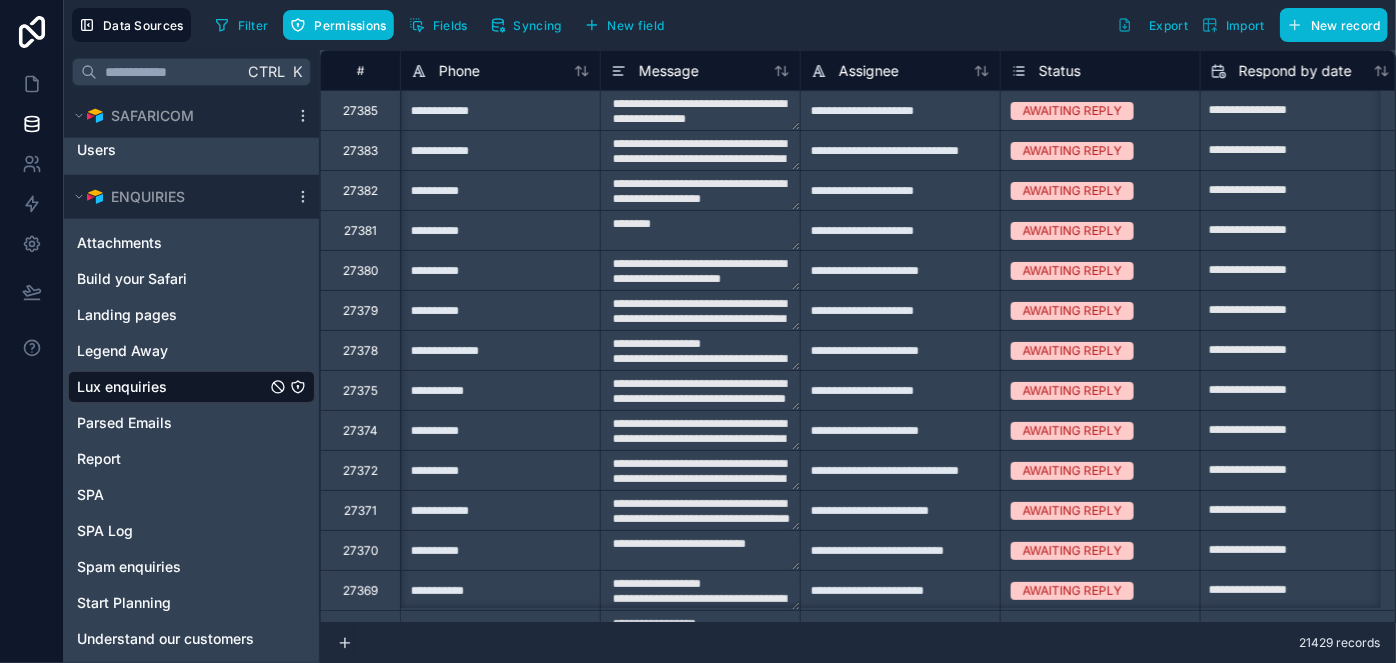 scroll, scrollTop: 0, scrollLeft: 71, axis: horizontal 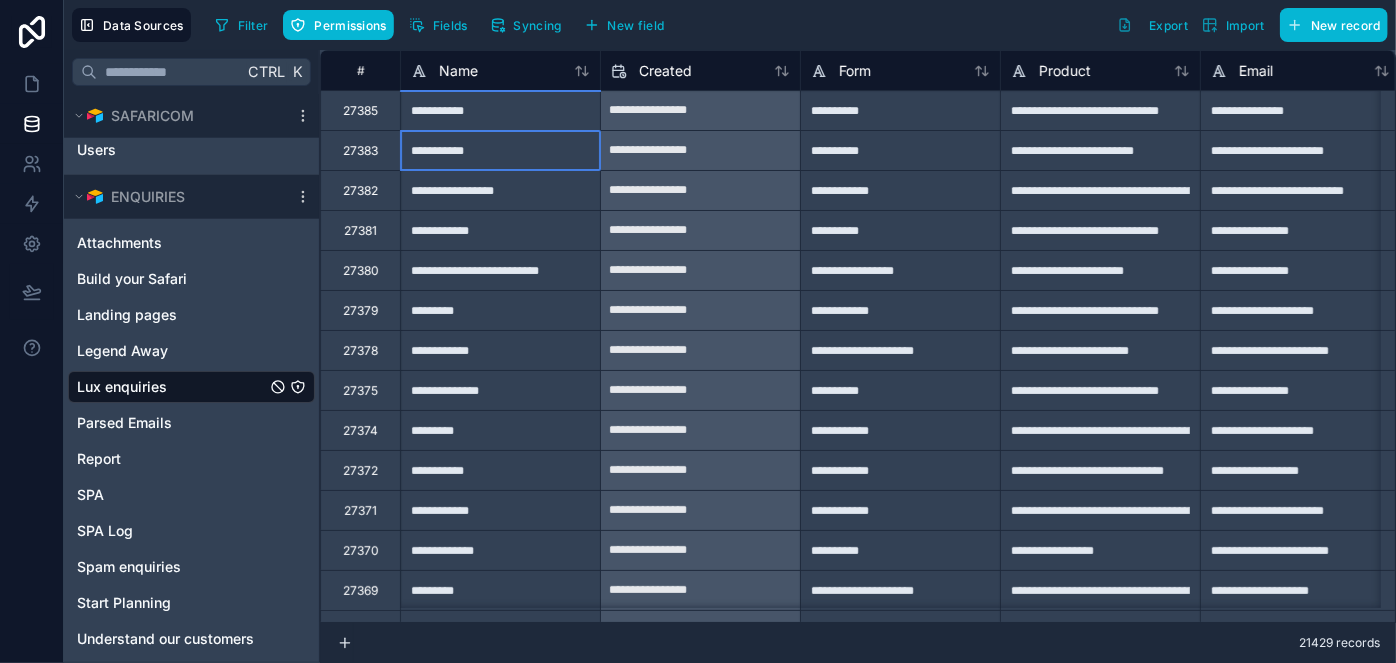 click on "**********" at bounding box center [500, 150] 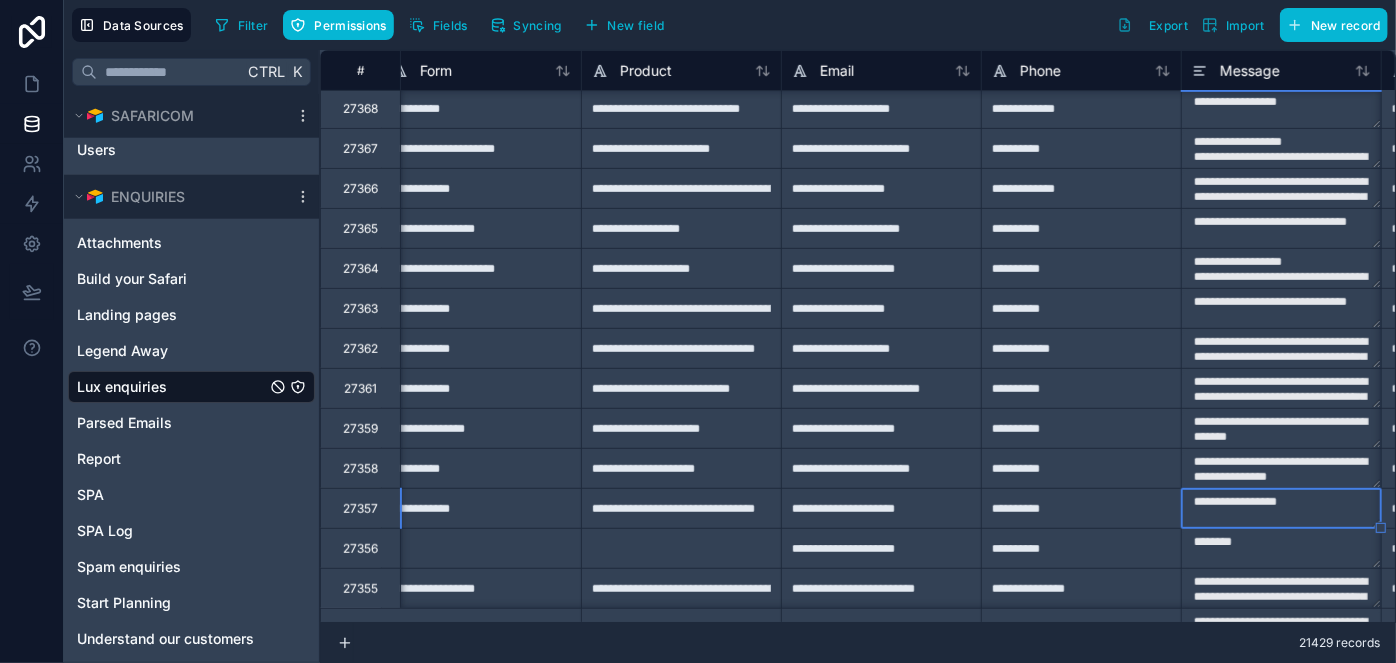 scroll, scrollTop: 522, scrollLeft: 619, axis: both 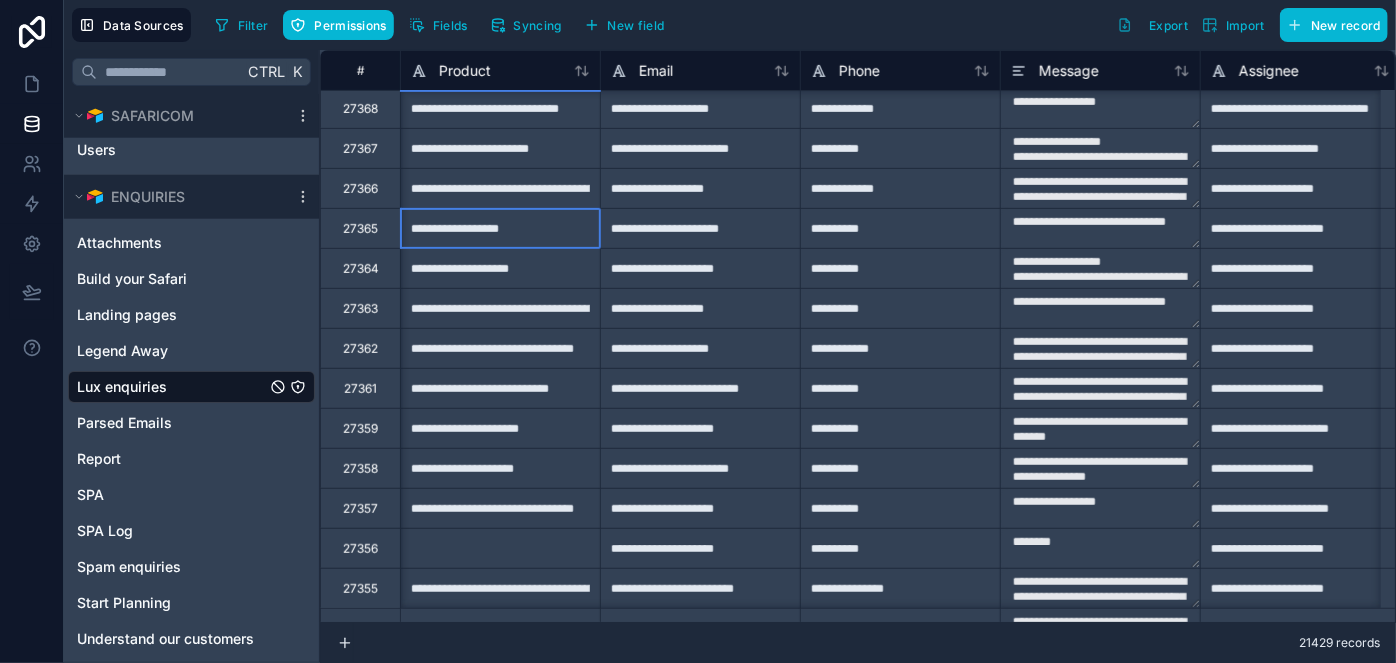 click on "**********" at bounding box center [500, 228] 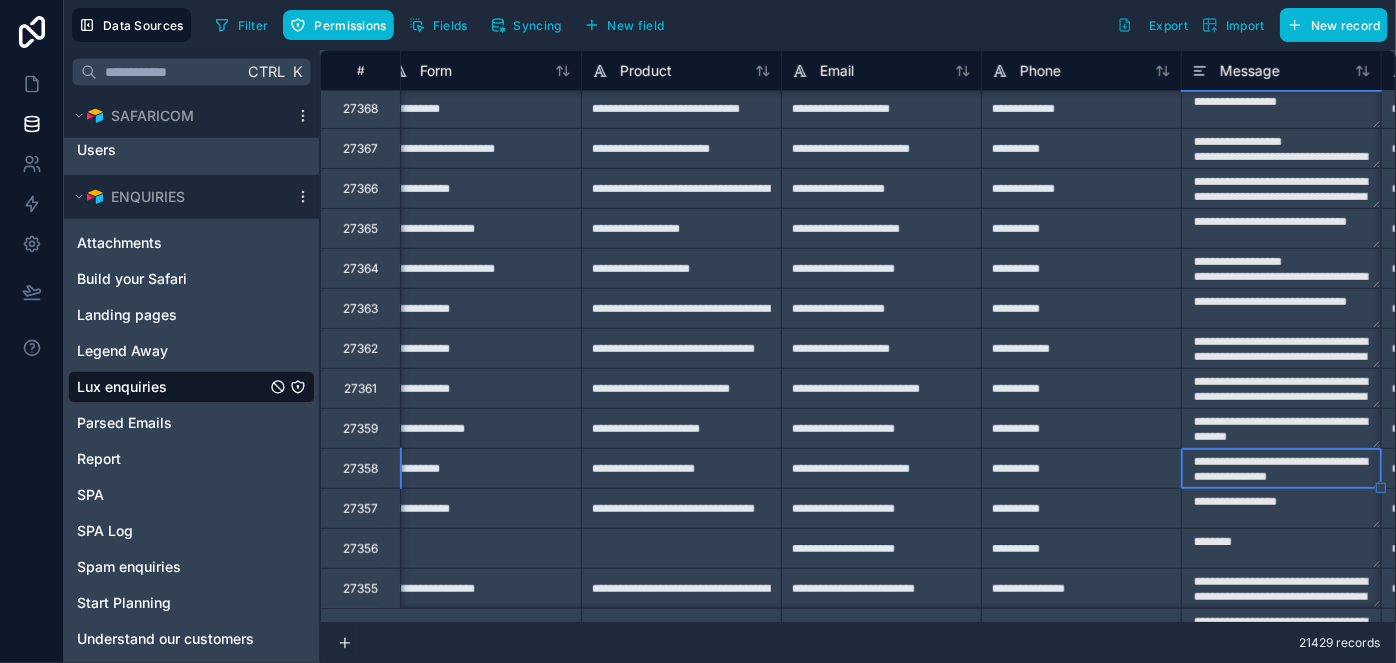 scroll, scrollTop: 522, scrollLeft: 619, axis: both 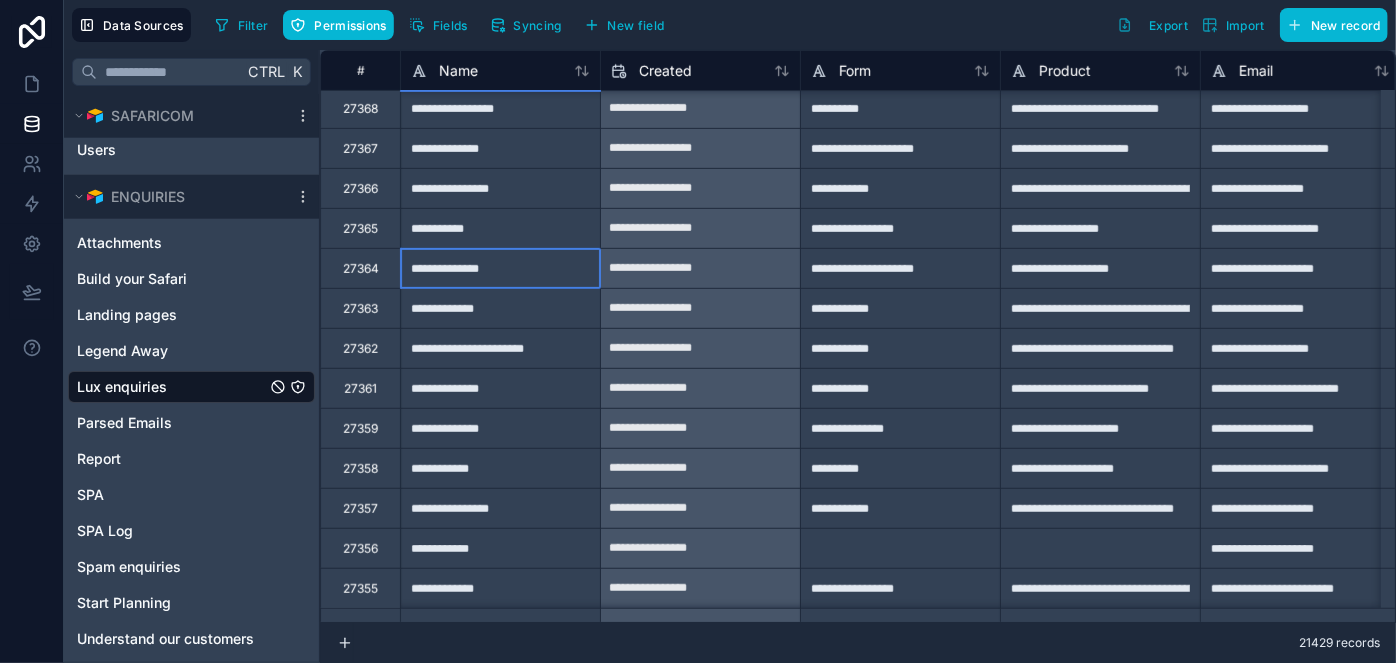 click on "**********" at bounding box center (500, 268) 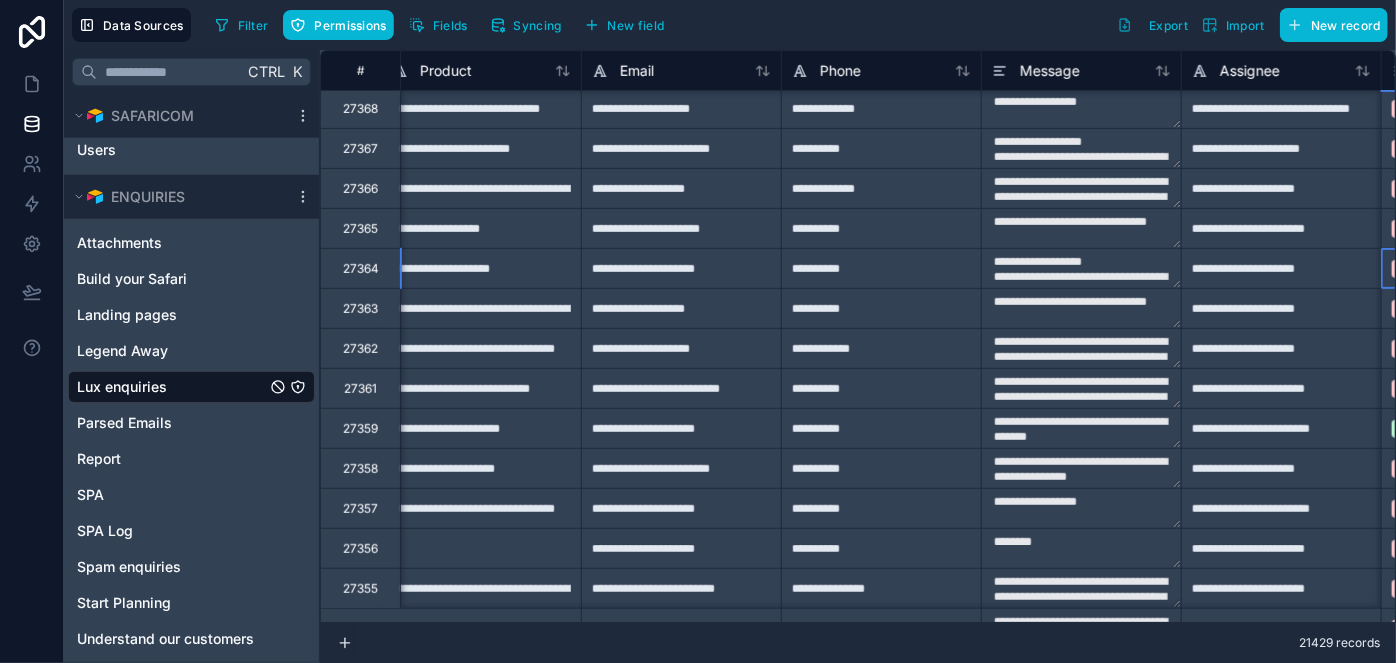 scroll, scrollTop: 522, scrollLeft: 819, axis: both 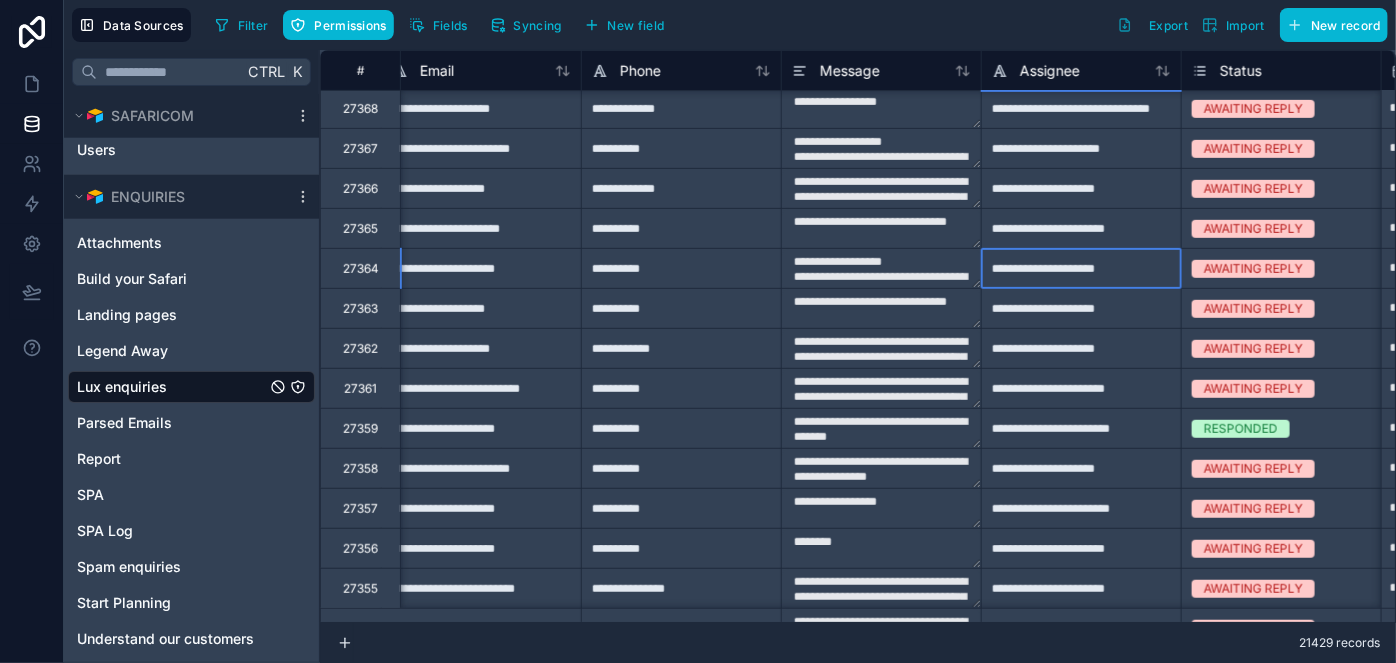 click on "**********" at bounding box center (1081, 268) 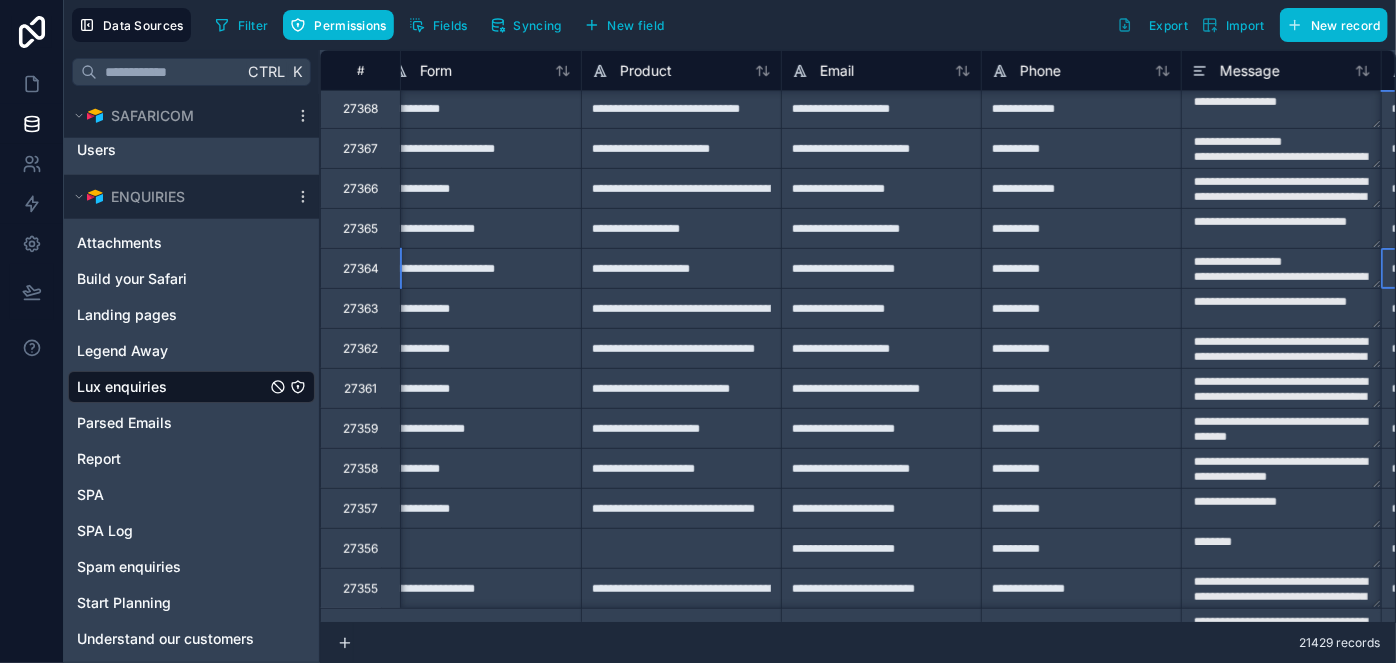 scroll, scrollTop: 522, scrollLeft: 619, axis: both 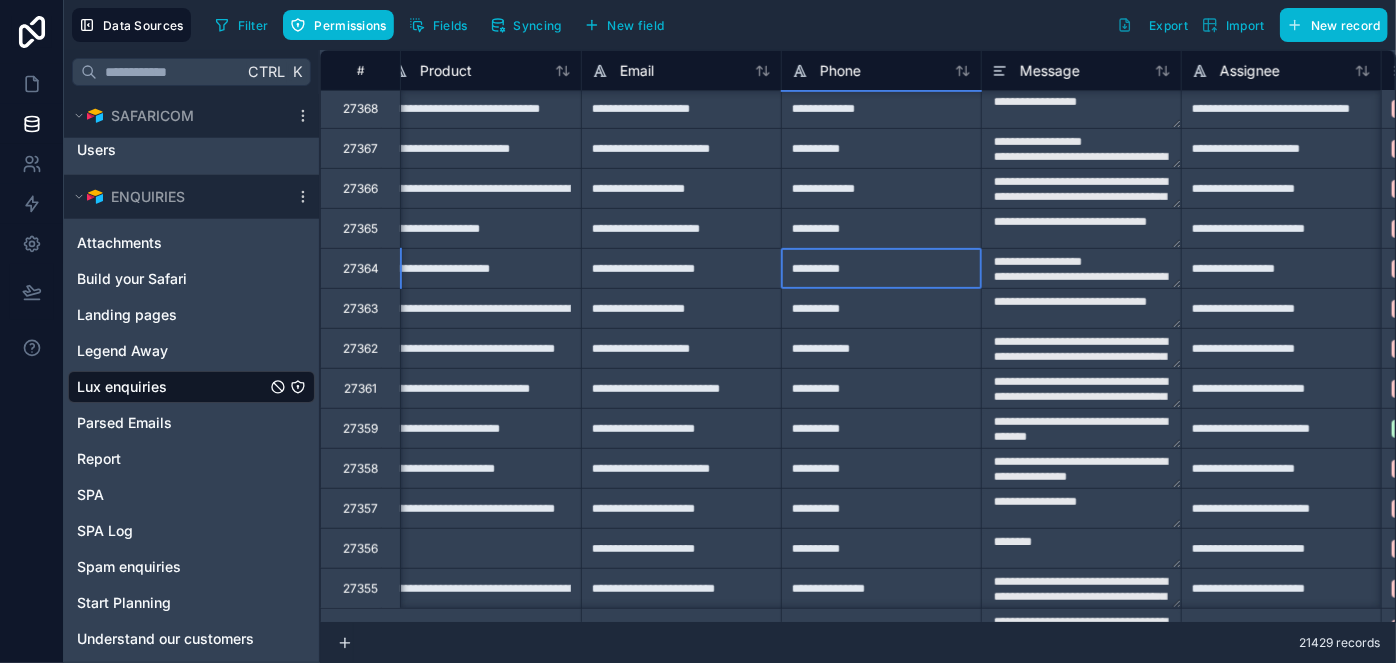 click on "**********" at bounding box center (881, 268) 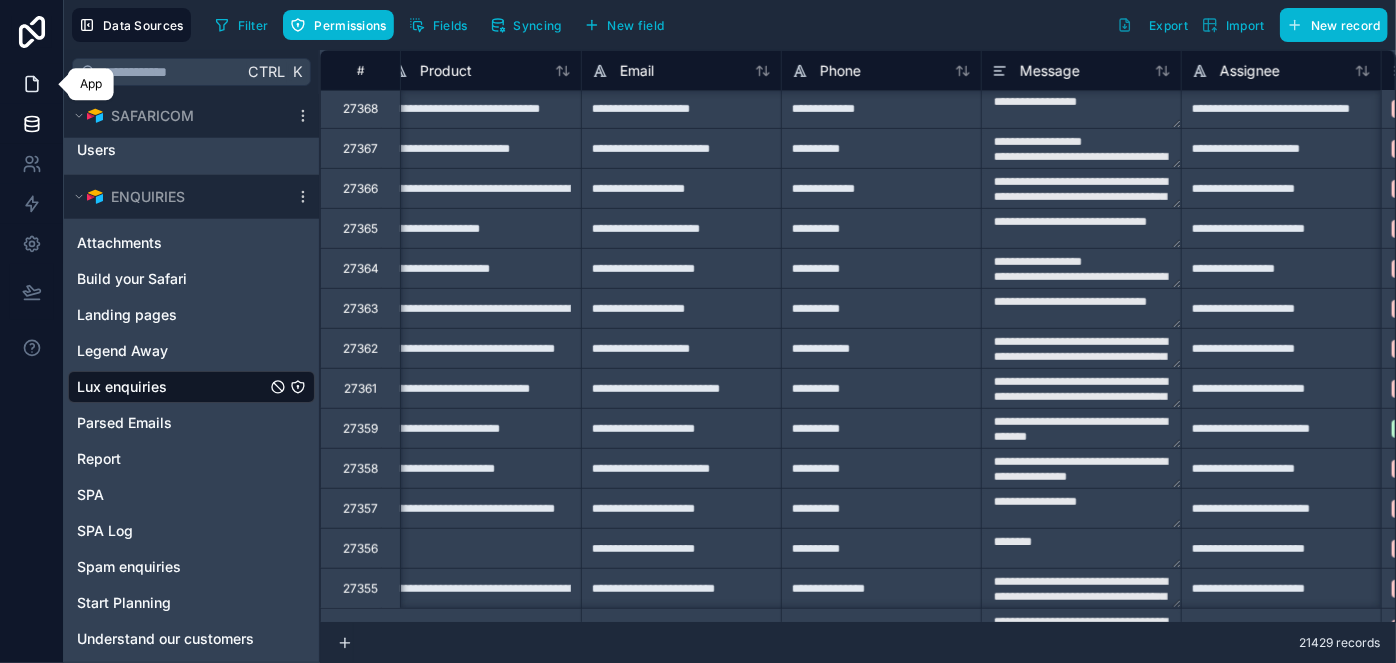 click at bounding box center [31, 84] 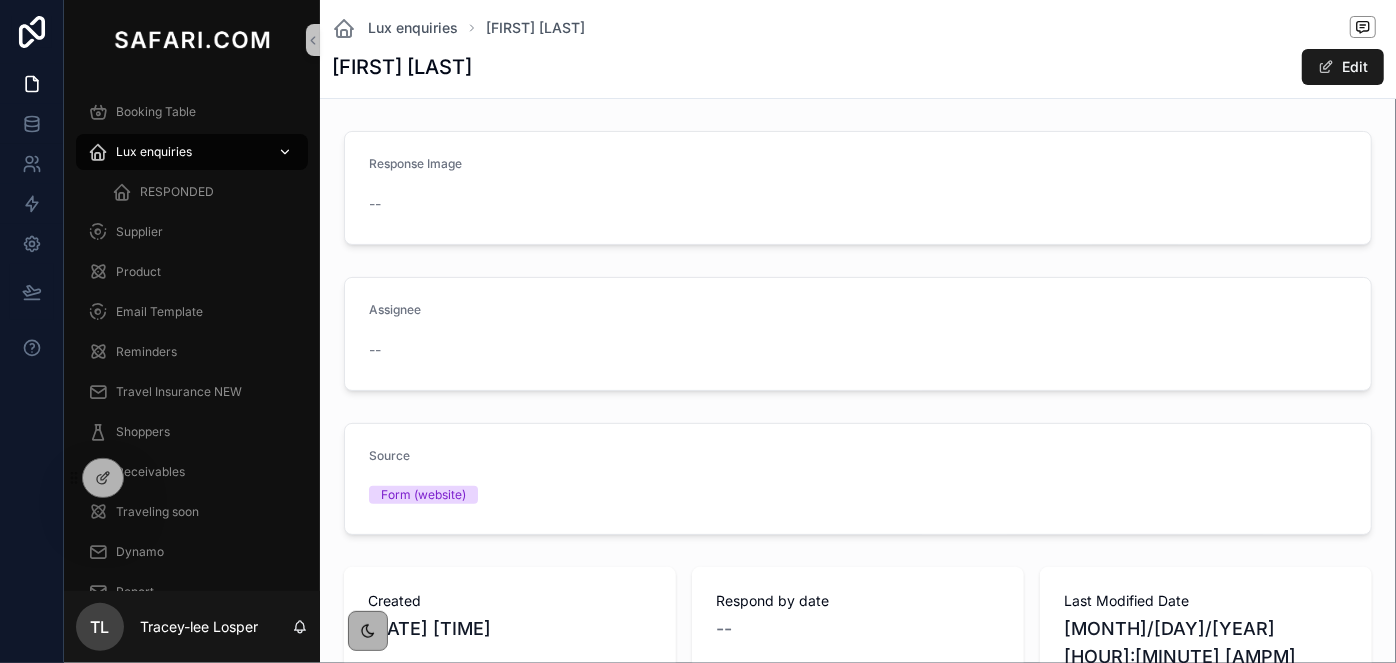 click on "Lux enquiries" at bounding box center [154, 152] 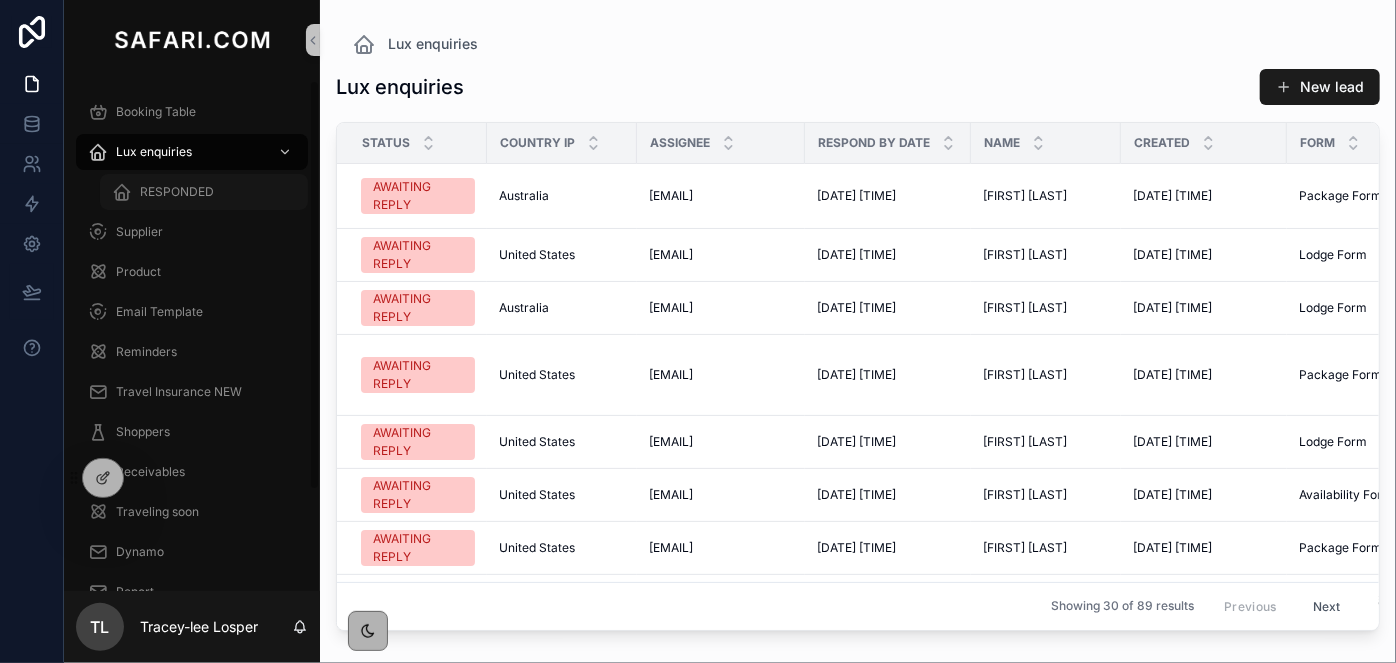 click on "RESPONDED" at bounding box center (177, 192) 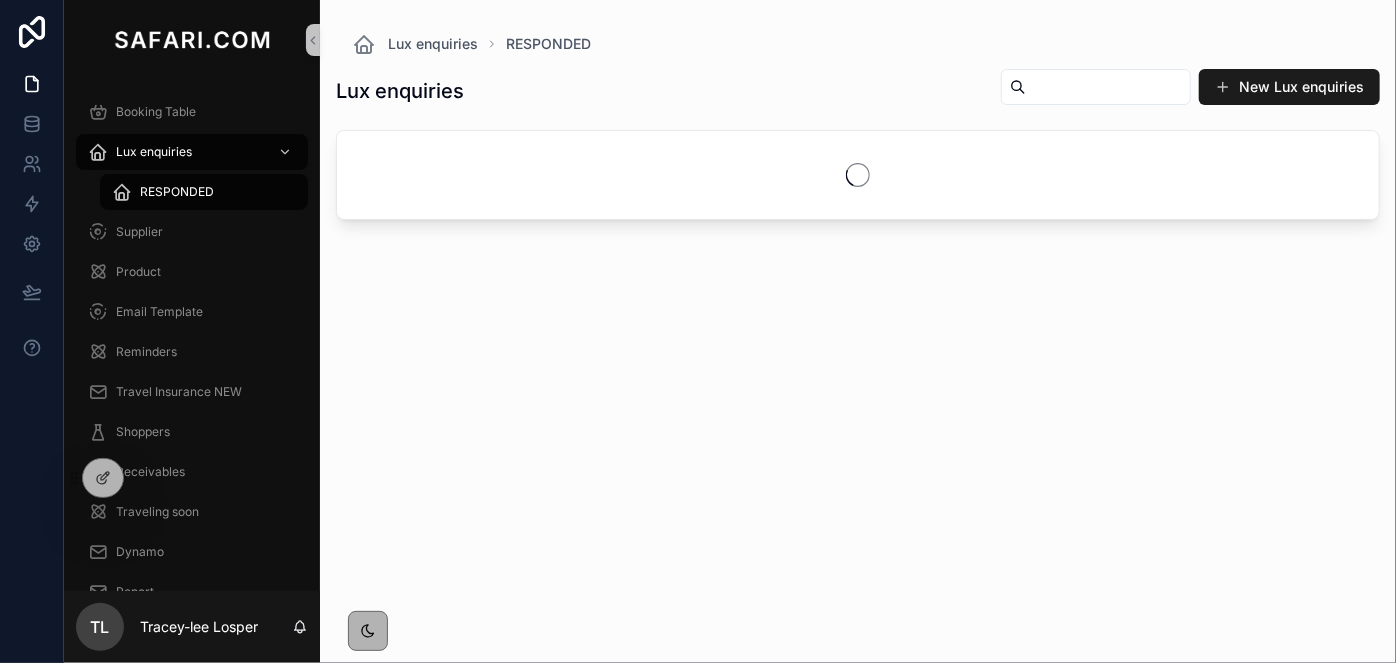 click at bounding box center [1108, 87] 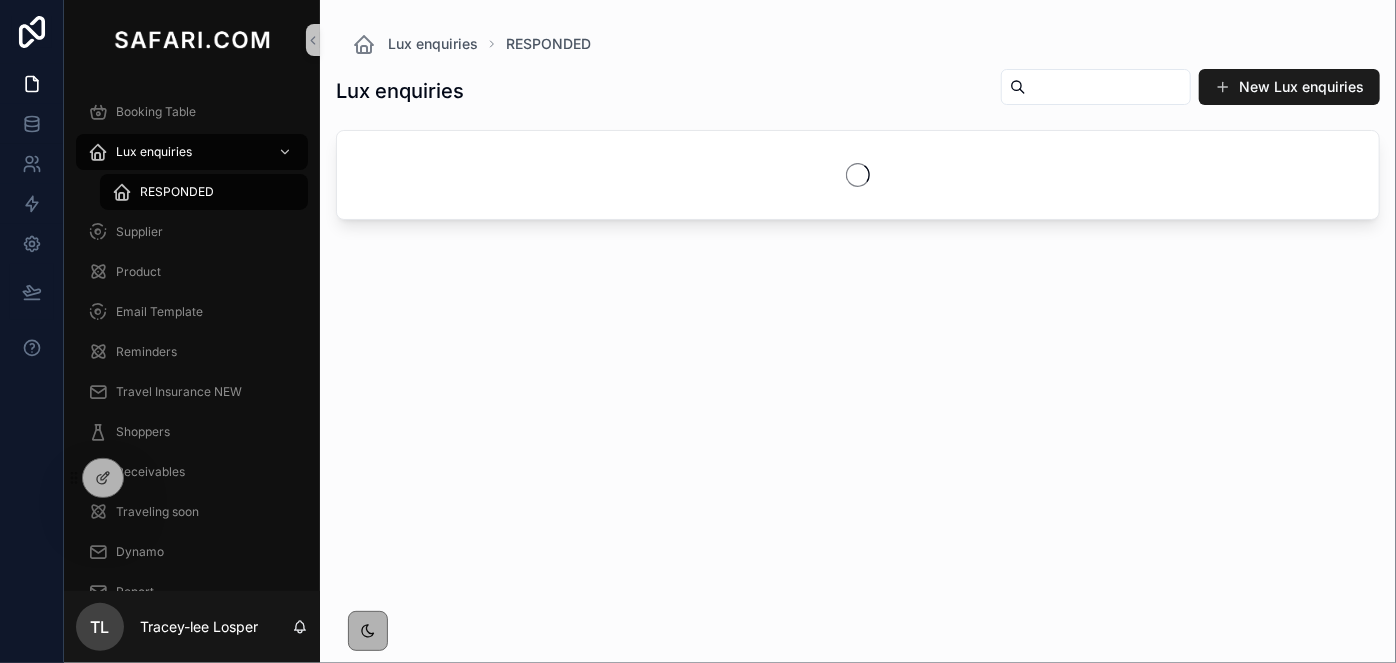 paste on "**********" 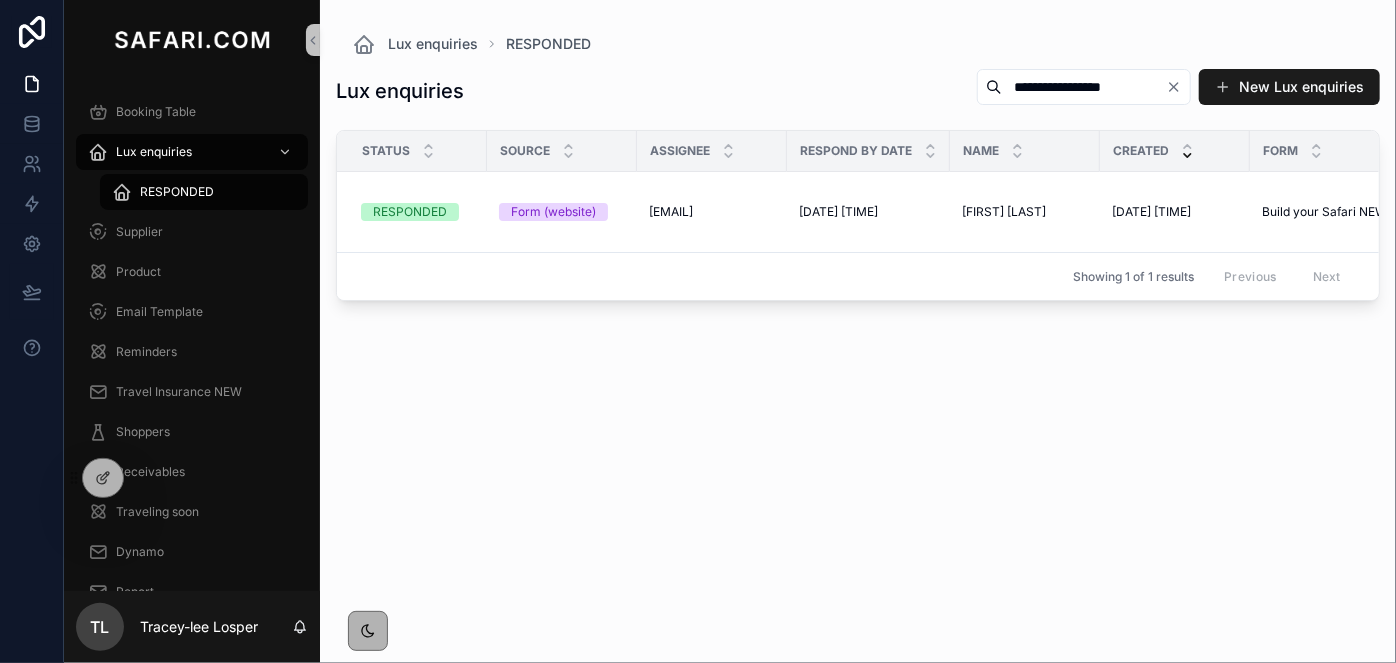 scroll, scrollTop: 0, scrollLeft: 421, axis: horizontal 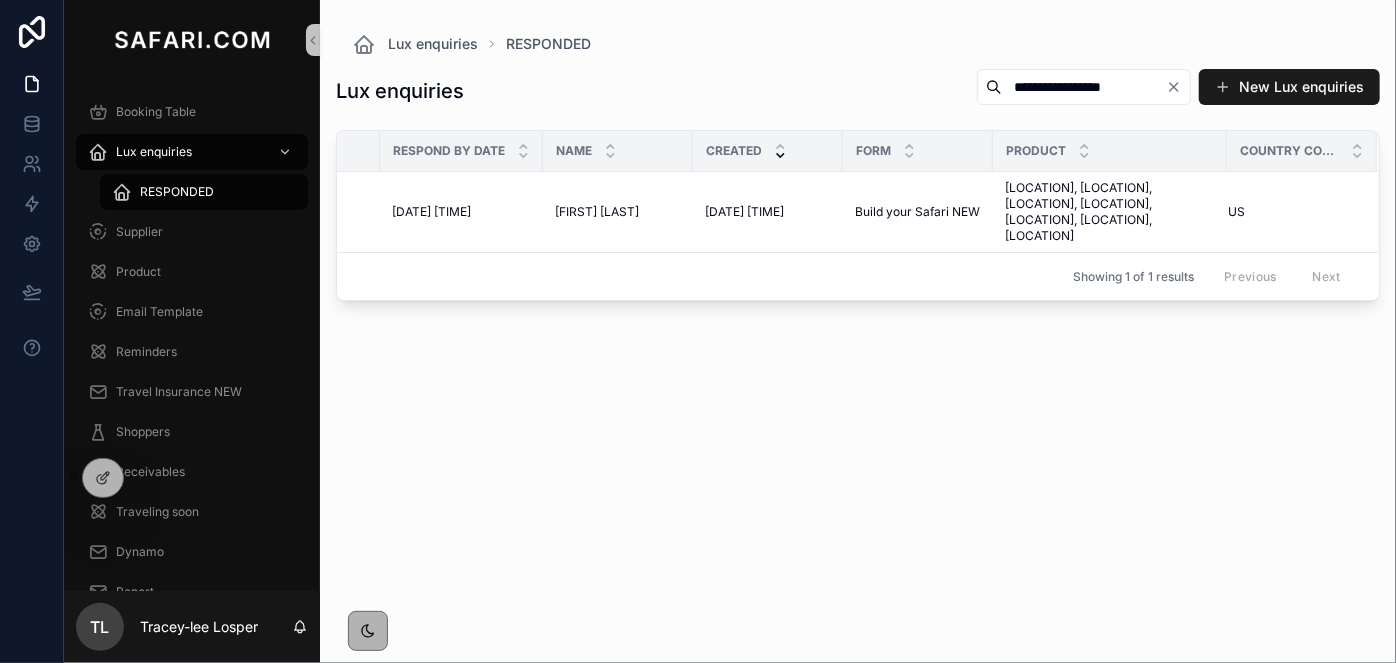 click on "Status Source Assignee Respond by date Name Created Form Product Country Code IP RESPONDED Form (website) leighann.croeser@safari.com leighann.croeser@safari.com 8/4/2025 3:07 PM 8/4/2025 3:07 PM Kristin Premkumar Kristin Premkumar 8/3/2025 3:09 PM 8/3/2025 3:09 PM Build your Safari NEW Build your Safari NEW Tanzania, Masai Mara, Cape Town, Kruger Park / Sabi Sands, Victoria Falls, Botswana, Namibia Tanzania, Masai Mara, Cape Town, Kruger Park / Sabi Sands, Victoria Falls, Botswana, Namibia US US Showing 1 of 1 results Previous Next" at bounding box center [858, 215] 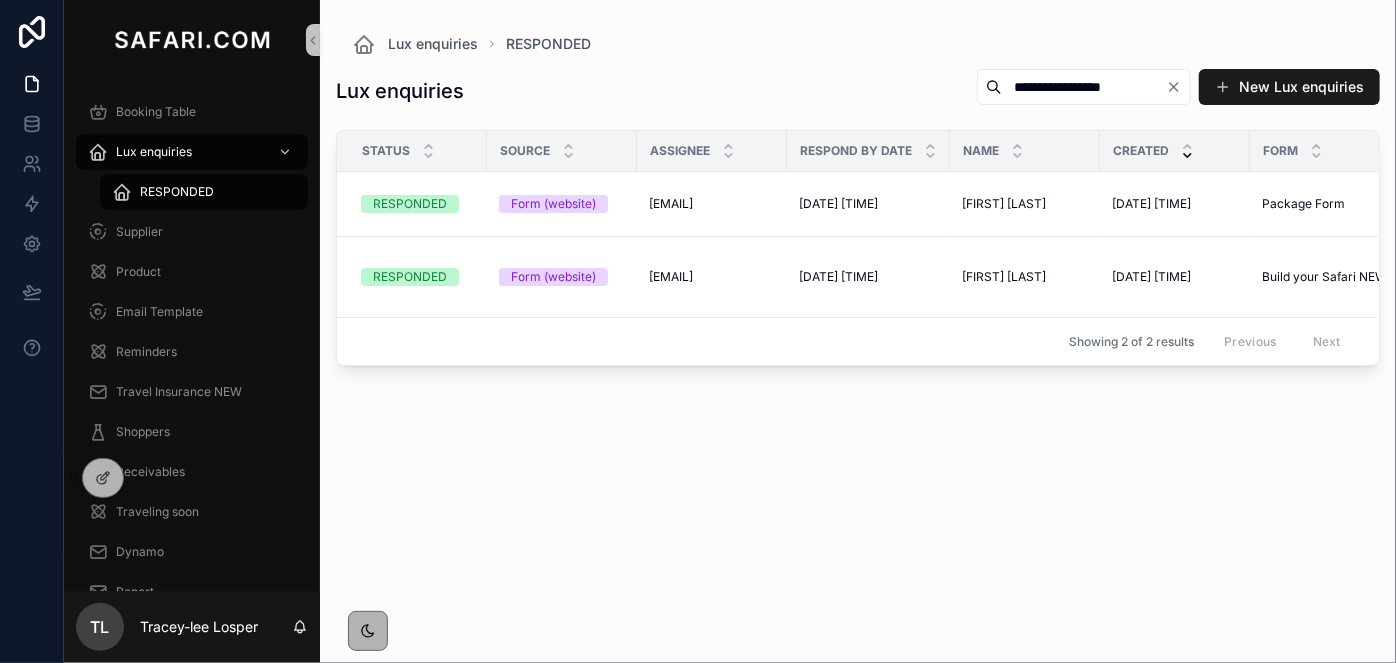 click on "**********" at bounding box center [1084, 87] 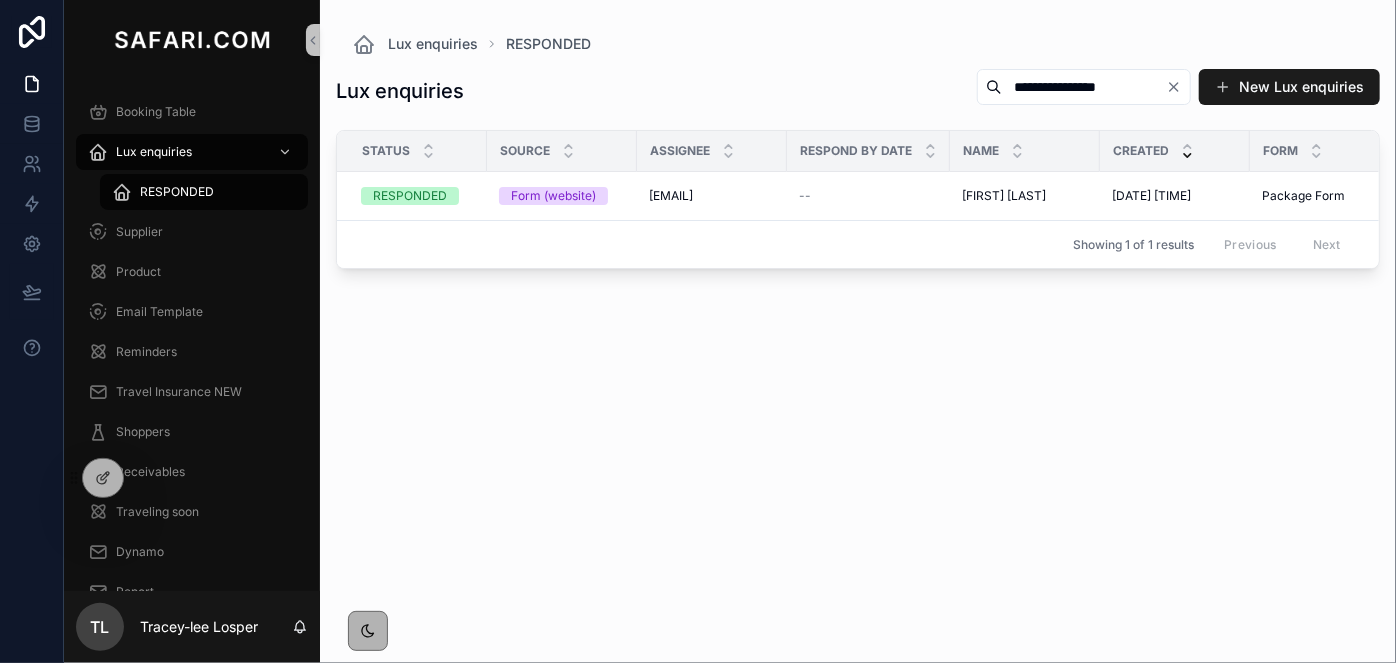 click on "**********" at bounding box center [1084, 87] 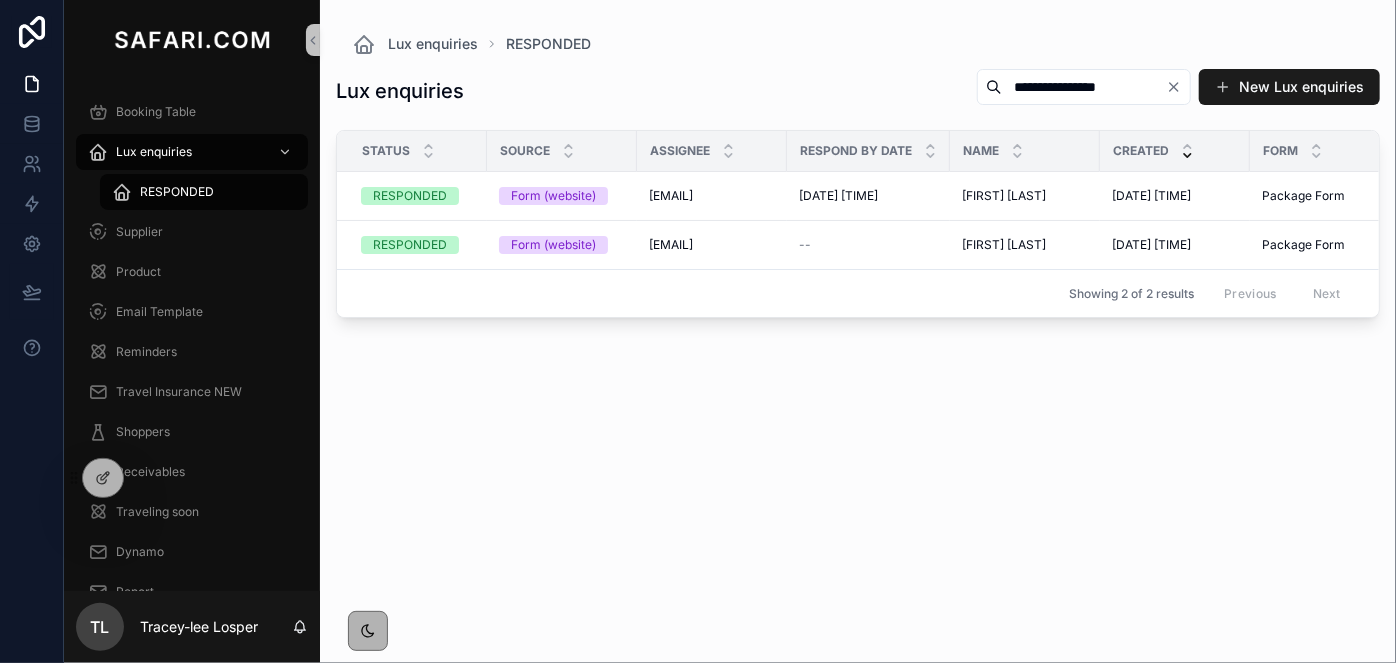 click on "**********" at bounding box center [1084, 87] 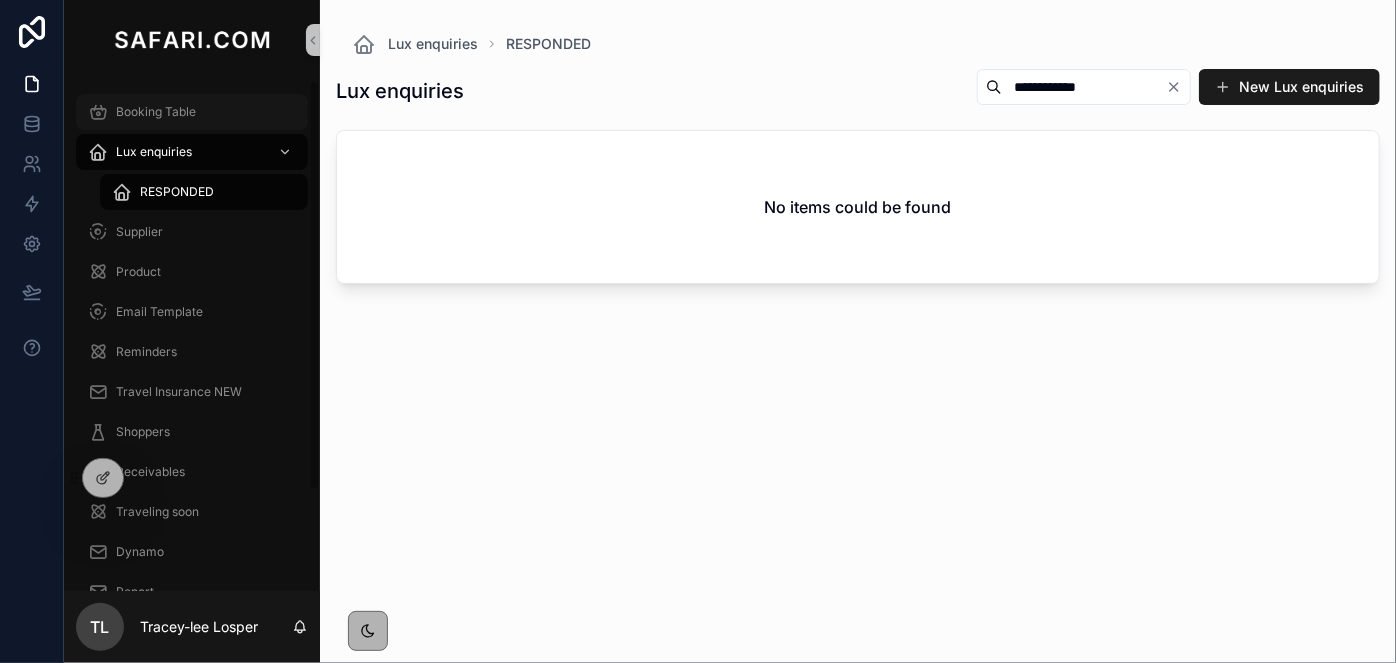 click on "Booking Table" at bounding box center (156, 112) 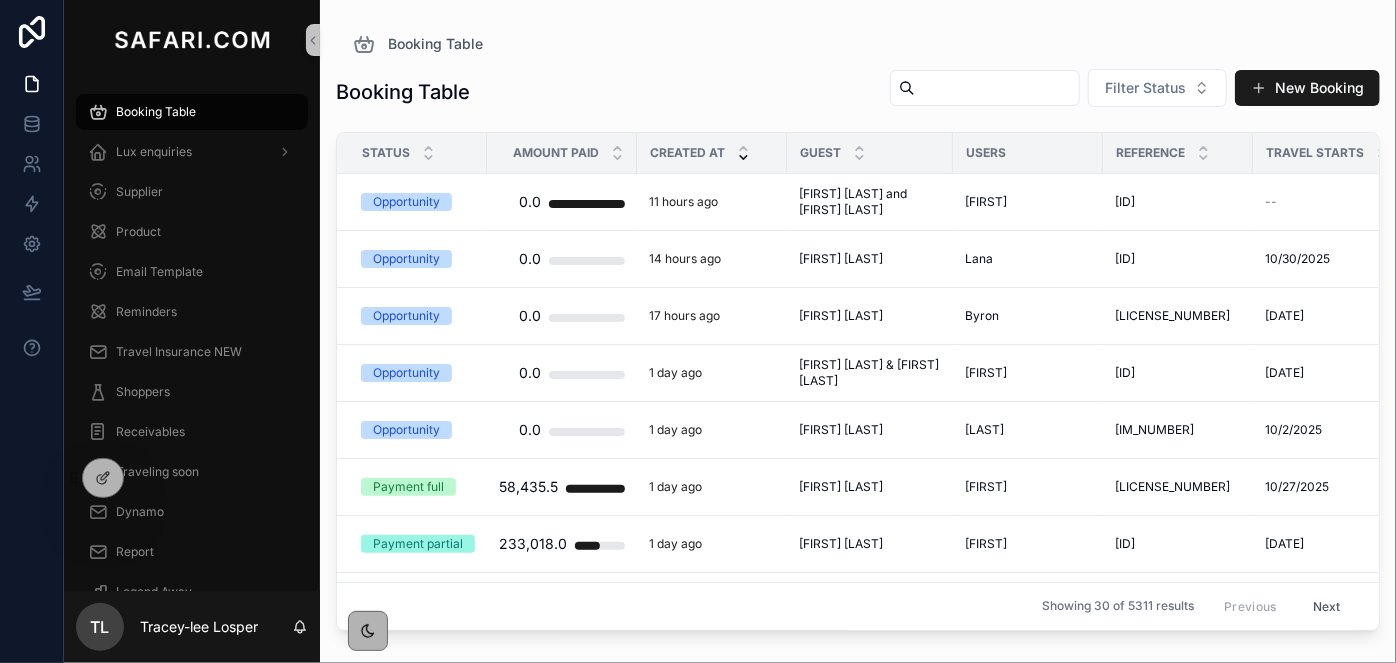 drag, startPoint x: 938, startPoint y: 75, endPoint x: 930, endPoint y: 88, distance: 15.264338 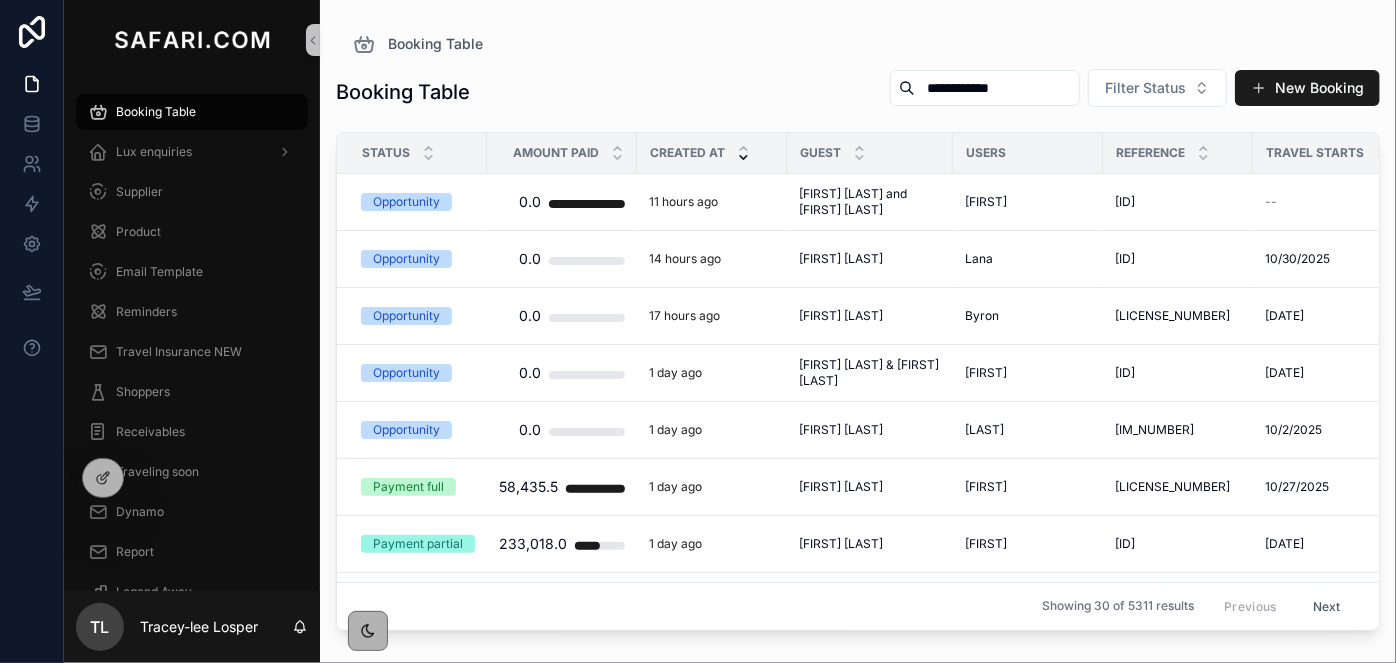 click on "**********" at bounding box center (997, 88) 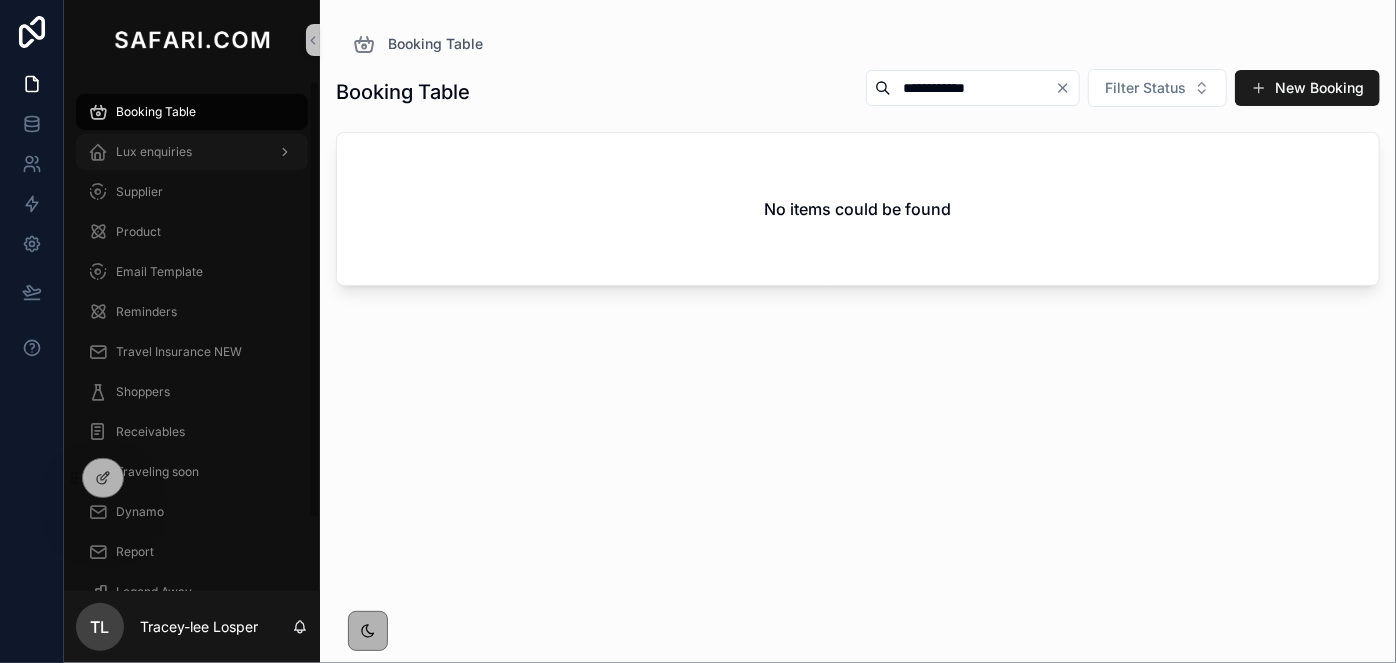 click on "Lux enquiries" at bounding box center (192, 152) 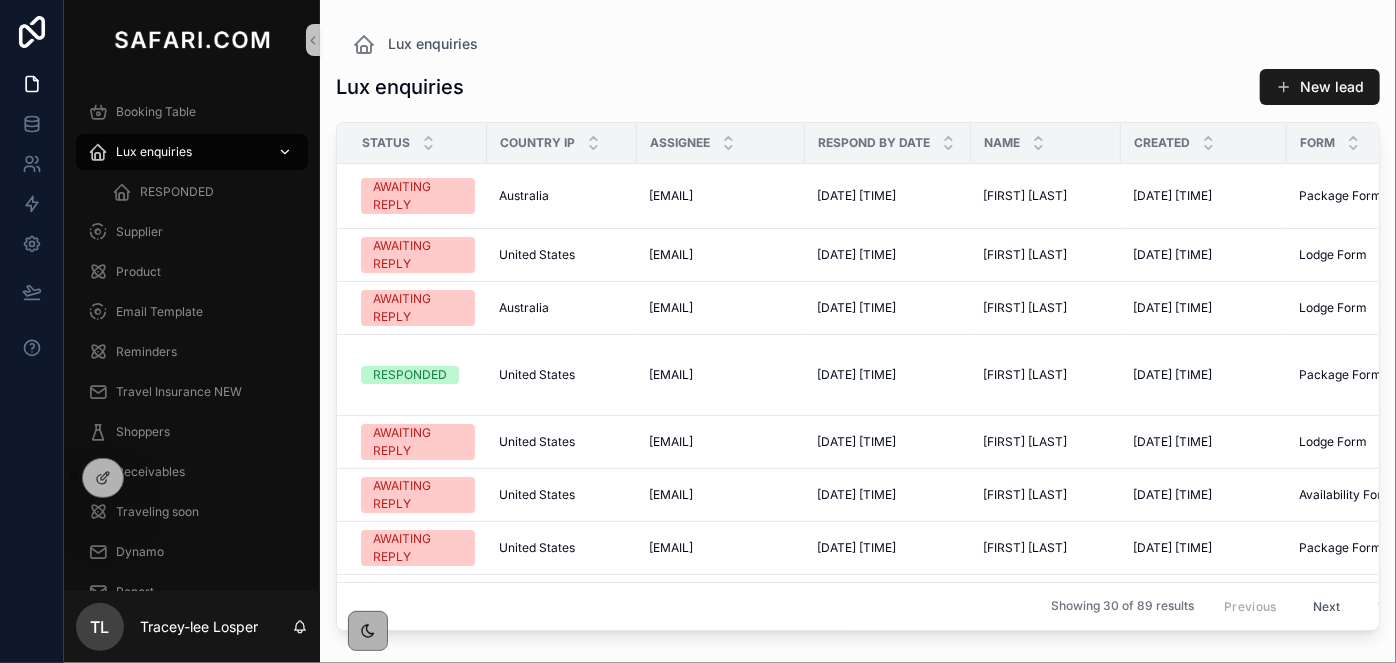 click at bounding box center (1284, 87) 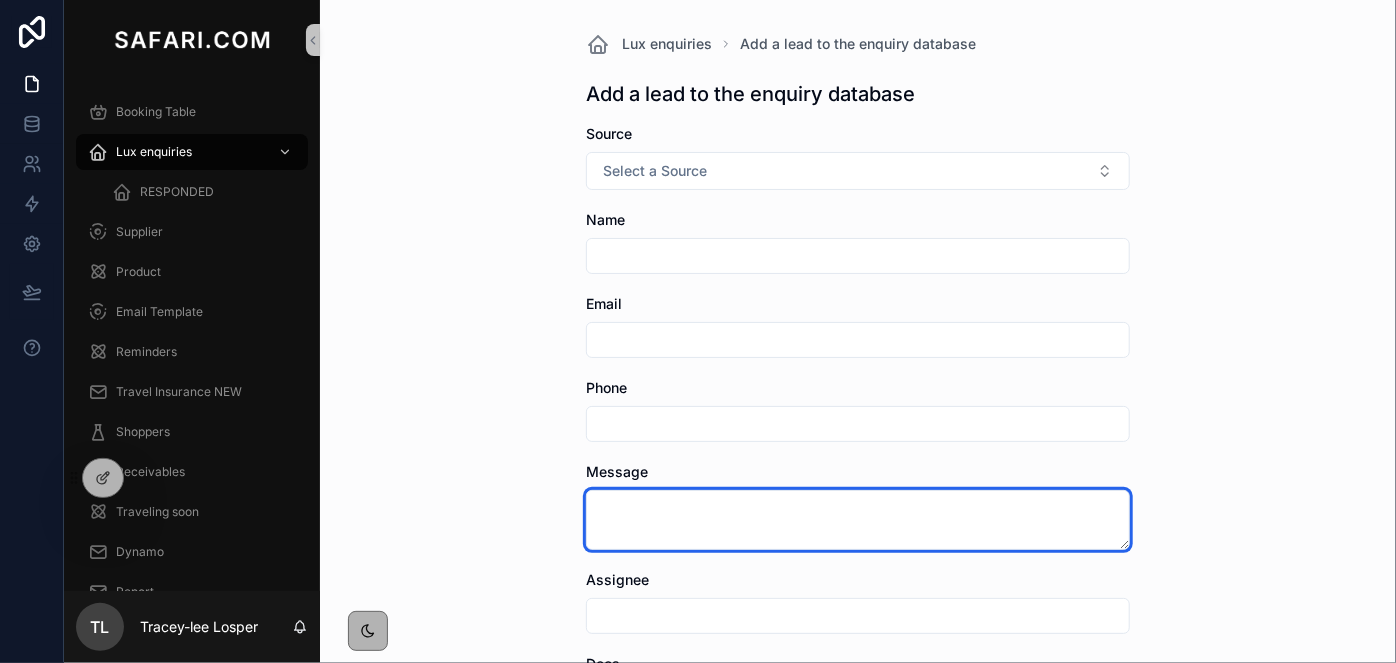 paste on "**********" 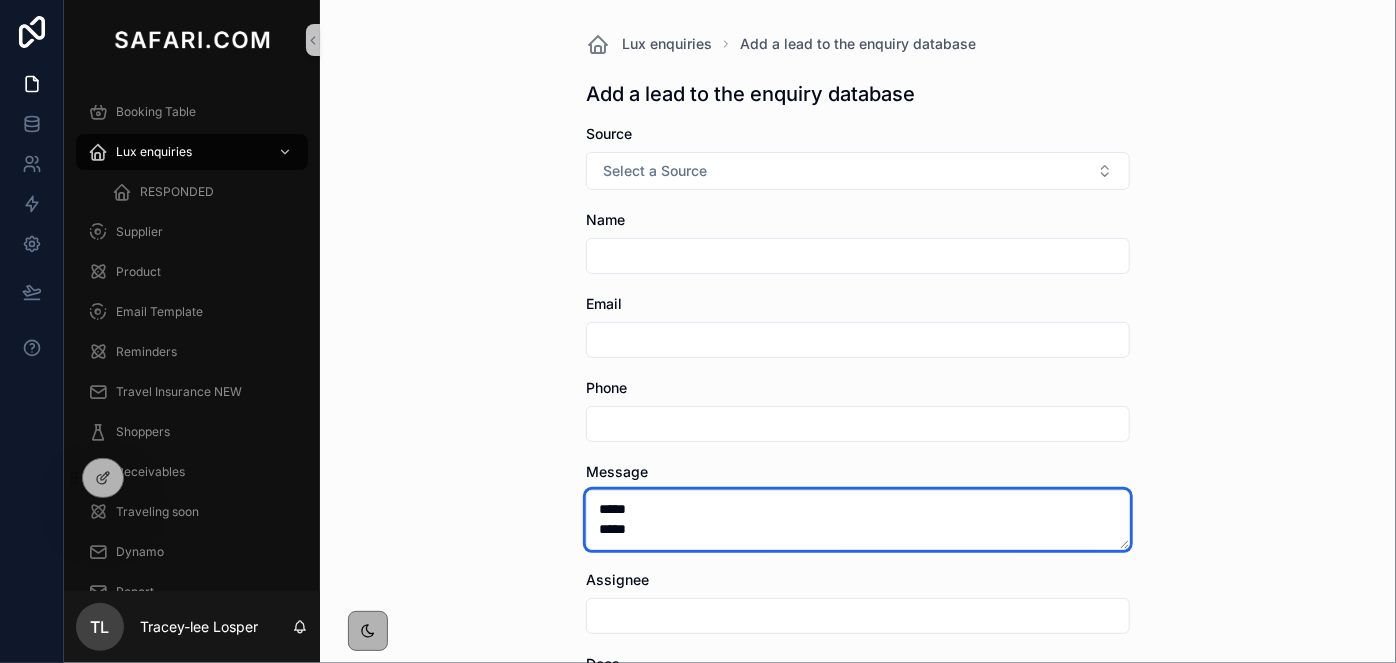 click on "**********" at bounding box center [858, 520] 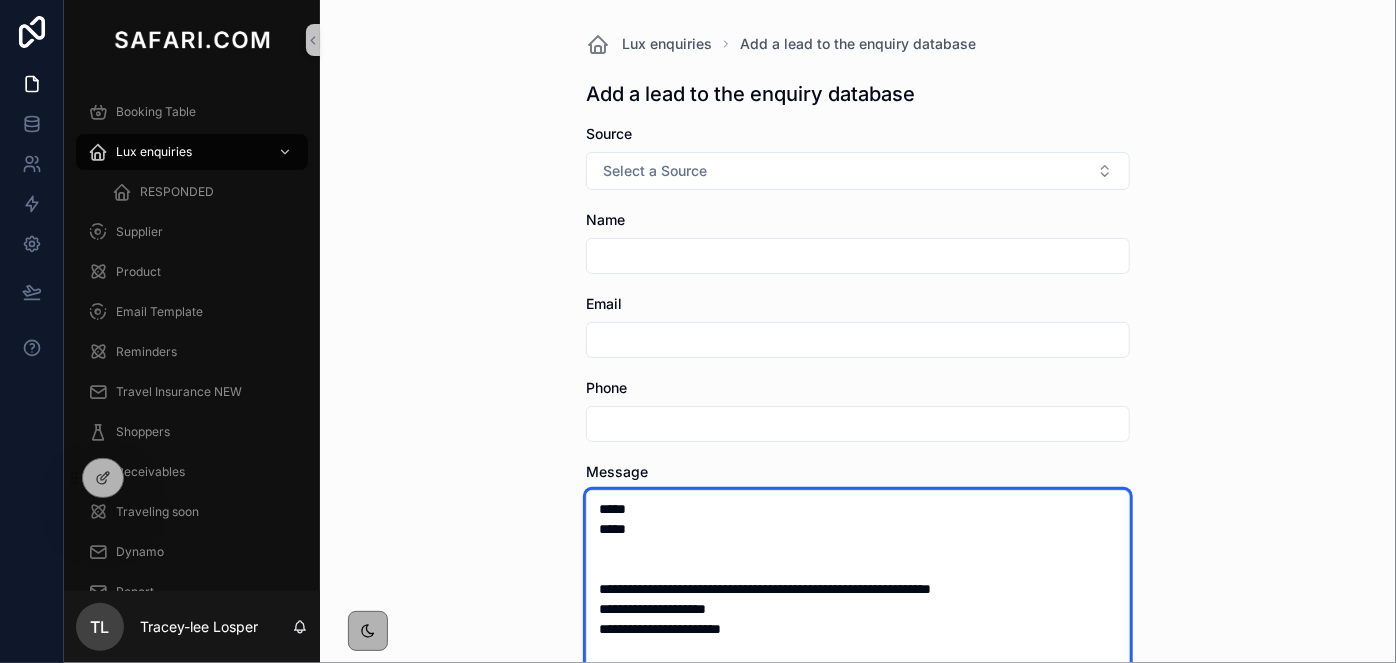 scroll, scrollTop: 373, scrollLeft: 0, axis: vertical 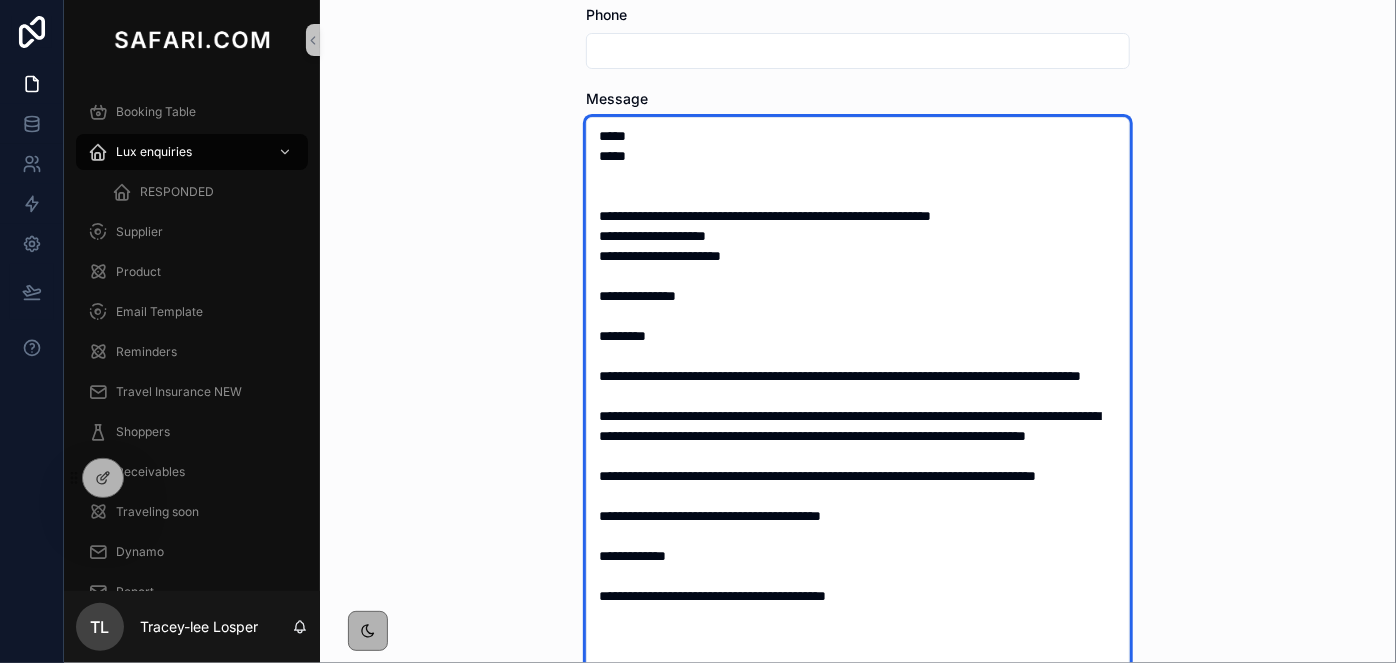 drag, startPoint x: 791, startPoint y: 207, endPoint x: 668, endPoint y: 205, distance: 123.01626 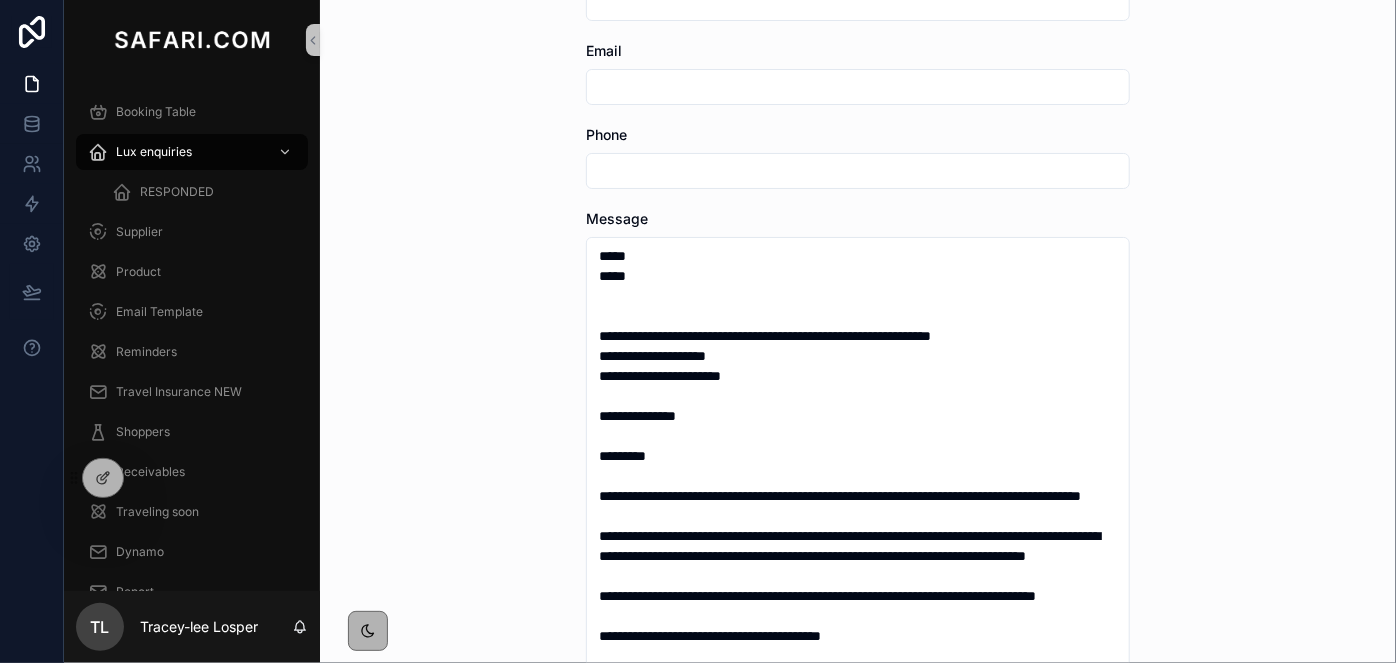 scroll, scrollTop: 227, scrollLeft: 0, axis: vertical 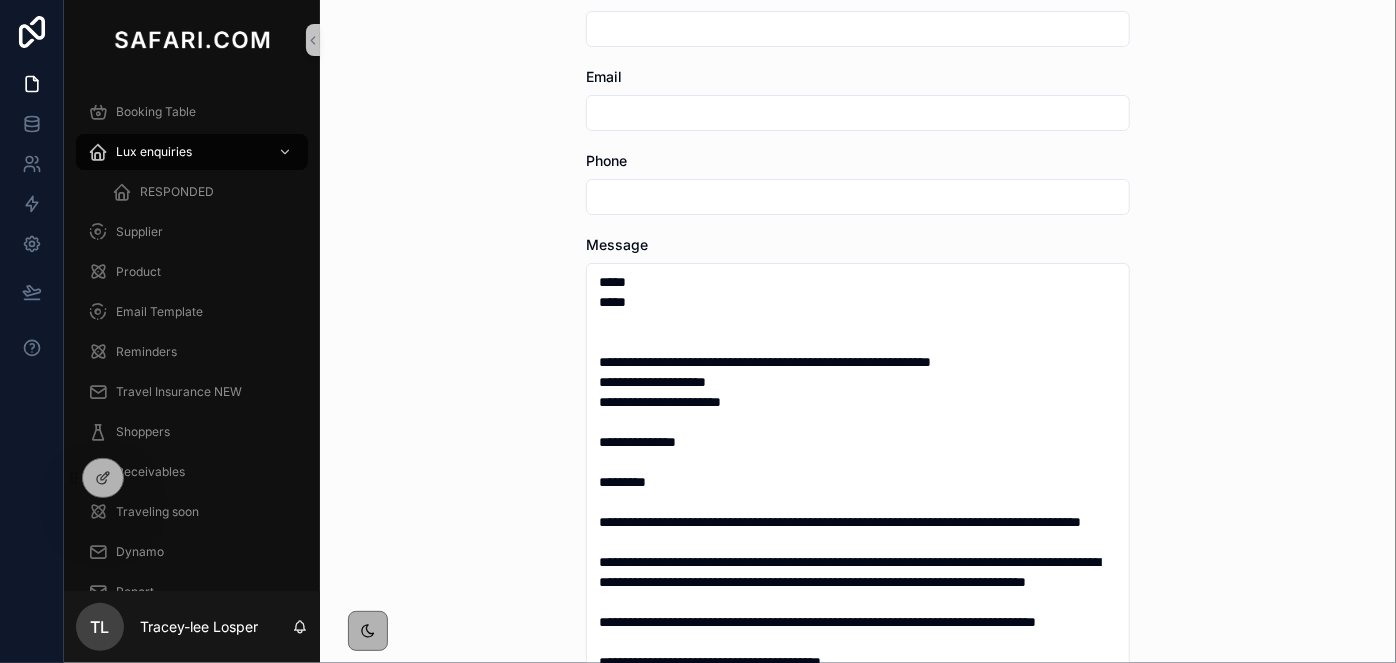 click at bounding box center (858, 113) 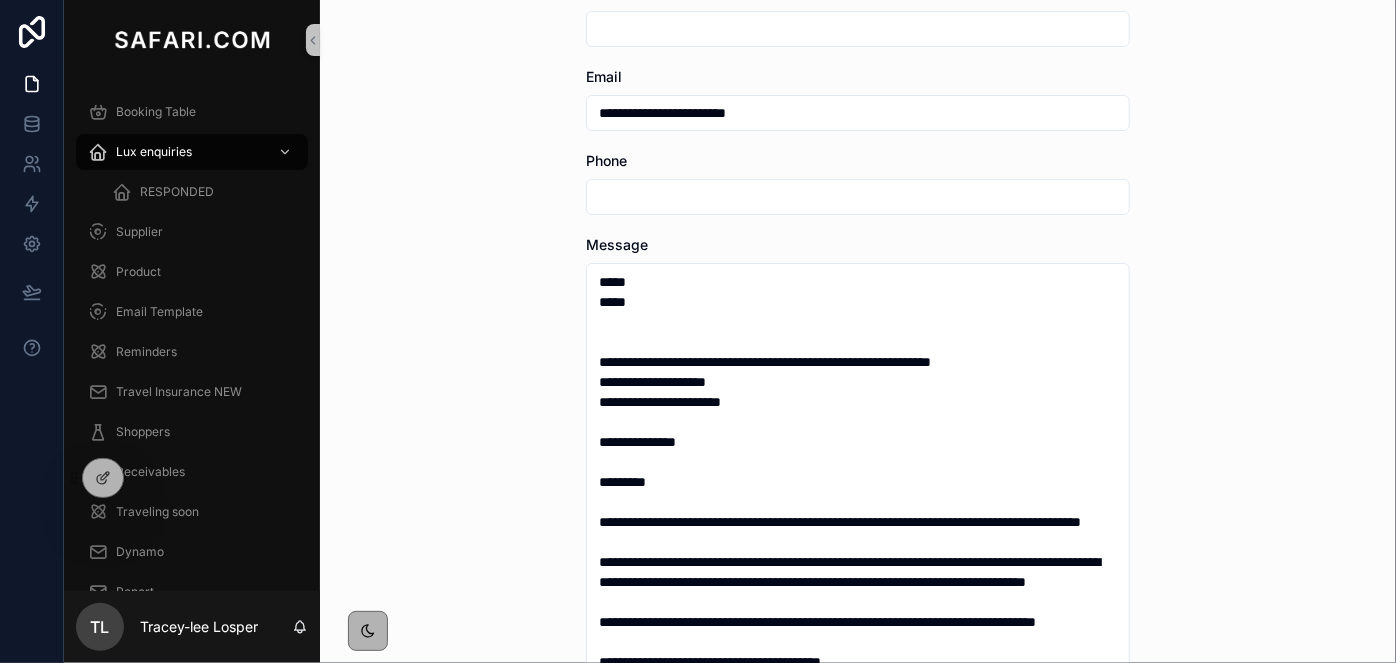 scroll, scrollTop: 0, scrollLeft: 0, axis: both 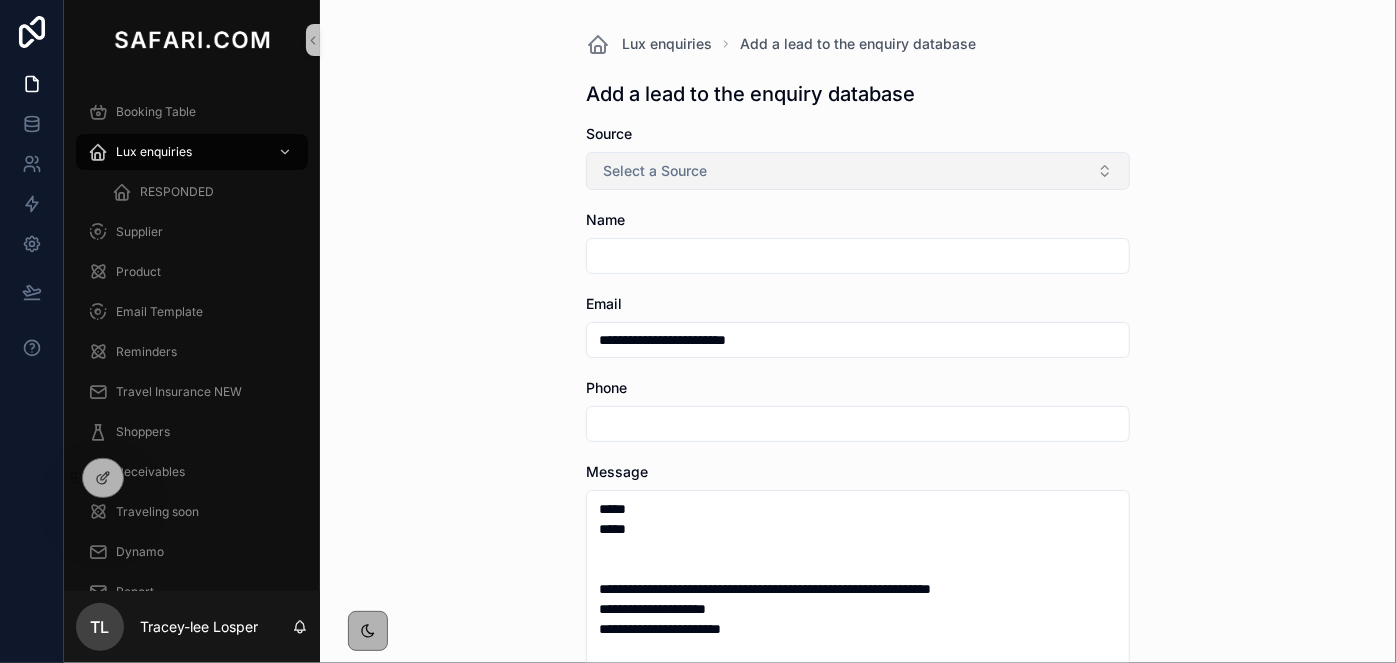 click on "Select a Source" at bounding box center (858, 171) 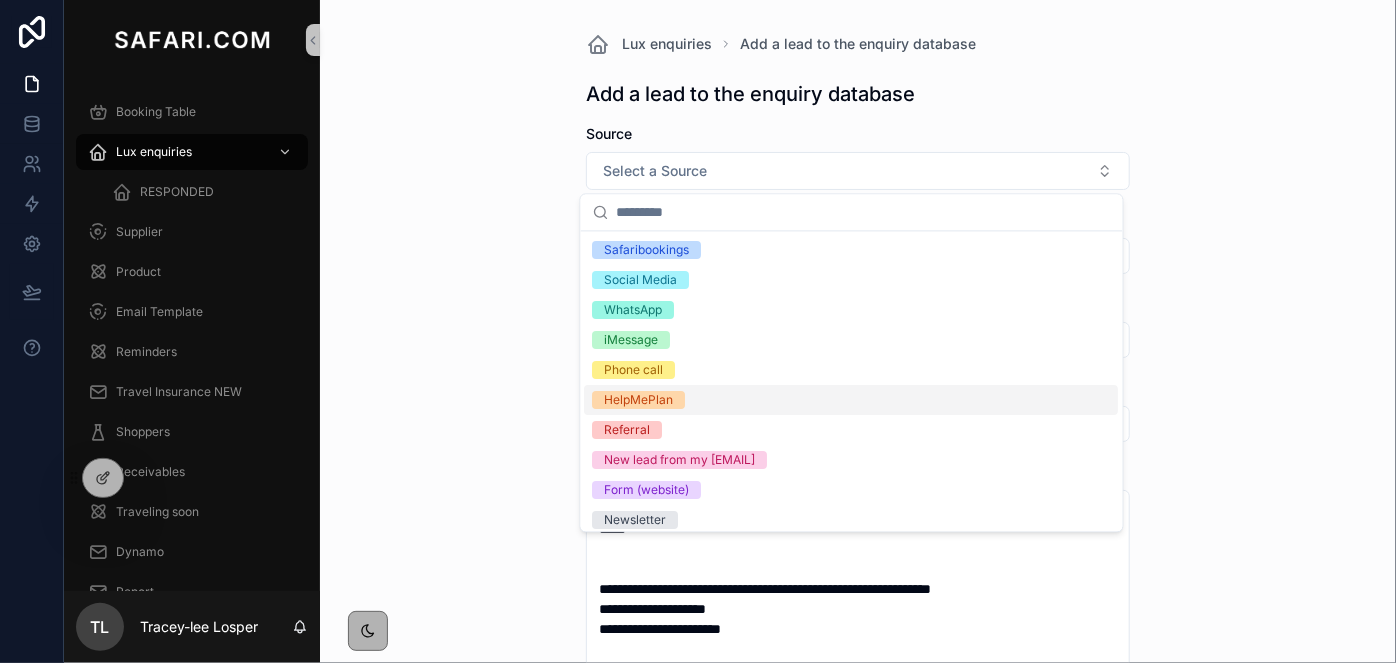 click on "HelpMePlan" at bounding box center (639, 400) 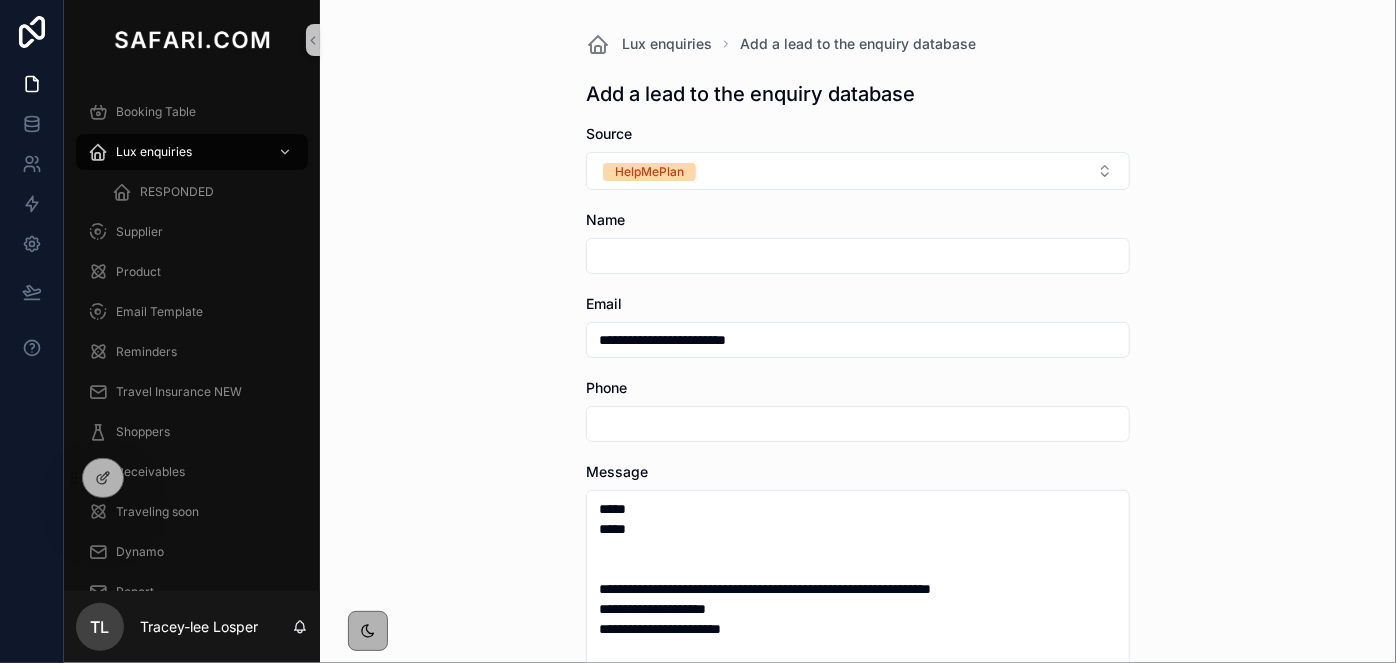 click at bounding box center [858, 256] 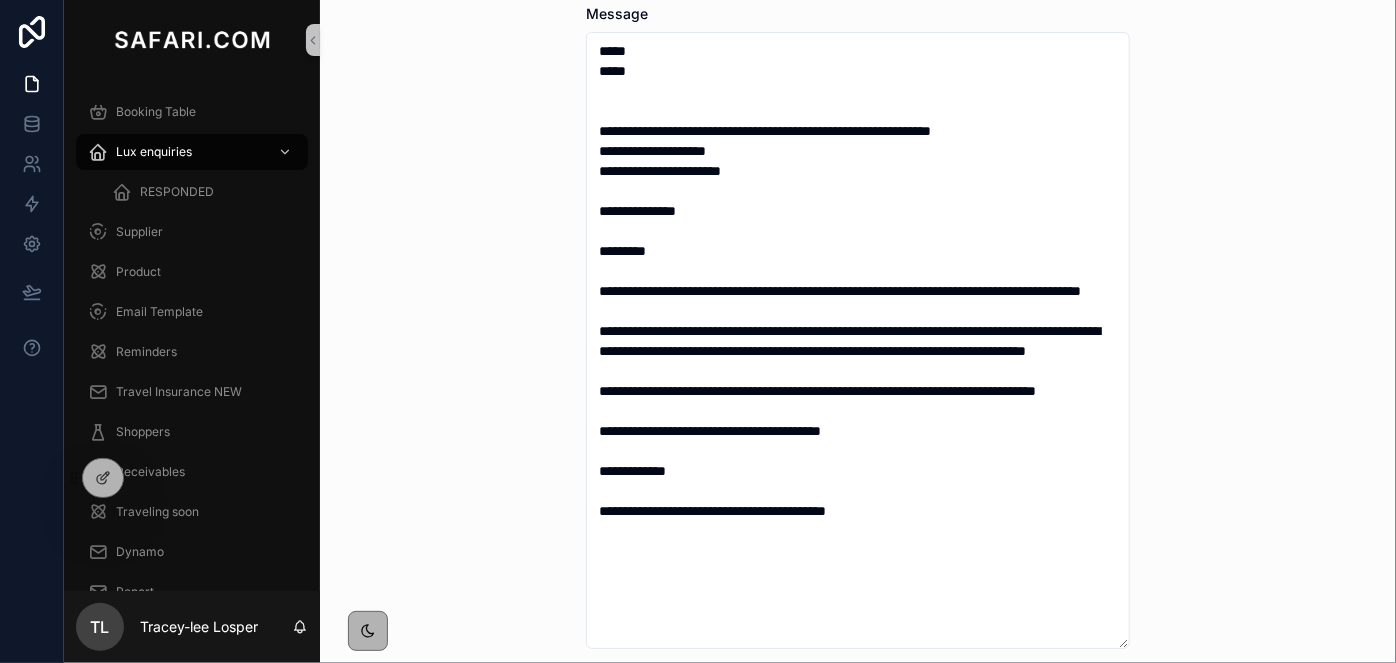 scroll, scrollTop: 461, scrollLeft: 0, axis: vertical 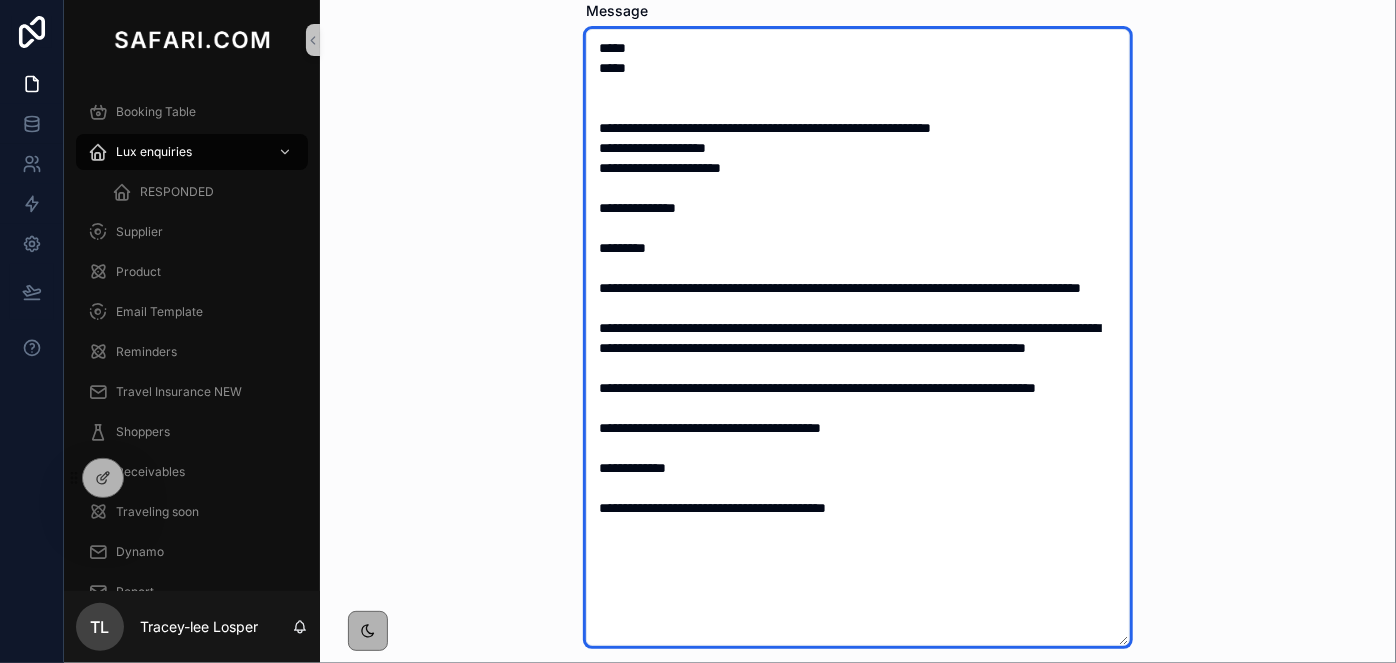 drag, startPoint x: 685, startPoint y: 568, endPoint x: 546, endPoint y: 558, distance: 139.35925 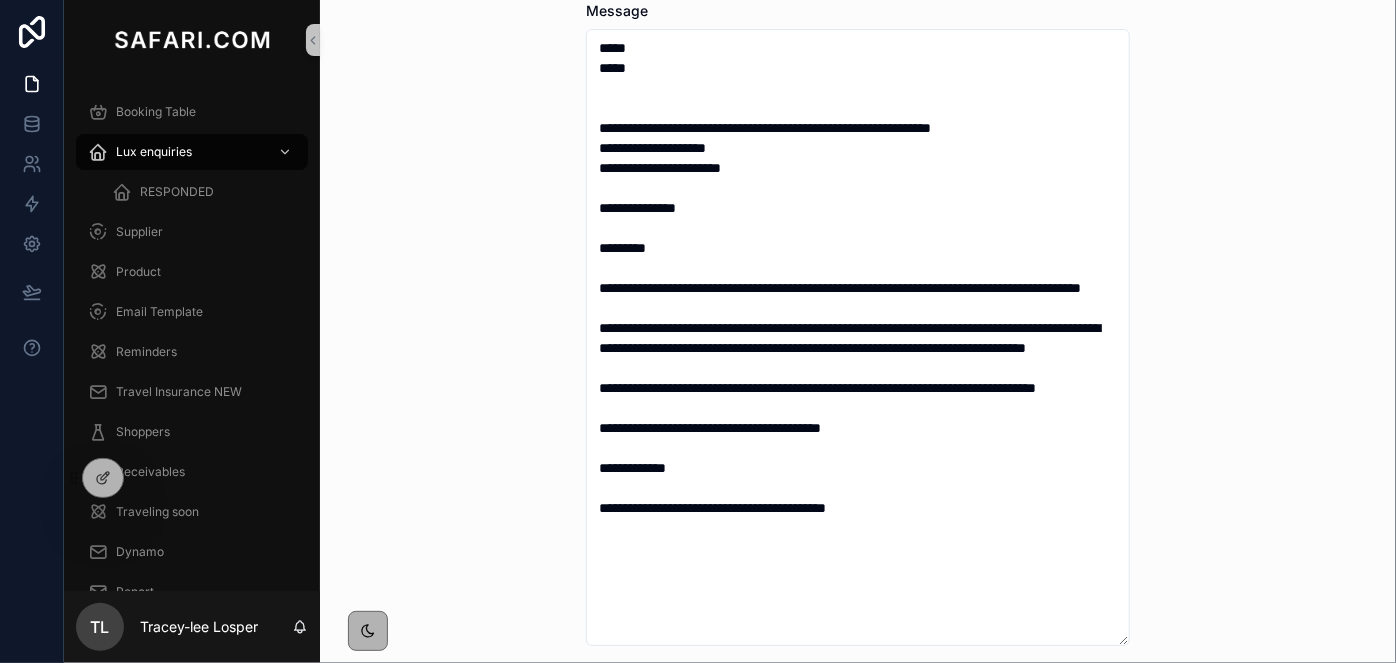 scroll, scrollTop: 0, scrollLeft: 0, axis: both 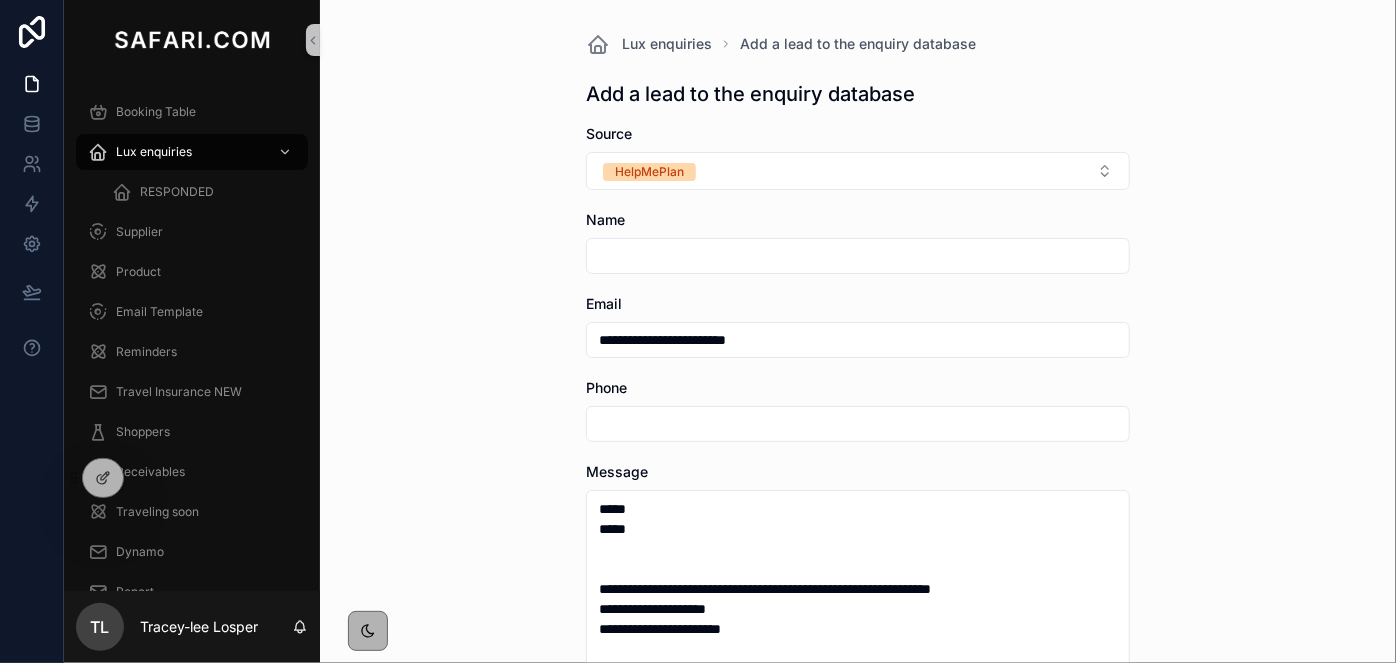 paste on "**********" 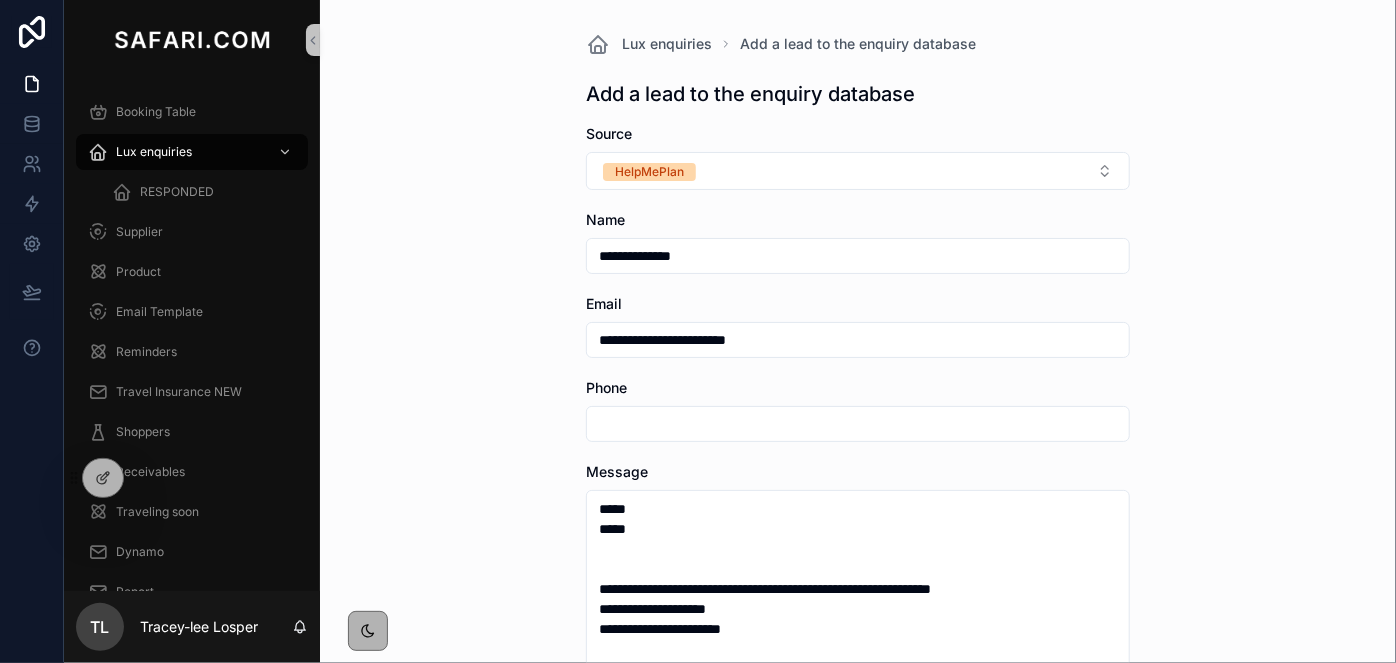 click on "**********" at bounding box center (858, 256) 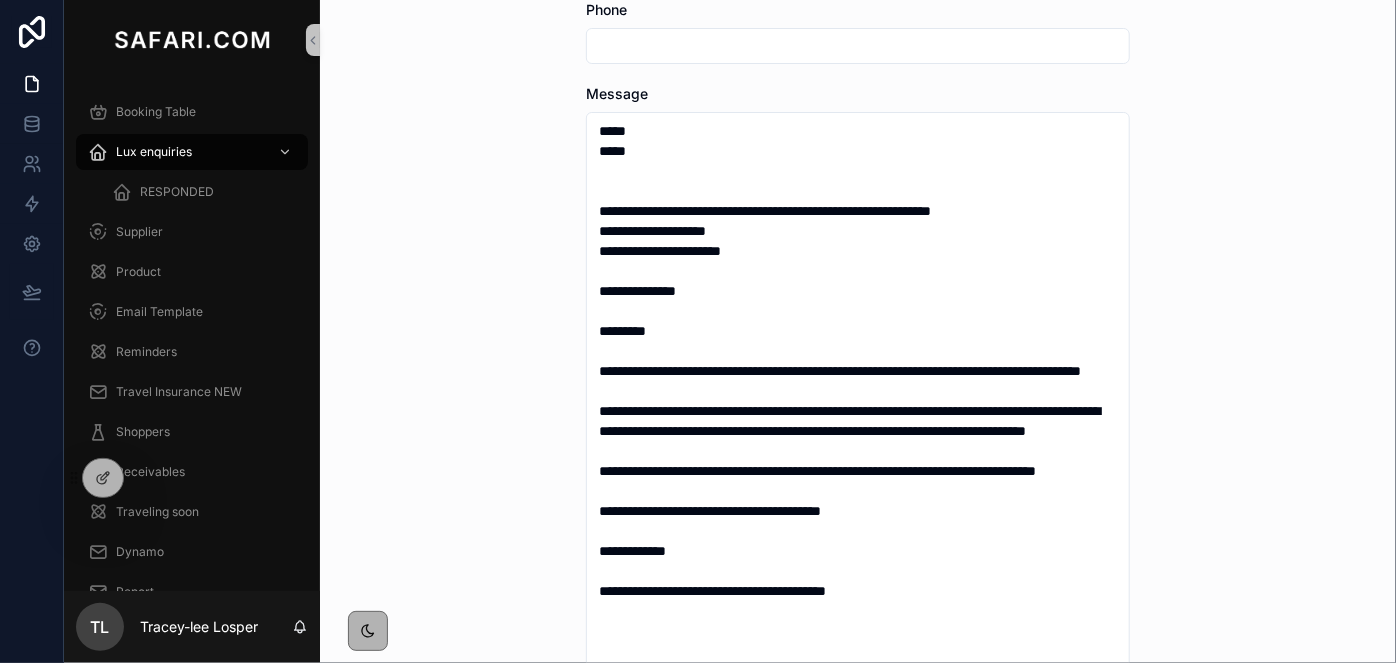 scroll, scrollTop: 362, scrollLeft: 0, axis: vertical 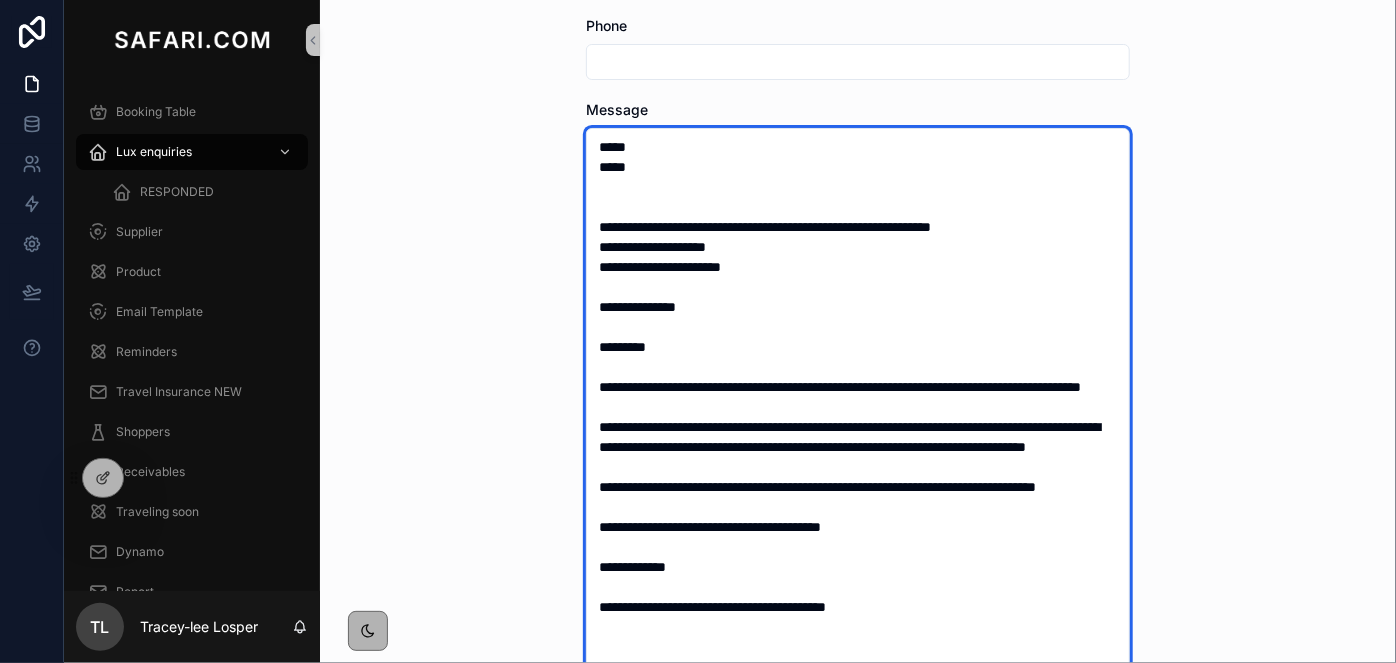click on "**********" at bounding box center (858, 436) 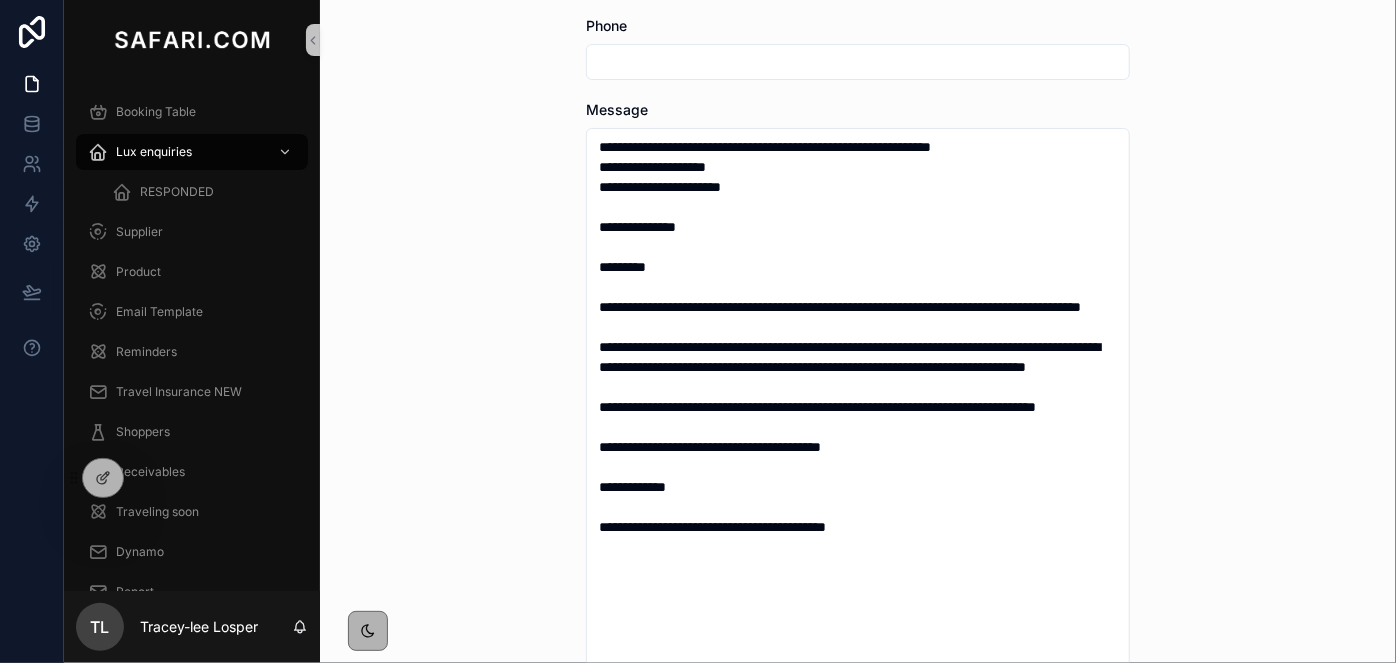 scroll, scrollTop: 851, scrollLeft: 0, axis: vertical 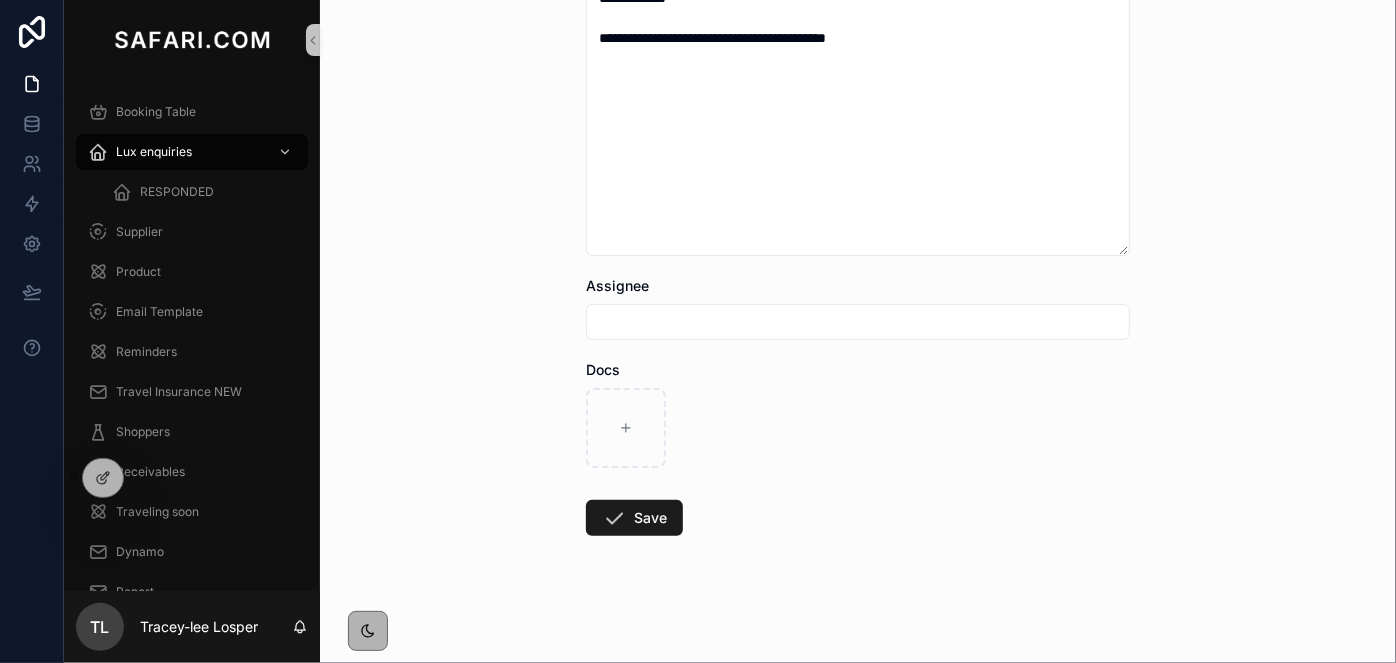 click at bounding box center [858, 322] 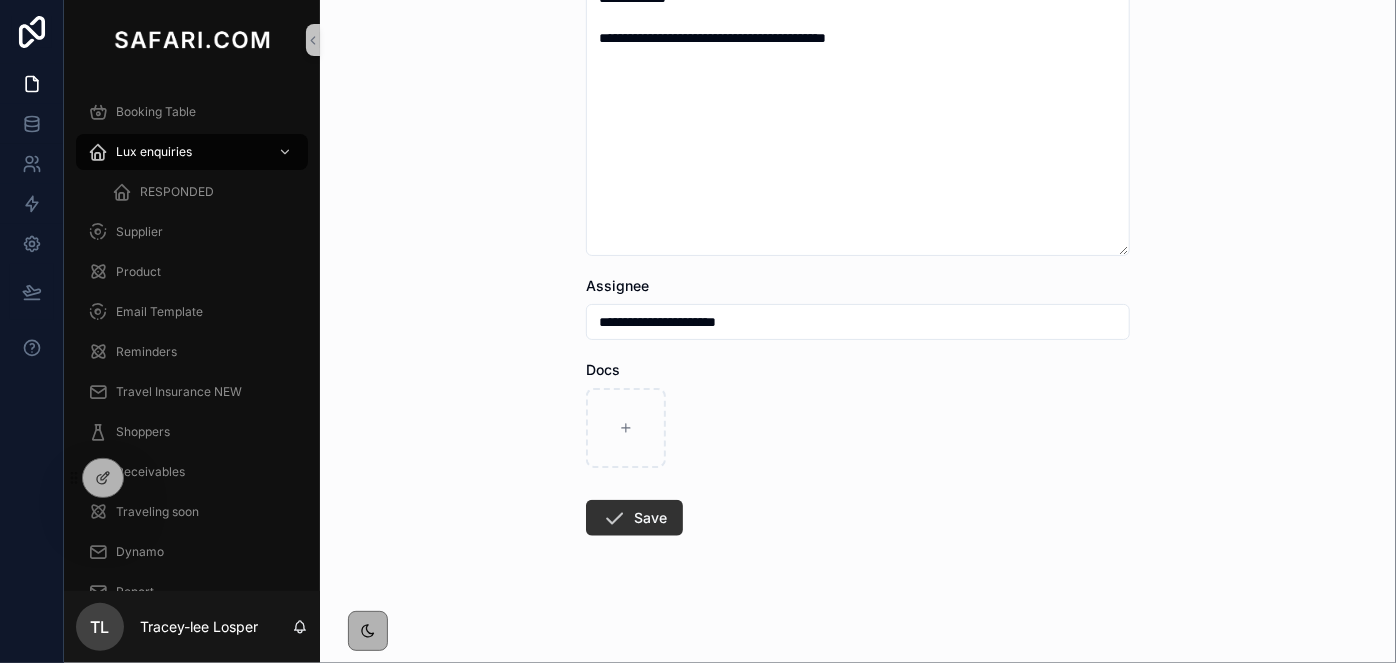 click on "Save" at bounding box center [634, 518] 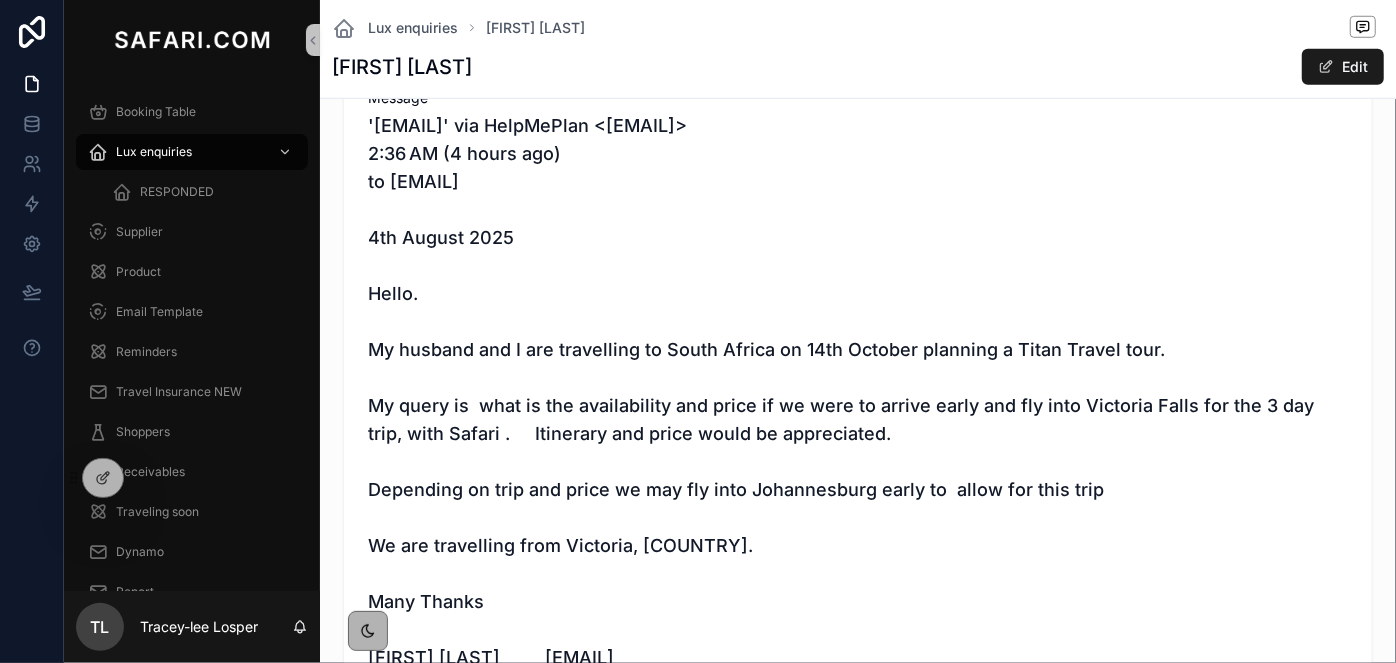 scroll, scrollTop: 0, scrollLeft: 0, axis: both 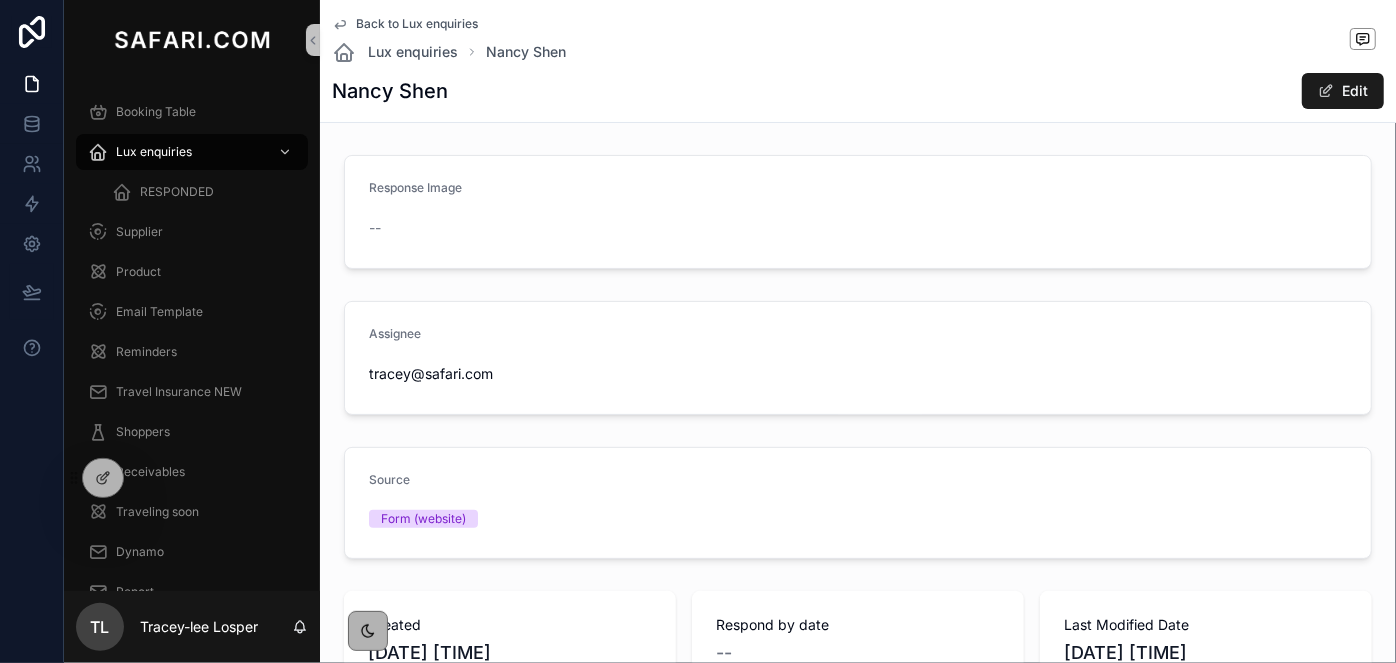 click on "Back to Lux enquiries Lux enquiries Nancy Shen Nancy Shen Edit Response Image -- Assignee tracey@safari.com Source Form (website) Created 8/3/2025 5:20 AM Respond by date -- Last Modified Date 8/3/2025 8:08 AM Status AWAITING REPLY Assignee tracey@safari.com Name Nancy Shen Form Build your Safari NEW Product Kruger Park & Sabi Sands, Kruger Park & Victoria Falls, Kruger Park & Cape Town Email nancyshen3@gmail.com Phone +19176021315 Check-in 2025-08-23 Check-out 2025-09-04 Country Code (Guess) US Docs -- Message Customer response from first email -- Refresh" at bounding box center [858, 1241] 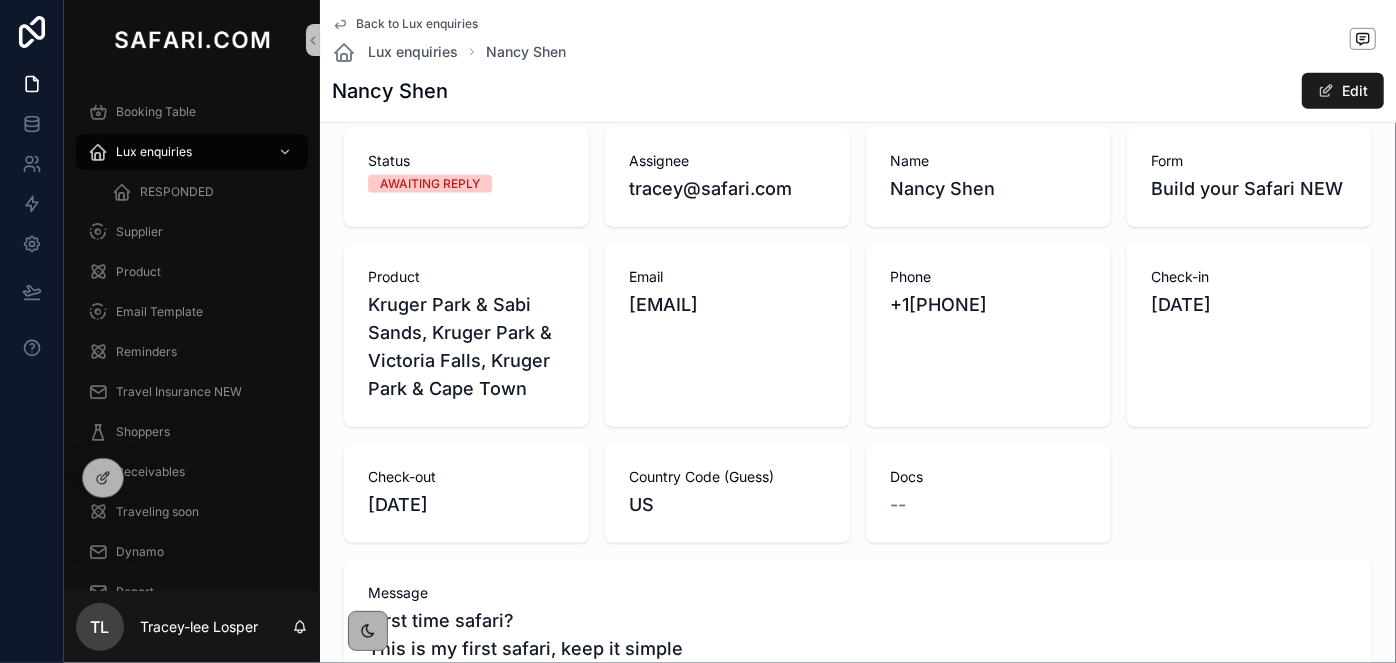 click on "Created 8/3/2025 5:20 AM Respond by date -- Last Modified Date 8/3/2025 8:08 AM Status AWAITING REPLY Assignee tracey@safari.com Name Nancy Shen Form Build your Safari NEW Product Kruger Park & Sabi Sands, Kruger Park & Victoria Falls, Kruger Park & Cape Town Email nancyshen3@gmail.com Phone +19176021315 Check-in 2025-08-23 Check-out 2025-09-04 Country Code (Guess) US Docs -- Message Customer response from first email --" at bounding box center (858, 855) 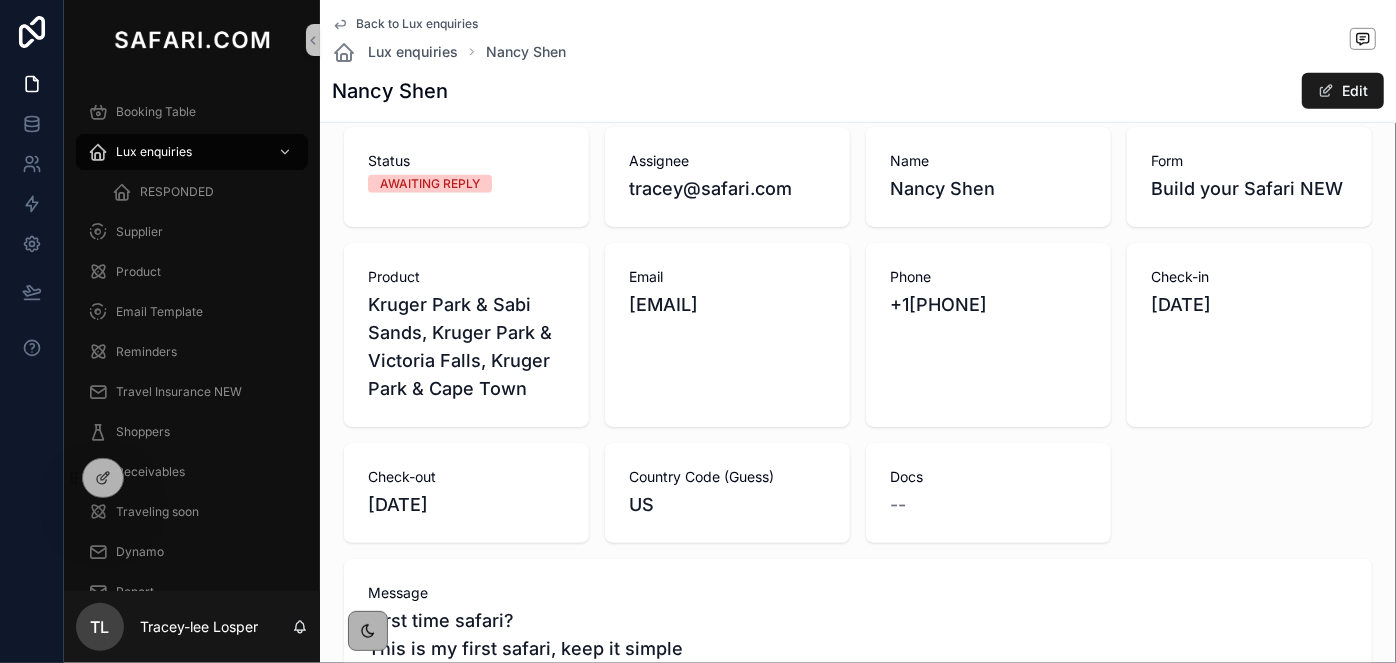 scroll, scrollTop: 1160, scrollLeft: 0, axis: vertical 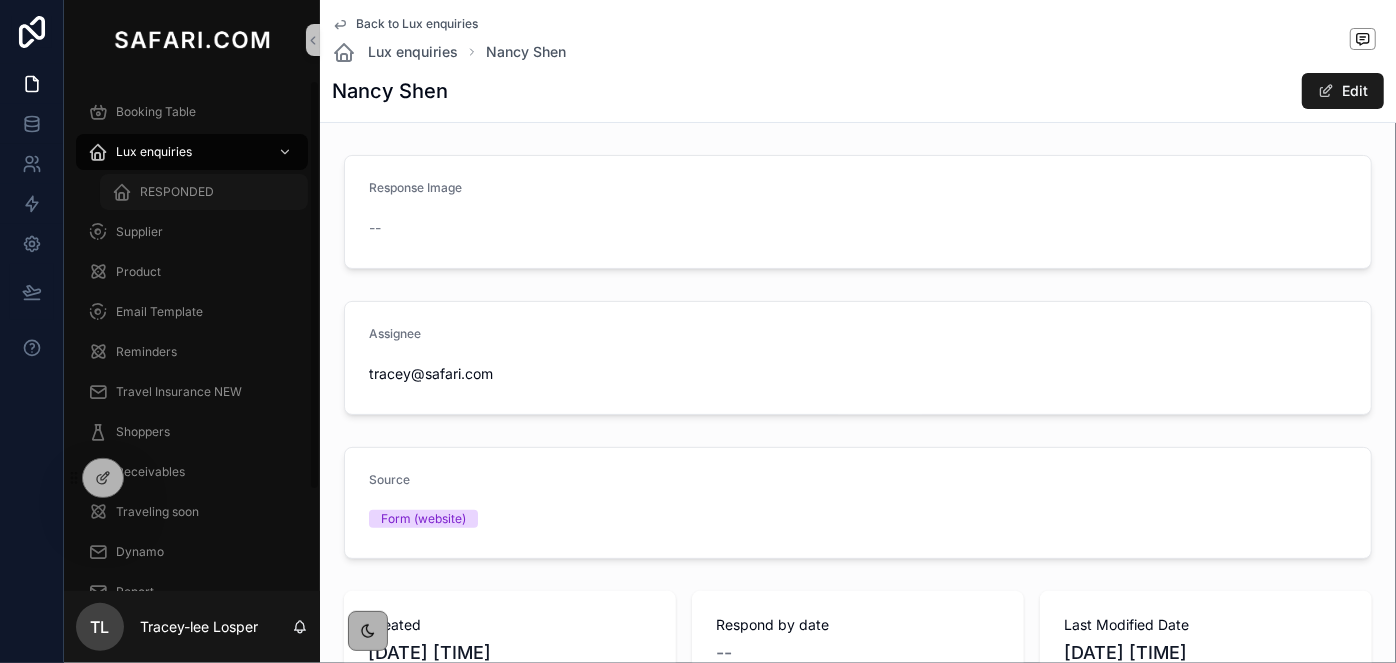 click on "RESPONDED" at bounding box center [177, 192] 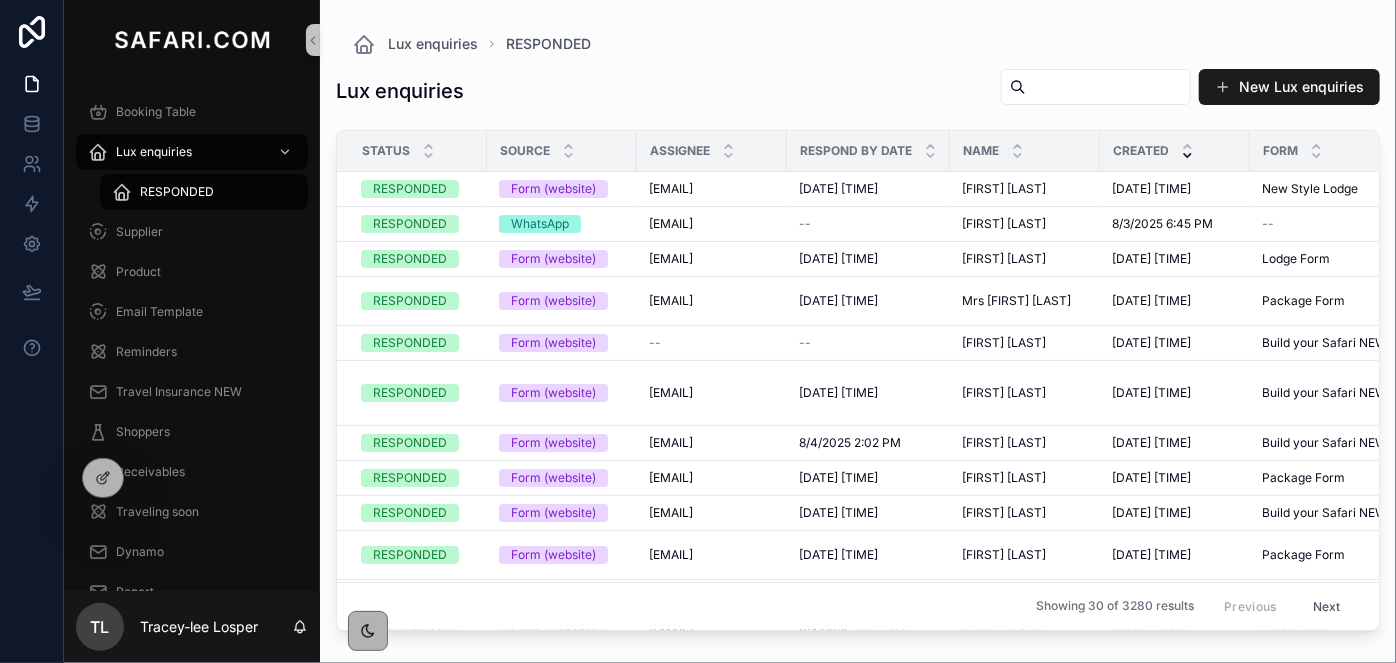 paste on "**********" 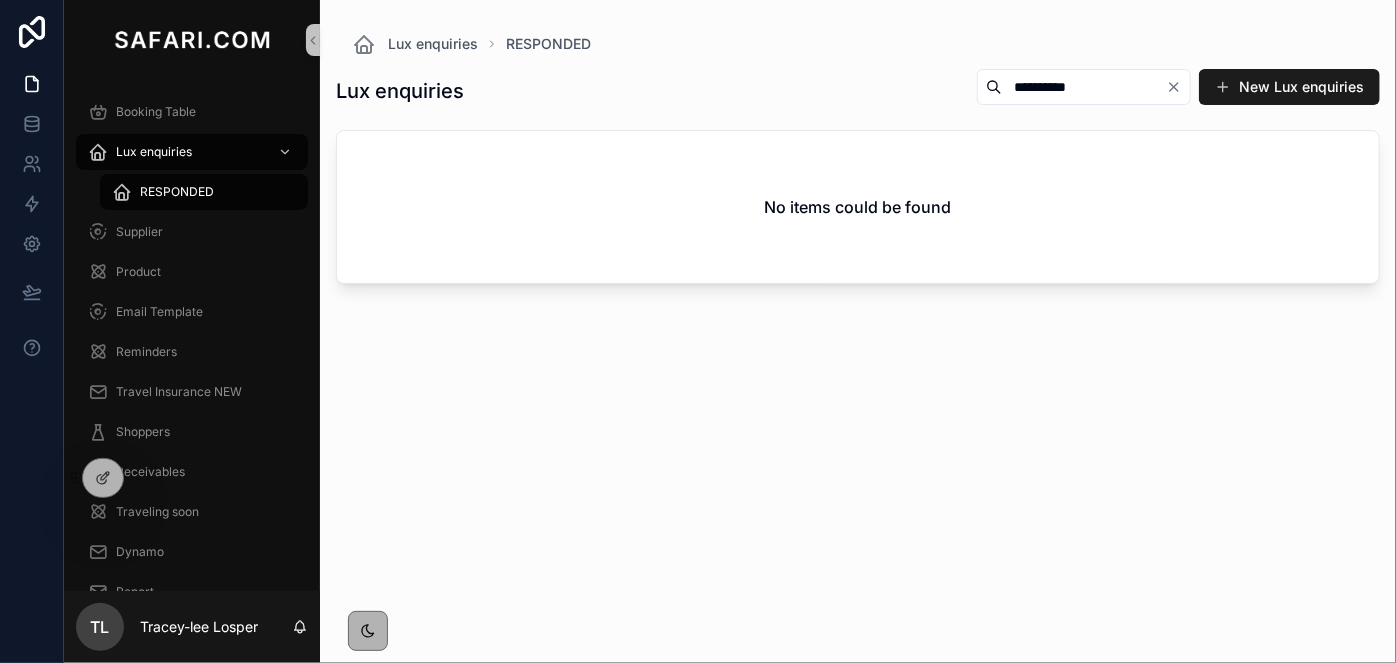 click on "**********" at bounding box center (1084, 87) 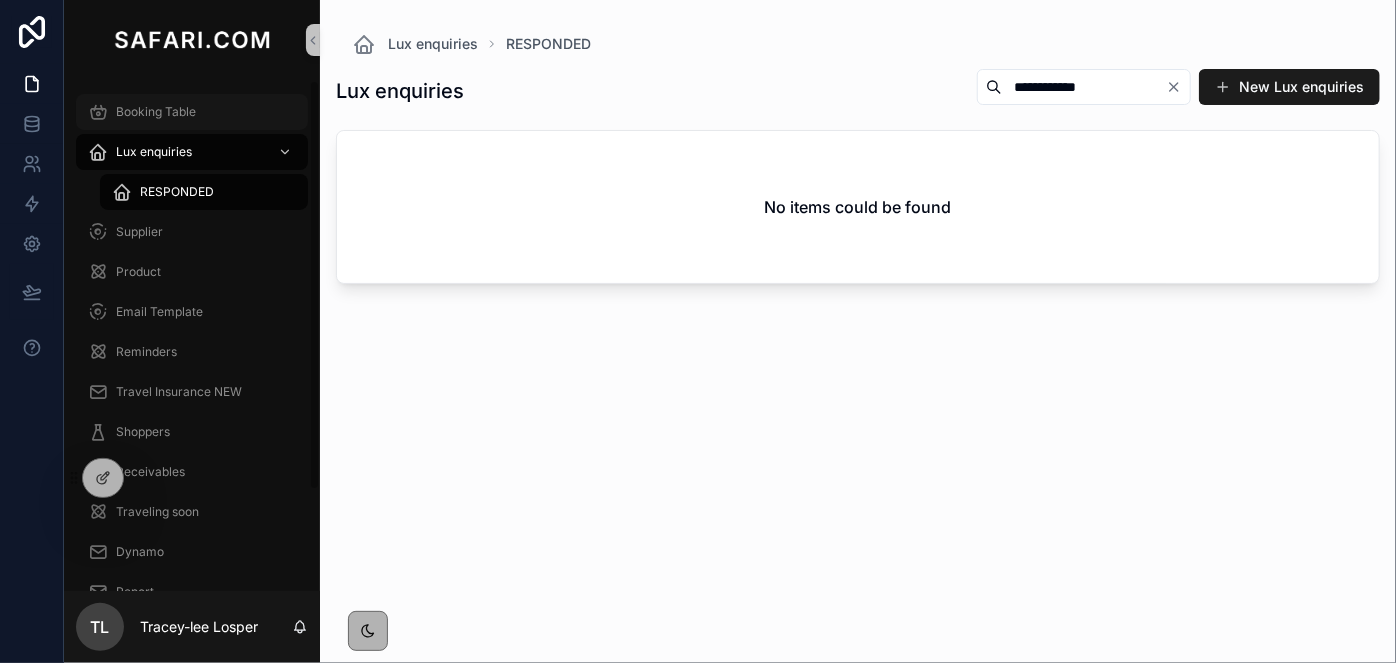 type on "**********" 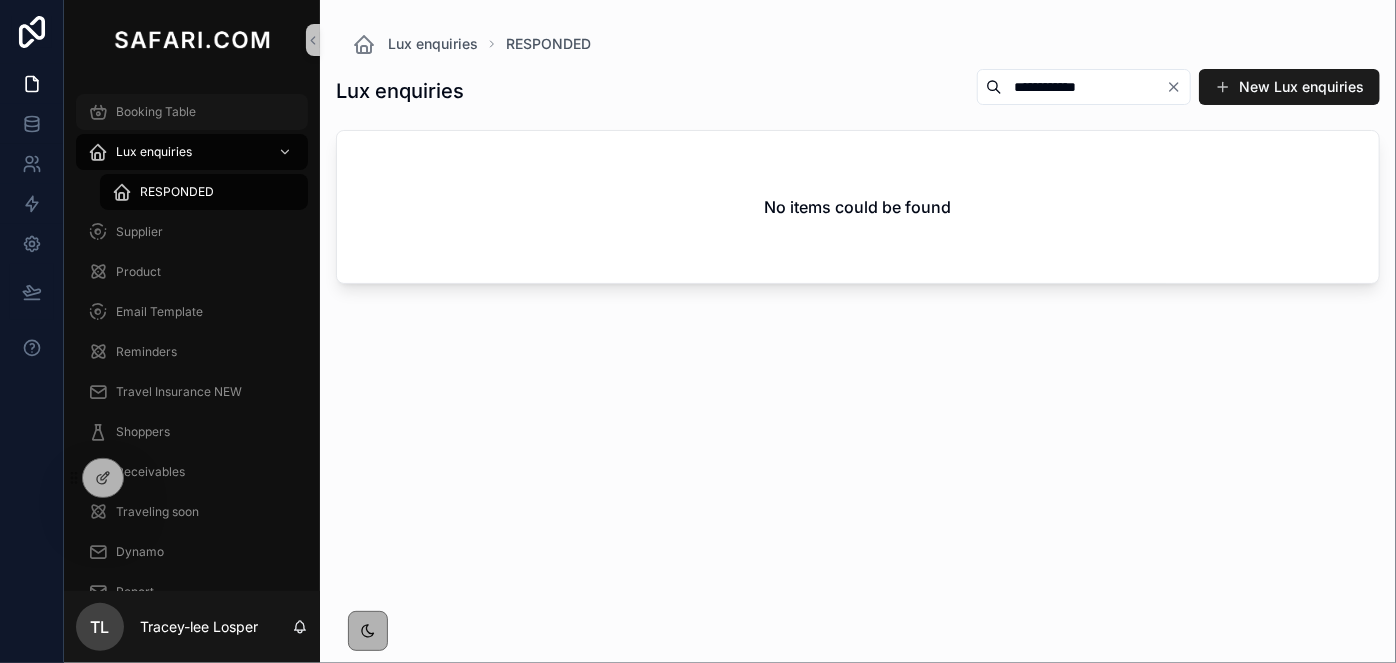 click on "Booking Table" at bounding box center [156, 112] 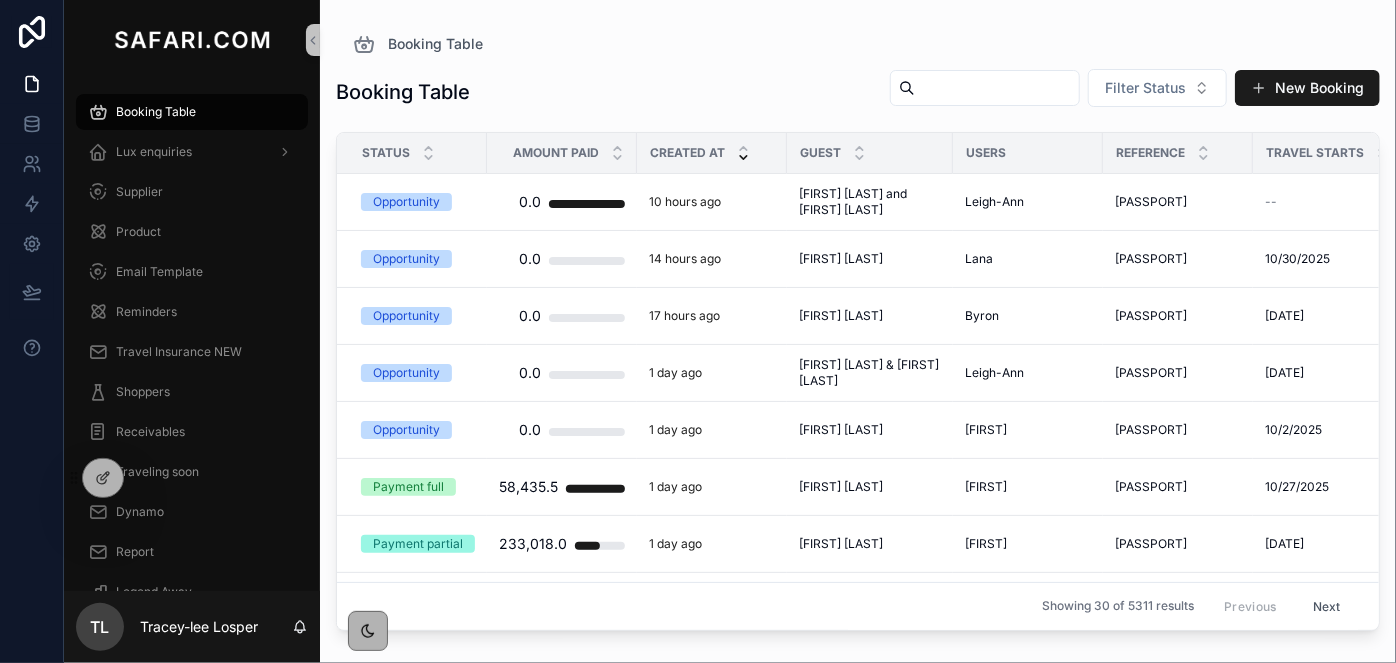 click at bounding box center [997, 88] 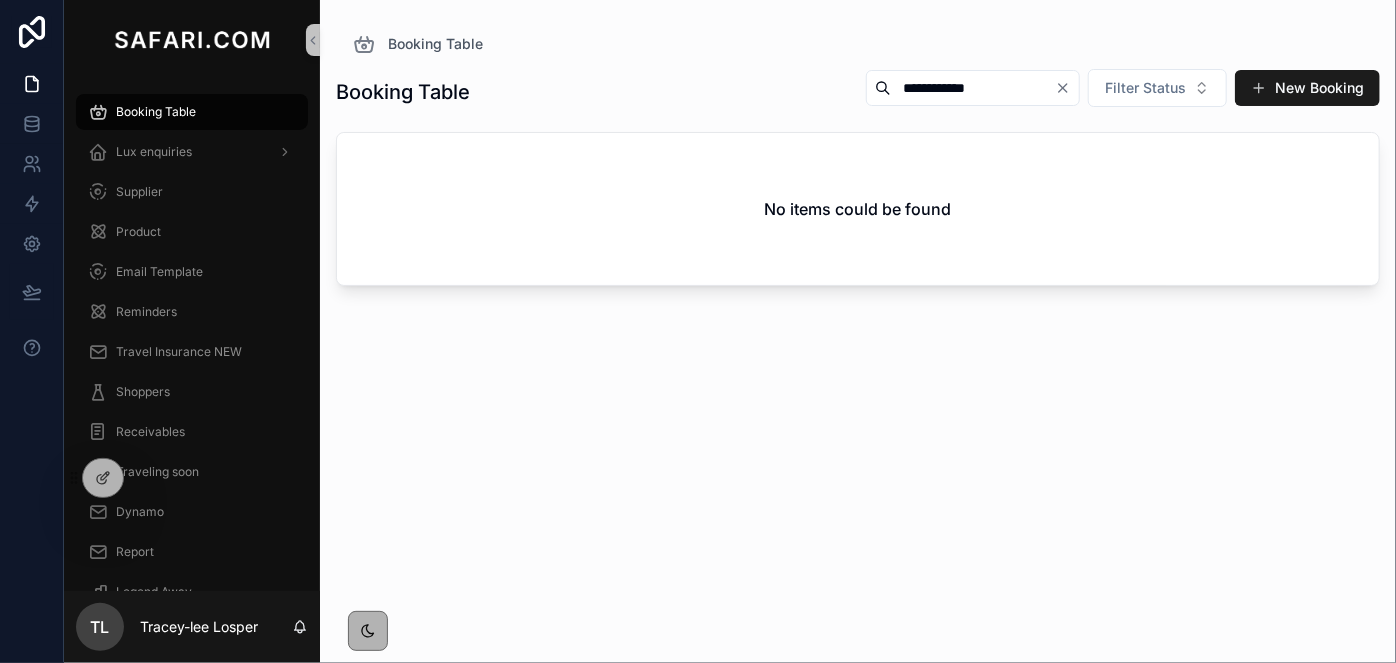type on "**********" 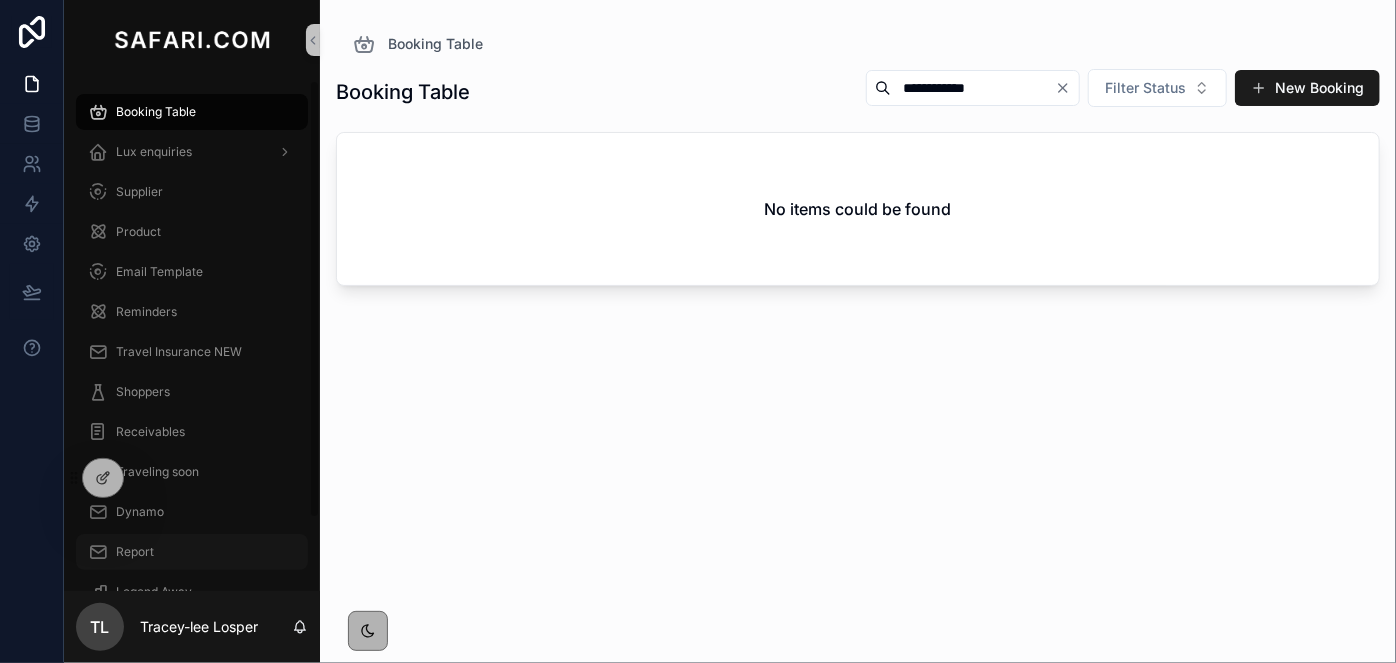 click on "Report" at bounding box center [135, 552] 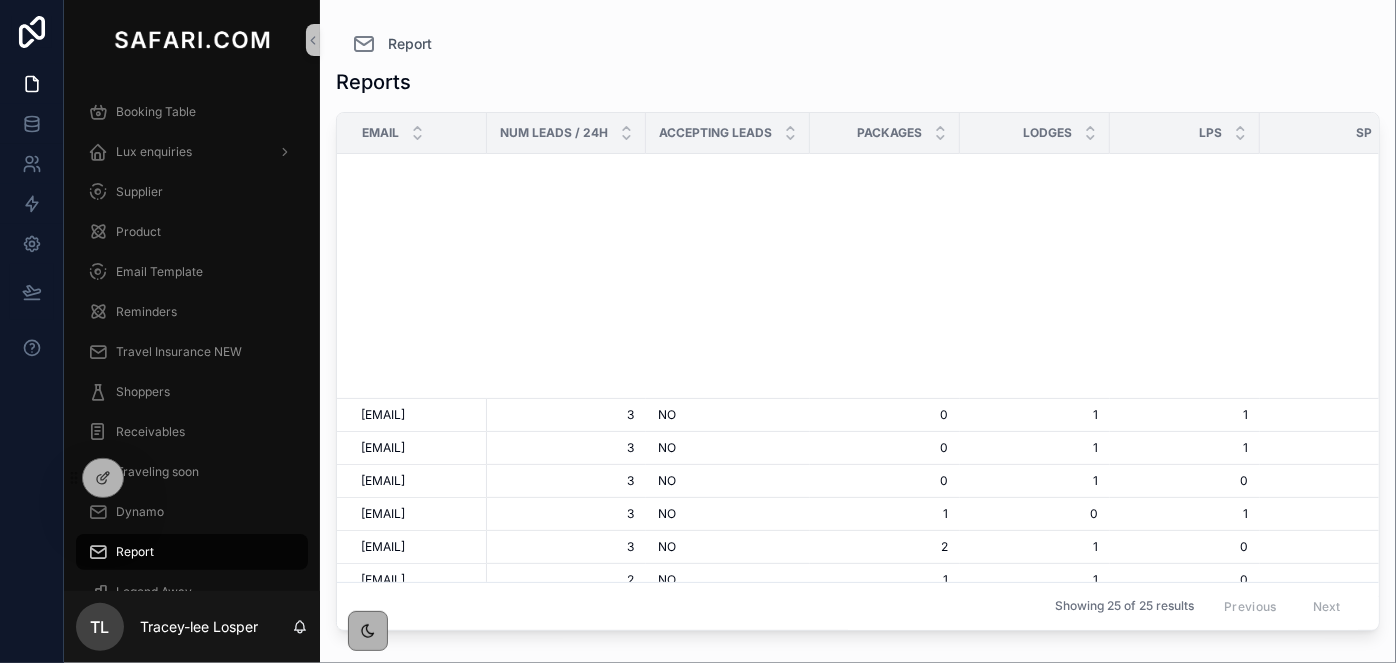 scroll, scrollTop: 785, scrollLeft: 0, axis: vertical 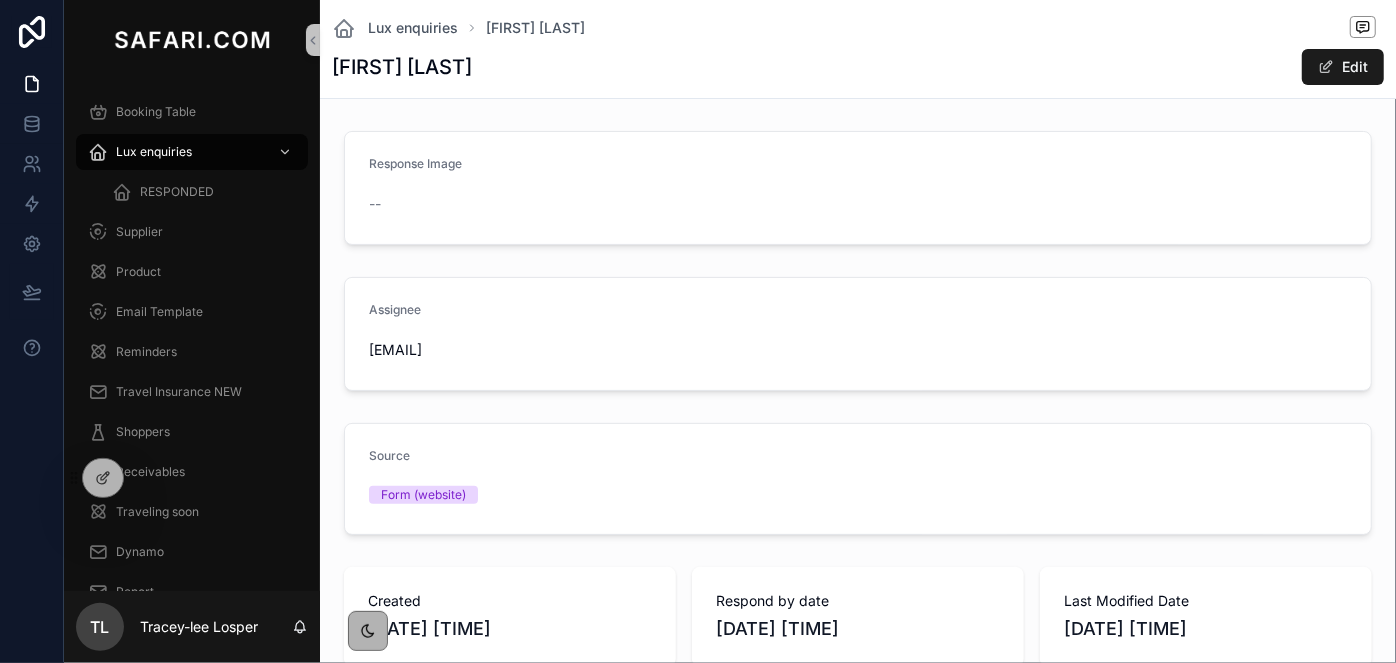 click on "[FIRST] [LAST]" at bounding box center [402, 67] 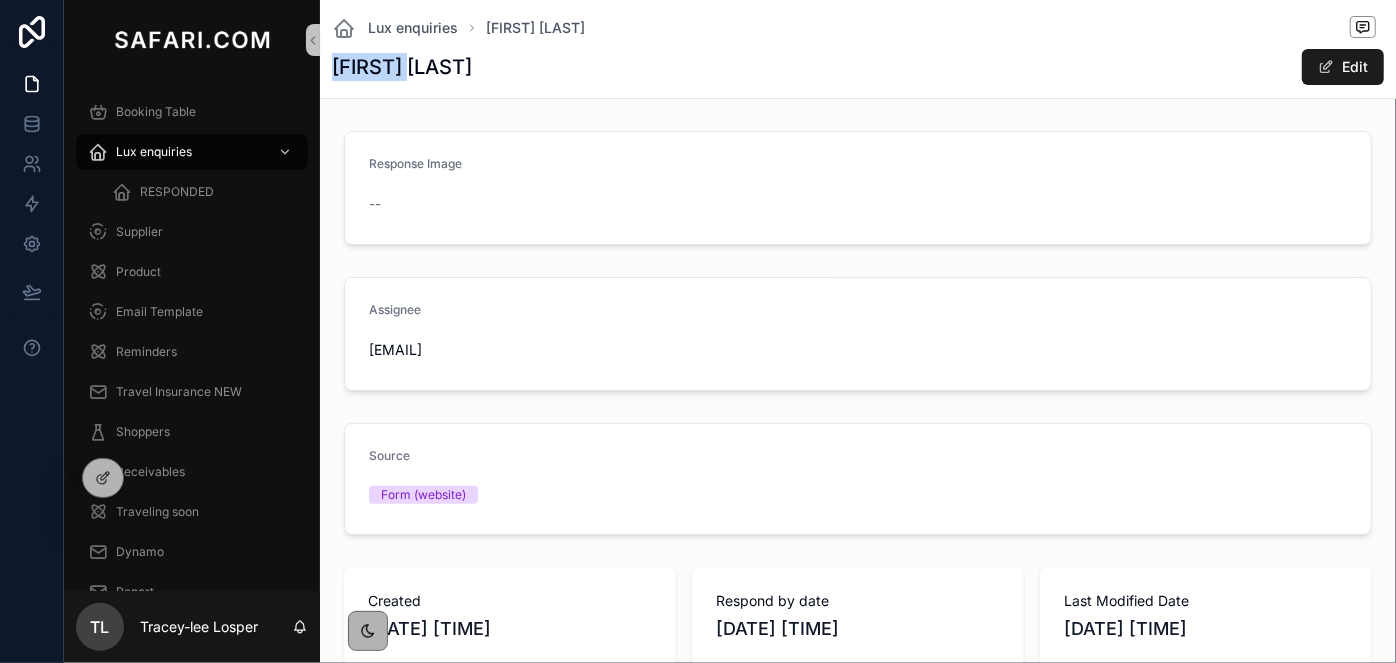 click on "[FIRST] [LAST]" at bounding box center (402, 67) 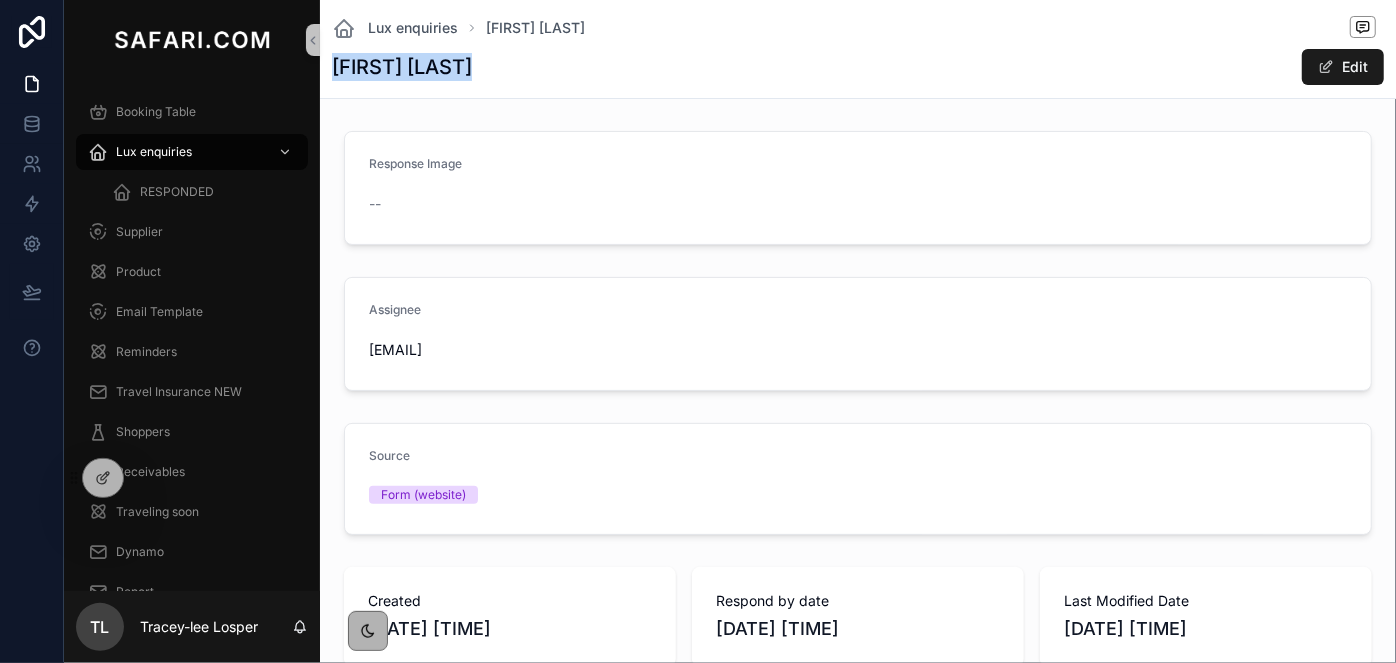 click on "[FIRST] [LAST]" at bounding box center (402, 67) 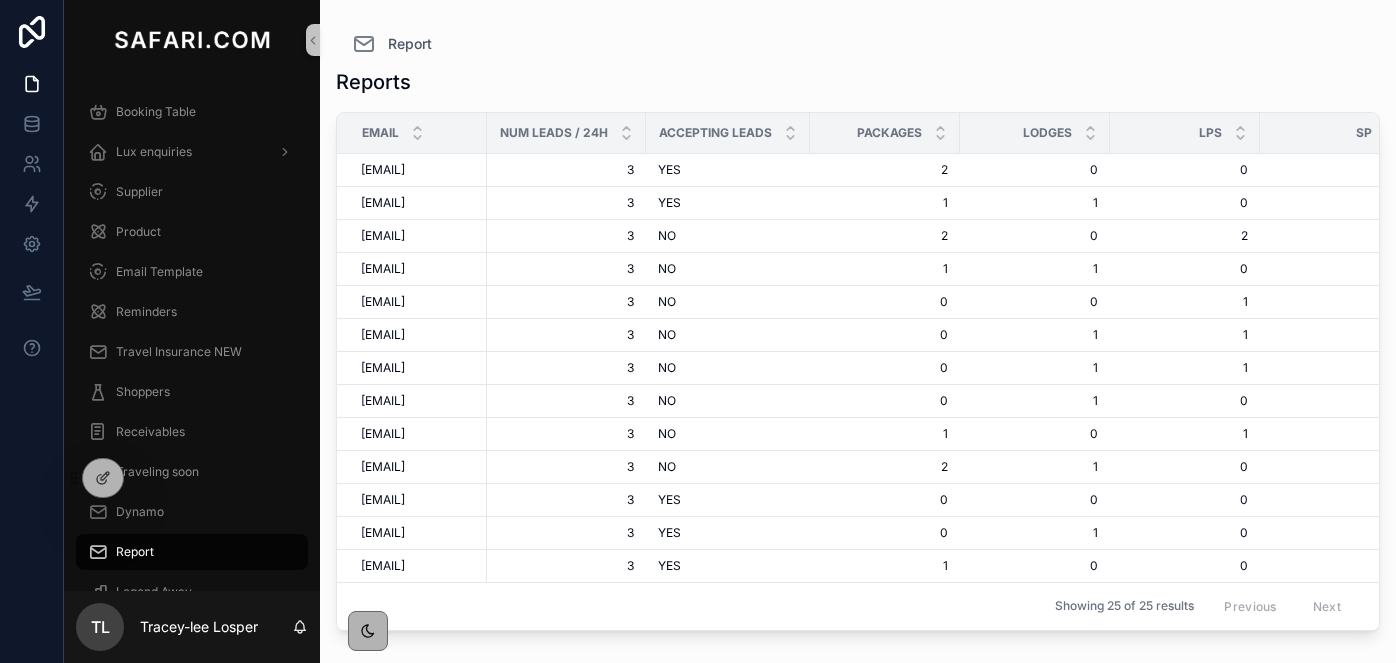 scroll, scrollTop: 0, scrollLeft: 0, axis: both 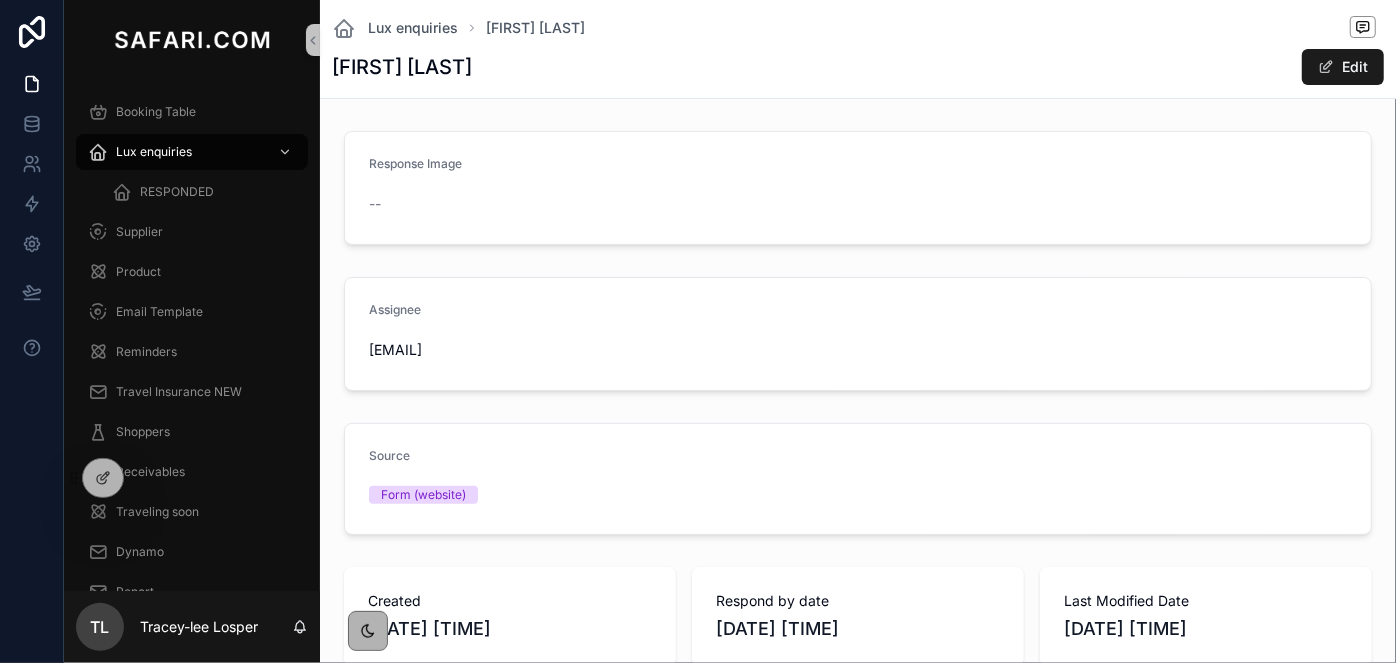 click on "[FIRST] [LAST]" at bounding box center [402, 67] 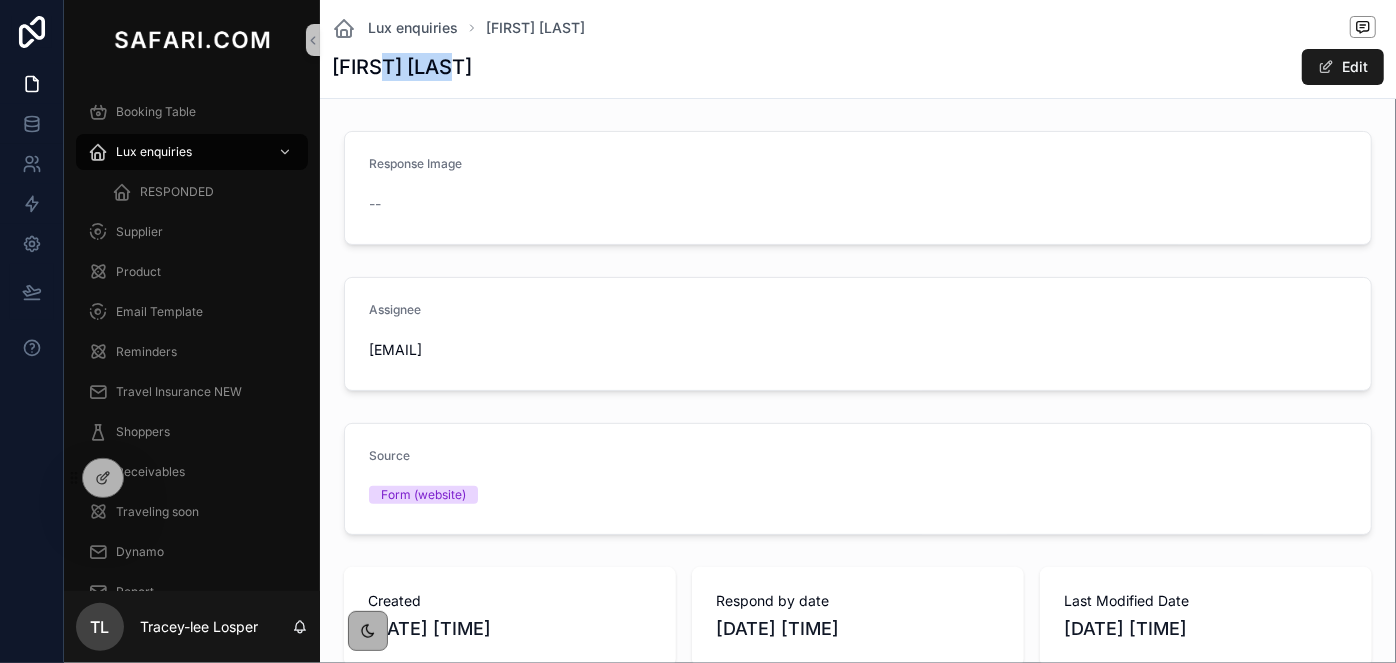 click on "[FIRST] [LAST]" at bounding box center [402, 67] 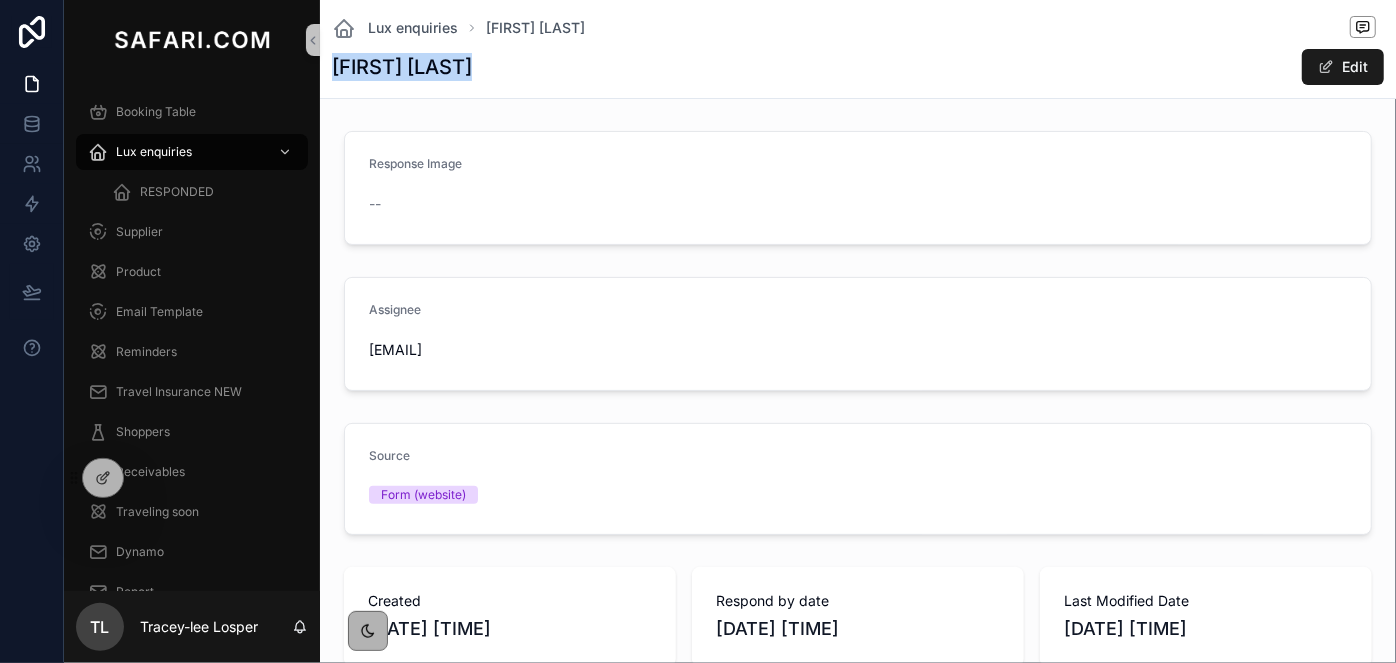 click on "[FIRST] [LAST]" at bounding box center (402, 67) 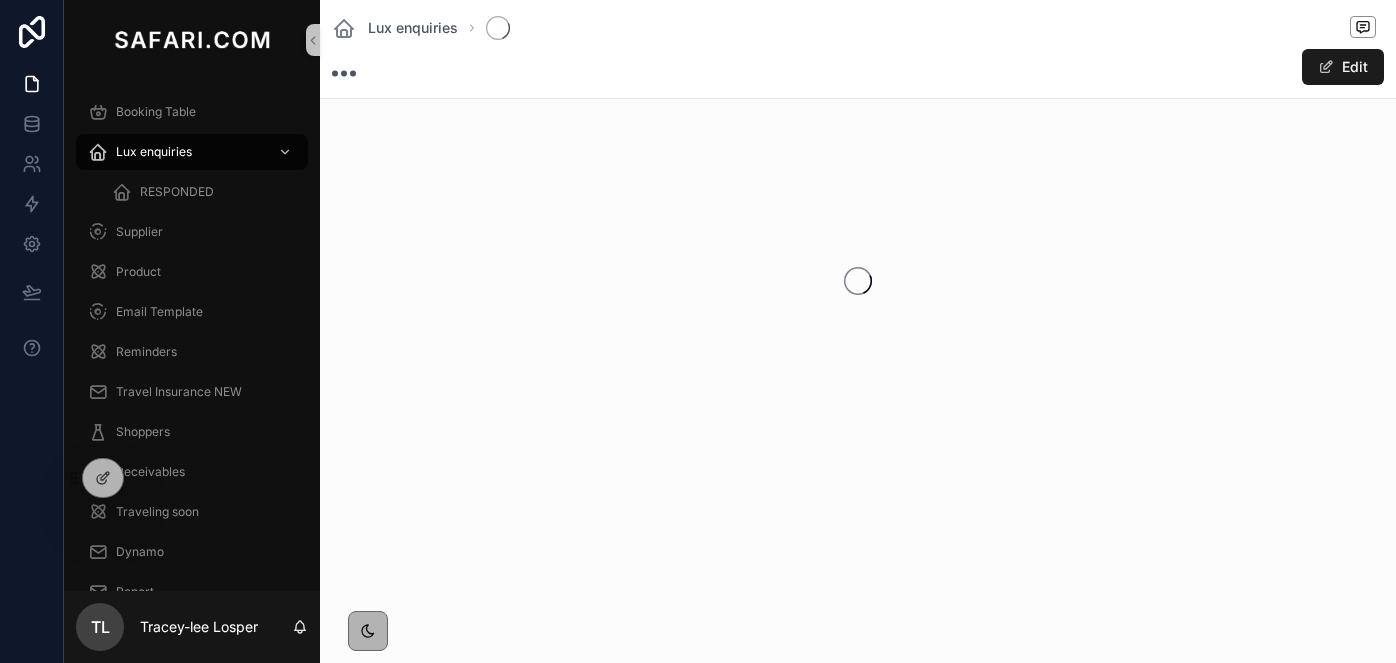 scroll, scrollTop: 0, scrollLeft: 0, axis: both 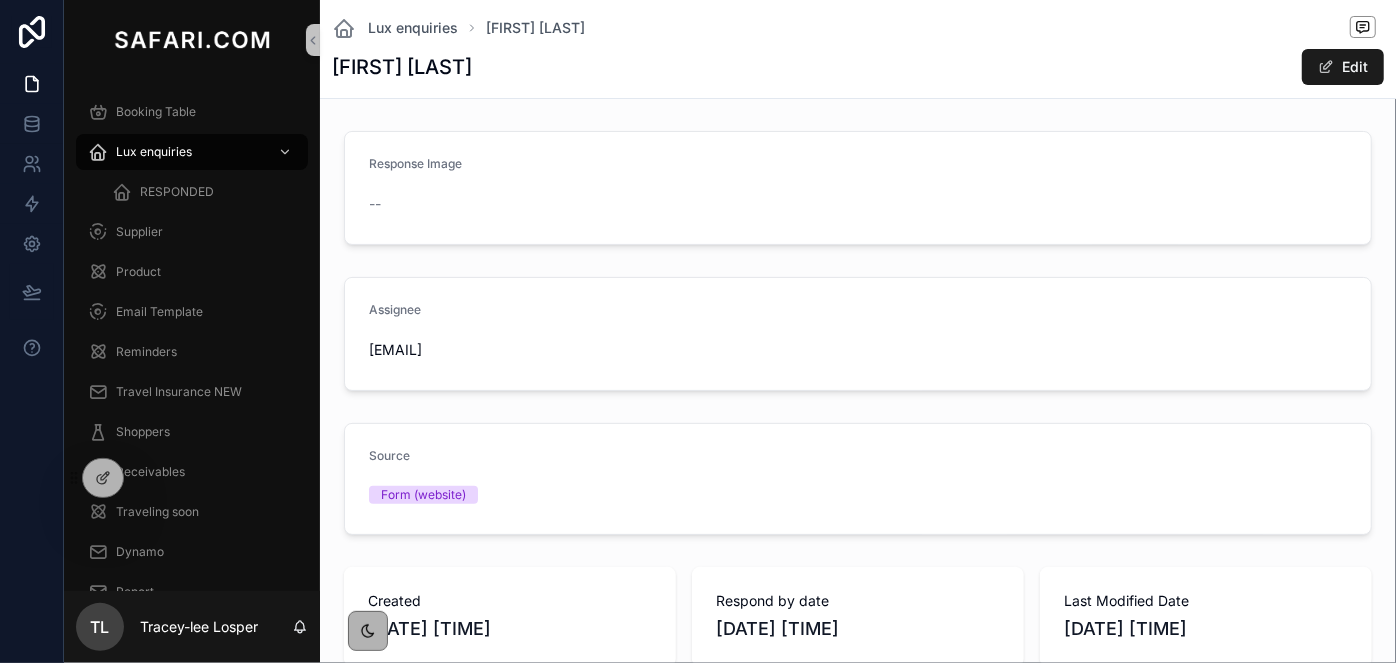 click on "Response Image -- Assignee [EMAIL] Source Form (website) Created [DATE] [TIME] Respond by date [DATE] [TIME] Last Modified Date [DATE] [TIME] Status AWAITING REPLY Assignee [EMAIL] Name [FIRST] [LAST] Form Build your Safari NEW Product Kruger National Park Check-in [DATE] Check-out [DATE] Country Code (Guess) [COUNTRY] Message First time safari?
This is my first safari, keep it simple
Dates are:
Exact
Prefered contact methods:
Telephone
Budget:
Minimum cost possible - approx. $500 per person per day all-incl.
Num adults:
2
Num children:
0
Ages of children:
Specific lodges or activities:
General messages:
We are looking for a lodge with a pool.
Thank you!
Additional services:
Safari.com hats
URL enquiry placed:
https://www.safari.com/thank-you Customer response from first email -- Refresh" at bounding box center [858, 1127] 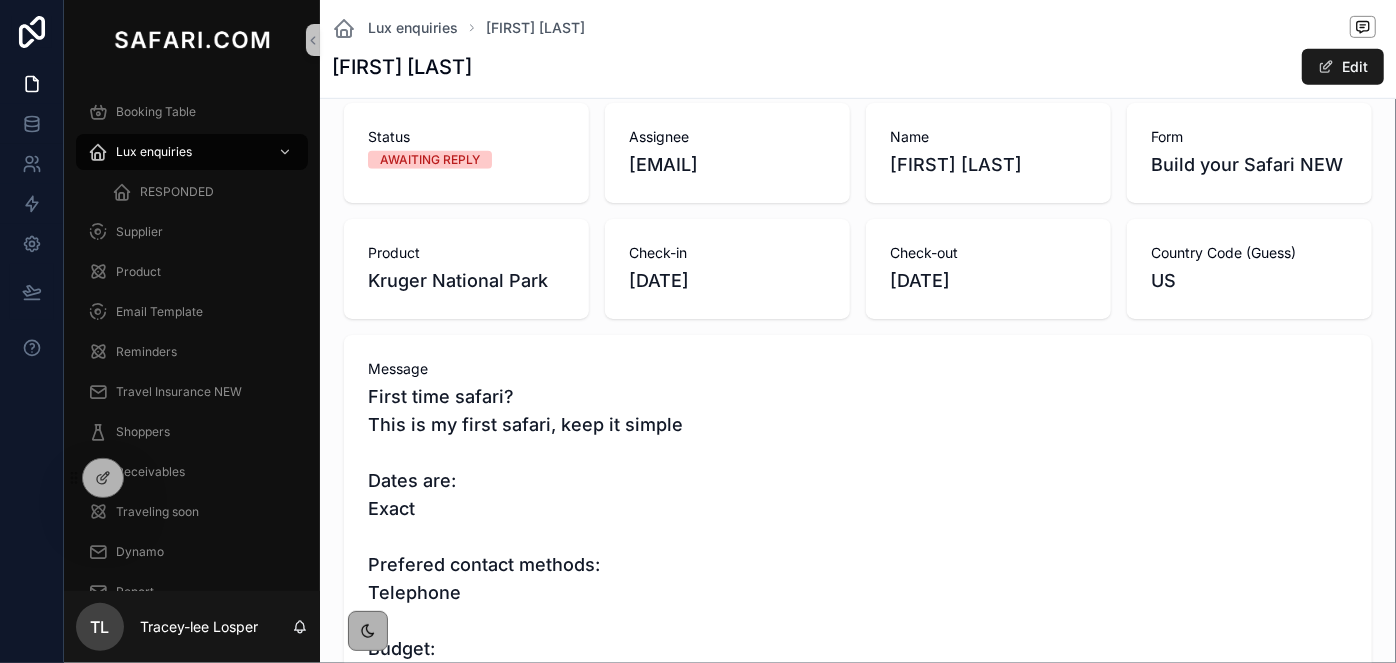 scroll, scrollTop: 1160, scrollLeft: 0, axis: vertical 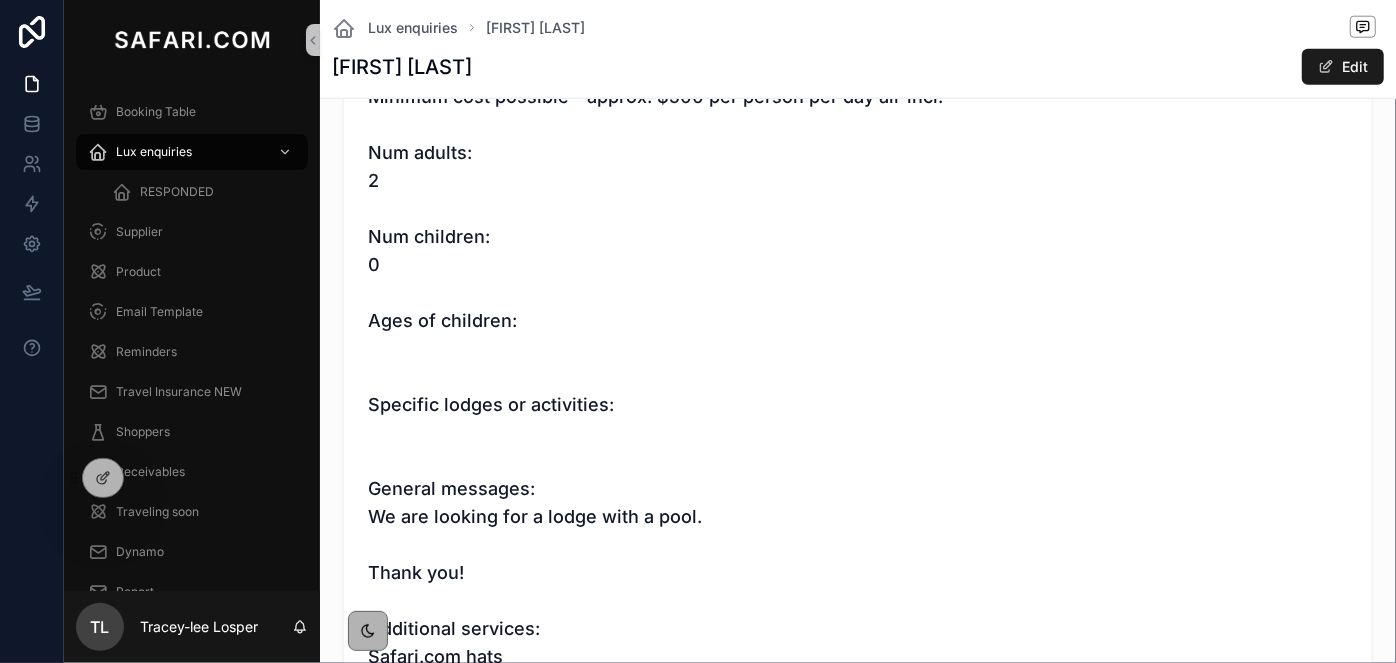click on "Response Image -- Assignee [EMAIL] Source Form (website) Created [DATE] [TIME] Respond by date [DATE] [TIME] Last Modified Date [DATE] [TIME] Status AWAITING REPLY Assignee [EMAIL] Name [FIRST] [LAST] Form Build your Safari NEW Product Kruger National Park Check-in [DATE] Check-out [DATE] Country Code (Guess) [COUNTRY] Message First time safari?
This is my first safari, keep it simple
Dates are:
Exact
Prefered contact methods:
Telephone
Budget:
Minimum cost possible - approx. $500 per person per day all-incl.
Num adults:
2
Num children:
0
Ages of children:
Specific lodges or activities:
General messages:
We are looking for a lodge with a pool.
Thank you!
Additional services:
Safari.com hats
URL enquiry placed:
https://www.safari.com/thank-you Customer response from first email -- Refresh" at bounding box center [858, -33] 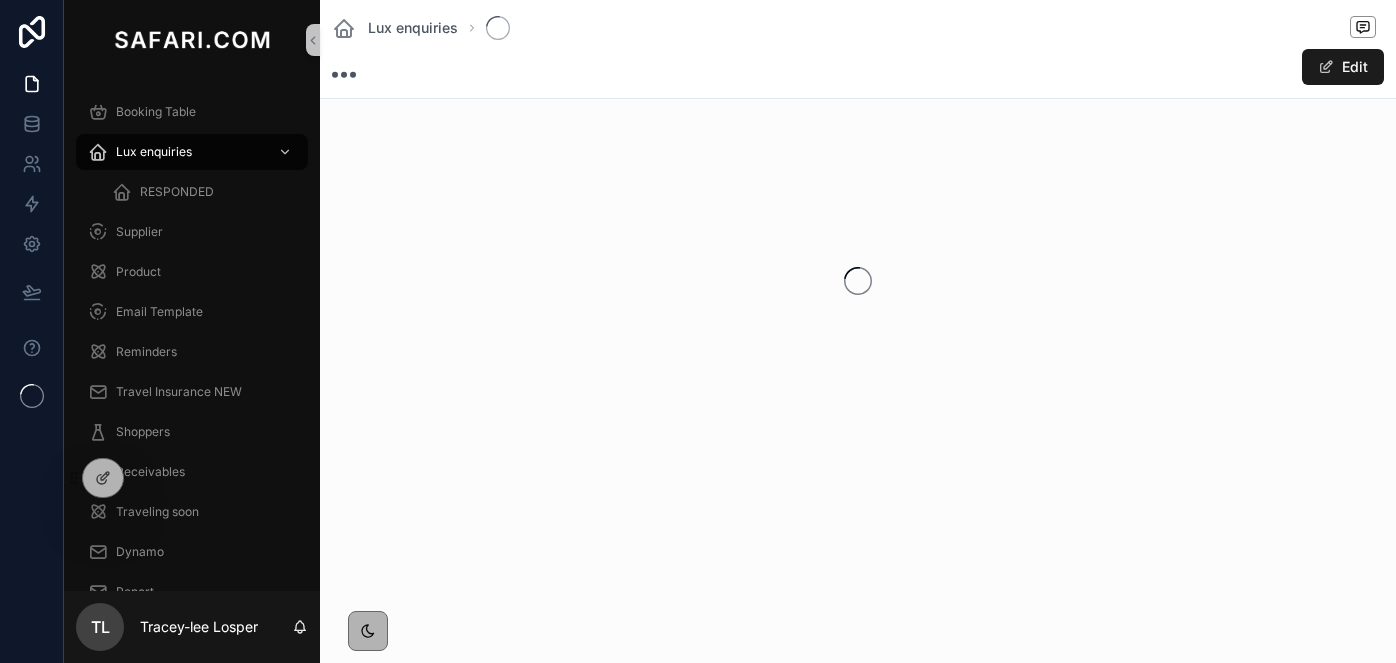 scroll, scrollTop: 0, scrollLeft: 0, axis: both 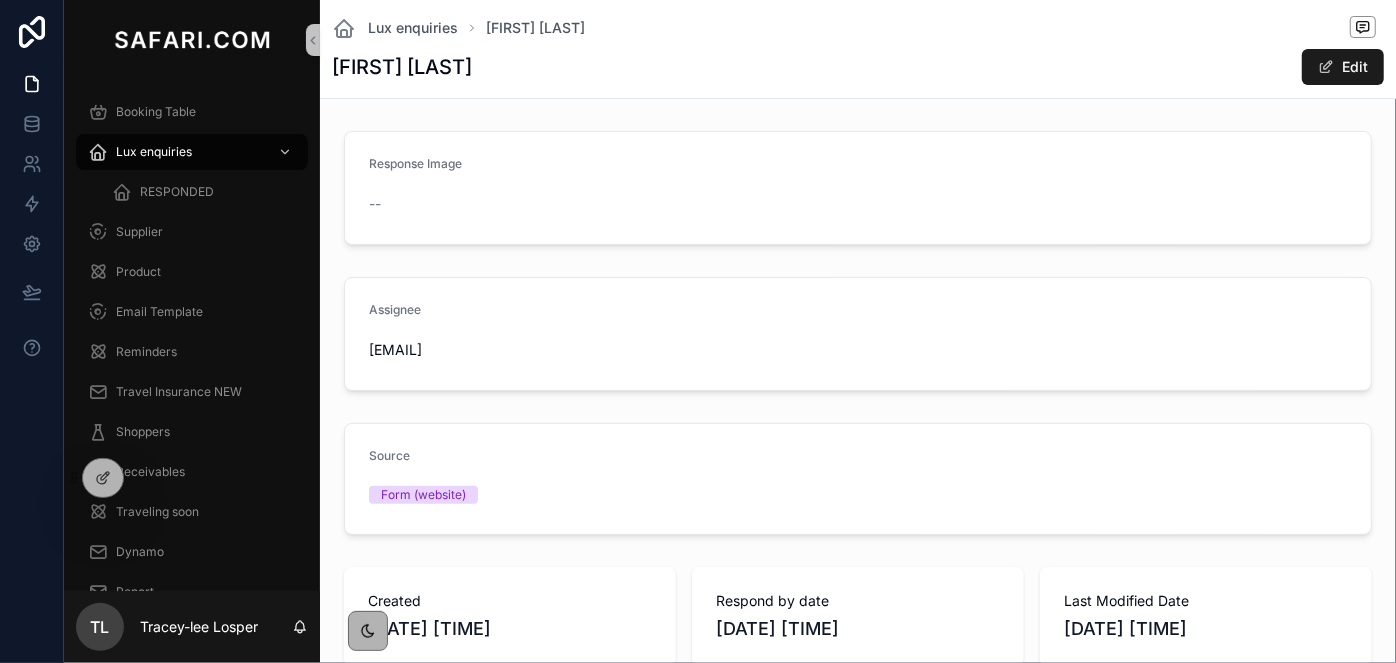 click on "[FIRST] [LAST]" at bounding box center [402, 67] 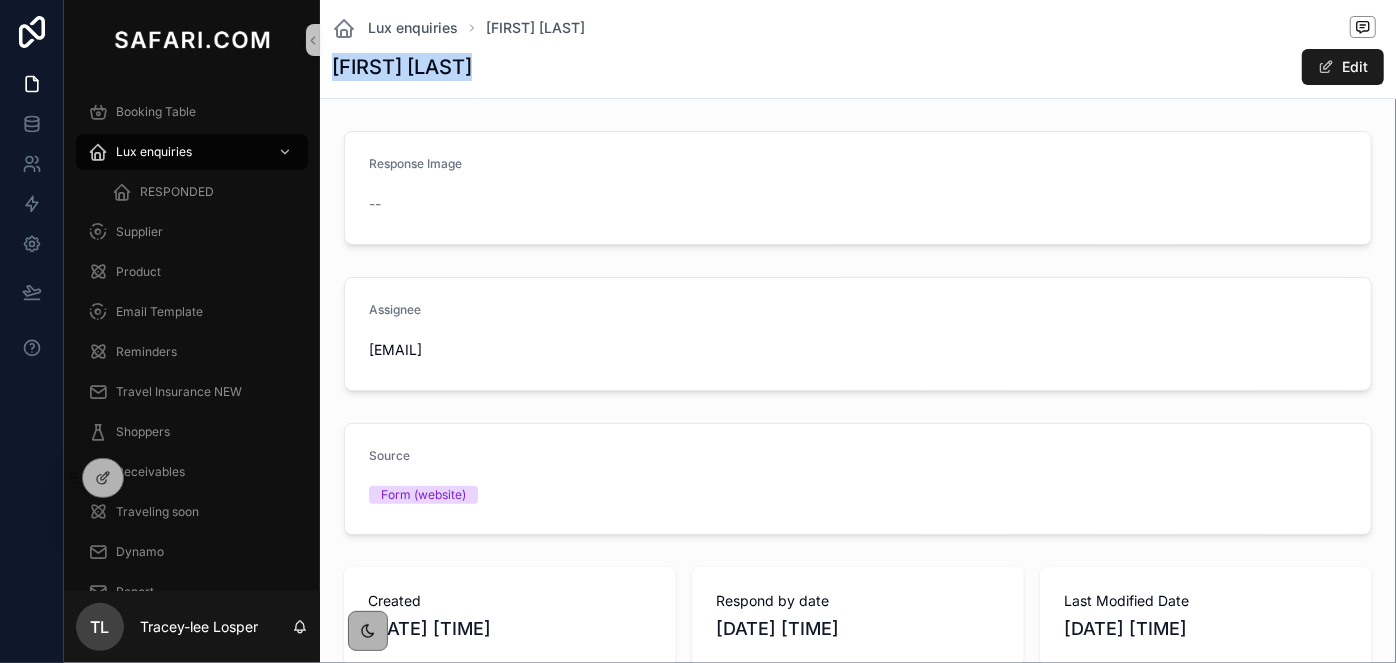 click on "[FIRST] [LAST]" at bounding box center [402, 67] 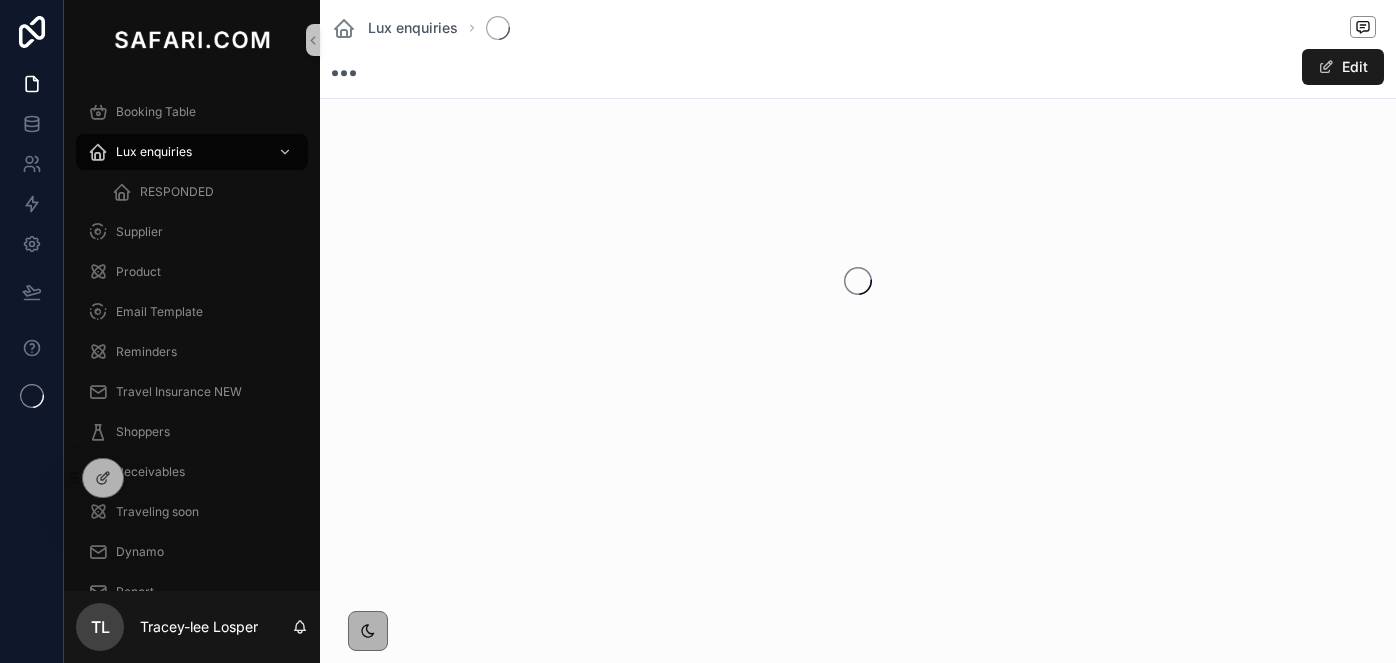scroll, scrollTop: 0, scrollLeft: 0, axis: both 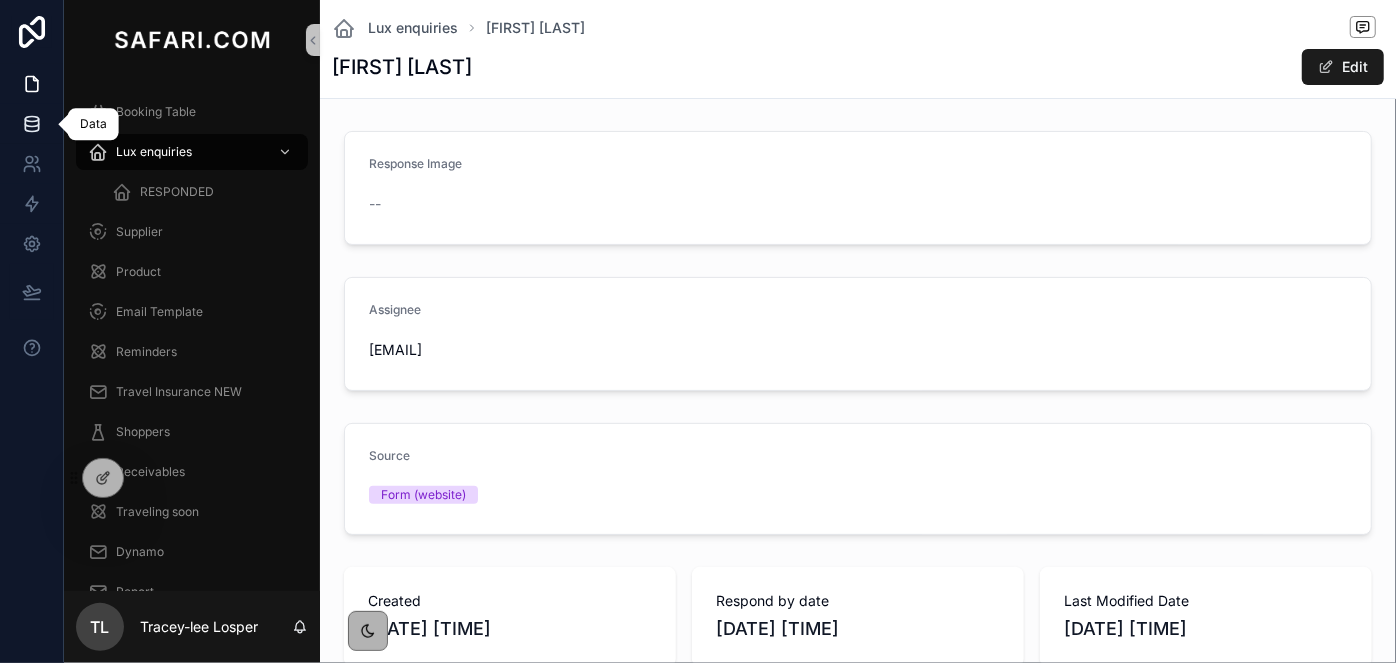 click 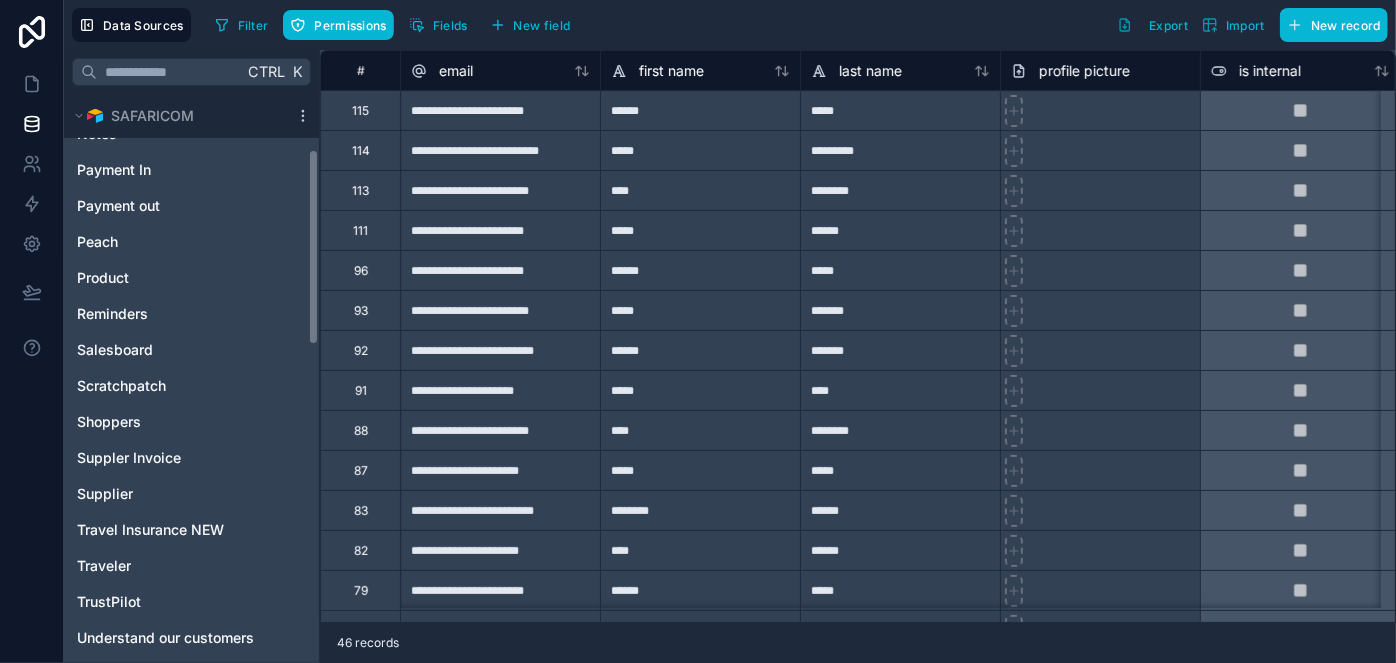 click on "Affiliates Booking Booking Option Call Log Consultant enquiries Currencies Email Email Template Flight IM Attribution Itinerary Mailer List Notes Payment In Payment out Peach Product Reminders Salesboard Scratchpatch Shoppers Suppler Invoice Supplier Travel Insurance NEW Traveler TrustPilot Understand our customers Users" at bounding box center (191, 184) 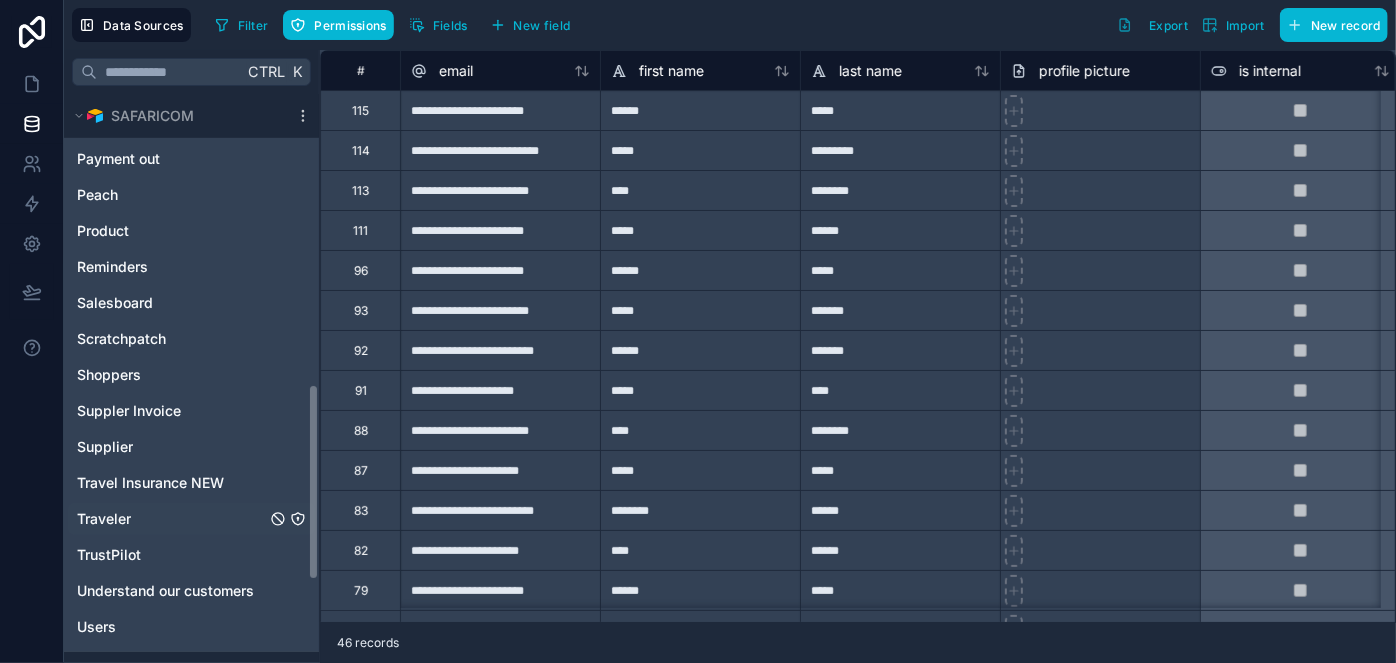 scroll, scrollTop: 1077, scrollLeft: 0, axis: vertical 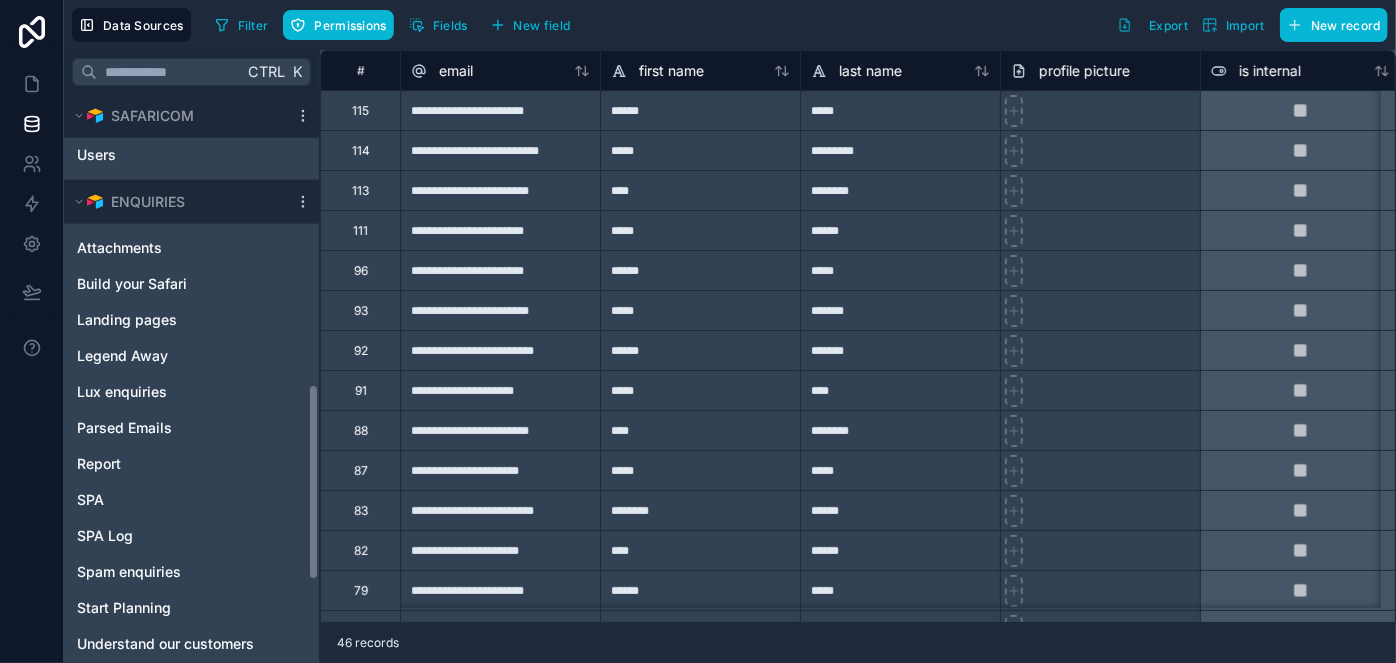 click on "Noloco tables User SAFARICOM Affiliates Booking Booking Option Call Log Consultant enquiries Currencies Email Email Template Flight IM Attribution Itinerary Mailer List Notes Payment In Payment out Peach Product Reminders Salesboard Scratchpatch Shoppers Suppler Invoice Supplier Travel Insurance NEW Traveler TrustPilot Understand our customers Users ENQUIRIES Attachments Build your Safari Landing pages Legend Away Lux enquiries Parsed Emails Report SPA SPA Log Spam enquiries Start Planning Understand our customers" at bounding box center [191, -155] 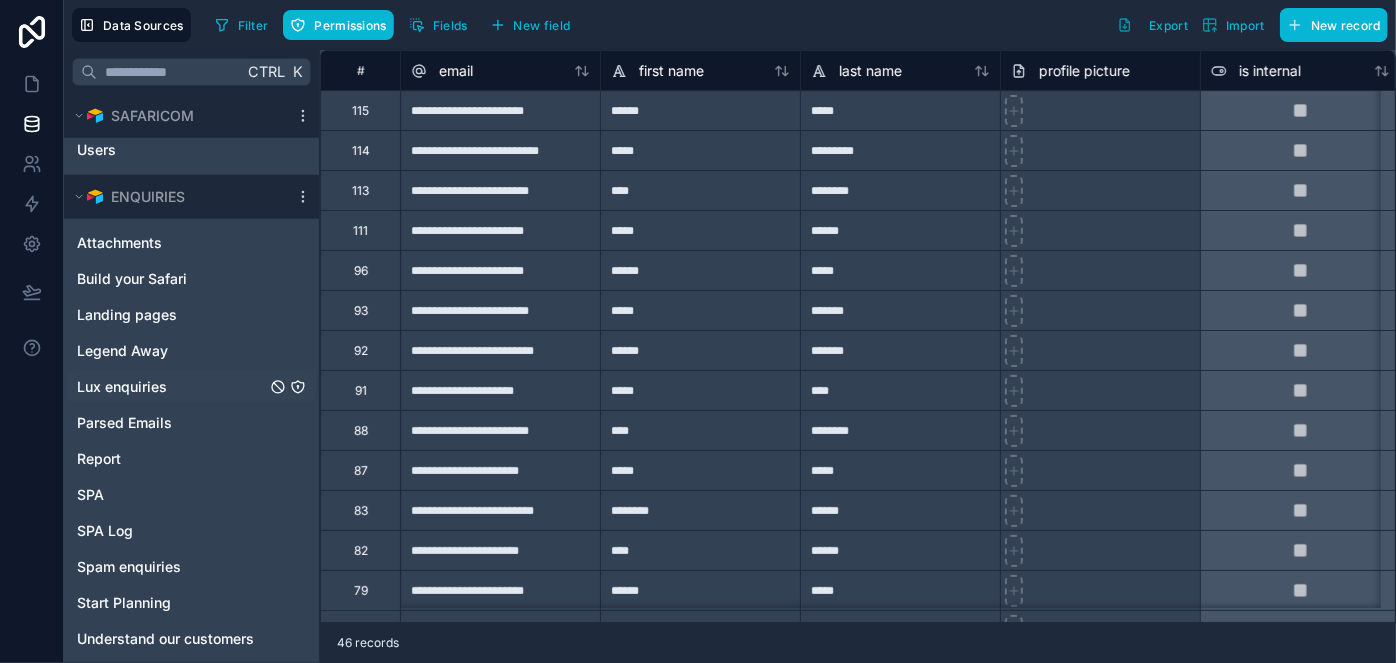 click on "Lux enquiries" at bounding box center [122, 387] 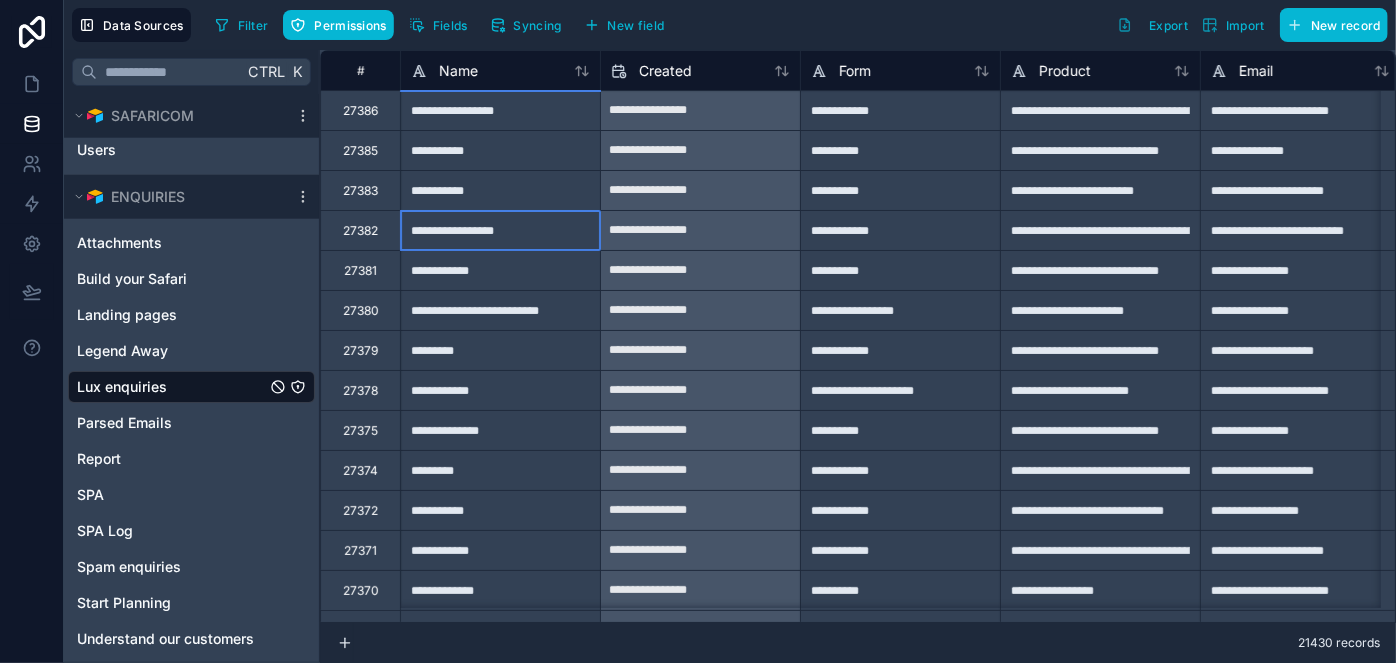 click on "**********" at bounding box center (500, 230) 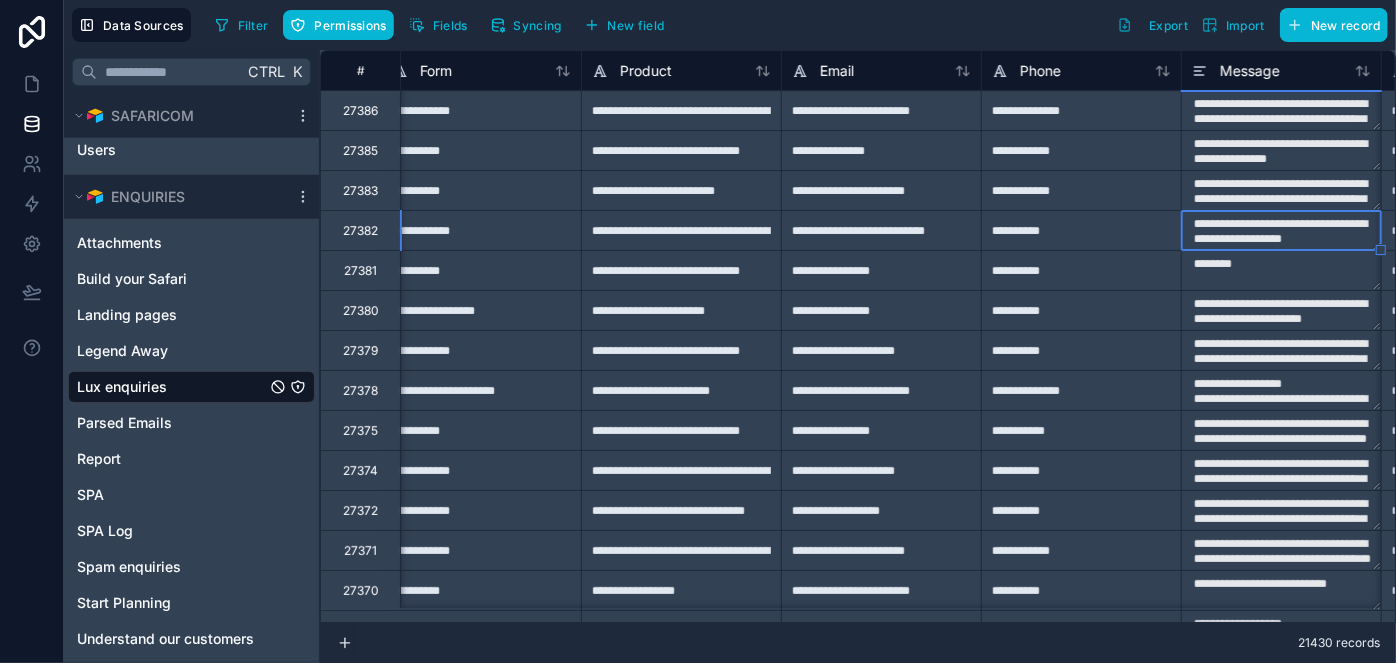 type on "**********" 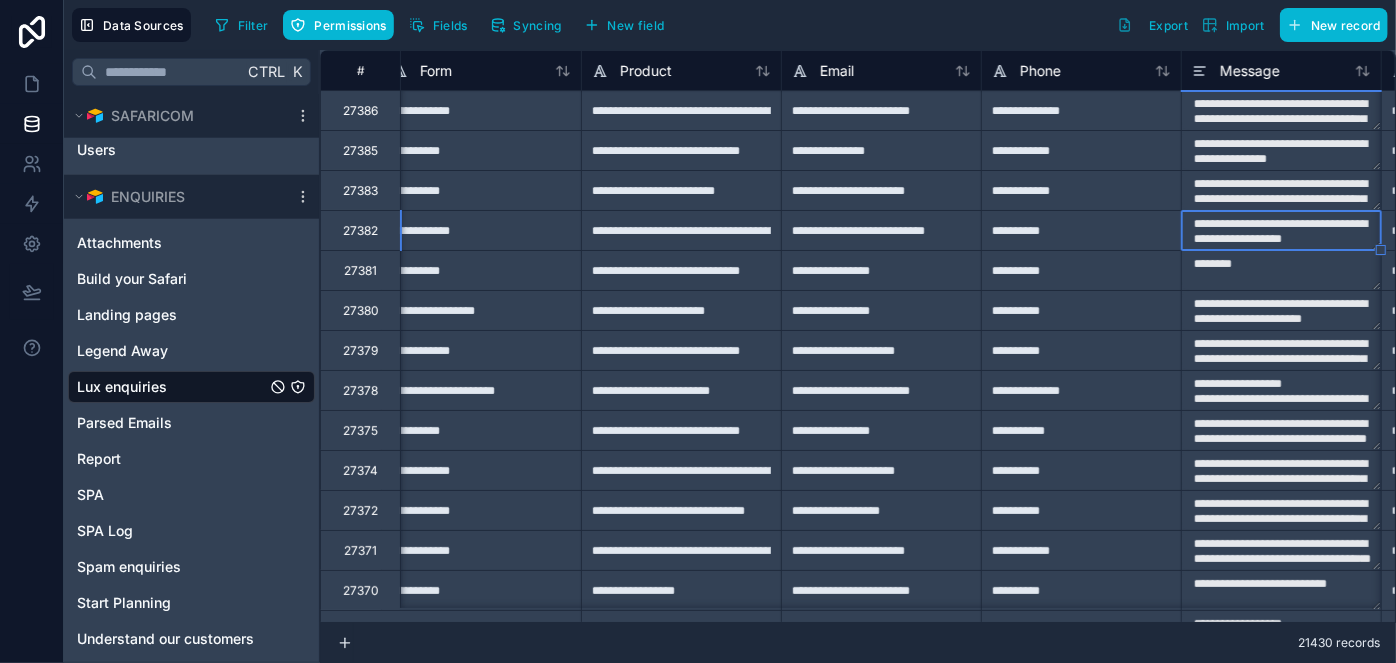 type on "**********" 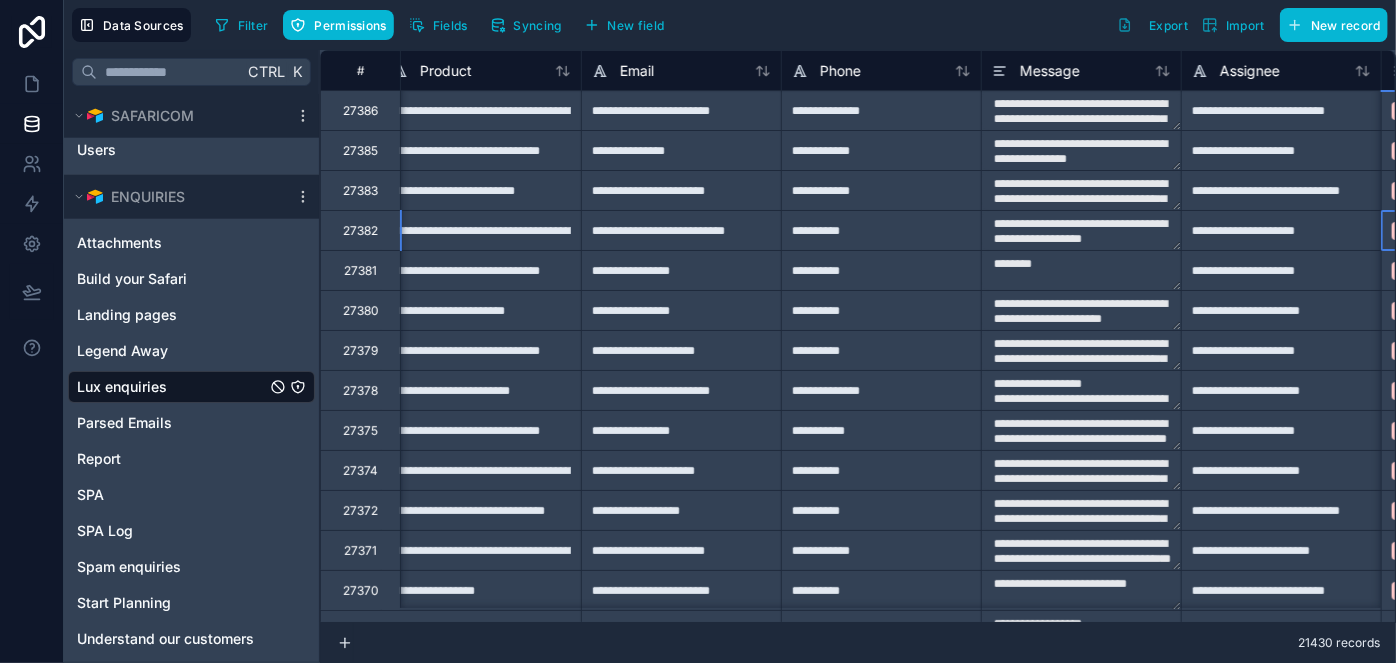 scroll, scrollTop: 0, scrollLeft: 819, axis: horizontal 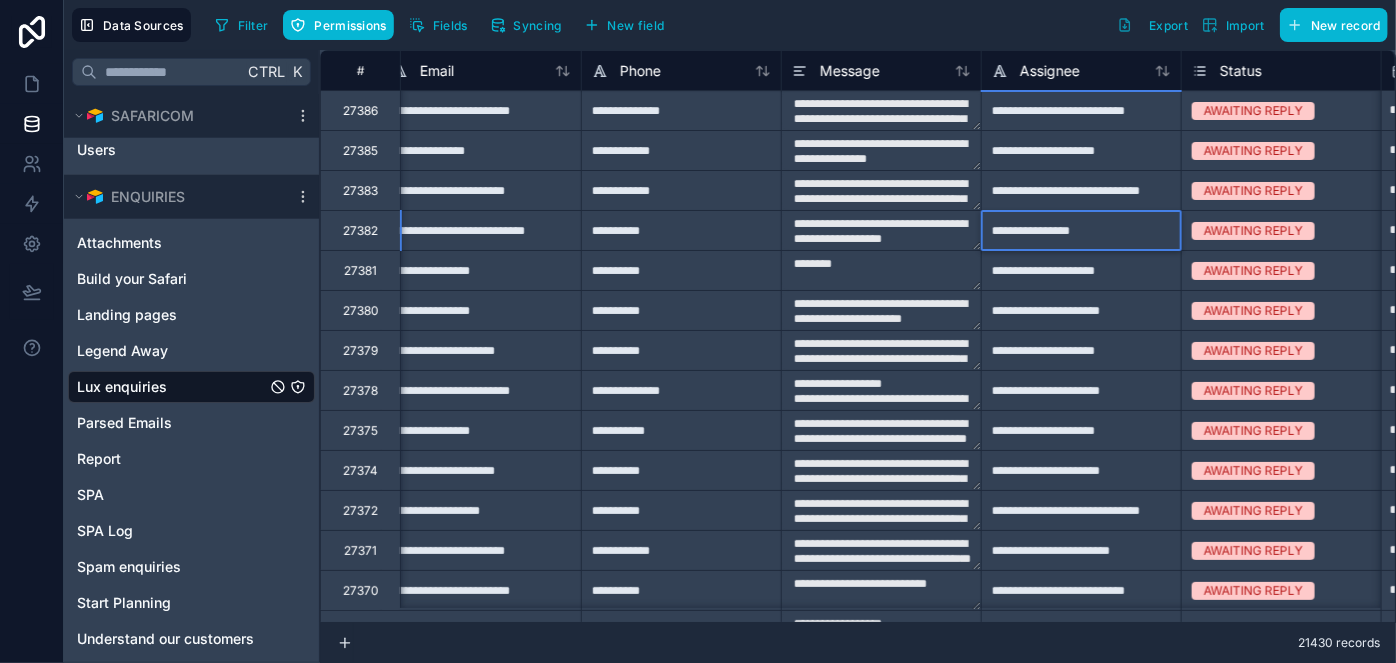 type on "**********" 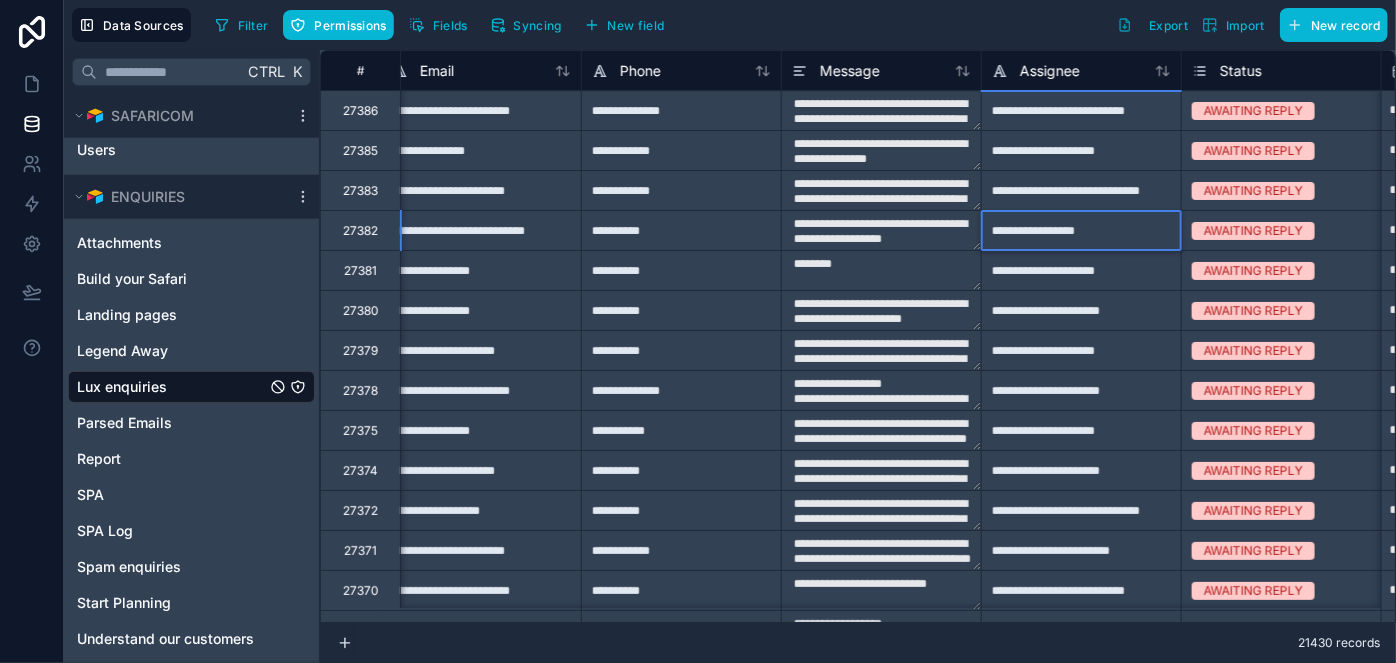 type on "**********" 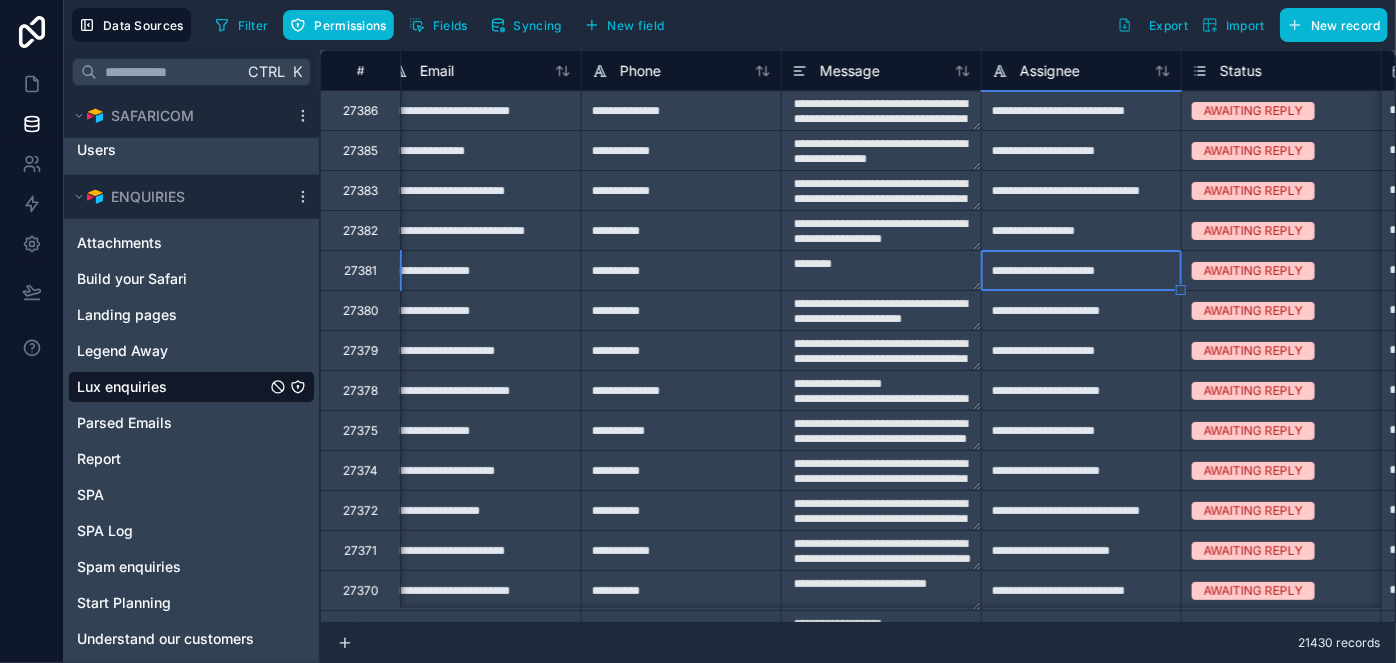 type on "**********" 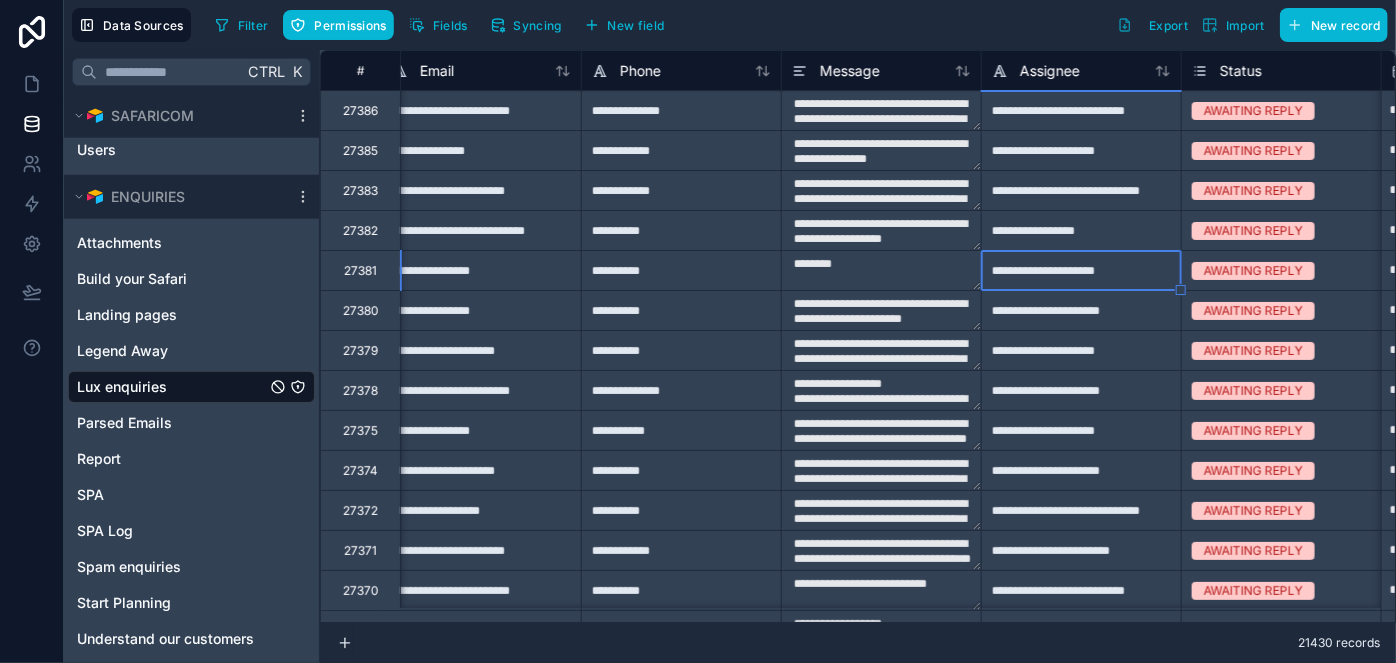 type on "**********" 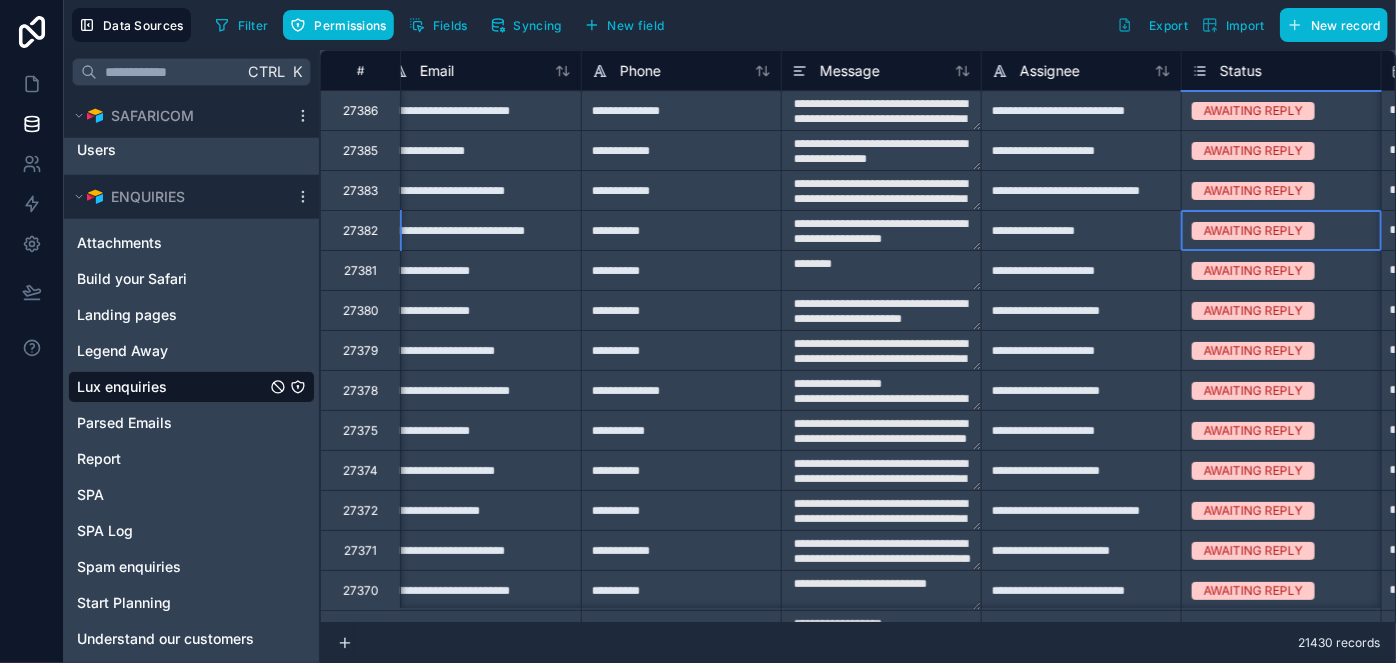 click on "AWAITING REPLY" at bounding box center (1253, 231) 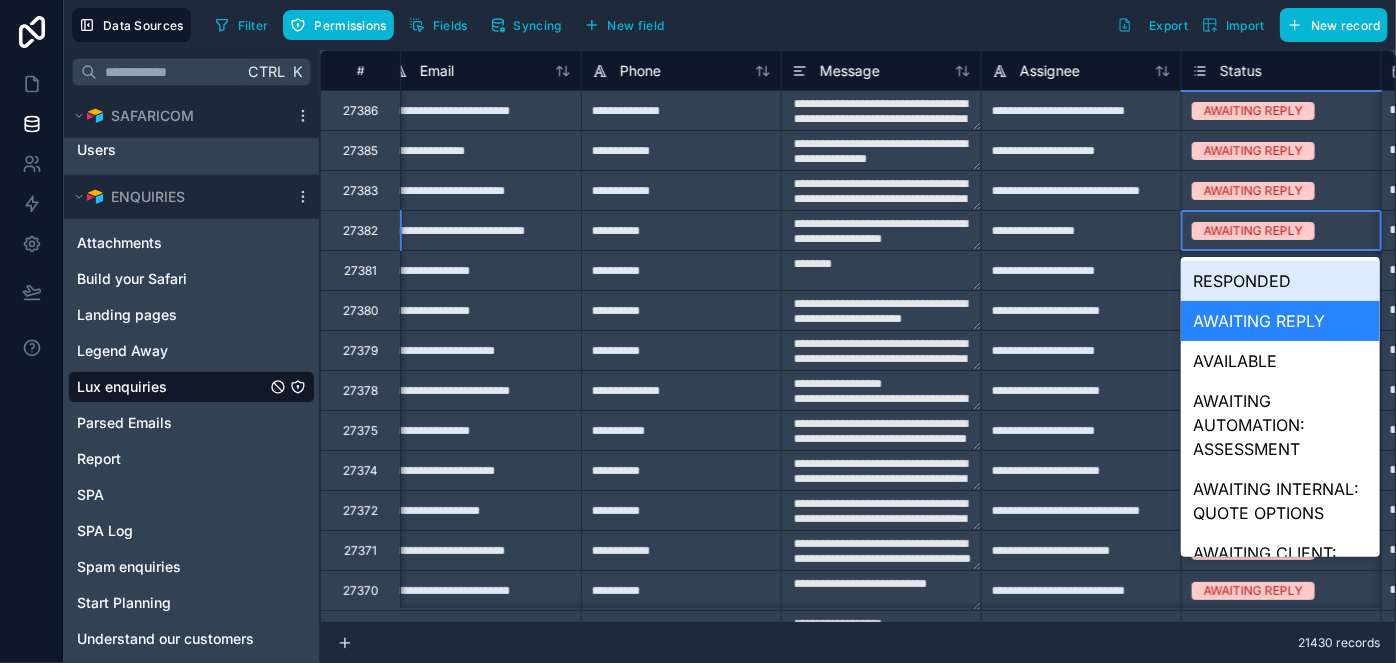 click on "AWAITING REPLY" at bounding box center [1253, 231] 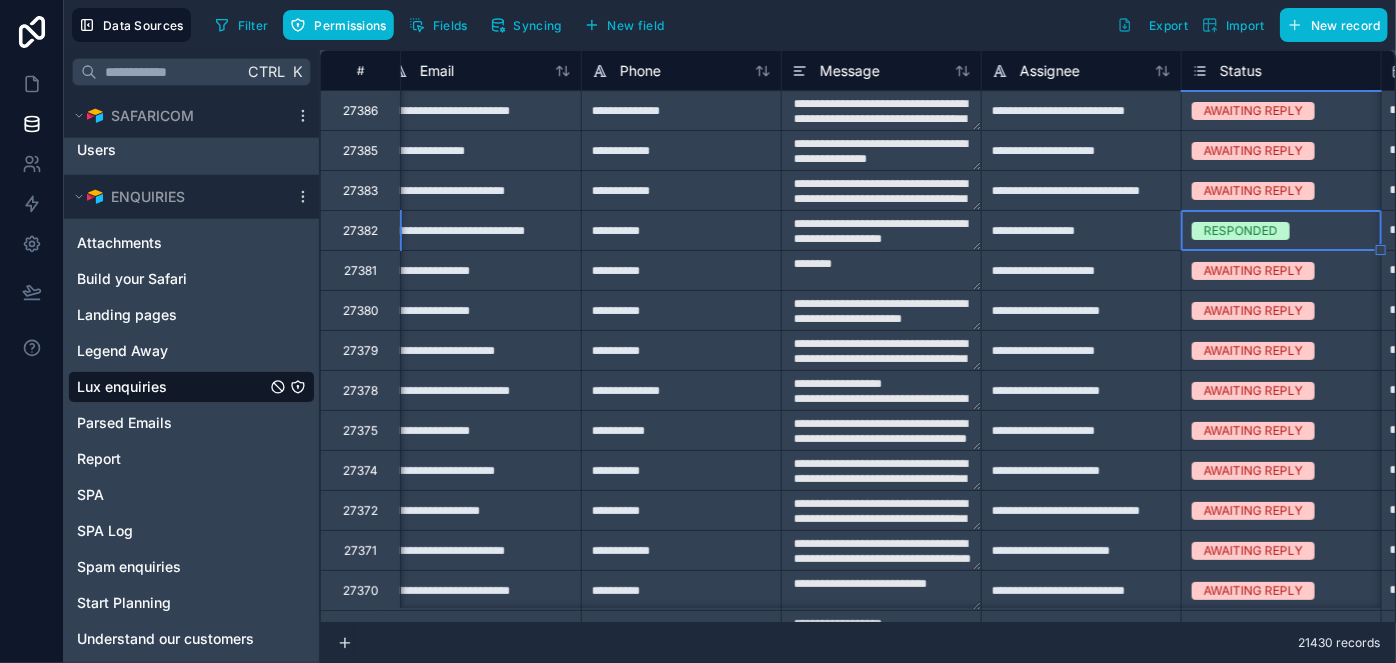 type on "**********" 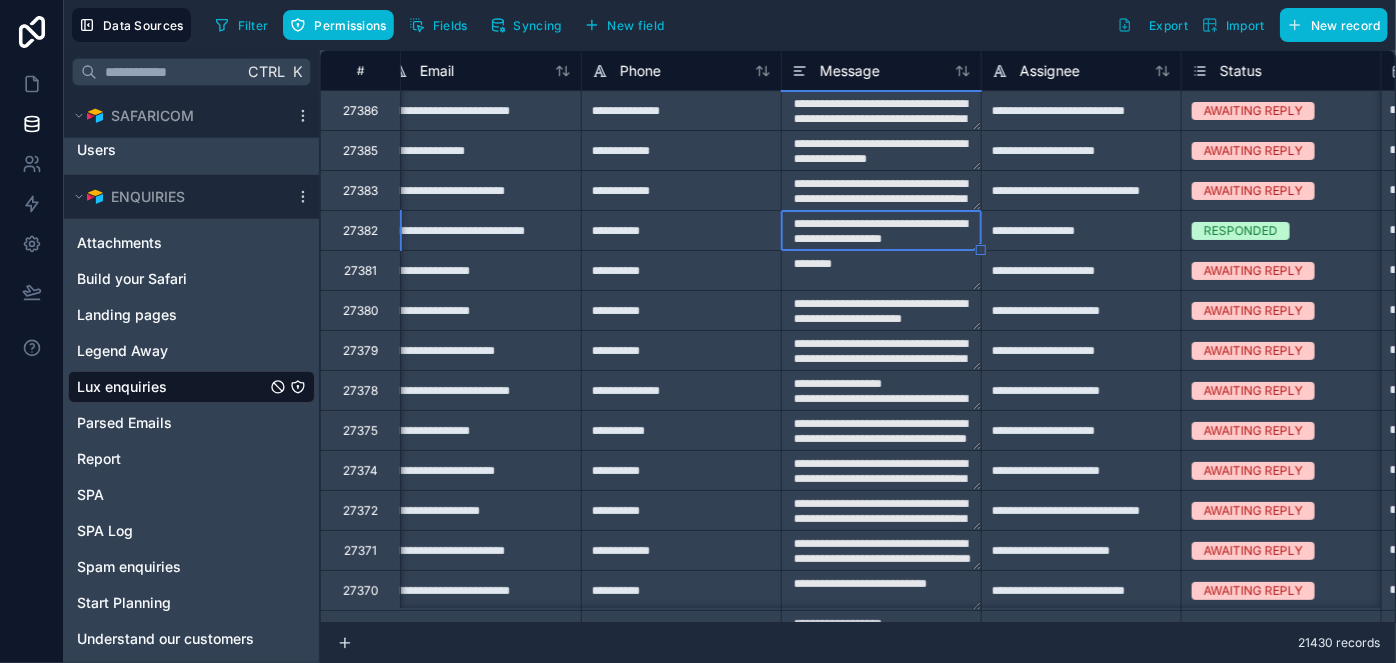 scroll, scrollTop: 0, scrollLeft: 0, axis: both 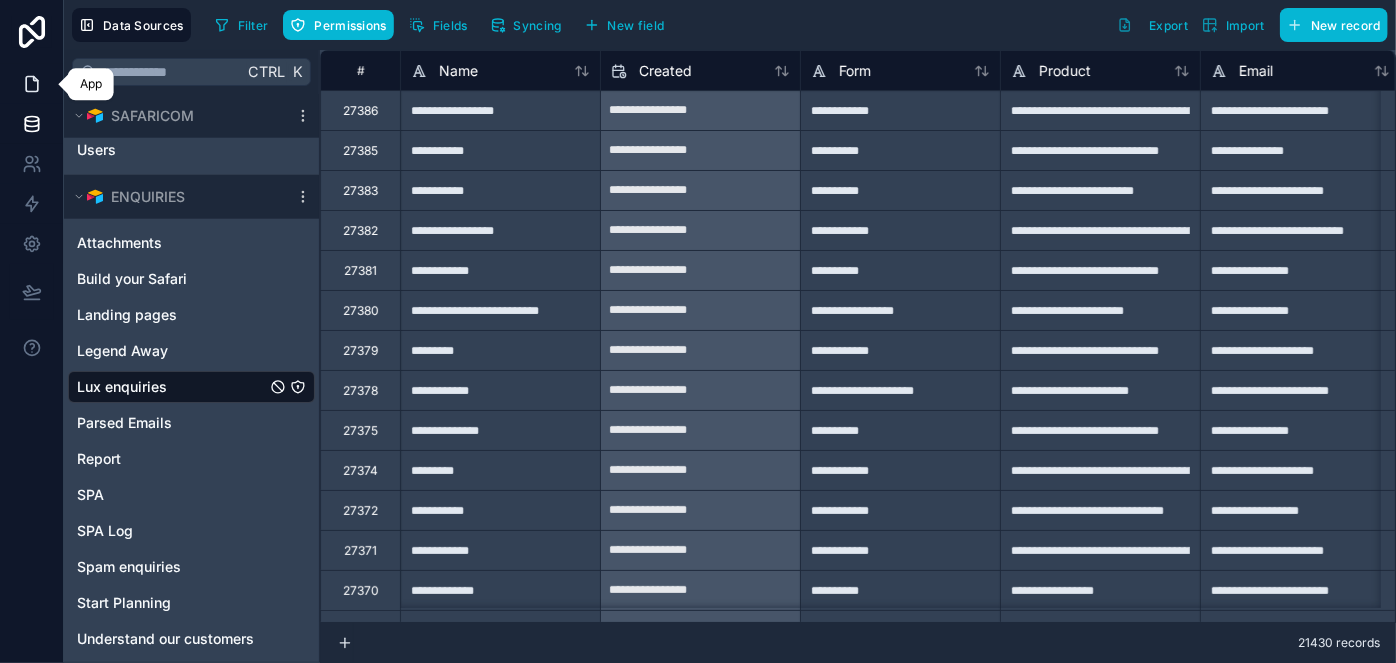 click 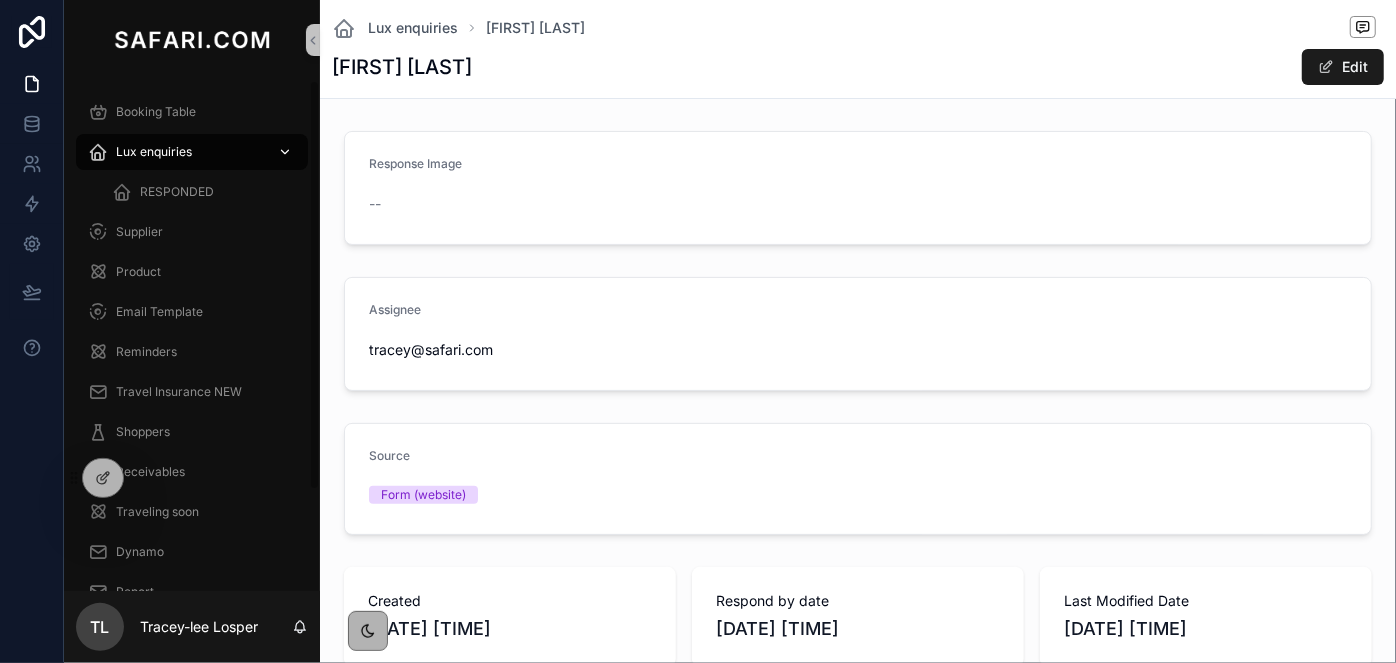 click on "Lux enquiries" at bounding box center (192, 152) 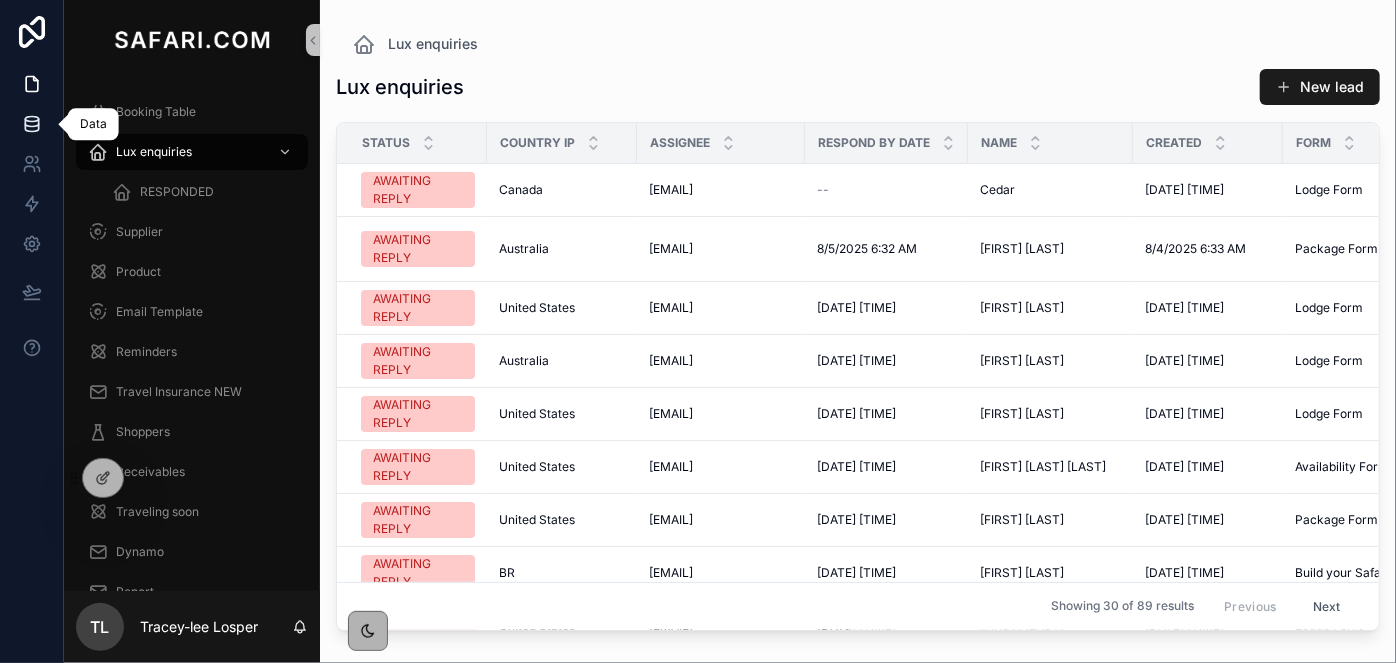 click at bounding box center (31, 124) 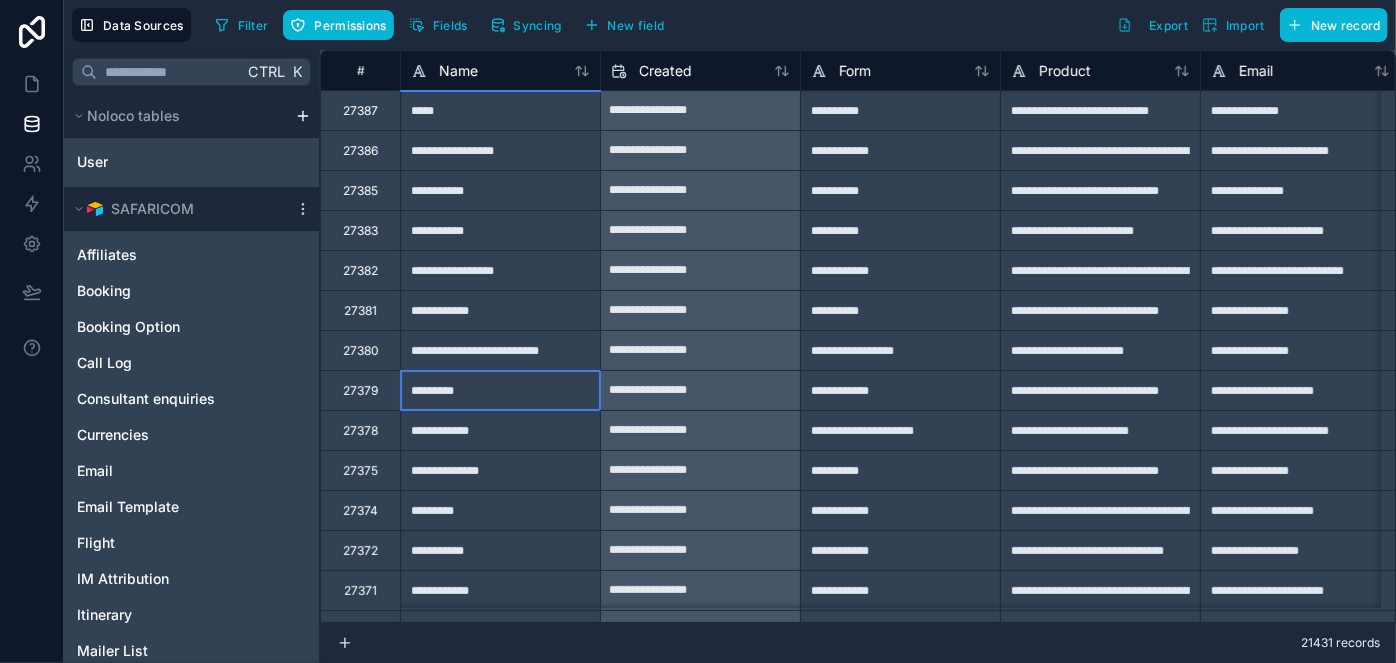 click on "*********" at bounding box center [500, 390] 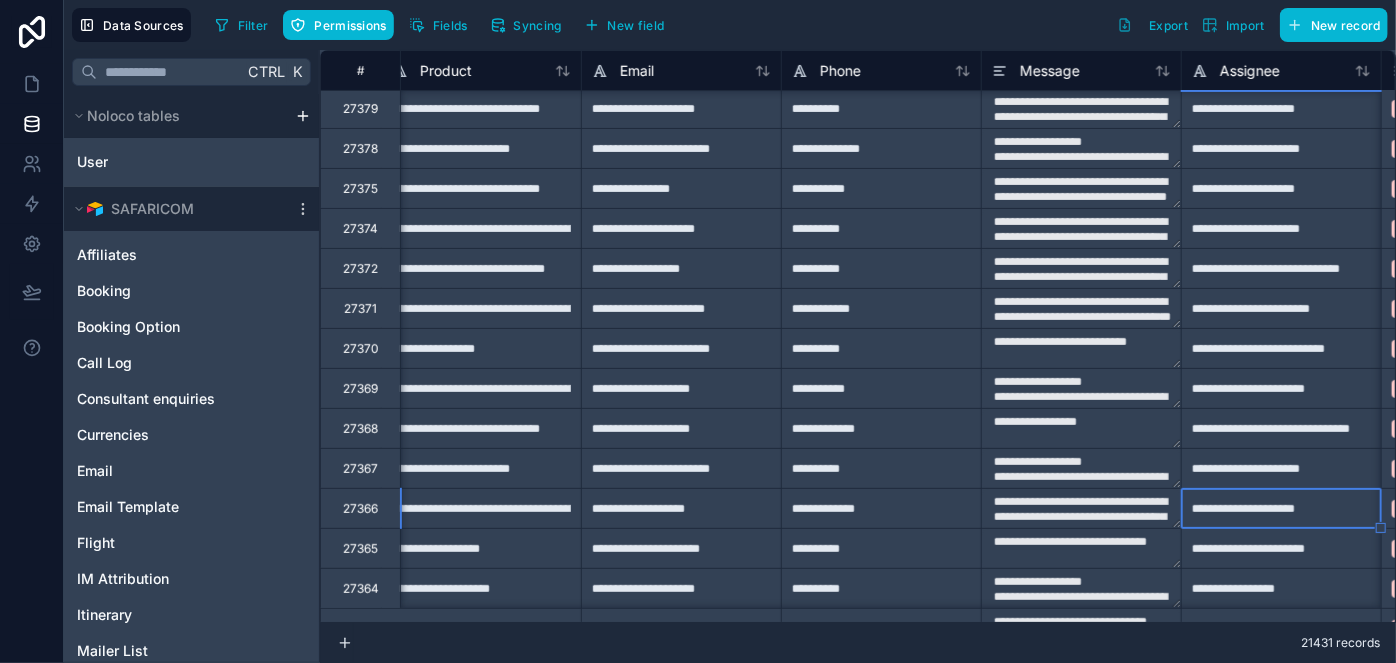 scroll, scrollTop: 282, scrollLeft: 819, axis: both 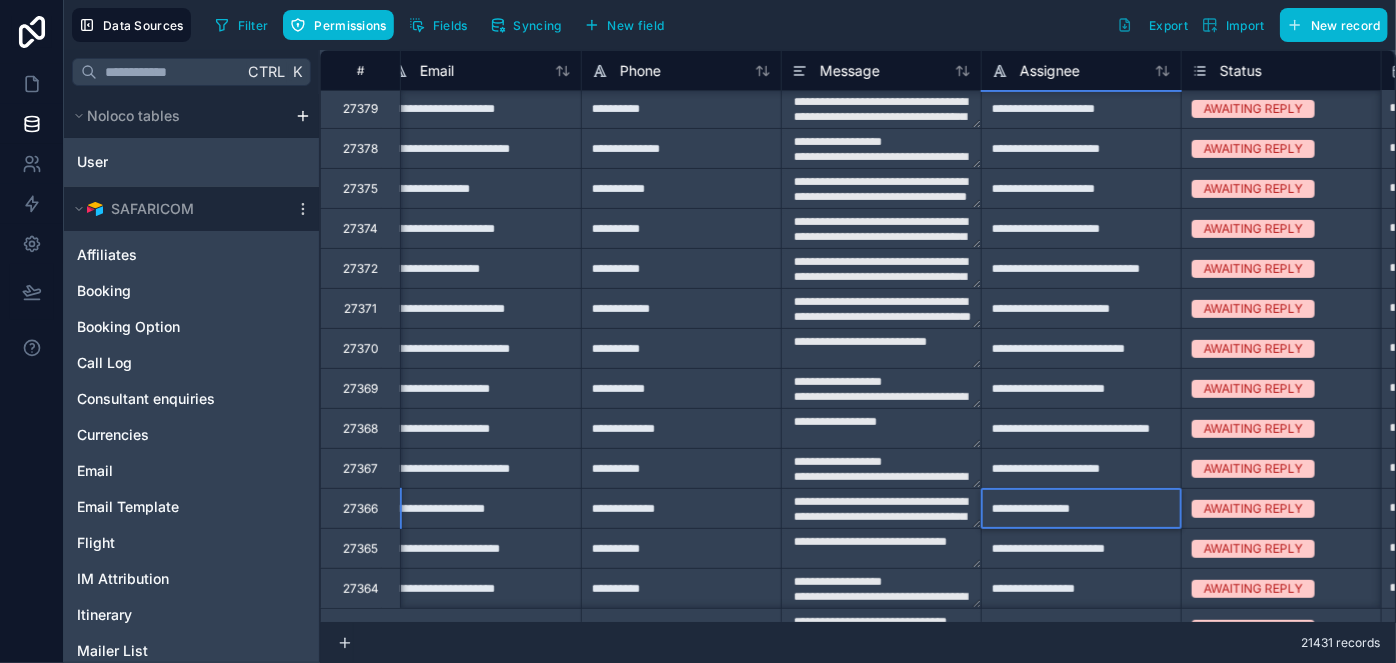 type on "**********" 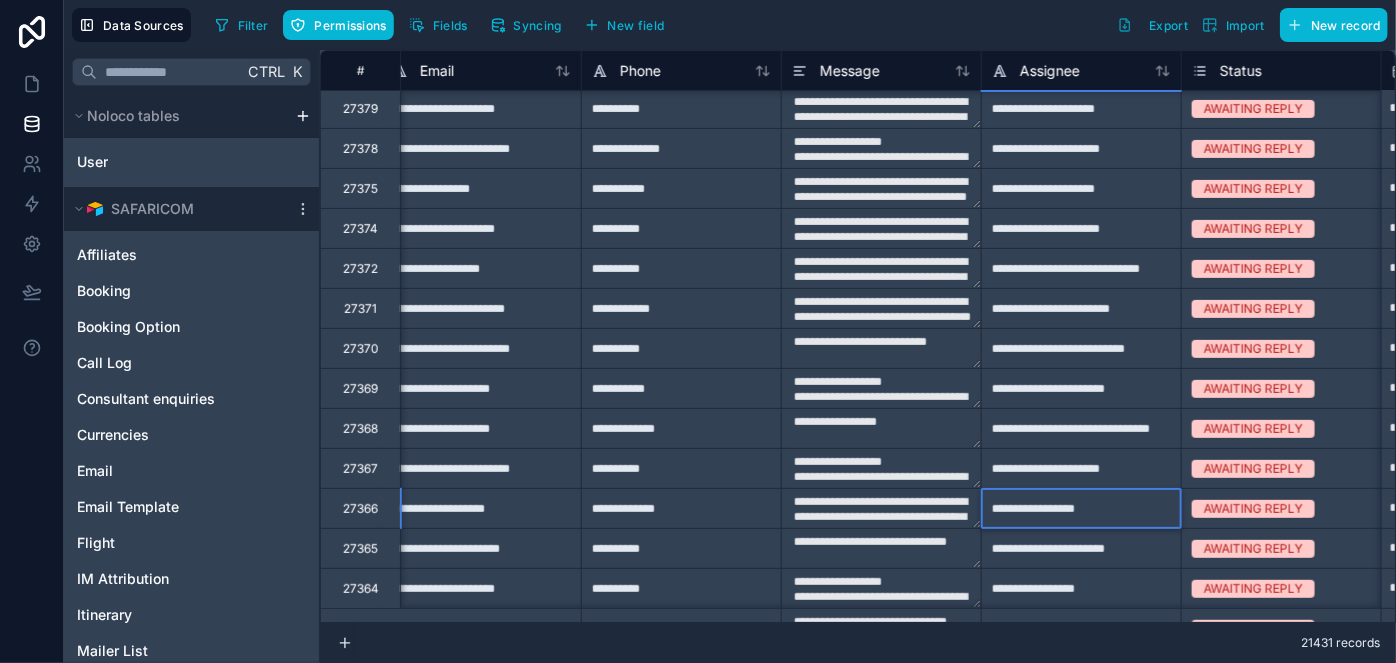 click on "AWAITING REPLY" at bounding box center (1253, 509) 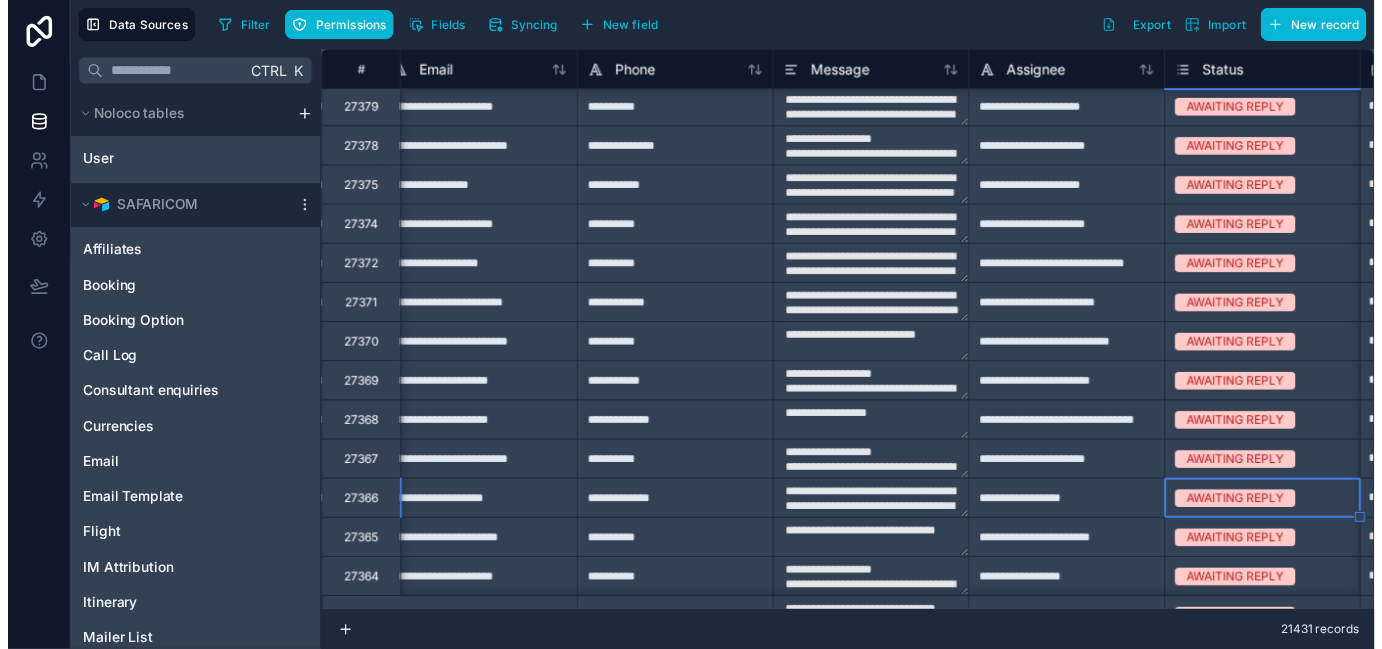 scroll, scrollTop: 179, scrollLeft: 0, axis: vertical 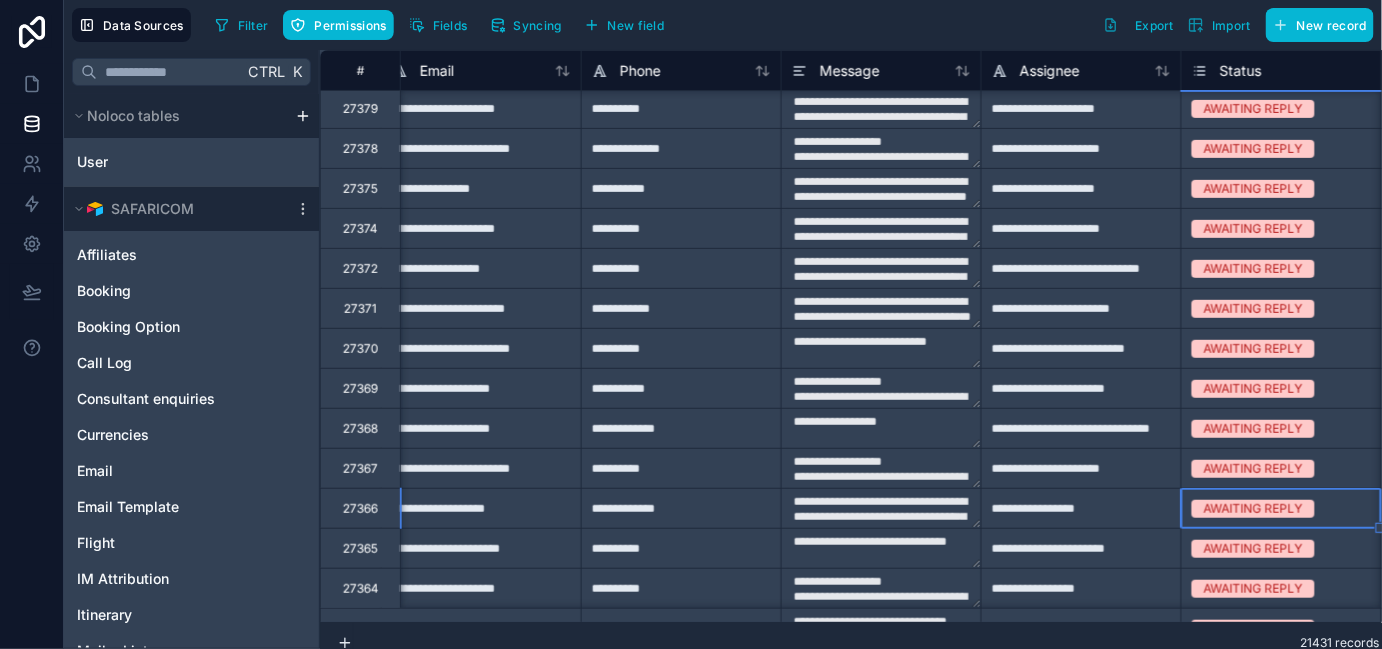 click on "**********" at bounding box center (691, 324) 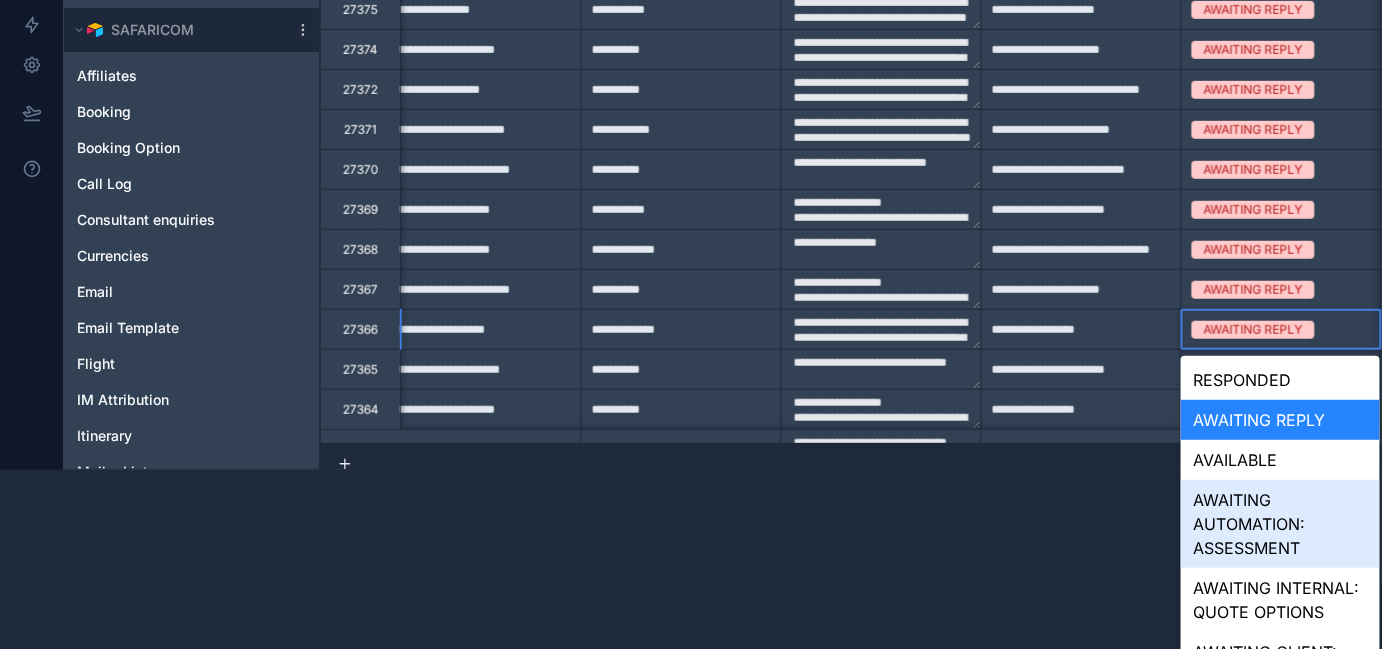 type on "**********" 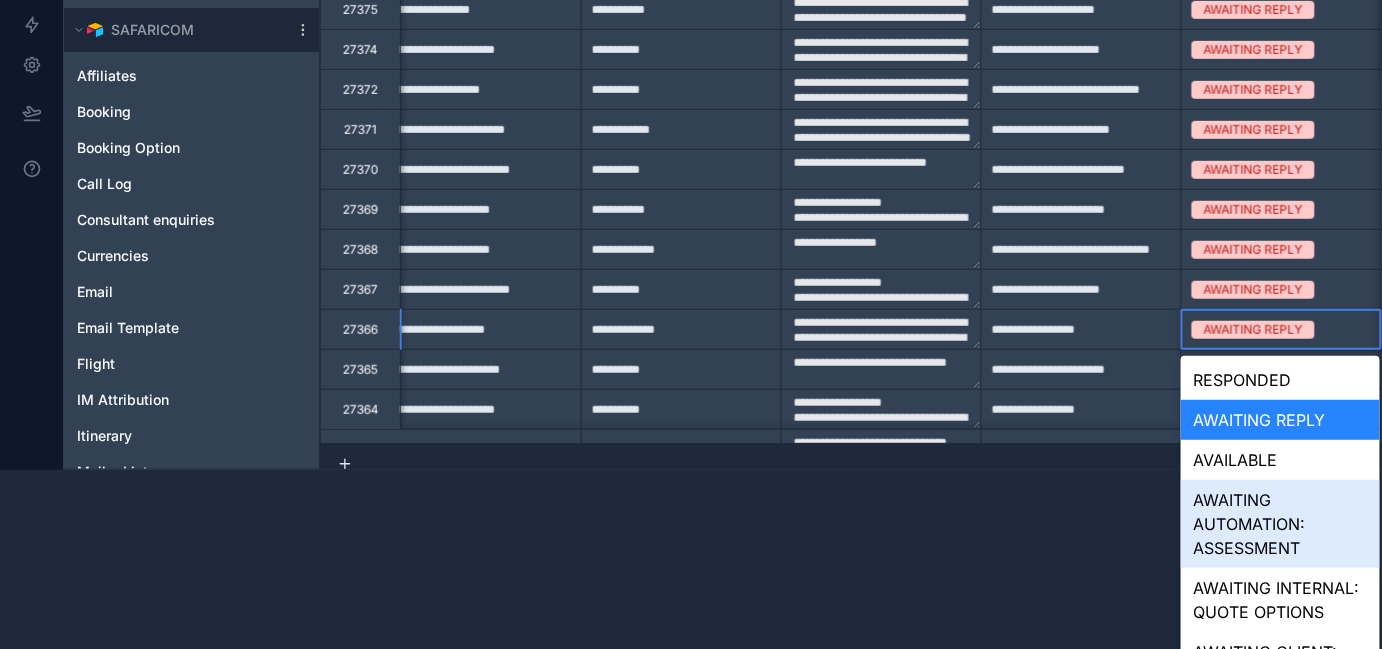 type on "**********" 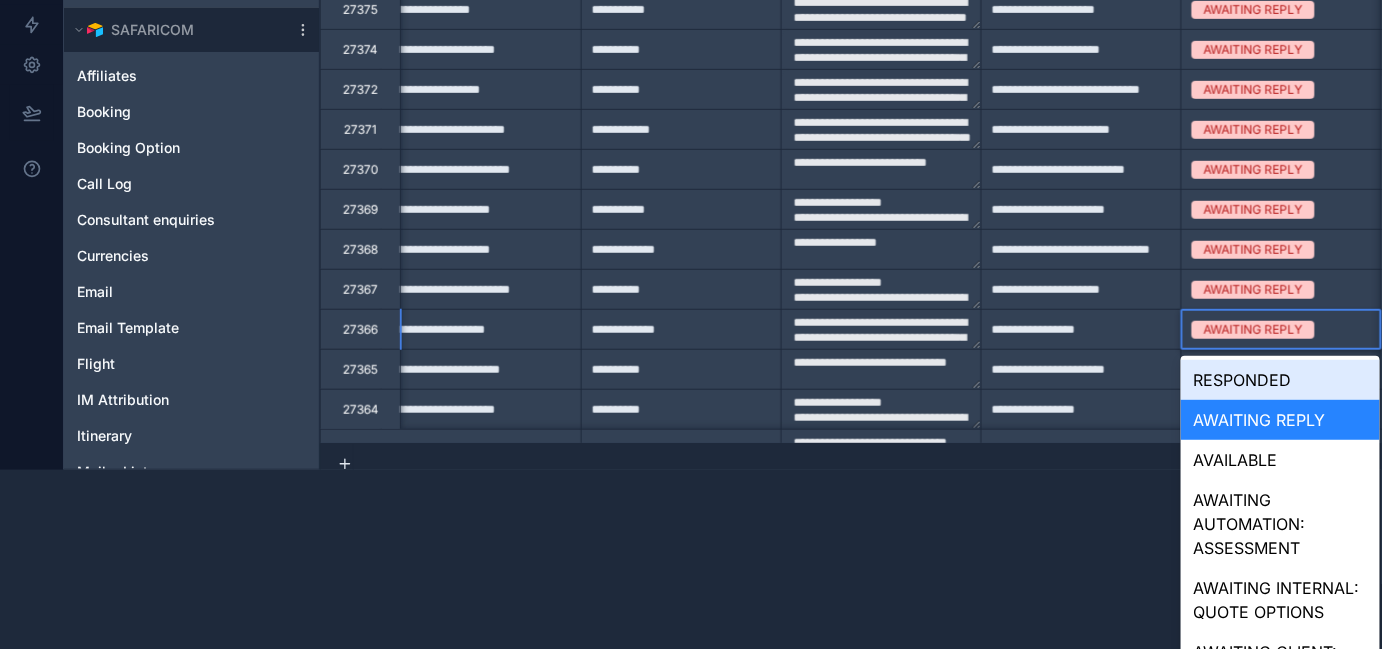click on "RESPONDED" at bounding box center [1280, 380] 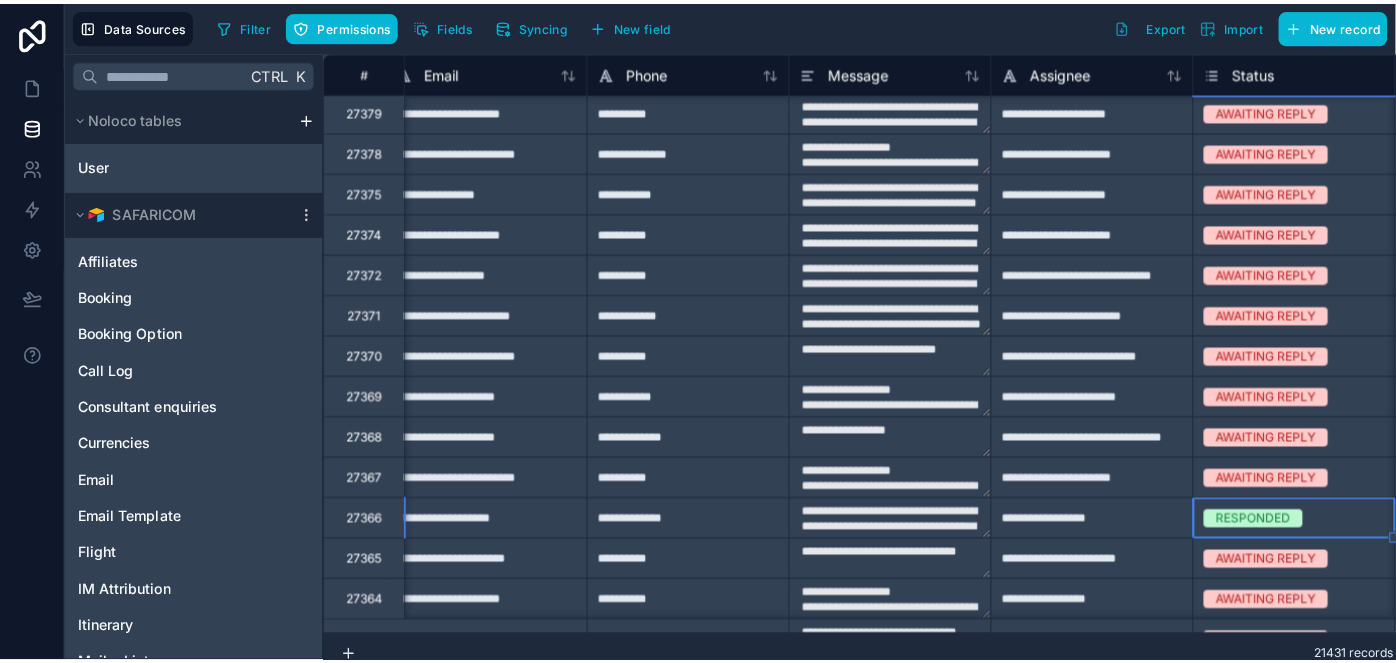 scroll, scrollTop: 0, scrollLeft: 0, axis: both 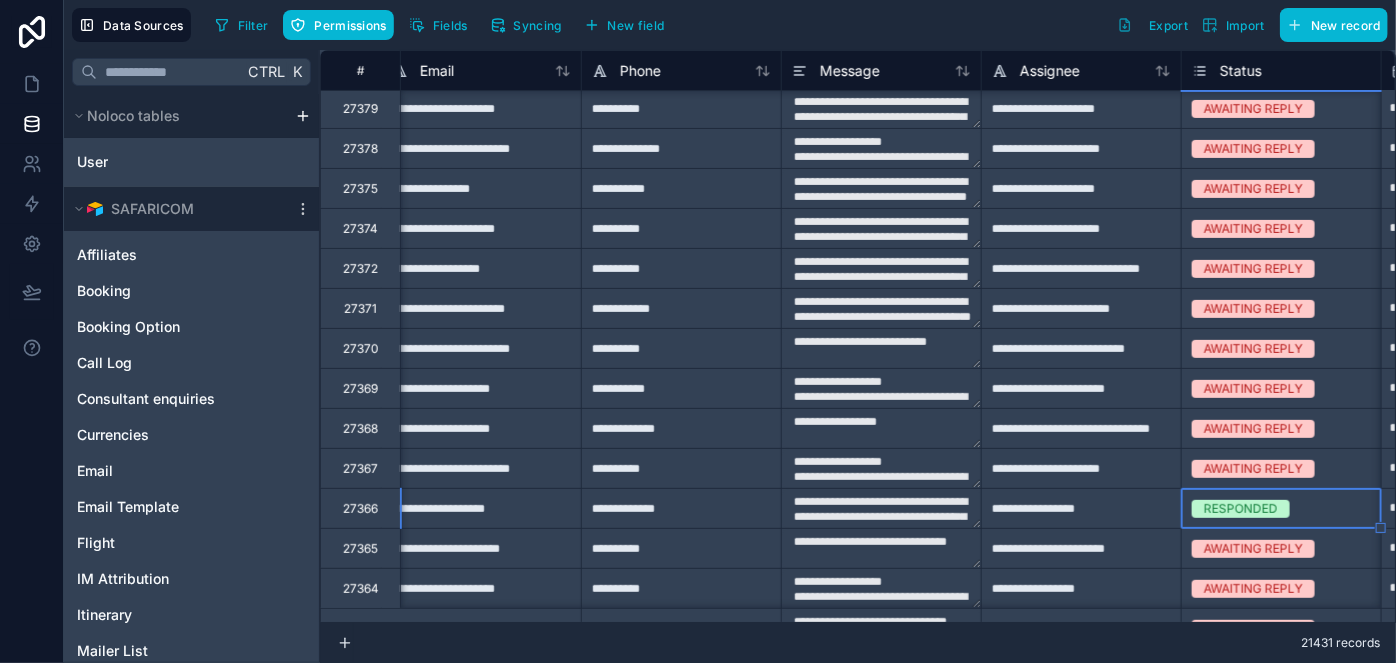 type on "**********" 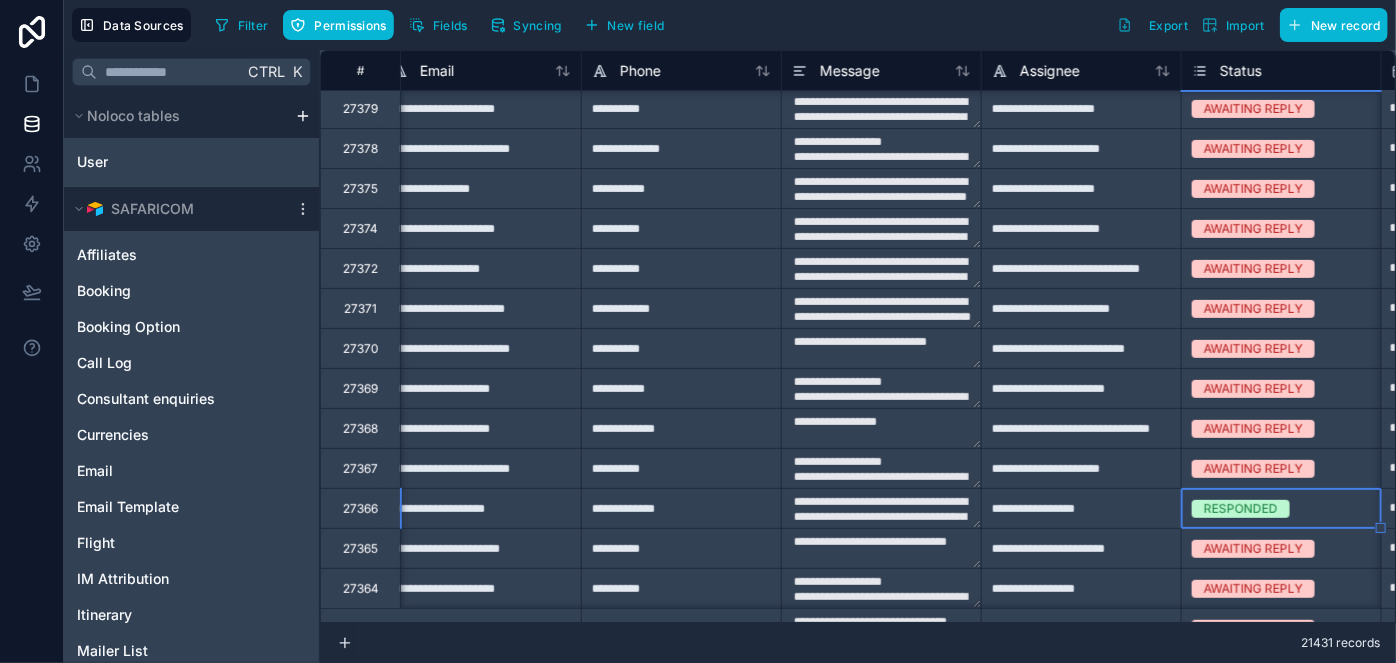 type on "**********" 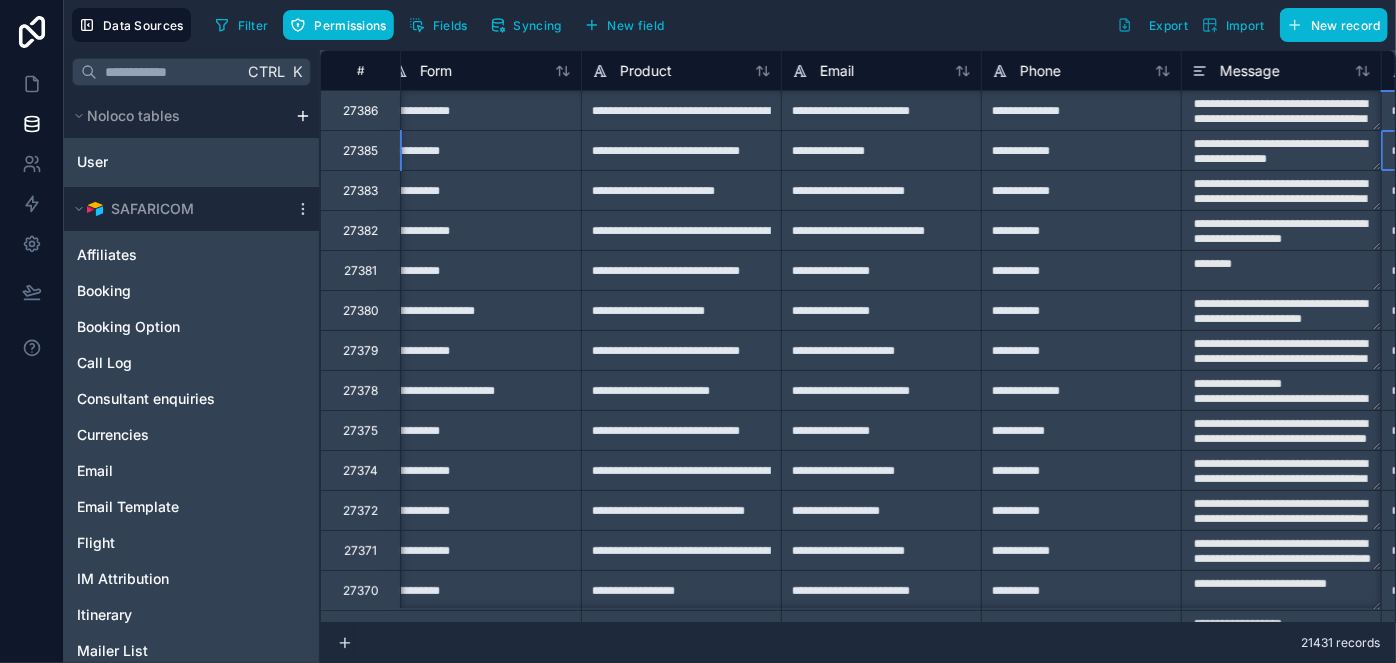 scroll, scrollTop: 40, scrollLeft: 619, axis: both 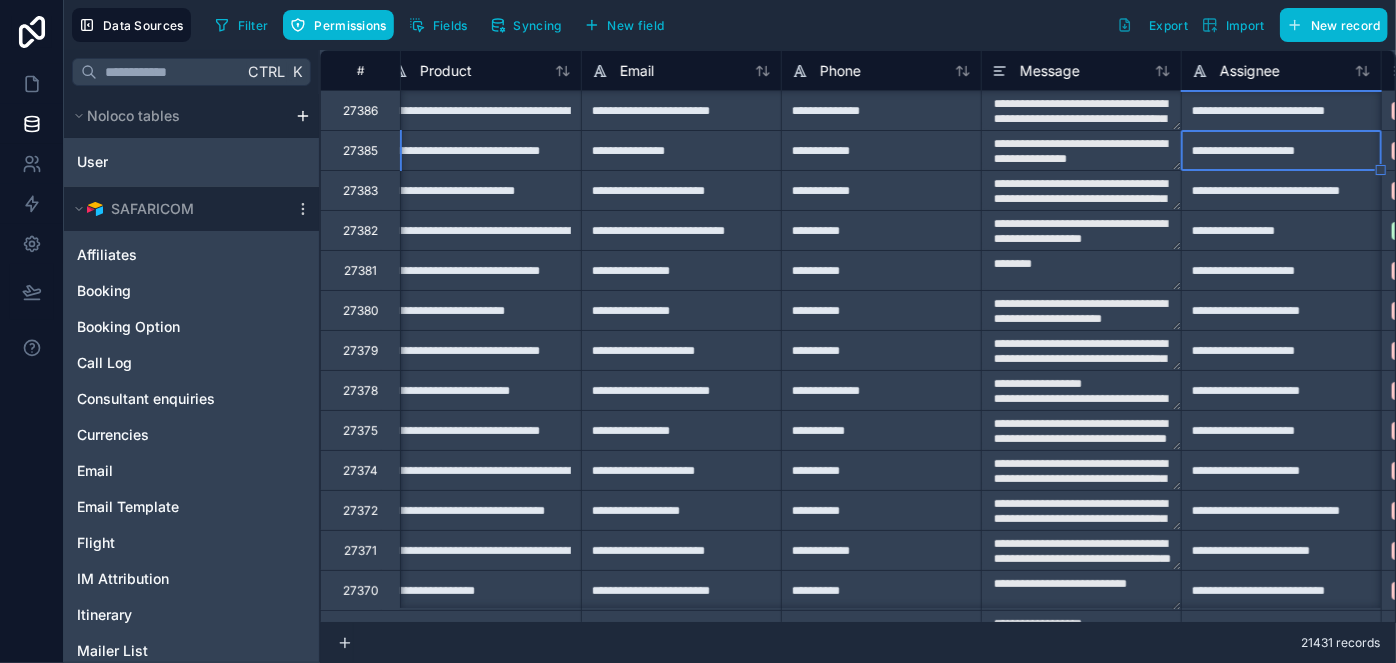type on "**********" 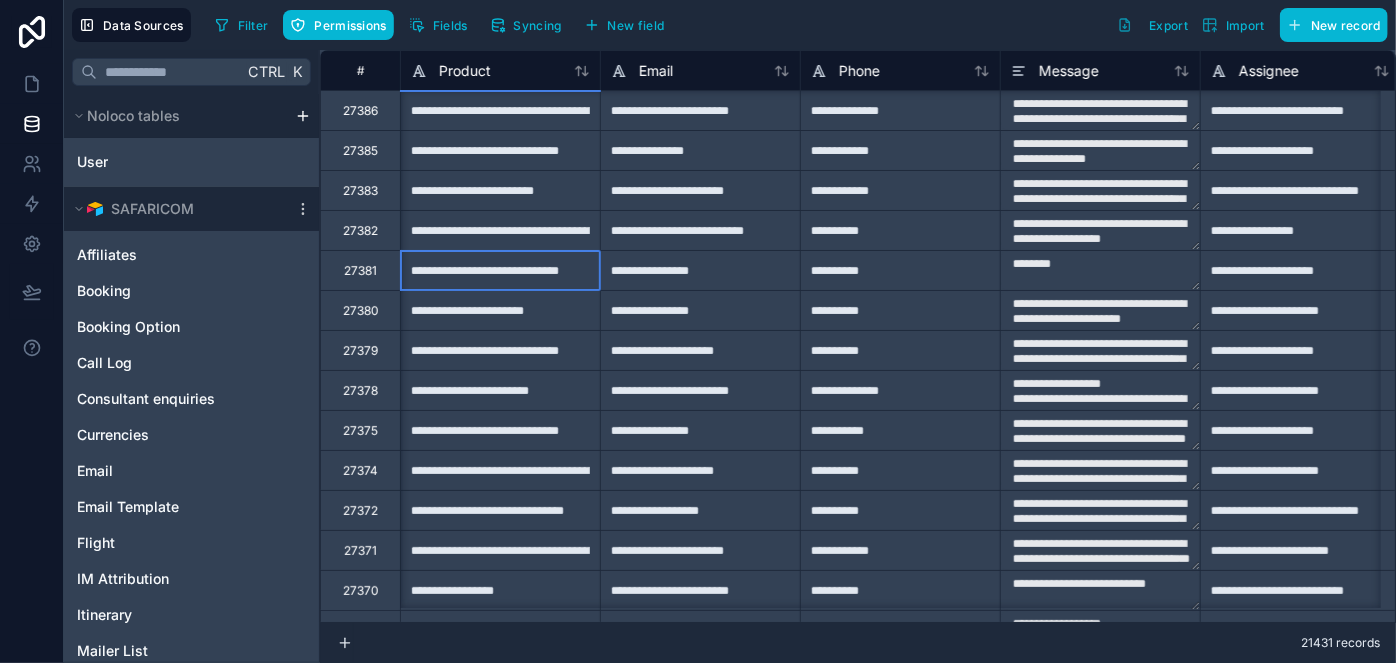 click on "**********" at bounding box center (500, 270) 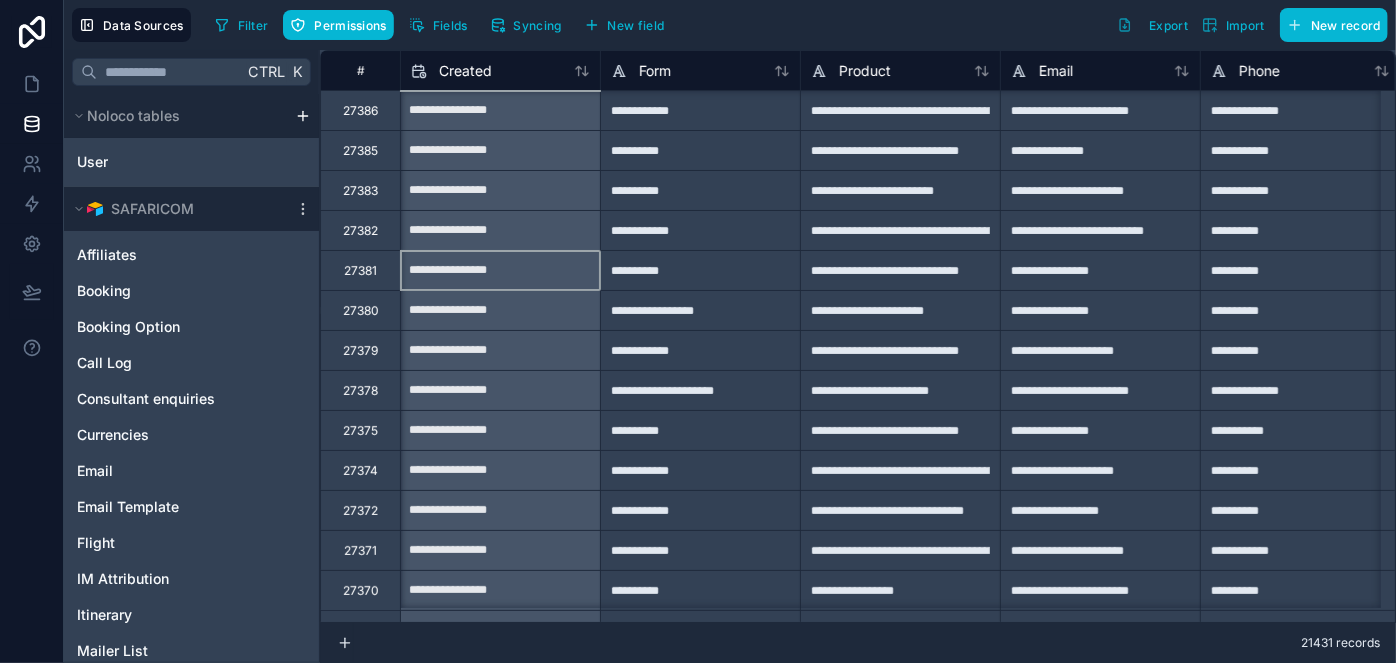 scroll, scrollTop: 40, scrollLeft: 0, axis: vertical 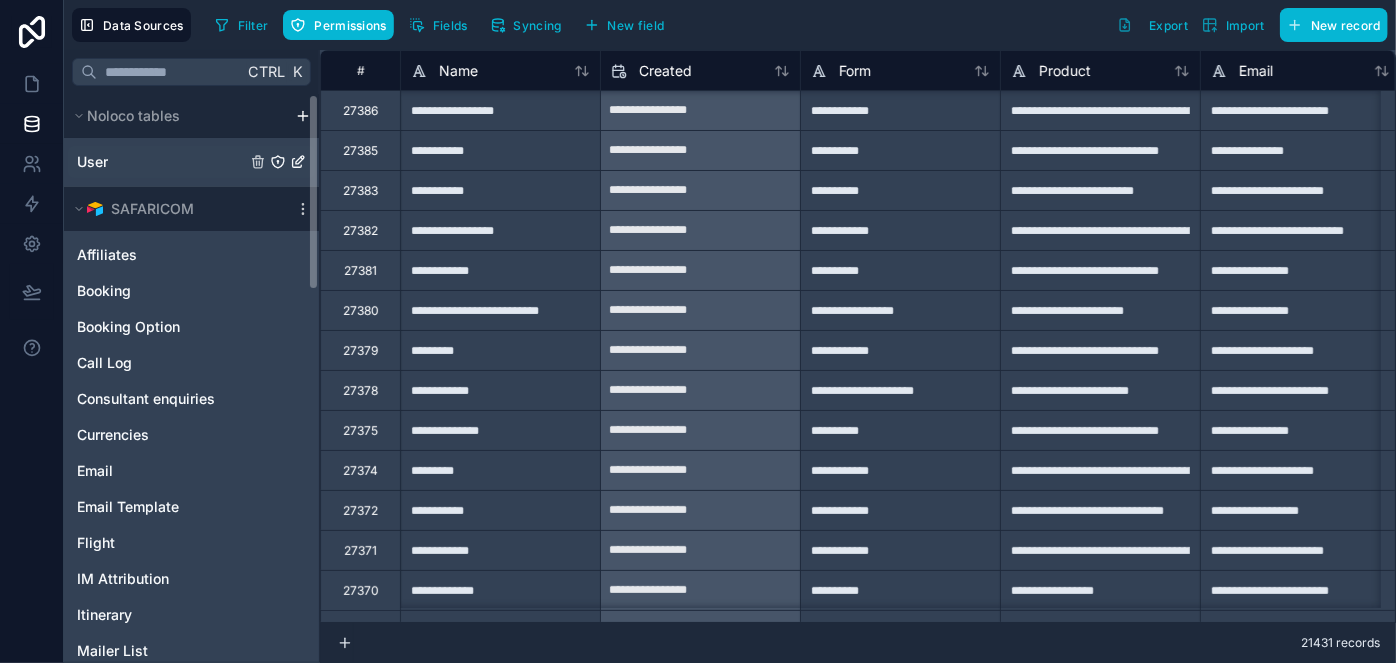click on "User" at bounding box center [191, 162] 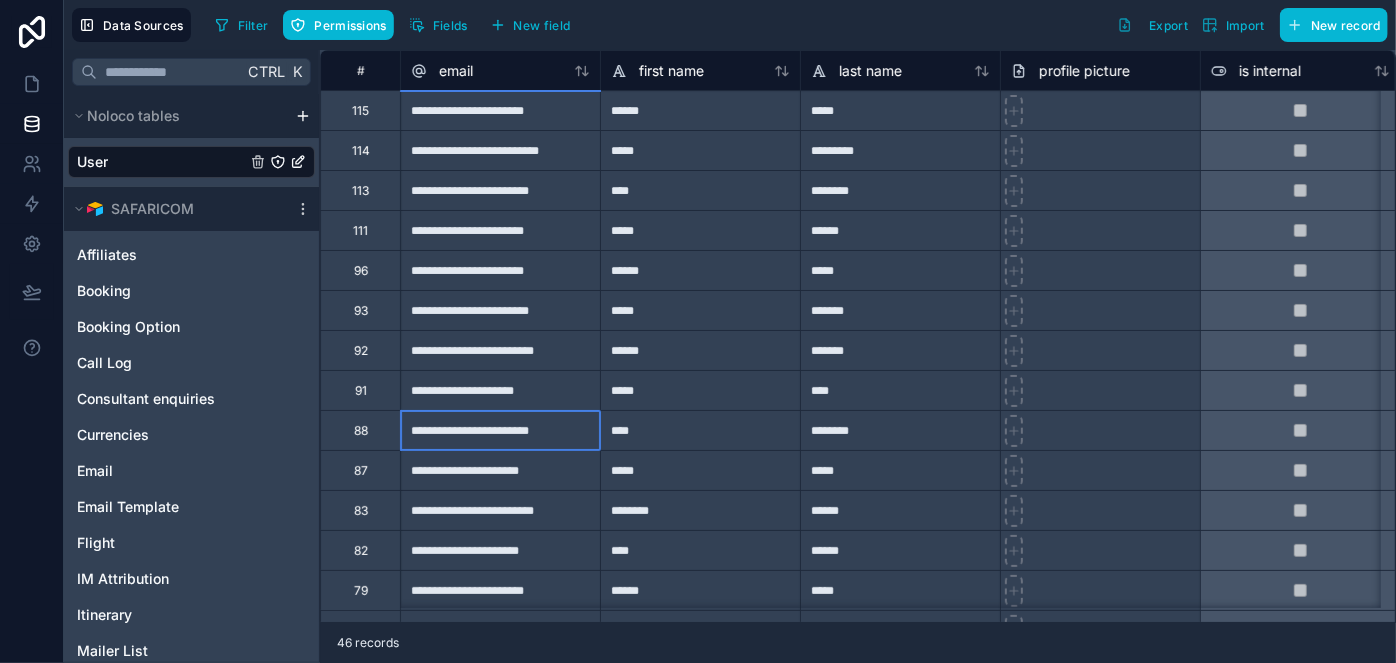 click on "**********" at bounding box center (500, 430) 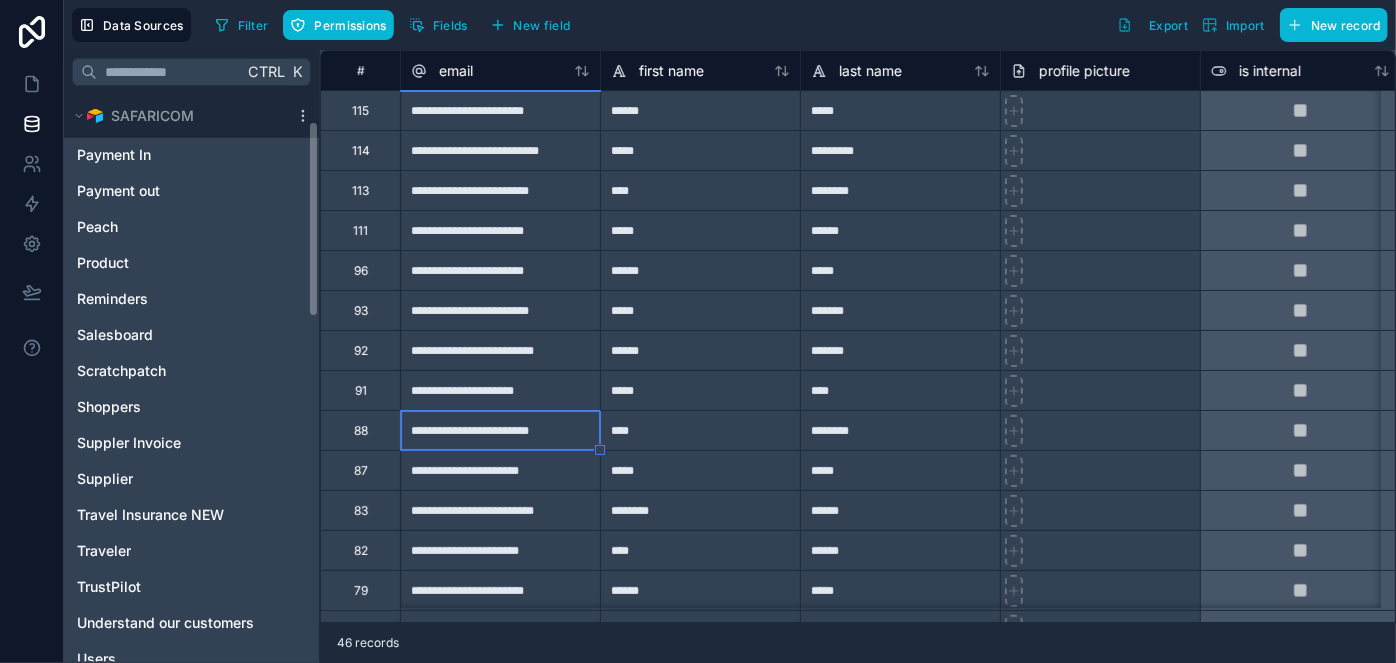 click on "Affiliates Booking Booking Option Call Log Consultant enquiries Currencies Email Email Template Flight IM Attribution Itinerary Mailer List Notes Payment In Payment out Peach Product Reminders Salesboard Scratchpatch Shoppers Suppler Invoice Supplier Travel Insurance NEW Traveler TrustPilot Understand our customers Users" at bounding box center (191, 169) 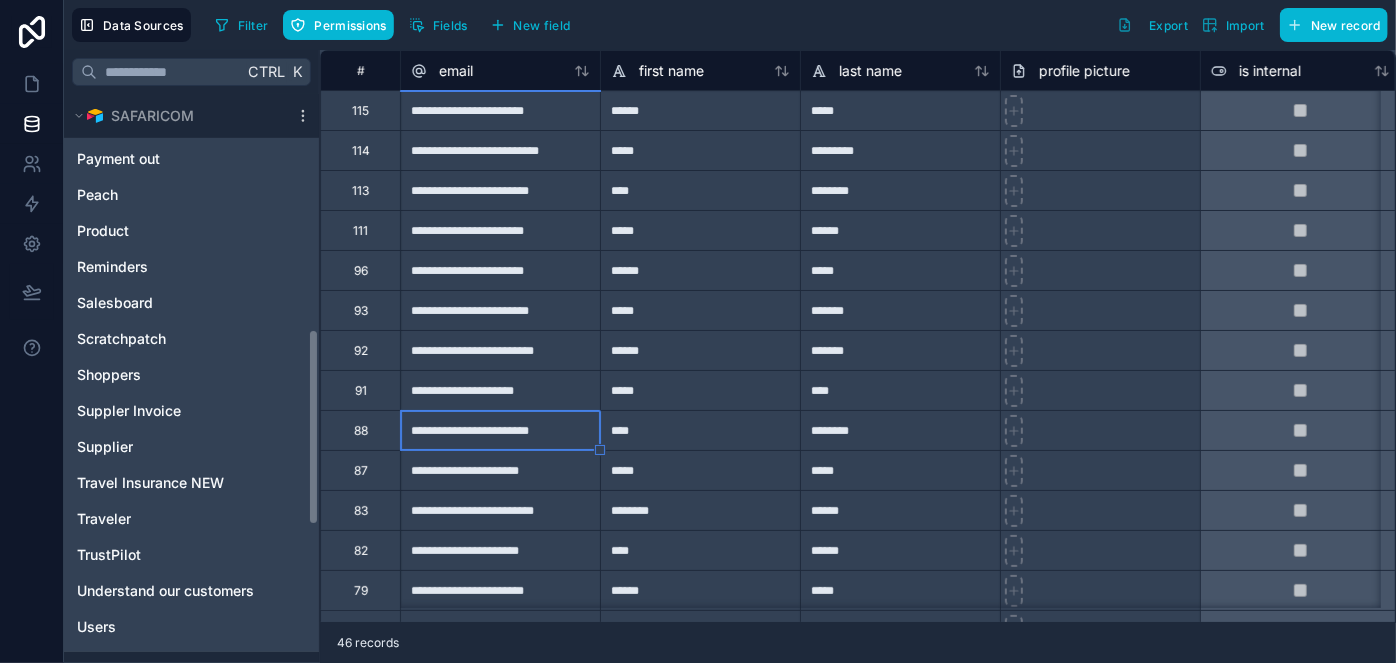 scroll, scrollTop: 1077, scrollLeft: 0, axis: vertical 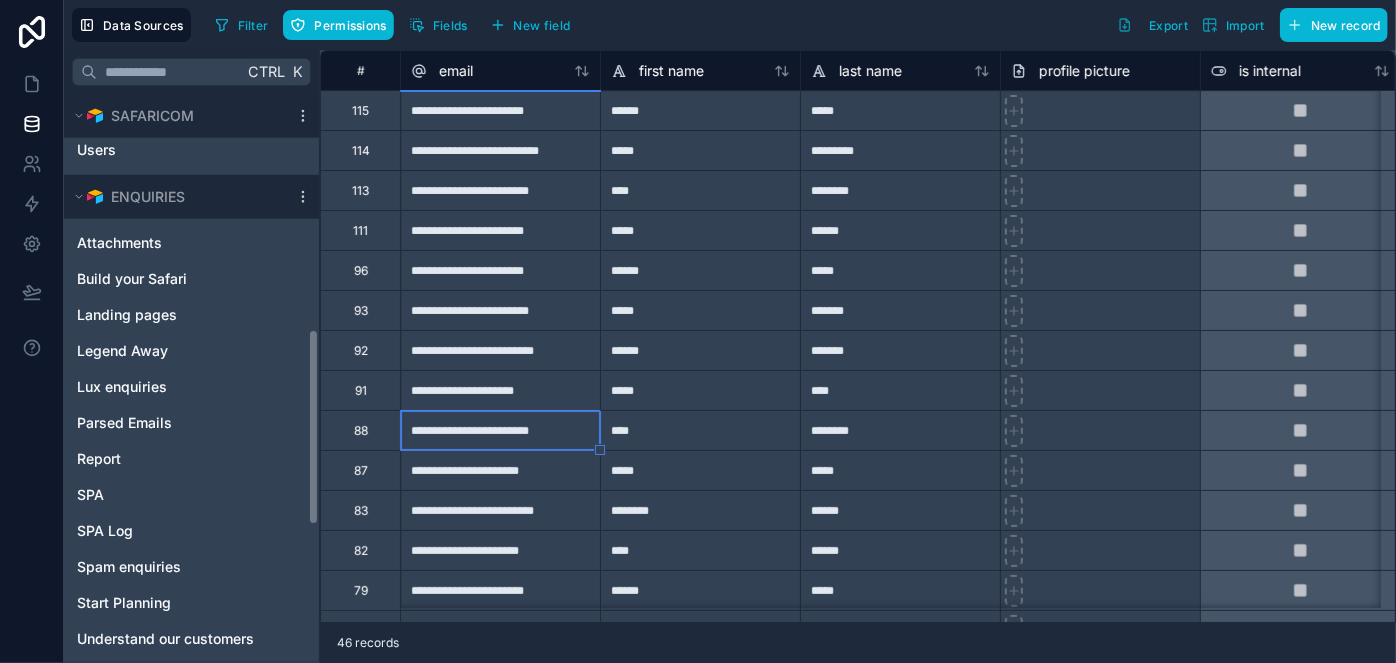 click on "Noloco tables User SAFARICOM Affiliates Booking Booking Option Call Log Consultant enquiries Currencies Email Email Template Flight IM Attribution Itinerary Mailer List Notes Payment In Payment out Peach Product Reminders Salesboard Scratchpatch Shoppers Suppler Invoice Supplier Travel Insurance NEW Traveler TrustPilot Understand our customers Users ENQUIRIES Attachments Build your Safari Landing pages Legend Away Lux enquiries Parsed Emails Report SPA SPA Log Spam enquiries Start Planning Understand our customers" at bounding box center [191, -160] 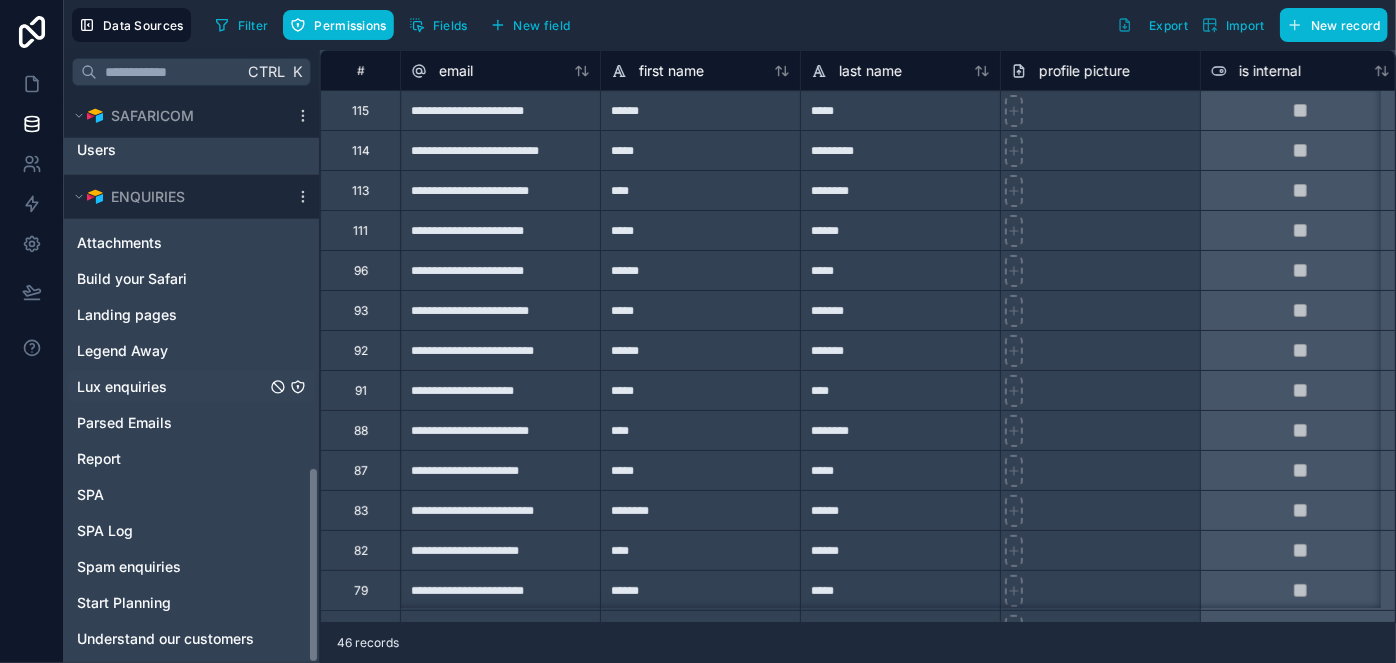 click on "Lux enquiries" at bounding box center [191, 387] 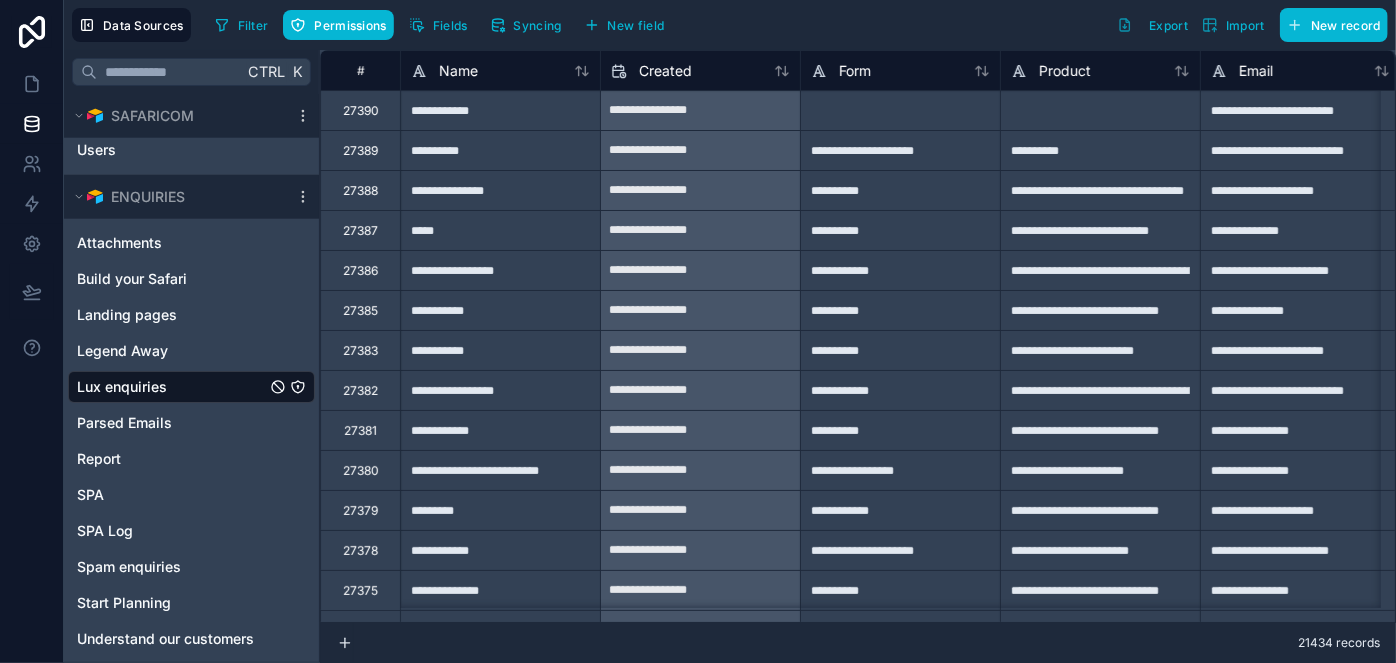 click on "**********" at bounding box center (500, 430) 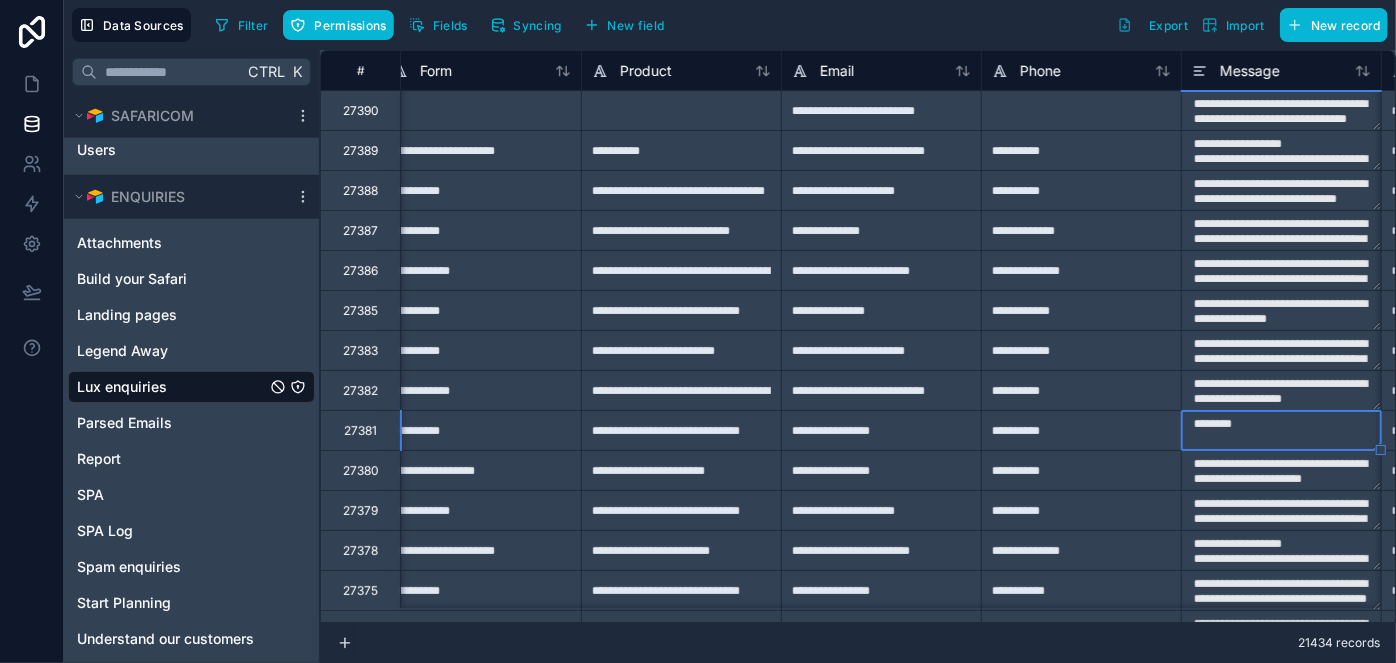 scroll, scrollTop: 0, scrollLeft: 619, axis: horizontal 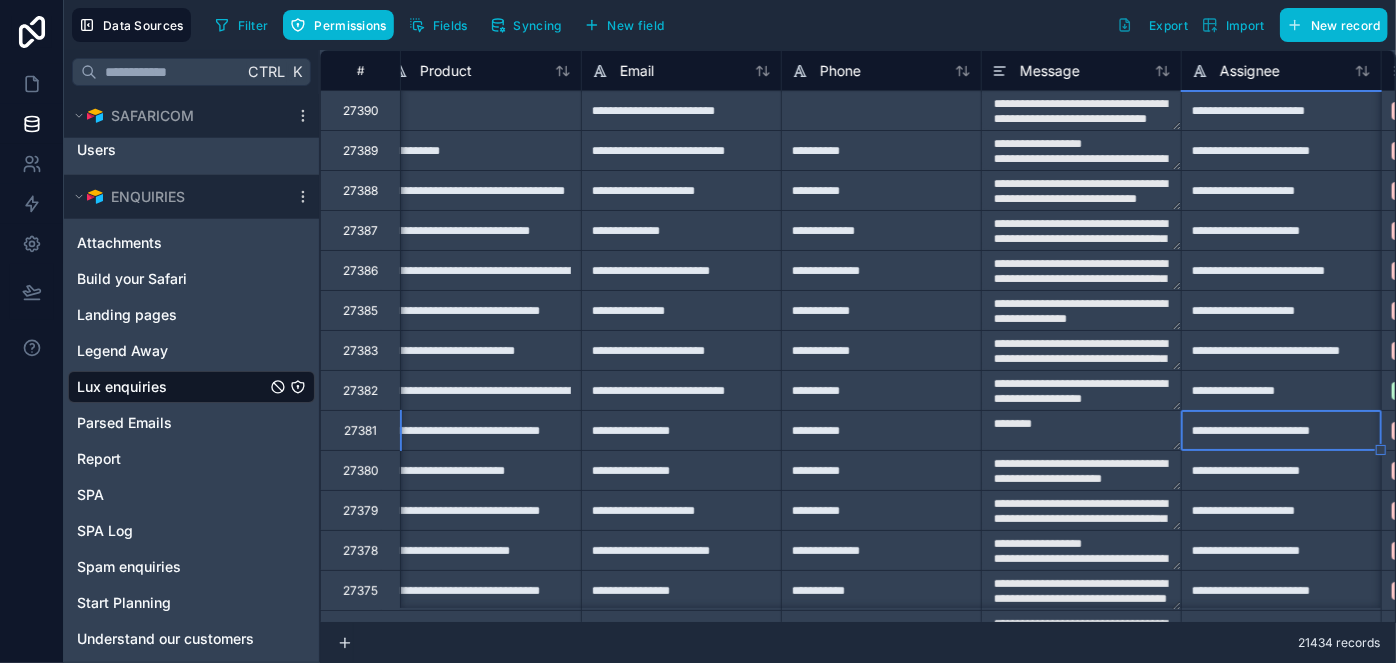 type on "**********" 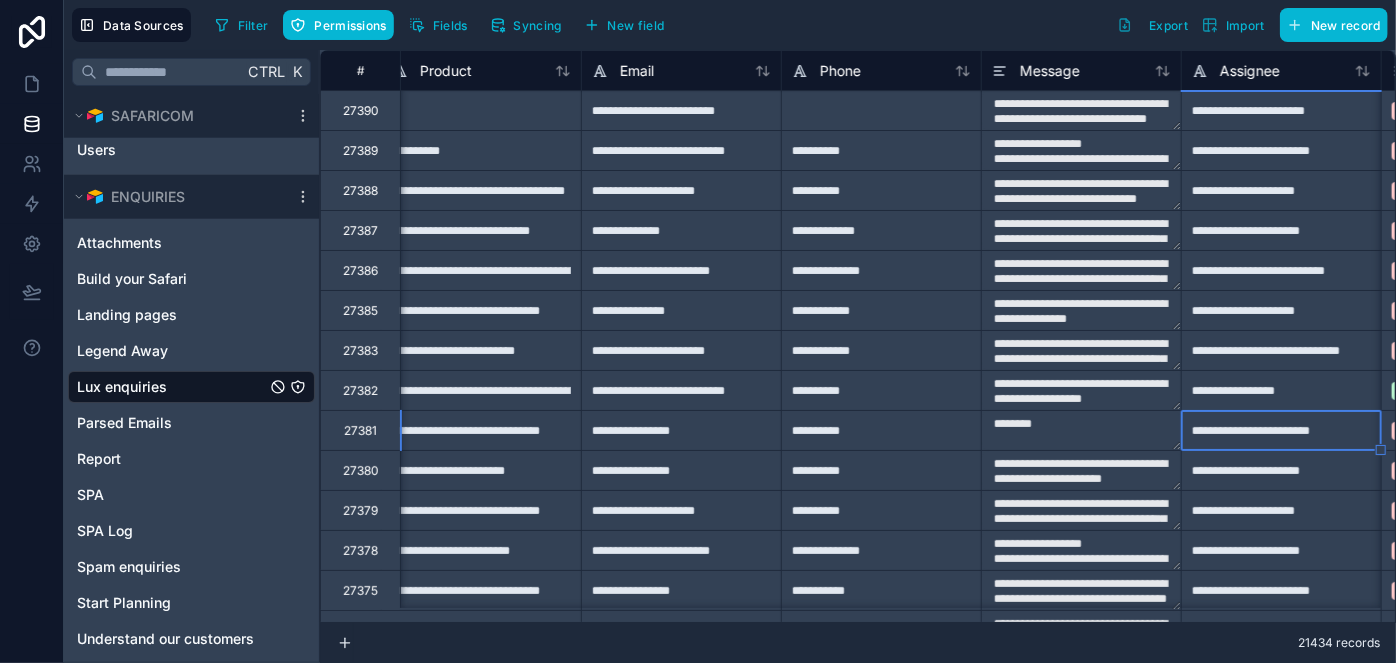 type on "**********" 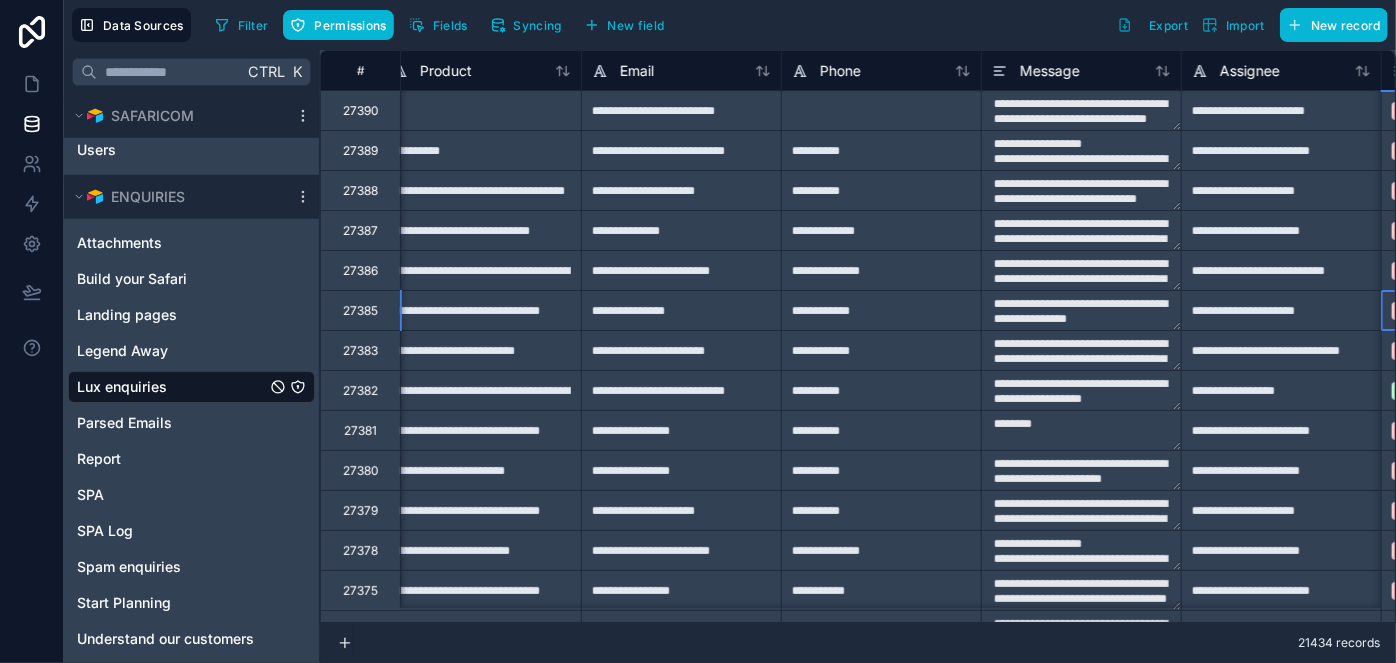 scroll, scrollTop: 0, scrollLeft: 819, axis: horizontal 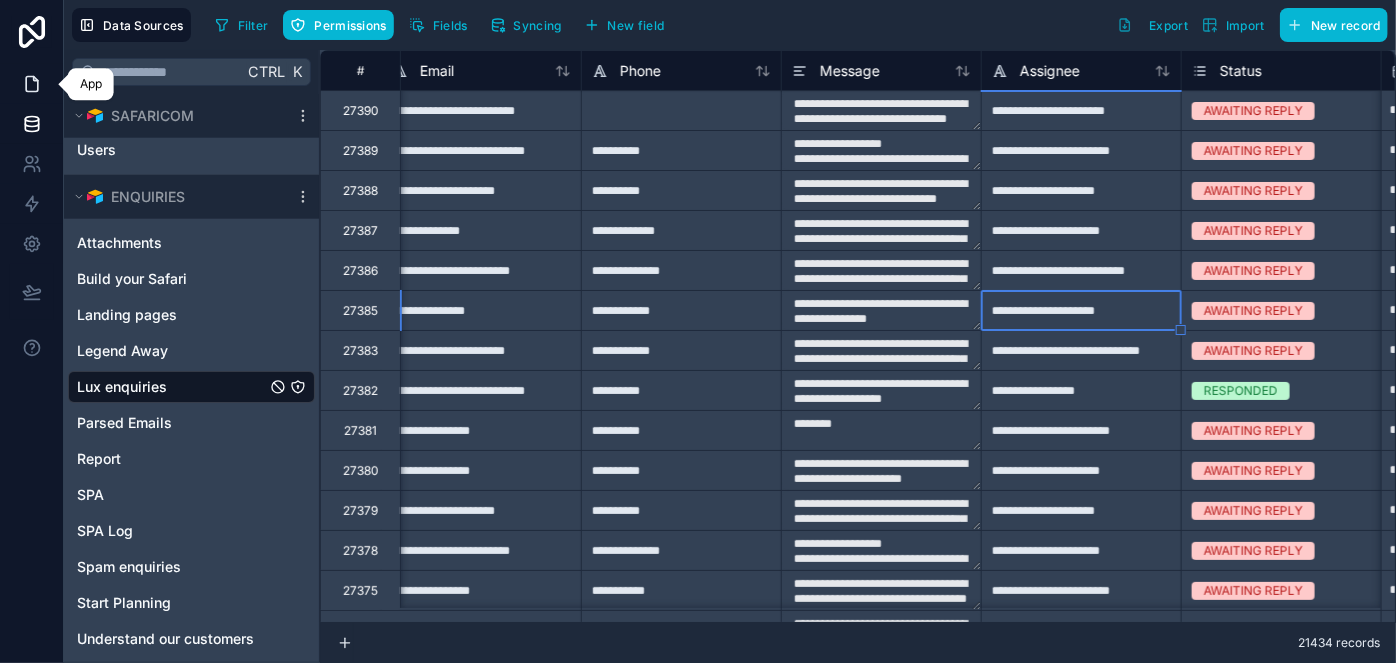 type on "**********" 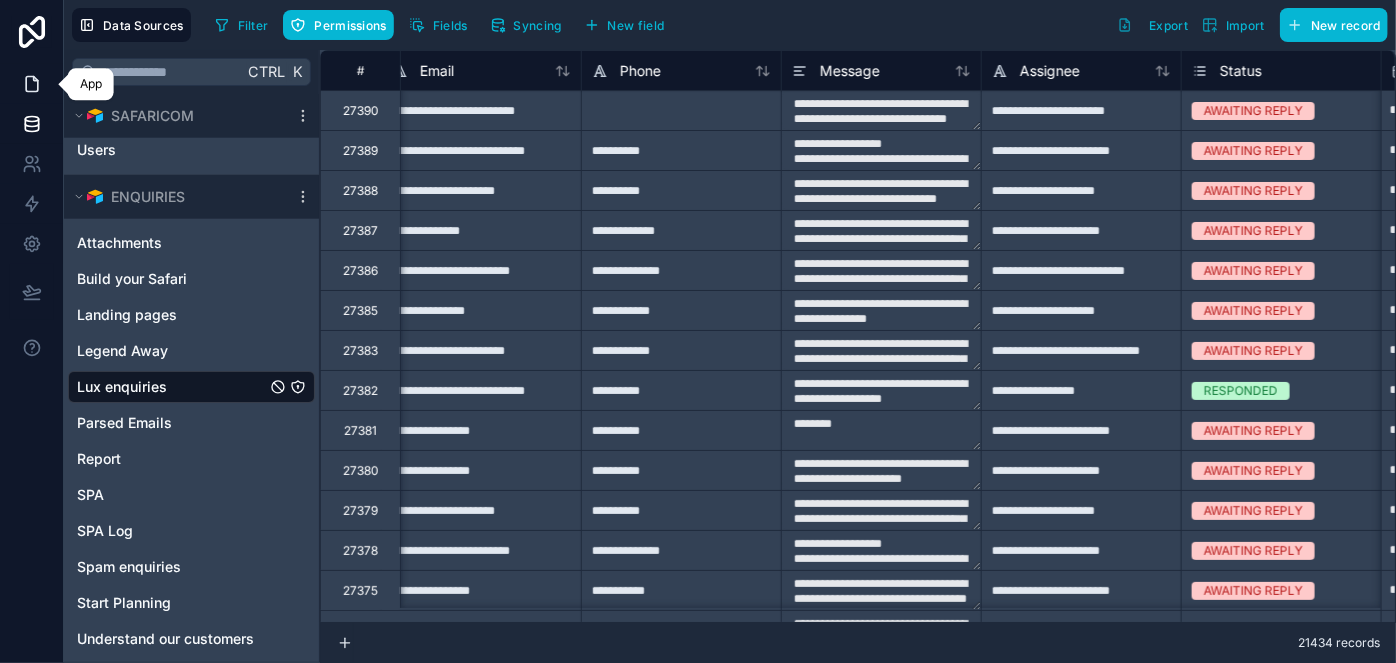 click 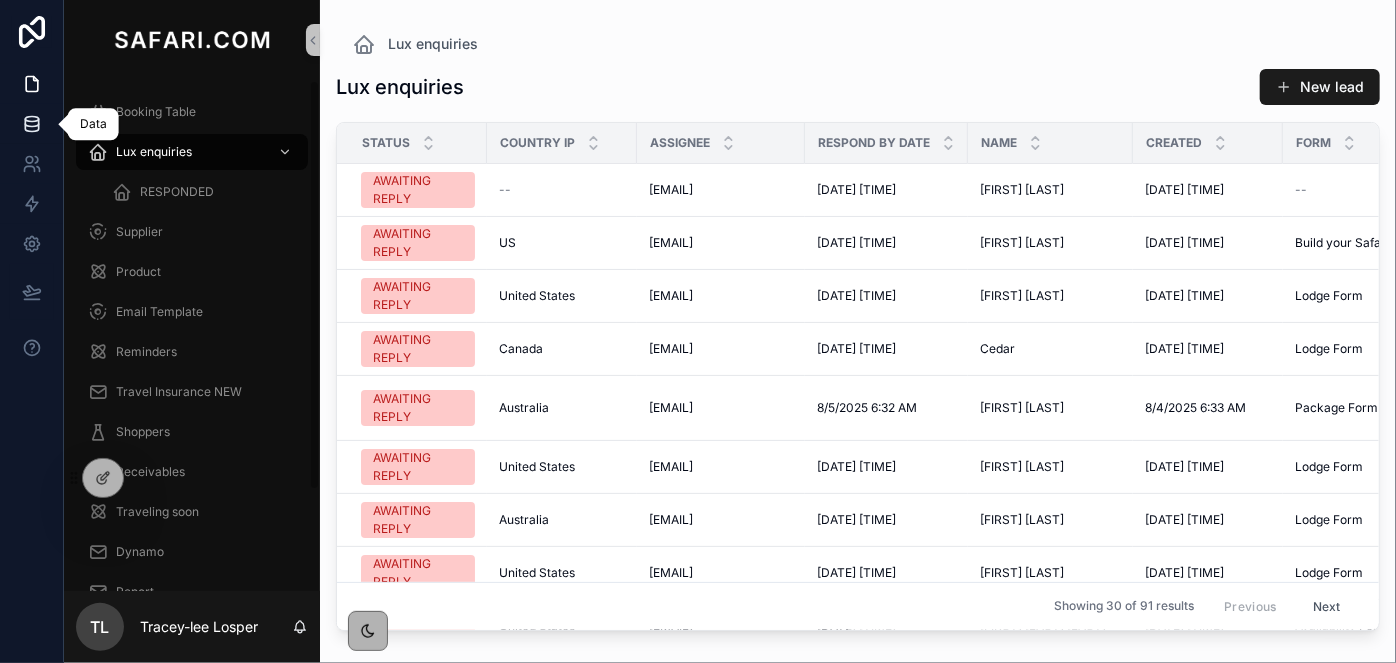 click 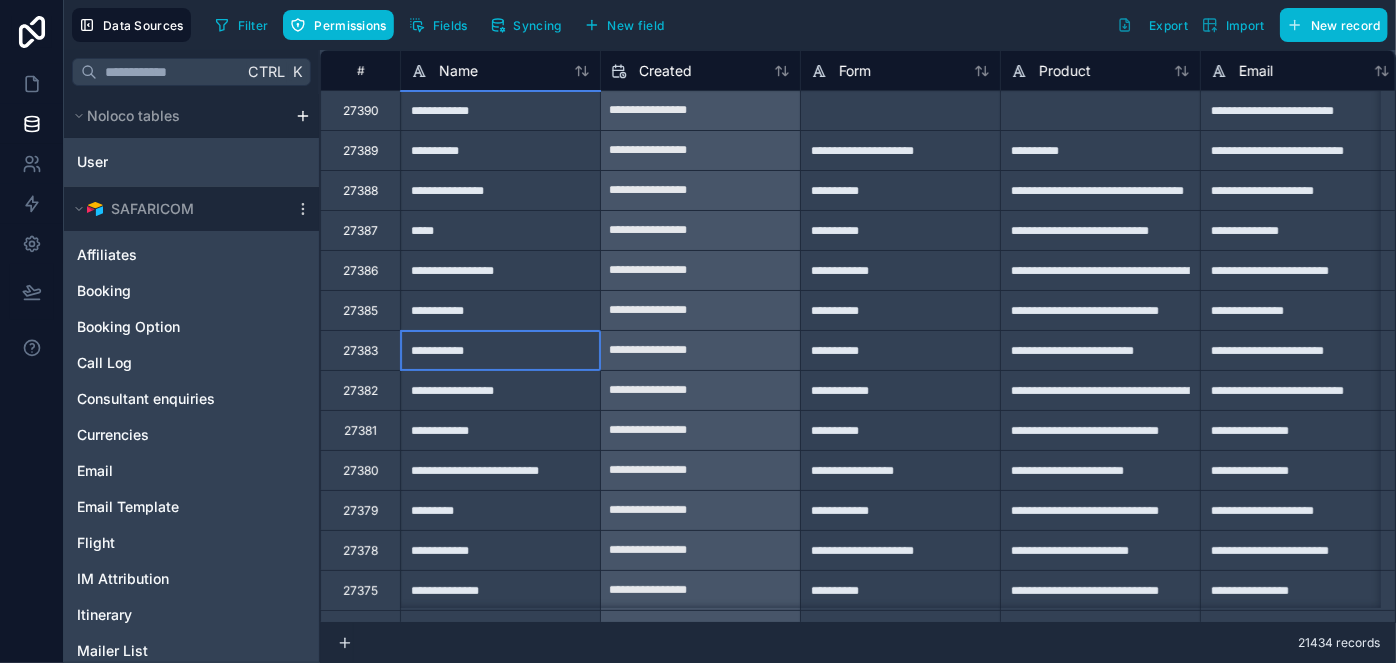 click on "**********" at bounding box center [500, 350] 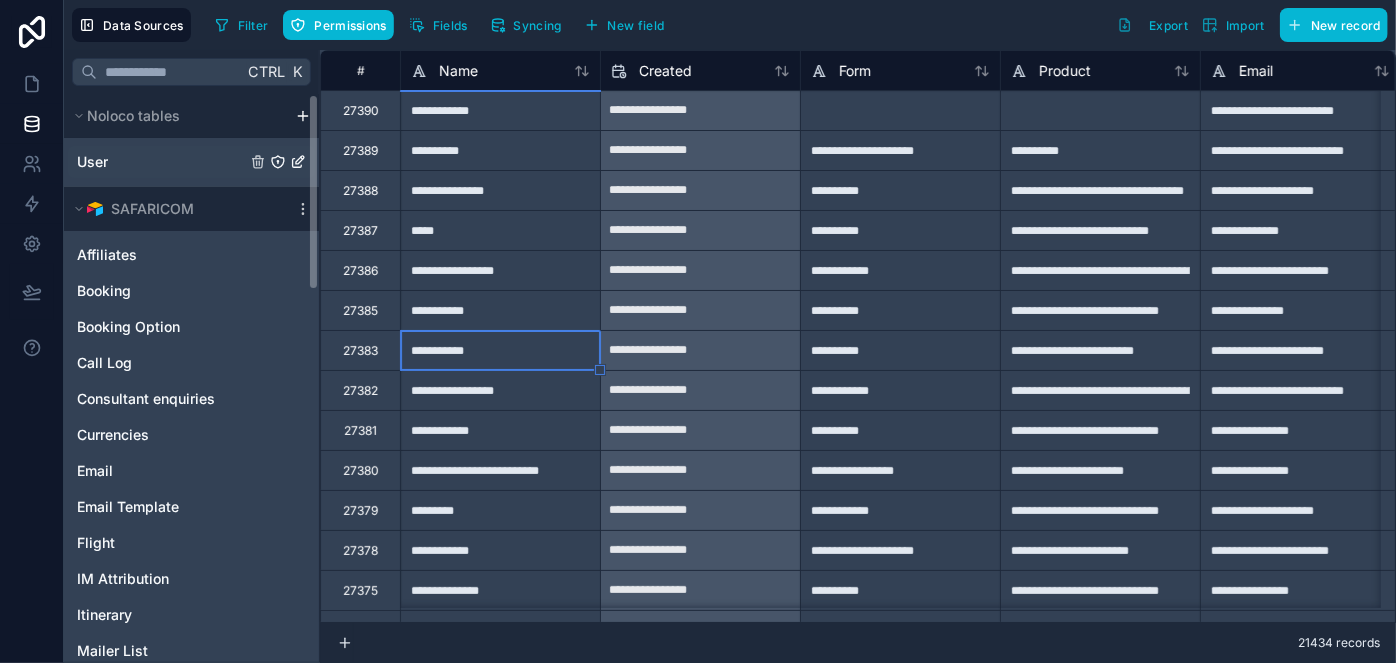 click on "User" at bounding box center (191, 162) 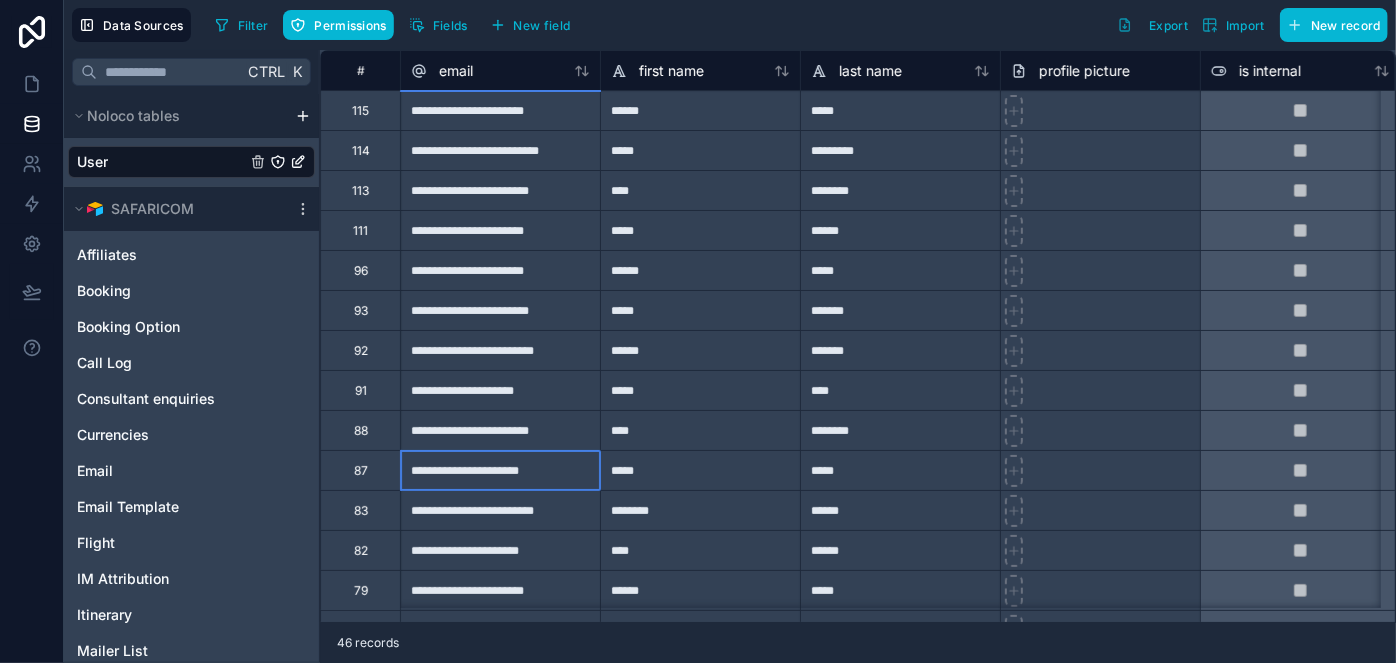 click on "**********" at bounding box center [500, 470] 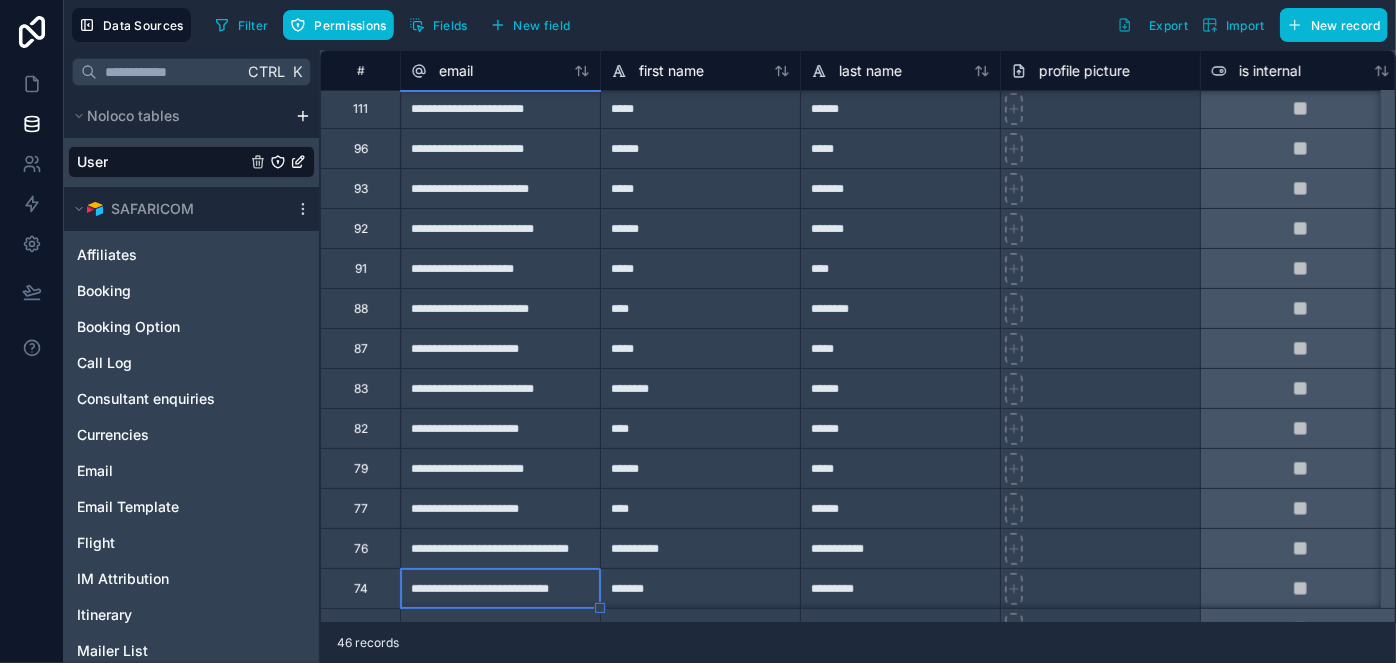 scroll, scrollTop: 162, scrollLeft: 0, axis: vertical 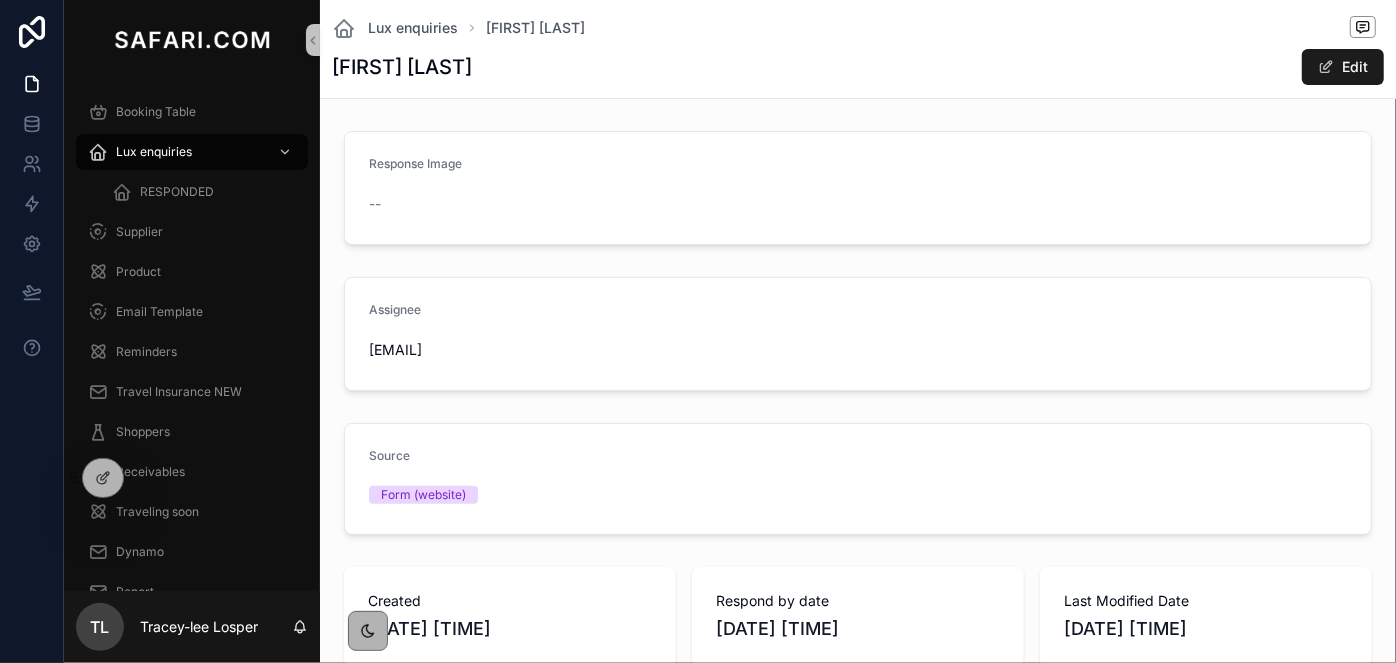 click on "[FIRST] [LAST]" at bounding box center (402, 67) 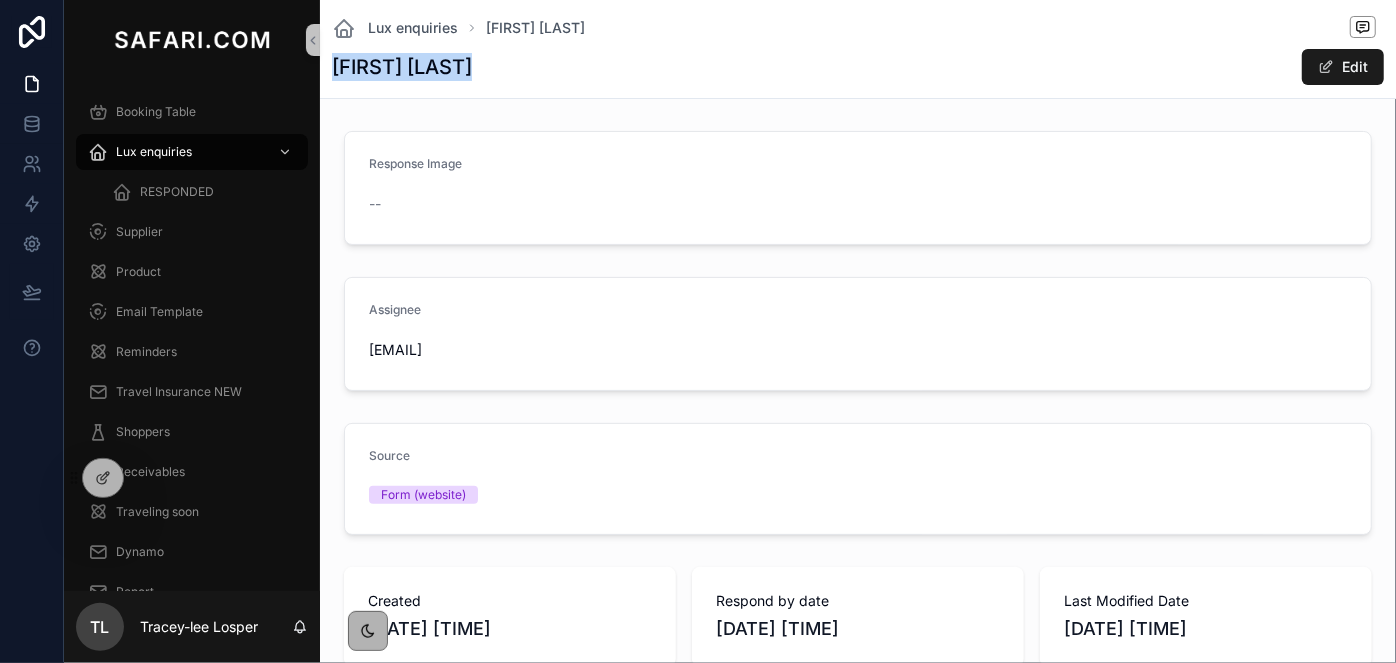 click on "[FIRST] [LAST]" at bounding box center (402, 67) 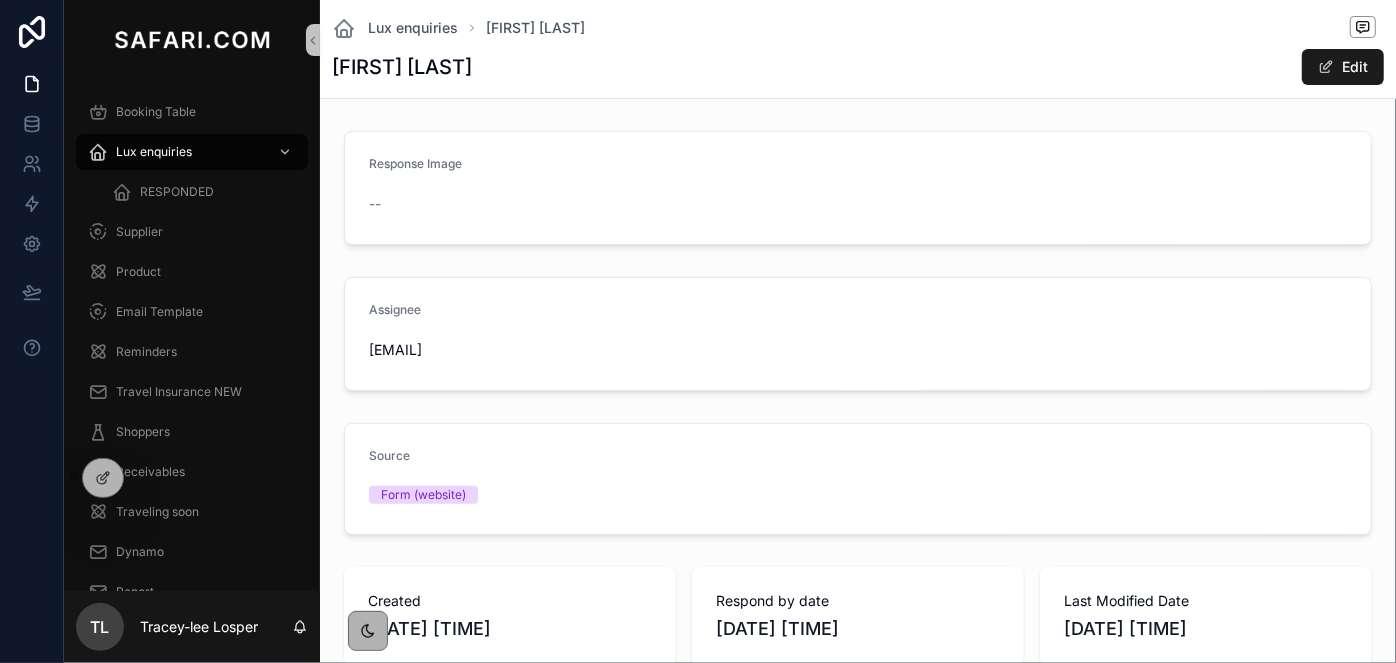 click on "Lux enquiries [FIRST] [LAST]" at bounding box center [858, 28] 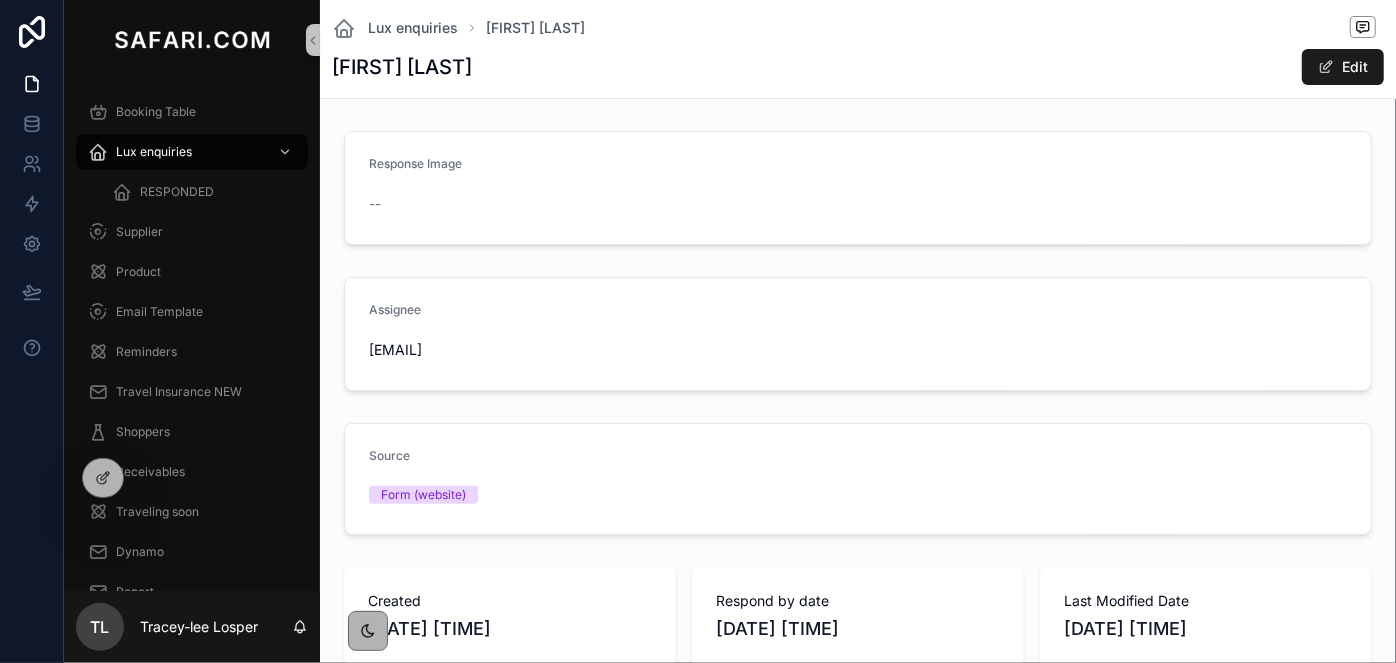 click on "Response Image --" at bounding box center (858, 188) 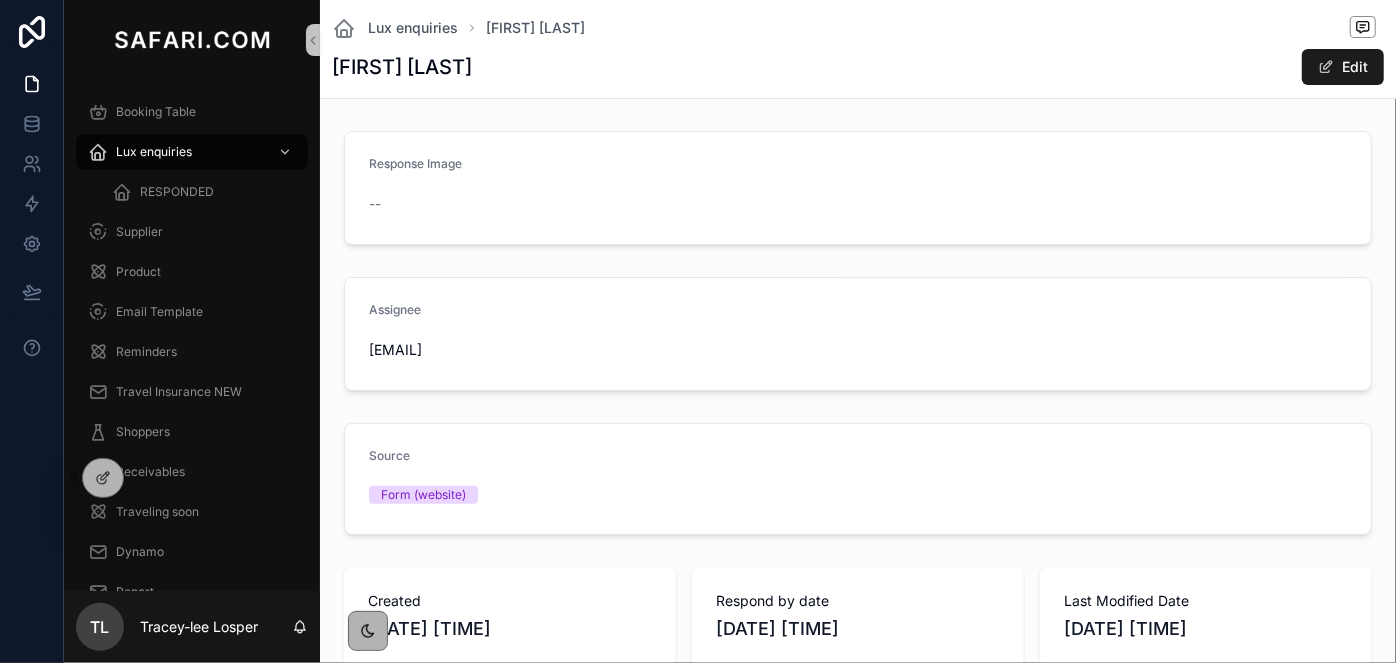 scroll, scrollTop: 580, scrollLeft: 0, axis: vertical 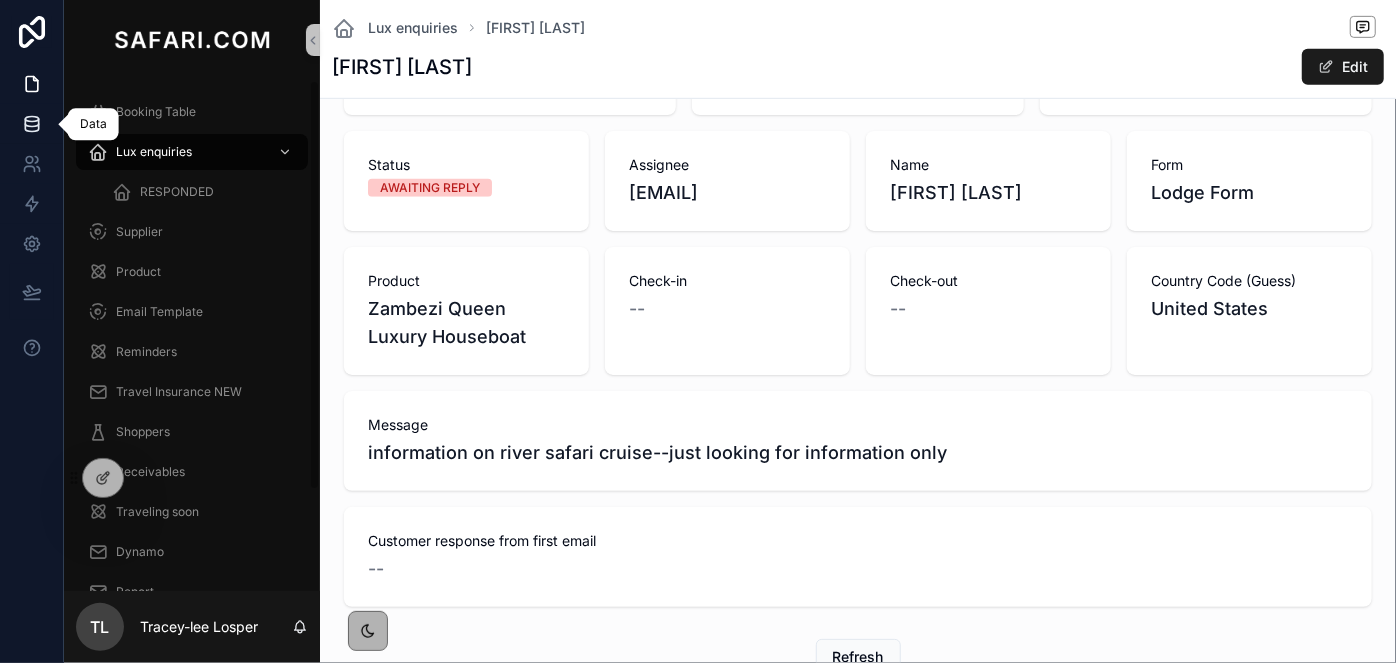 click 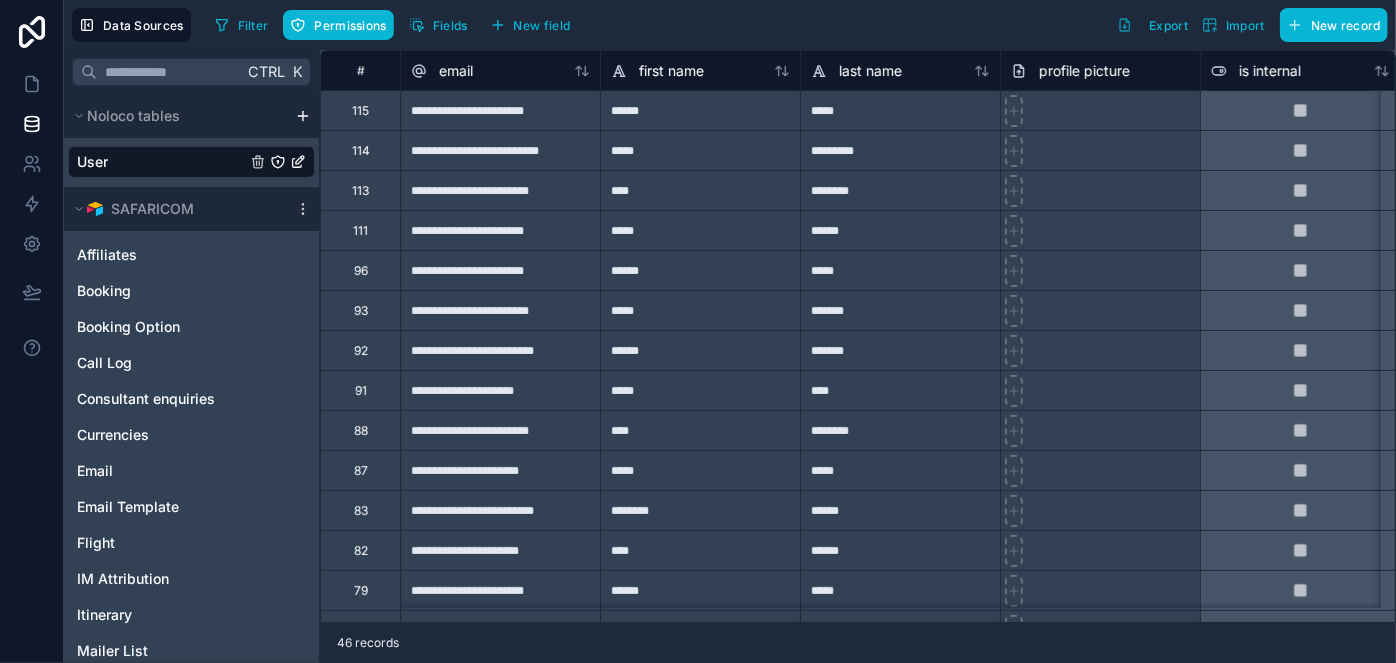 click on "**********" at bounding box center [500, 310] 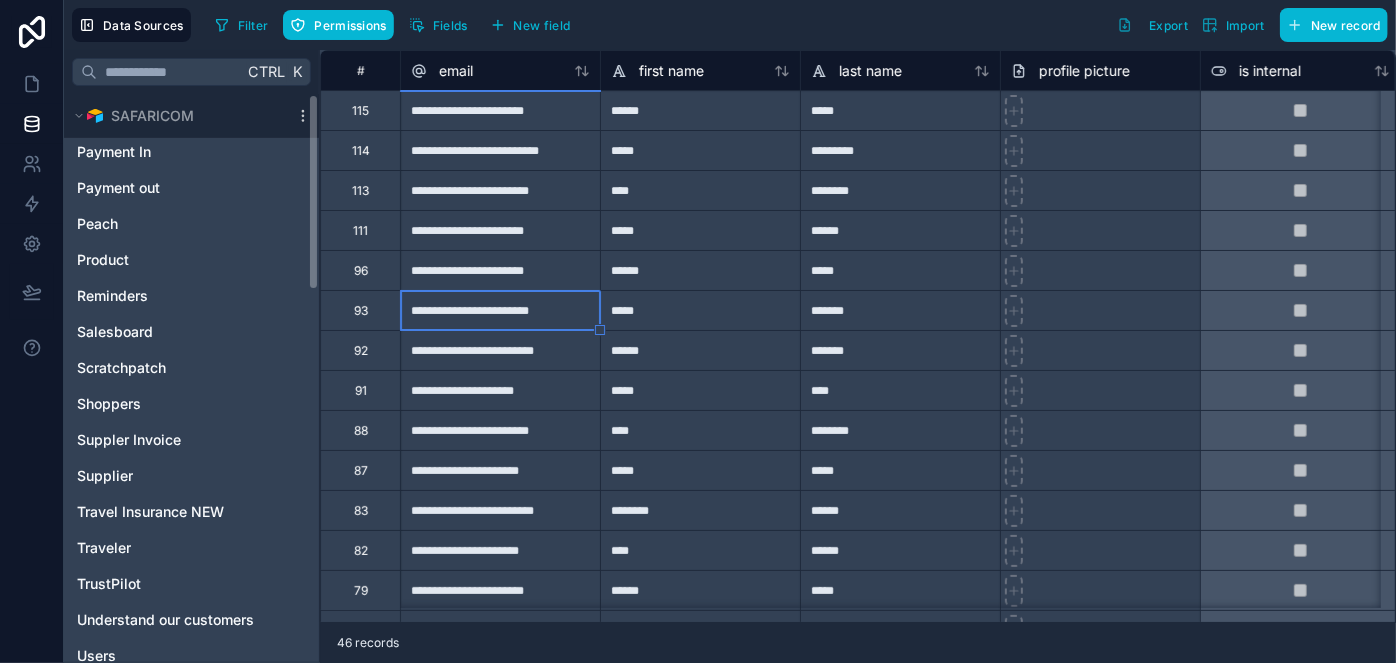 click on "Affiliates Booking Booking Option Call Log Consultant enquiries Currencies Email Email Template Flight IM Attribution Itinerary Mailer List Notes Payment In Payment out Peach Product Reminders Salesboard Scratchpatch Shoppers Suppler Invoice Supplier Travel Insurance NEW Traveler TrustPilot Understand our customers Users" at bounding box center (191, 170) 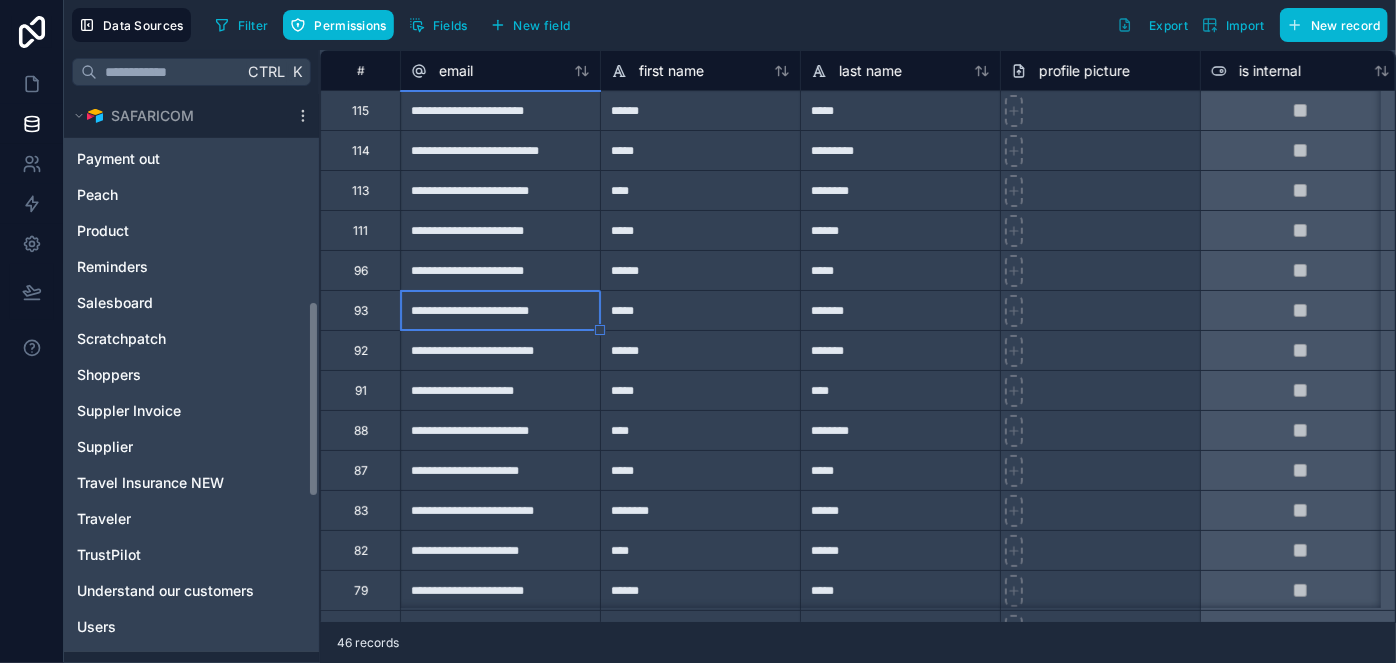 scroll, scrollTop: 600, scrollLeft: 0, axis: vertical 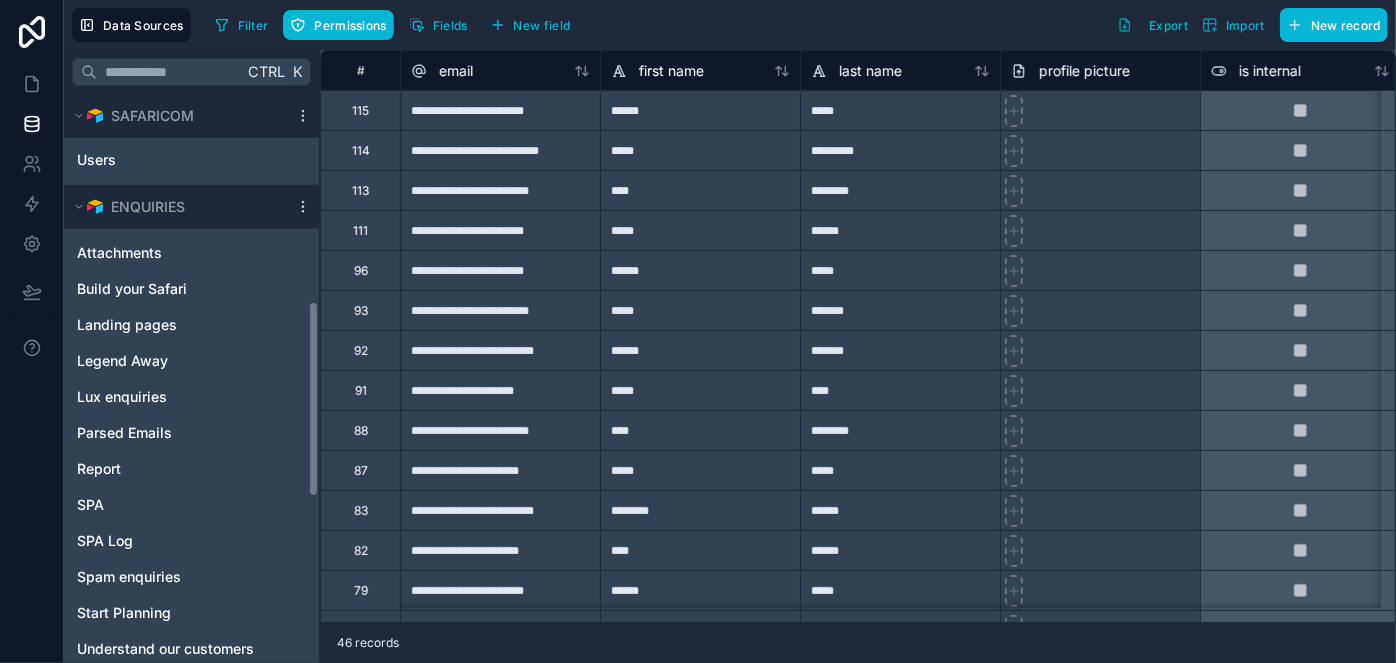 click on "Noloco tables User SAFARICOM Affiliates Booking Booking Option Call Log Consultant enquiries Currencies Email Email Template Flight IM Attribution Itinerary Mailer List Notes Payment In Payment out Peach Product Reminders Salesboard Scratchpatch Shoppers Suppler Invoice Supplier Travel Insurance NEW Traveler TrustPilot Understand our customers Users ENQUIRIES Attachments Build your Safari Landing pages Legend Away Lux enquiries Parsed Emails Report SPA SPA Log Spam enquiries Start Planning Understand our customers" at bounding box center (191, -150) 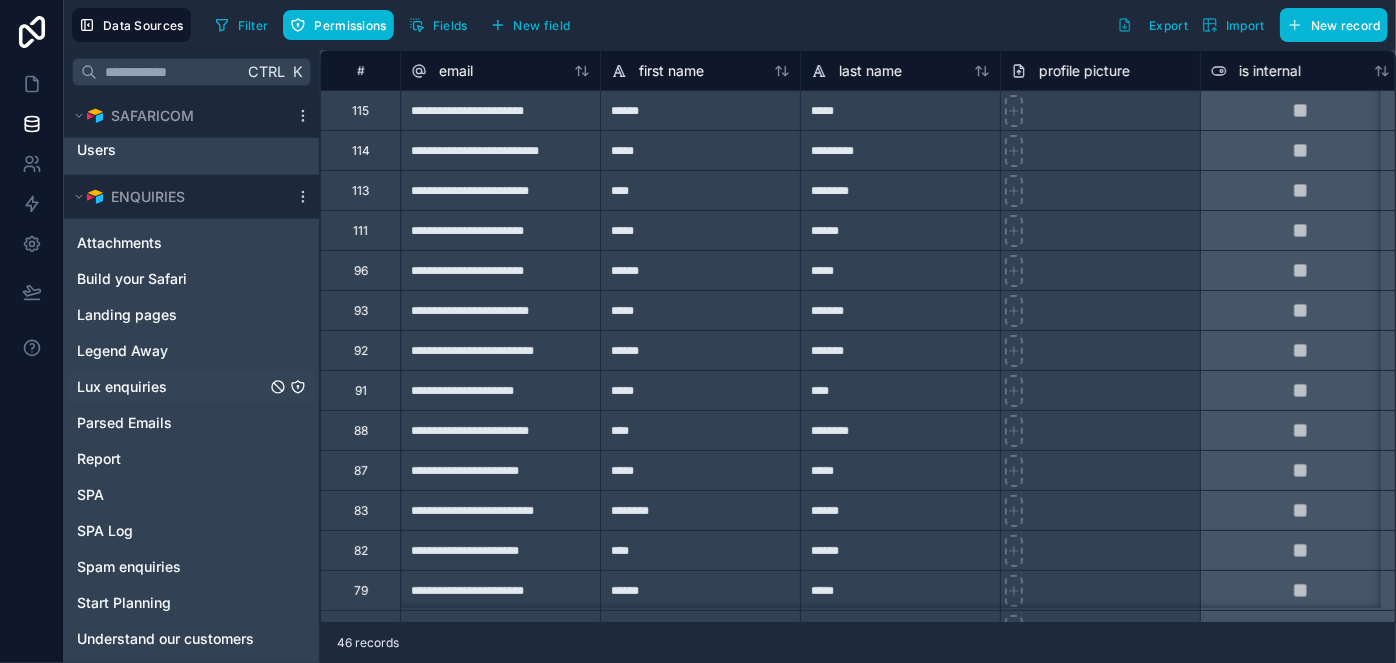 click on "Lux enquiries" at bounding box center (191, 387) 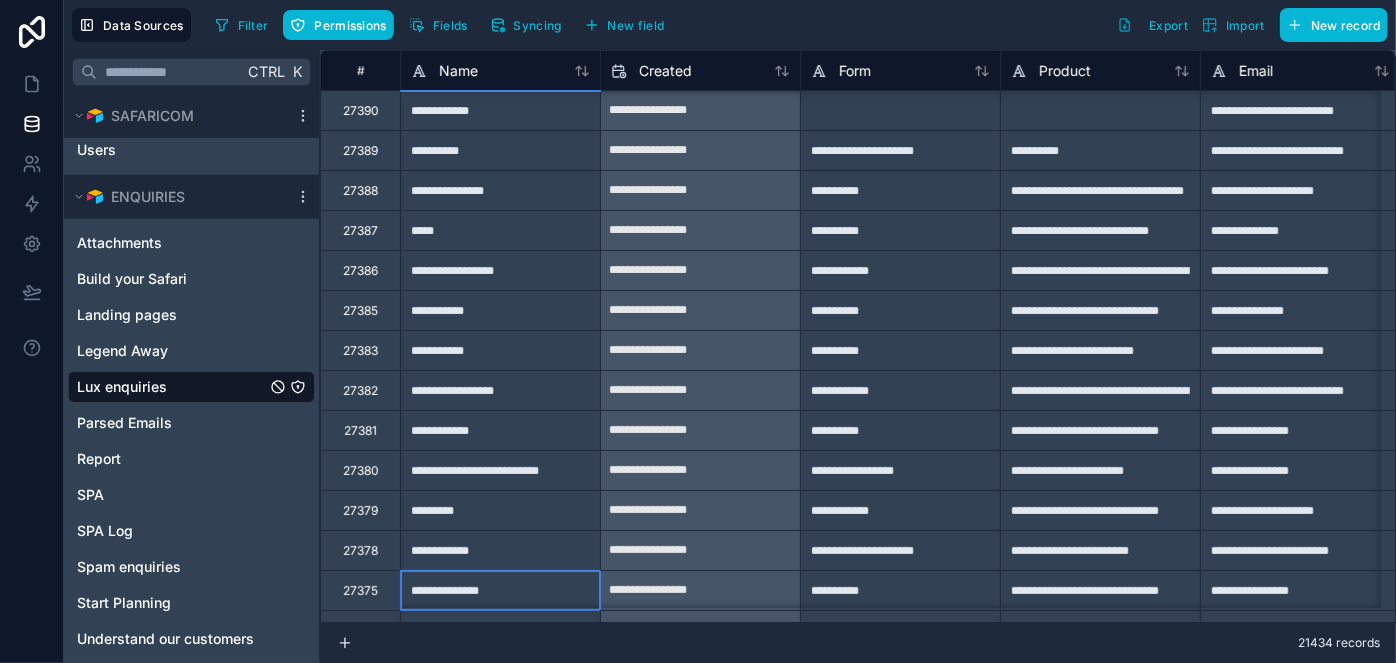 click on "**********" at bounding box center (500, 590) 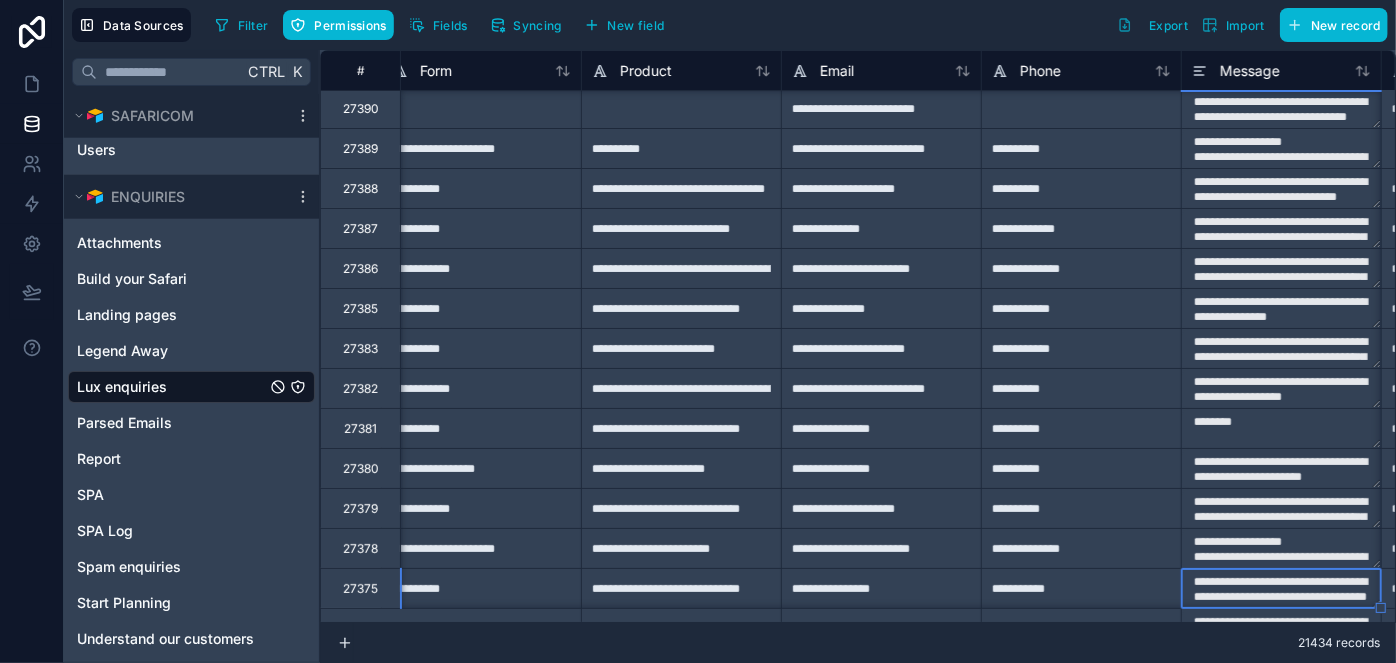 scroll, scrollTop: 2, scrollLeft: 619, axis: both 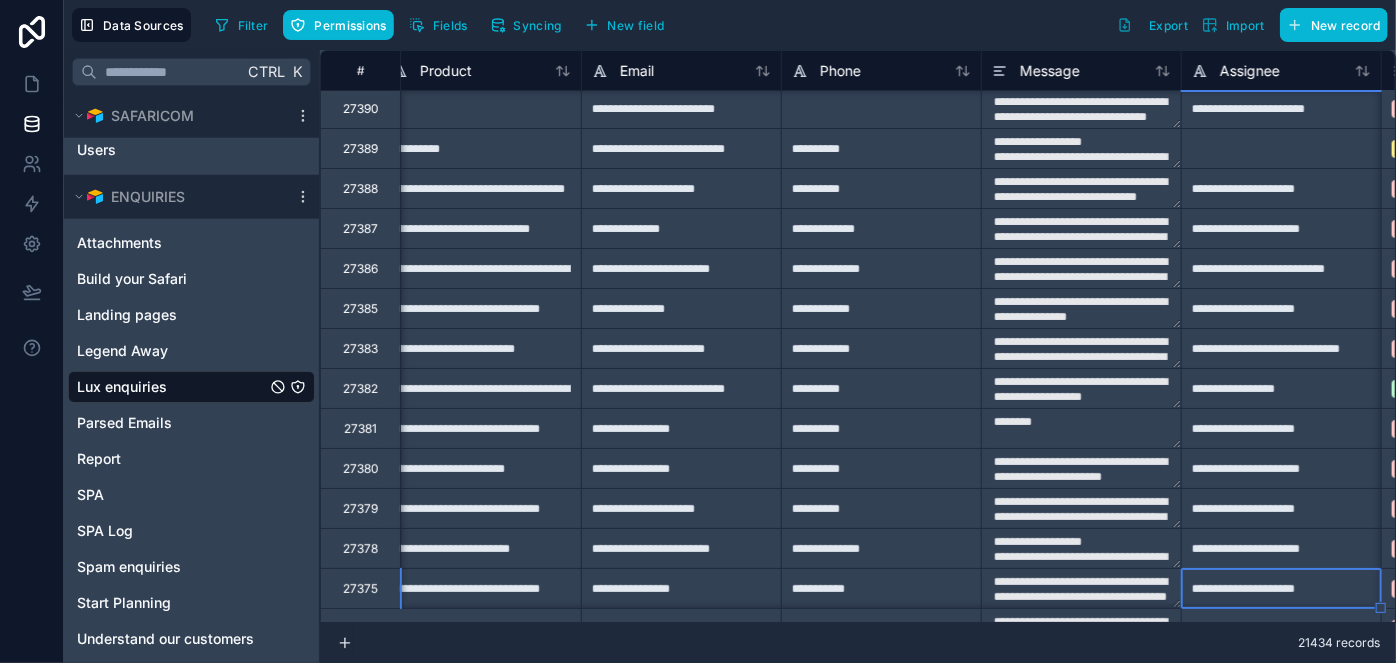 type on "**********" 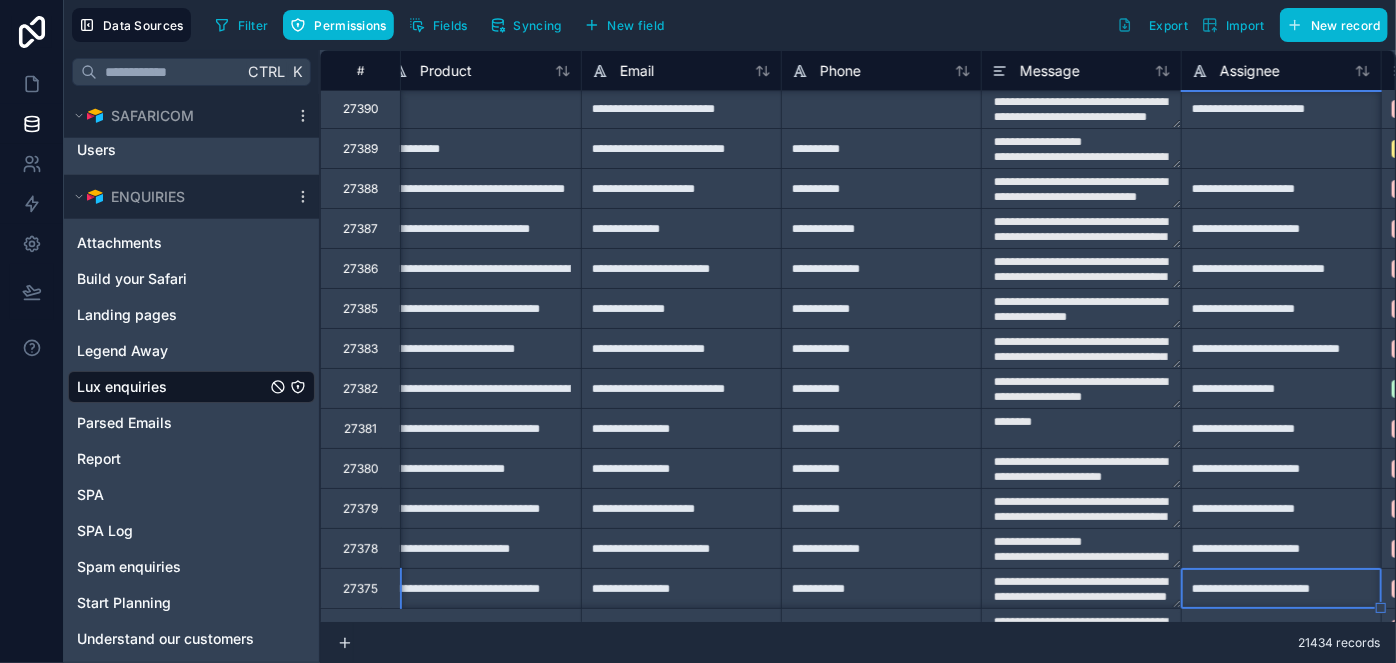 type on "**********" 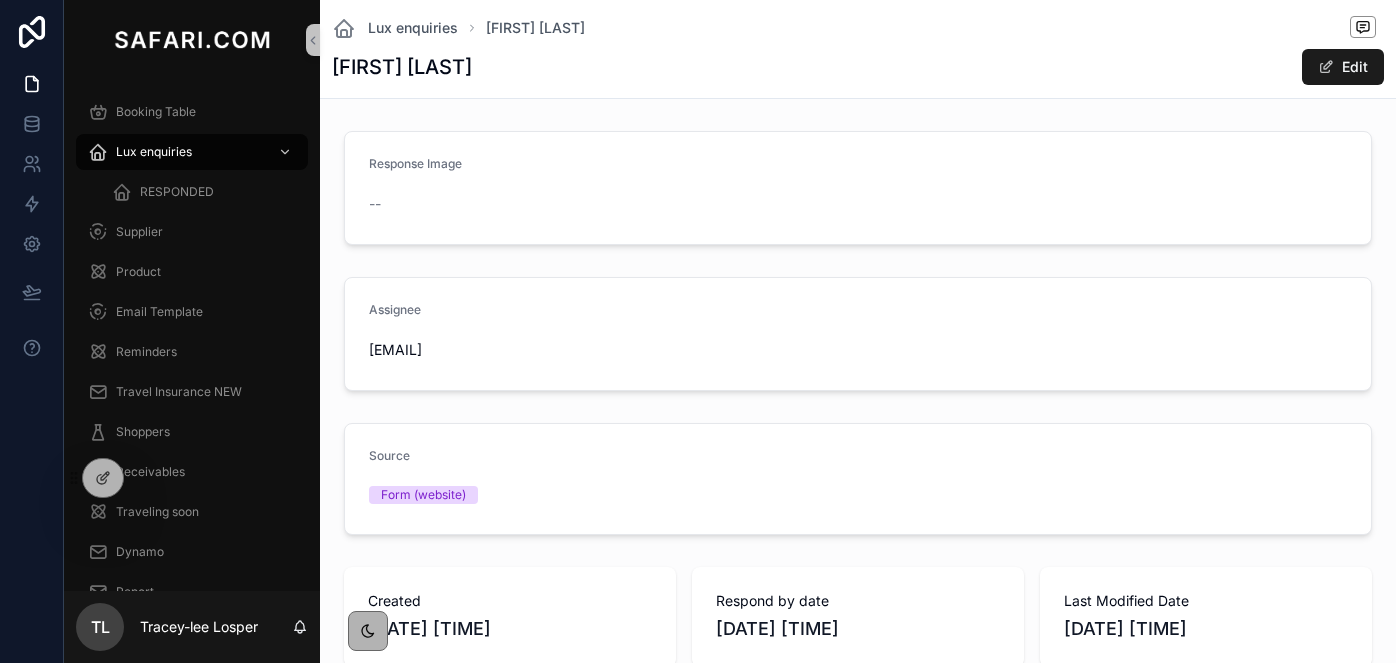 scroll, scrollTop: 0, scrollLeft: 0, axis: both 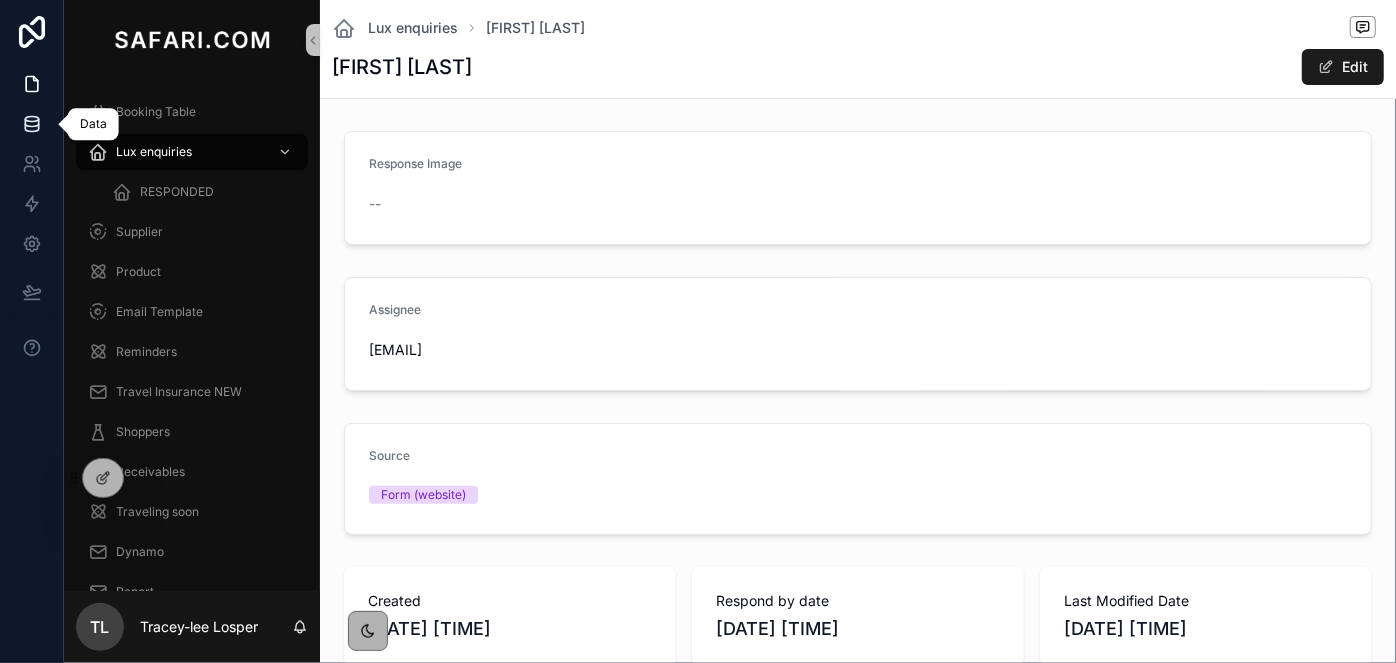 click 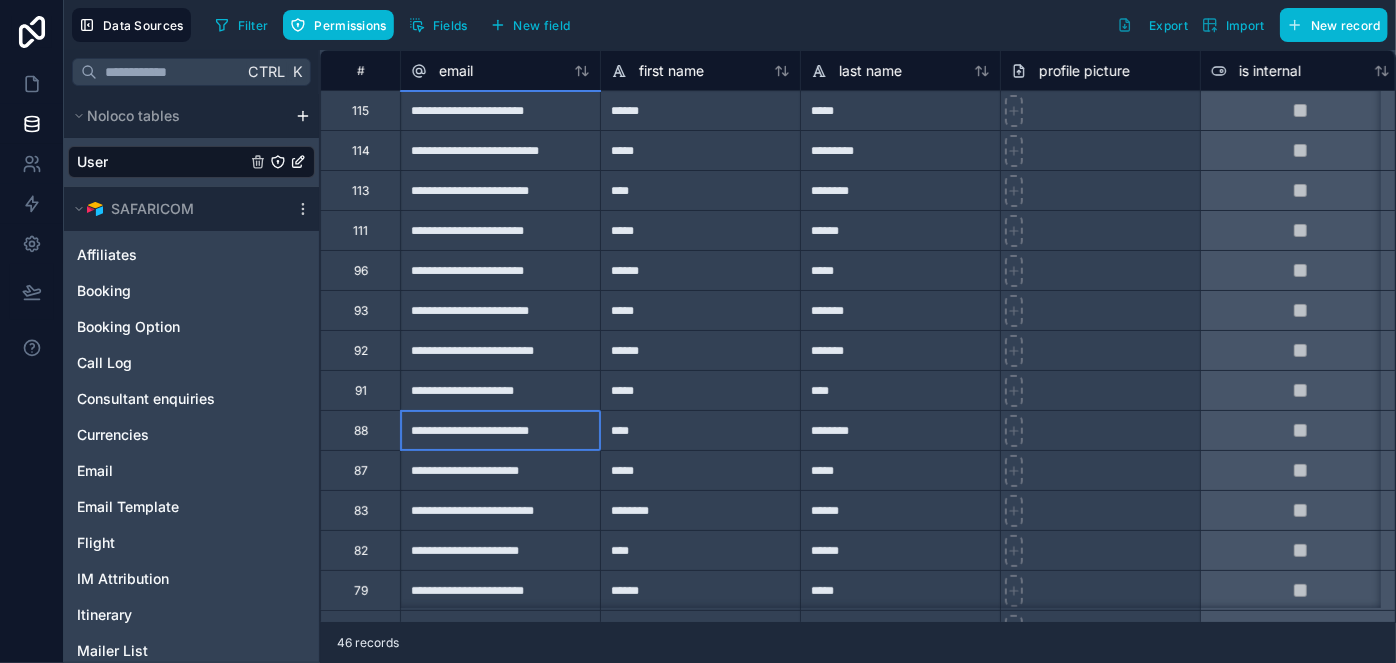 click on "**********" at bounding box center (500, 430) 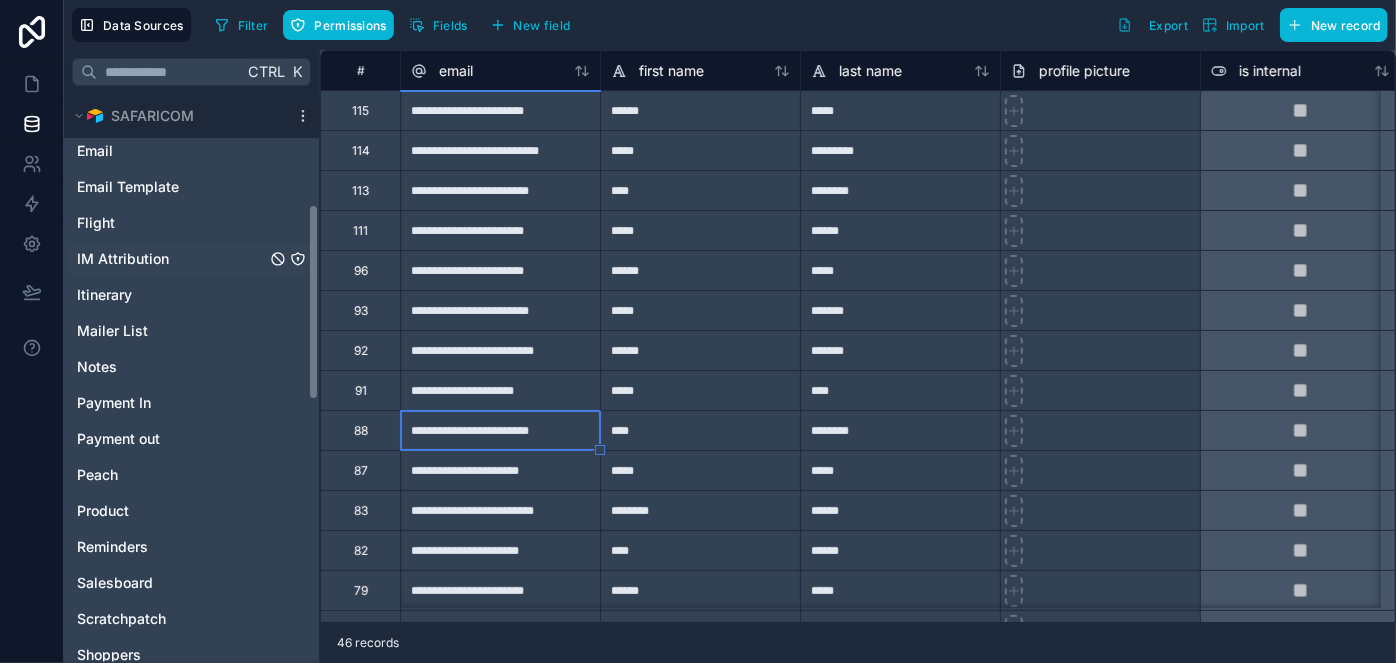 click on "Affiliates Booking Booking Option Call Log Consultant enquiries Currencies Email Email Template Flight IM Attribution Itinerary Mailer List Notes Payment In Payment out Peach Product Reminders Salesboard Scratchpatch Shoppers Suppler Invoice Supplier Travel Insurance NEW Traveler TrustPilot Understand our customers Users" at bounding box center [191, 417] 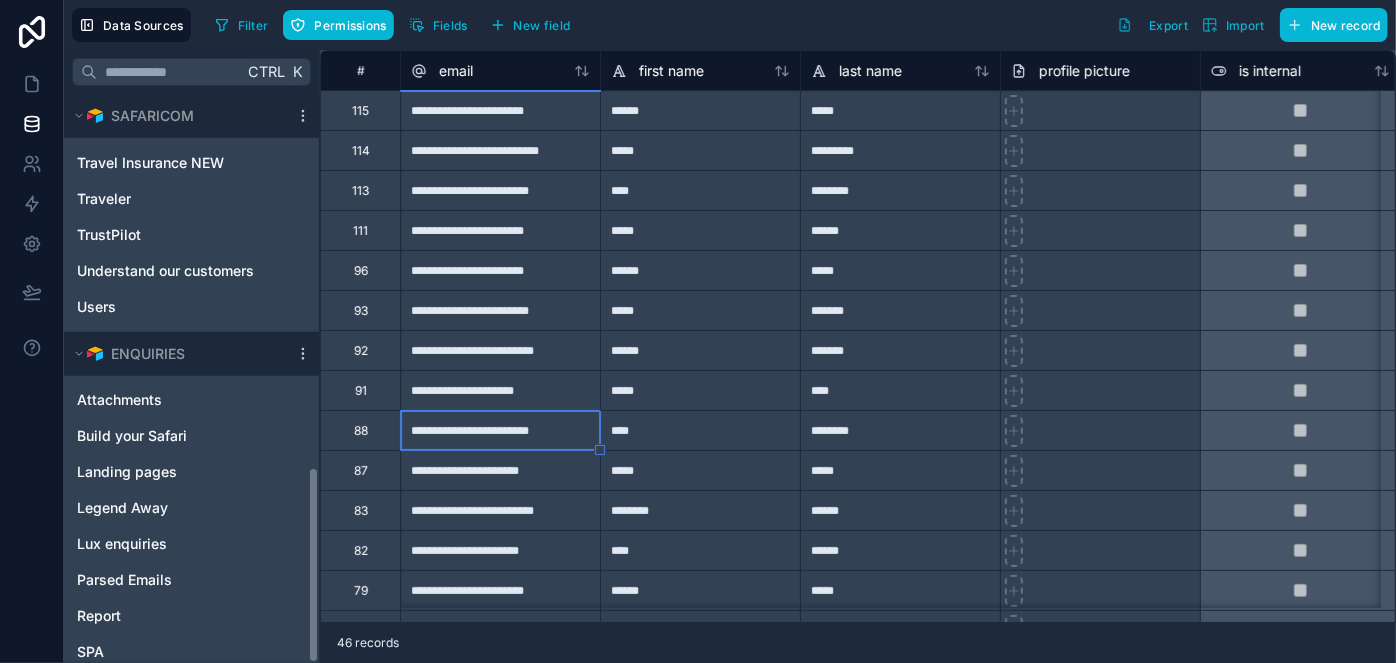 click on "Noloco tables User SAFARICOM Affiliates Booking Booking Option Call Log Consultant enquiries Currencies Email Email Template Flight IM Attribution Itinerary Mailer List Notes Payment In Payment out Peach Product Reminders Salesboard Scratchpatch Shoppers Suppler Invoice Supplier Travel Insurance NEW Traveler TrustPilot Understand our customers Users ENQUIRIES Attachments Build your Safari Landing pages Legend Away Lux enquiries Parsed Emails Report SPA SPA Log Spam enquiries Start Planning Understand our customers" at bounding box center (191, -3) 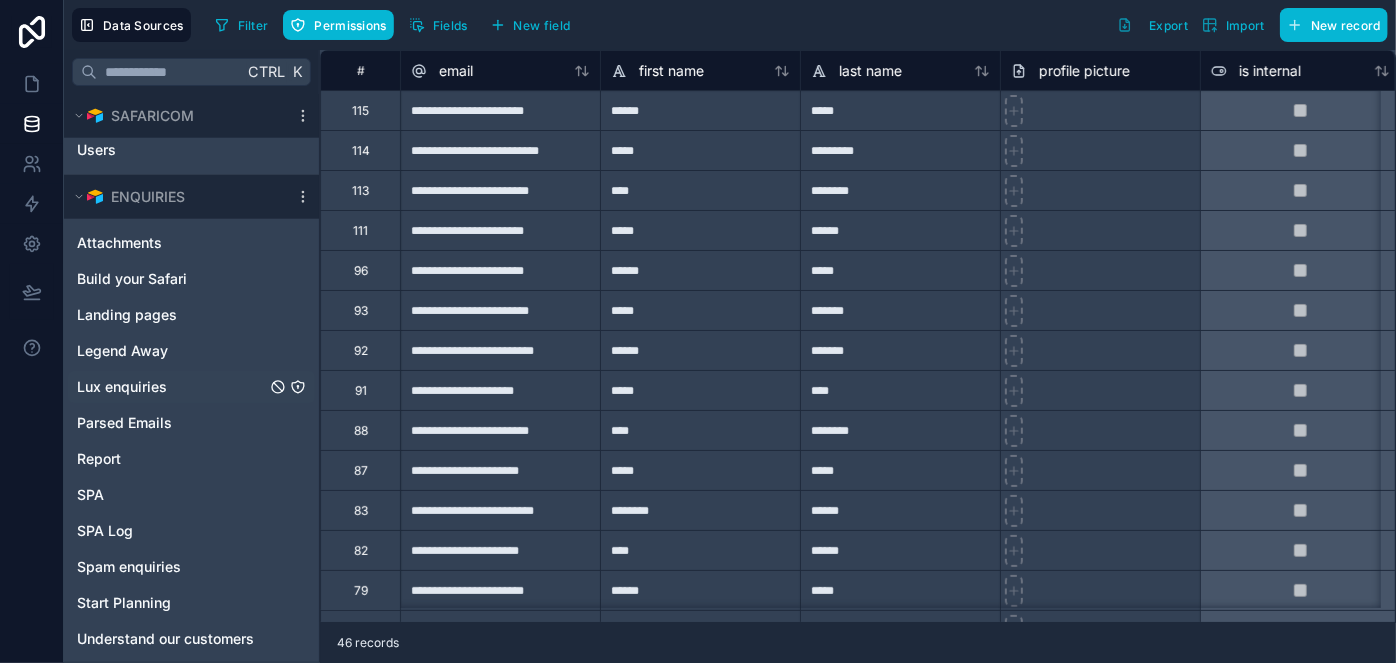click on "Lux enquiries" at bounding box center [122, 387] 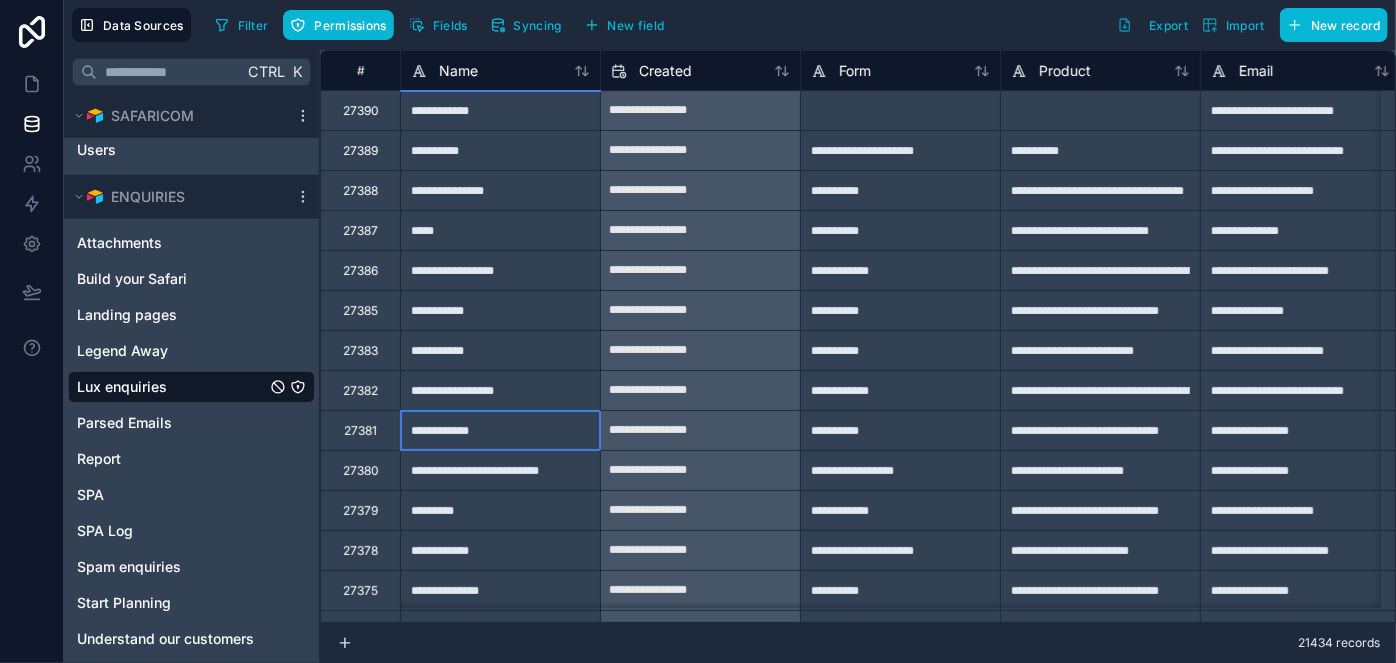 click on "**********" at bounding box center [500, 430] 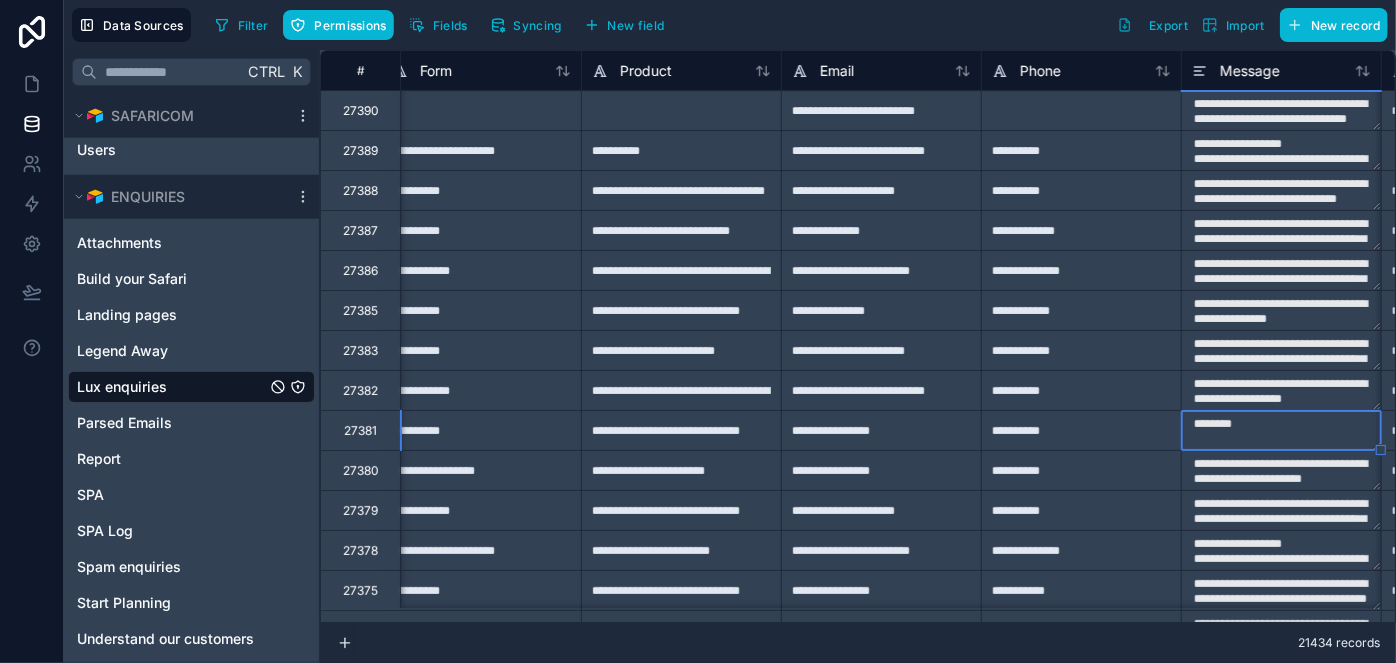 type on "**********" 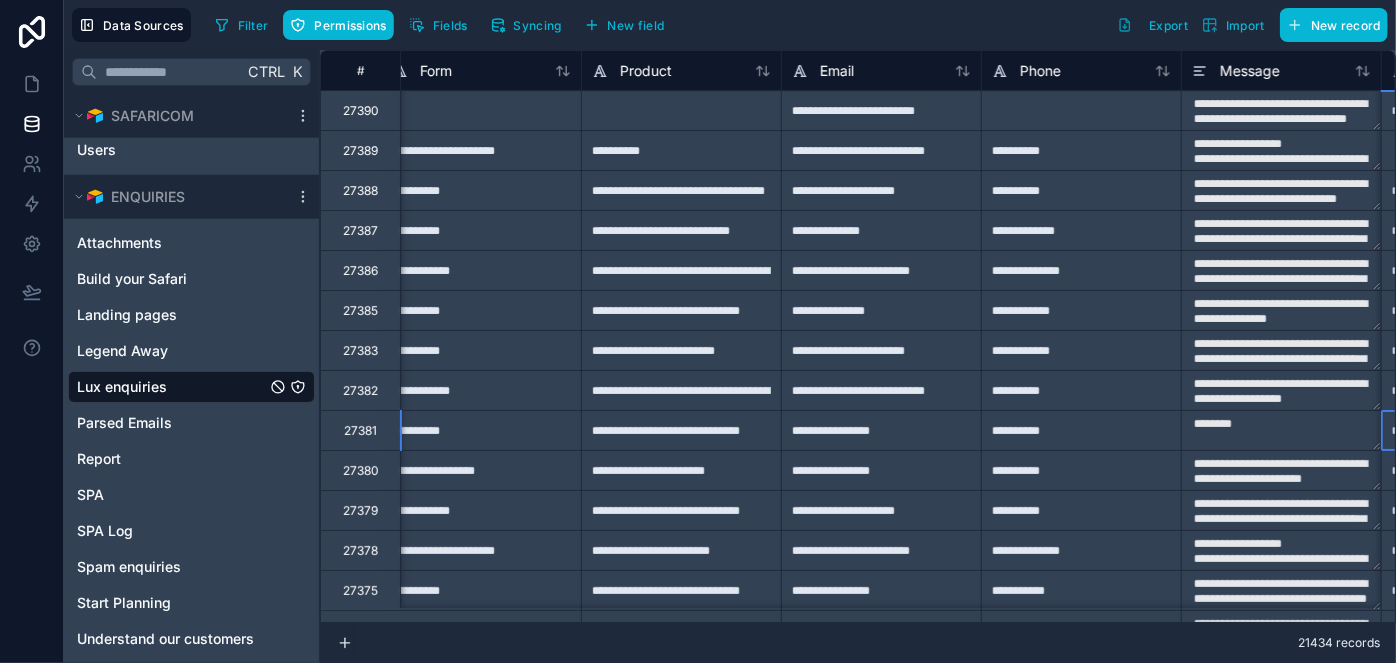 scroll, scrollTop: 0, scrollLeft: 619, axis: horizontal 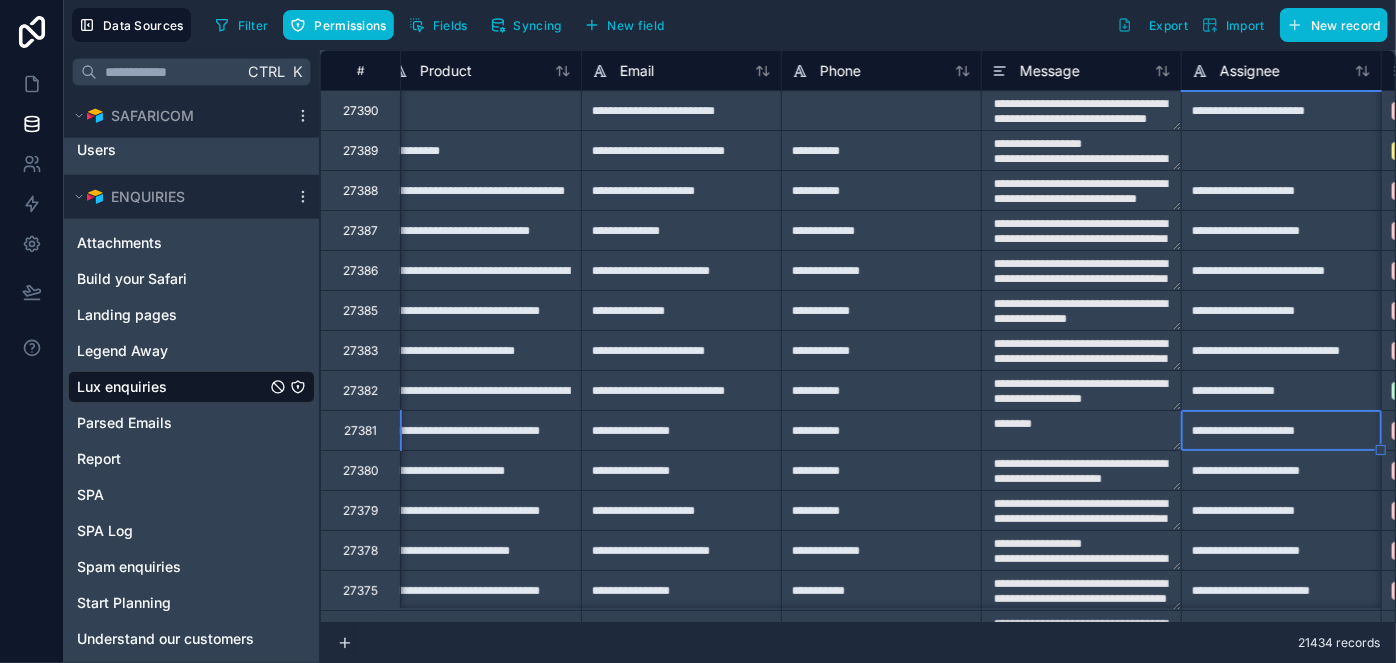 type on "**********" 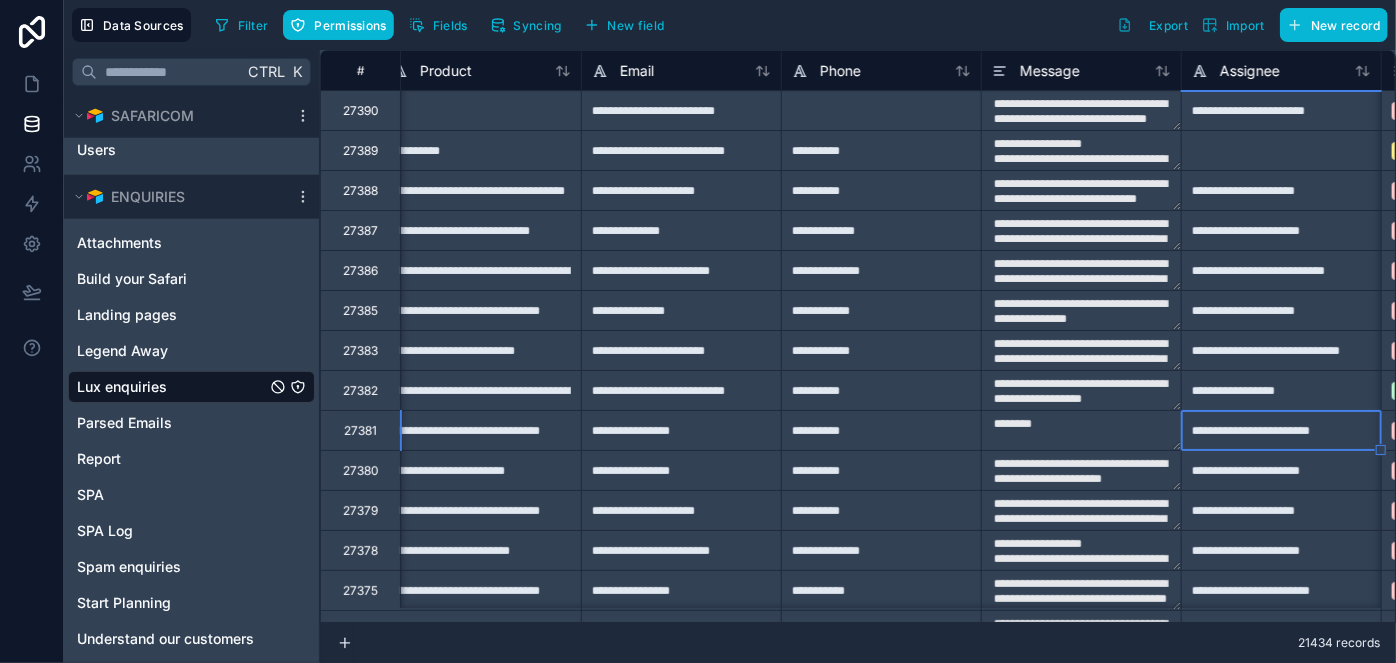 type on "**********" 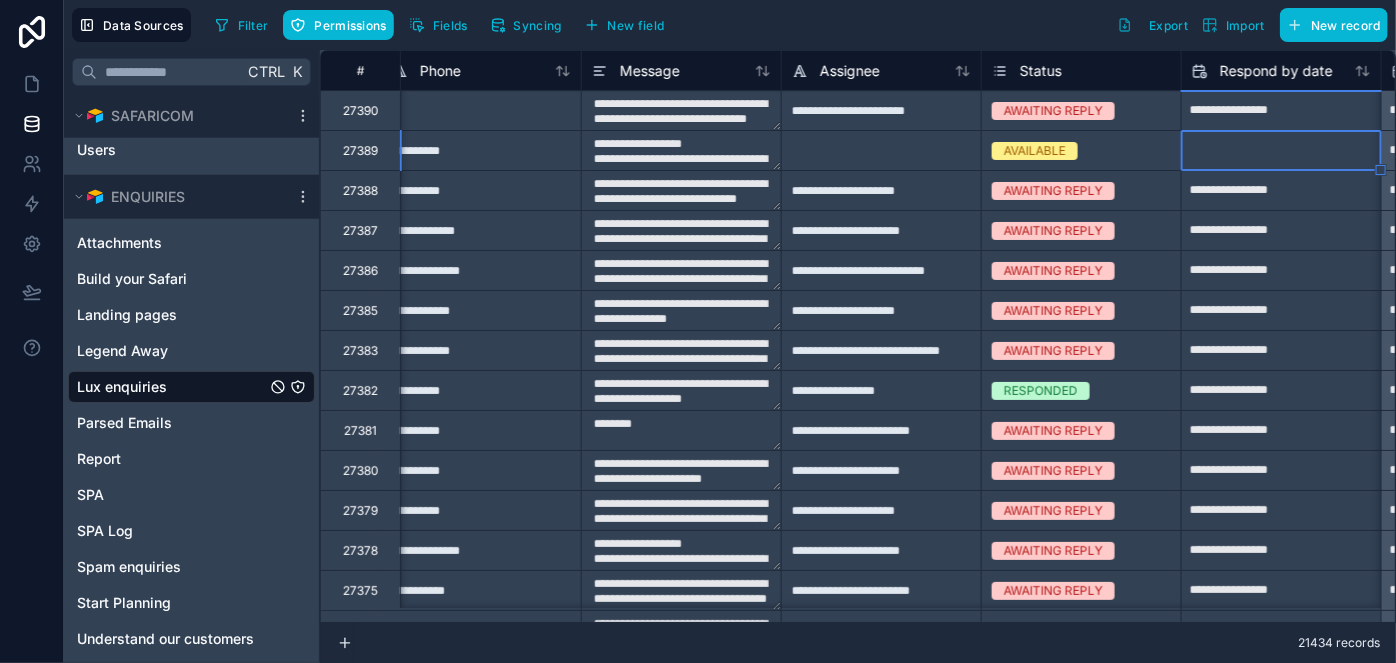 scroll, scrollTop: 0, scrollLeft: 1219, axis: horizontal 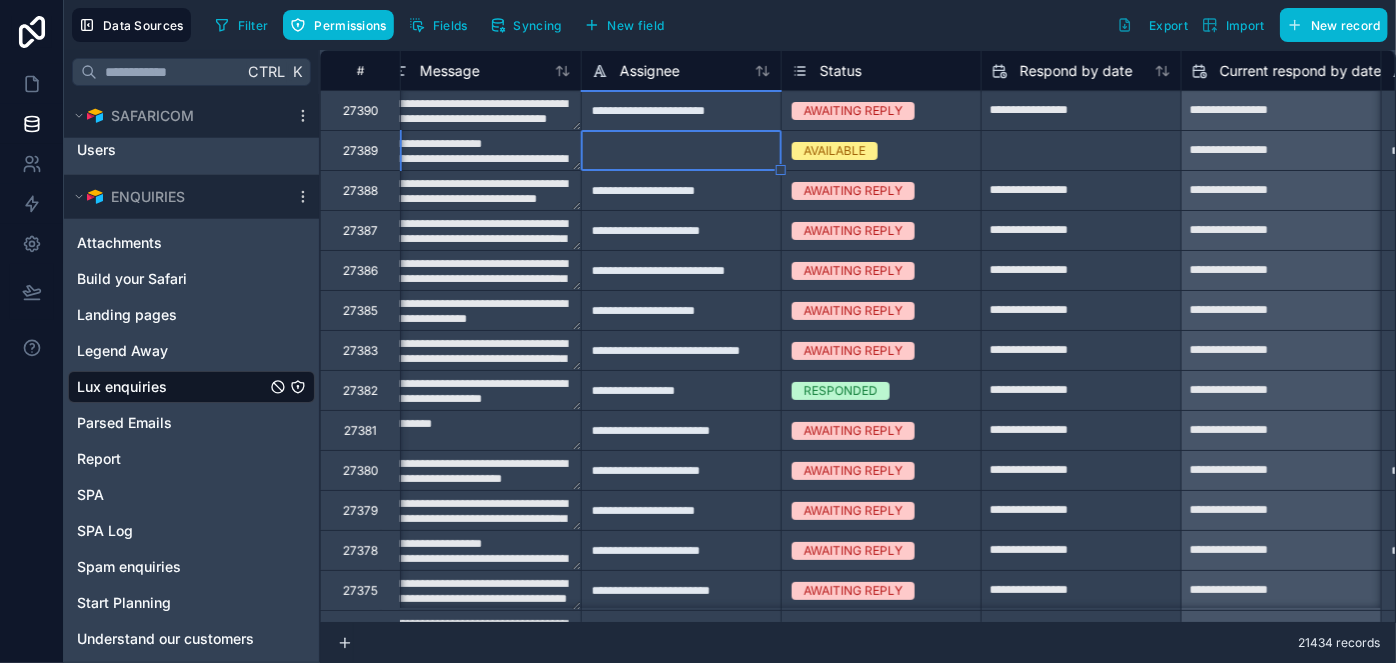 click on "AVAILABLE" at bounding box center [835, 151] 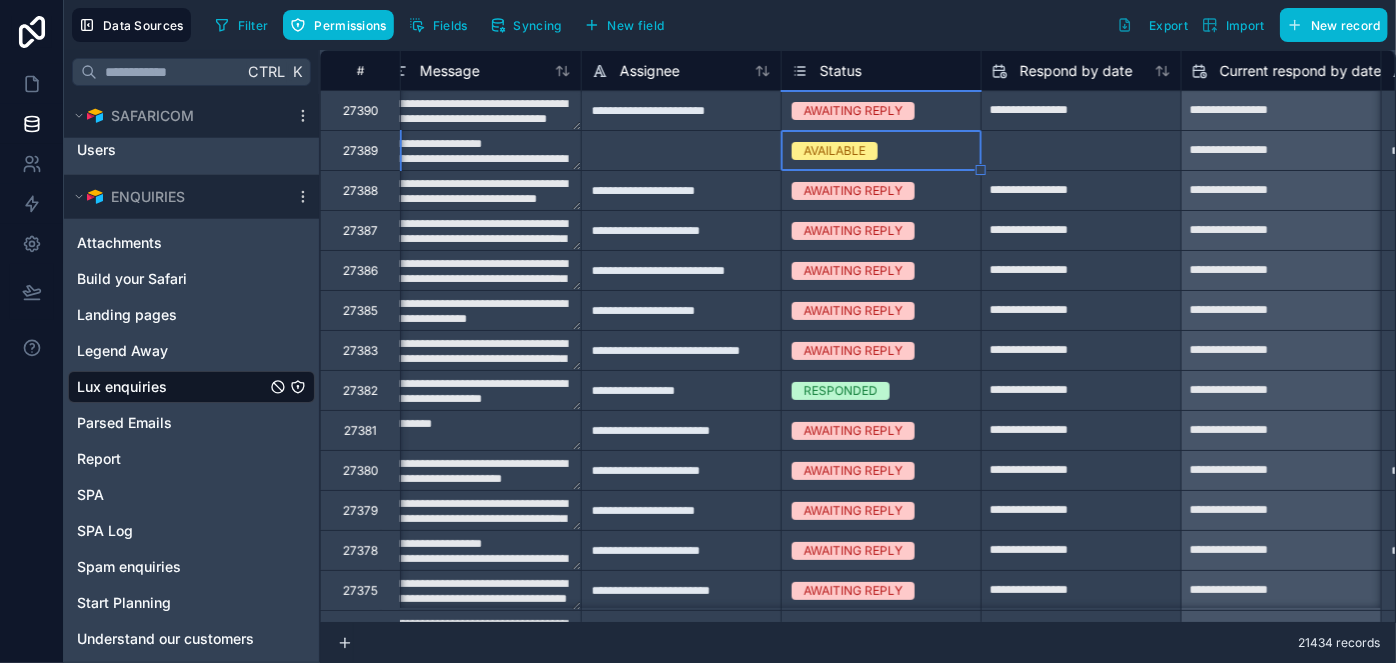 scroll, scrollTop: 0, scrollLeft: 1200, axis: horizontal 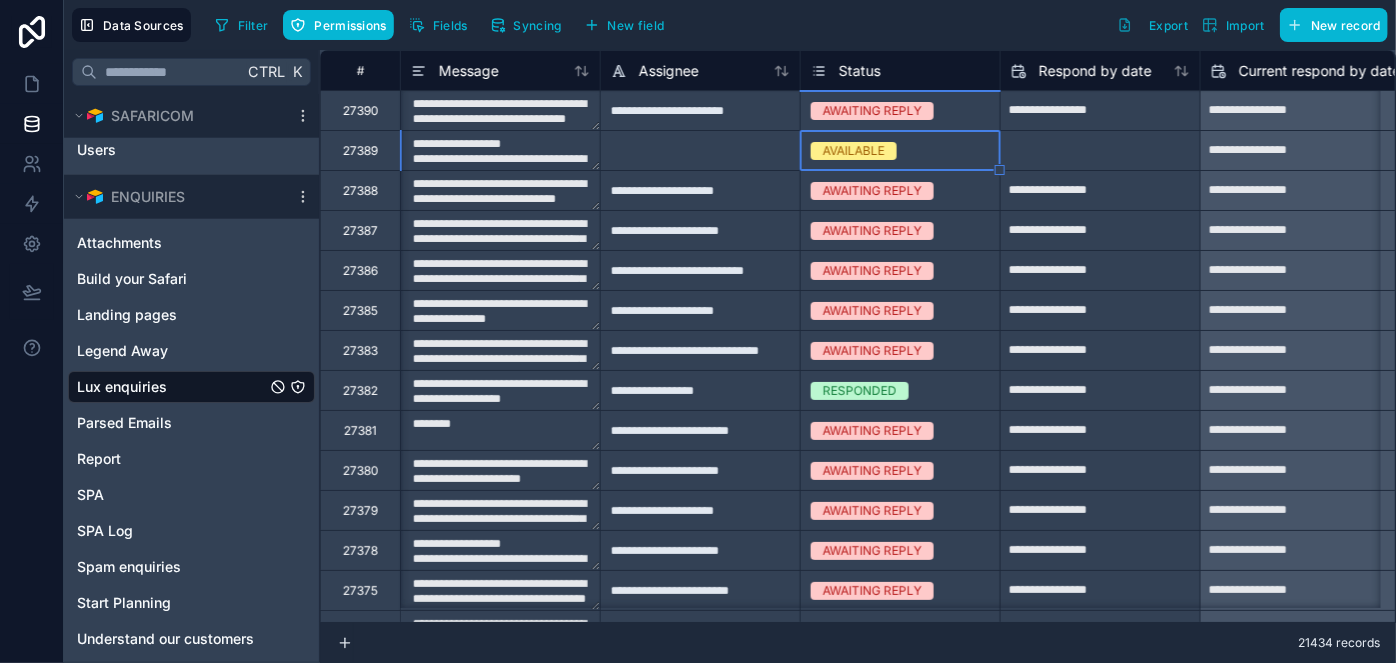 click on "**********" at bounding box center (500, 150) 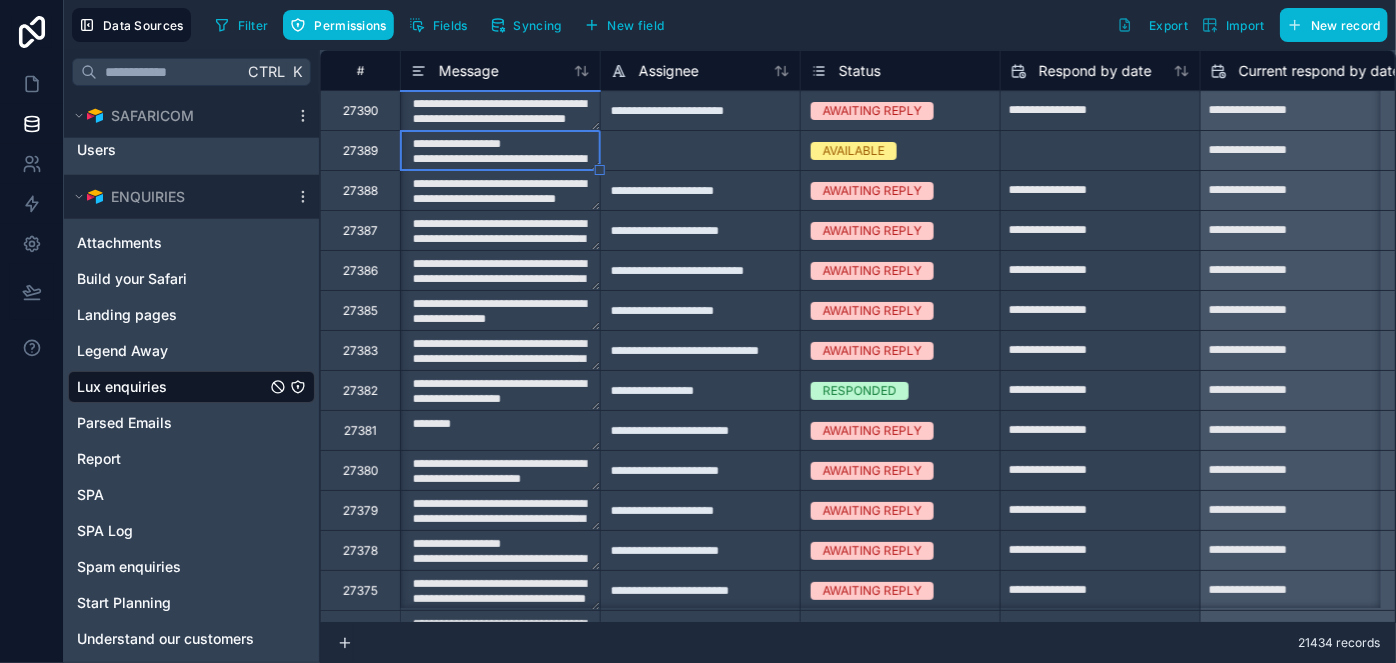 click on "**********" at bounding box center (500, 150) 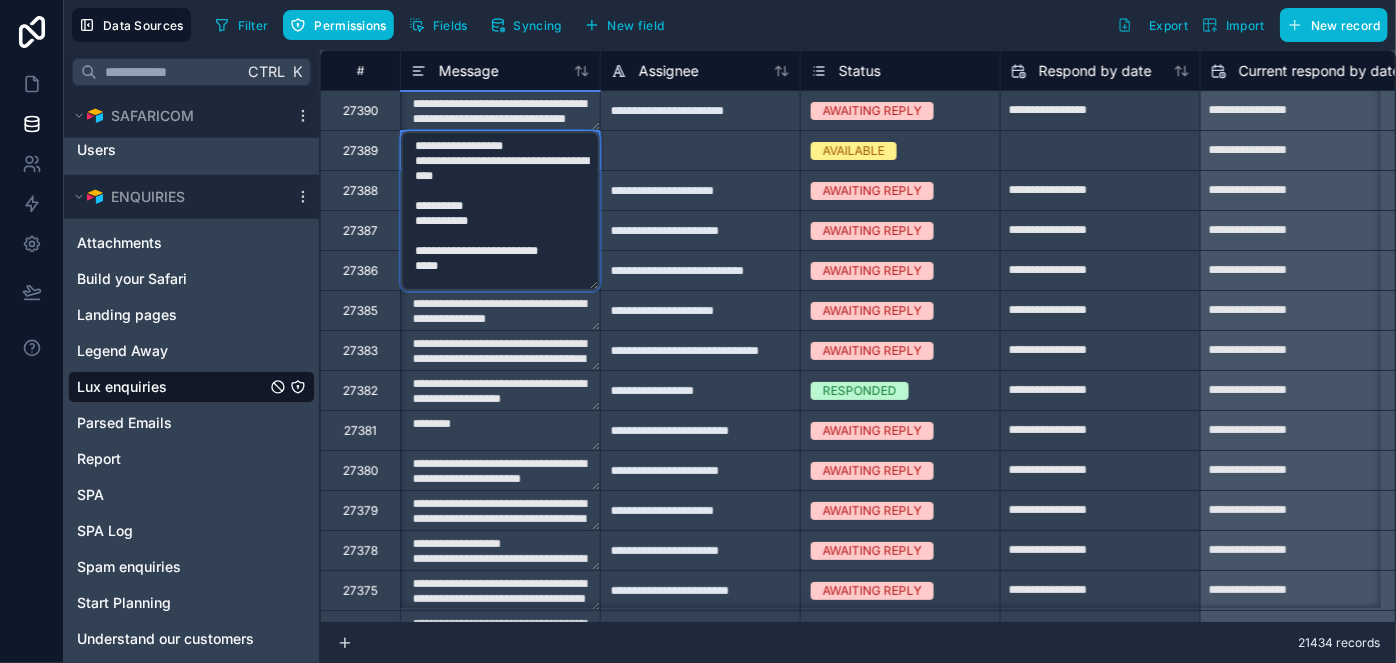 click on "**********" at bounding box center (500, 211) 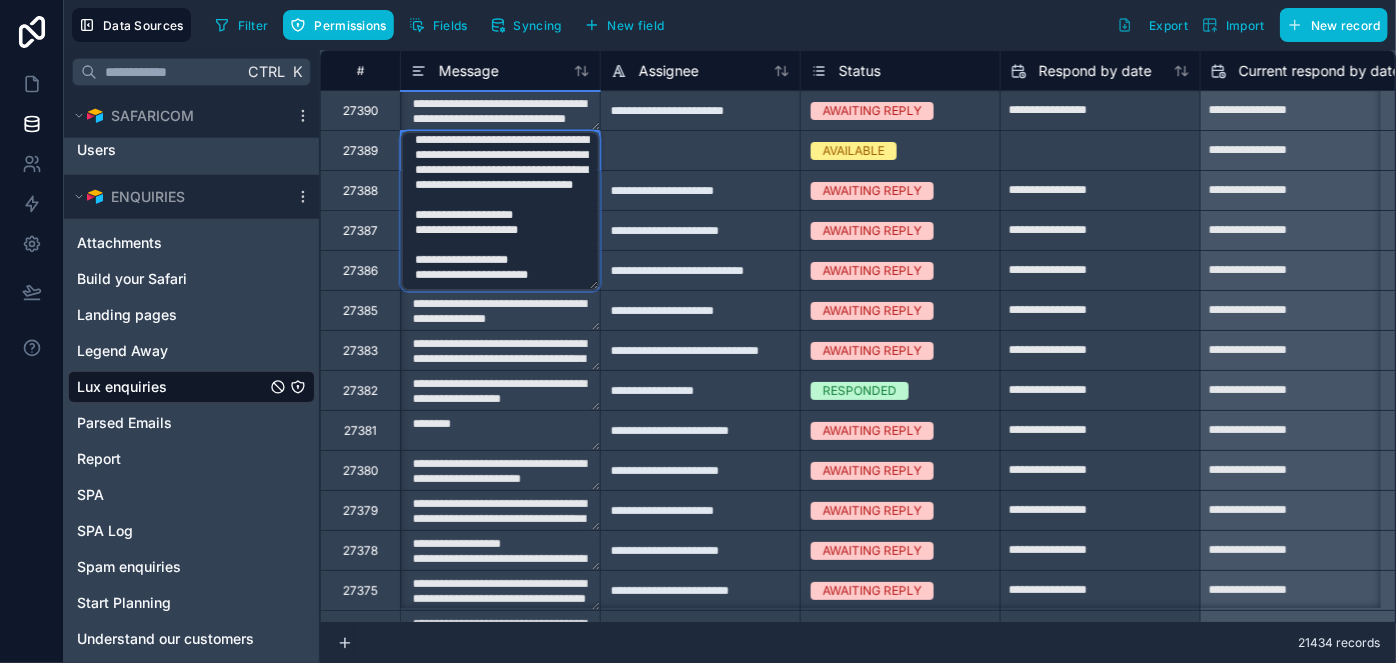 scroll, scrollTop: 485, scrollLeft: 0, axis: vertical 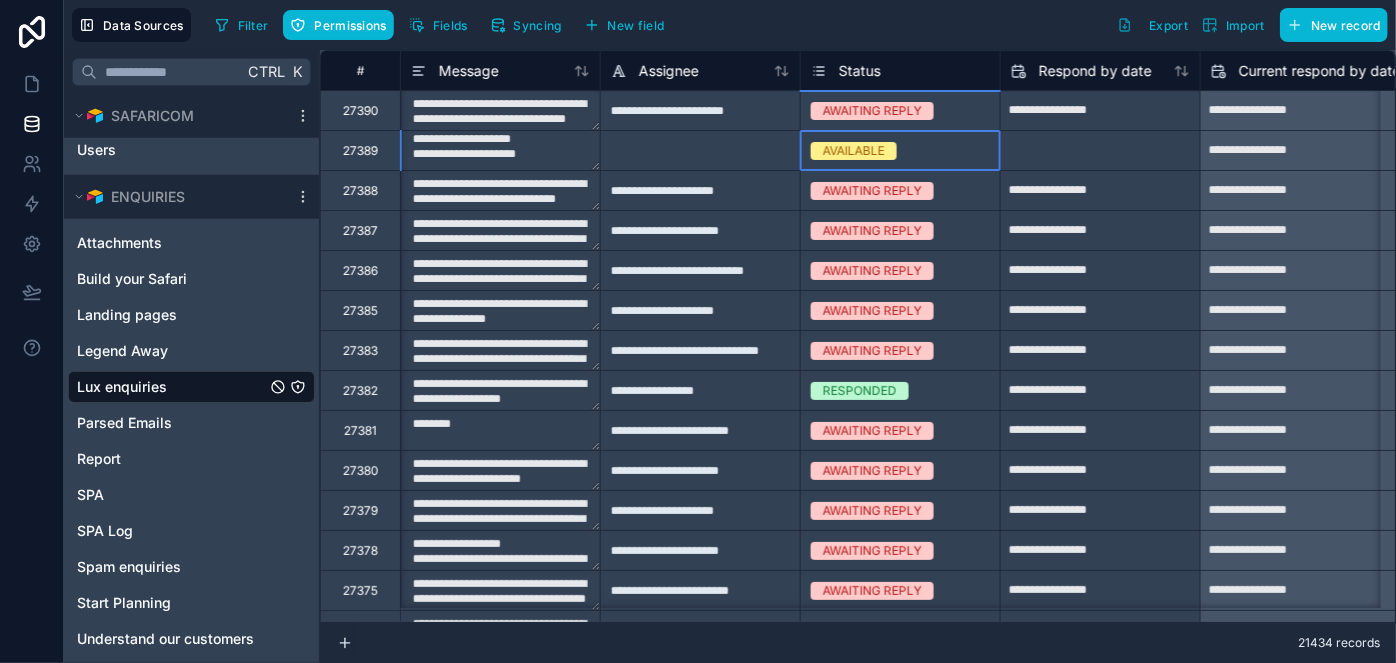 click on "AVAILABLE" at bounding box center (854, 151) 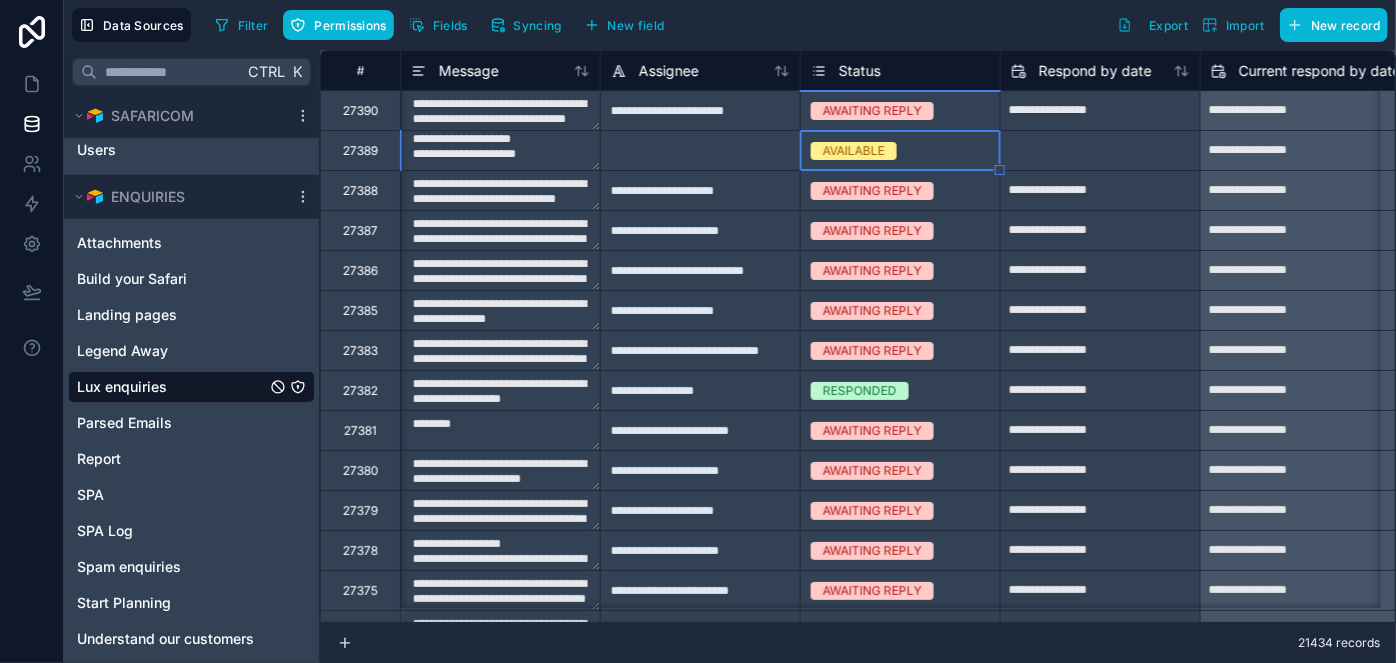 click on "AVAILABLE" at bounding box center [854, 151] 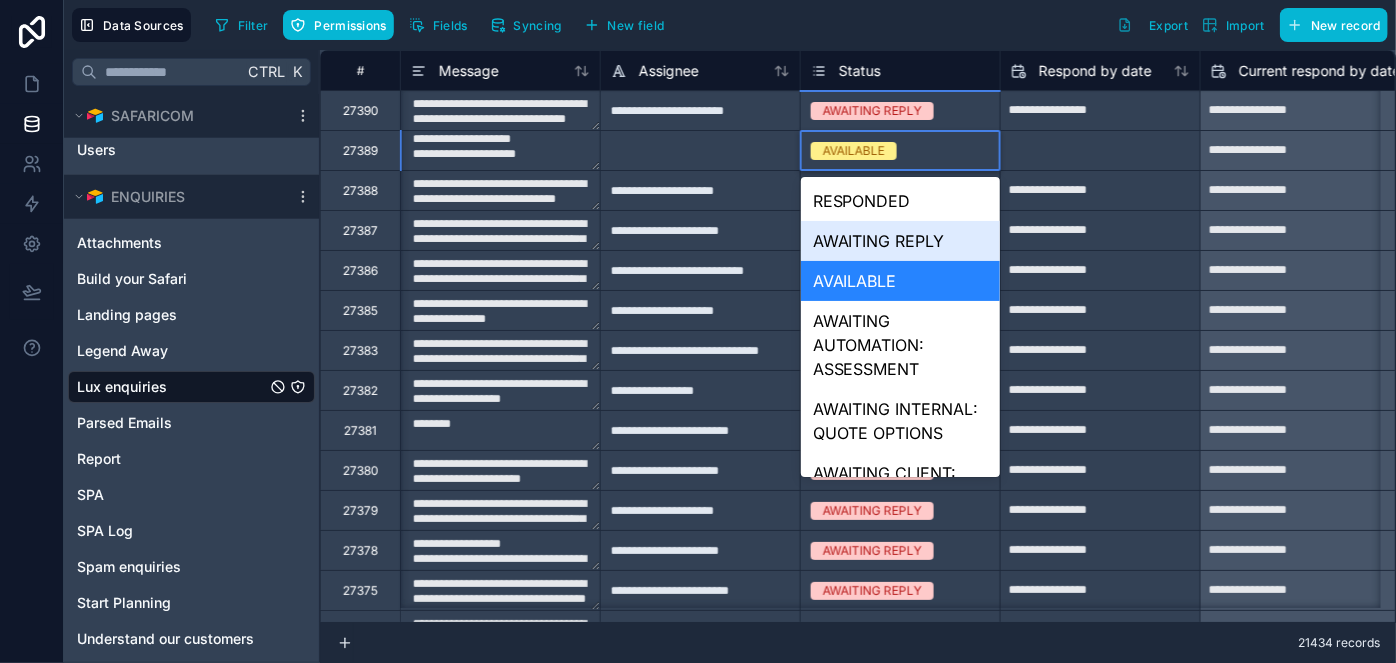 click on "AWAITING REPLY" at bounding box center (900, 241) 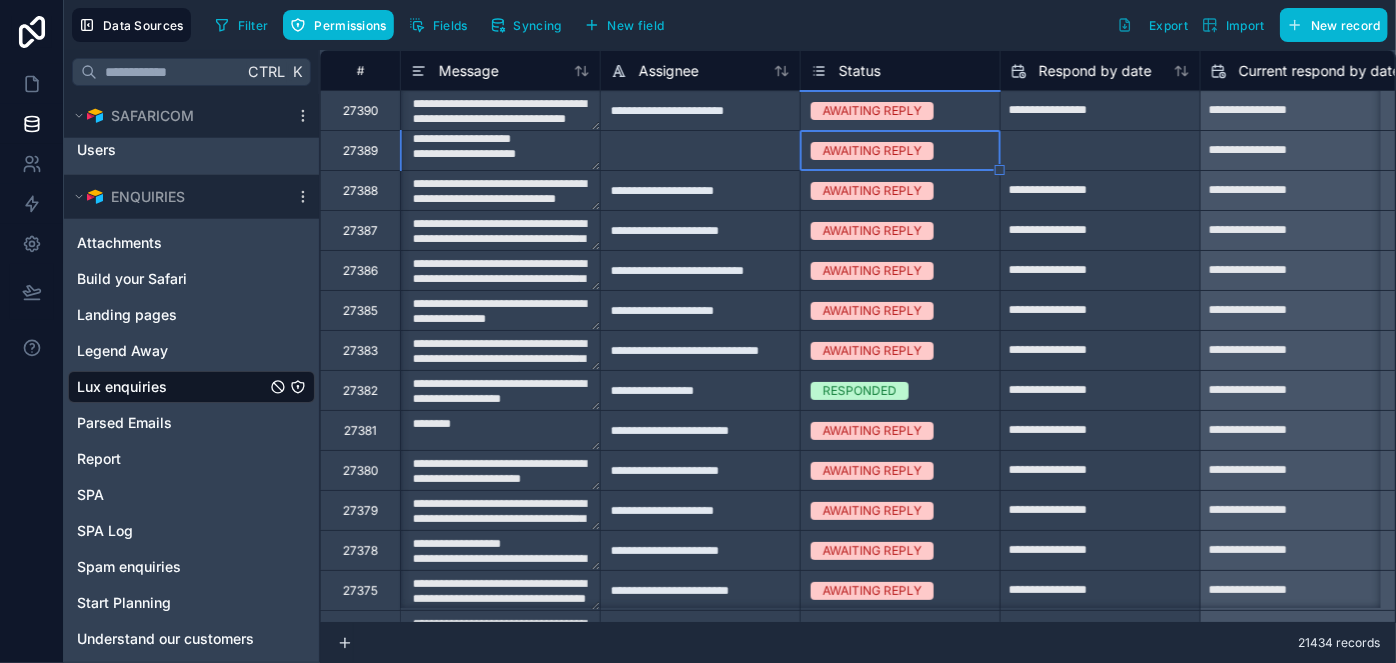 type on "**********" 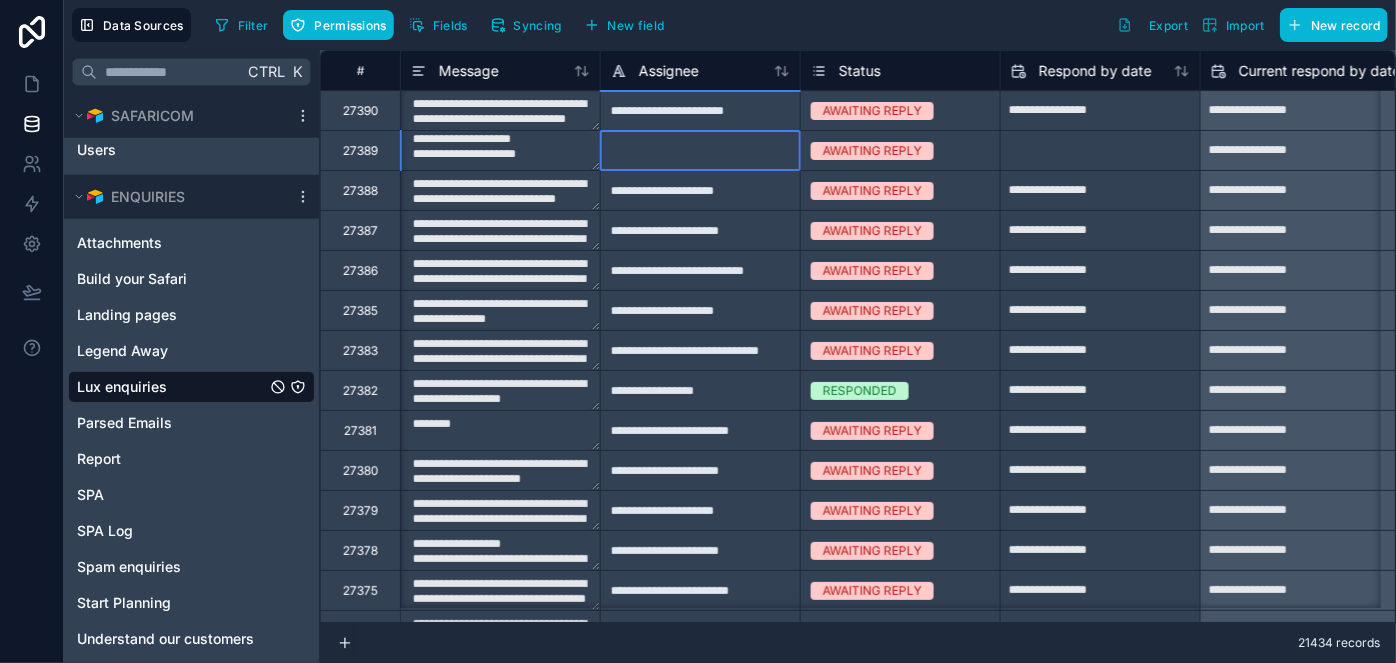 click at bounding box center [700, 150] 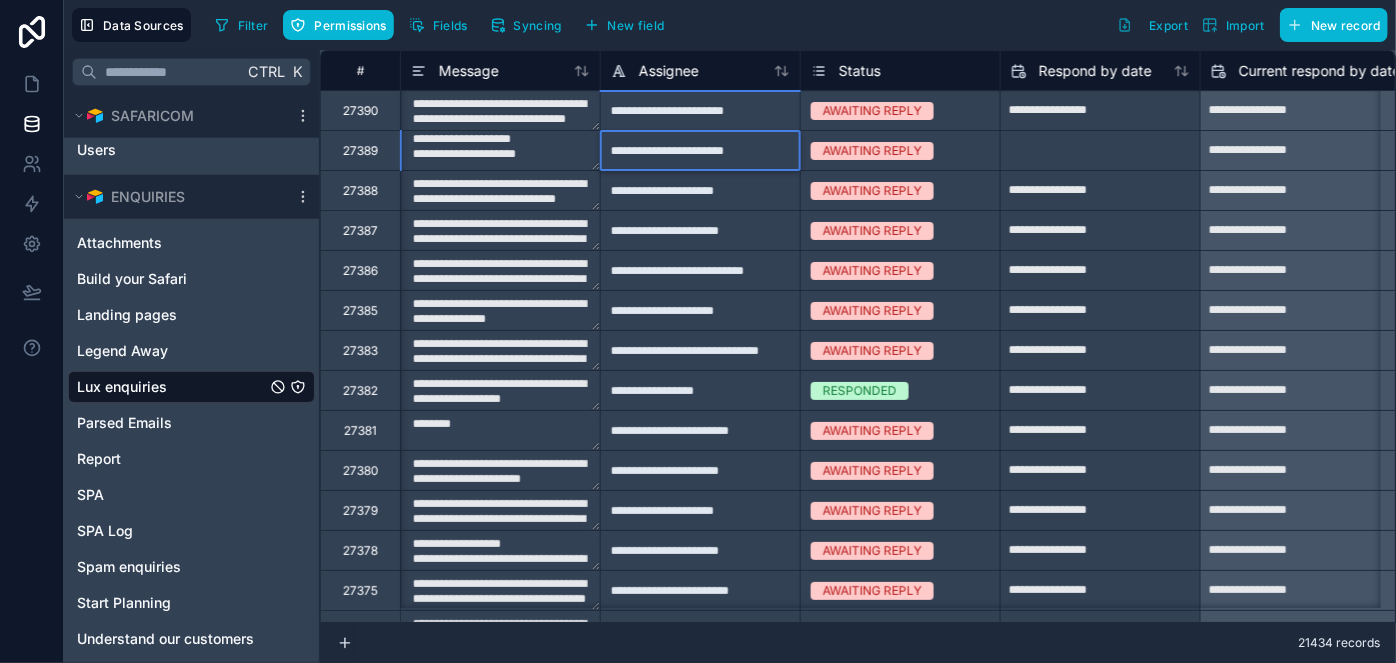 type on "**********" 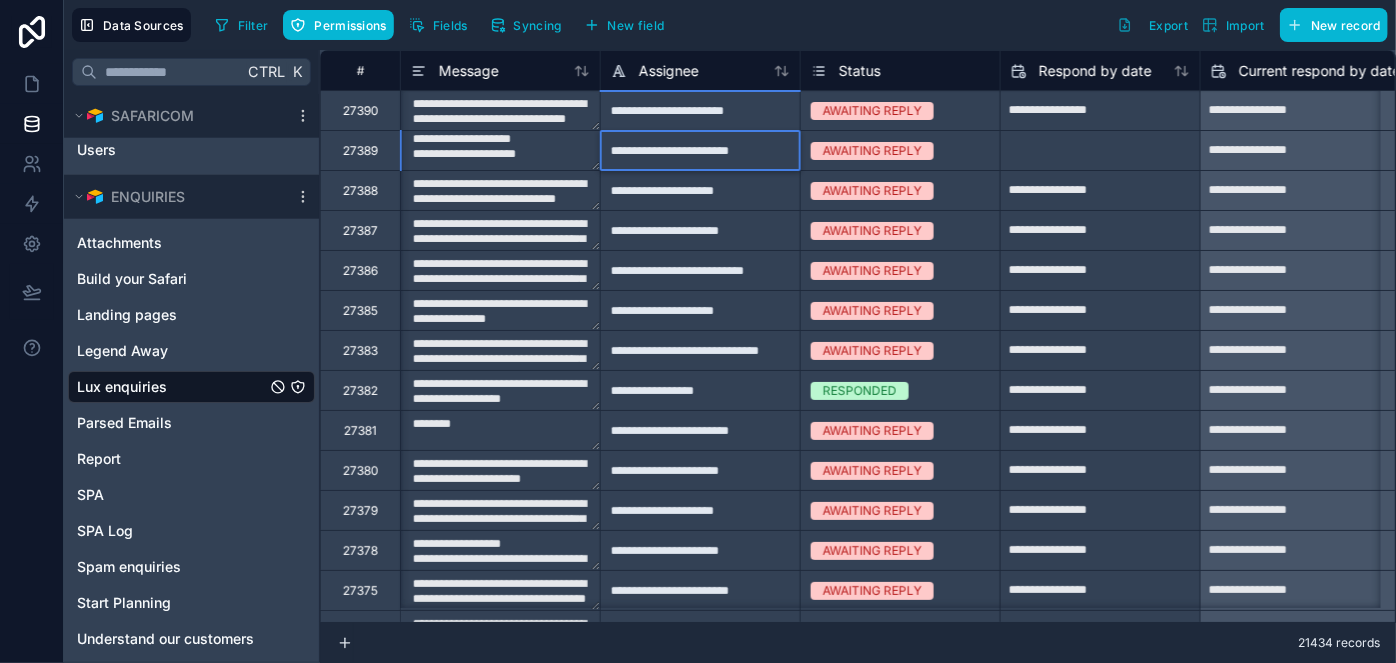 click at bounding box center (1100, 111) 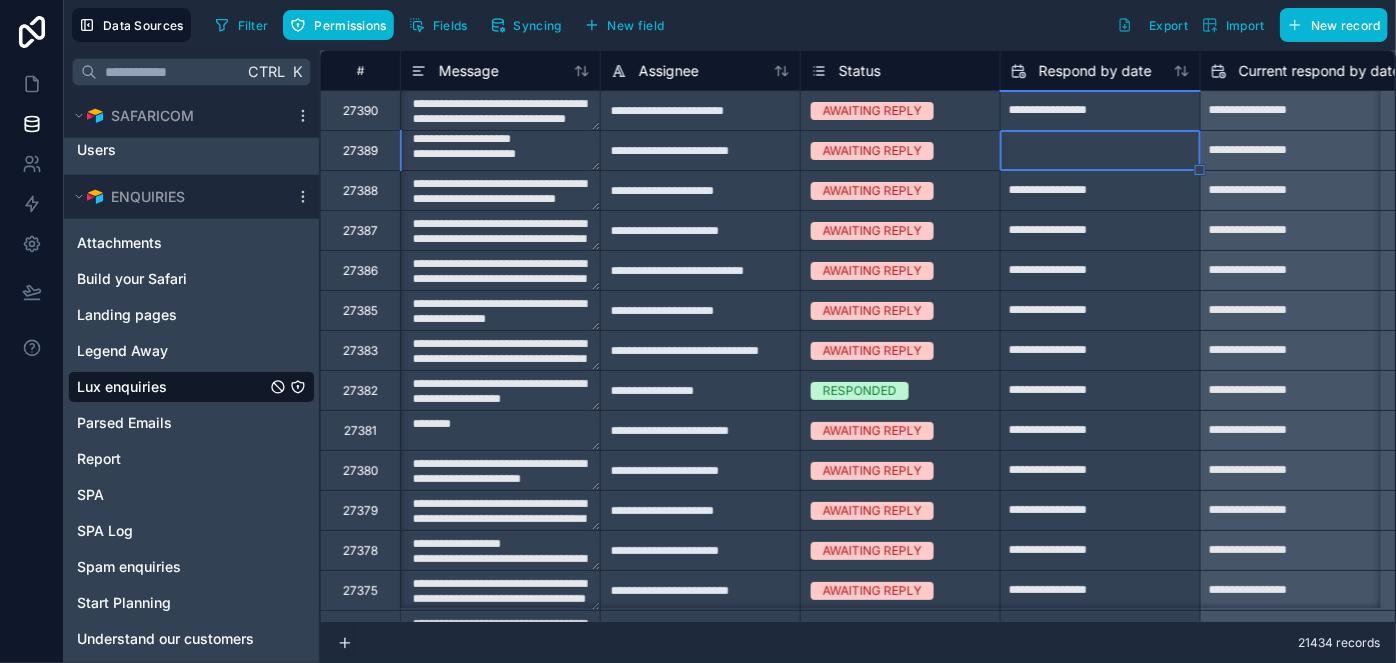 select on "****" 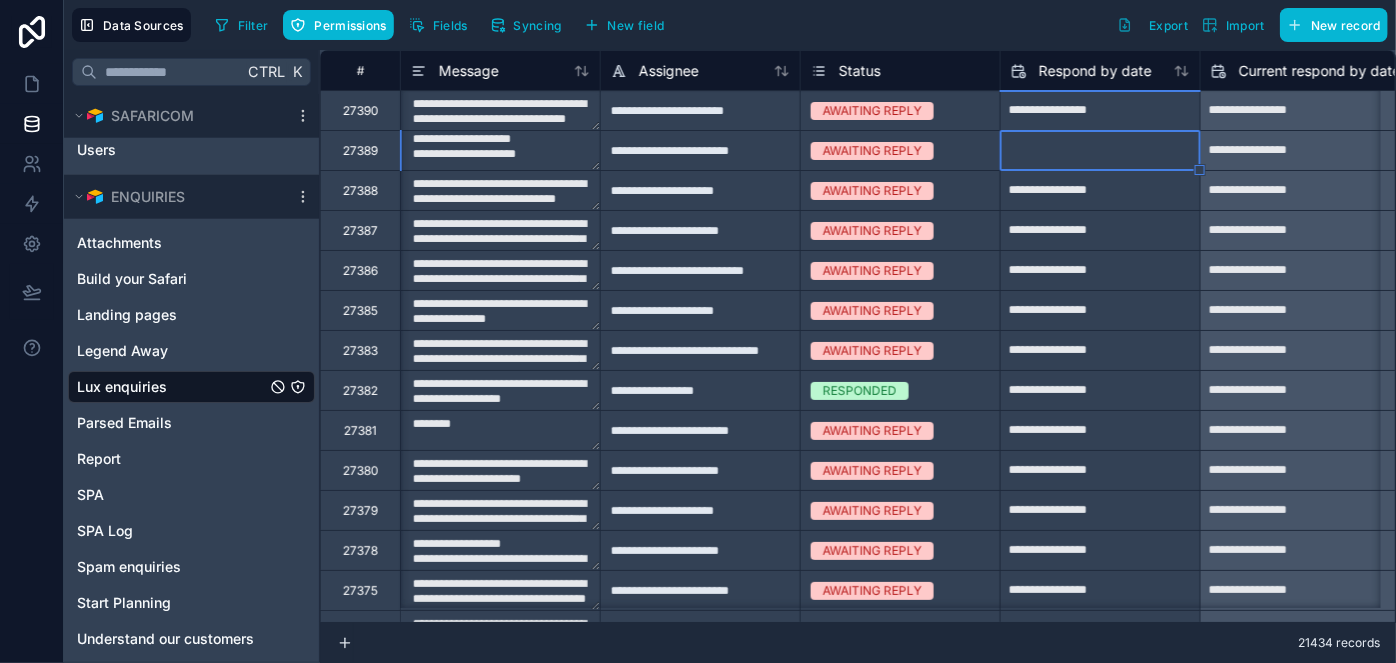 select on "*" 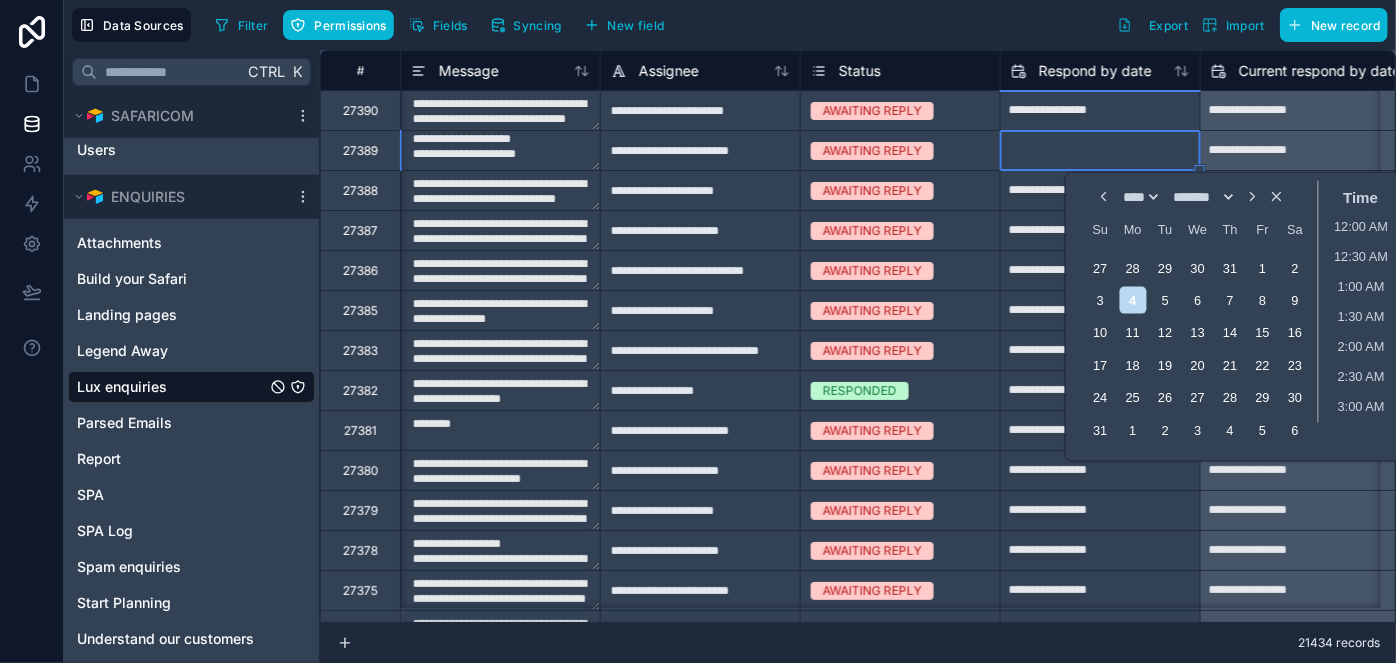 click at bounding box center (1100, 111) 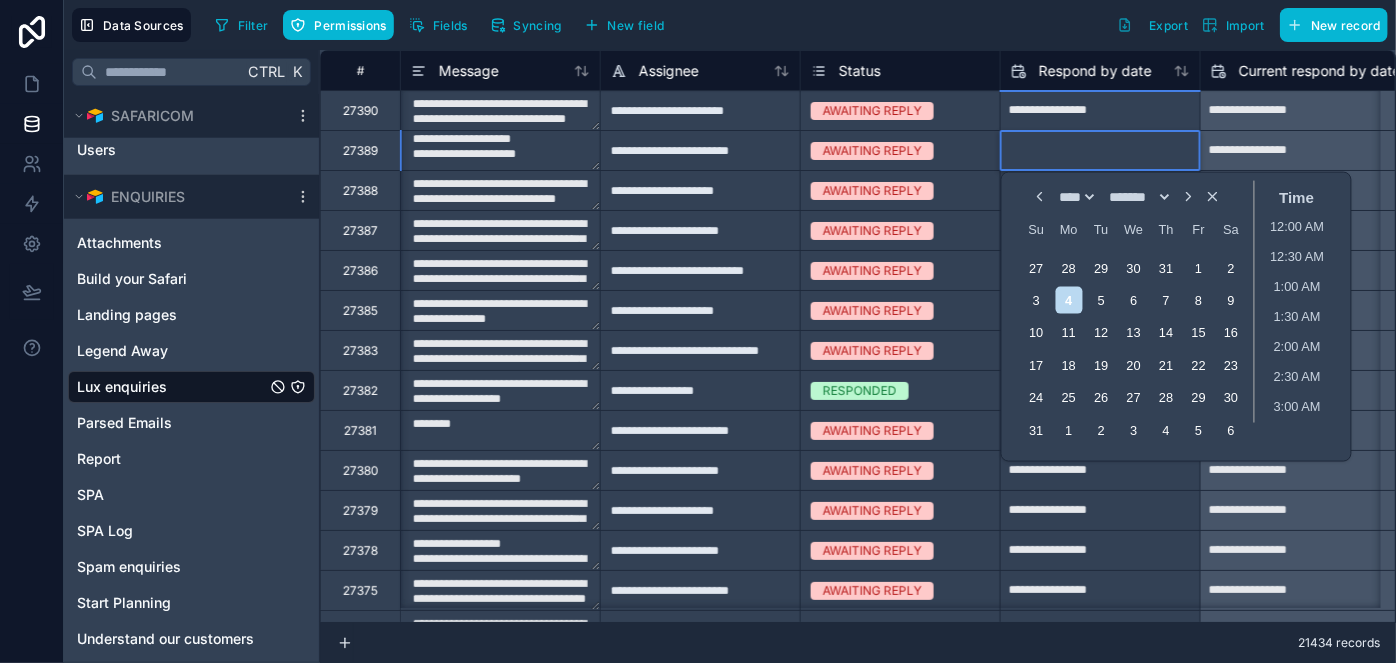 type on "**********" 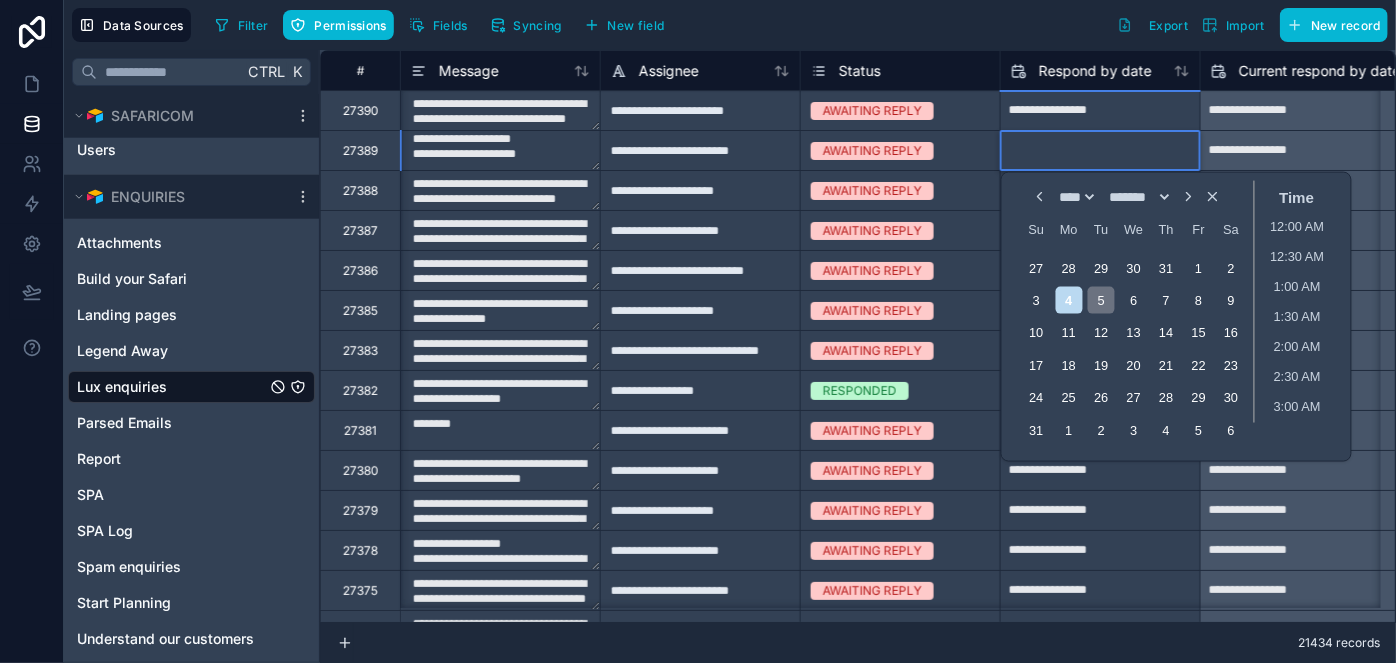 type on "**********" 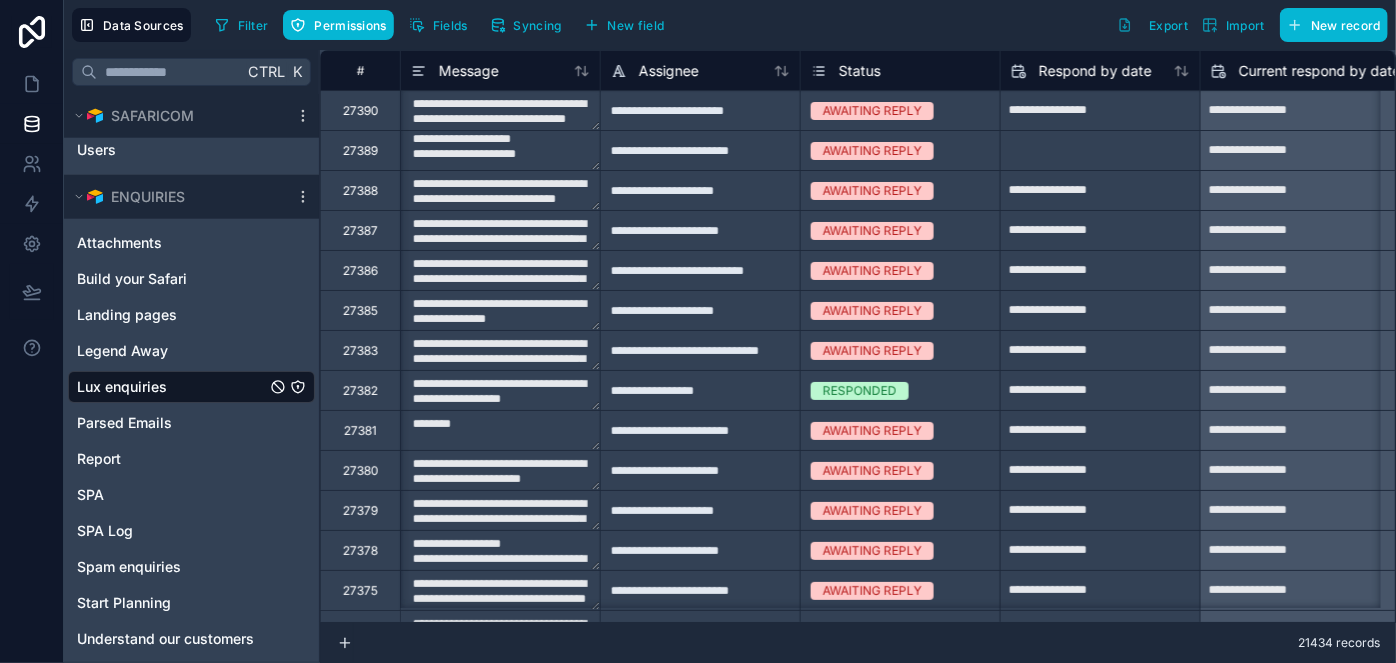 type on "**********" 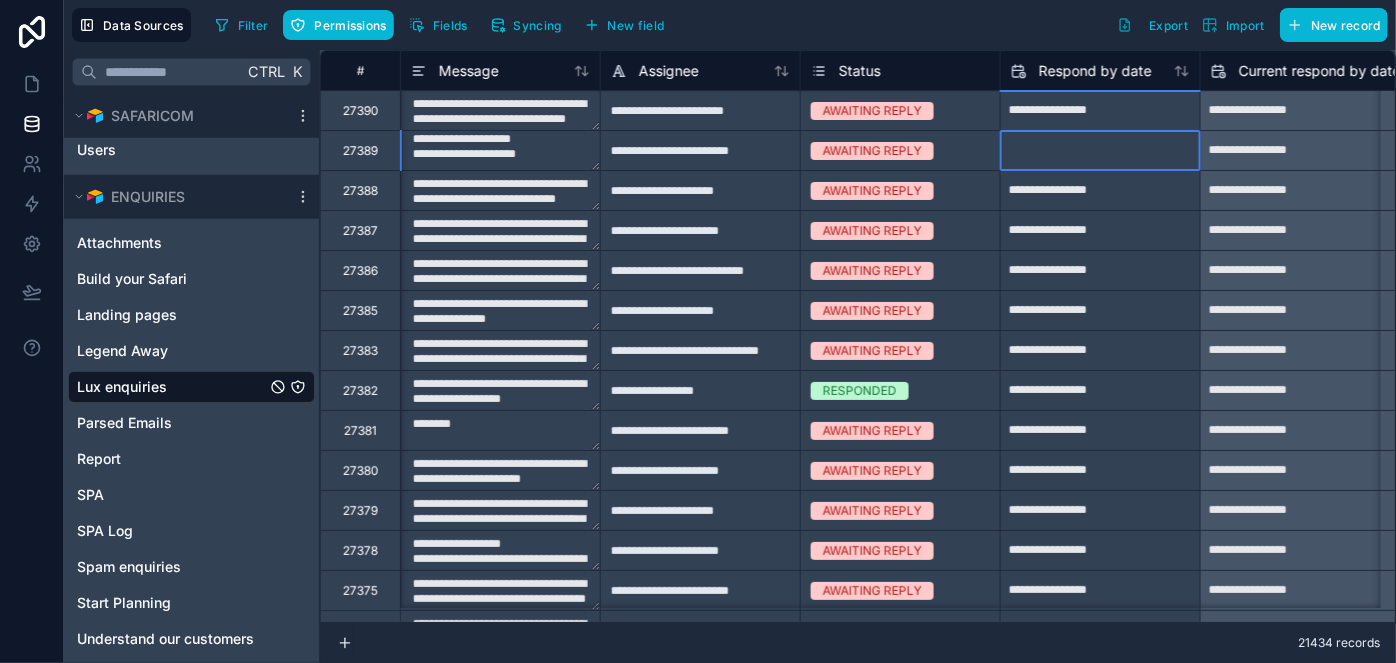 click at bounding box center (1100, 111) 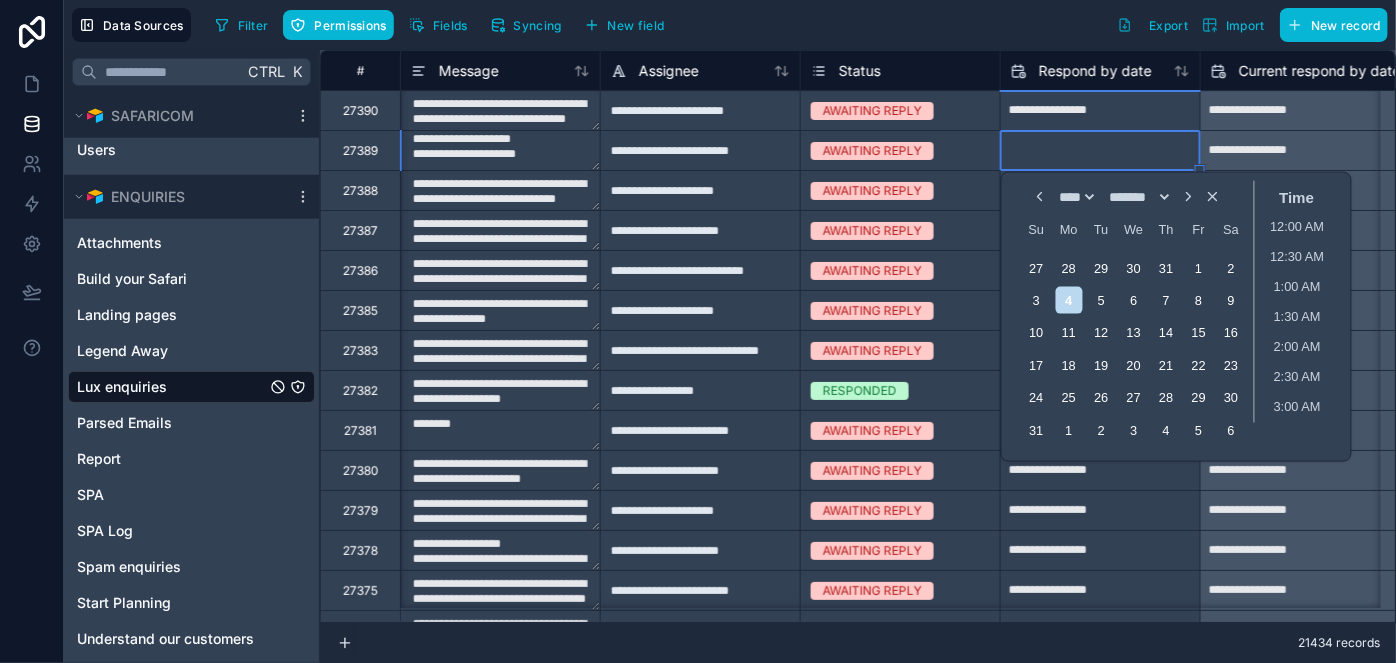 scroll, scrollTop: 285, scrollLeft: 0, axis: vertical 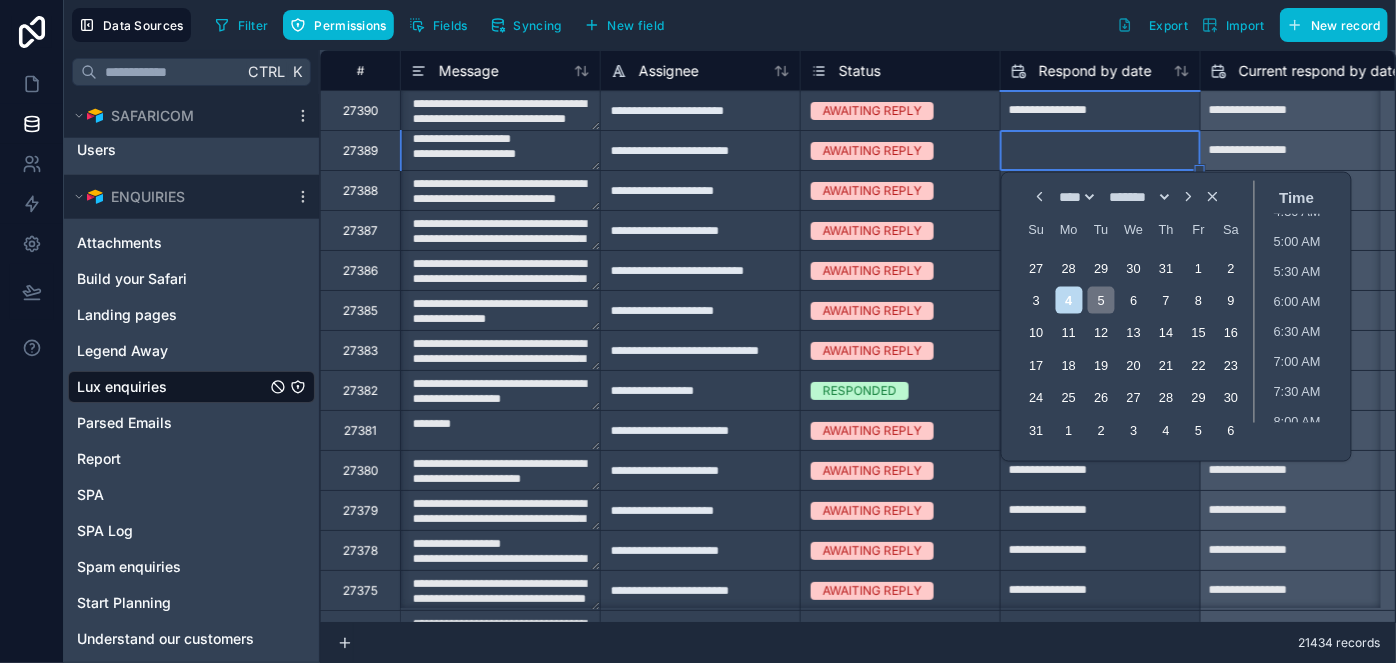 type on "**********" 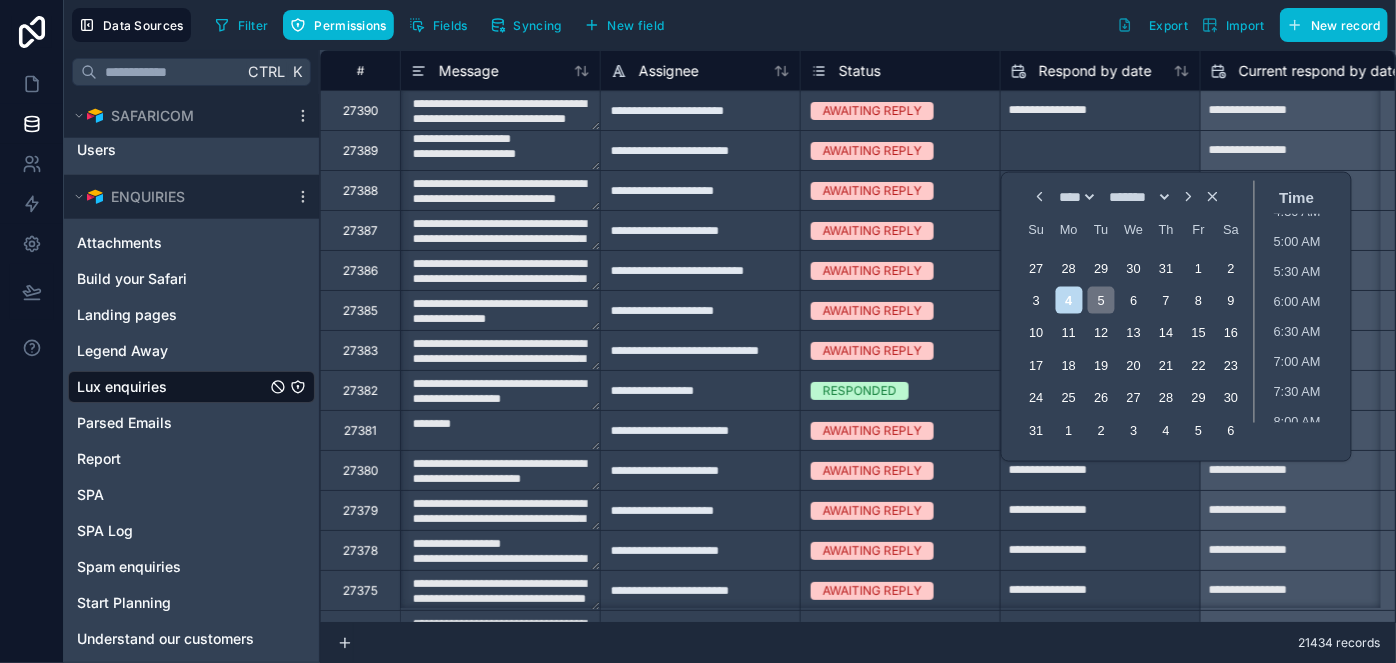 click on "5" at bounding box center [1101, 300] 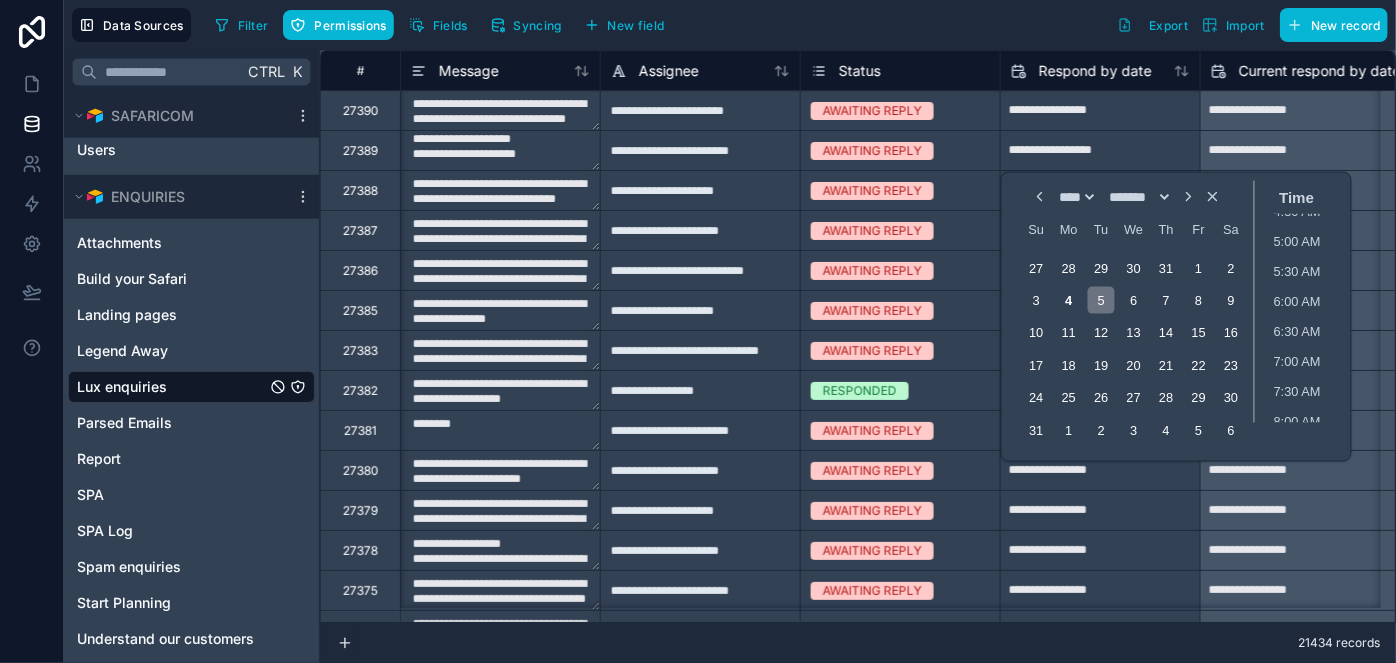 type on "**********" 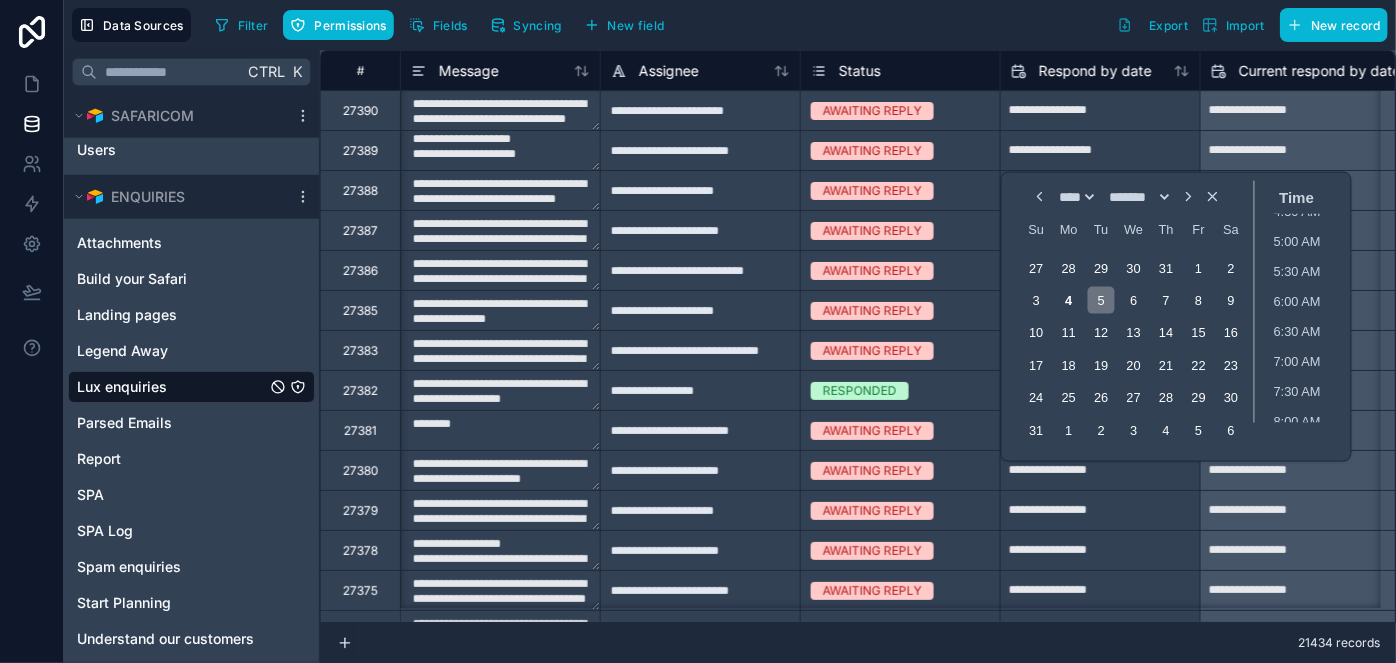 type on "**********" 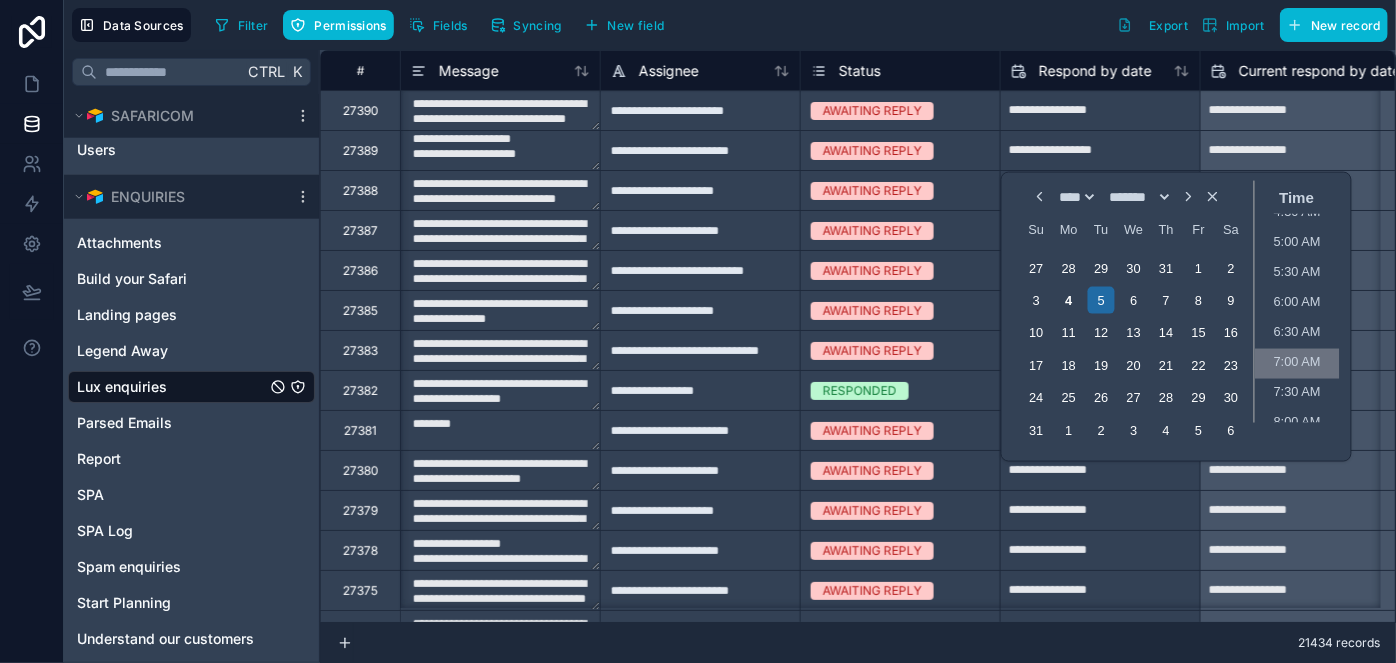 click on "7:00 AM" at bounding box center [1297, 364] 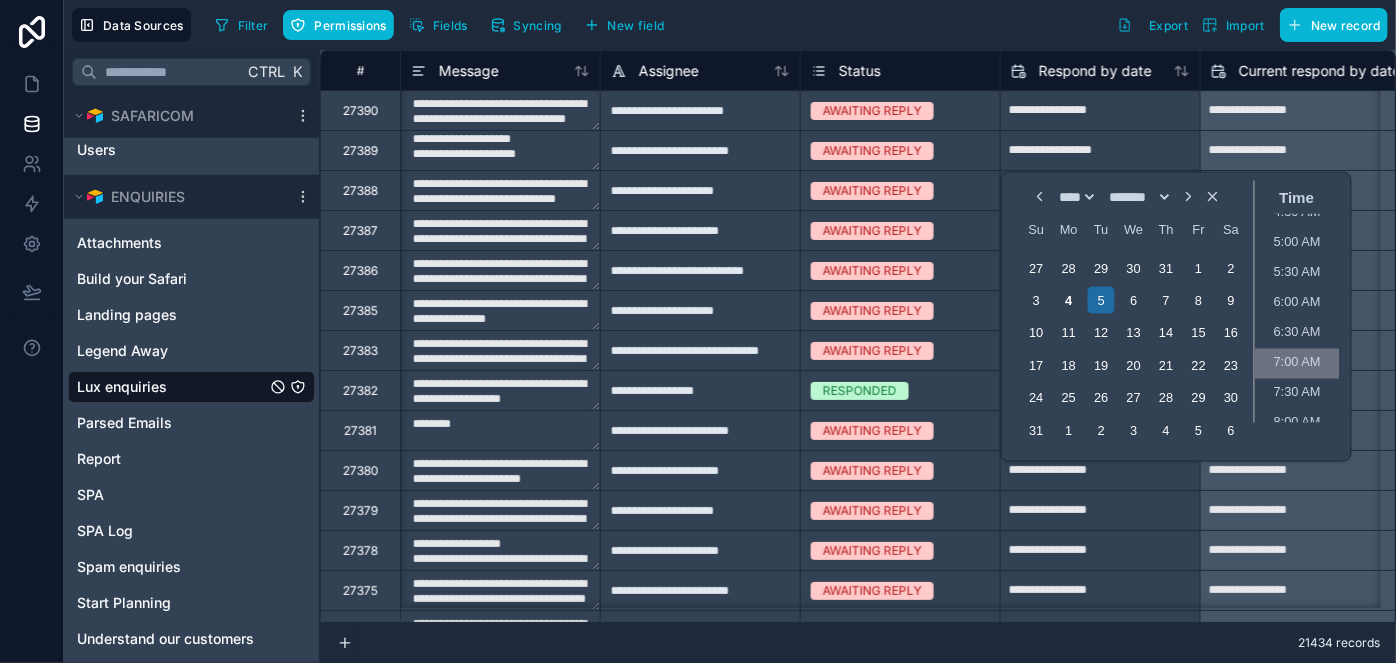 type on "**********" 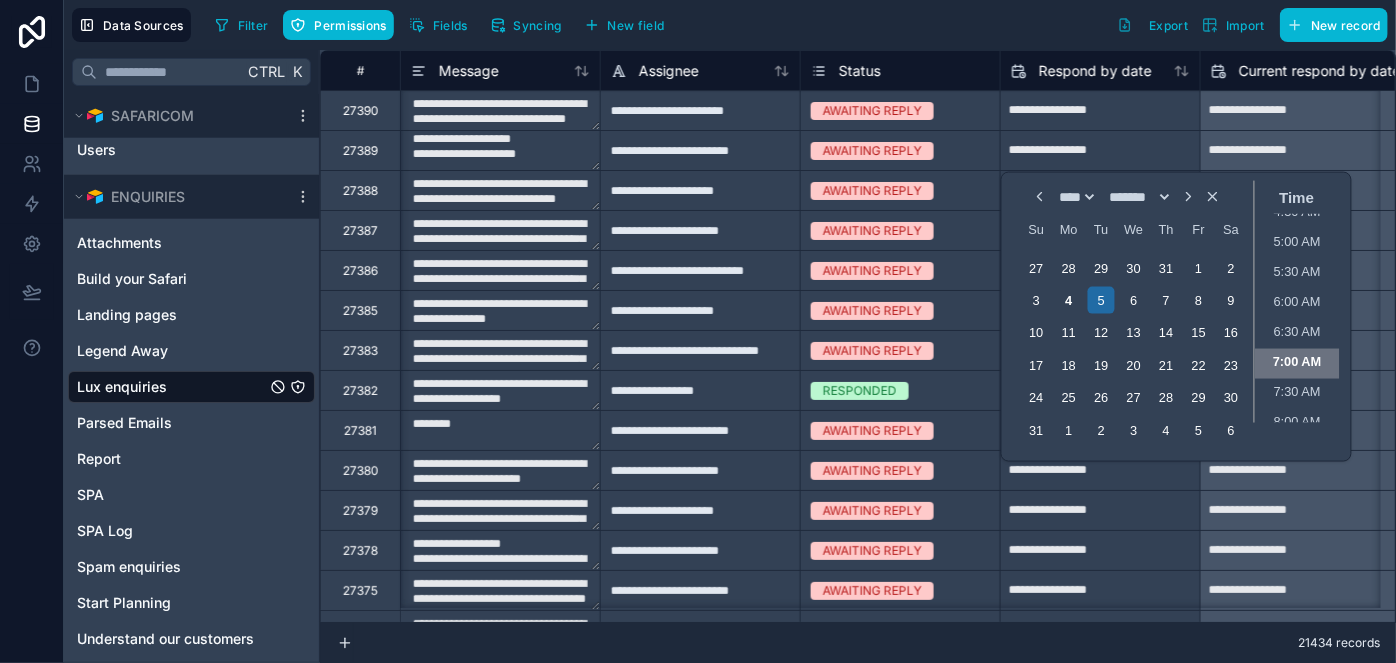 type on "**********" 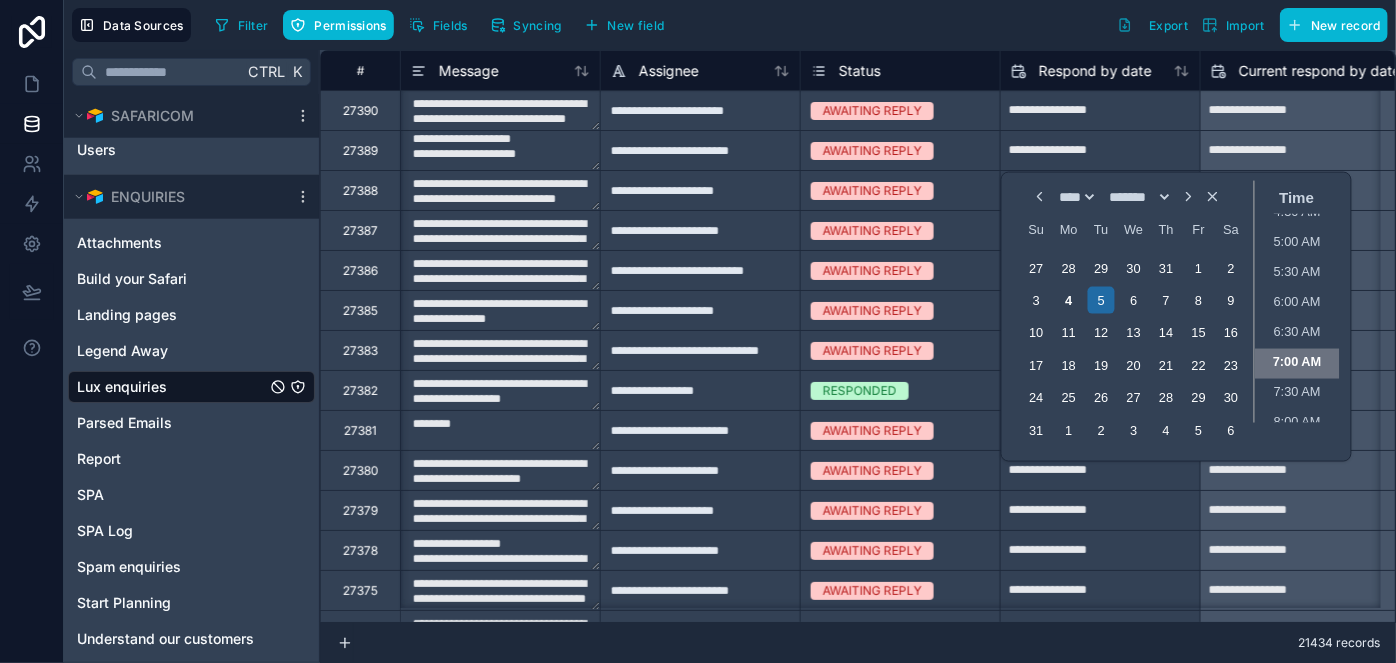 type on "**********" 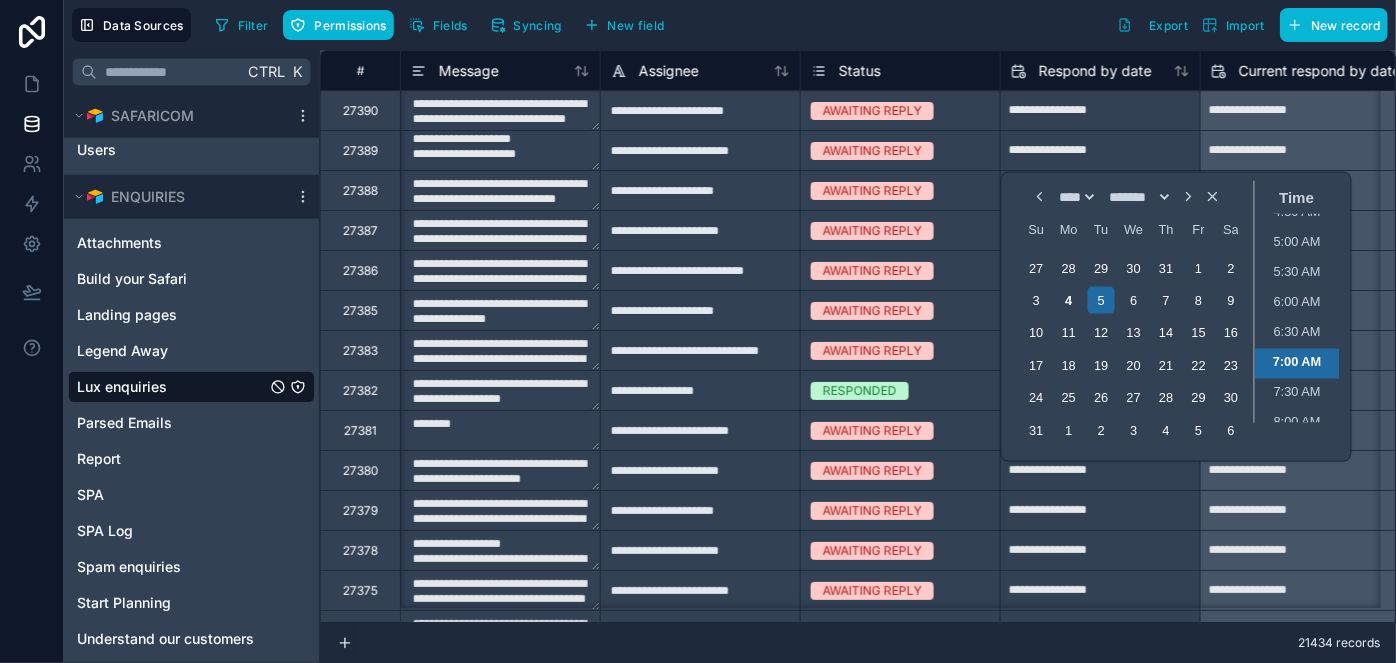 type on "**********" 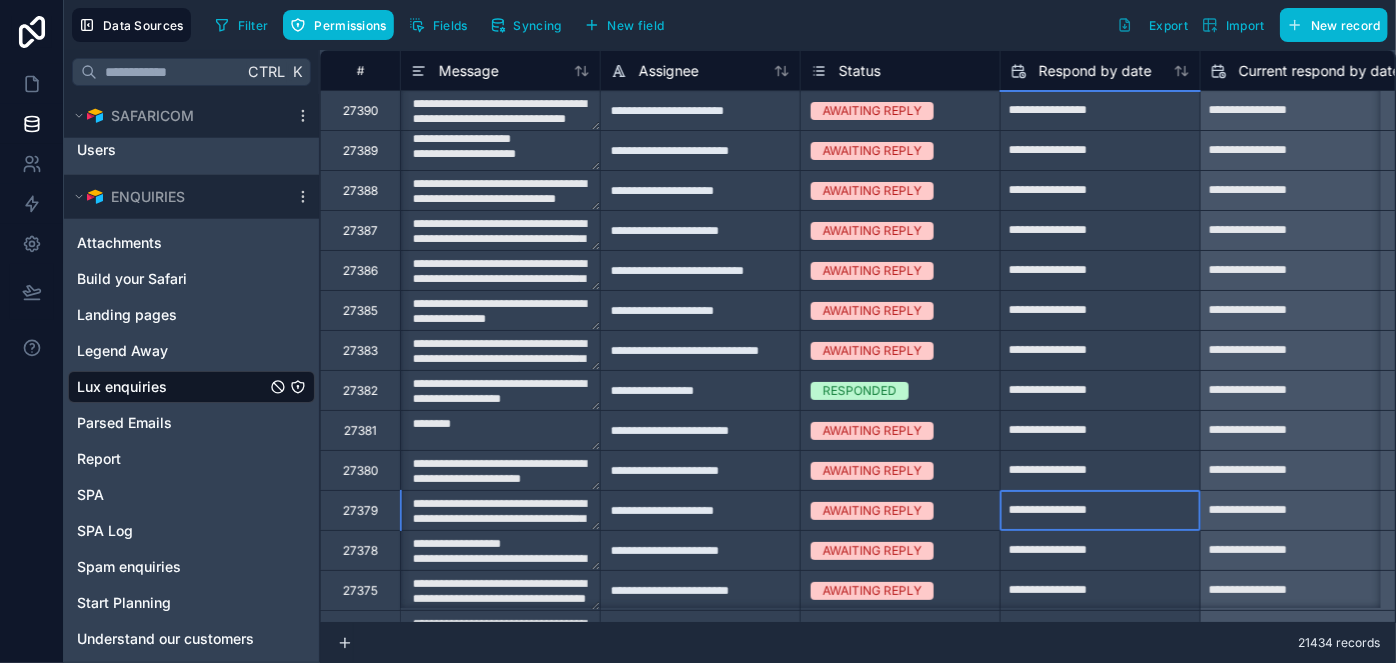 click on "**********" at bounding box center [1100, 111] 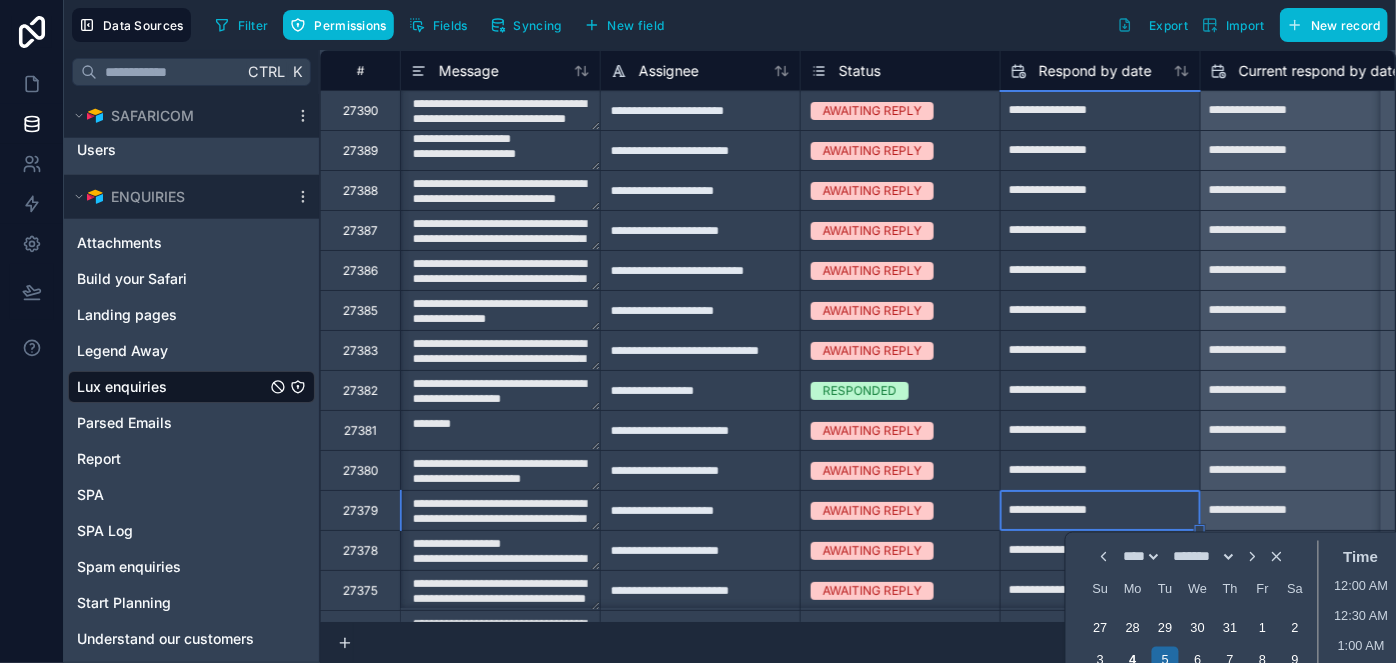click on "**********" at bounding box center (700, 310) 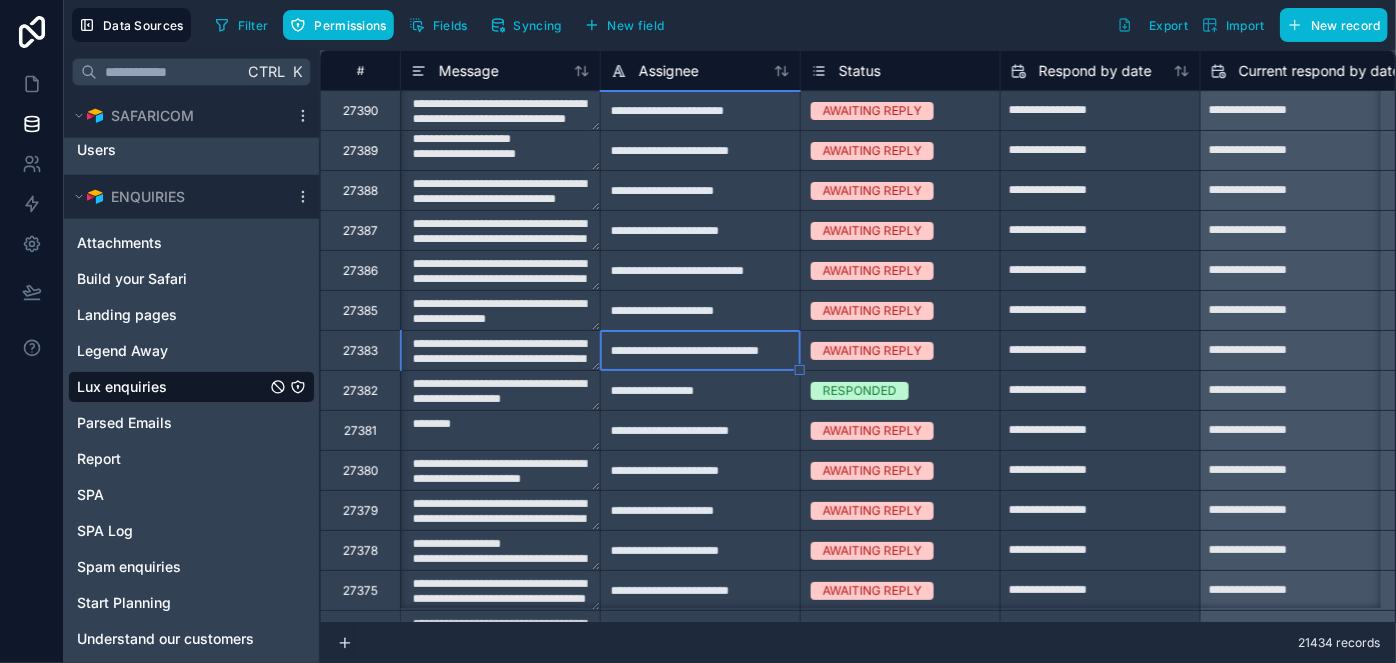 type on "**********" 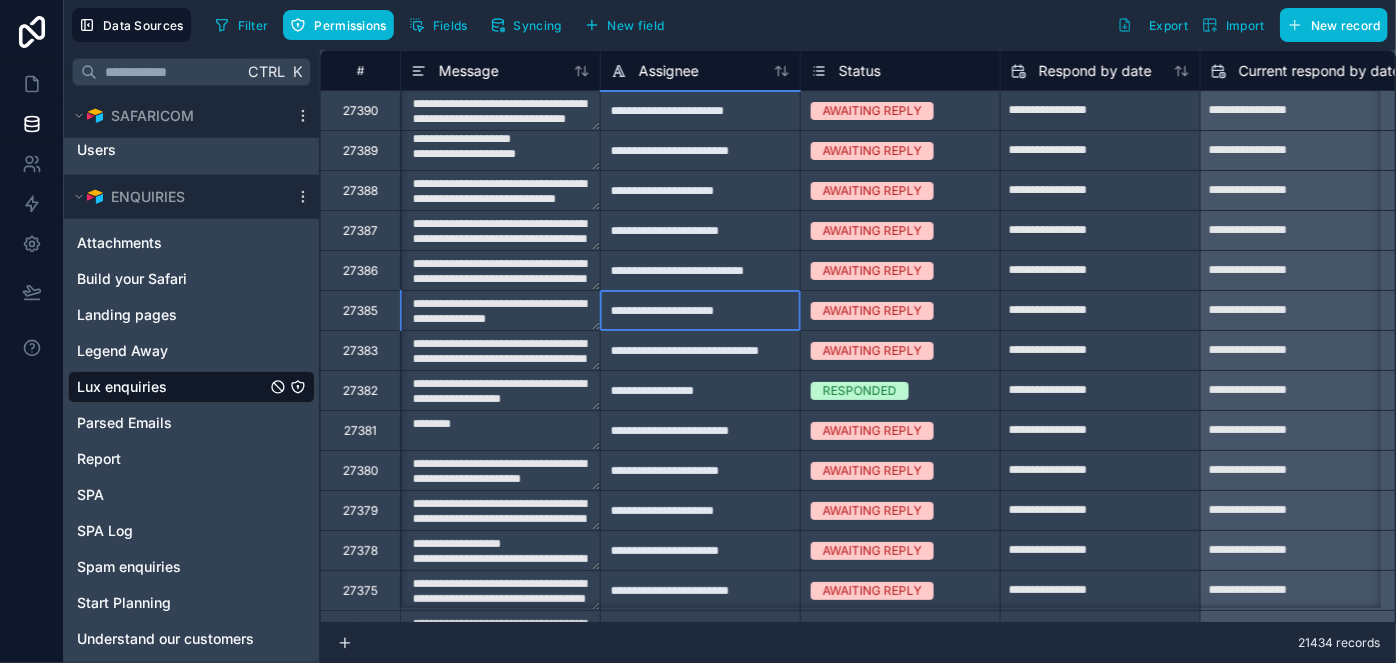 click on "**********" at bounding box center [700, 310] 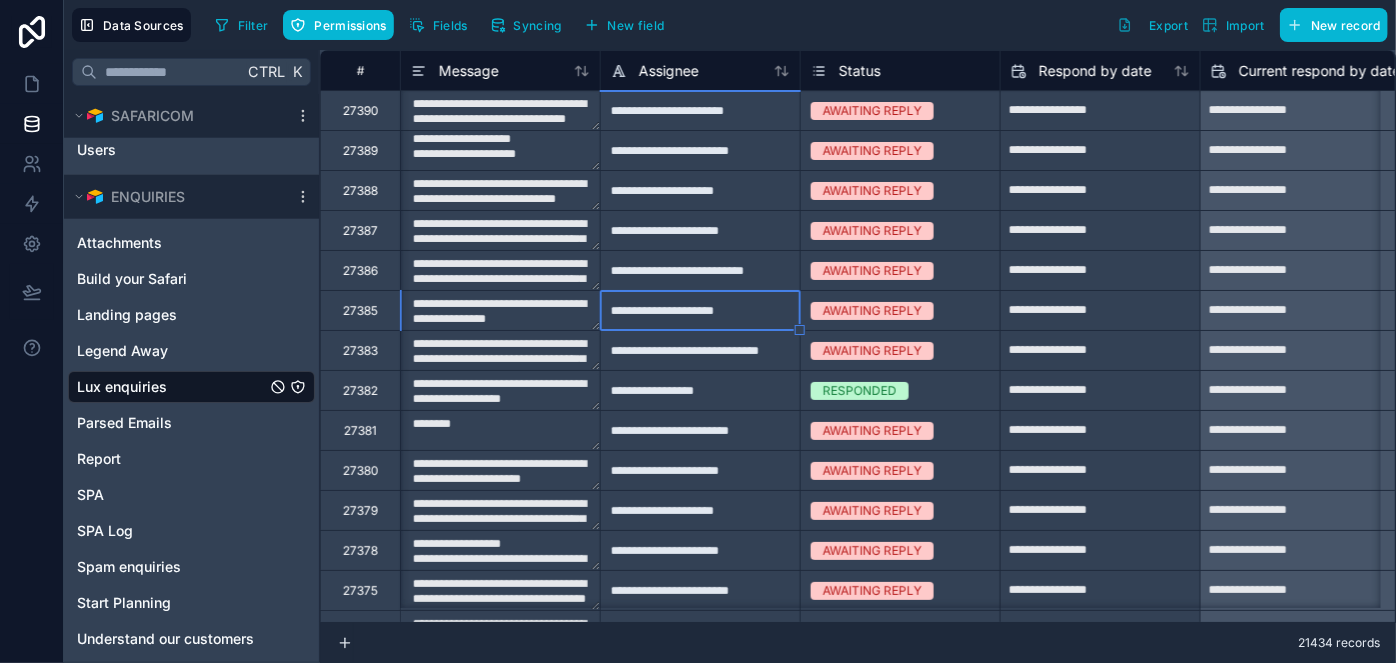 type on "**********" 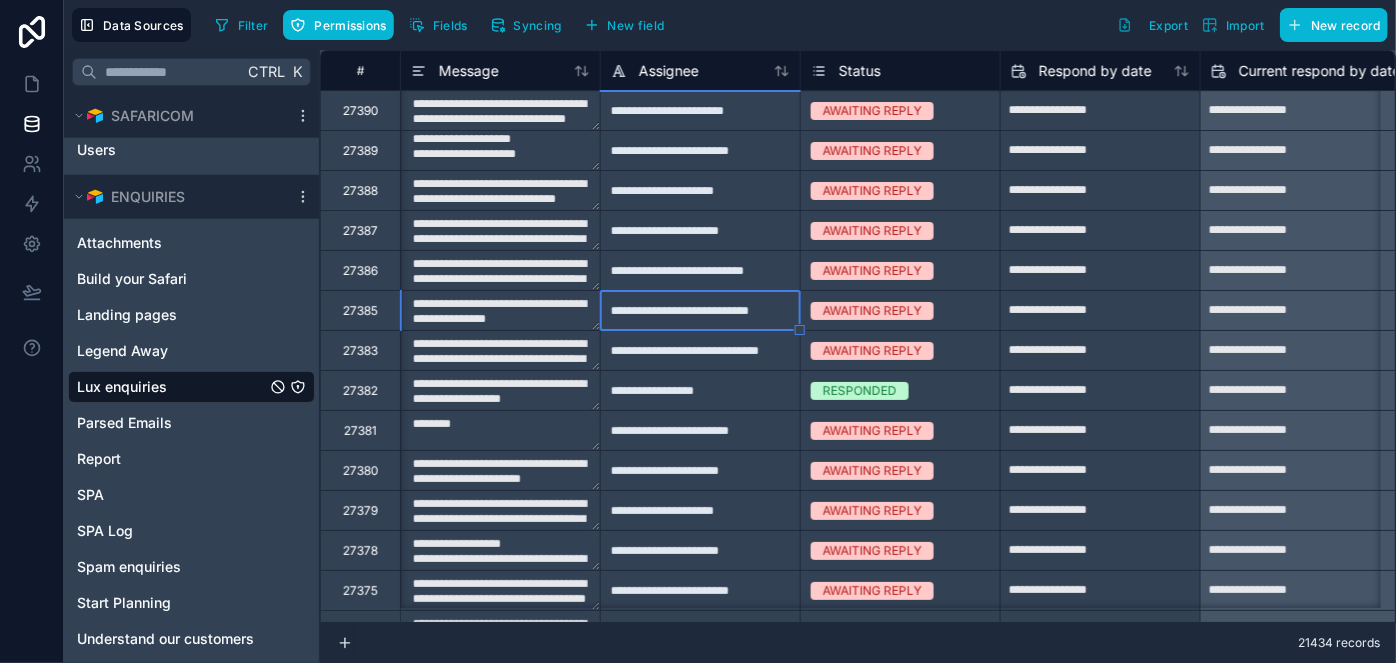 type on "**********" 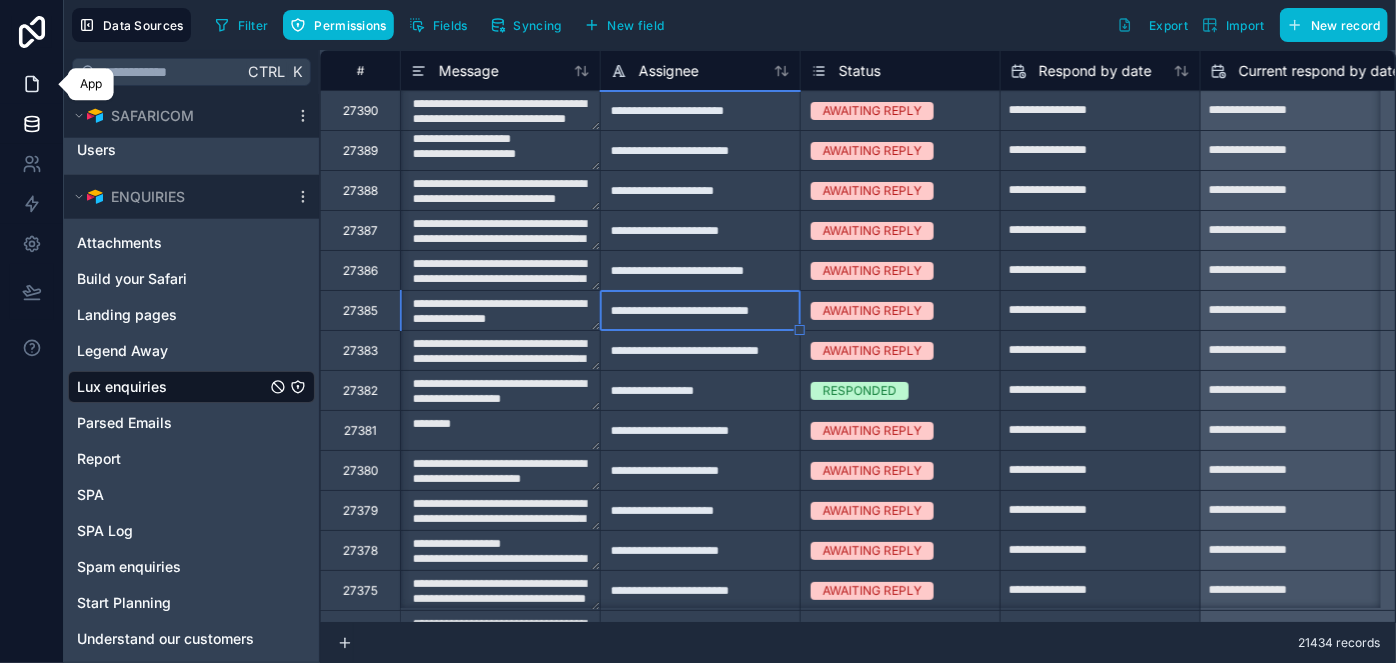type on "**********" 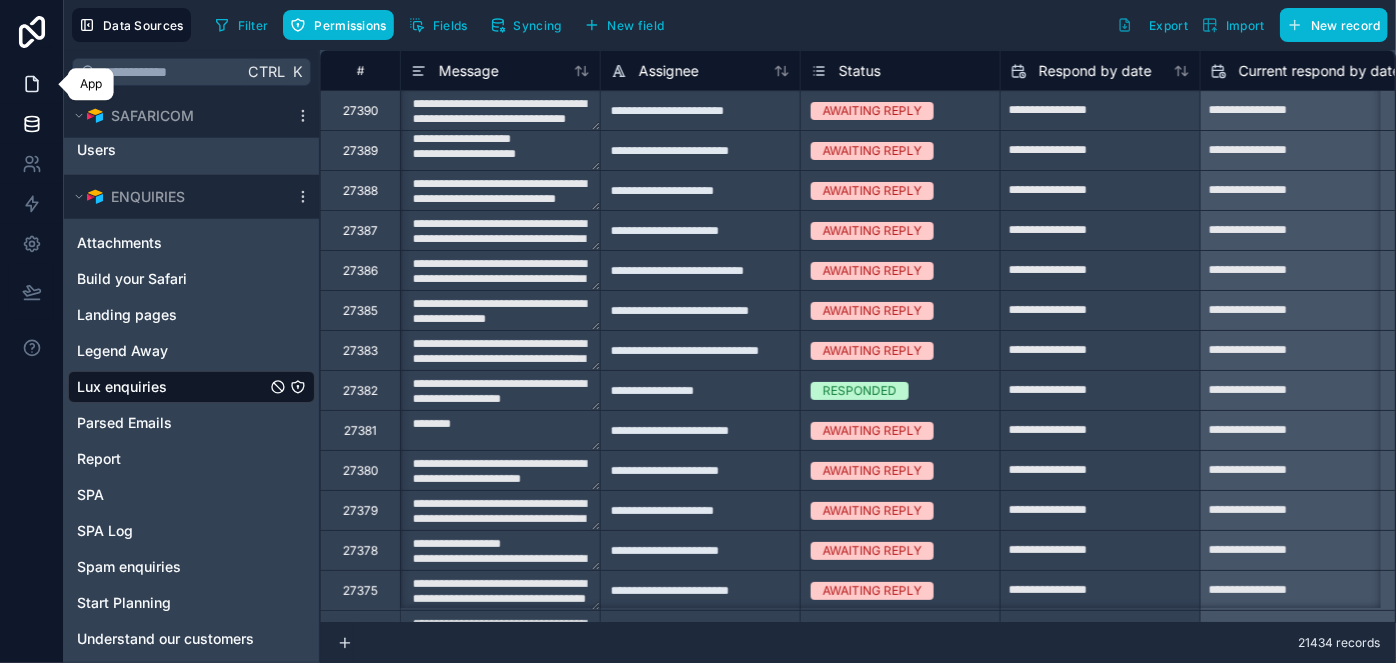 click 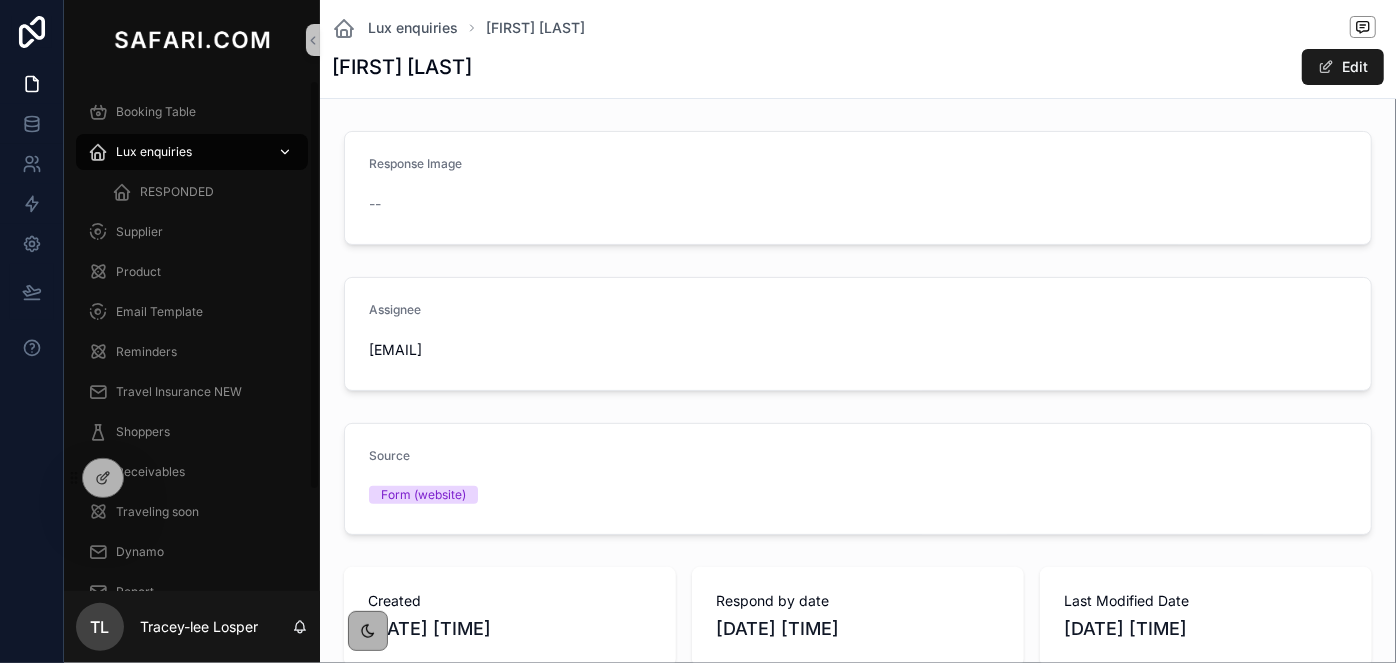 click on "Lux enquiries" at bounding box center (192, 152) 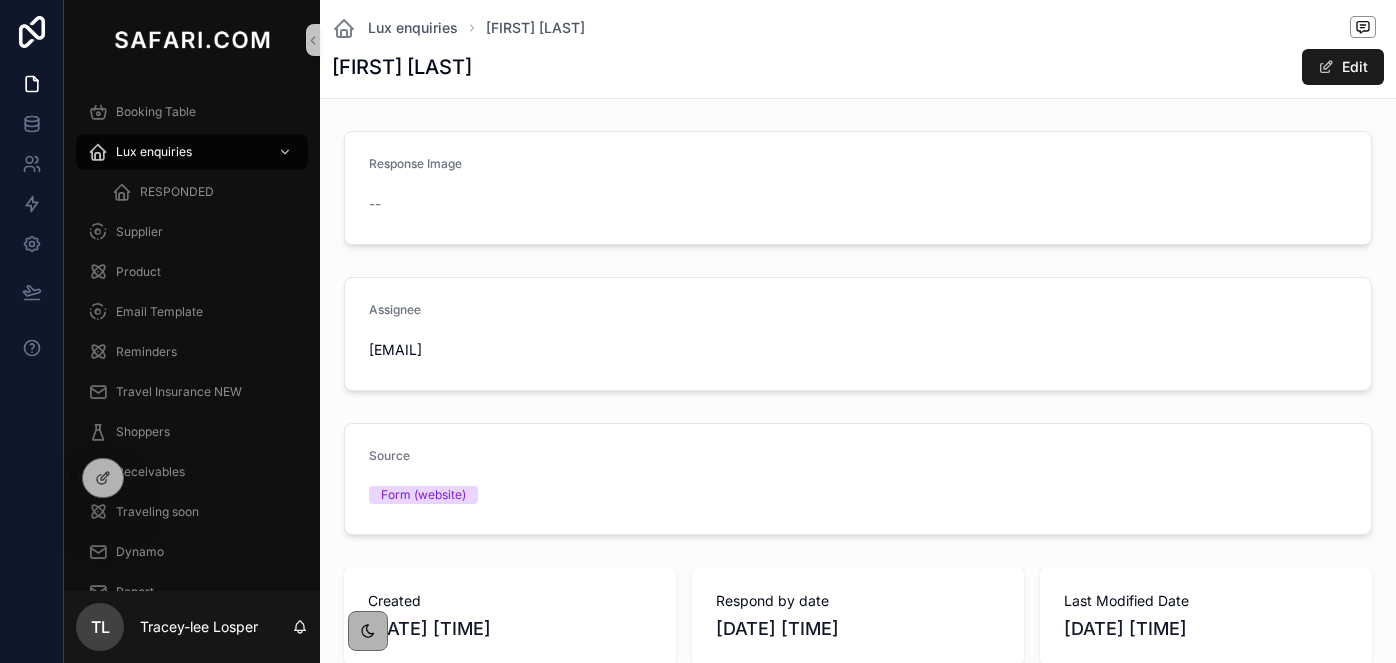 scroll, scrollTop: 0, scrollLeft: 0, axis: both 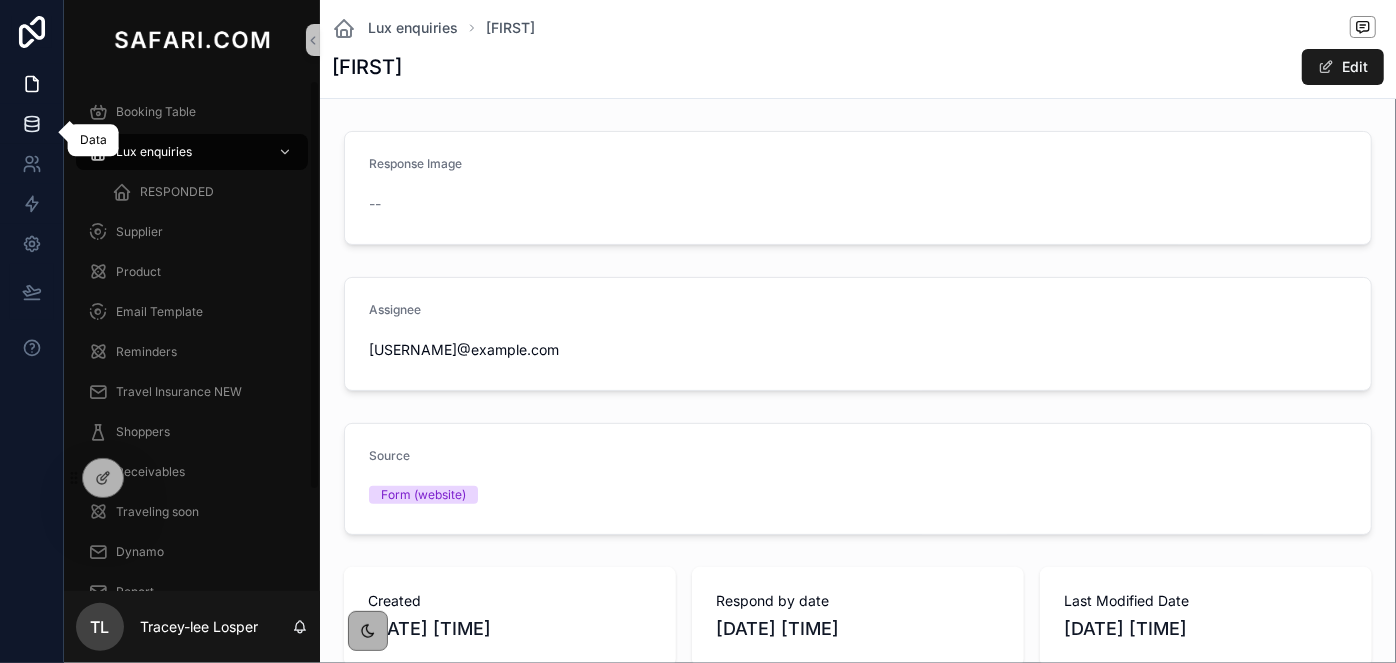 click 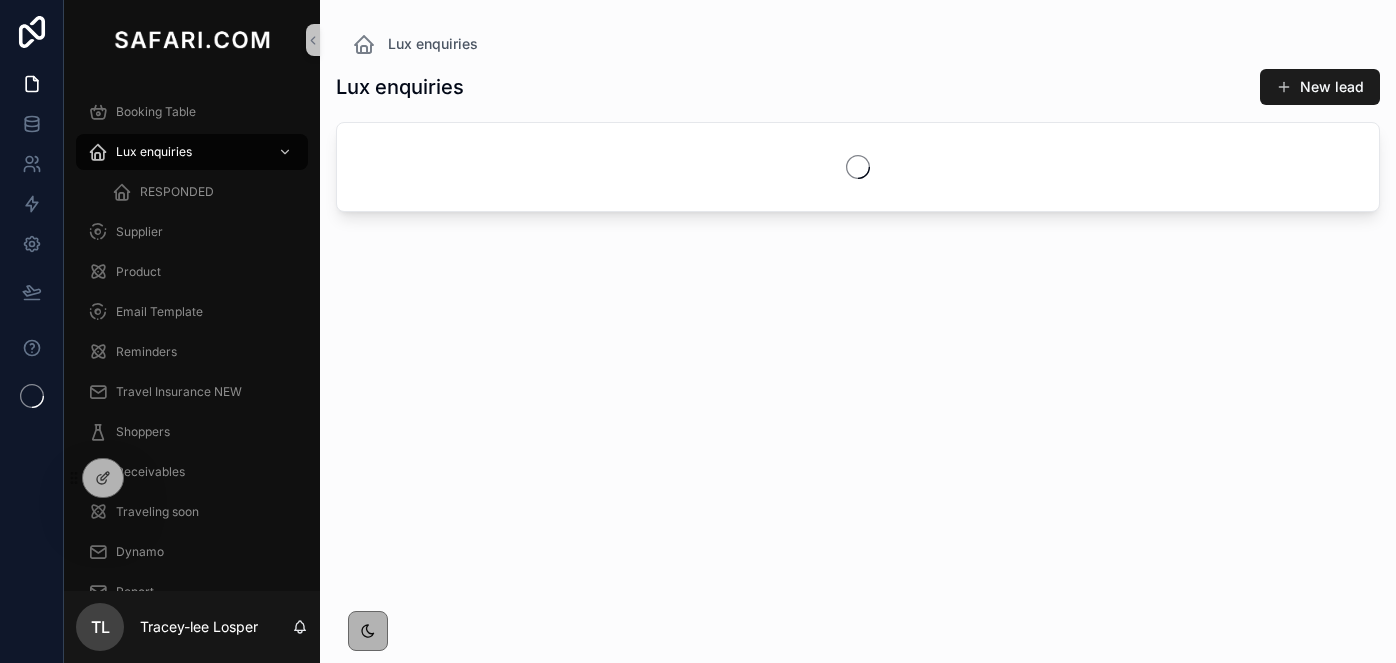 scroll, scrollTop: 0, scrollLeft: 0, axis: both 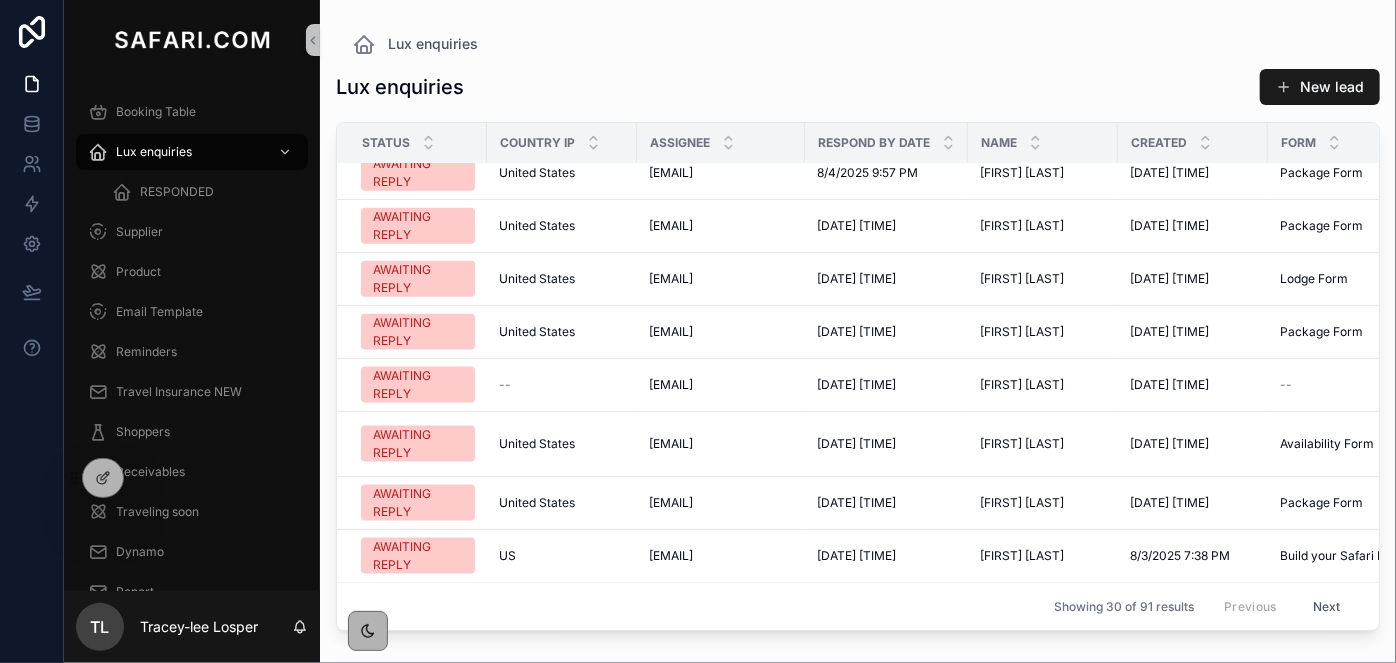 click on "Next" at bounding box center (1327, 606) 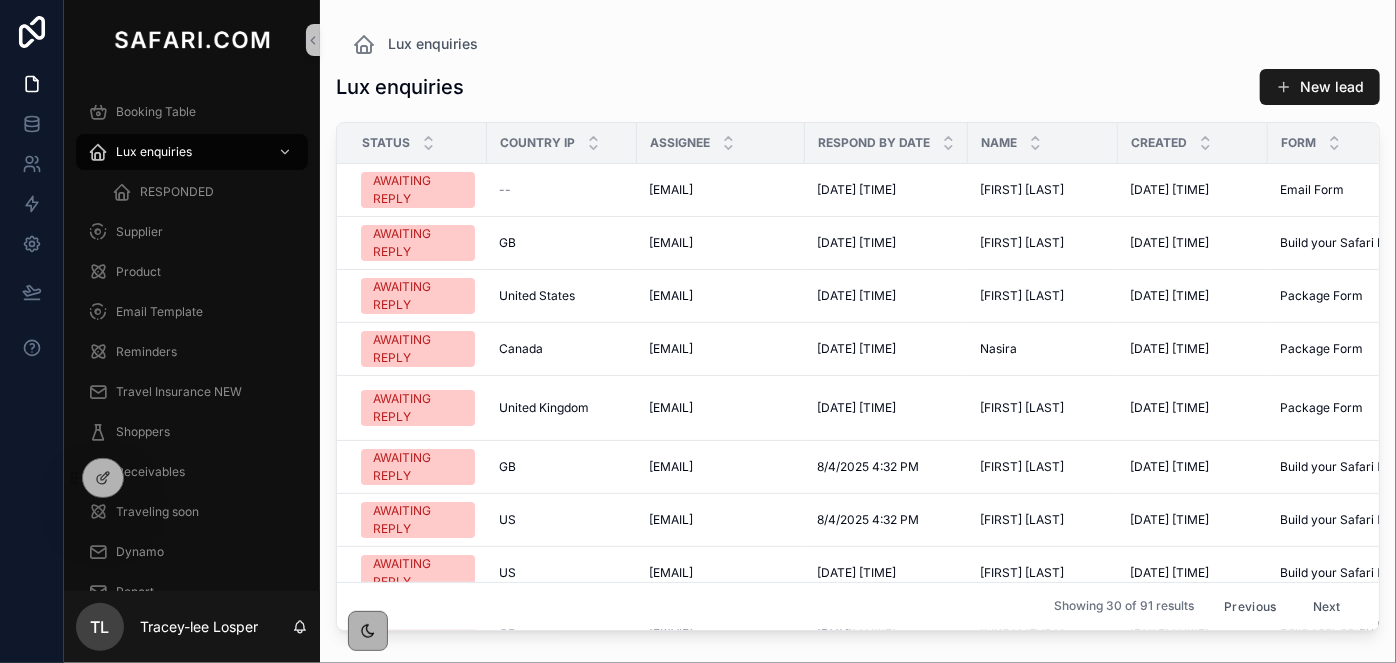 click on "Lux enquiries Lux enquiries New lead Status Country IP Assignee Respond by date [FIRST] [LAST] Created Form Product AWAITING REPLY -- [EMAIL] [EMAIL] [DATE] [TIME] [DATE] [TIME] [FIRST] [LAST] [FIRST] [LAST] [DATE] [TIME] [DATE] [TIME] Email Form Email Form Karongwe Karongwe AWAITING REPLY [COUNTRY] [COUNTRY] [EMAIL] [EMAIL] [DATE] [TIME] [DATE] [TIME] [FIRST] [LAST] [FIRST] [LAST] 8/3/2025 7:32 PM 8/3/2025 7:32 PM Build your Safari NEW Build your Safari NEW [CITY] [CITY] AWAITING REPLY [COUNTRY] [COUNTRY] [EMAIL] [EMAIL] [DATE] [TIME] [DATE] [TIME] [FIRST] [LAST] [FIRST] [LAST] [DATE] [TIME] [DATE] [TIME] Package Form Package Form 4 Day Fly-in Masai Mara Safari 4 Day Fly-in Masai Mara Safari AWAITING REPLY [COUNTRY] [COUNTRY] [EMAIL] [EMAIL] [DATE] [TIME] [DATE] [TIME] [FIRST] [LAST] [FIRST] [LAST] [DATE] [TIME] [DATE] [TIME]" at bounding box center [858, 319] 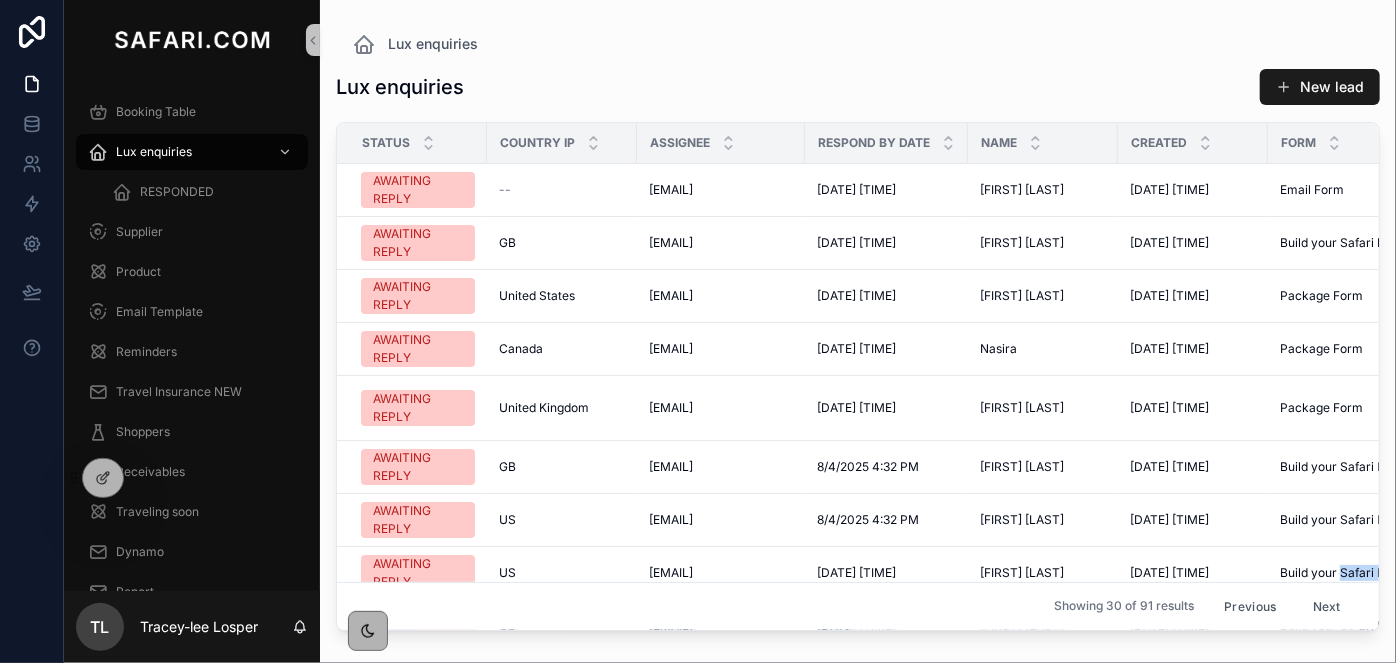 drag, startPoint x: 1384, startPoint y: 596, endPoint x: 1368, endPoint y: 600, distance: 16.492422 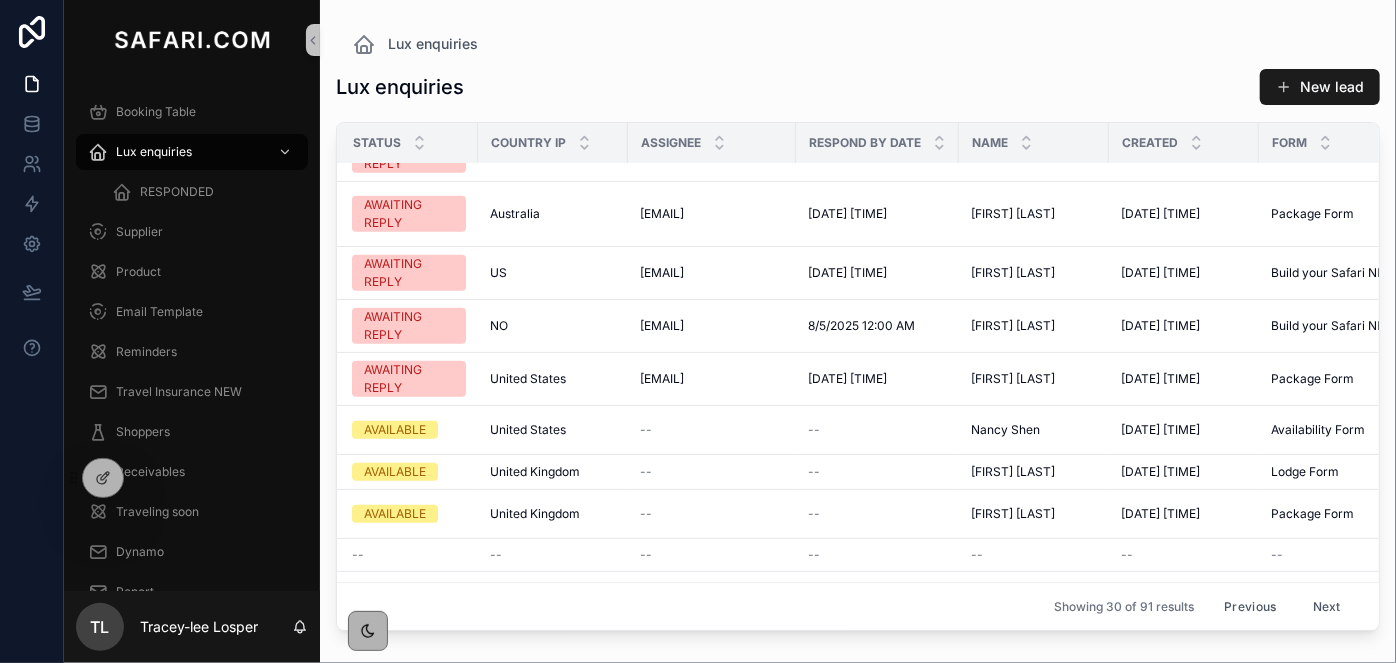 scroll, scrollTop: 972, scrollLeft: 0, axis: vertical 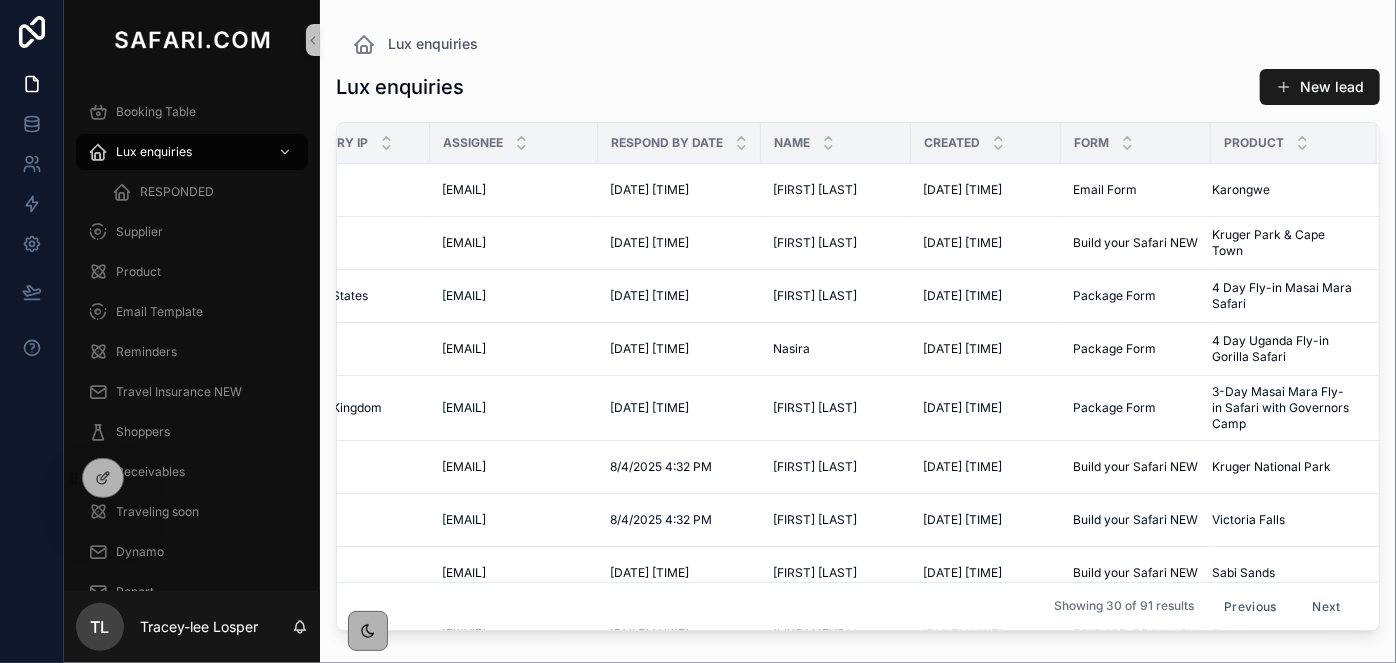 click on "Lux enquiries Lux enquiries New lead Status Country IP Assignee Respond by date [FIRST] [LAST] Created Form Product AWAITING REPLY -- [EMAIL] [EMAIL] [DATE] [TIME] [DATE] [TIME] [FIRST] [LAST] [FIRST] [LAST] [DATE] [TIME] [DATE] [TIME] Email Form Email Form Karongwe Karongwe AWAITING REPLY [COUNTRY] [COUNTRY] [EMAIL] [EMAIL] [DATE] [TIME] [DATE] [TIME] [FIRST] [LAST] [FIRST] [LAST] 8/3/2025 7:32 PM 8/3/2025 7:32 PM Build your Safari NEW Build your Safari NEW [CITY] [CITY] AWAITING REPLY [COUNTRY] [COUNTRY] [EMAIL] [EMAIL] [DATE] [TIME] [DATE] [TIME] [FIRST] [LAST] [FIRST] [LAST] [DATE] [TIME] [DATE] [TIME] Package Form Package Form 4 Day Fly-in Masai Mara Safari 4 Day Fly-in Masai Mara Safari AWAITING REPLY [COUNTRY] [COUNTRY] [EMAIL] [EMAIL] [DATE] [TIME] [DATE] [TIME] [FIRST] [LAST] [FIRST] [LAST] [DATE] [TIME] [DATE] [TIME]" at bounding box center (858, 319) 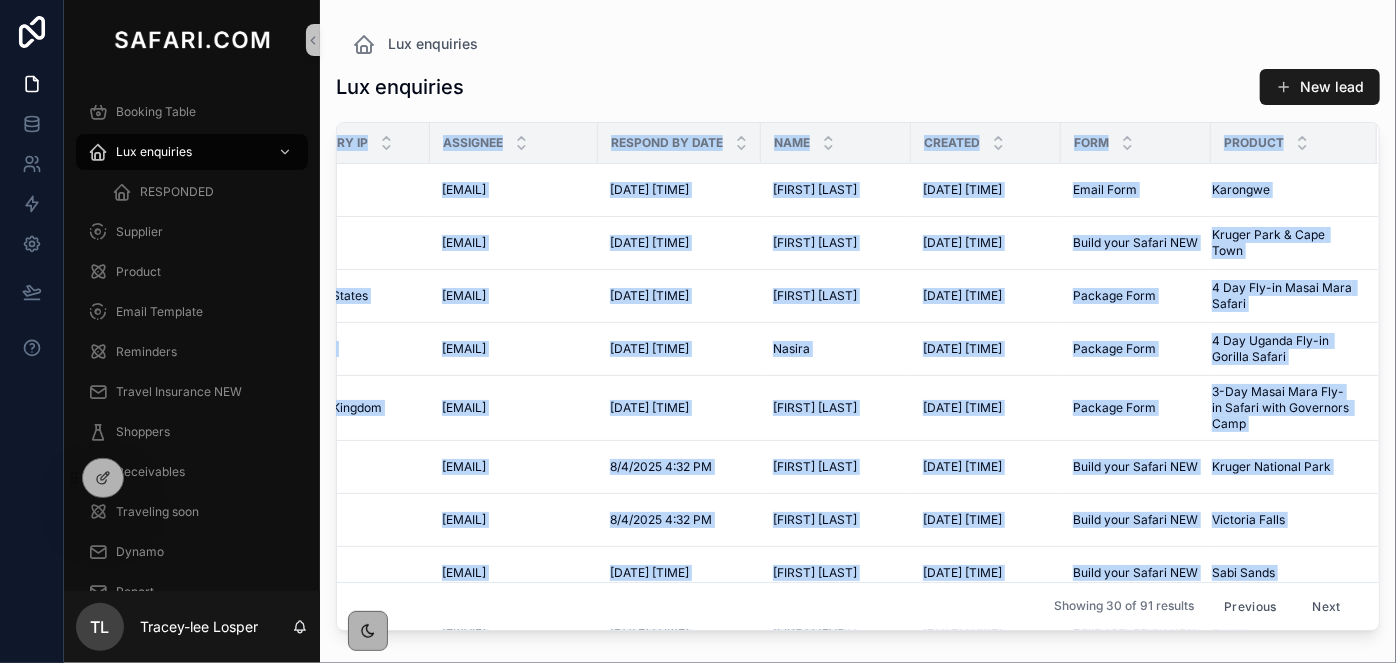 click on "Lux enquiries Lux enquiries New lead Status Country IP Assignee Respond by date [FIRST] [LAST] Created Form Product AWAITING REPLY -- [EMAIL] [EMAIL] [DATE] [TIME] [DATE] [TIME] [FIRST] [LAST] [FIRST] [LAST] [DATE] [TIME] [DATE] [TIME] Email Form Email Form Karongwe Karongwe AWAITING REPLY [COUNTRY] [COUNTRY] [EMAIL] [EMAIL] [DATE] [TIME] [DATE] [TIME] [FIRST] [LAST] [FIRST] [LAST] 8/3/2025 7:32 PM 8/3/2025 7:32 PM Build your Safari NEW Build your Safari NEW [CITY] [CITY] AWAITING REPLY [COUNTRY] [COUNTRY] [EMAIL] [EMAIL] [DATE] [TIME] [DATE] [TIME] [FIRST] [LAST] [FIRST] [LAST] [DATE] [TIME] [DATE] [TIME] Package Form Package Form 4 Day Fly-in Masai Mara Safari 4 Day Fly-in Masai Mara Safari AWAITING REPLY [COUNTRY] [COUNTRY] [EMAIL] [EMAIL] [DATE] [TIME] [DATE] [TIME] [FIRST] [LAST] [FIRST] [LAST] [DATE] [TIME] [DATE] [TIME]" at bounding box center (858, 319) 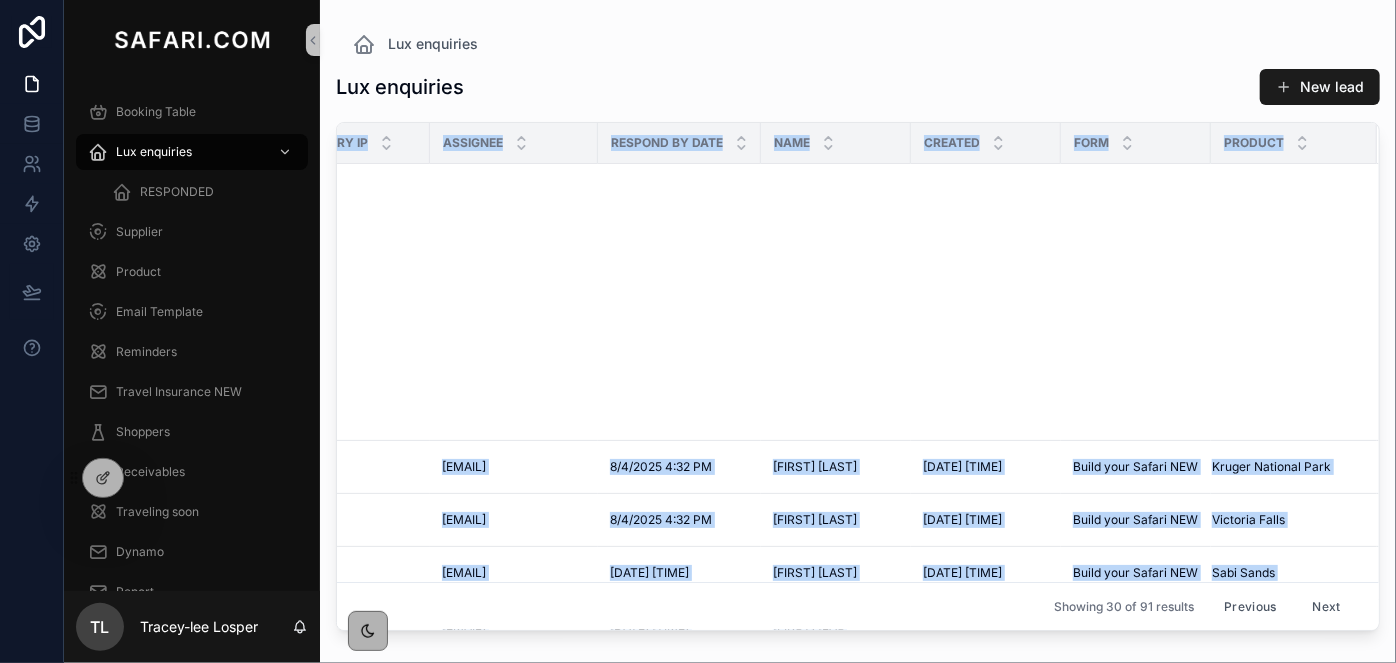 scroll, scrollTop: 1098, scrollLeft: 235, axis: both 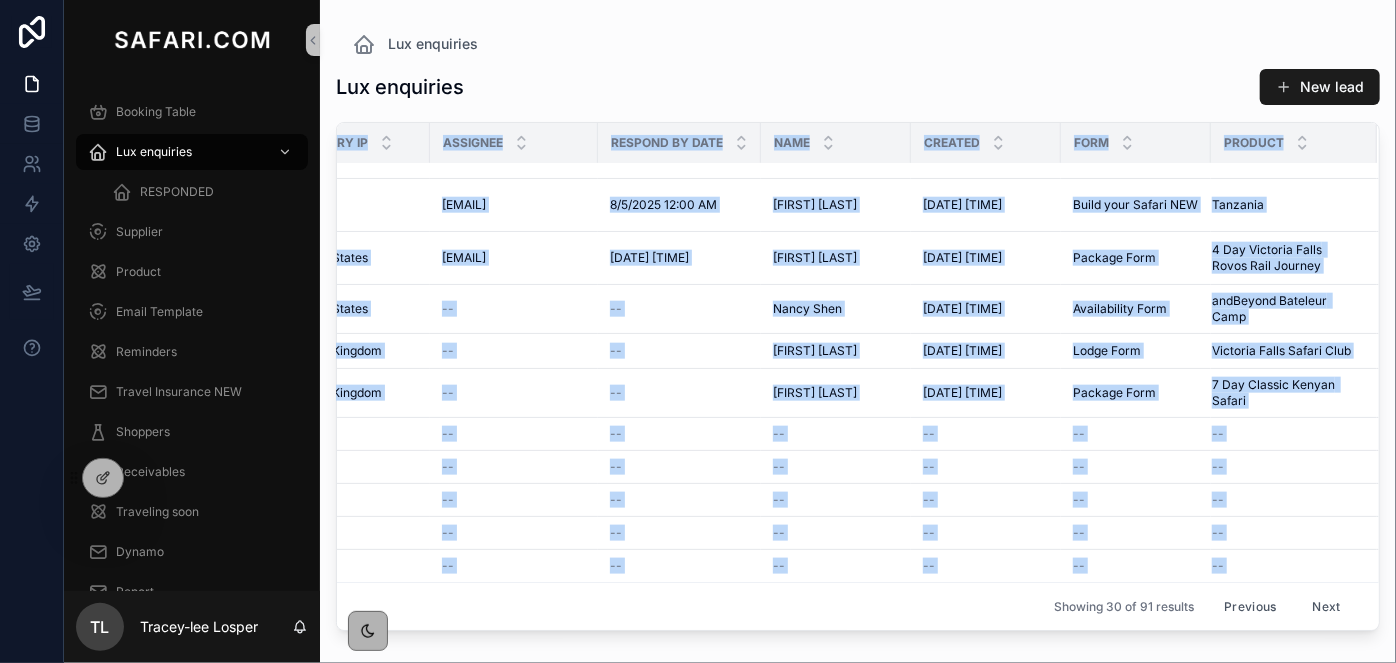 click on "Lux enquiries Lux enquiries New lead Status Country IP Assignee Respond by date [FIRST] [LAST] Created Form Product AWAITING REPLY [COUNTRY] [COUNTRY] [EMAIL] [EMAIL] [DATE] [TIME] [DATE] [TIME] [FIRST] [LAST] [FIRST] [LAST] [DATE] [TIME] [DATE] [TIME] Build your Safari NEW Build your Safari NEW [CITY], [CITY] [CITY] [CITY] AWAITING REPLY [COUNTRY] [COUNTRY] [EMAIL] [EMAIL] [DATE] [TIME] [DATE] [TIME] [FIRST] [LAST] [FIRST] [LAST] [DATE] [TIME] [DATE] [TIME] Package Form Package Form 6-Day Cape Town to Port Elizabeth Winter Fly-in Package 6-Day Cape Town to Port Elizabeth Winter Fly-in Package AWAITING REPLY [COUNTRY] [COUNTRY] [EMAIL] [EMAIL] [DATE] [TIME] [DATE] [TIME] [FIRST] [LAST] [FIRST] [LAST] [DATE] [TIME] [DATE] [TIME] New Style General New Style General Lion Sands General Lion Sands General AWAITING REPLY [COUNTRY] [COUNTRY] [COUNTRY] [COUNTRY] --" at bounding box center (858, 331) 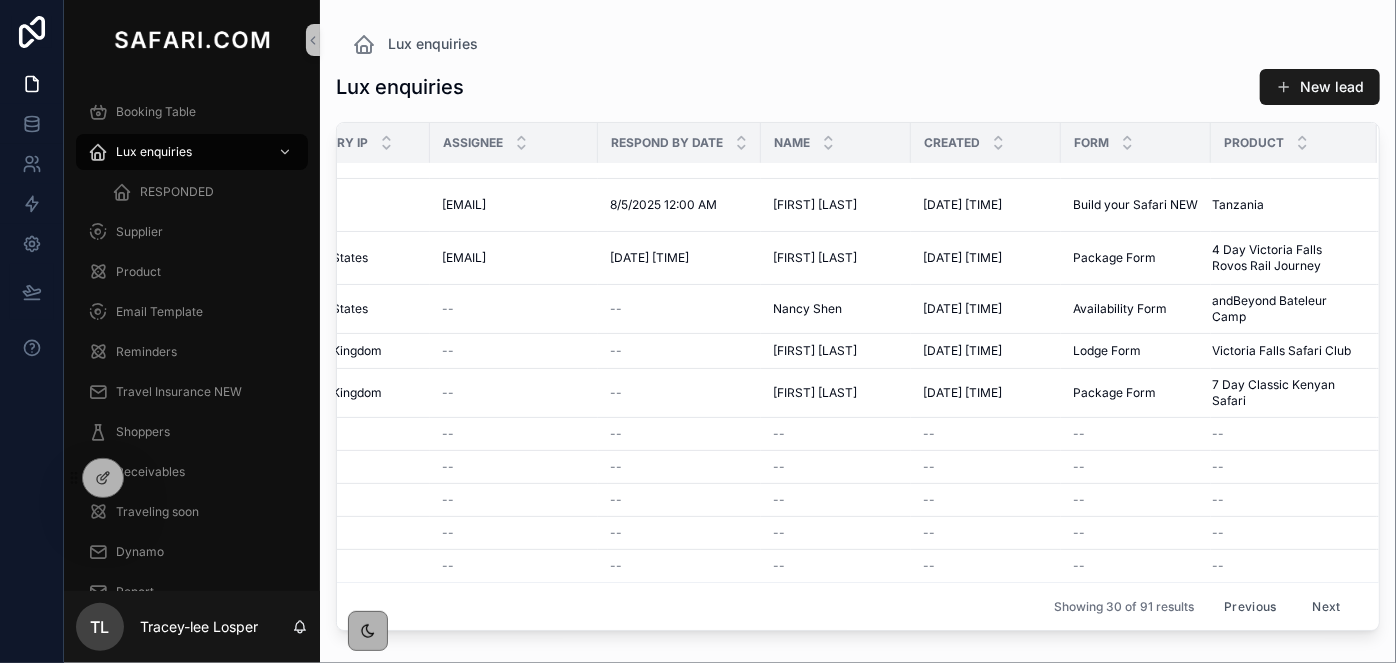 scroll, scrollTop: 1062, scrollLeft: 235, axis: both 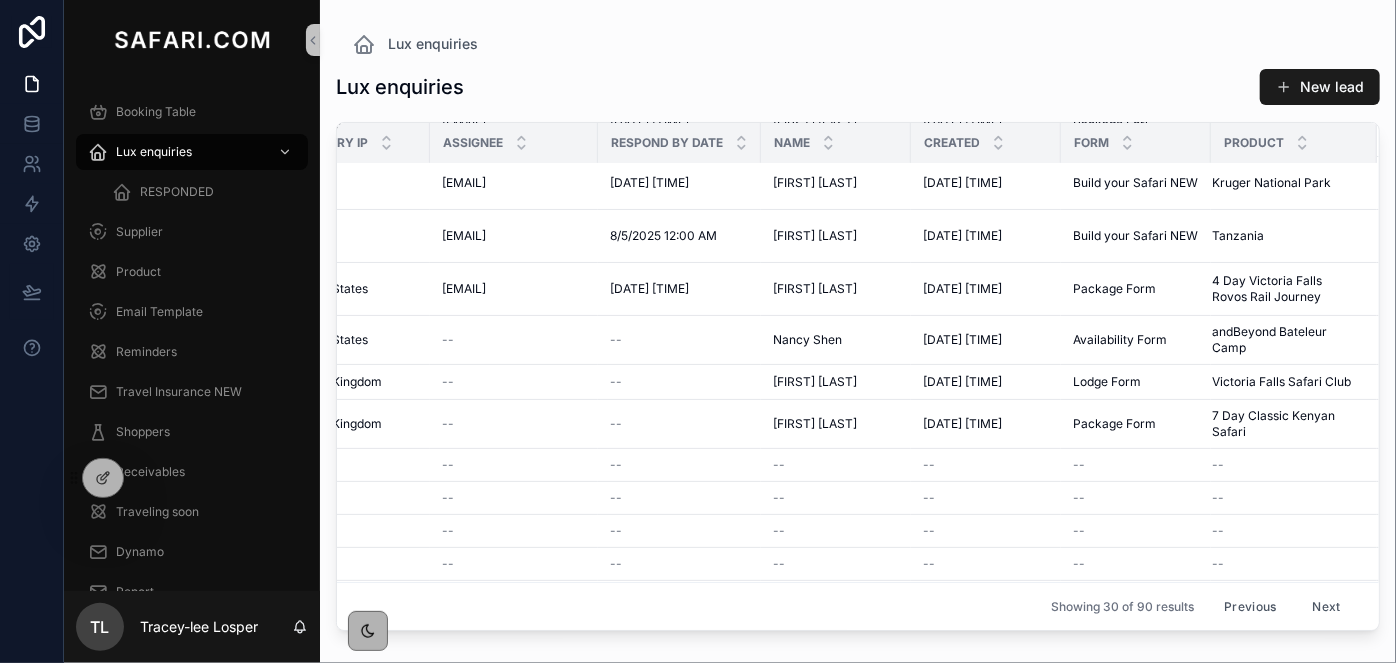 click on "Showing 30 of 90 results Previous Next" at bounding box center [858, 606] 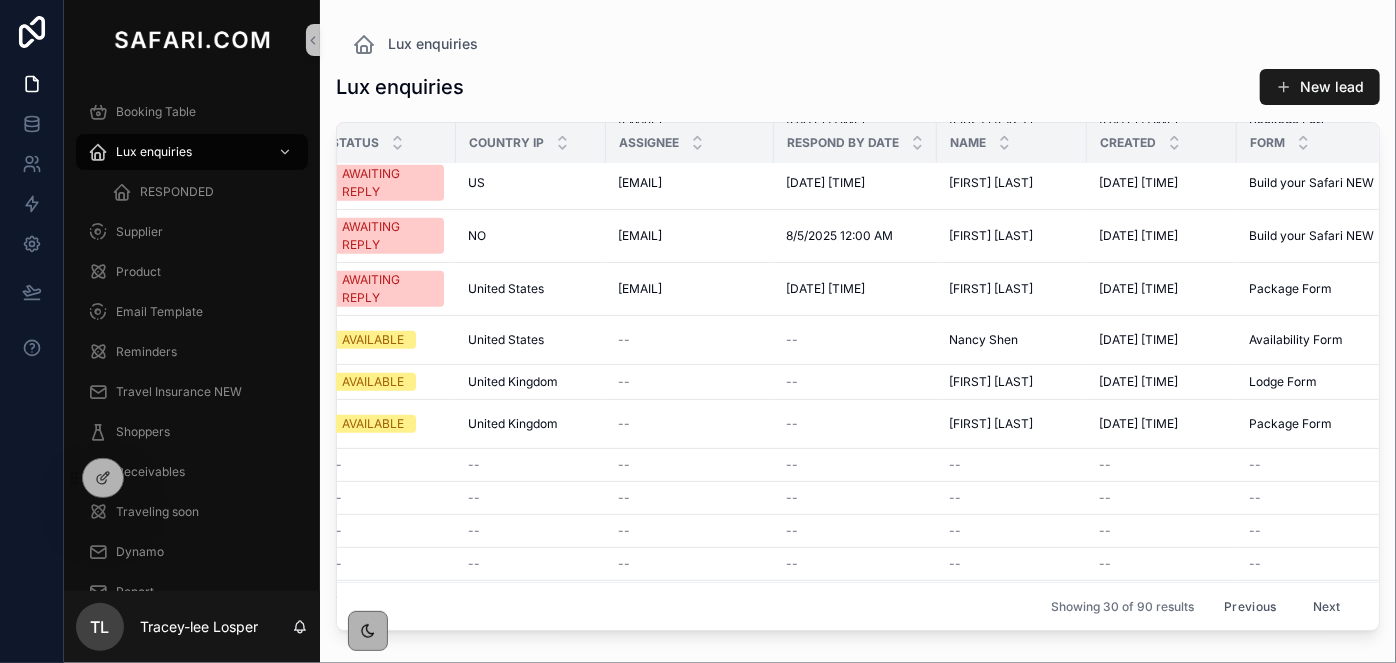 scroll, scrollTop: 1062, scrollLeft: 0, axis: vertical 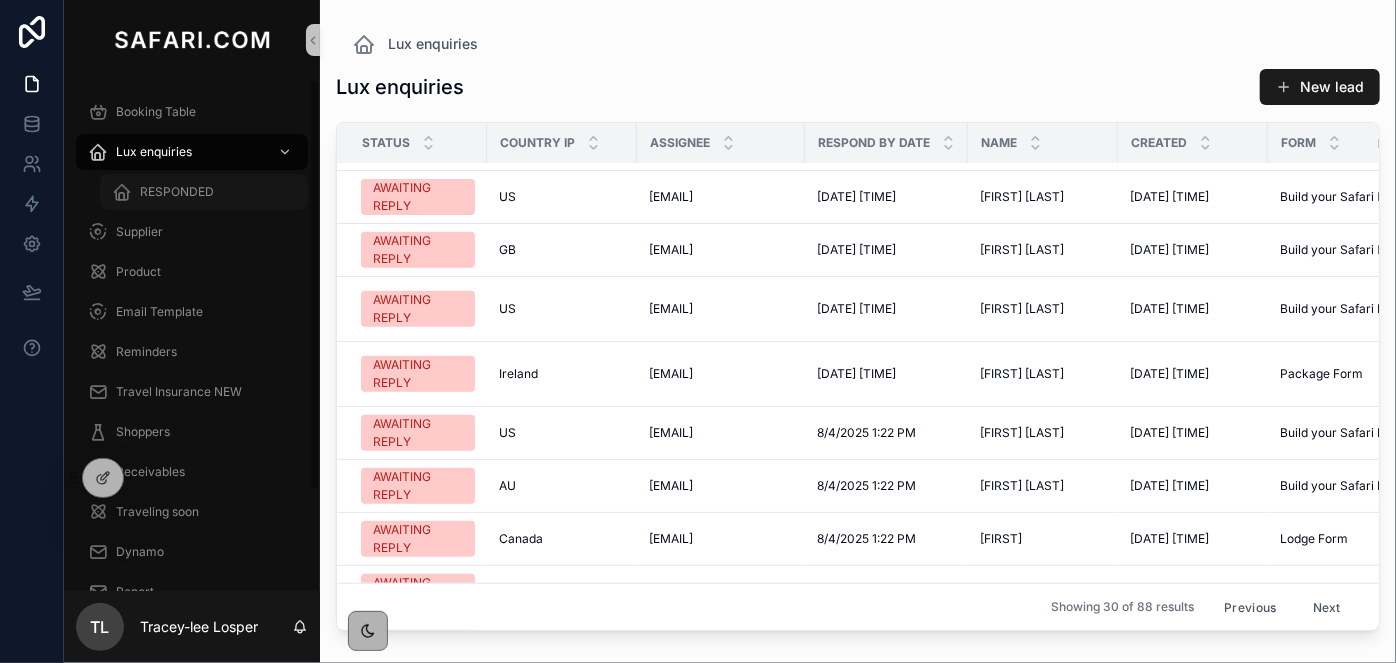 click on "RESPONDED" at bounding box center [204, 192] 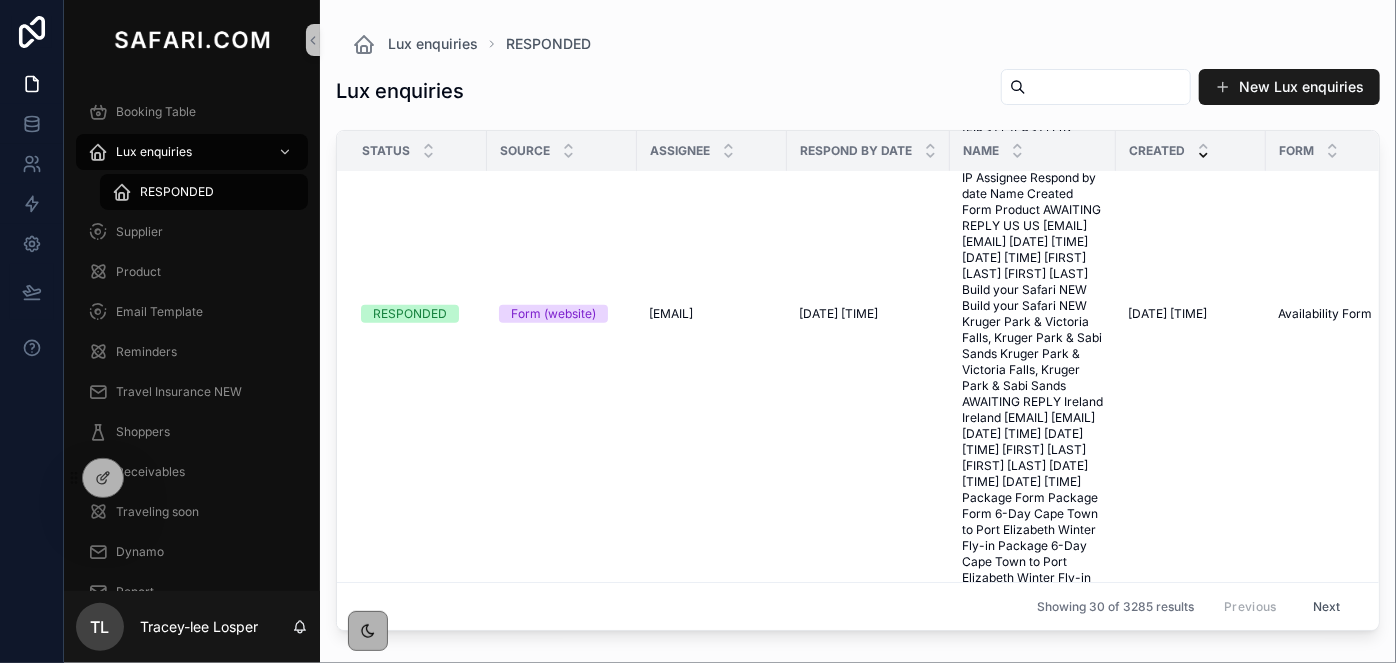 scroll, scrollTop: 837, scrollLeft: 0, axis: vertical 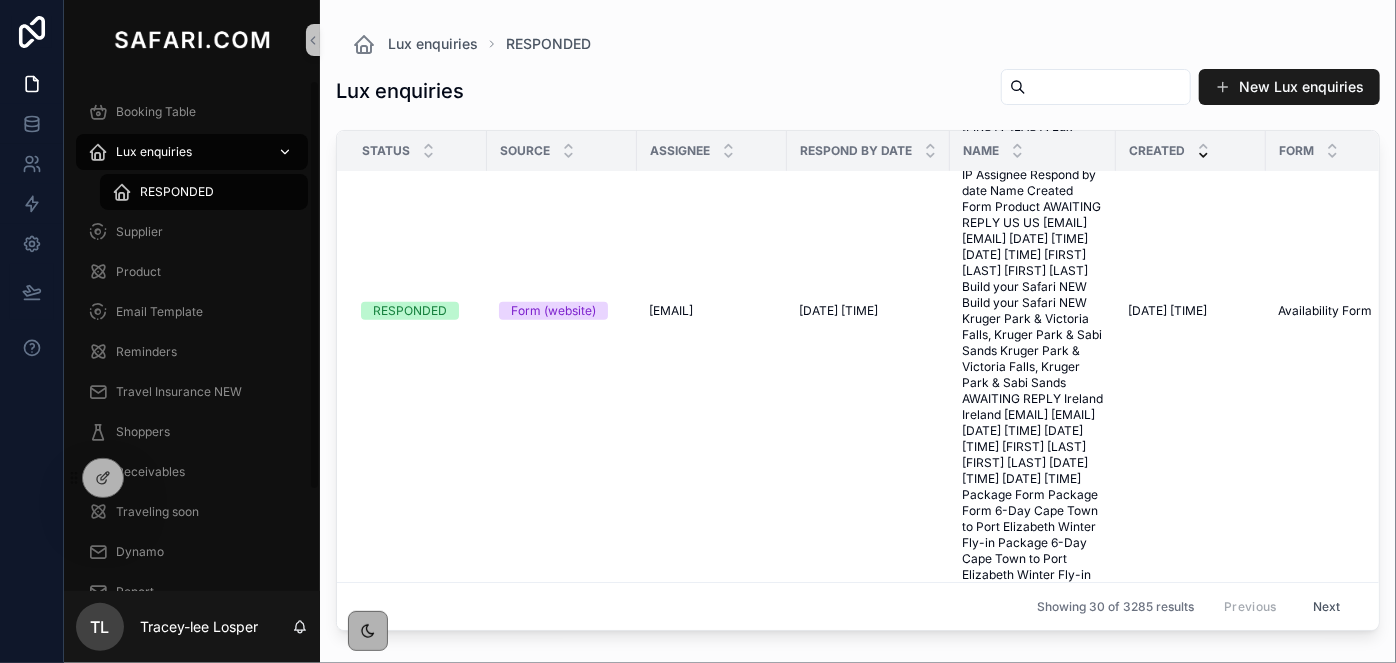 click on "Lux enquiries" at bounding box center [192, 152] 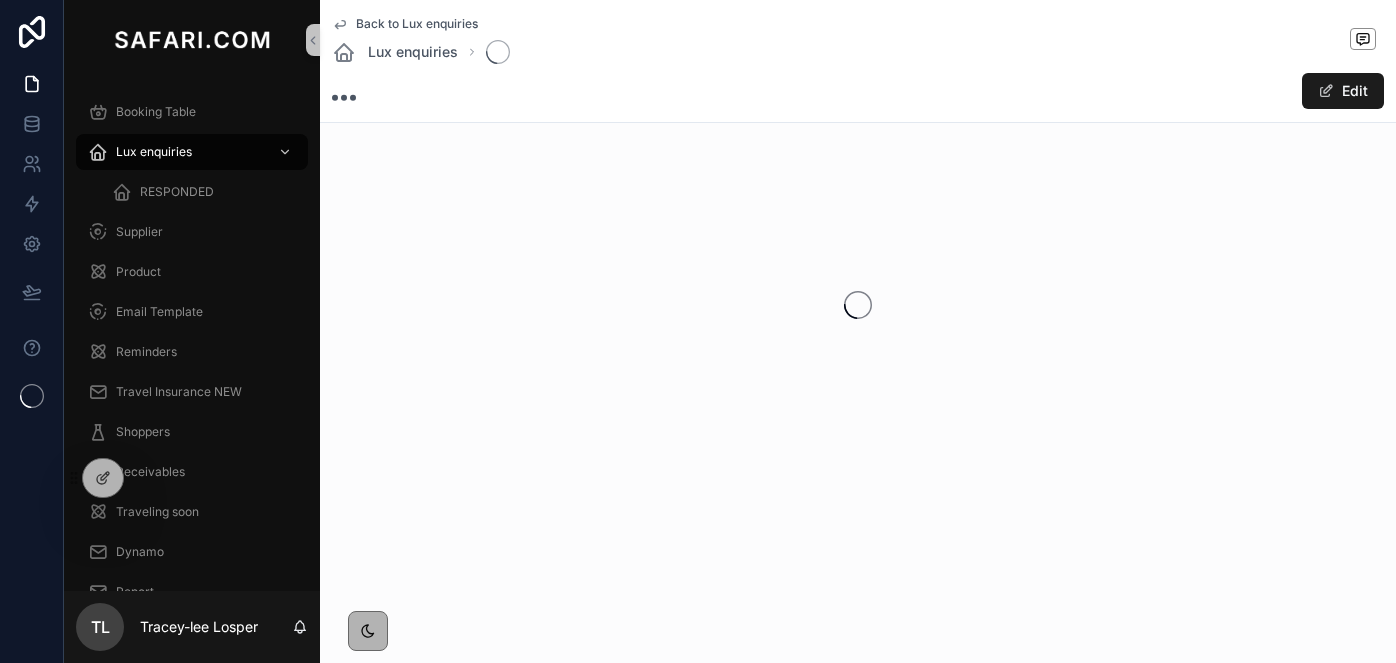 scroll, scrollTop: 0, scrollLeft: 0, axis: both 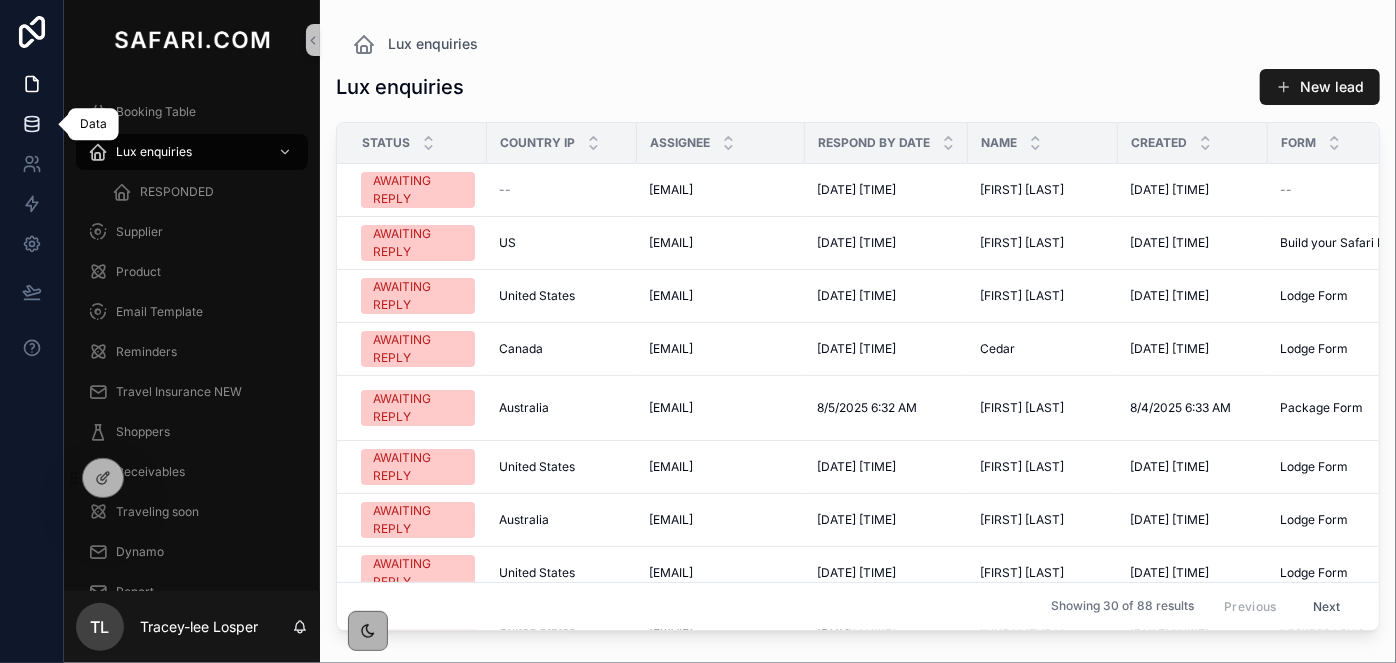 click at bounding box center [31, 124] 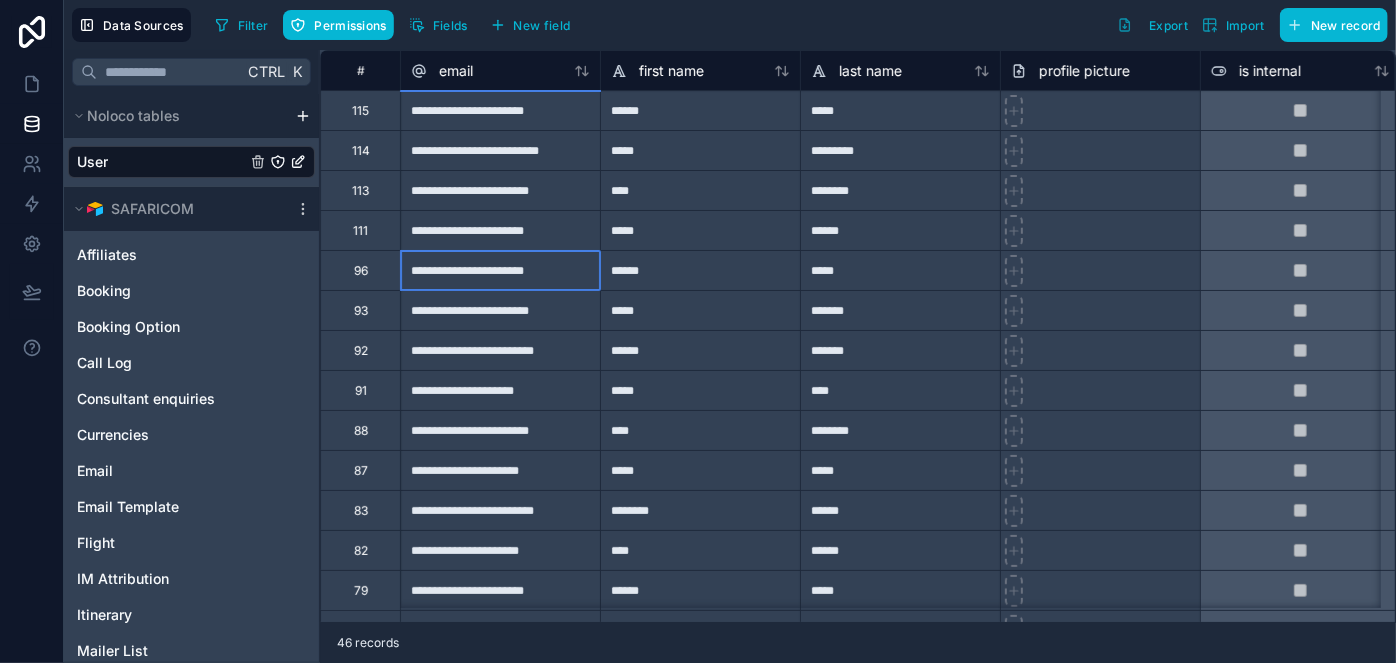 click on "**********" at bounding box center [500, 270] 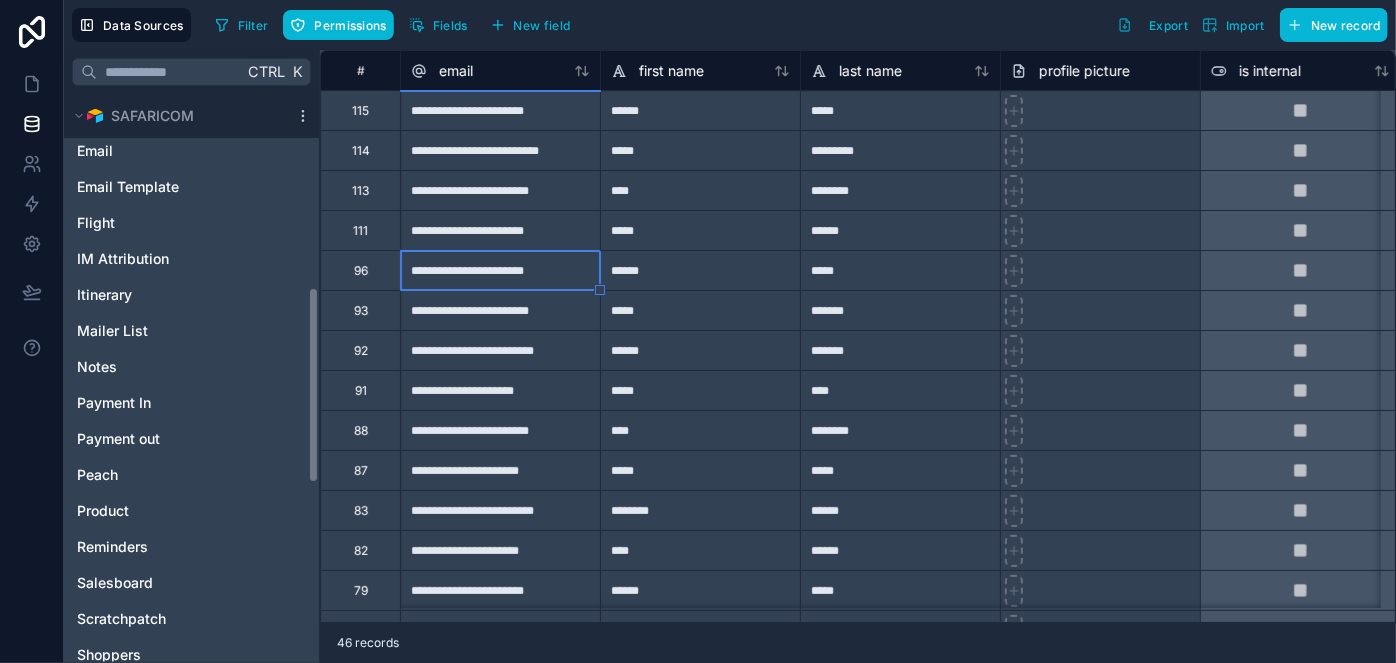 click on "Affiliates Booking Booking Option Call Log Consultant enquiries Currencies Email Email Template Flight IM Attribution Itinerary Mailer List Notes Payment In Payment out Peach Product Reminders Salesboard Scratchpatch Shoppers Suppler Invoice Supplier Travel Insurance NEW Traveler TrustPilot Understand our customers Users" at bounding box center (191, 421) 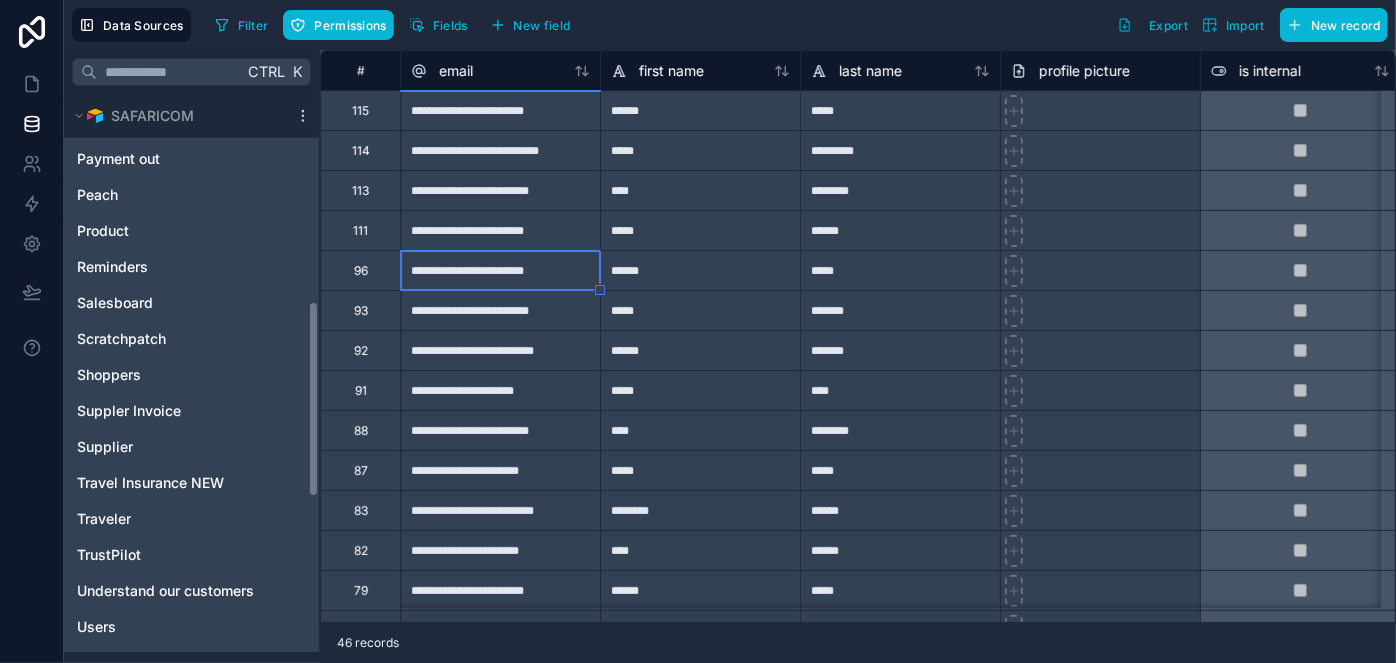 scroll, scrollTop: 1077, scrollLeft: 0, axis: vertical 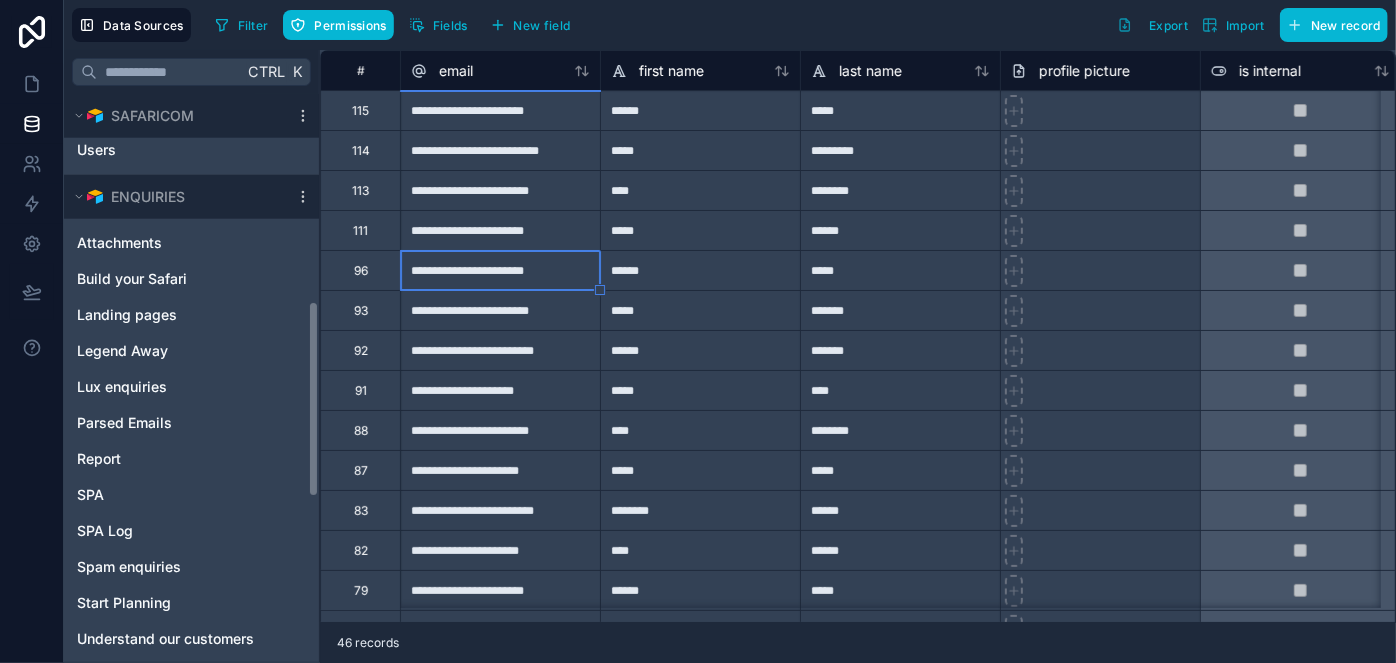 click on "Noloco tables User SAFARICOM Affiliates Booking Booking Option Call Log Consultant enquiries Currencies Email Email Template Flight IM Attribution Itinerary Mailer List Notes Payment In Payment out Peach Product Reminders Salesboard Scratchpatch Shoppers Suppler Invoice Supplier Travel Insurance NEW Traveler TrustPilot Understand our customers Users ENQUIRIES Attachments Build your Safari Landing pages Legend Away Lux enquiries Parsed Emails Report SPA SPA Log Spam enquiries Start Planning Understand our customers" at bounding box center (191, -160) 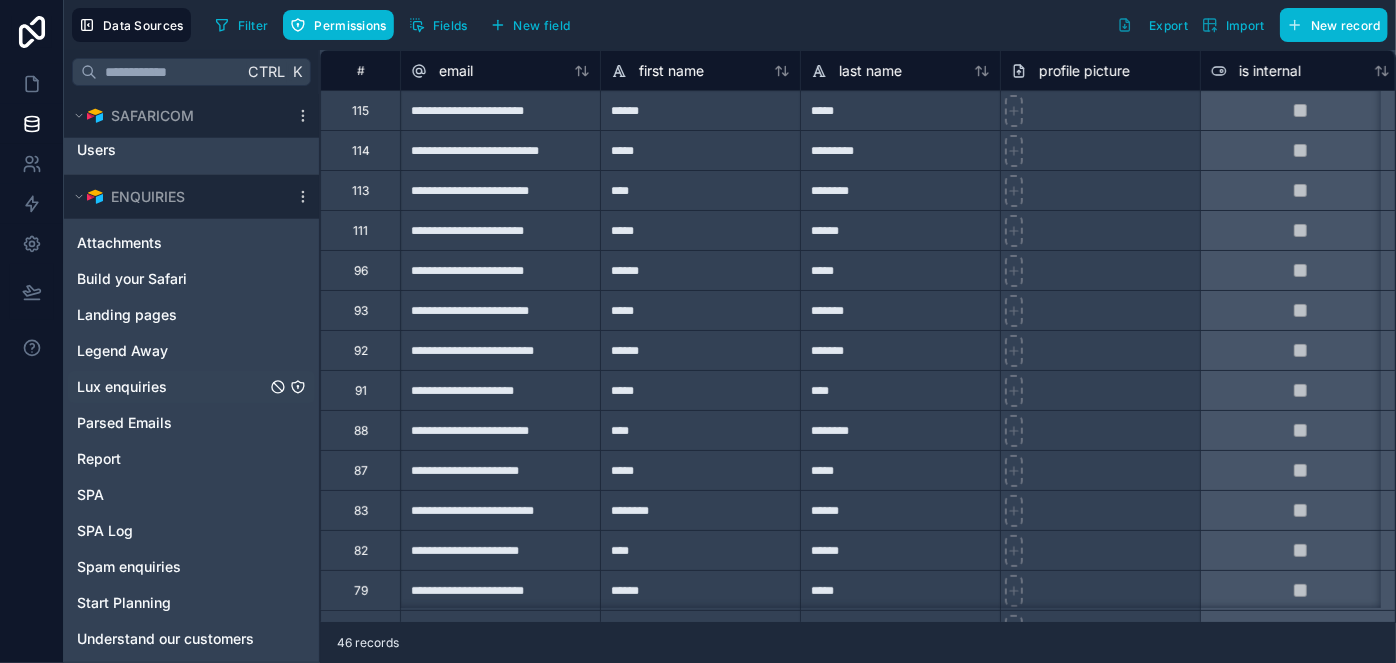 click on "Lux enquiries" at bounding box center (191, 387) 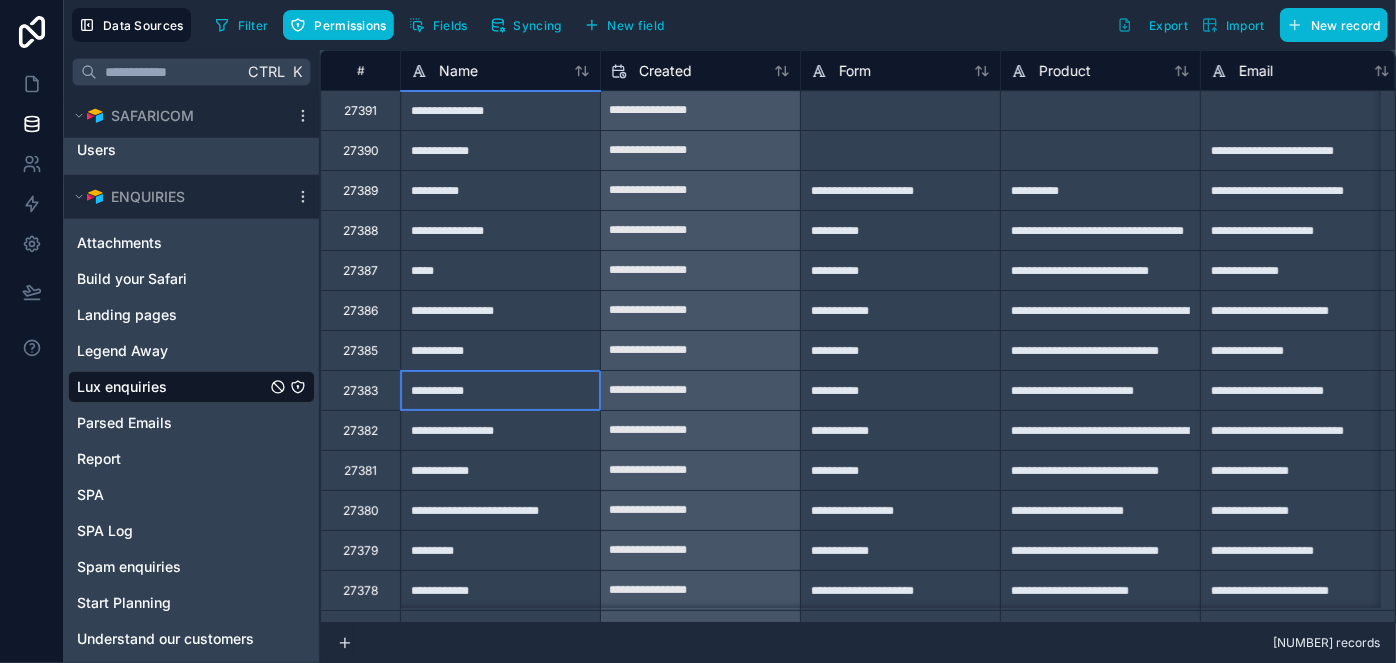 click on "**********" at bounding box center [500, 390] 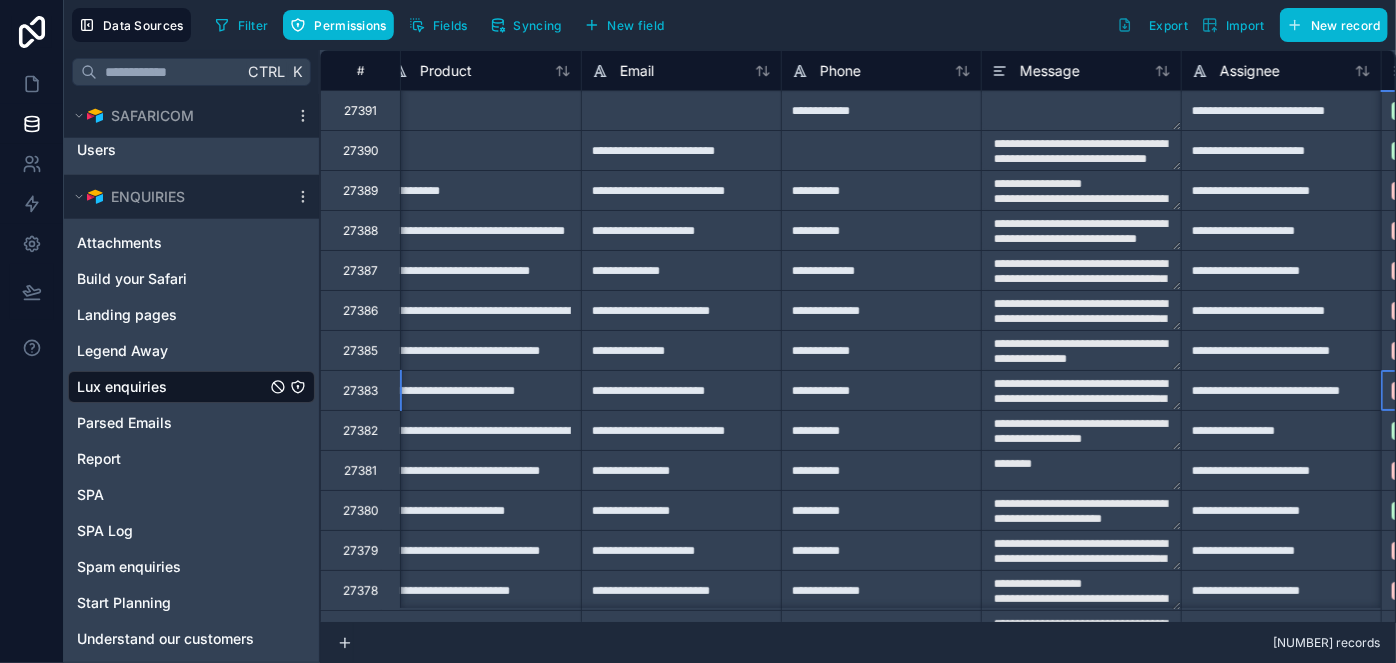 scroll, scrollTop: 0, scrollLeft: 819, axis: horizontal 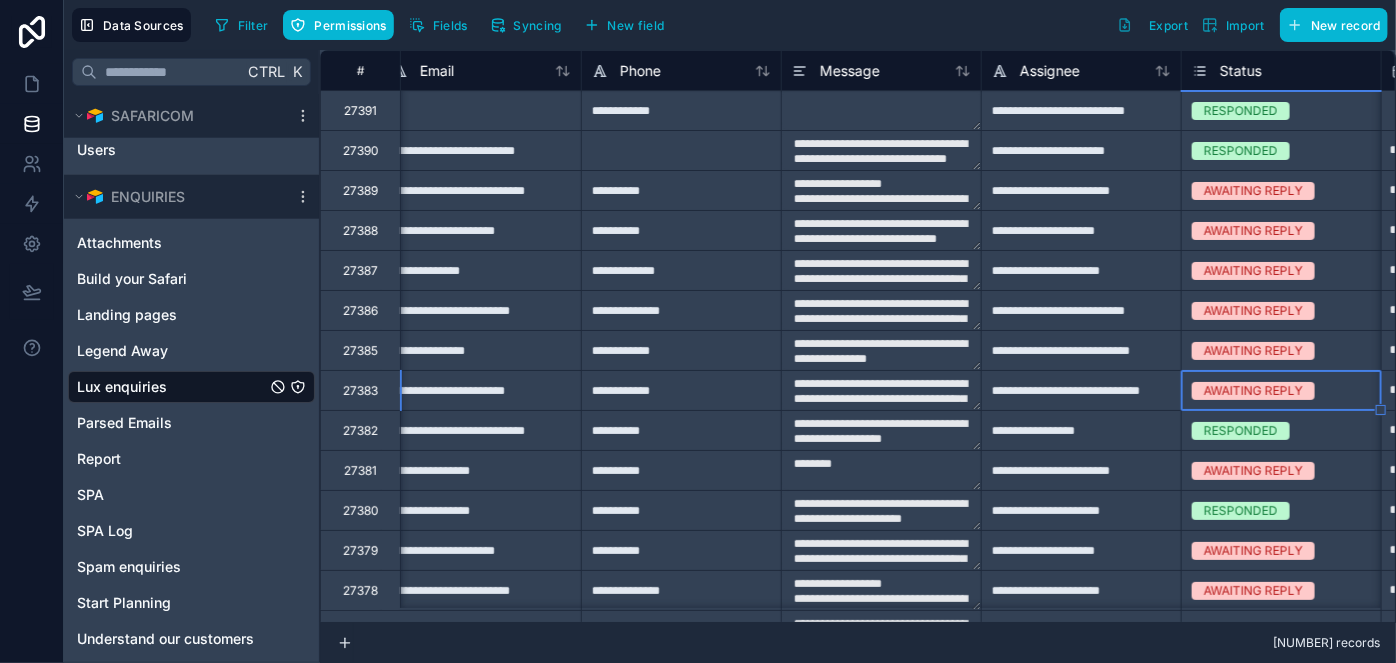 type on "**********" 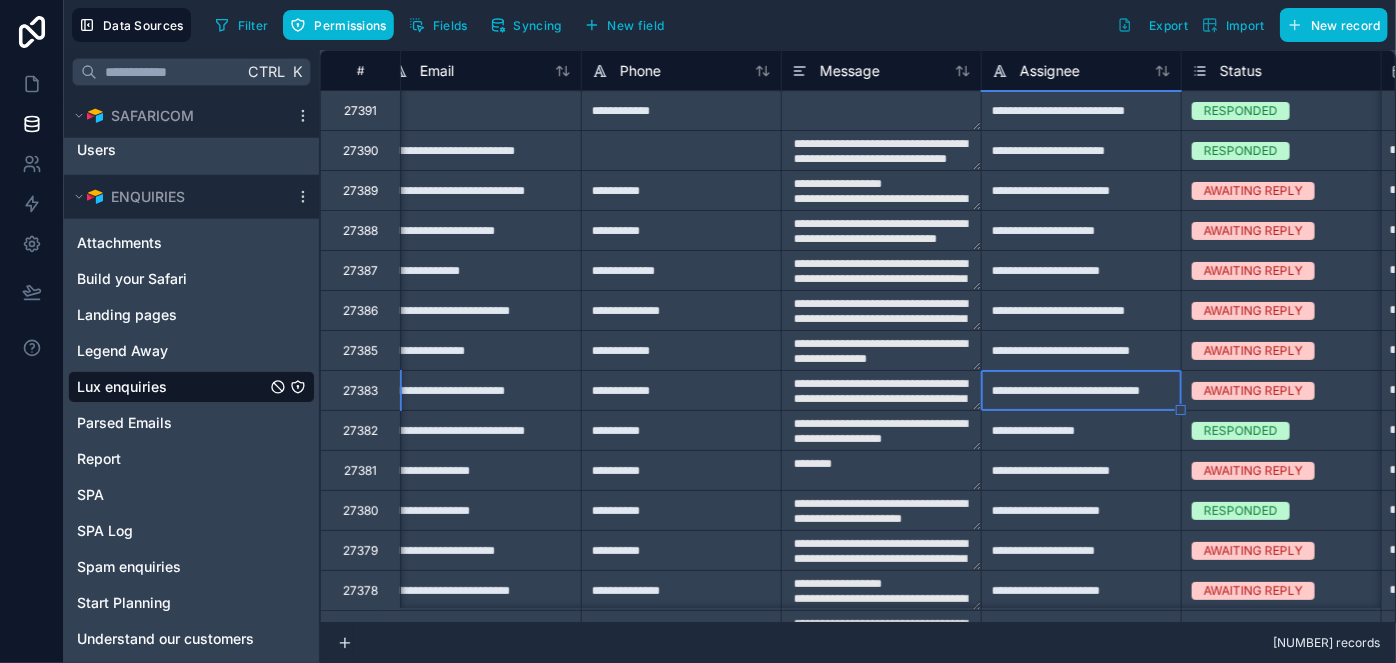 type on "**********" 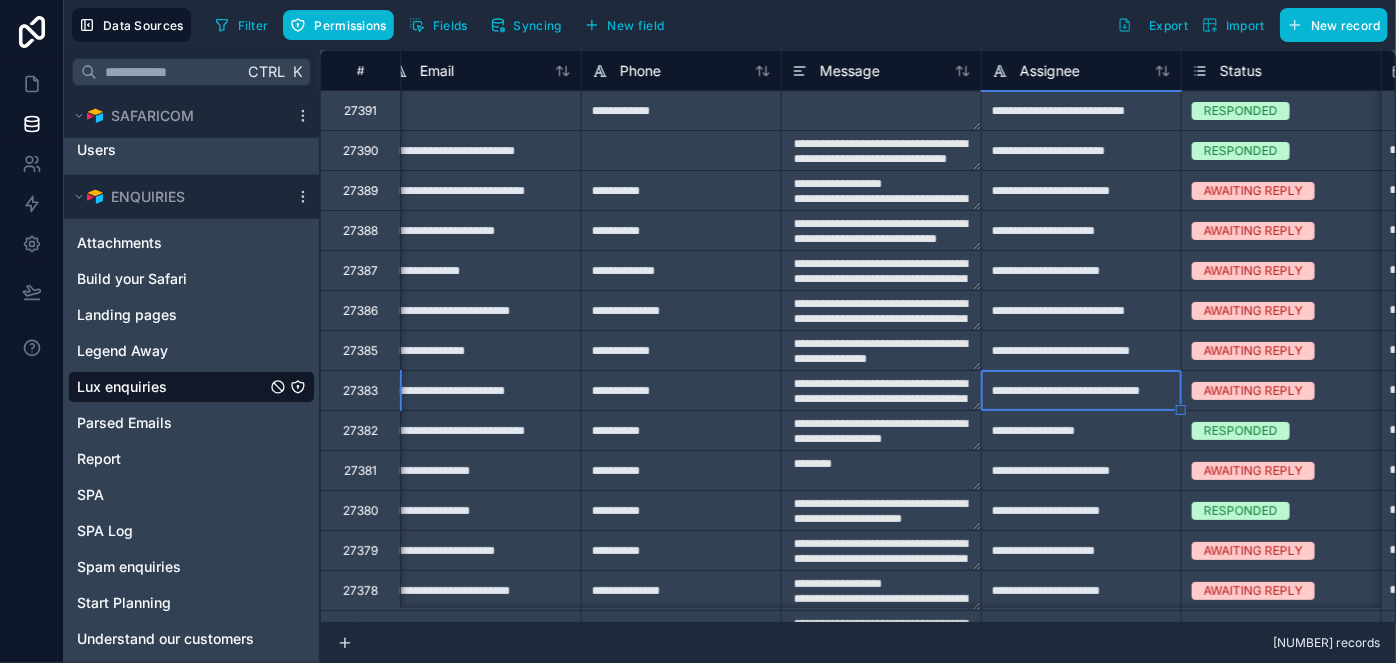 type on "**********" 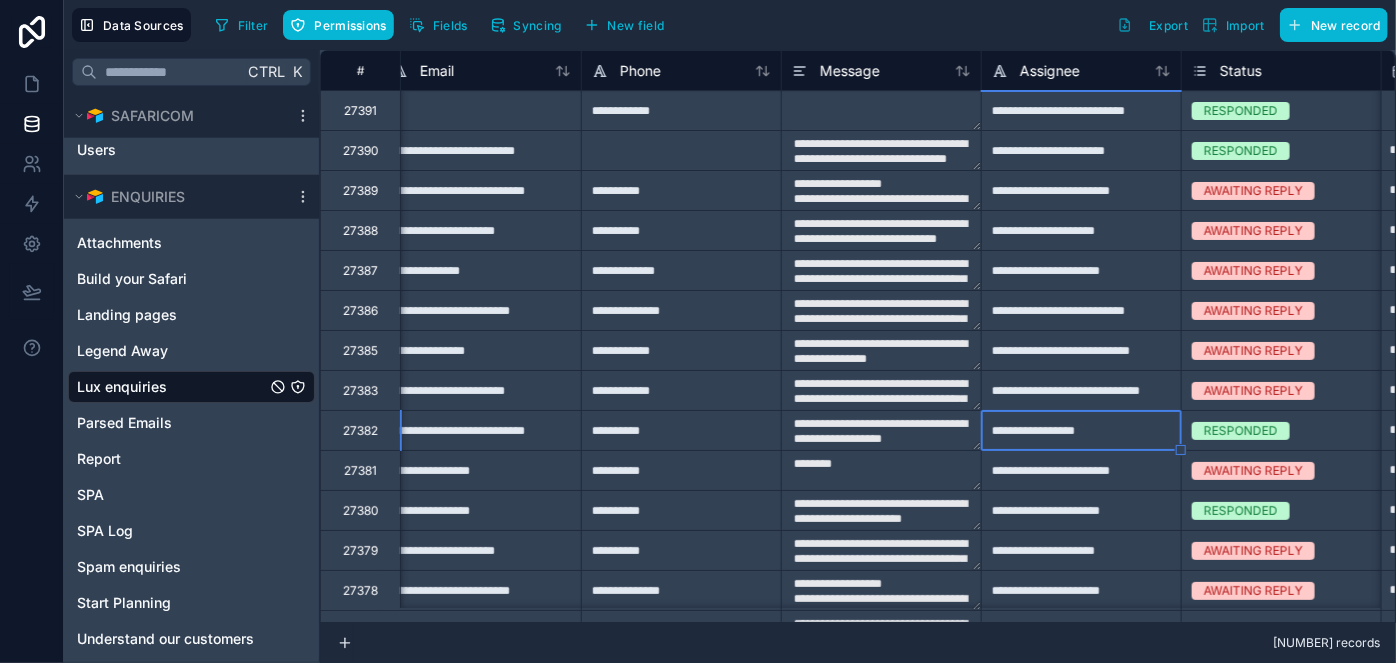 type on "**********" 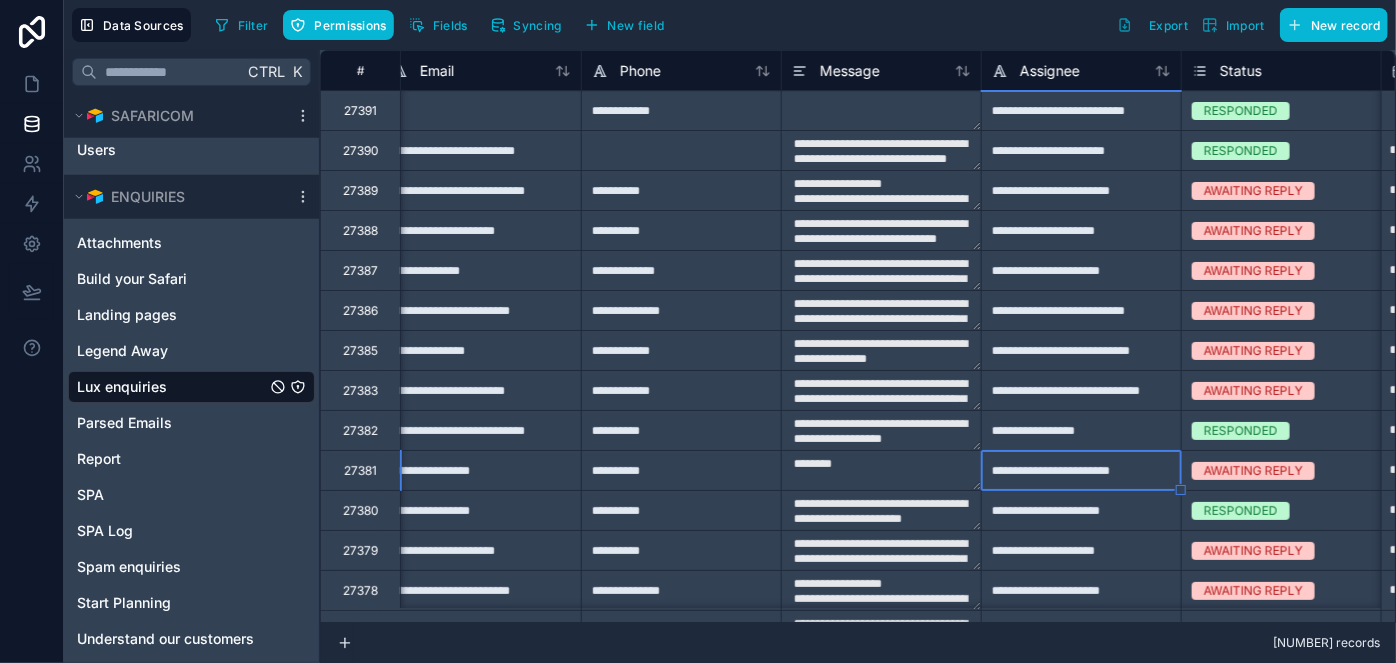 type on "**********" 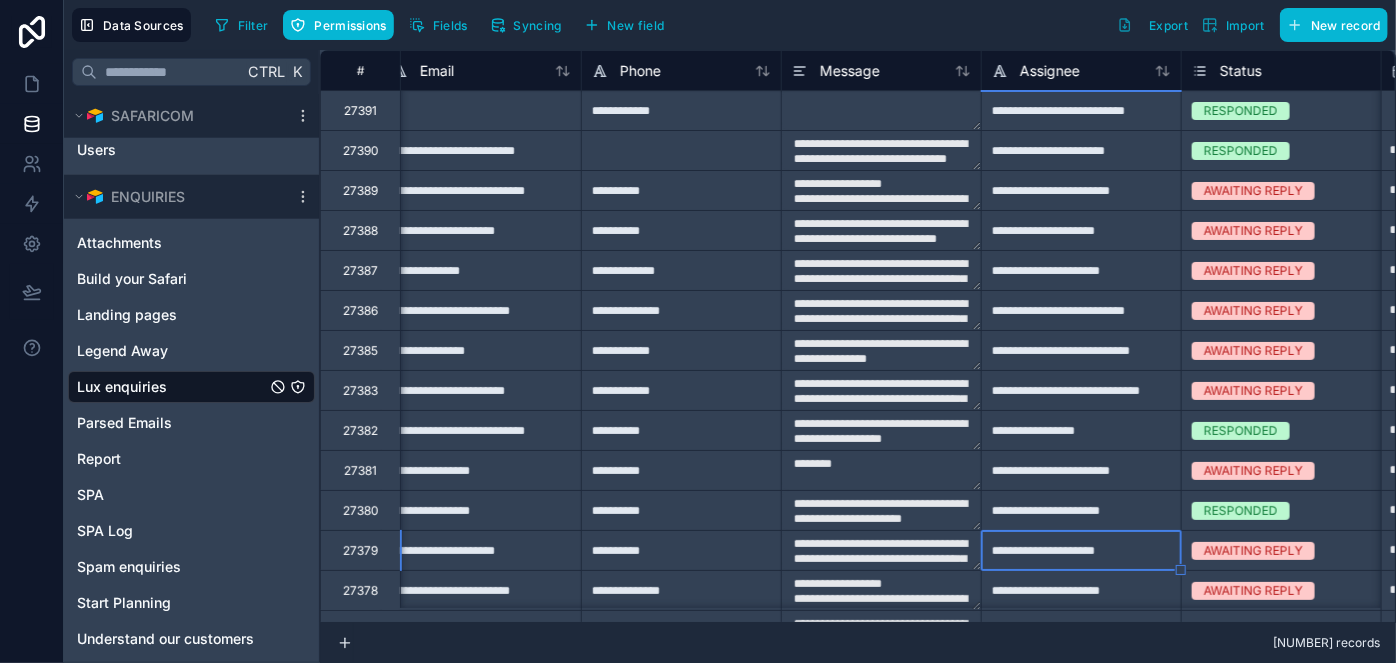 type on "**********" 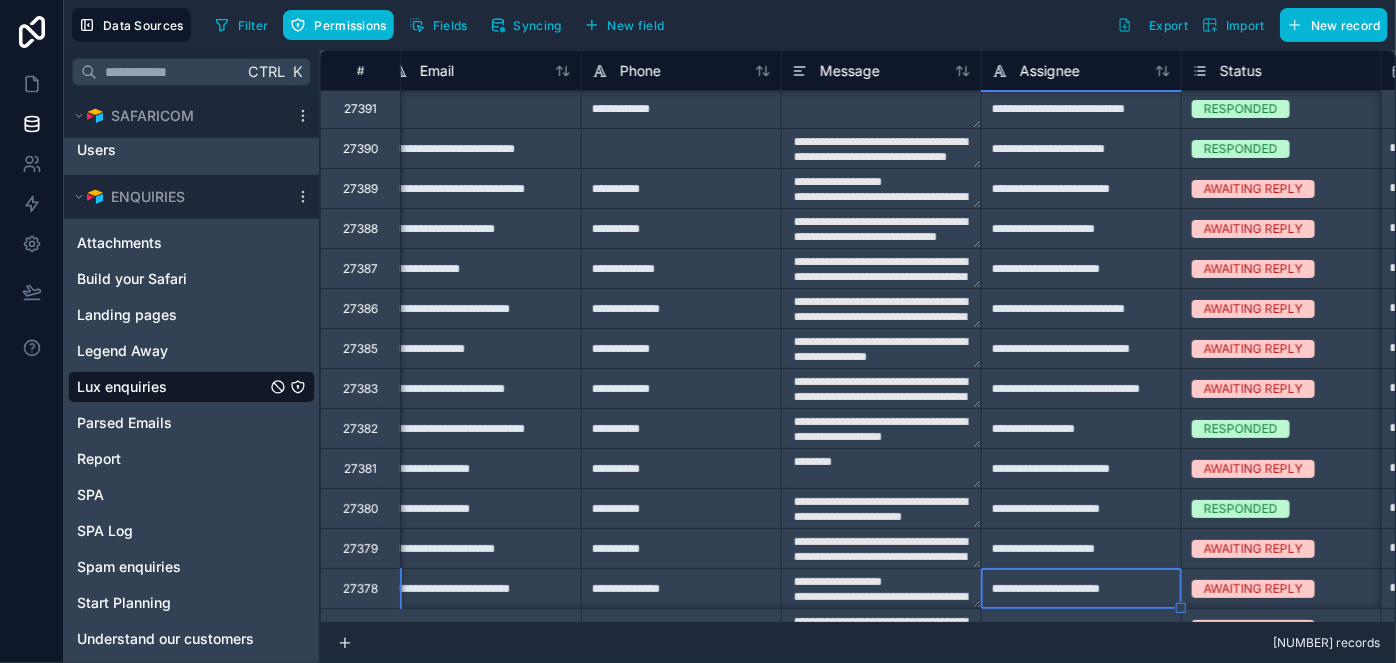 type on "**********" 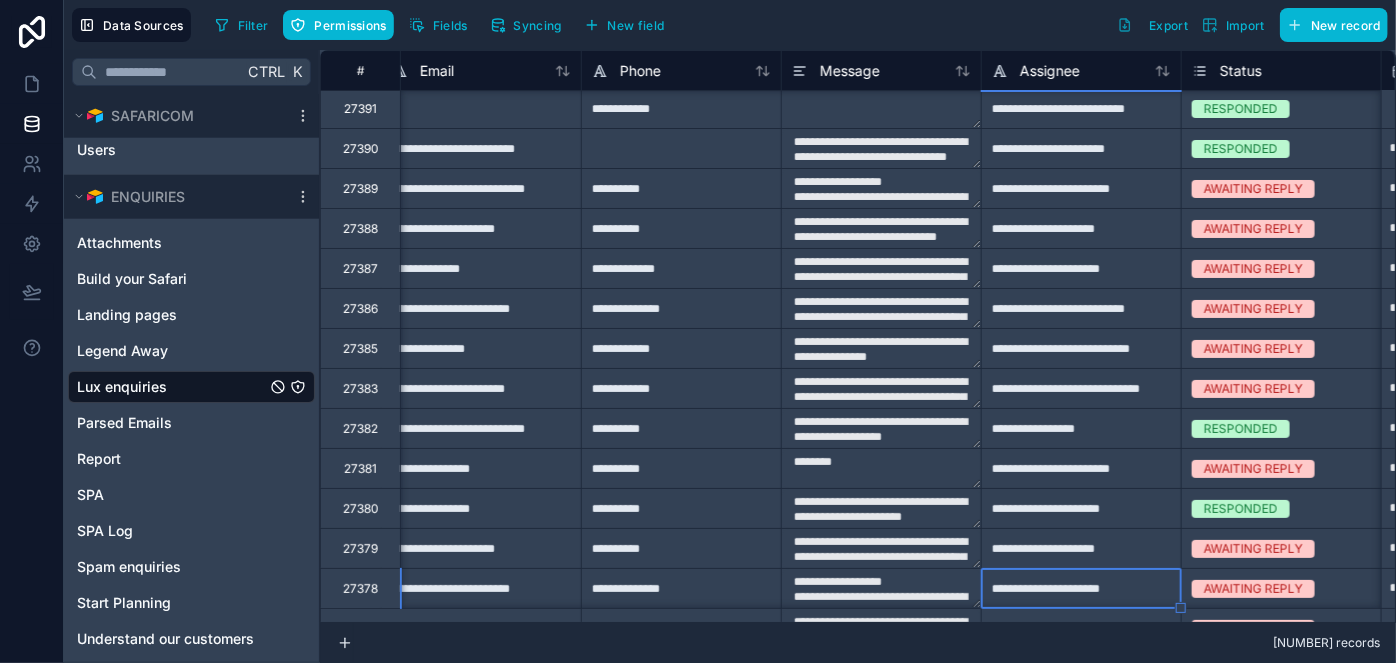 type on "**********" 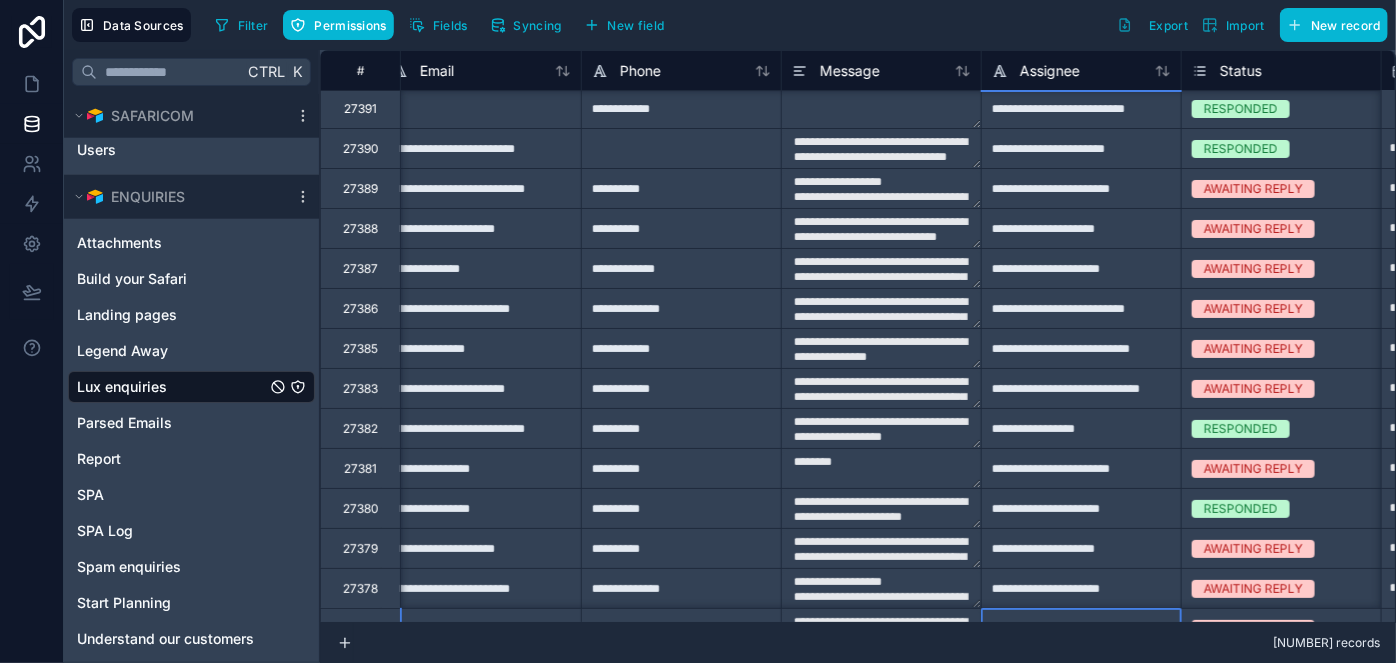 scroll, scrollTop: 42, scrollLeft: 819, axis: both 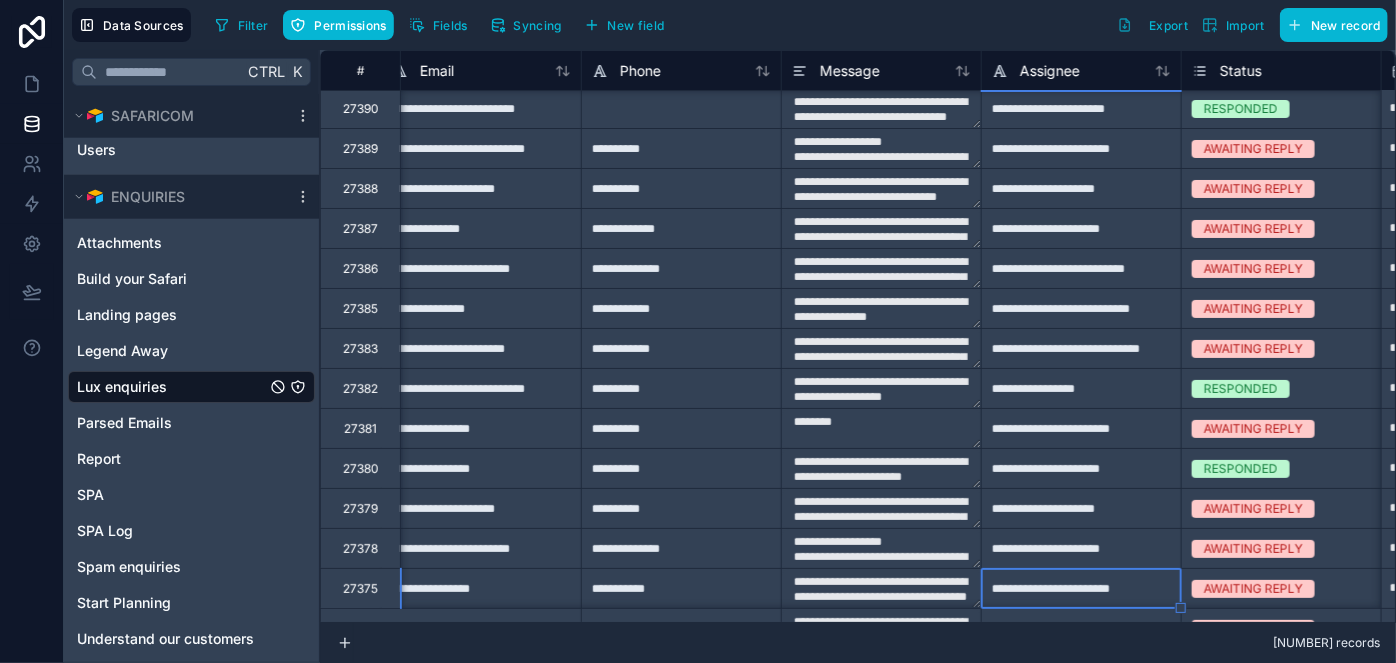 type on "**********" 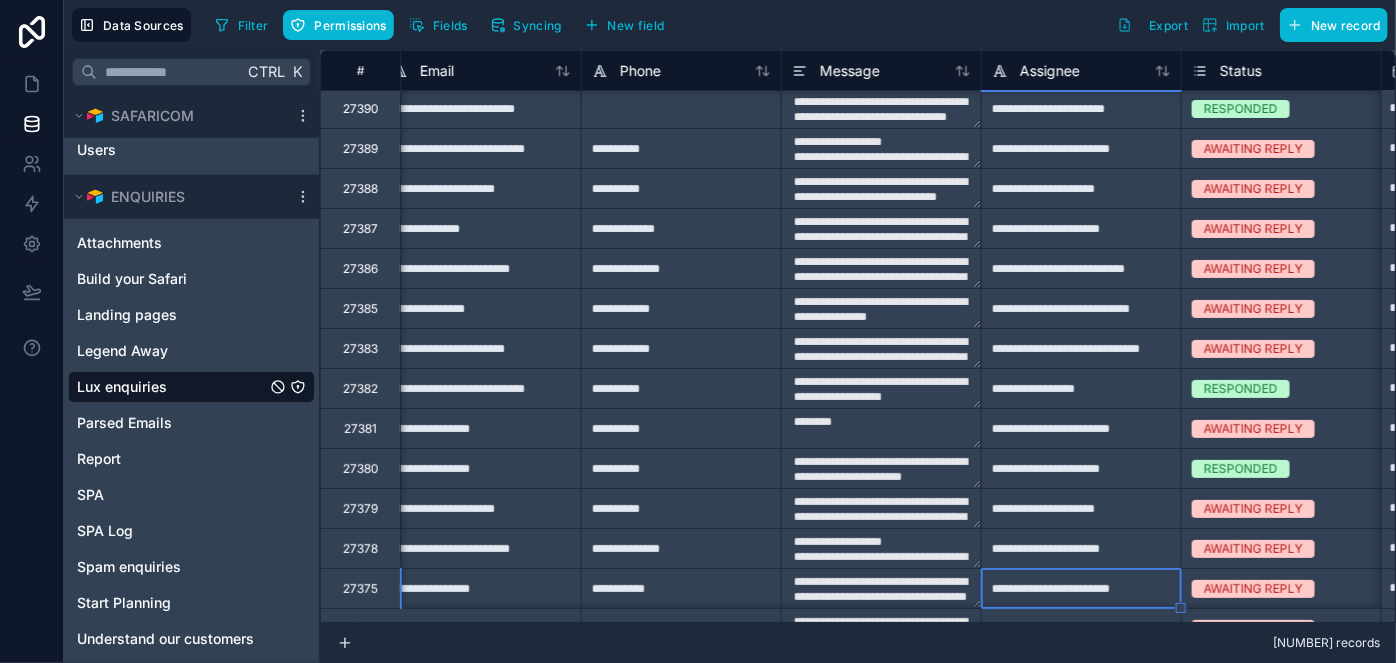 type on "**********" 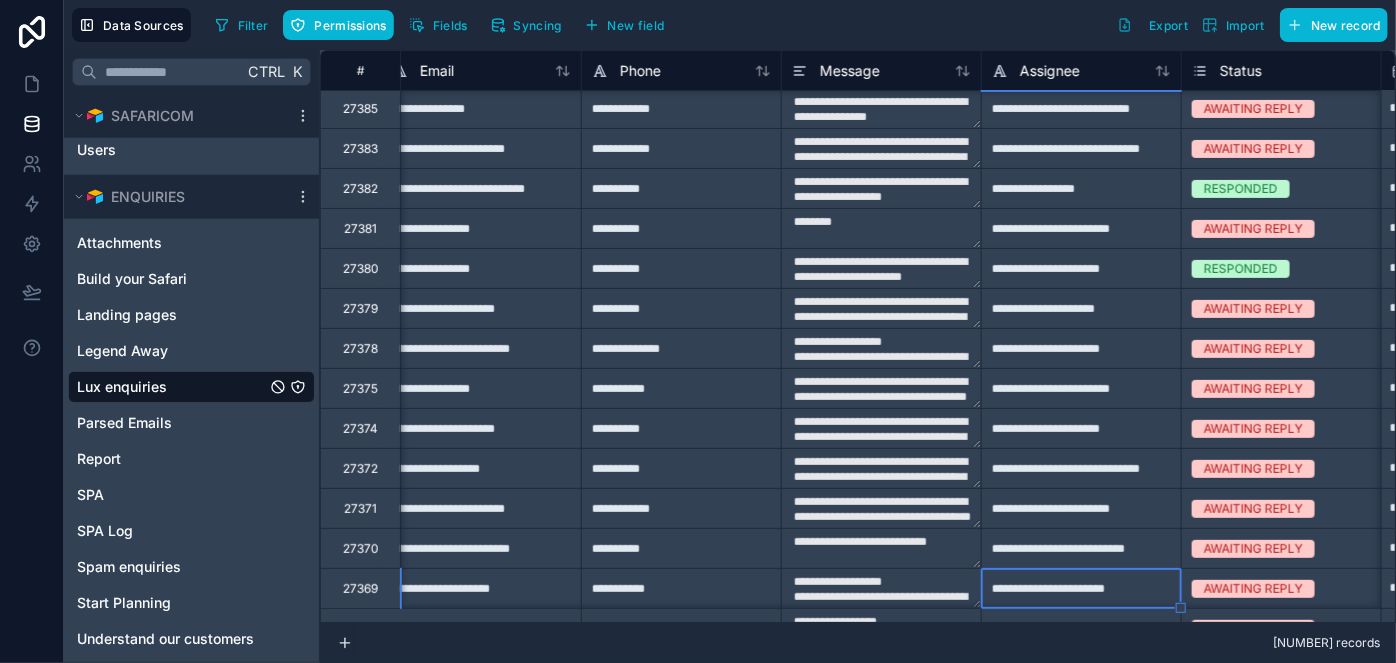type on "**********" 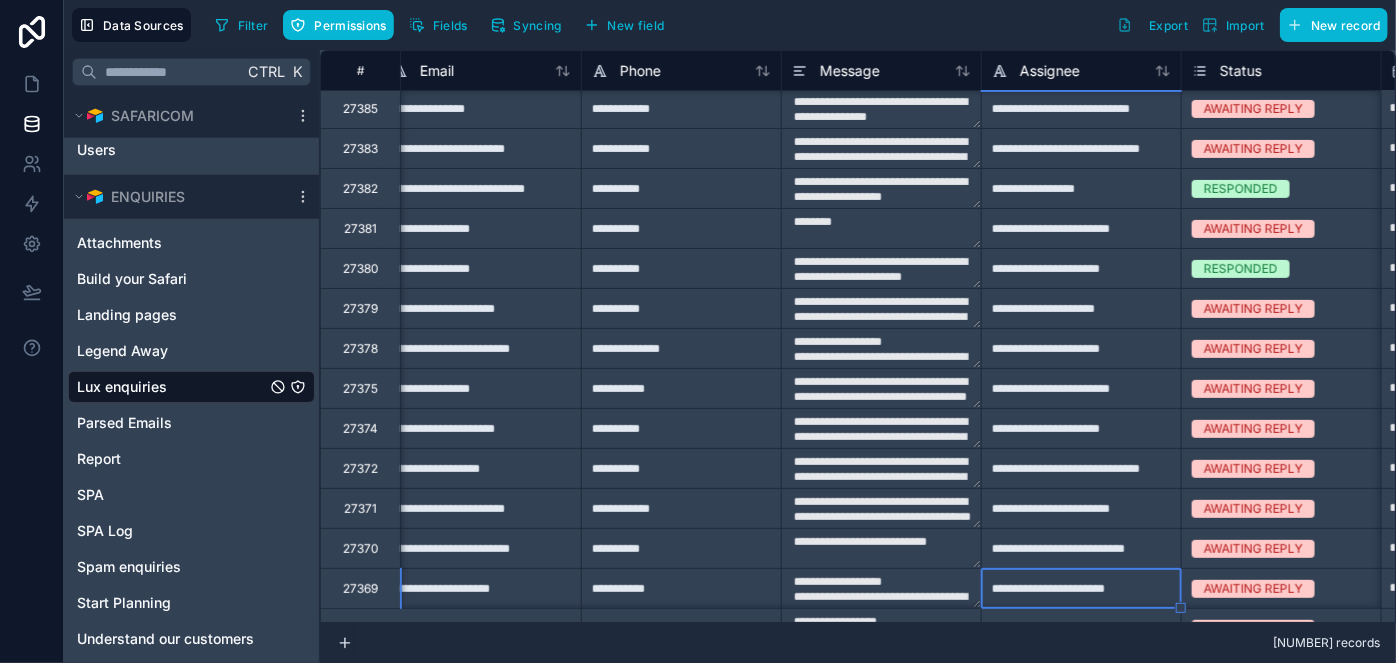 type on "**********" 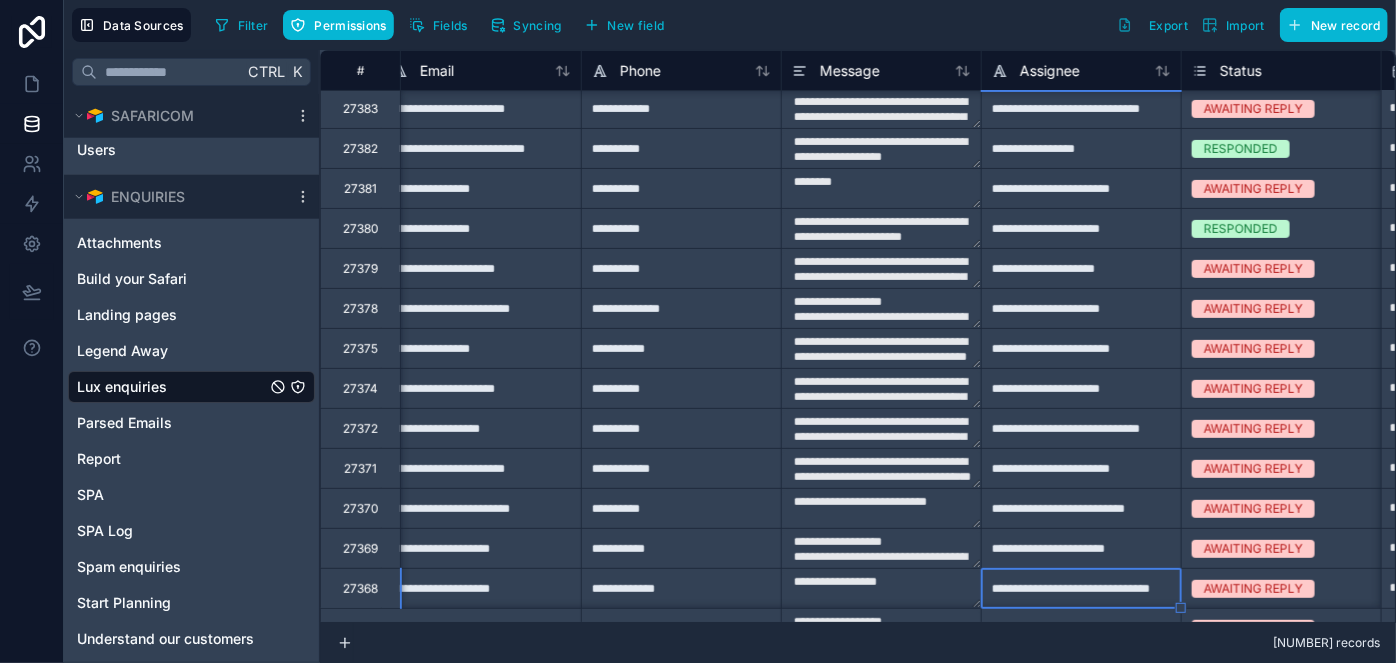 type on "**********" 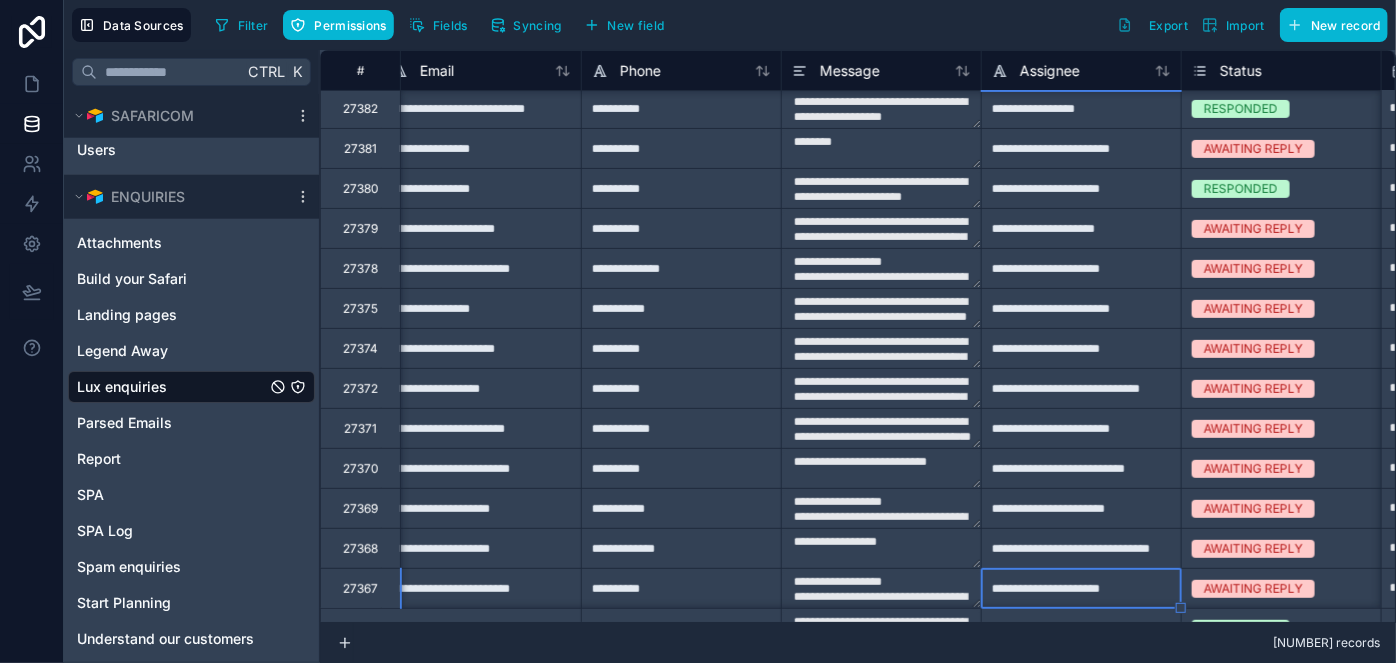 type on "**********" 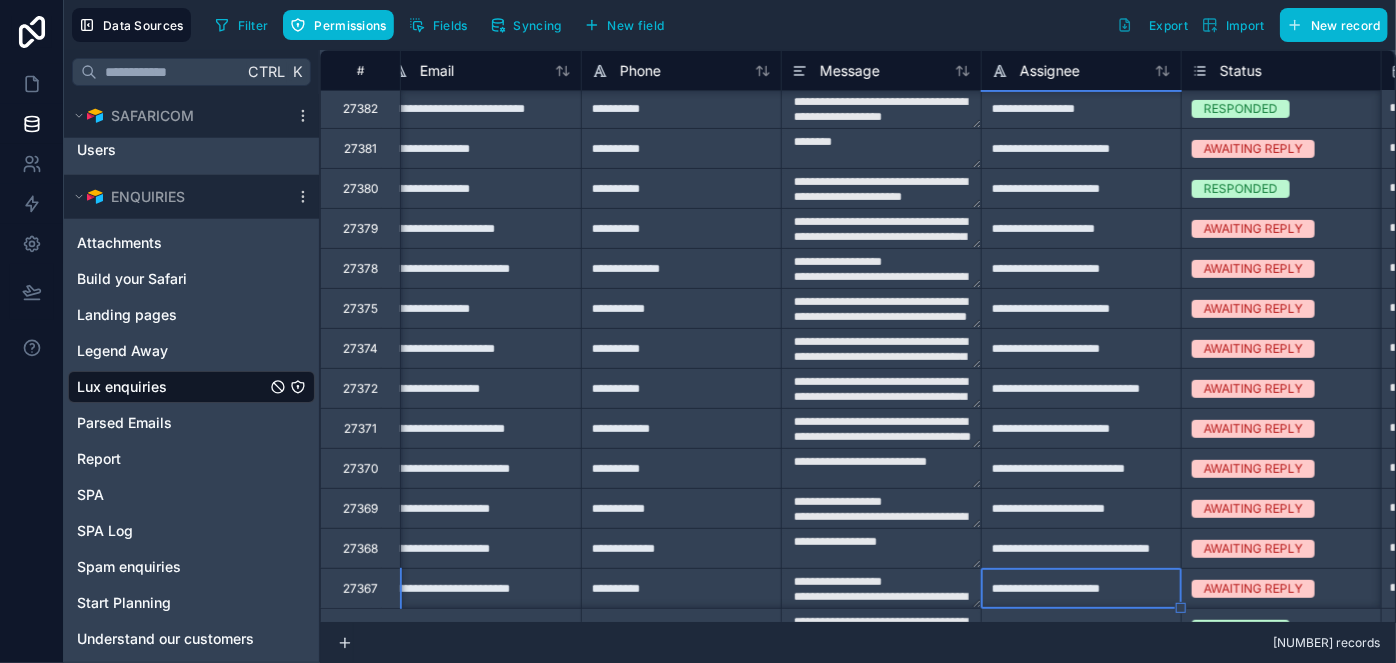 type on "**********" 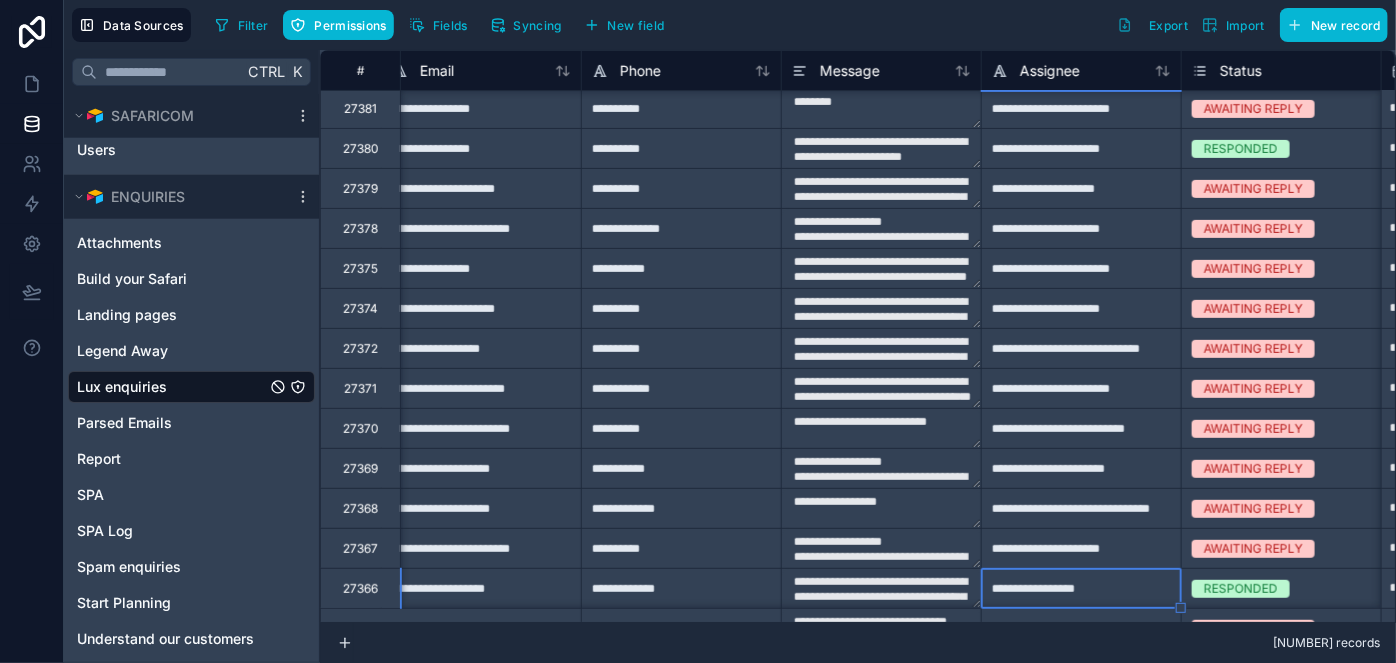 type on "**********" 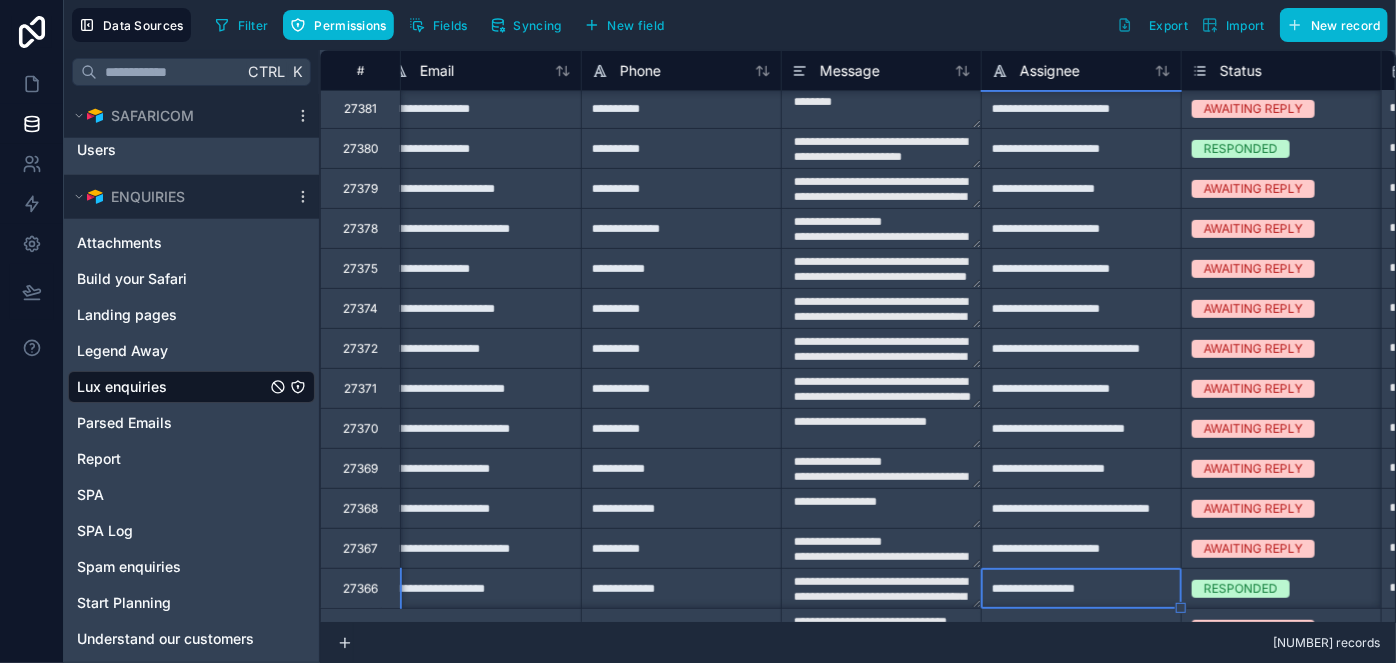 type on "**********" 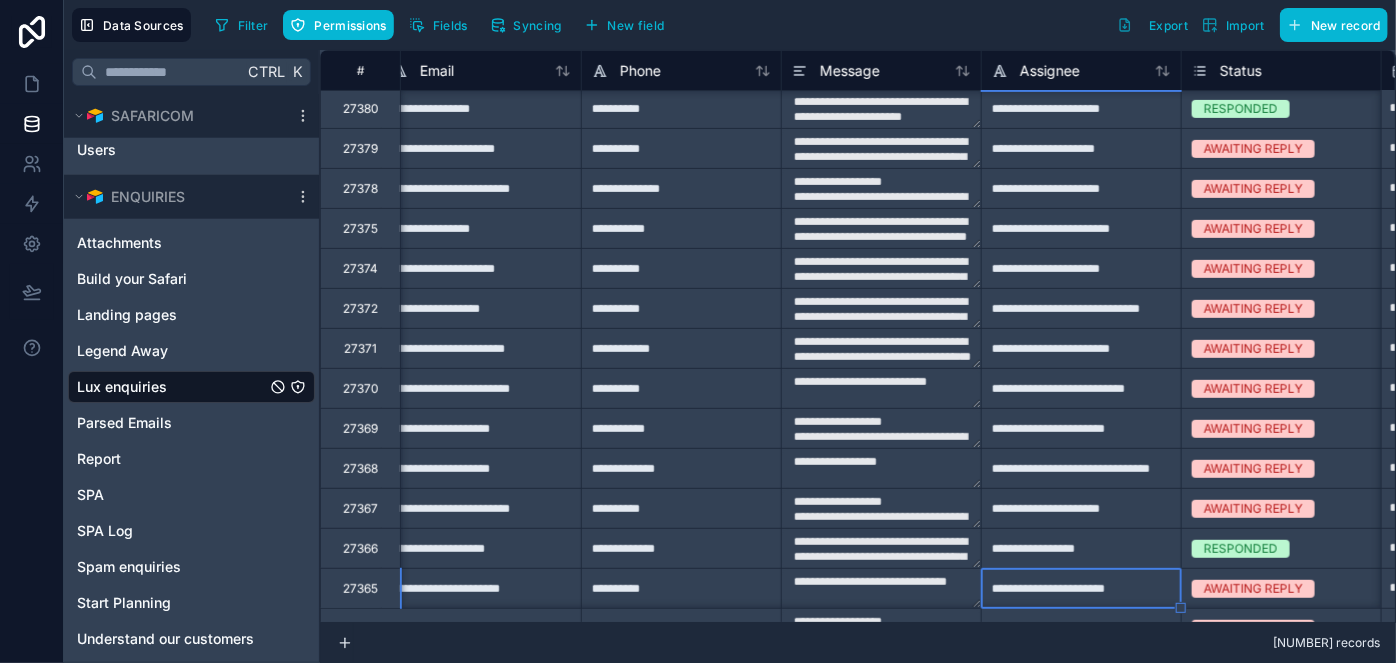 type on "**********" 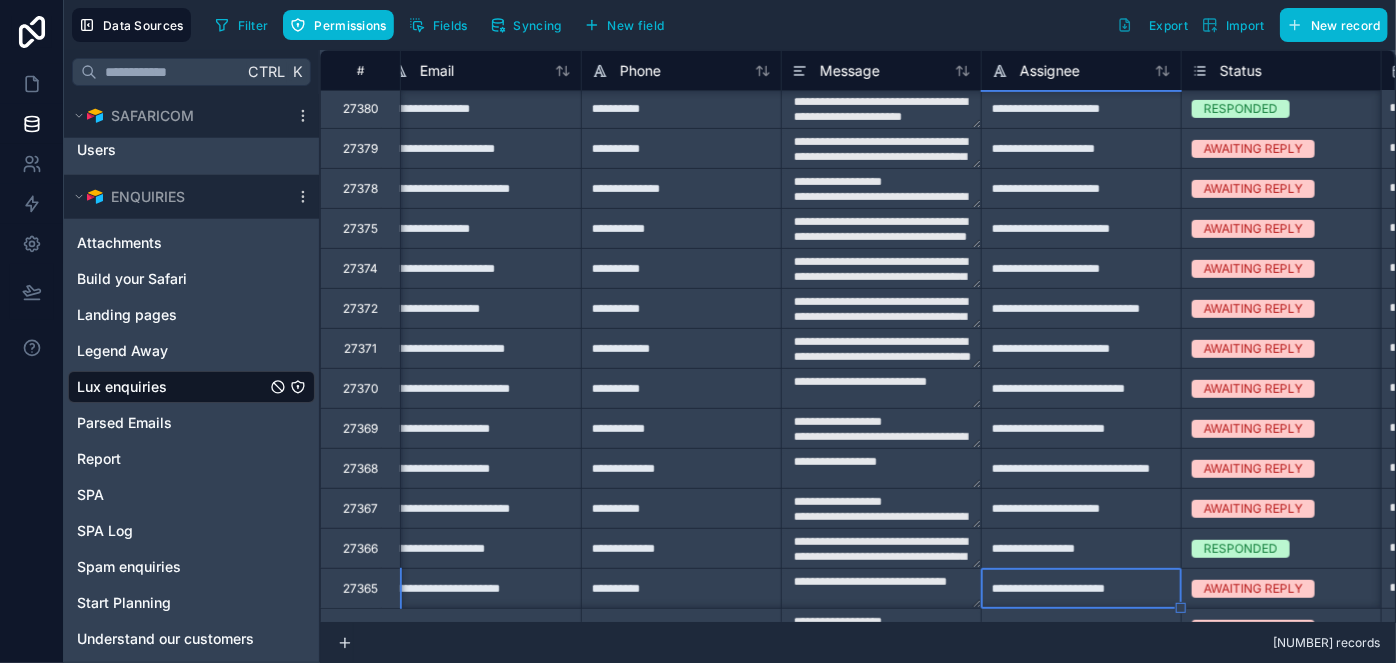 type on "**********" 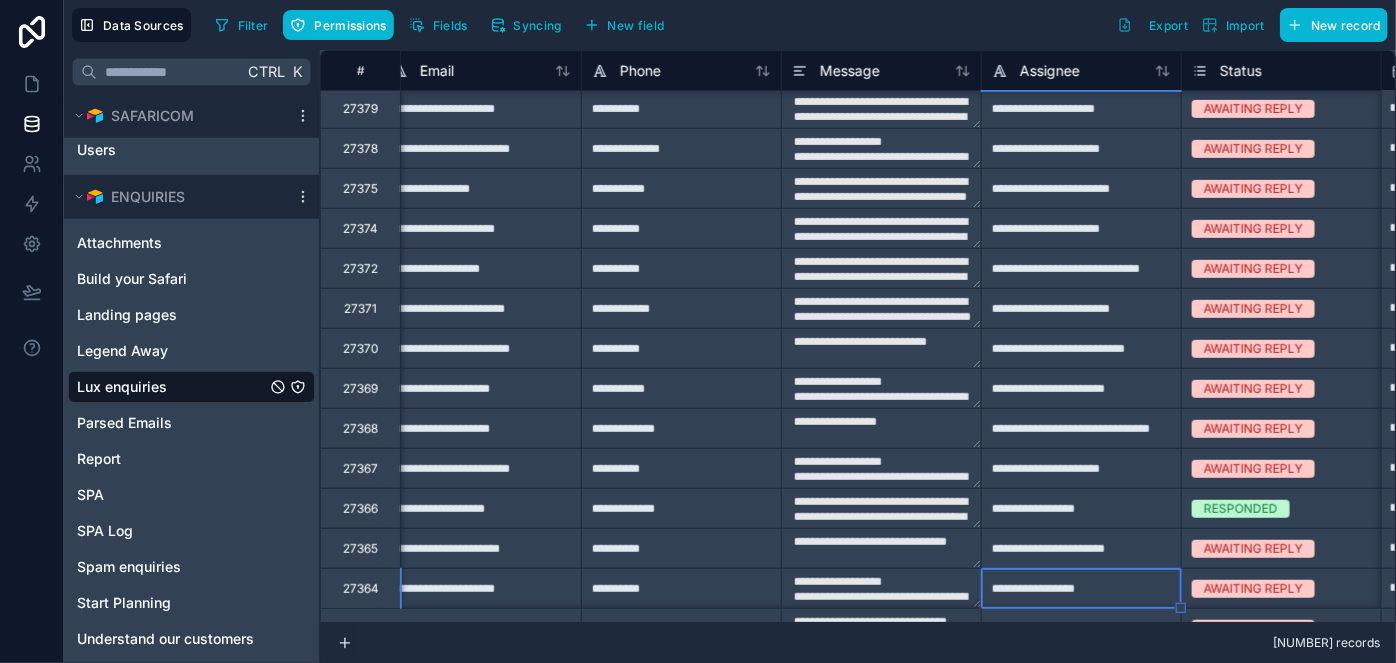 type on "**********" 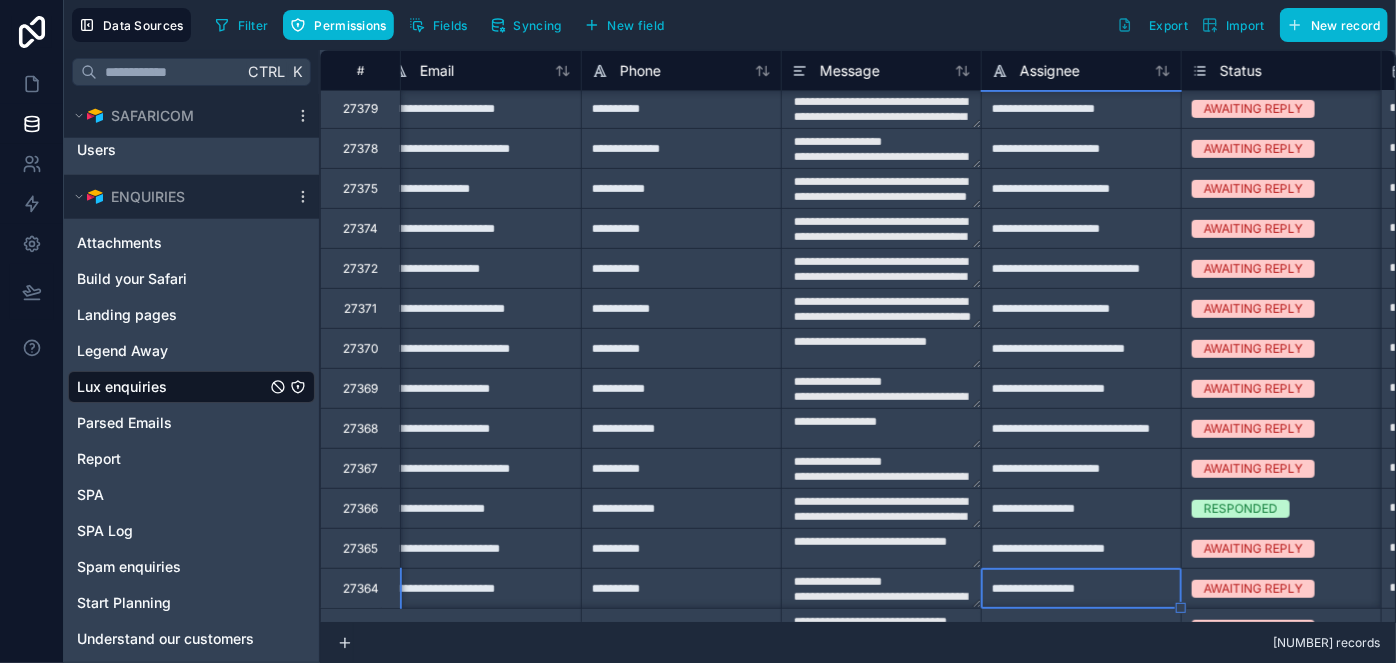 type on "**********" 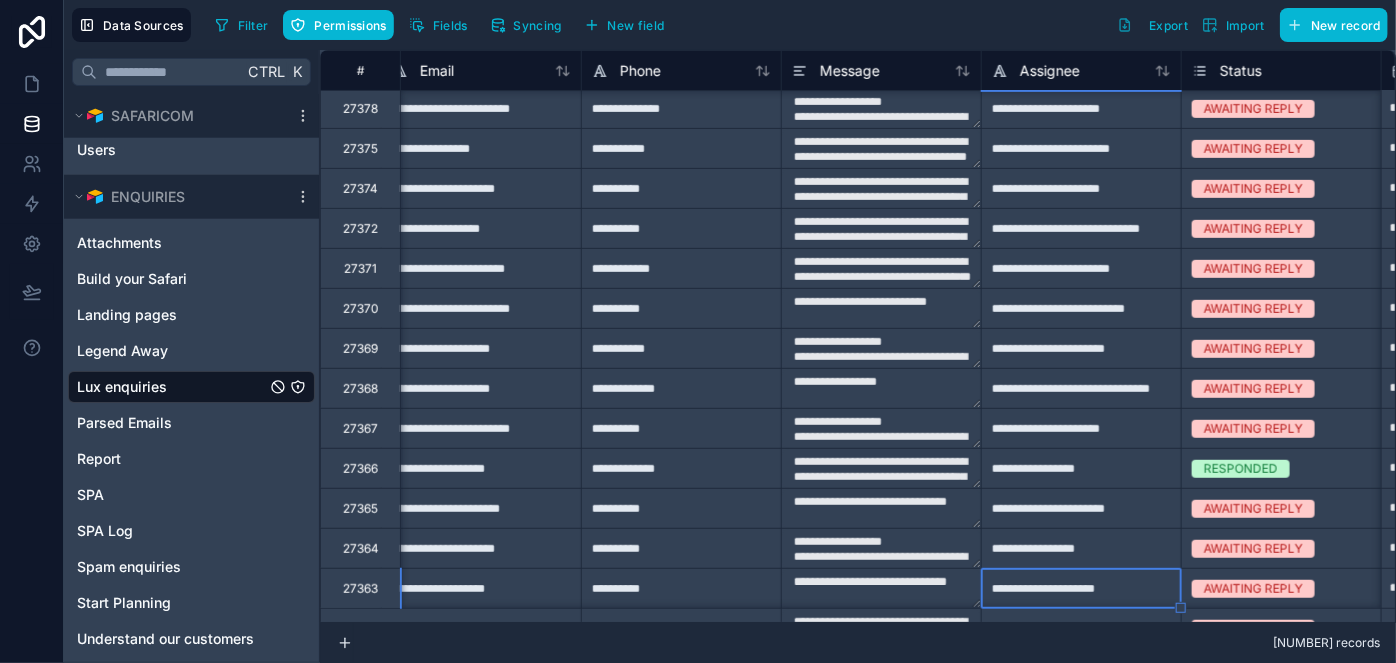 type on "**********" 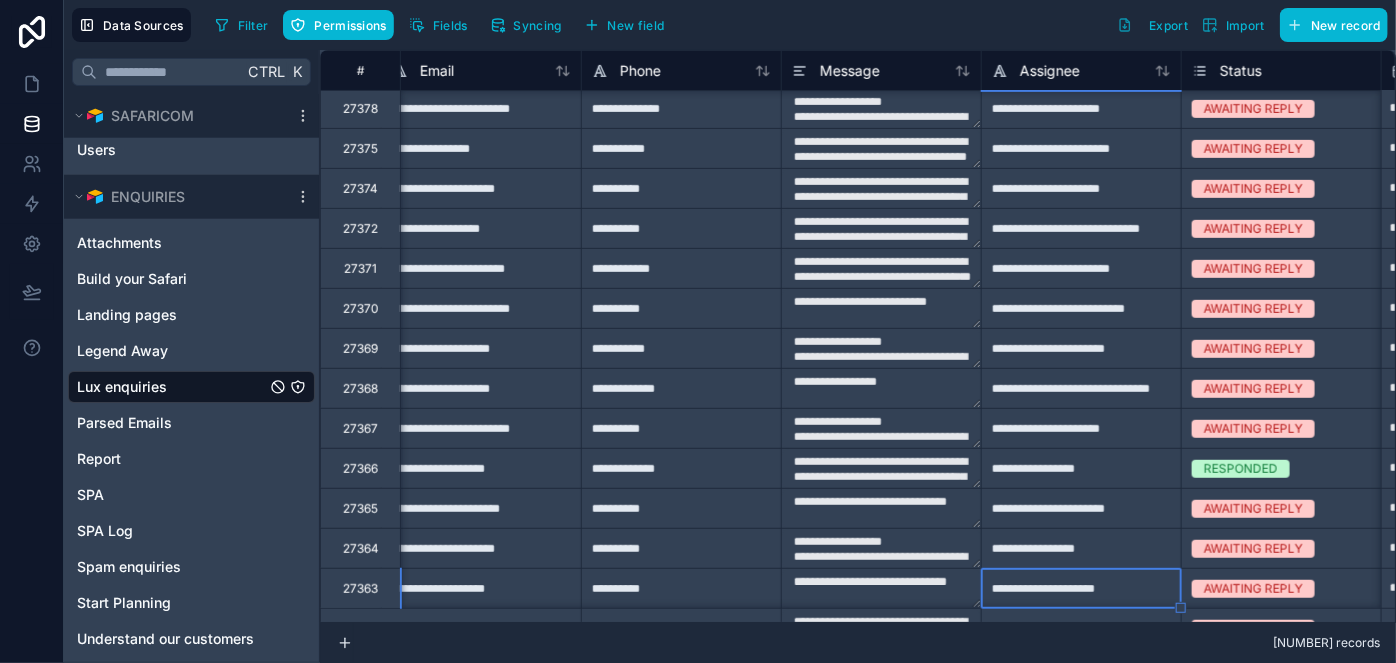 type on "**********" 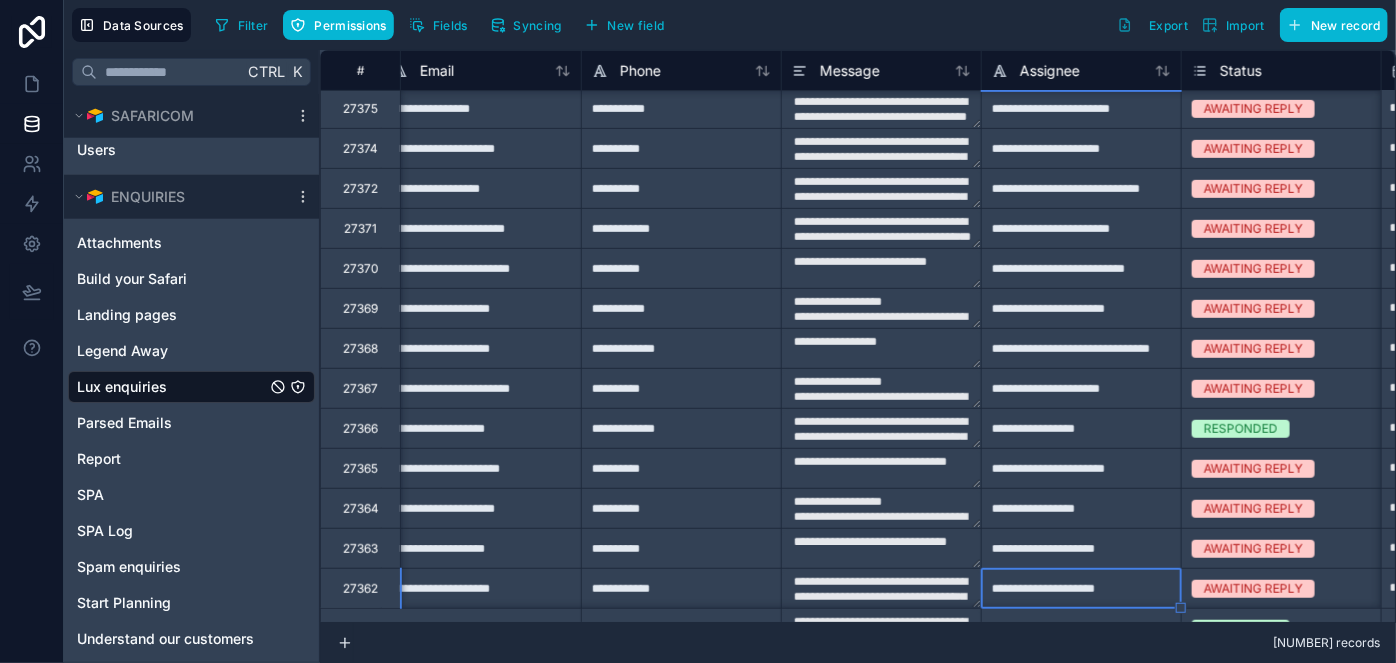 type on "**********" 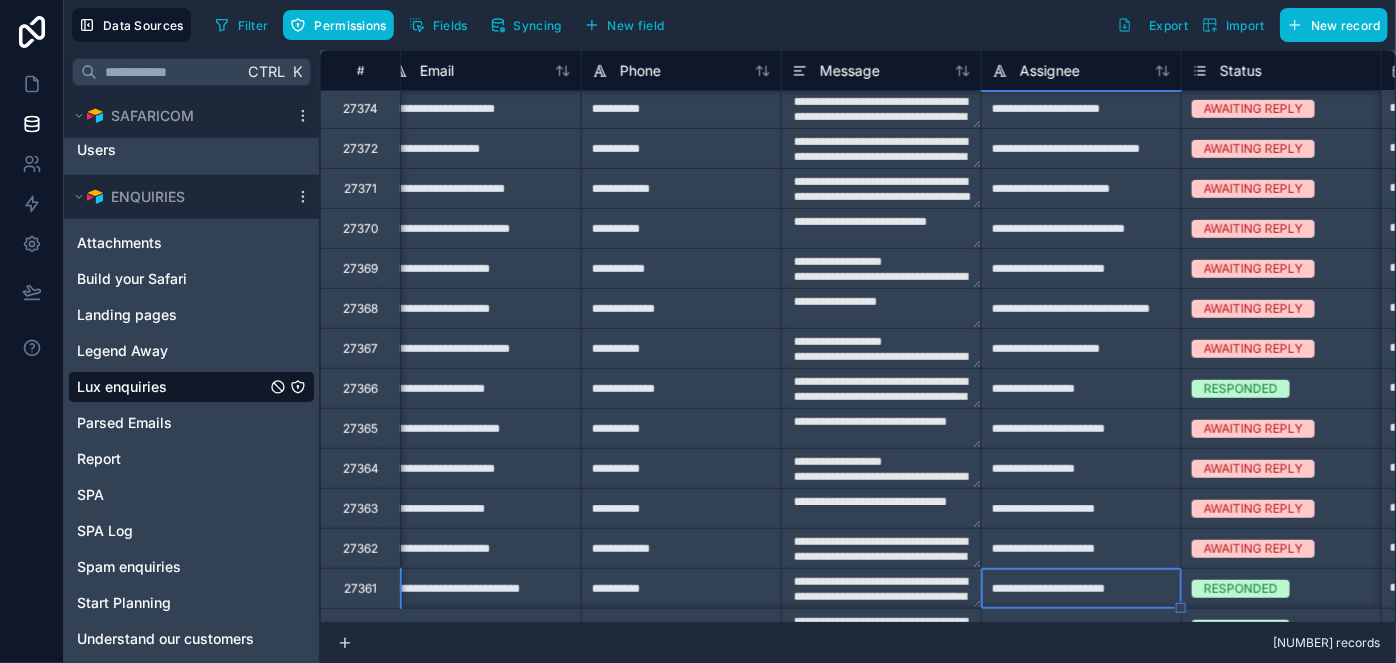 type on "**********" 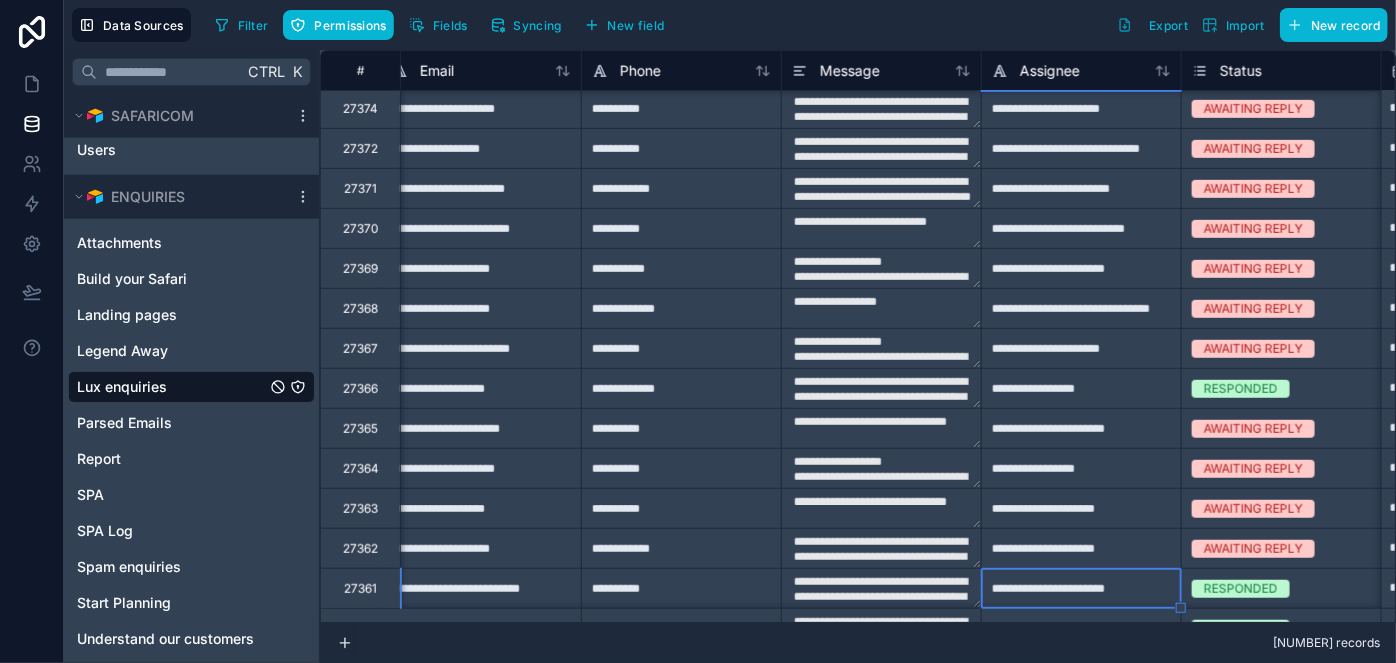 type on "**********" 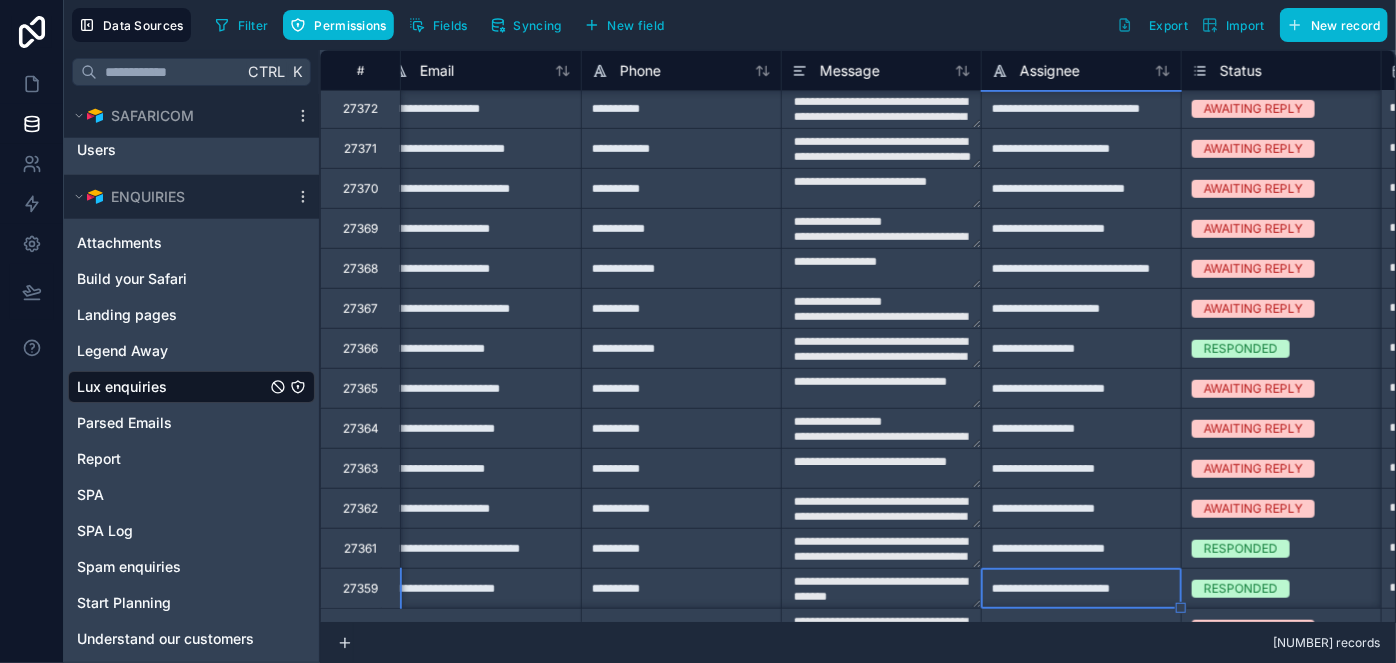 type on "**********" 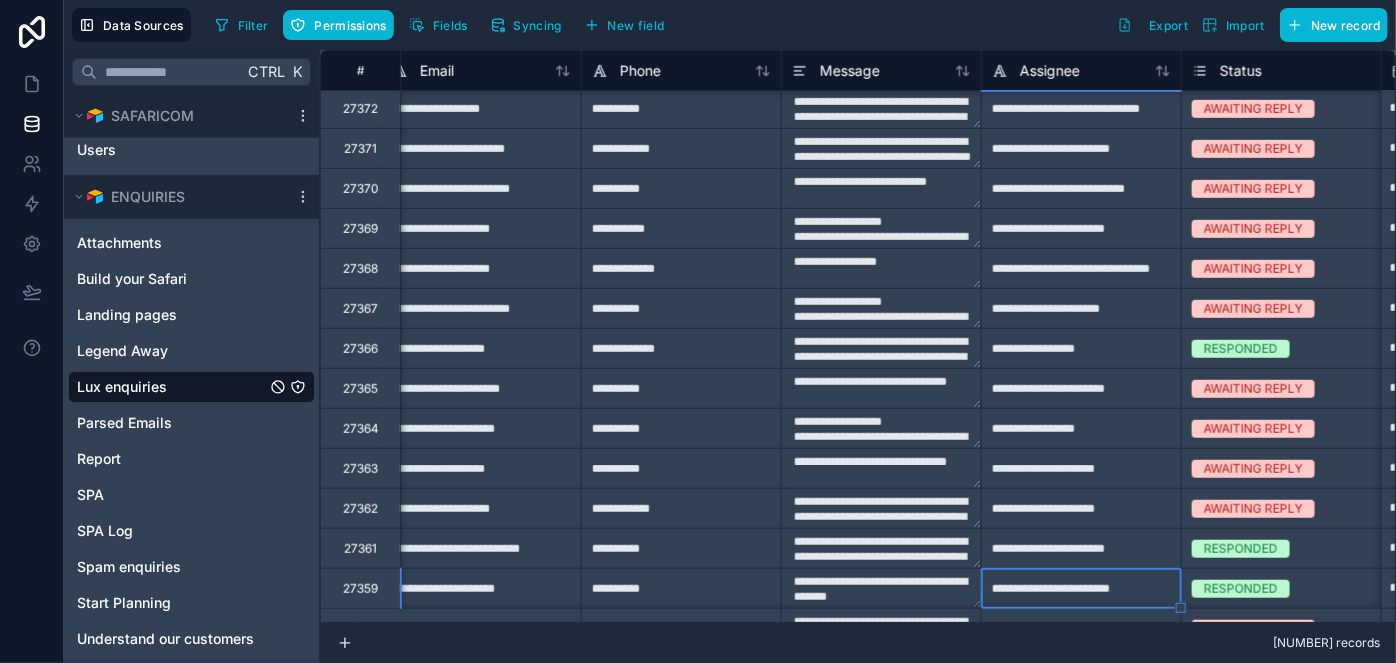 type on "**********" 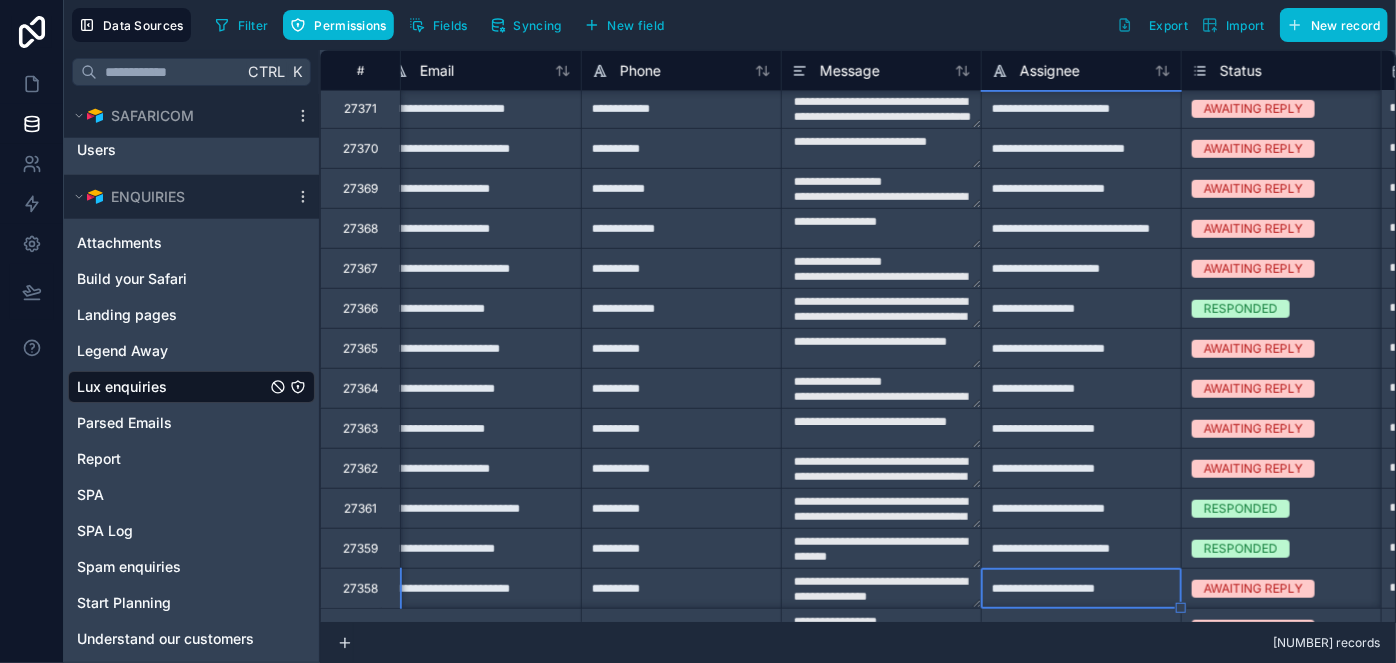 type on "**********" 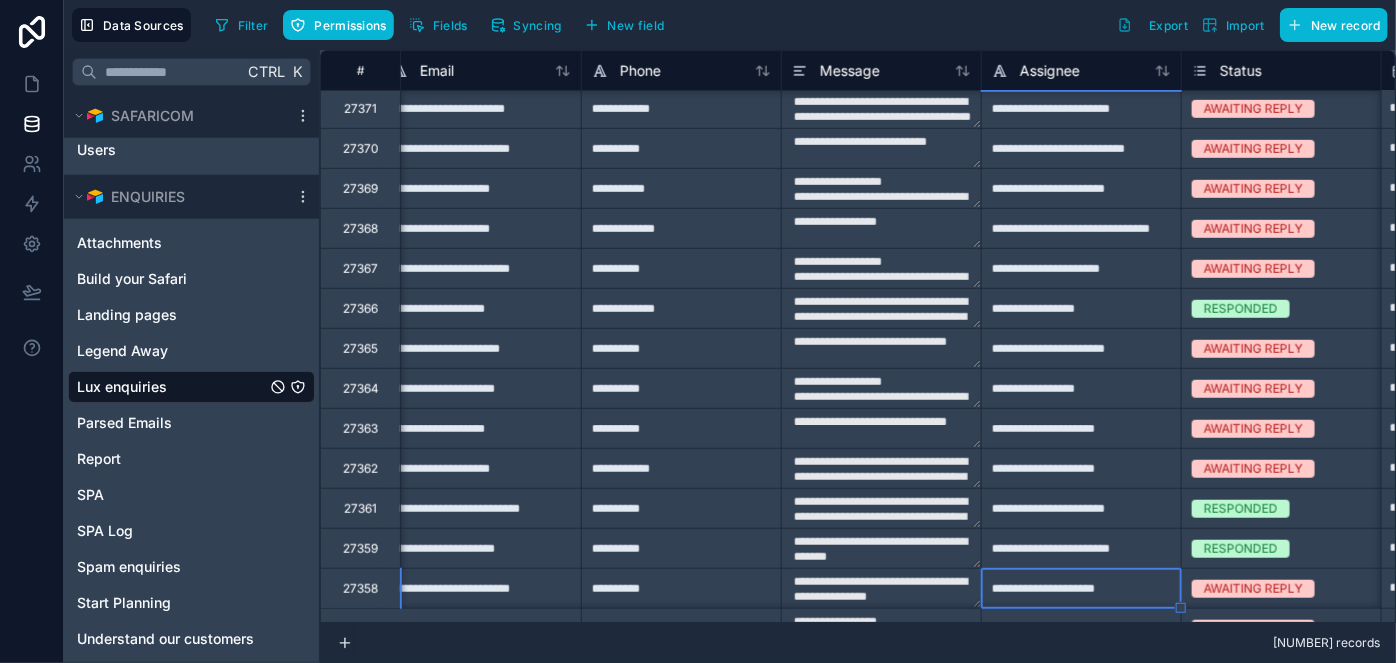 type on "**********" 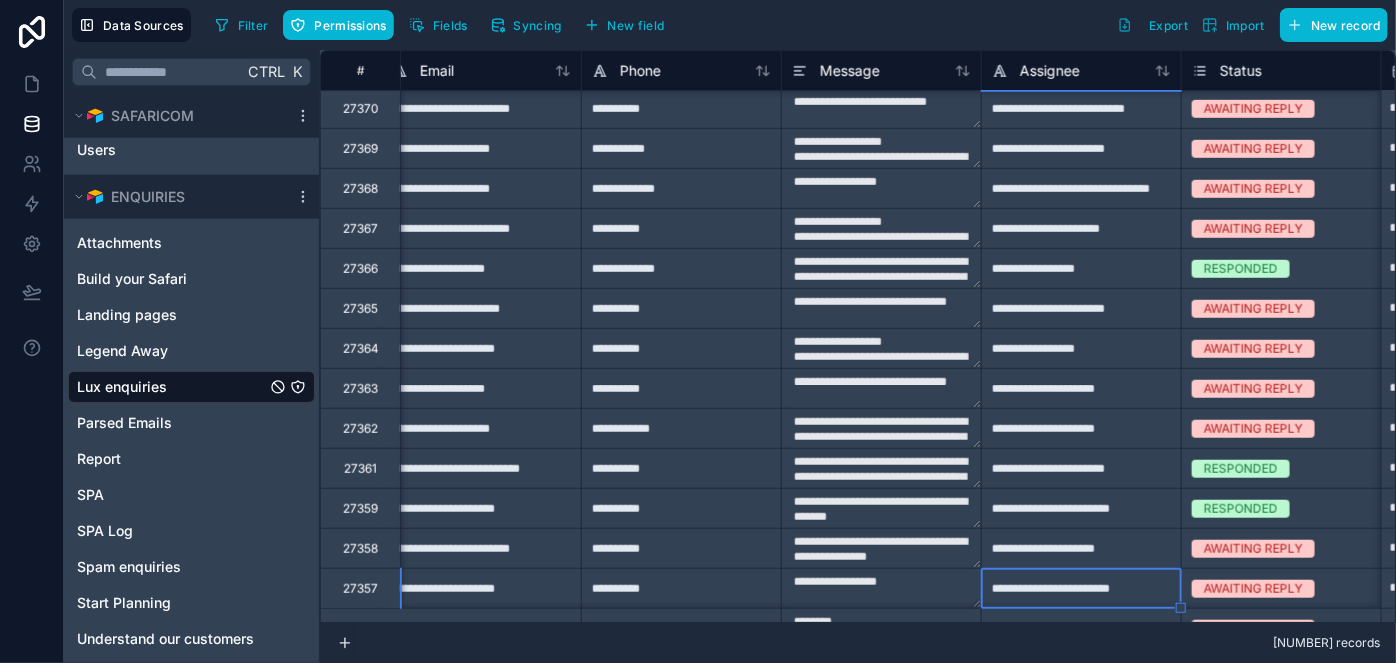 type on "**********" 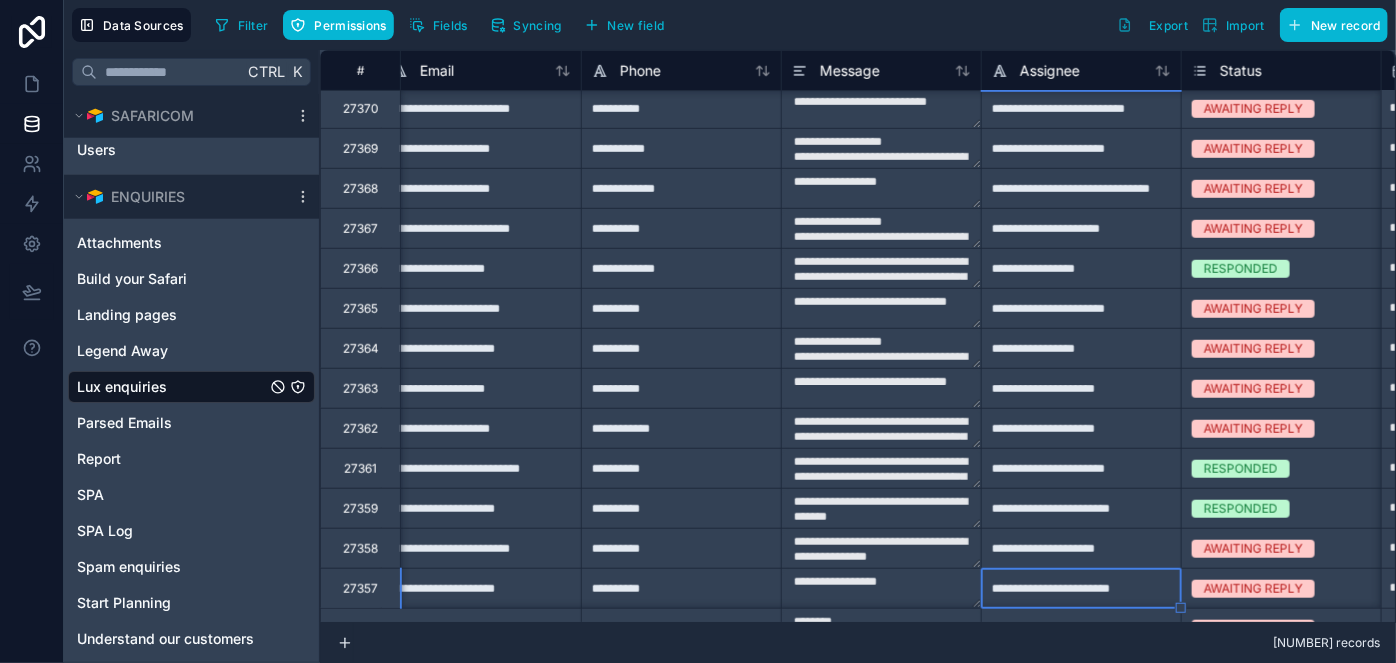 type on "**********" 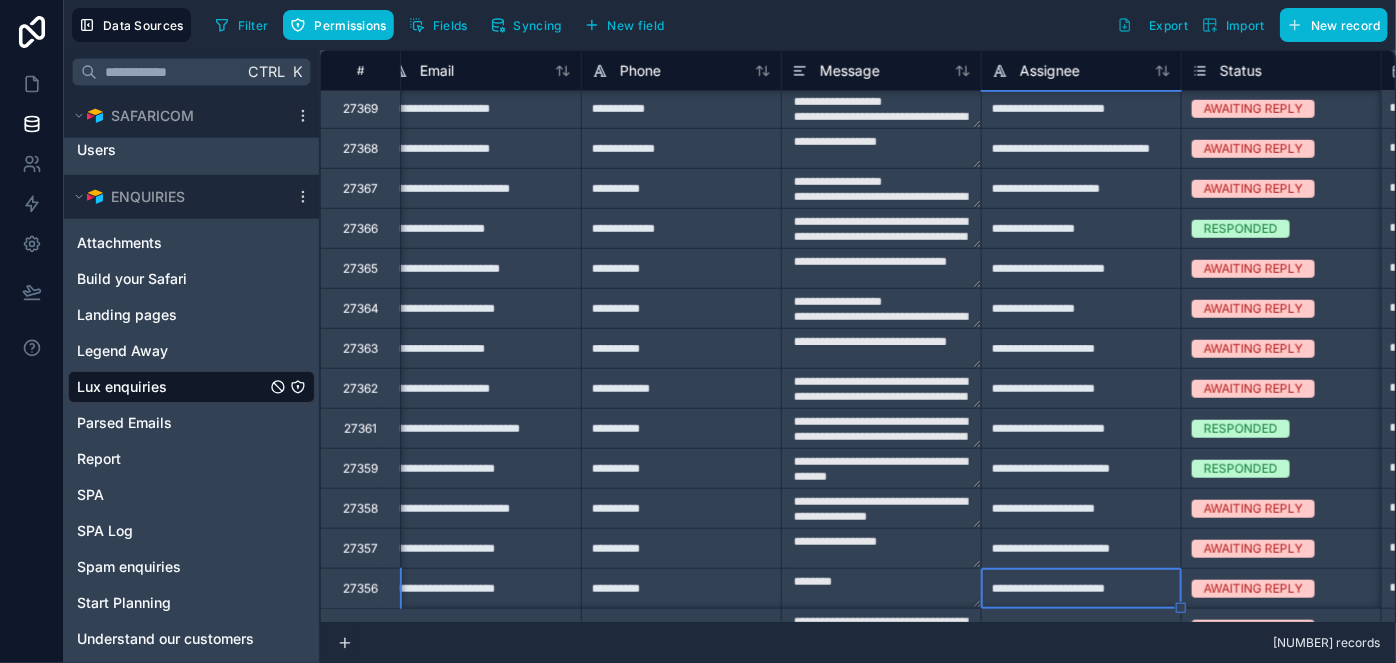 type on "**********" 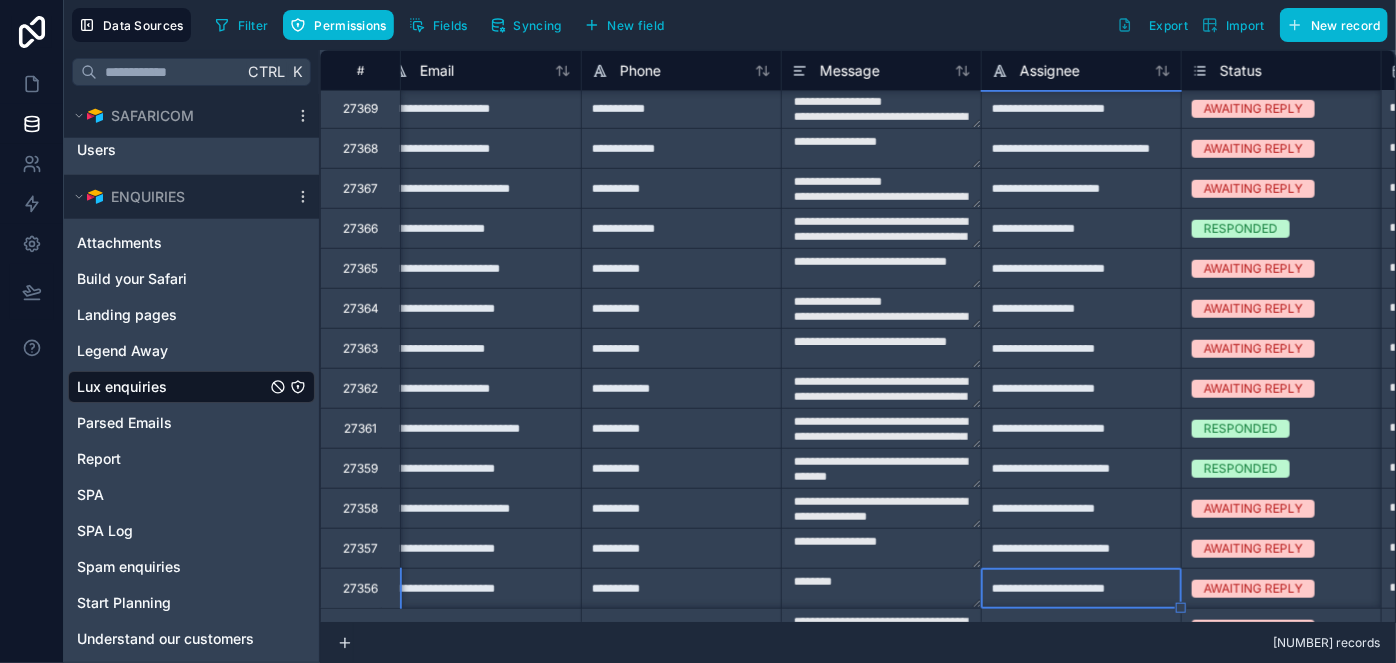 type on "**********" 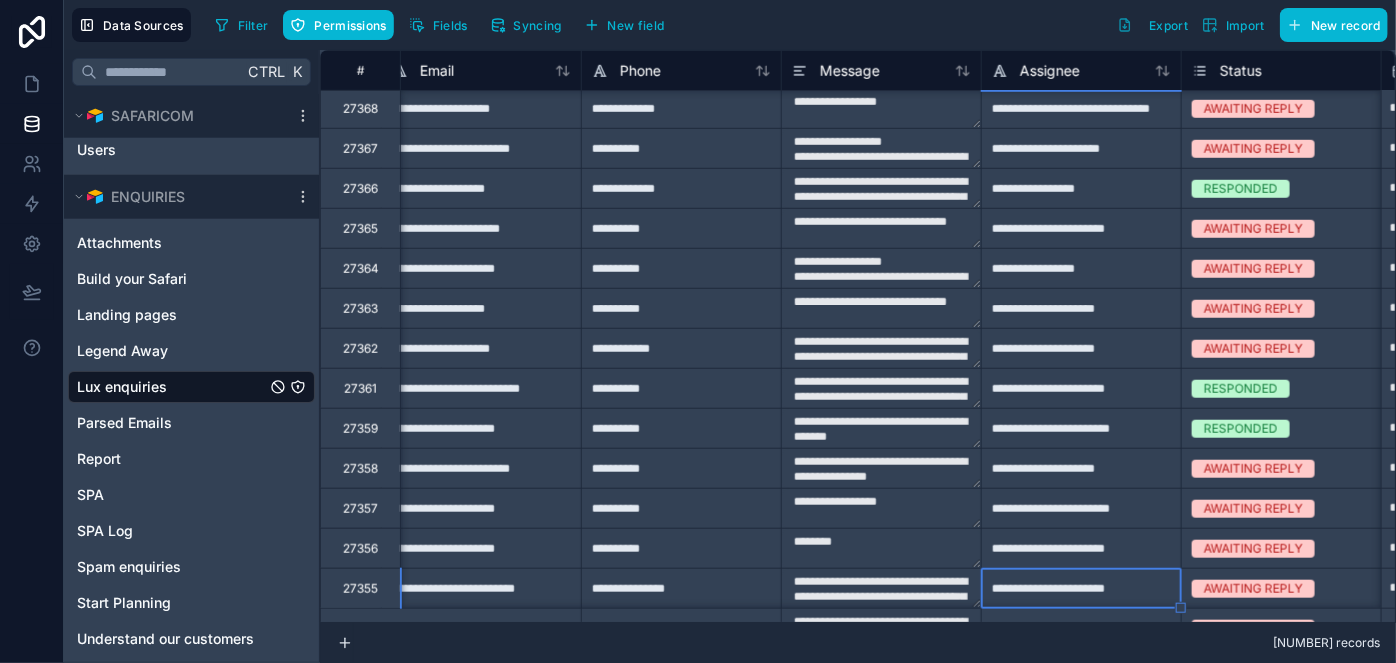 type on "**********" 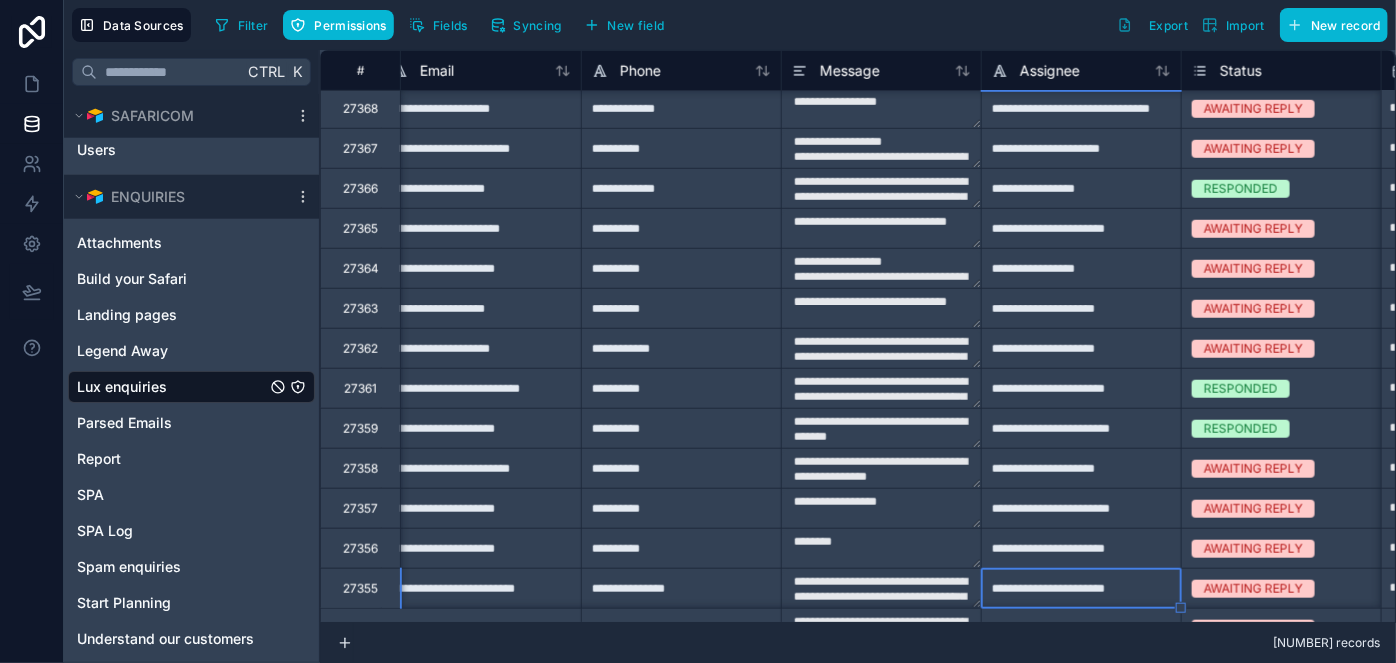 type on "**********" 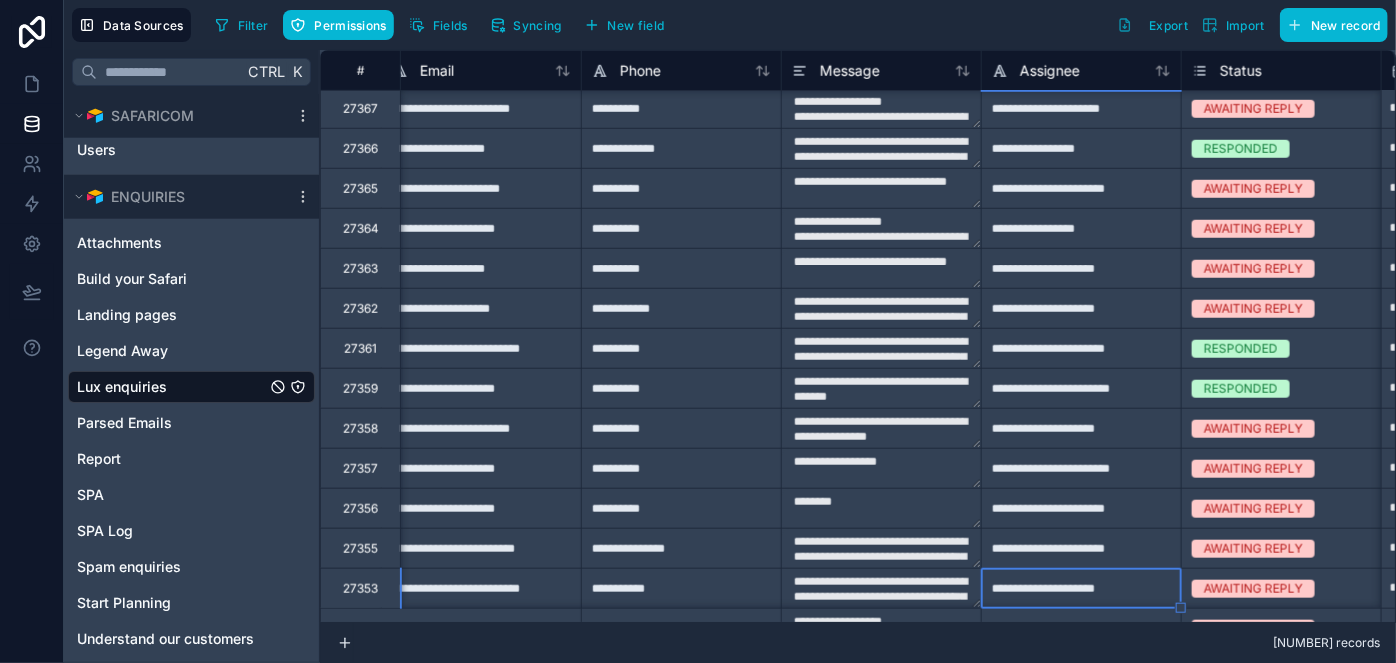 type on "**********" 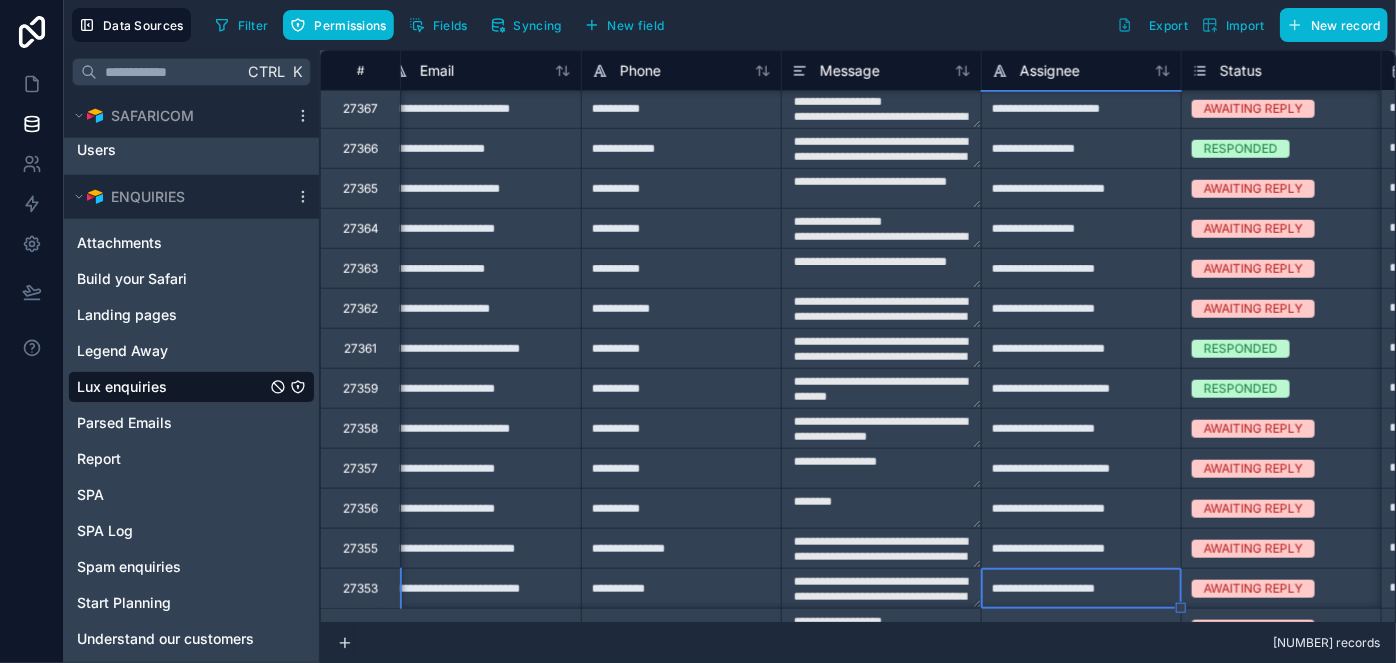 type on "**********" 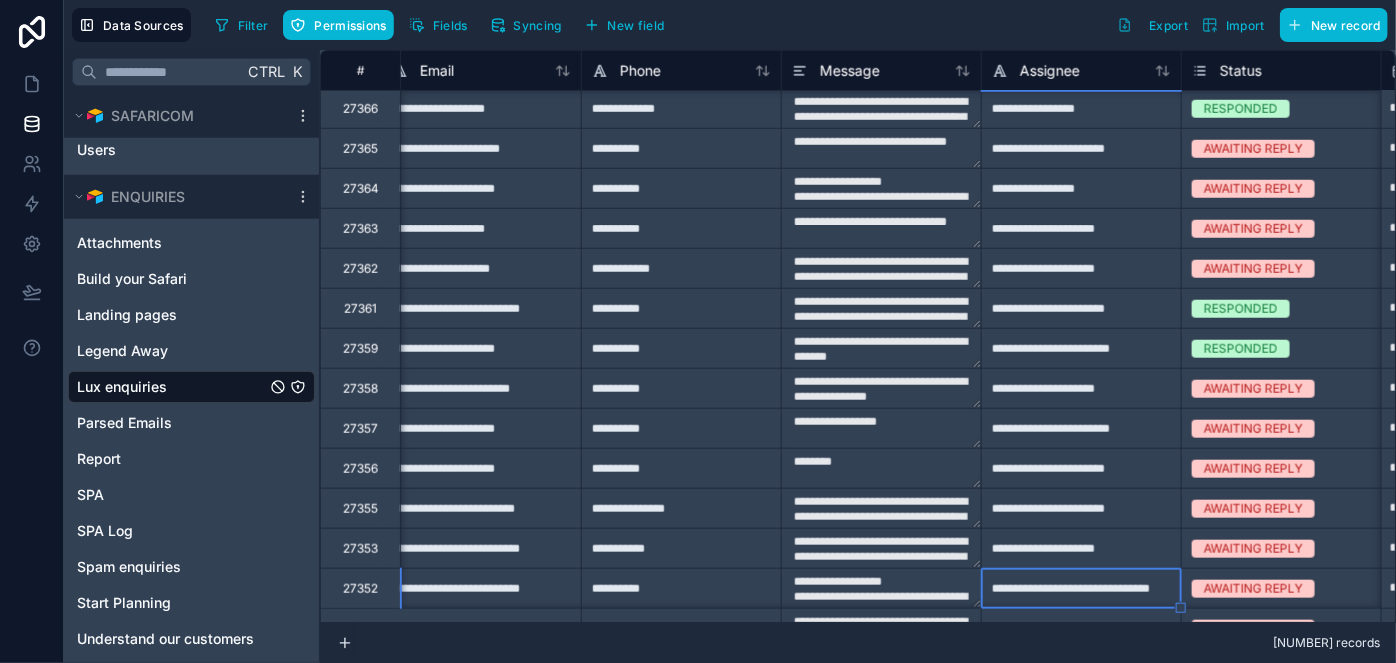 type on "**********" 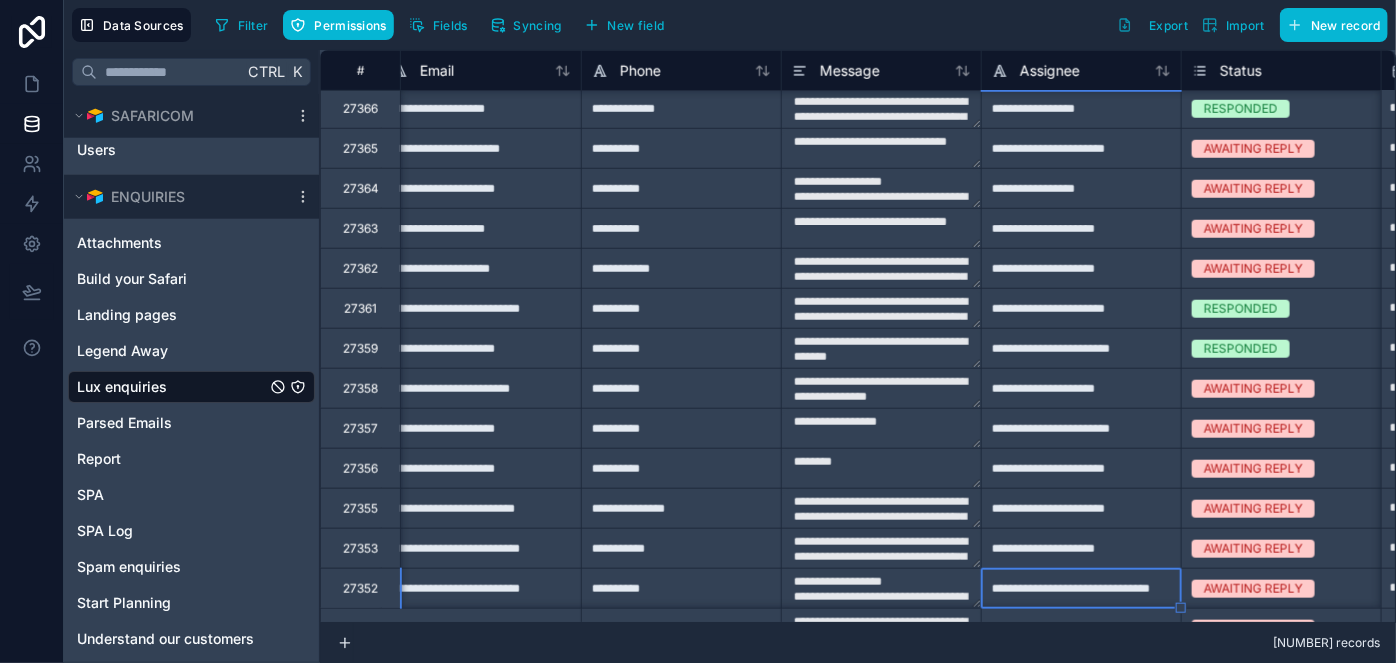 type on "**********" 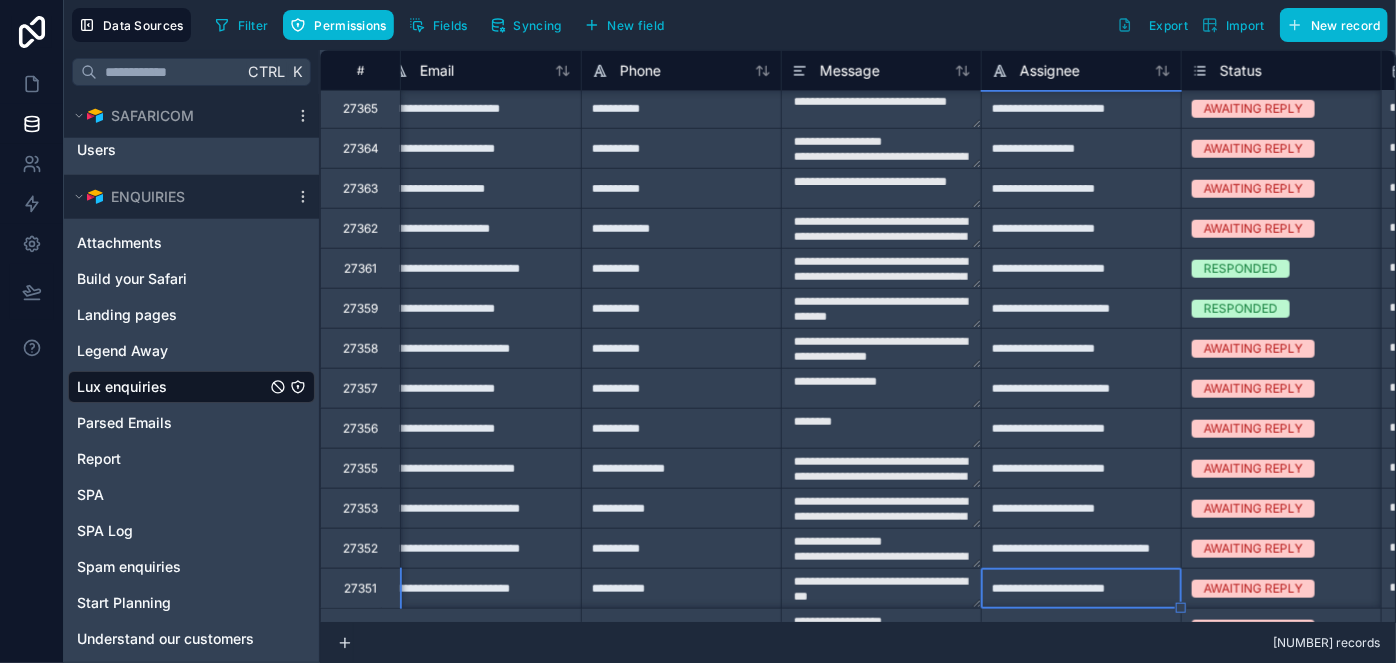 type on "**********" 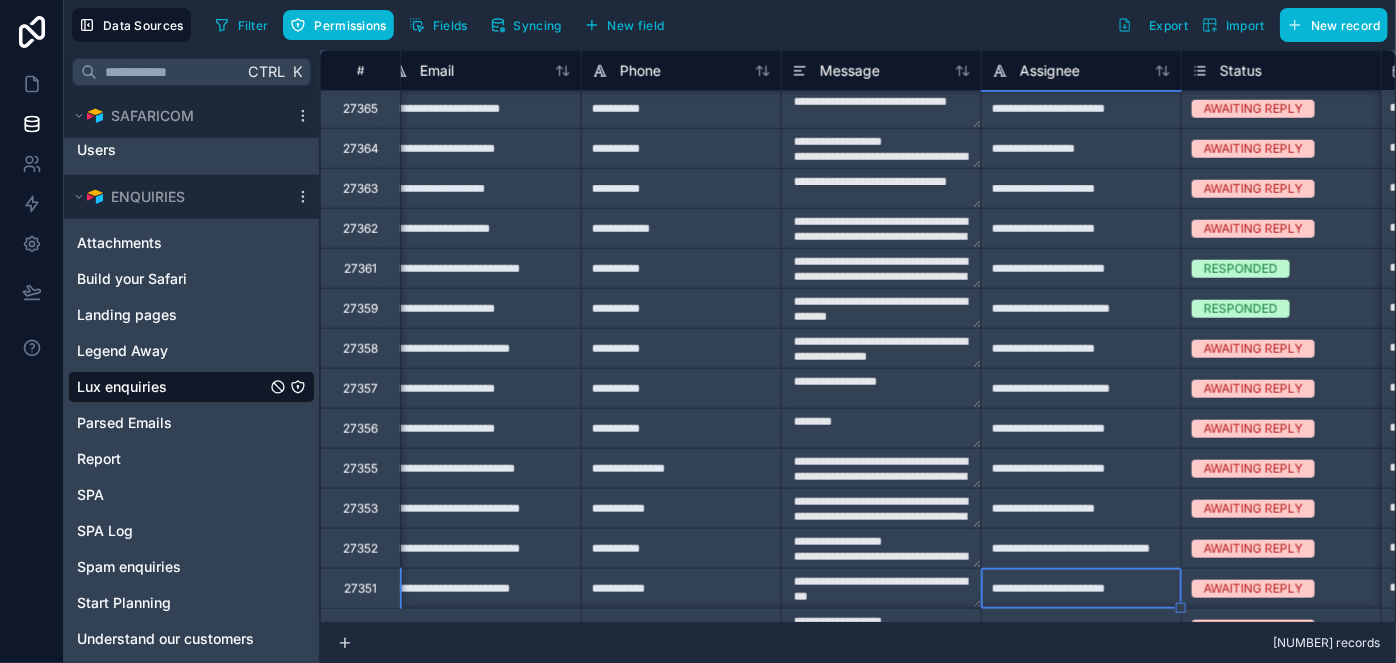 type on "**********" 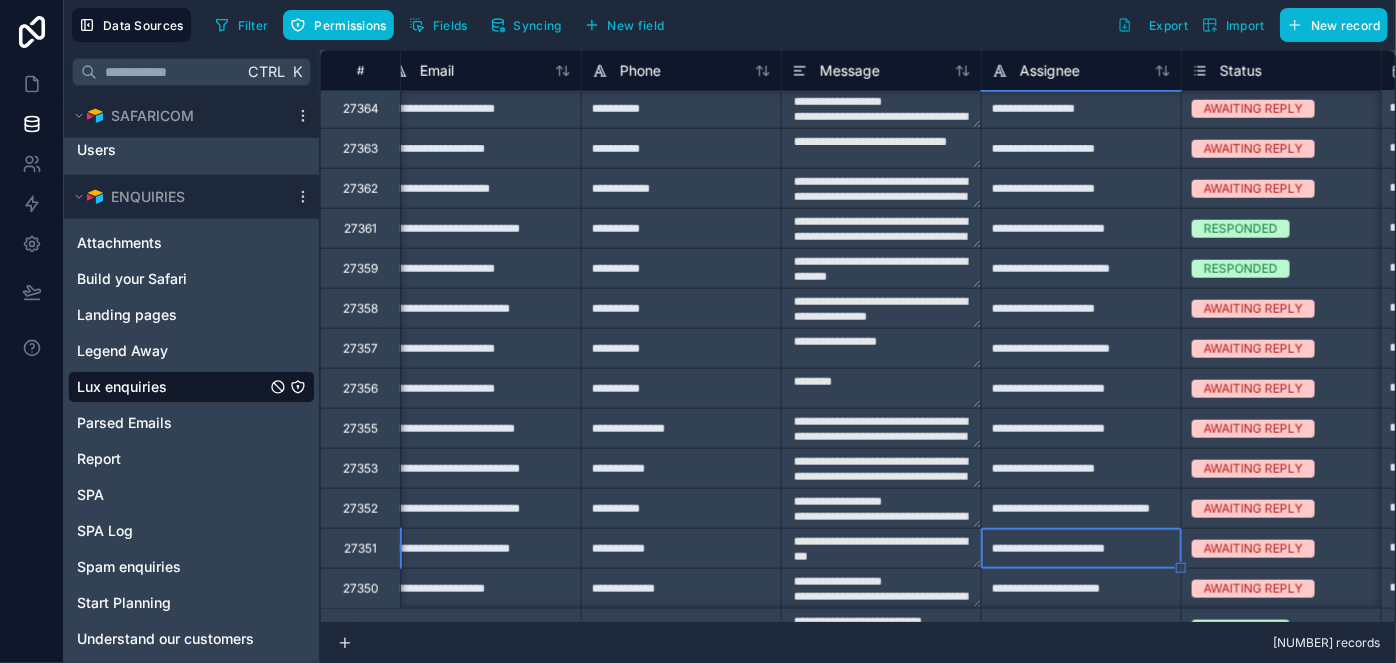type on "**********" 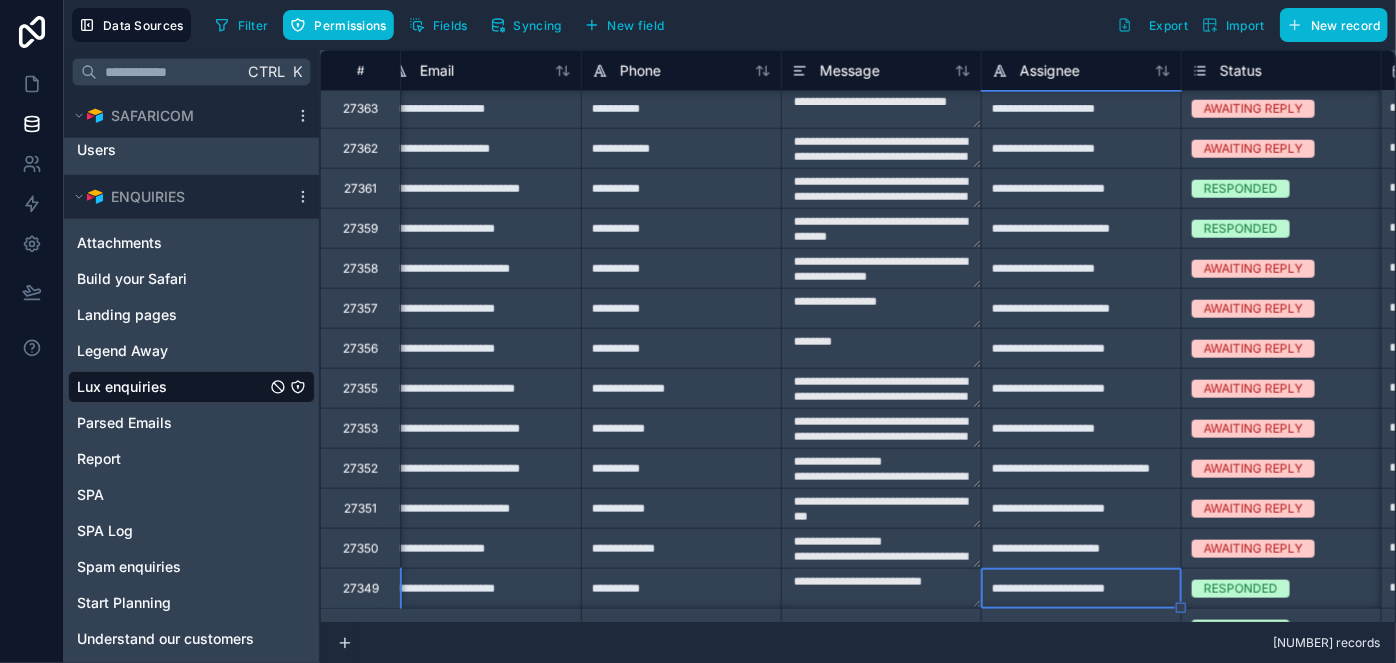 type on "**********" 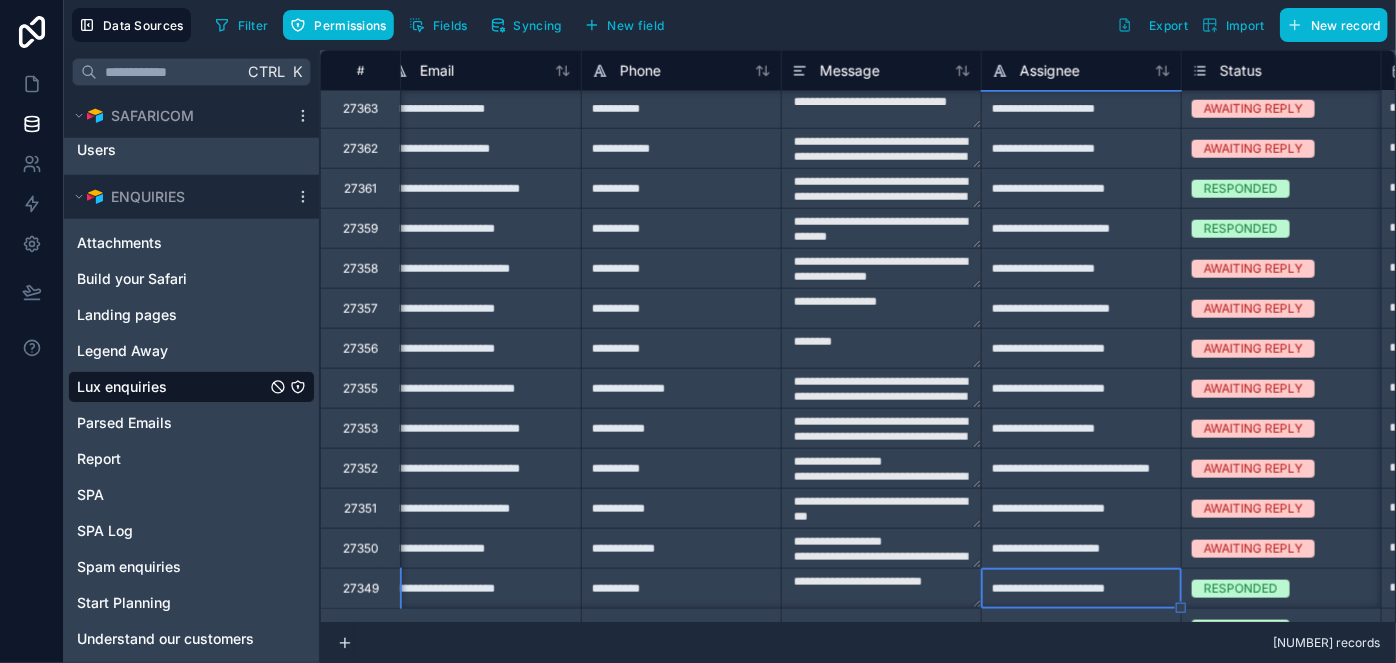 type on "********
*********" 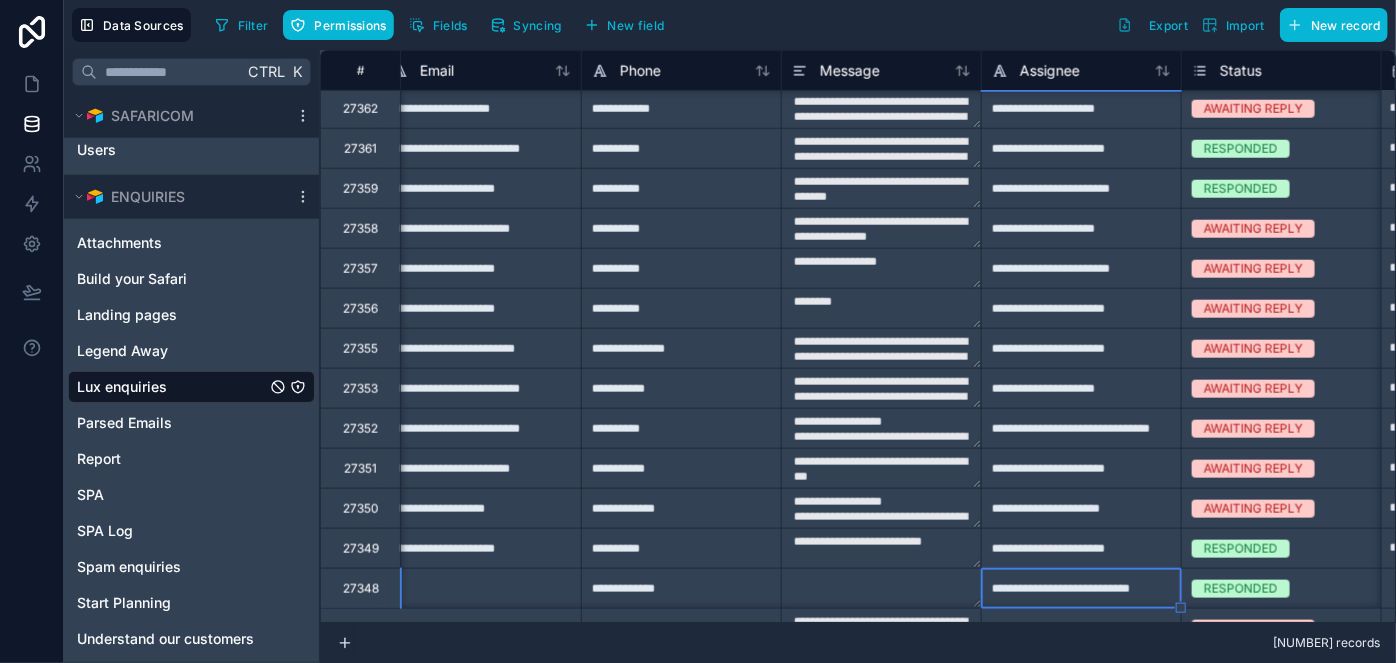 type on "**********" 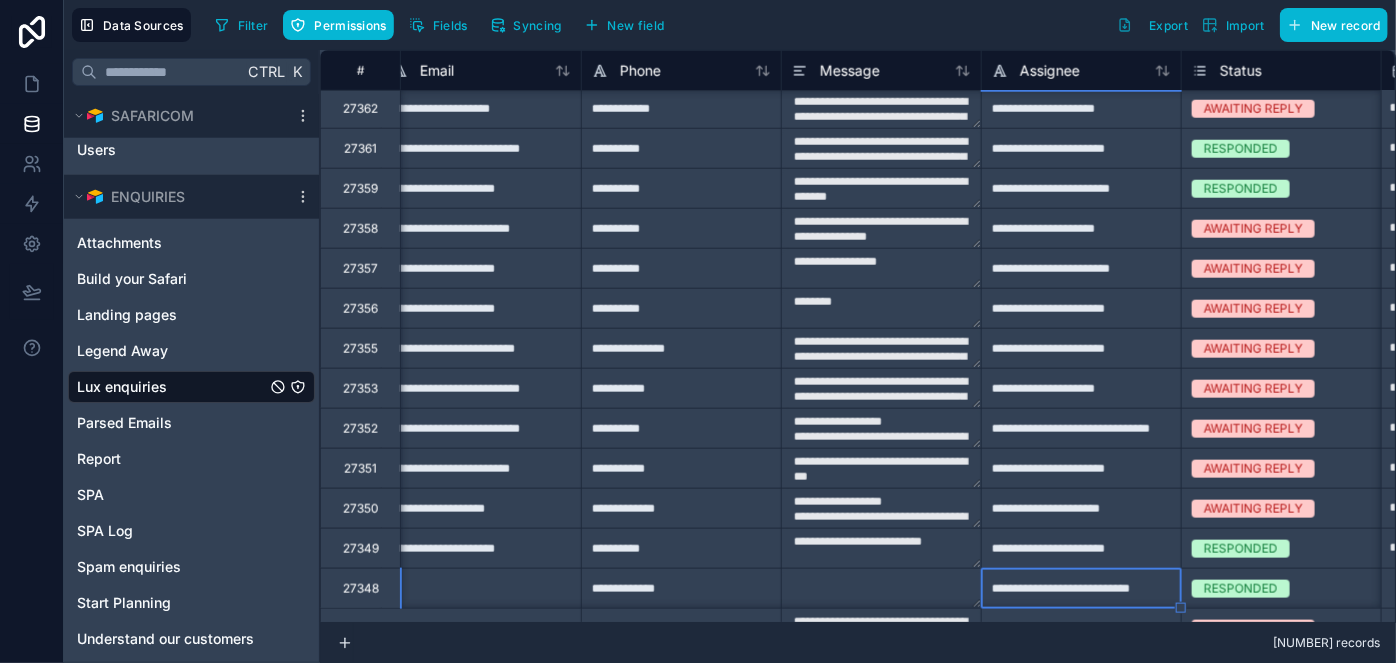 type on "********
*********" 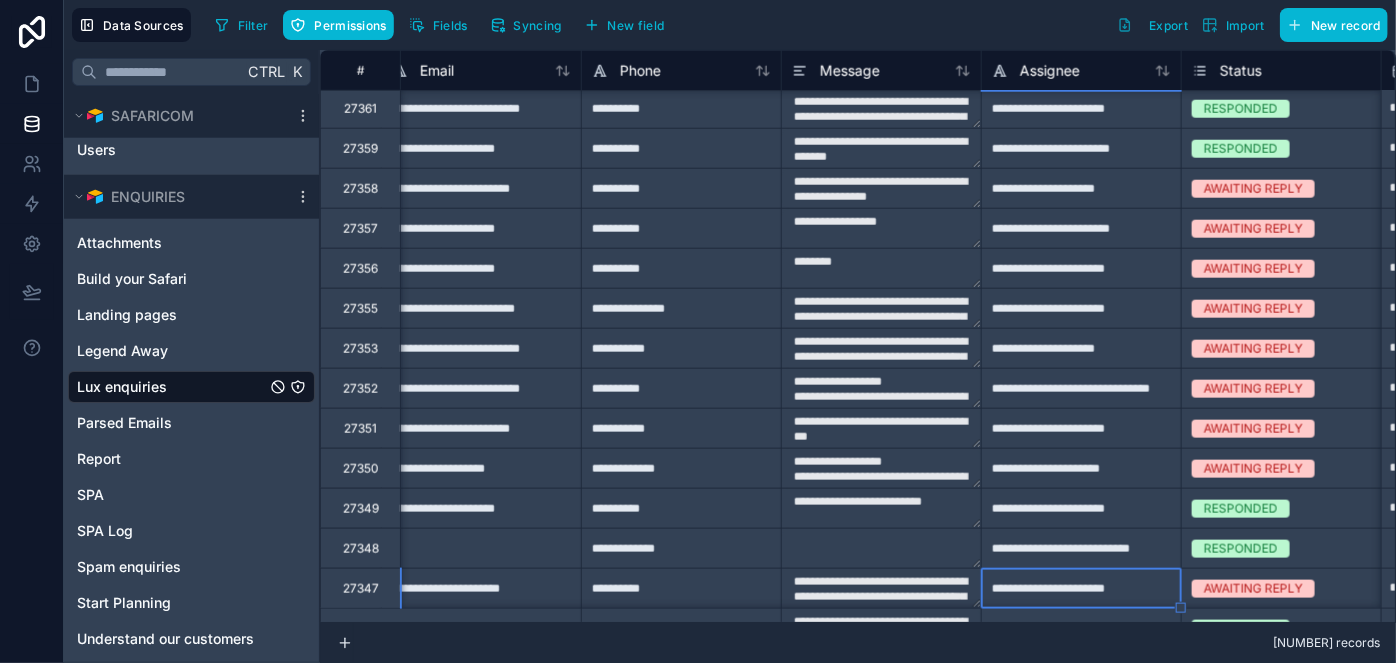 type on "**********" 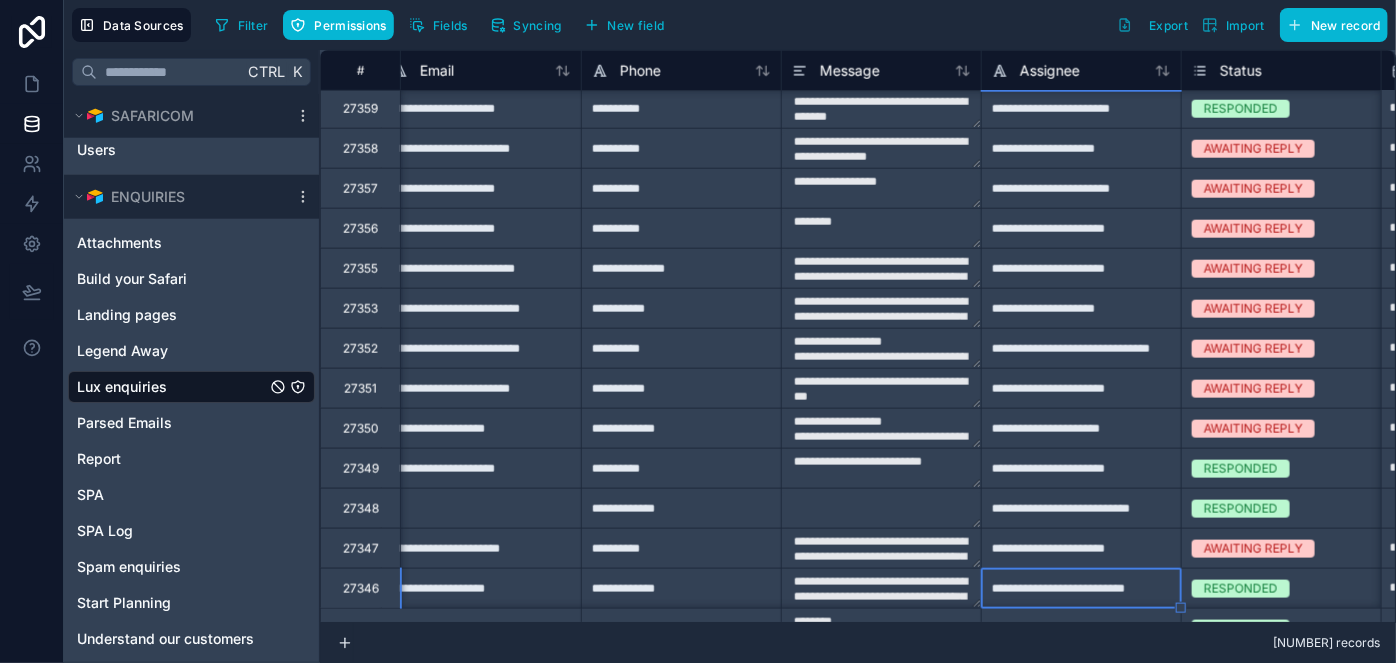 type on "**********" 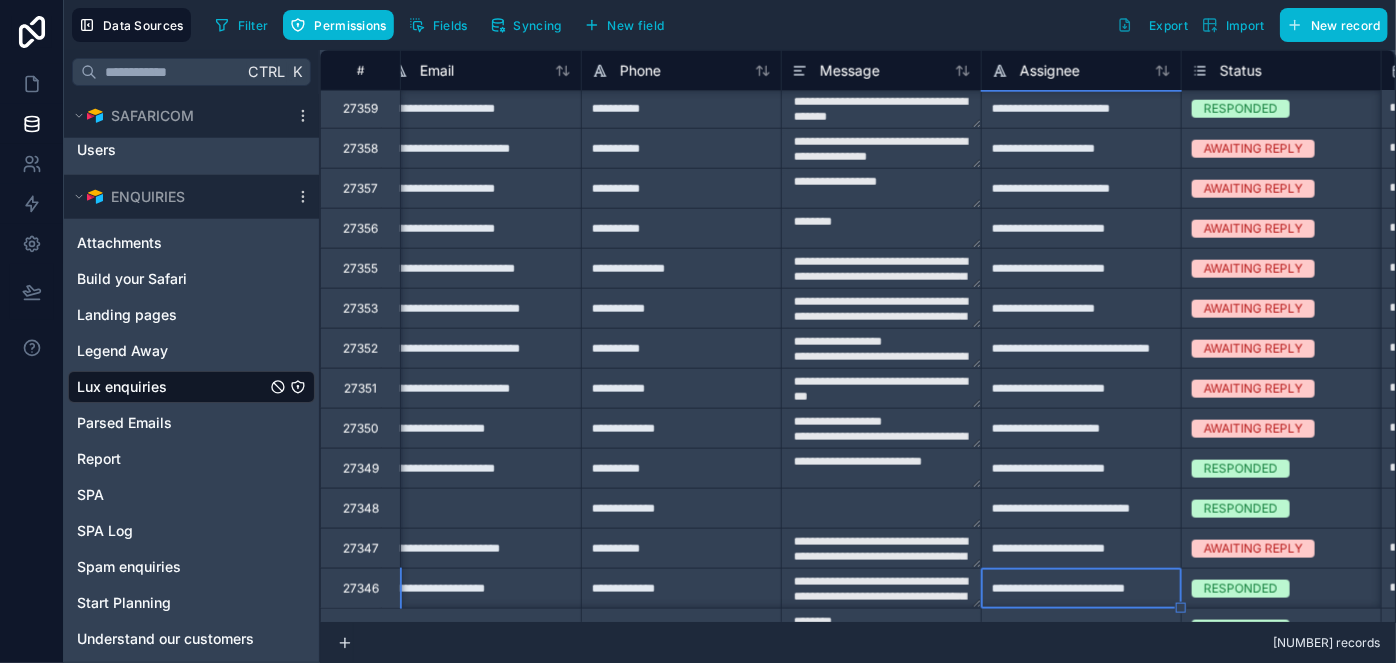 type on "********
*********" 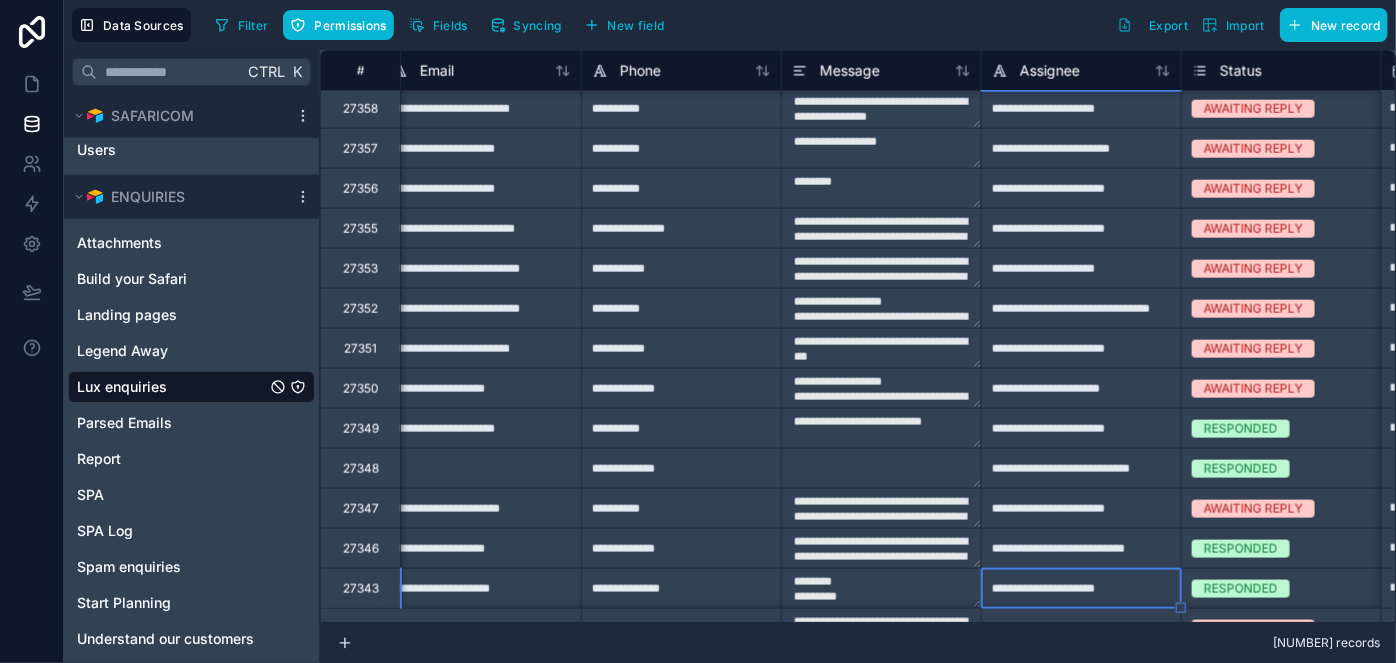 type on "**********" 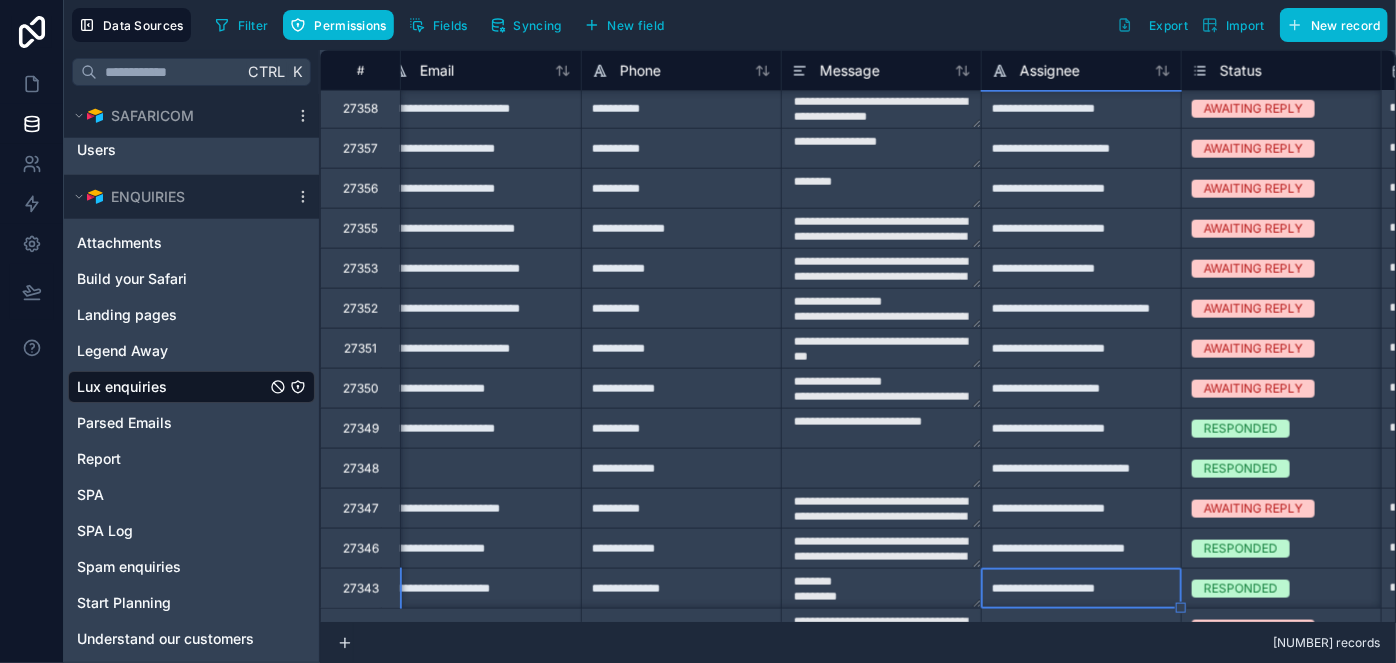 type on "********
*********" 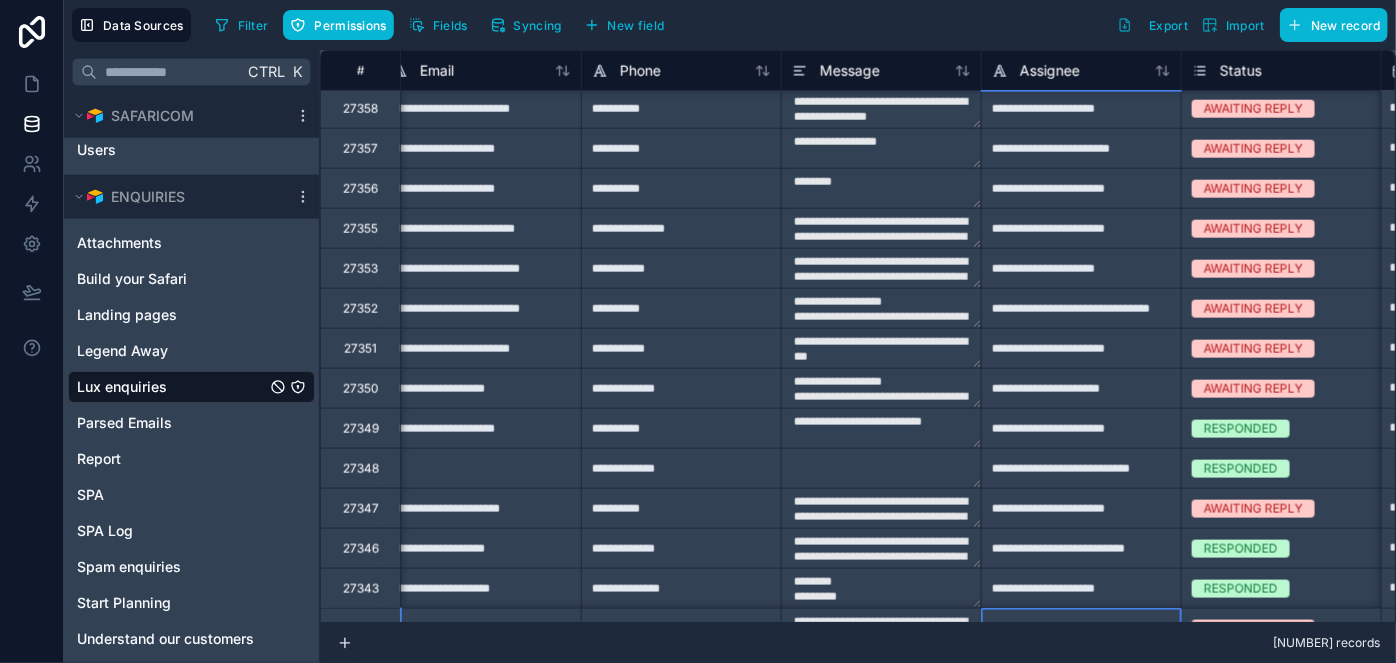 scroll, scrollTop: 1162, scrollLeft: 819, axis: both 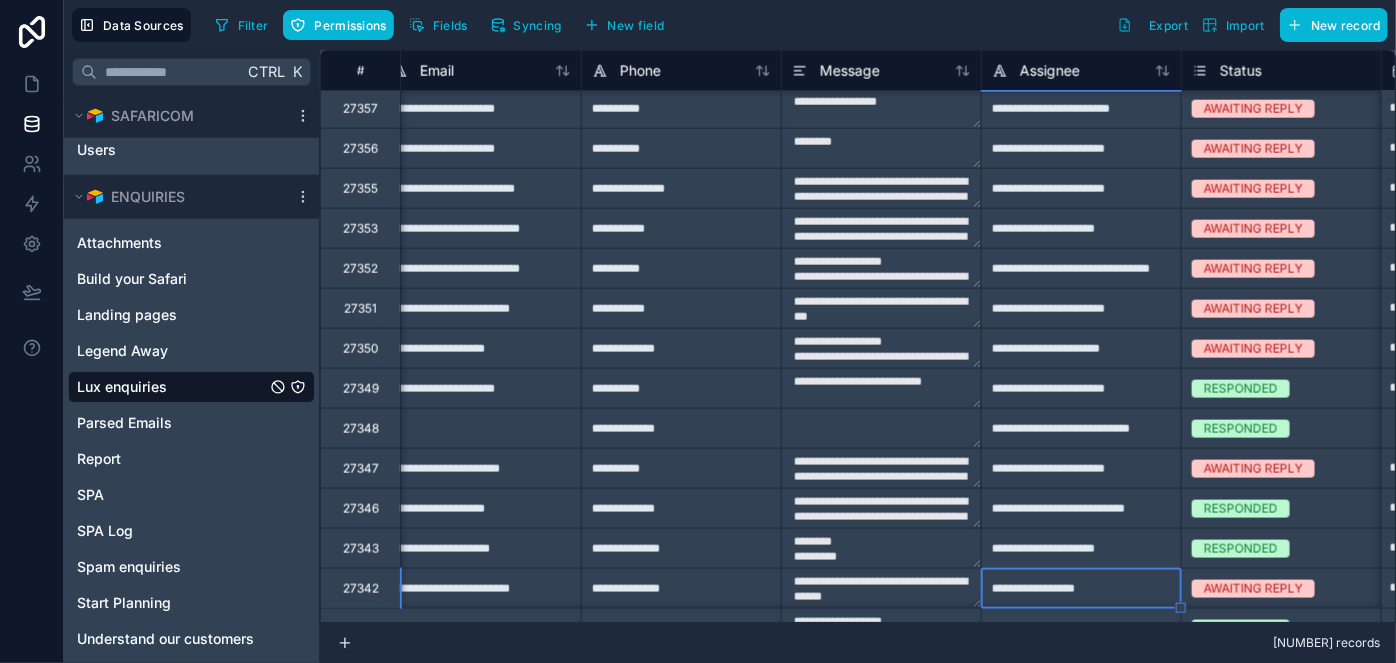 type on "**********" 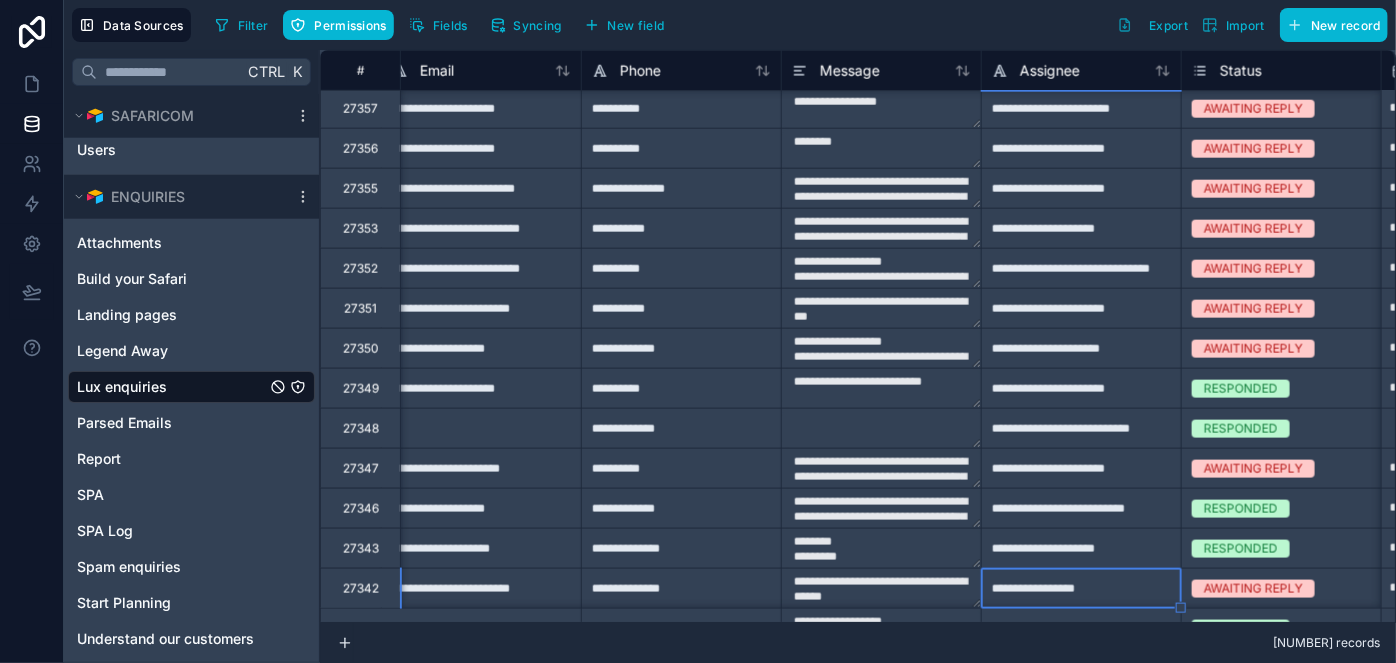 type on "********
*********" 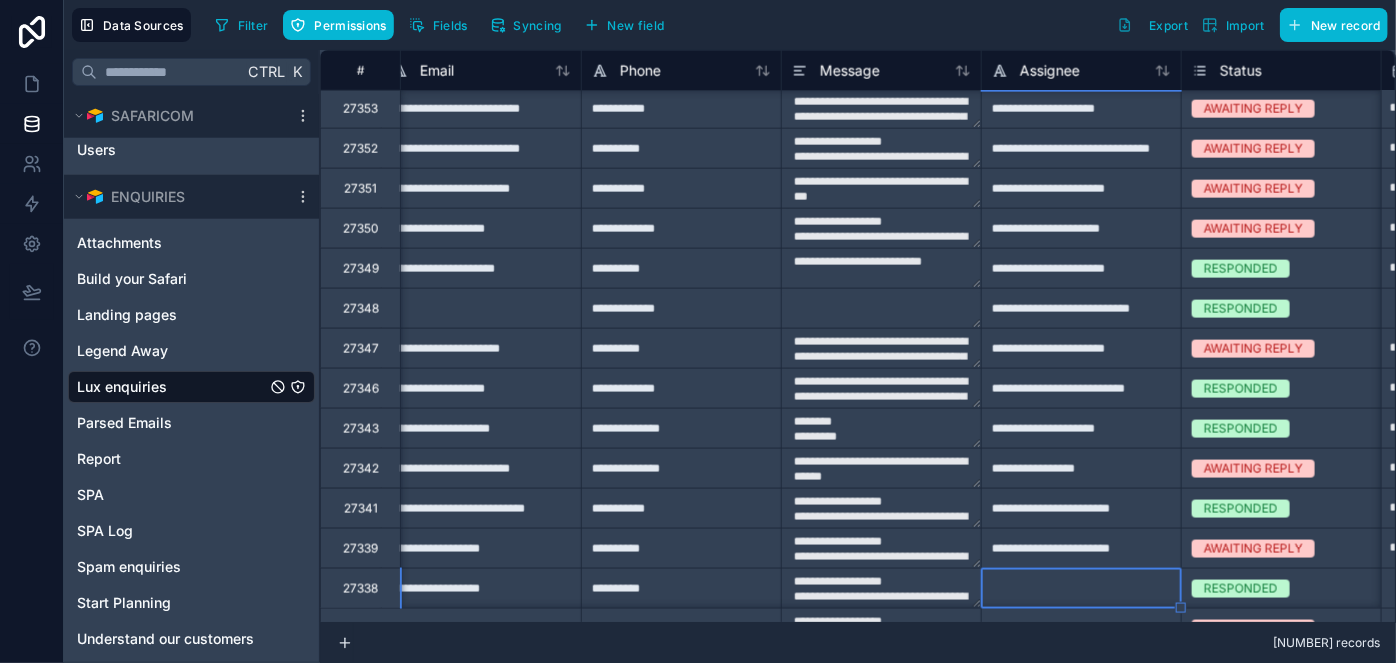 type on "**********" 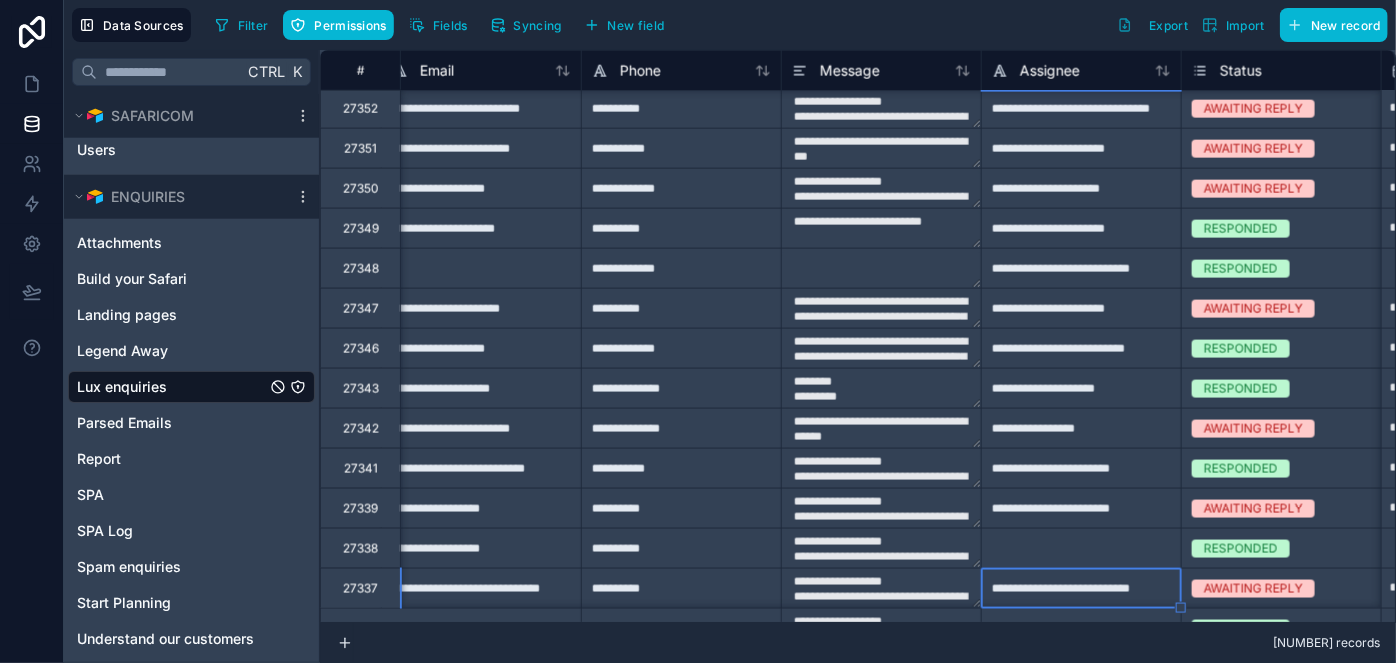 type on "********
*********" 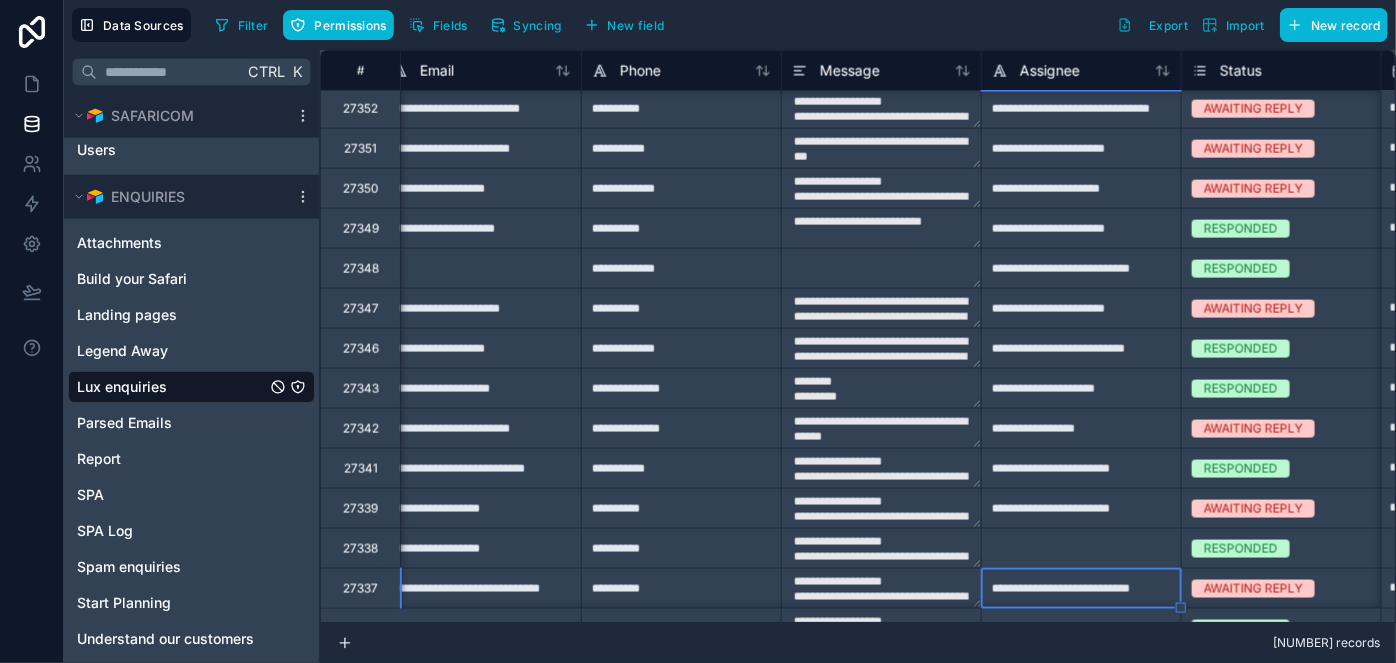 type on "**********" 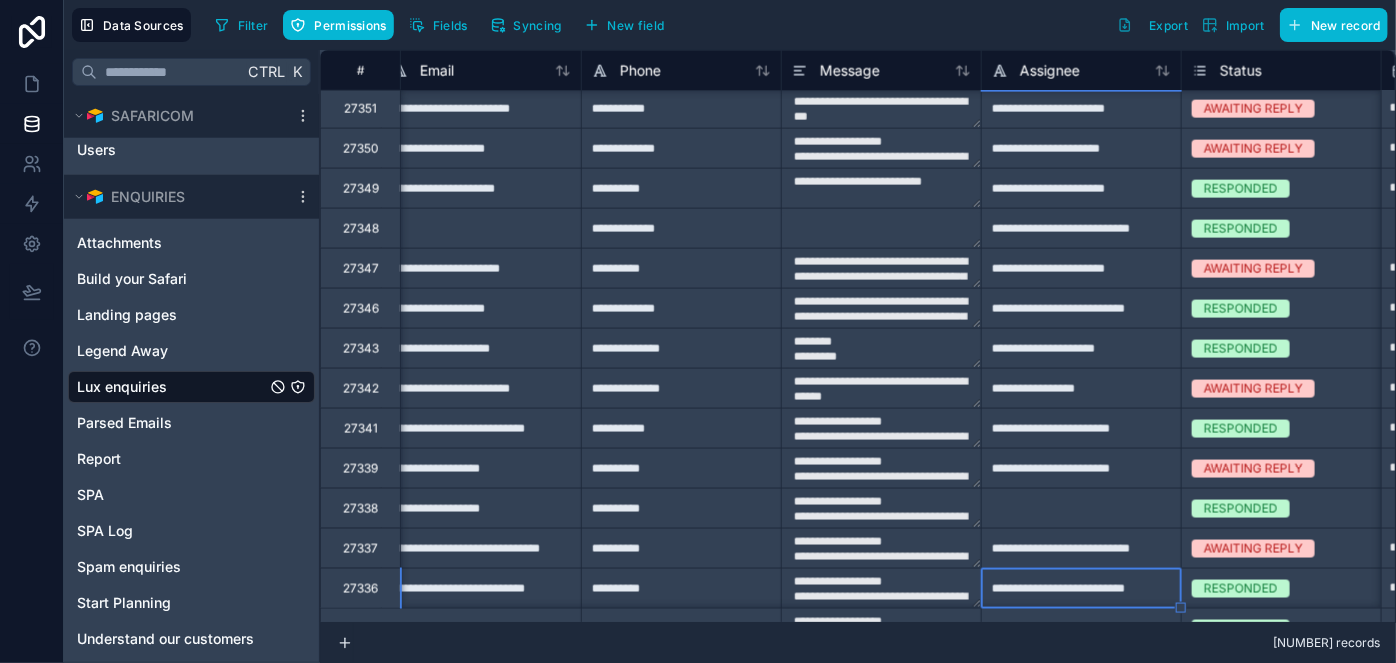 type on "********
*********" 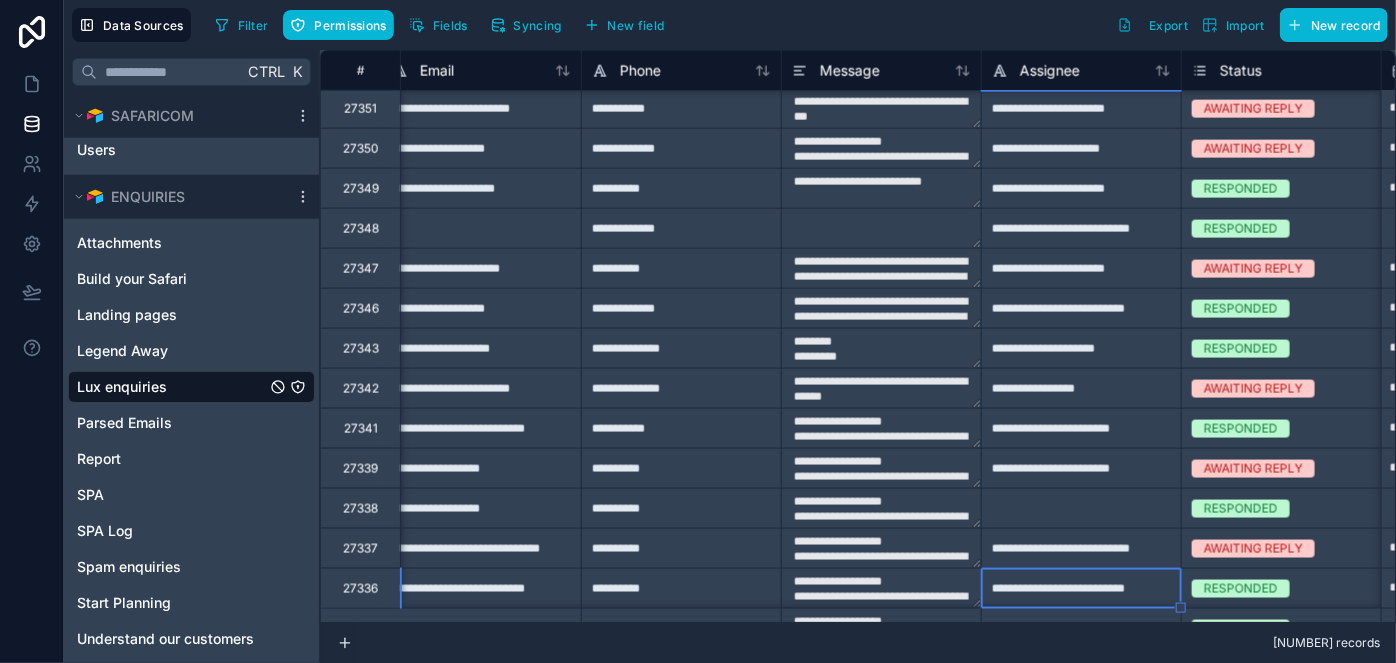 type on "**********" 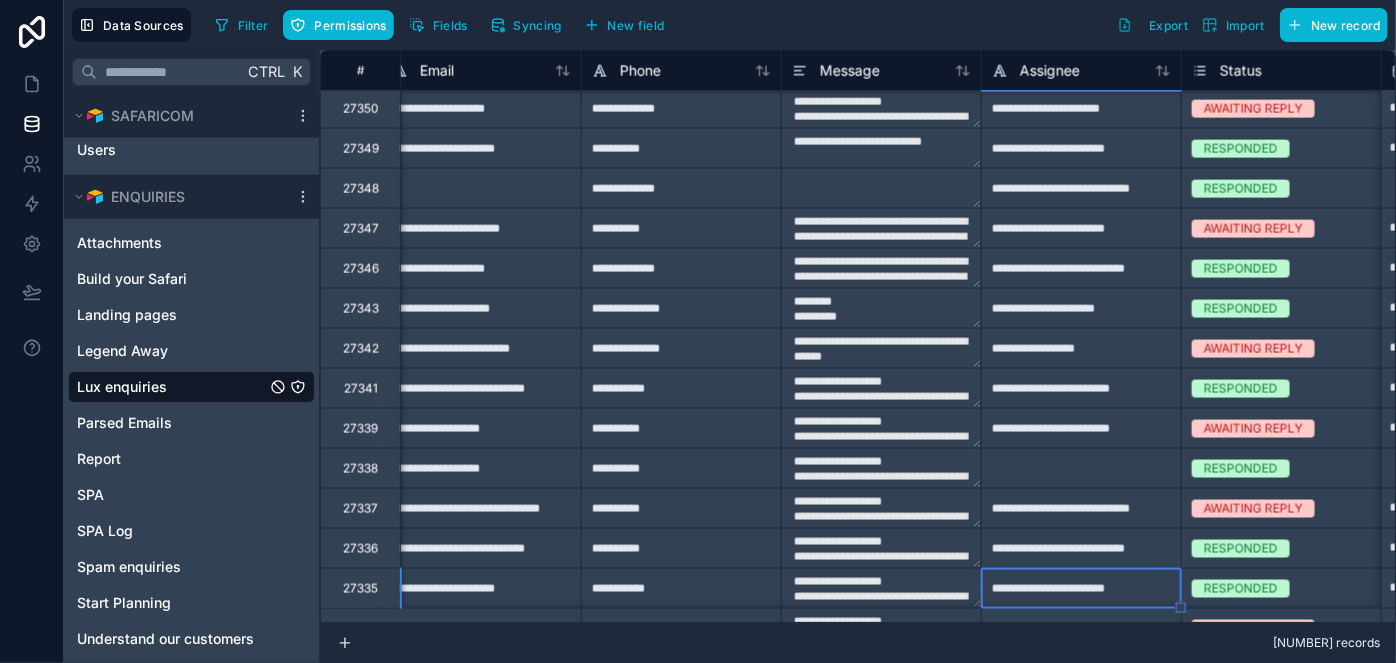 type on "********
*********" 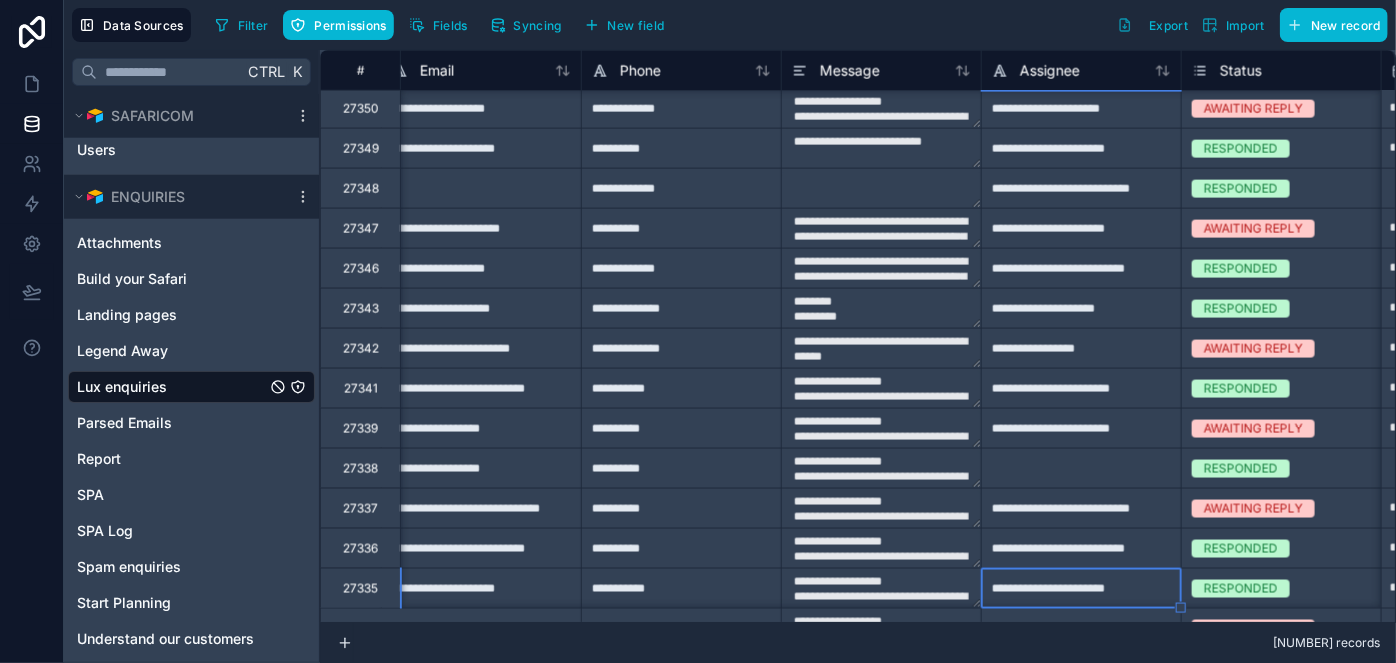 type on "**********" 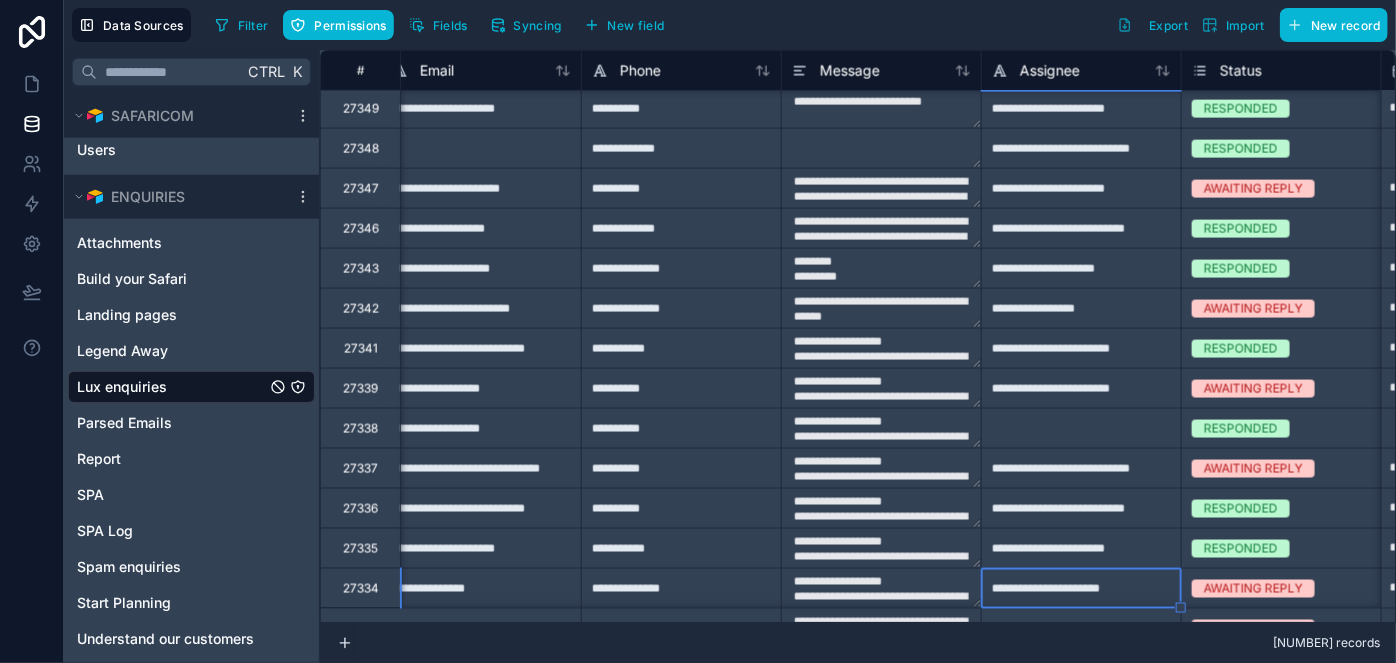 type on "********
*********" 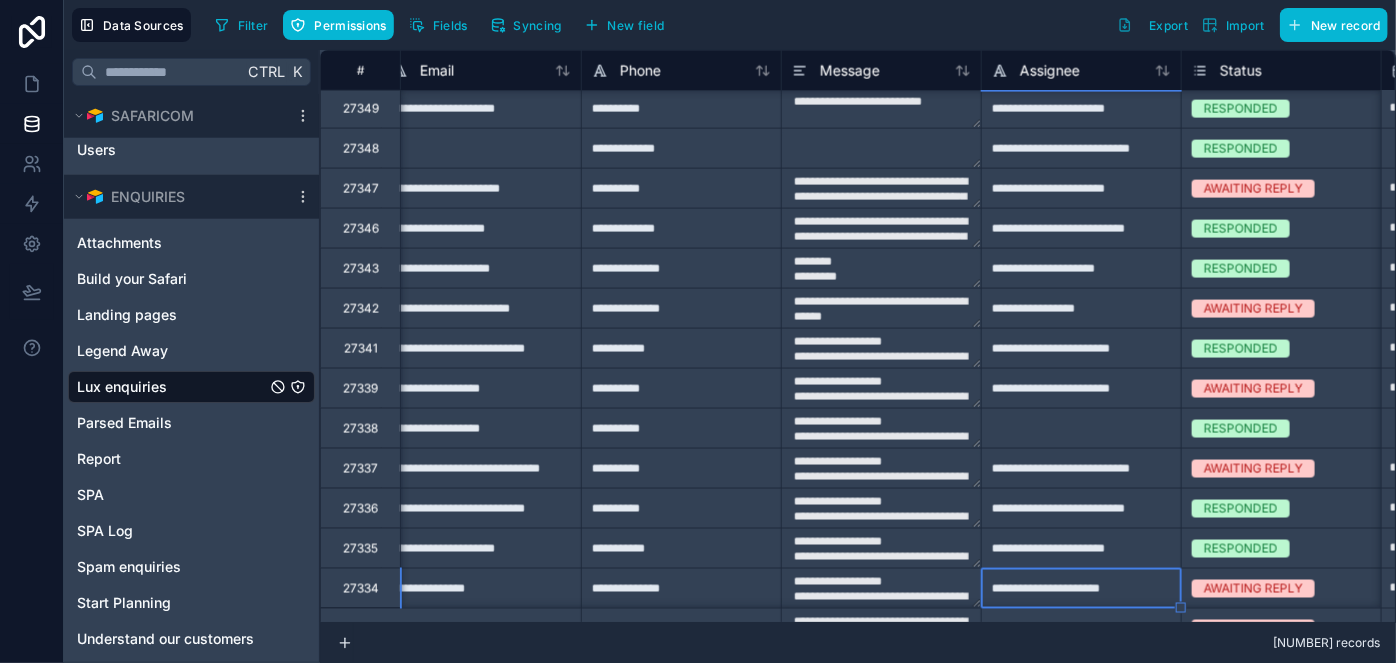 type on "**********" 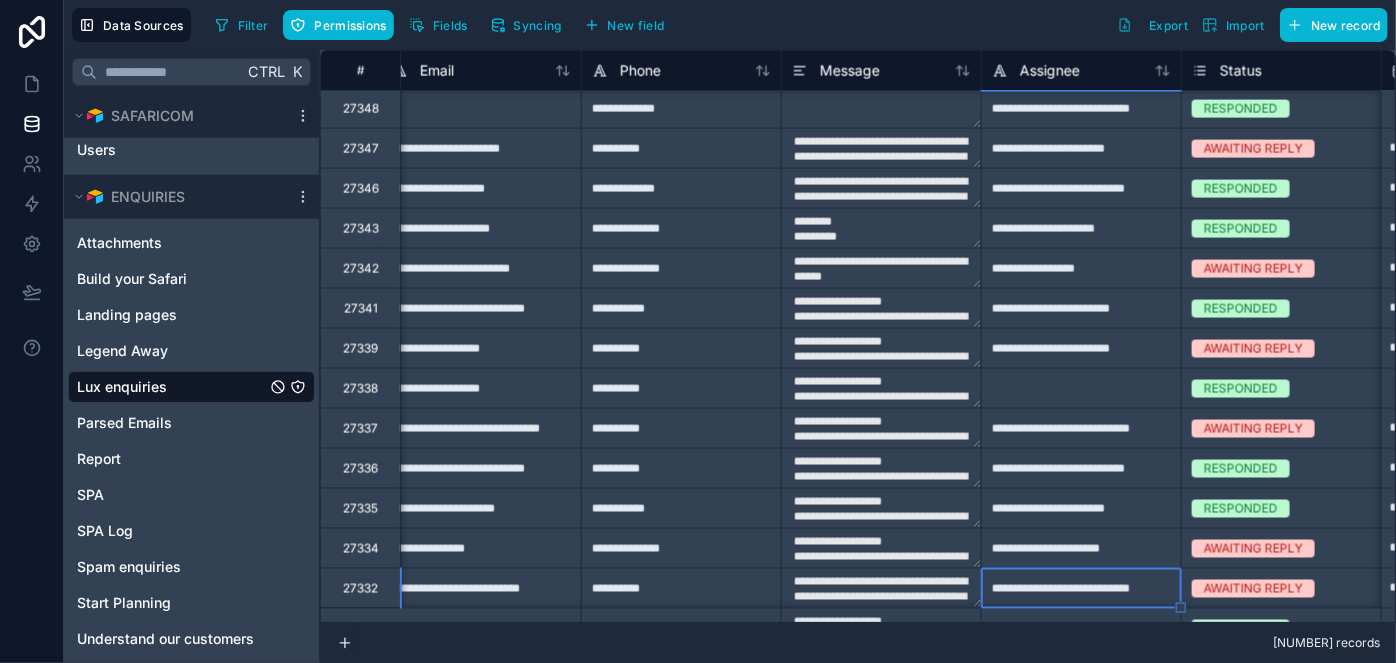 type on "********
*********" 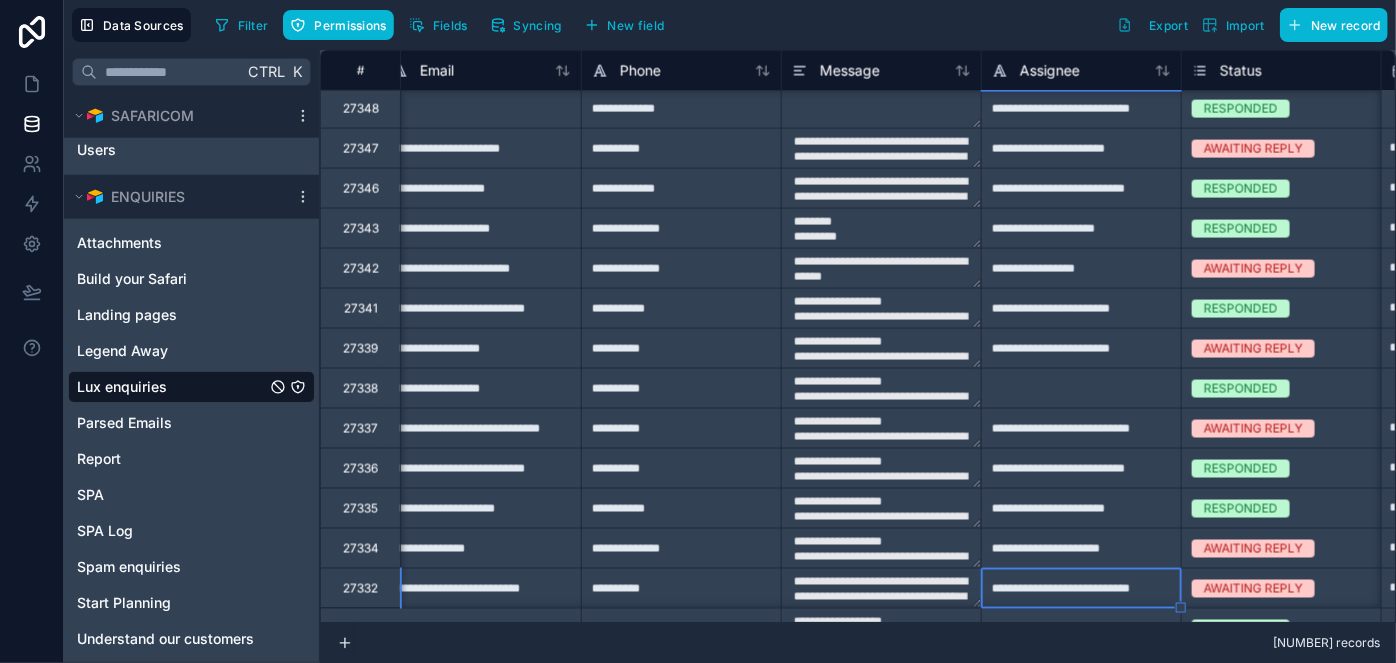 type on "**********" 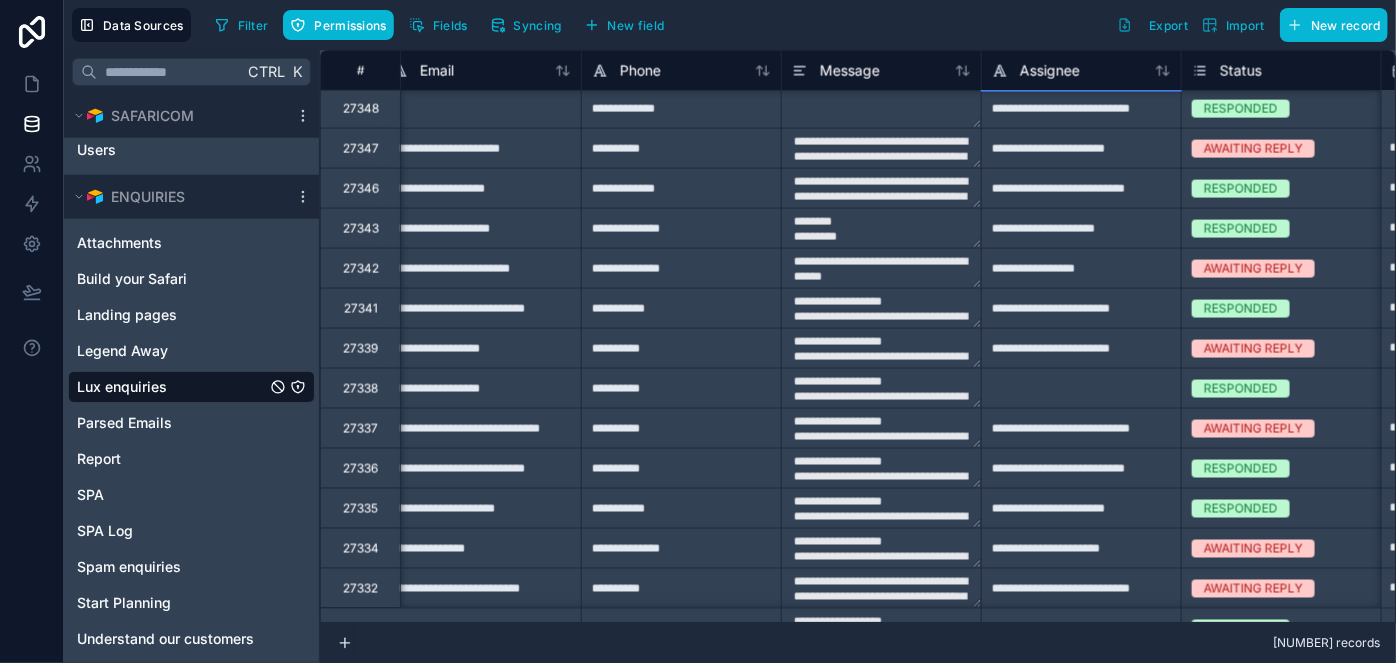 type on "********
*********" 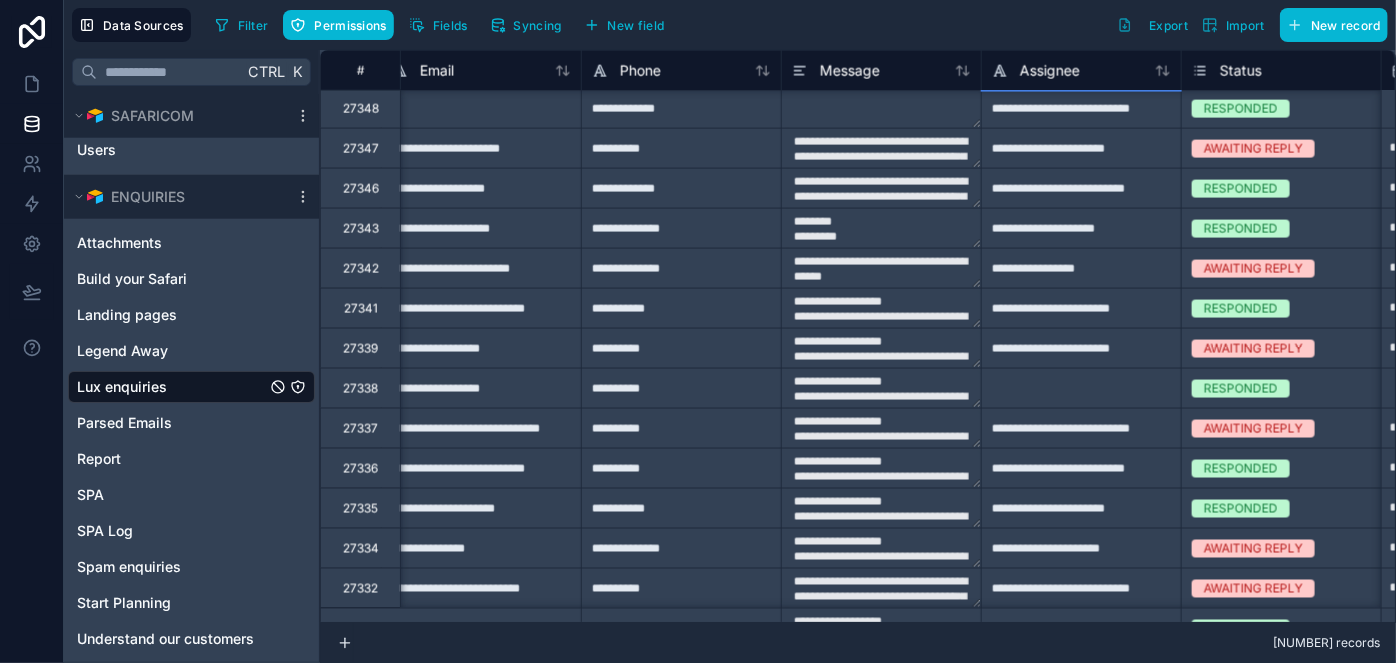 type on "**********" 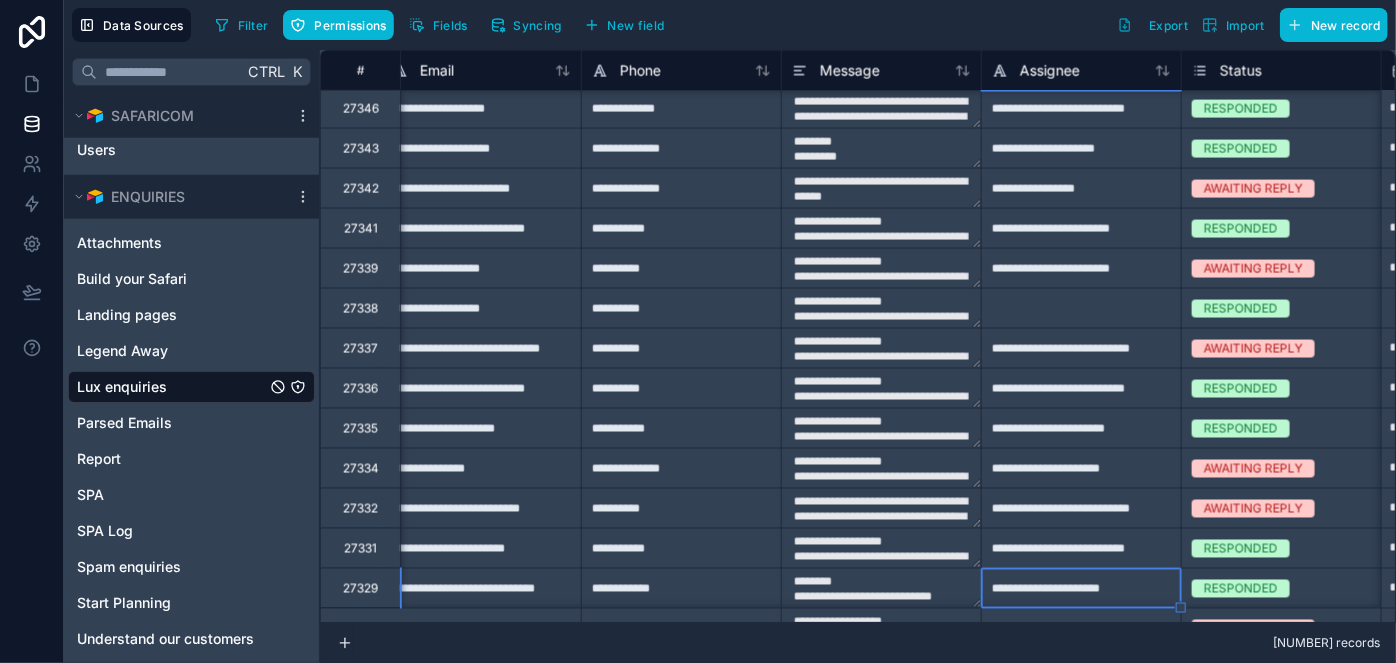 type on "********
*********" 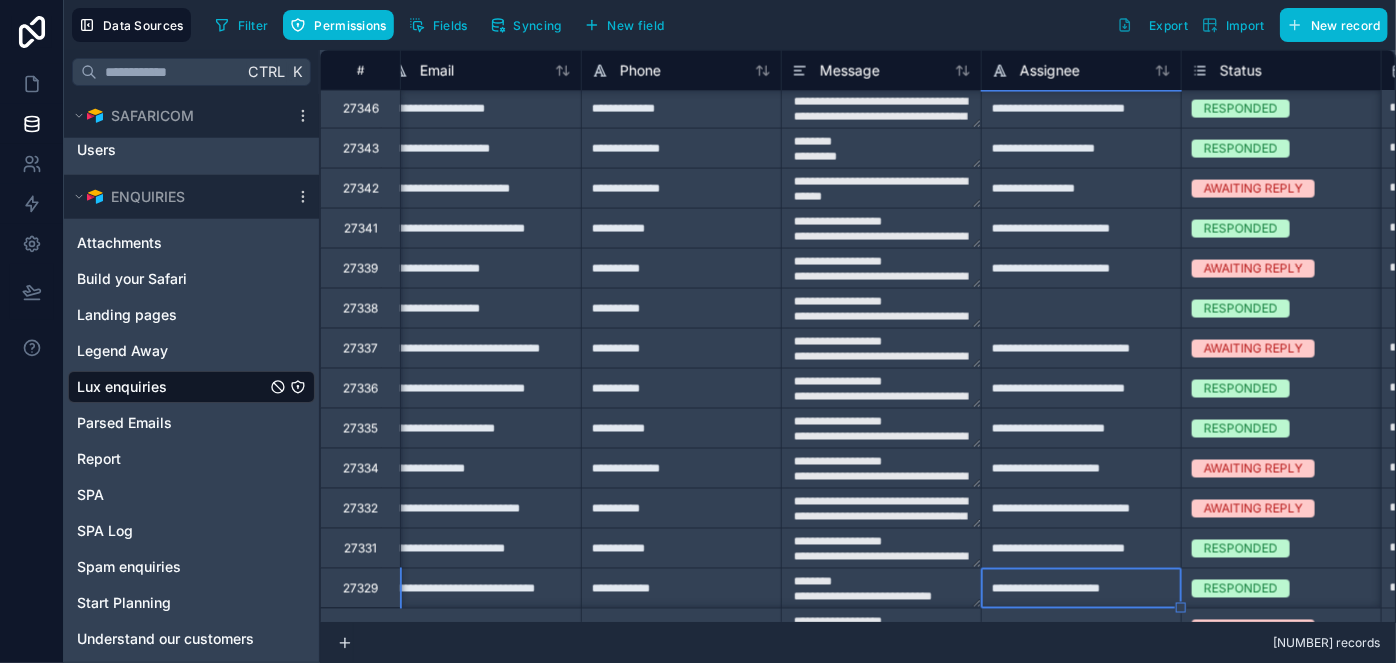 type on "**********" 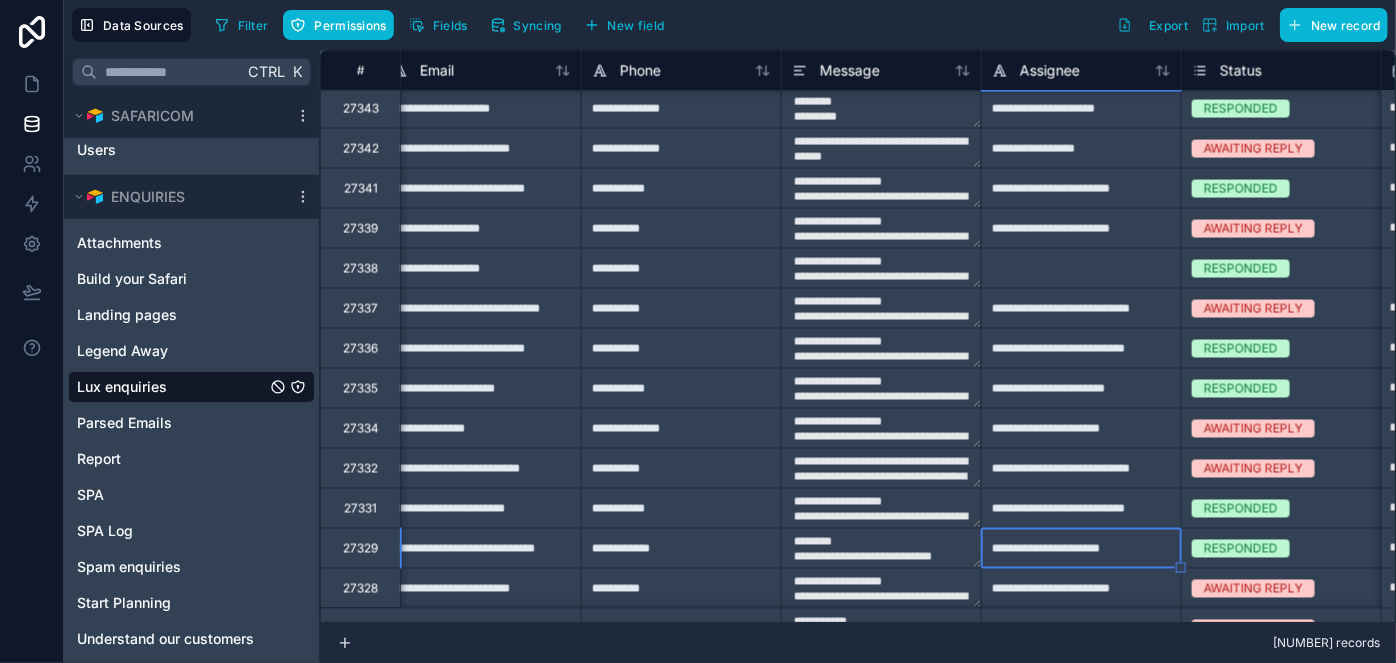 type on "********
*********" 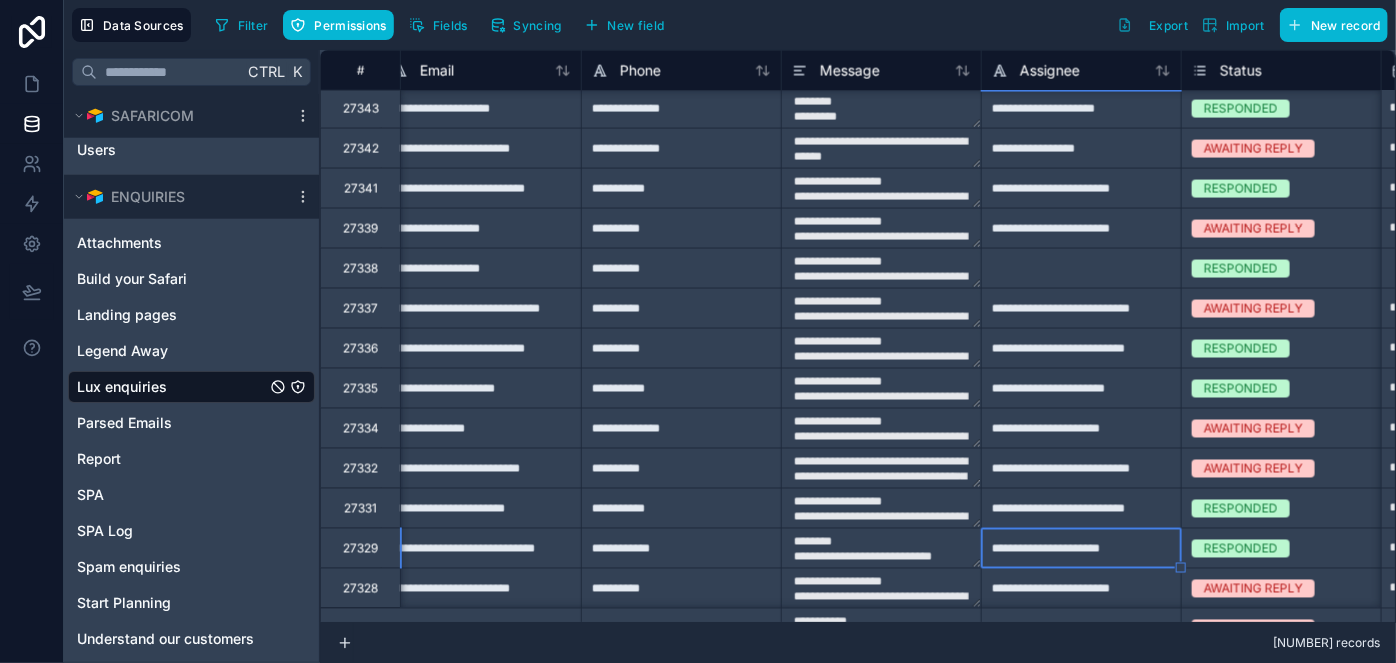 type on "**********" 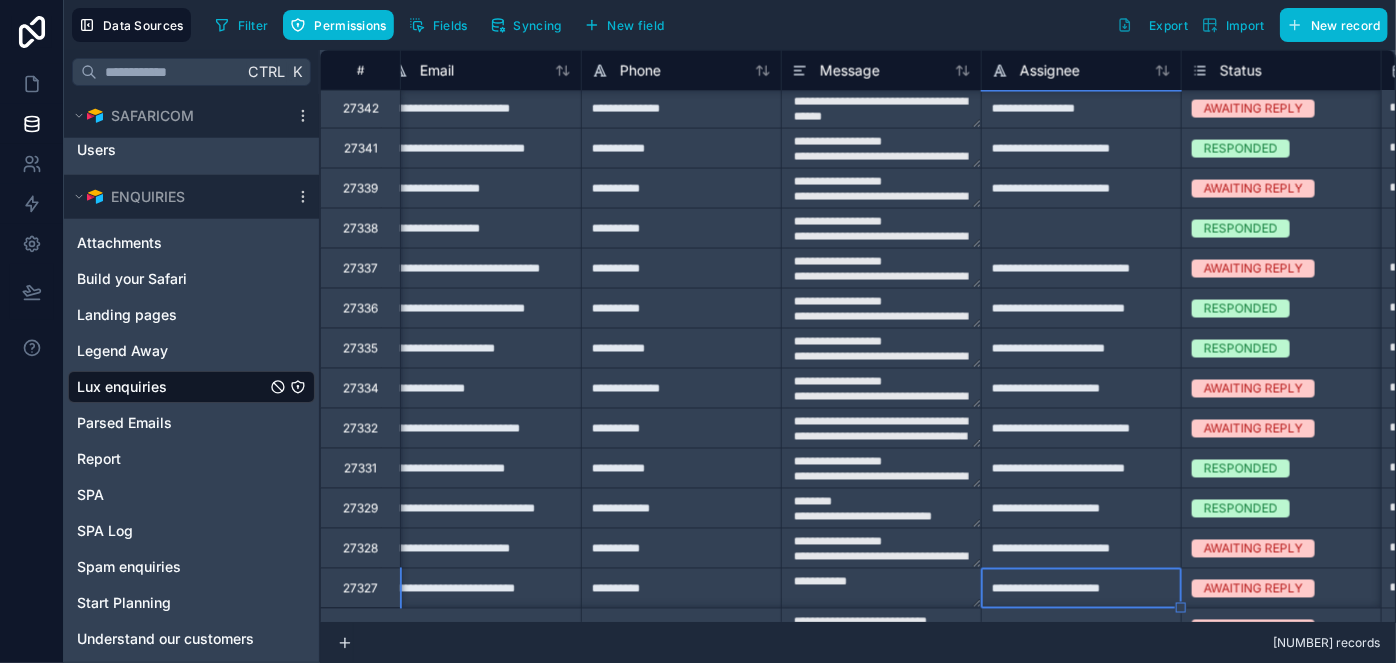 type on "********
*********" 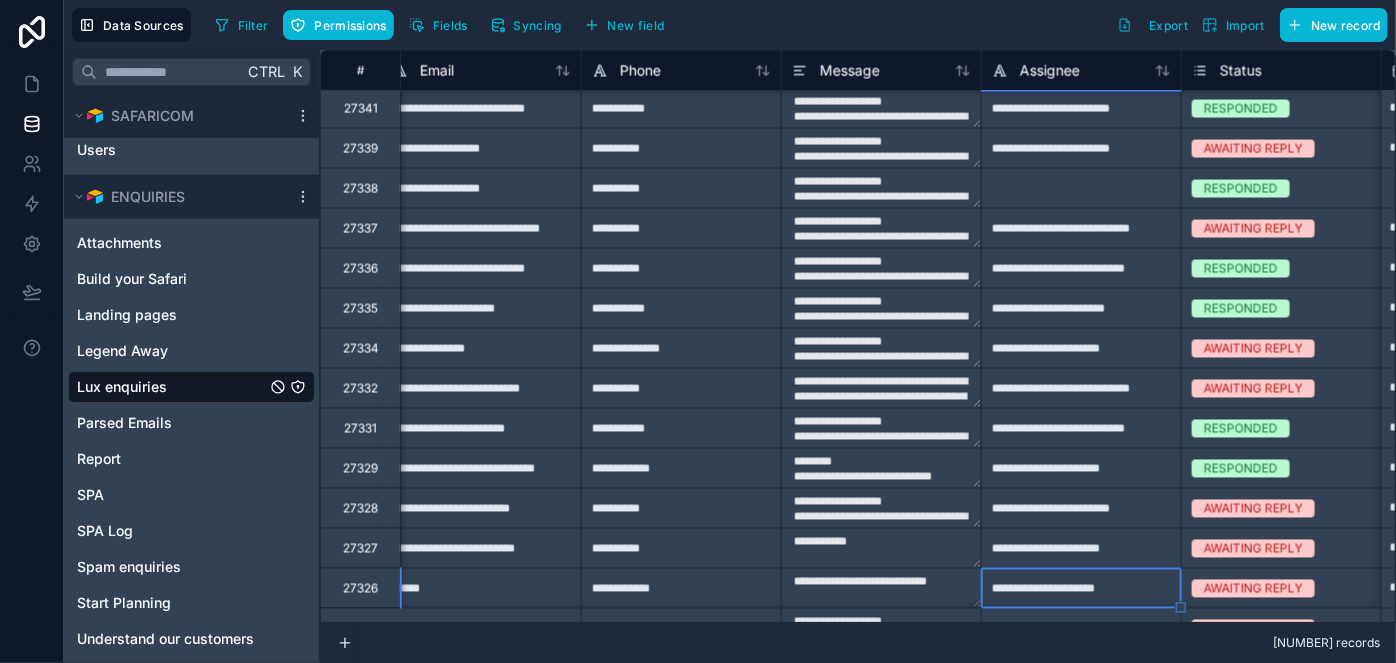 type on "********
*********" 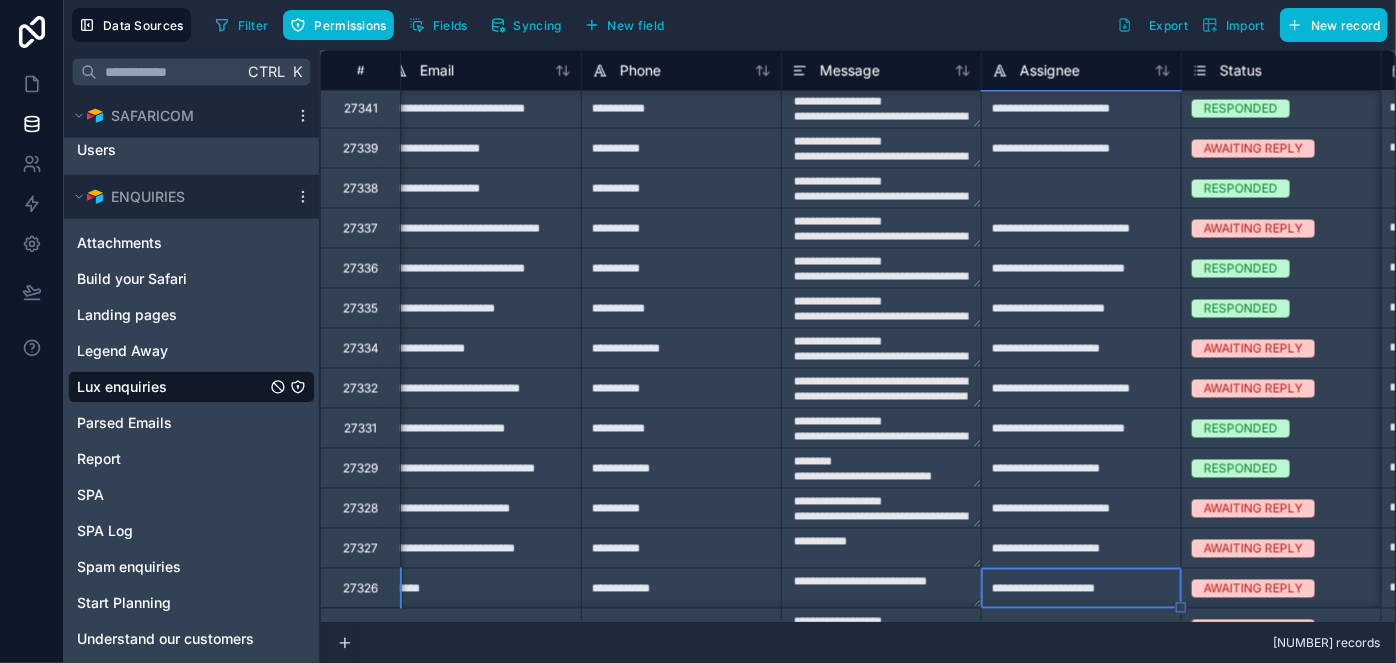 type on "**********" 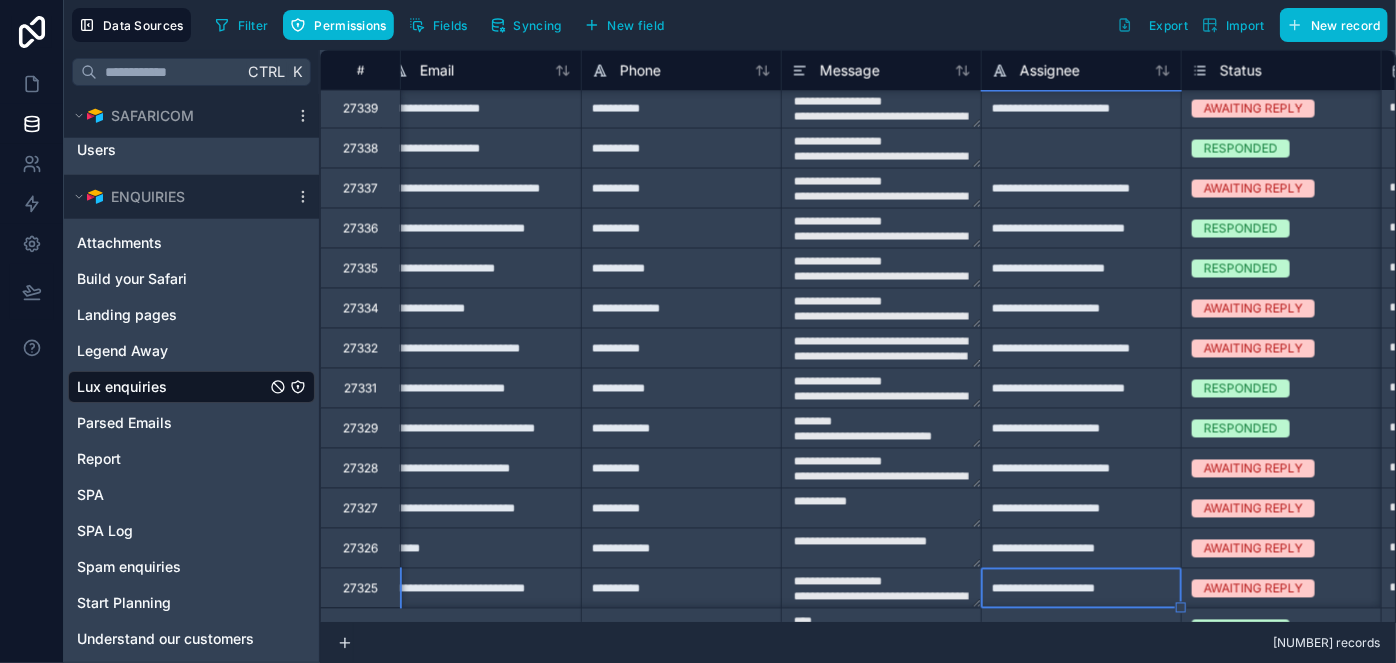 type on "********
*********" 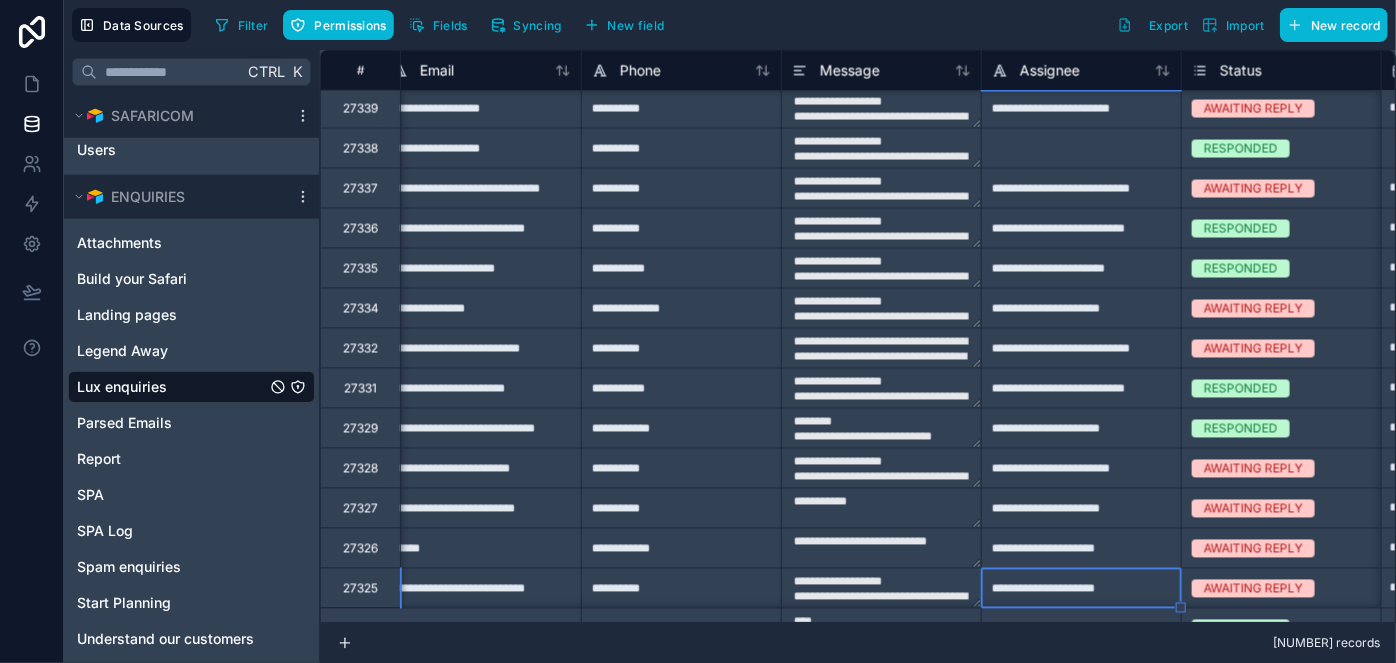 type on "**********" 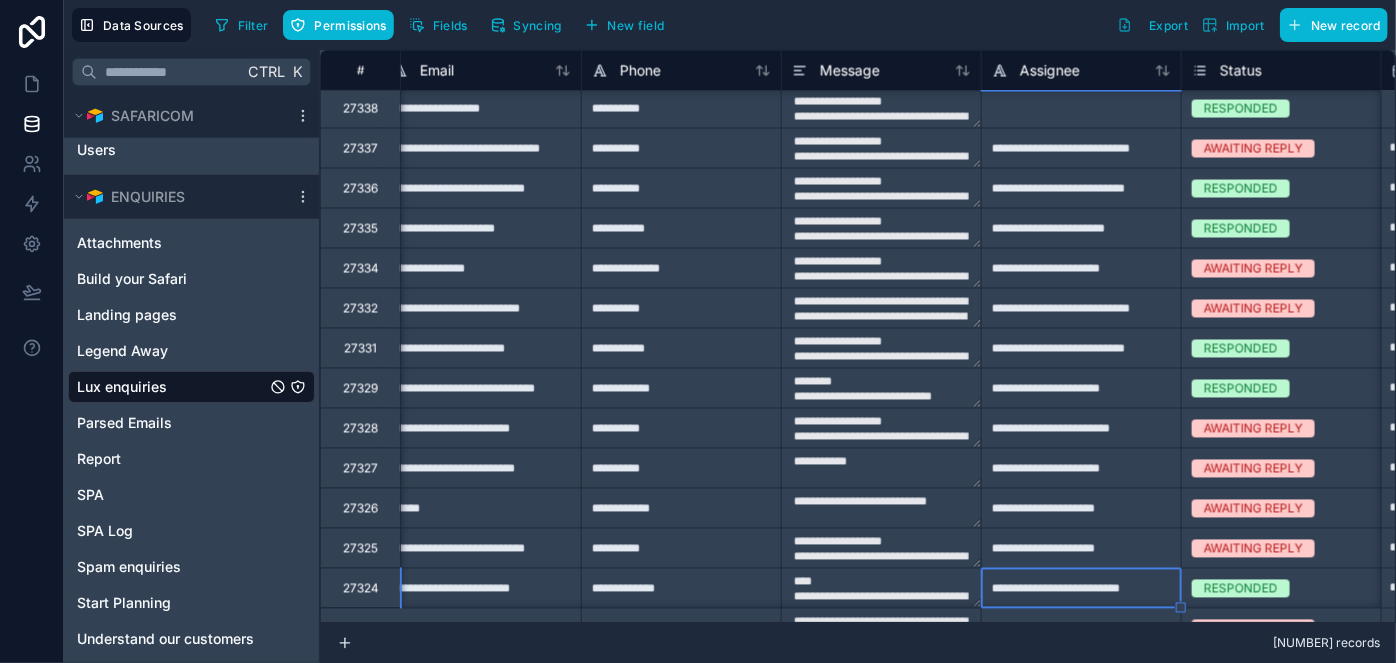 type on "********
*********" 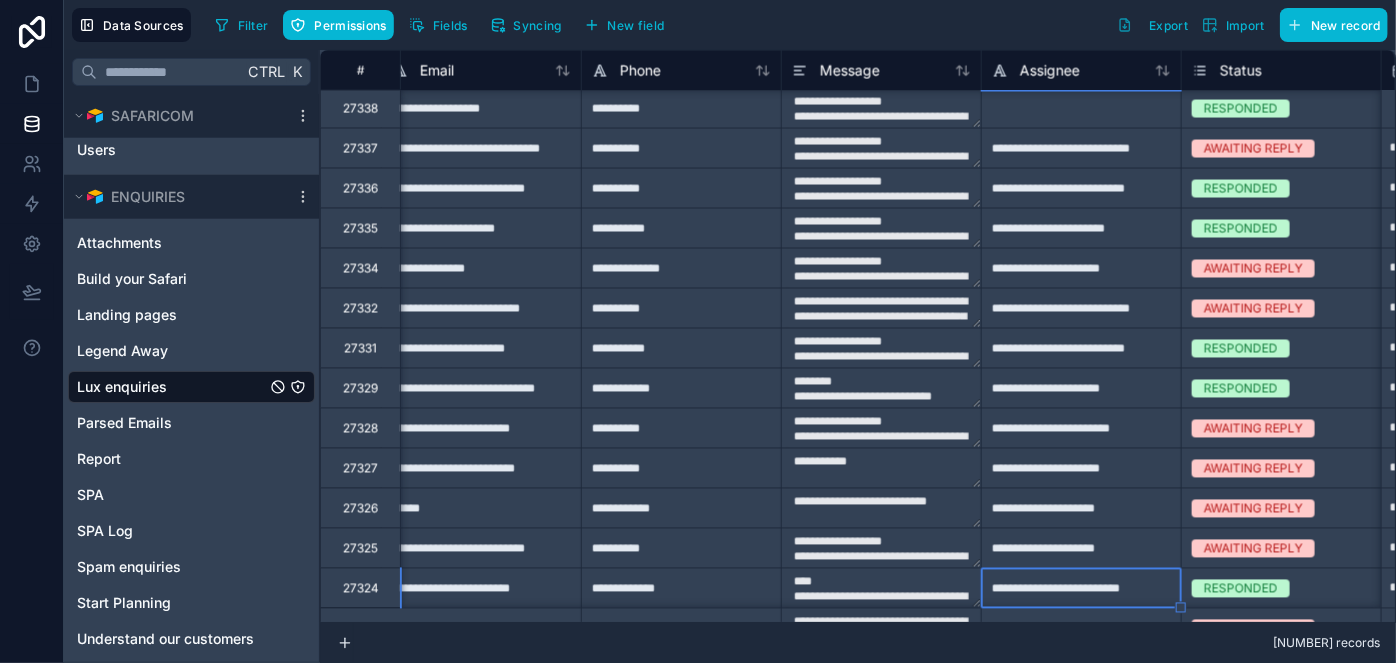 type on "**********" 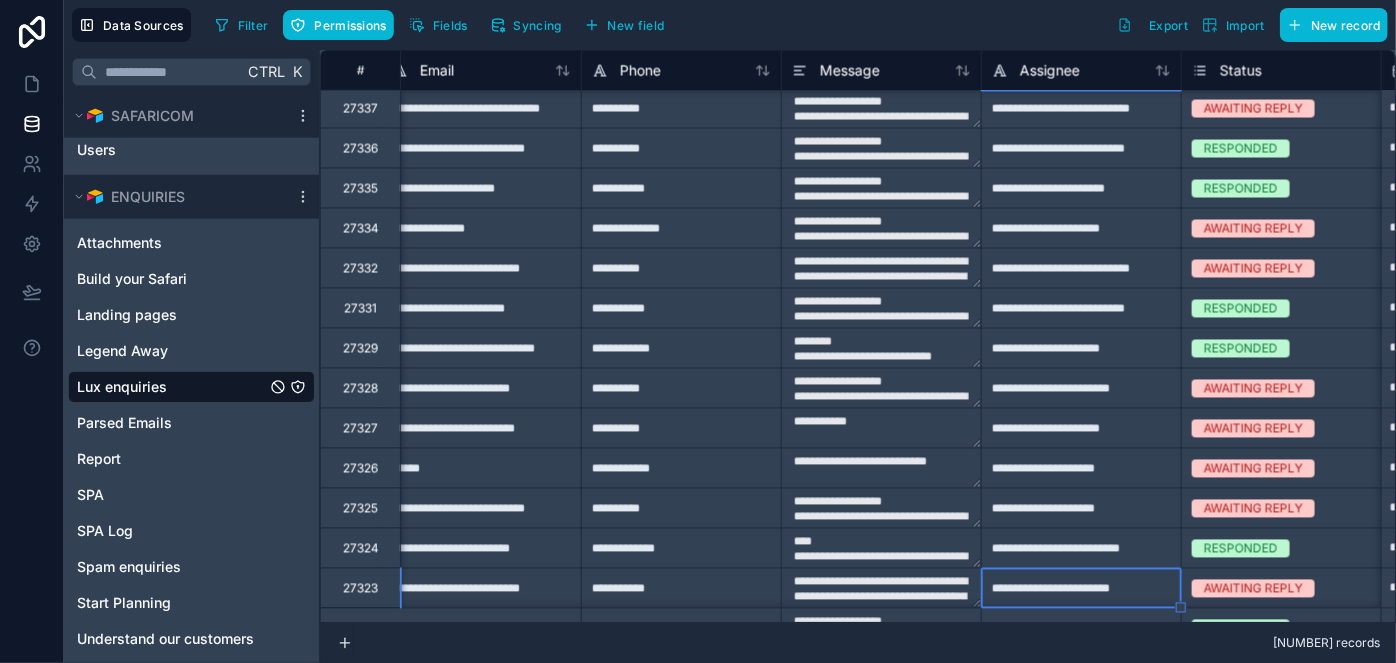 type on "********
*********" 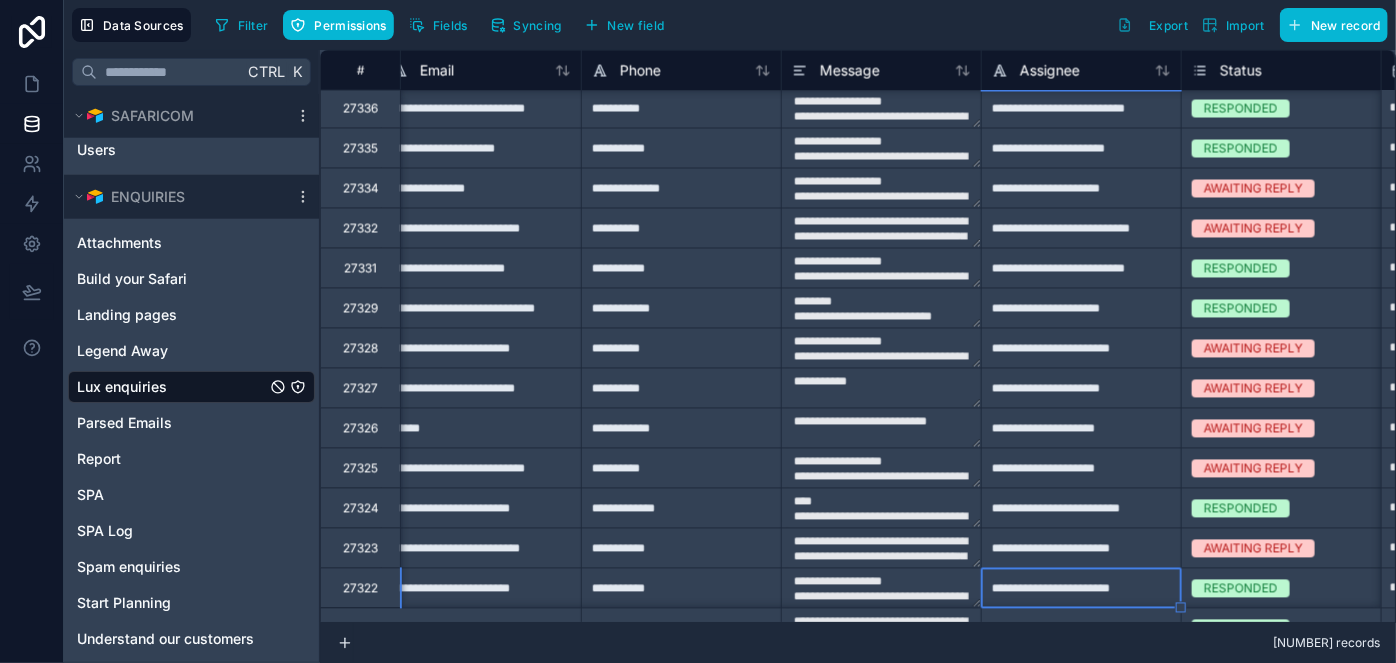 type on "**********" 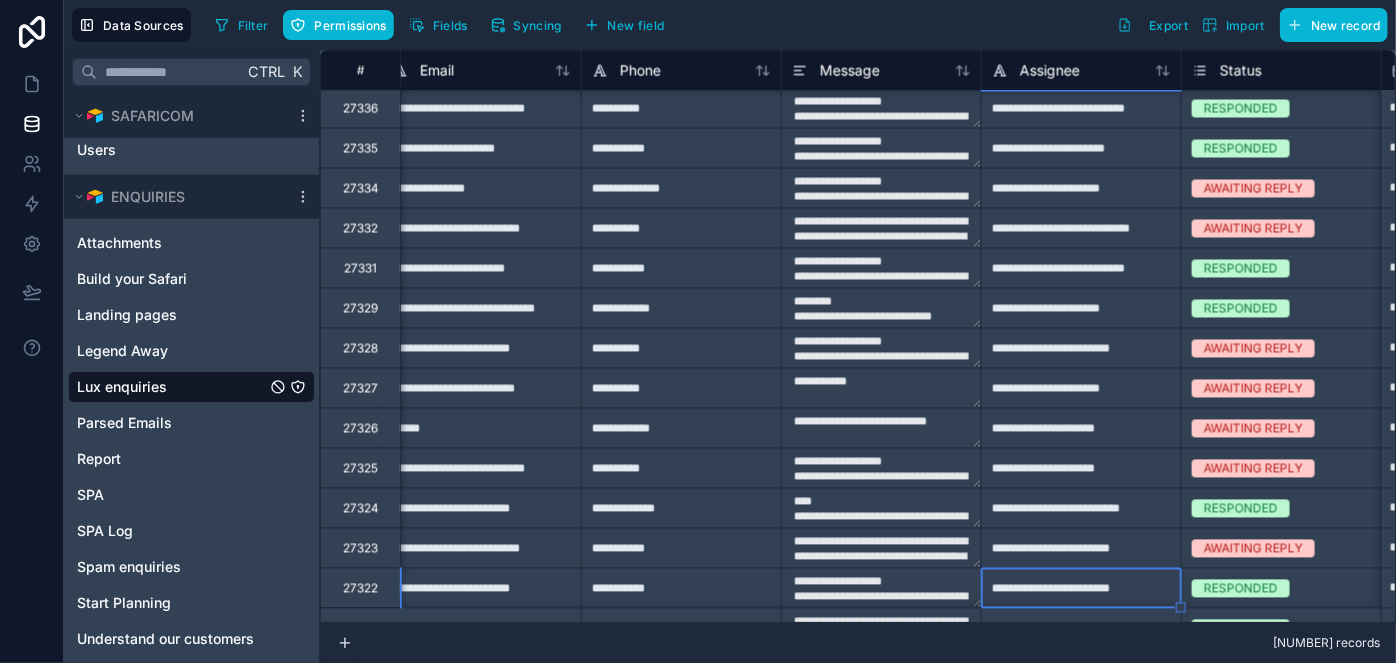 type on "**********" 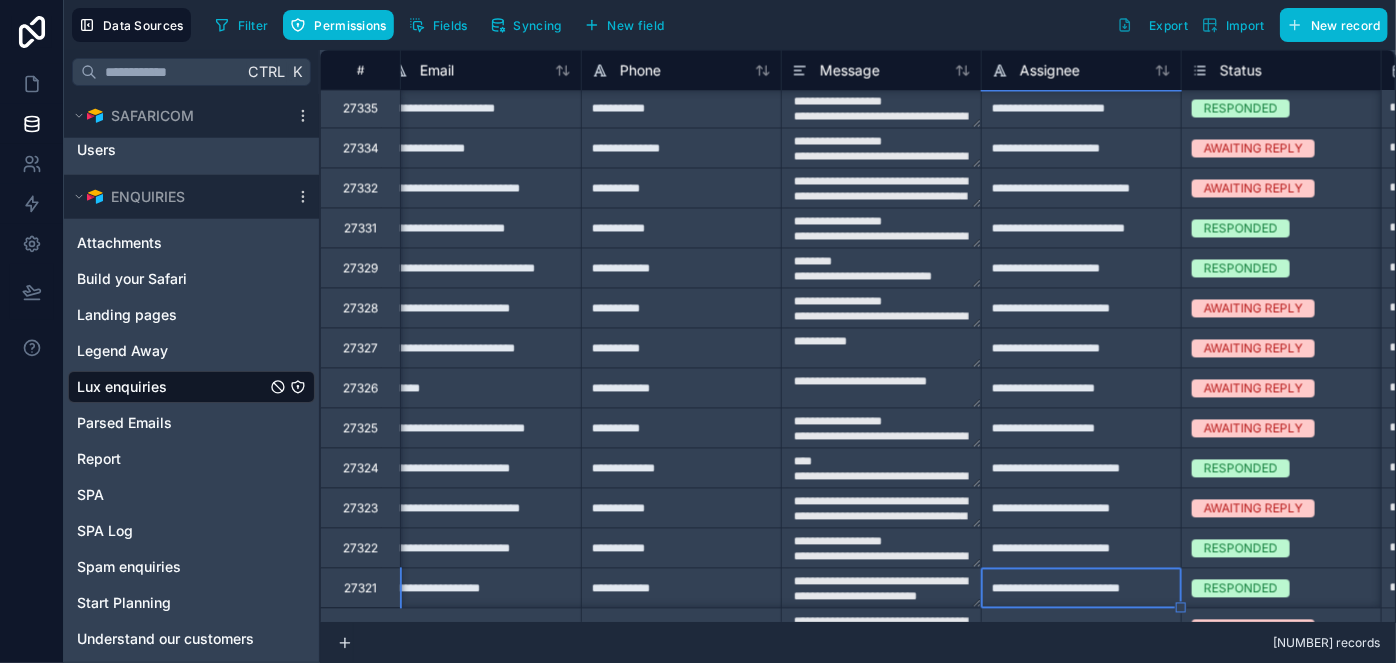 type on "**********" 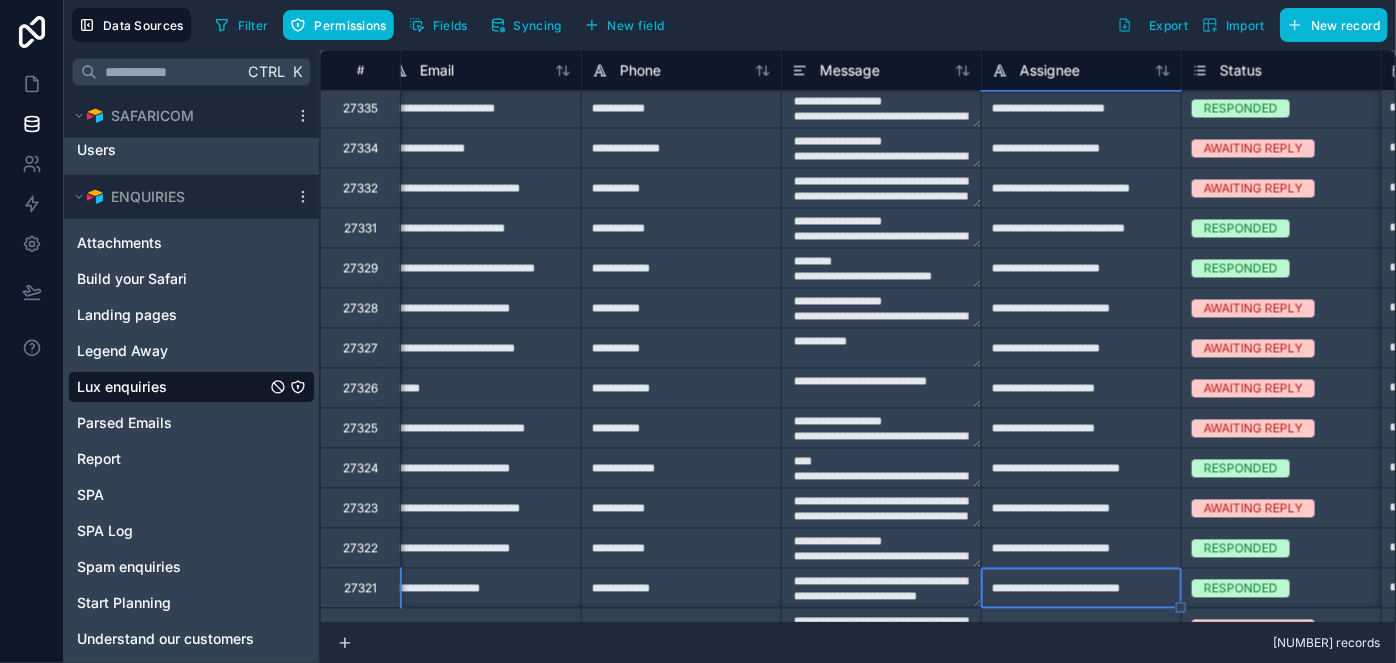 type on "**********" 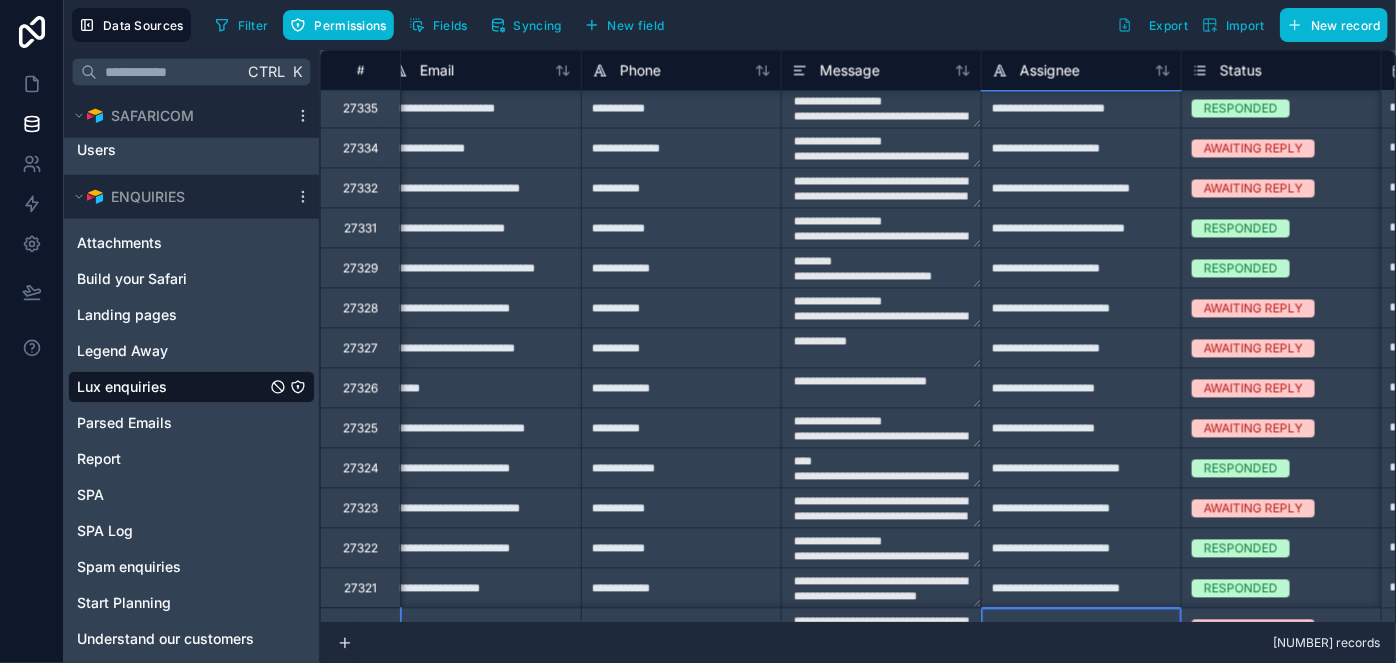 scroll, scrollTop: 1922, scrollLeft: 819, axis: both 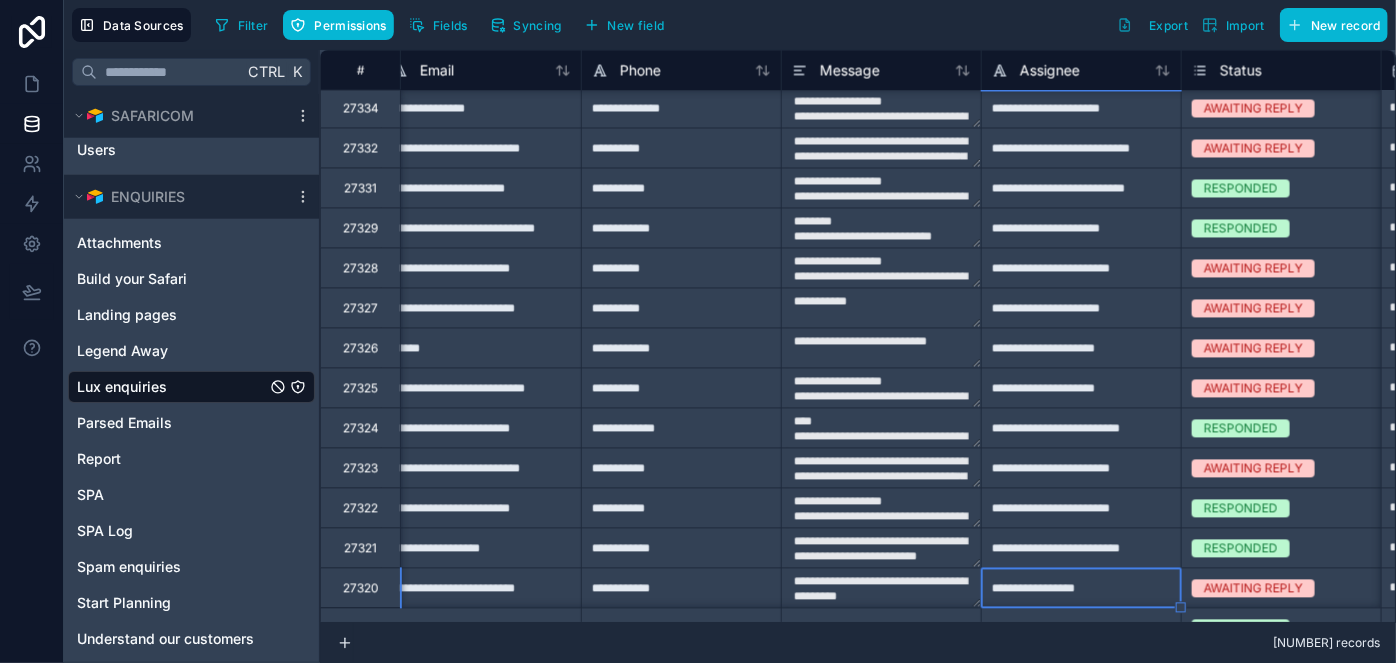 type on "**********" 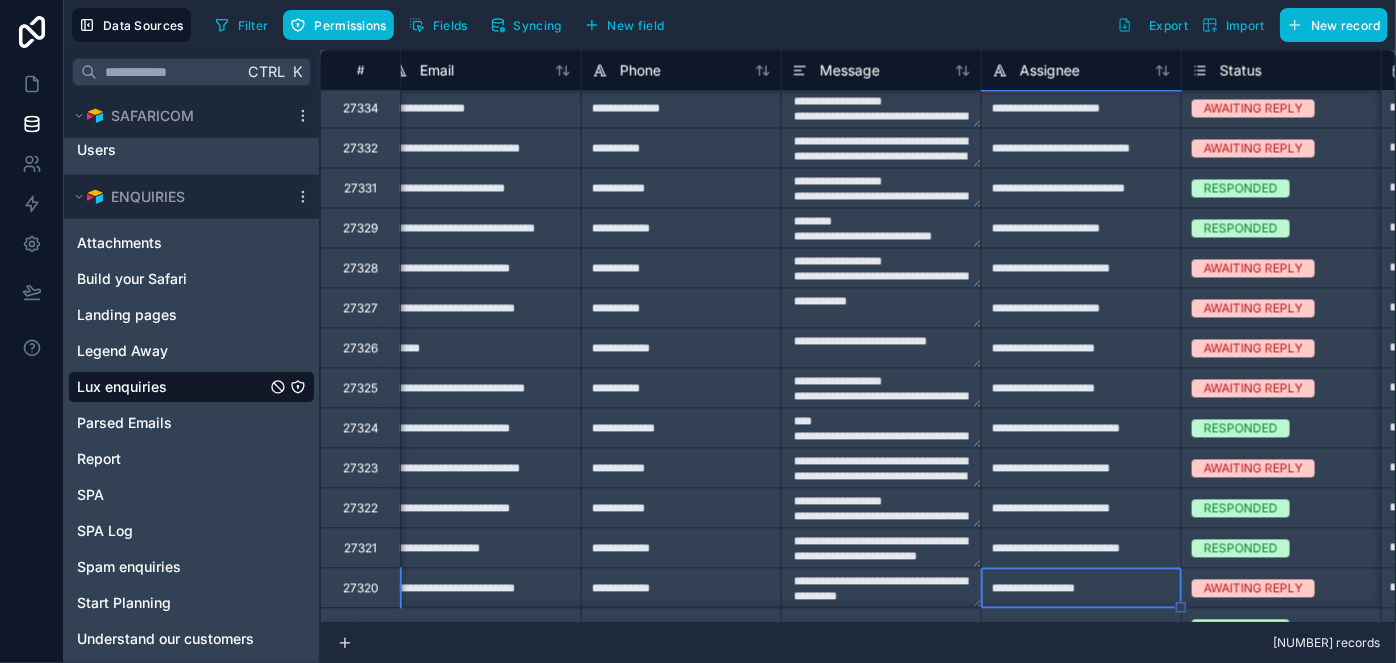 type on "**********" 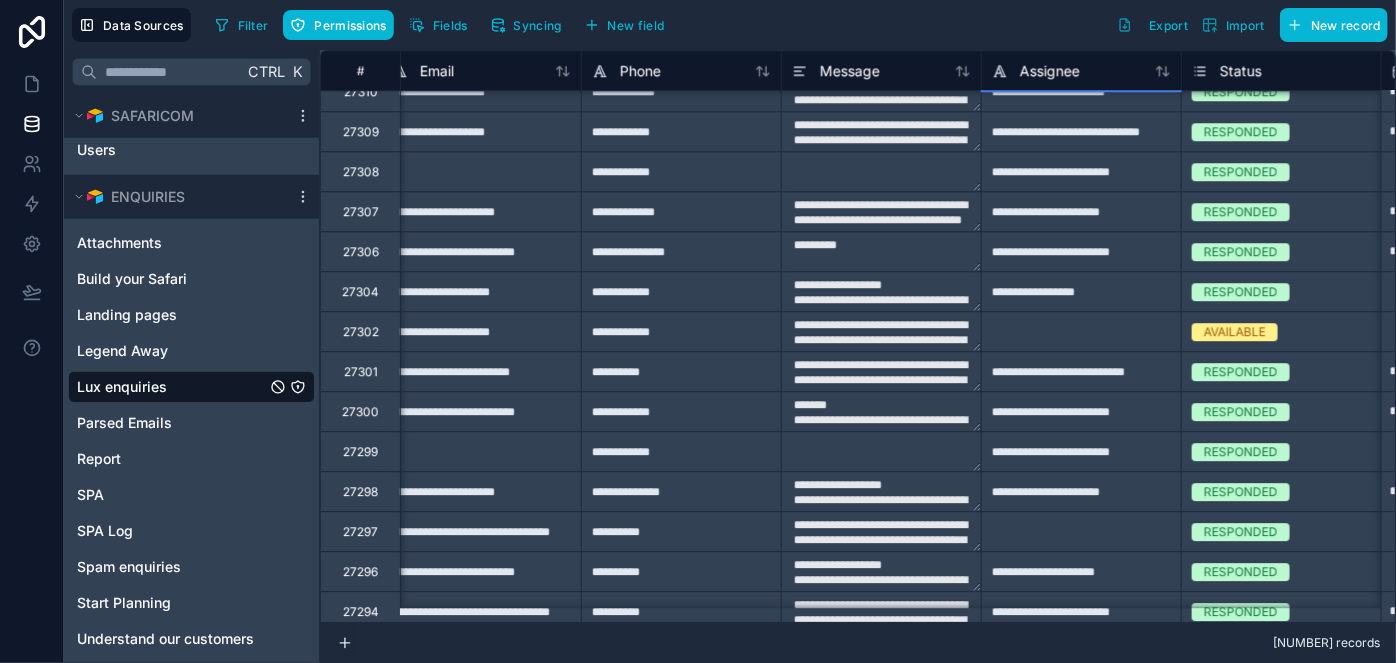 scroll, scrollTop: 2810, scrollLeft: 819, axis: both 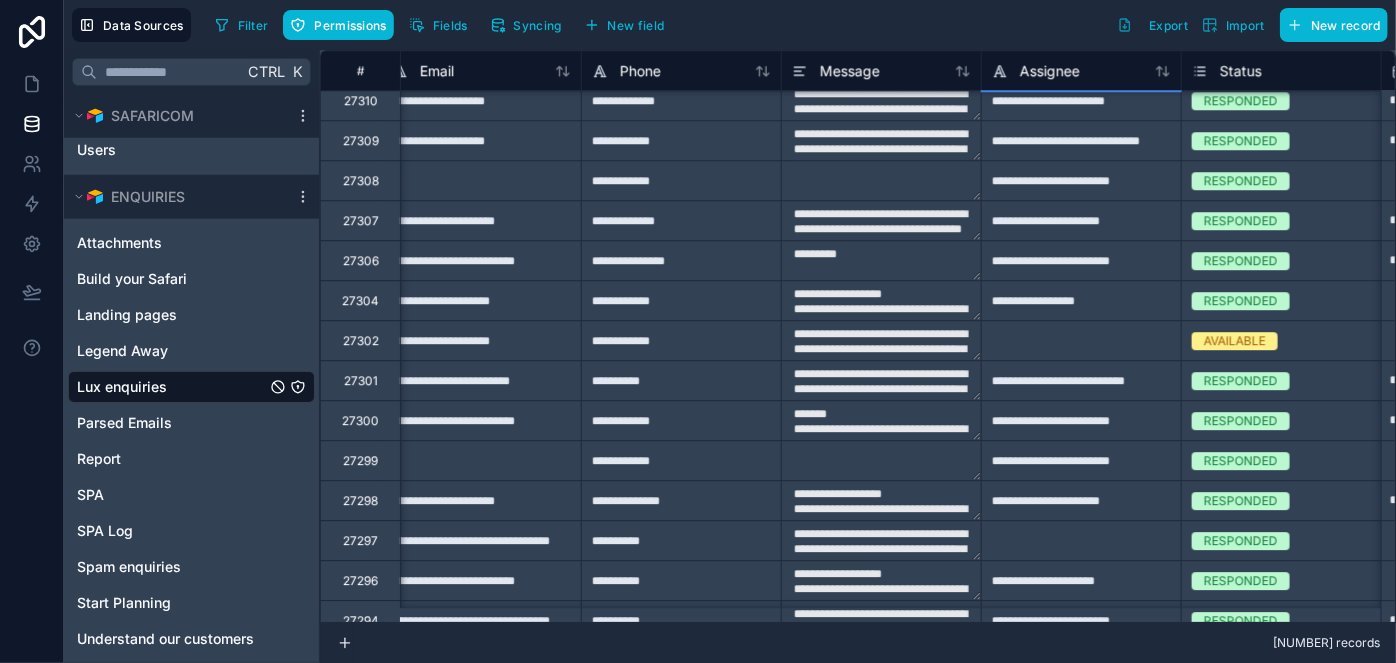 type on "**********" 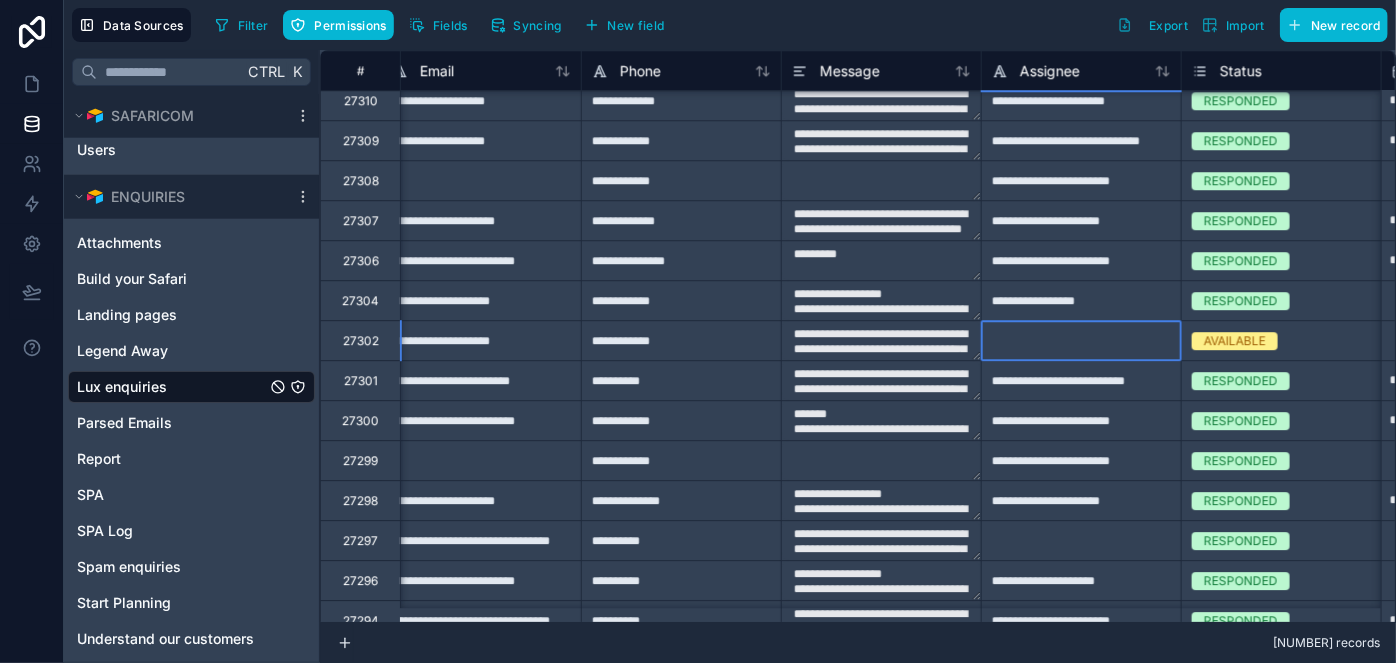 click at bounding box center [1081, 340] 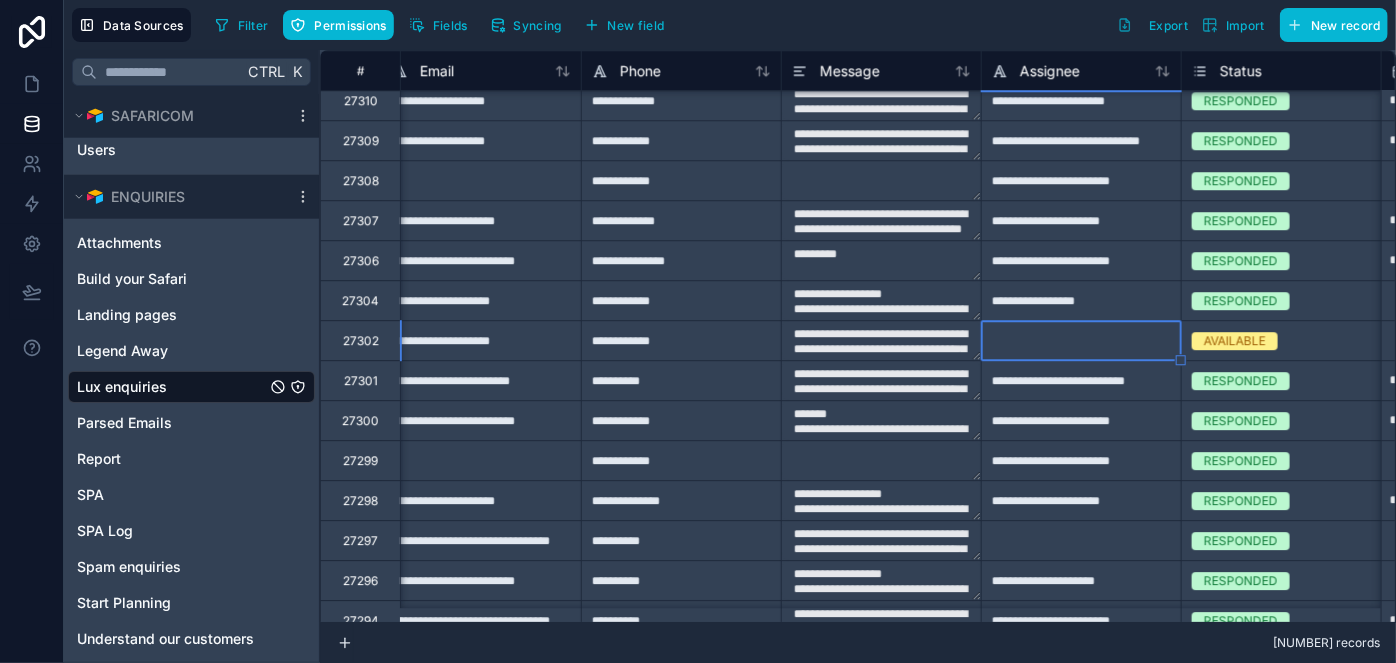 click on "AVAILABLE" at bounding box center [1235, 341] 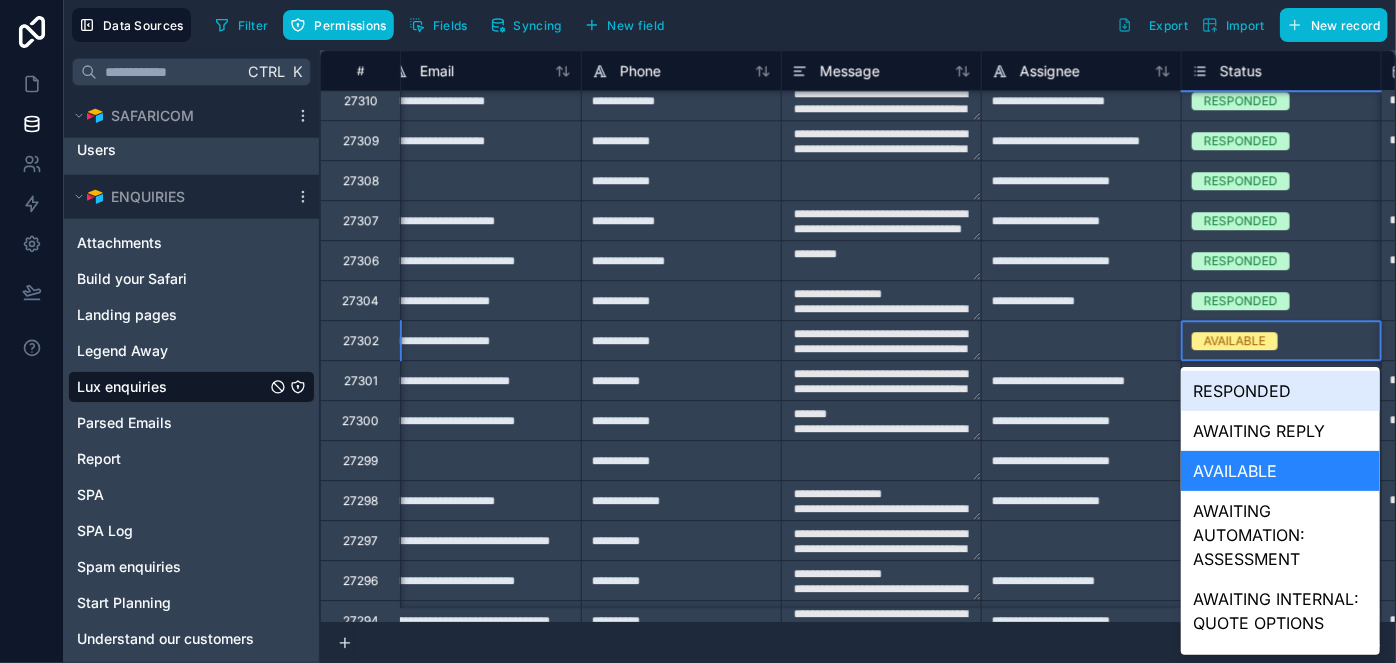click on "AVAILABLE" at bounding box center [1235, 341] 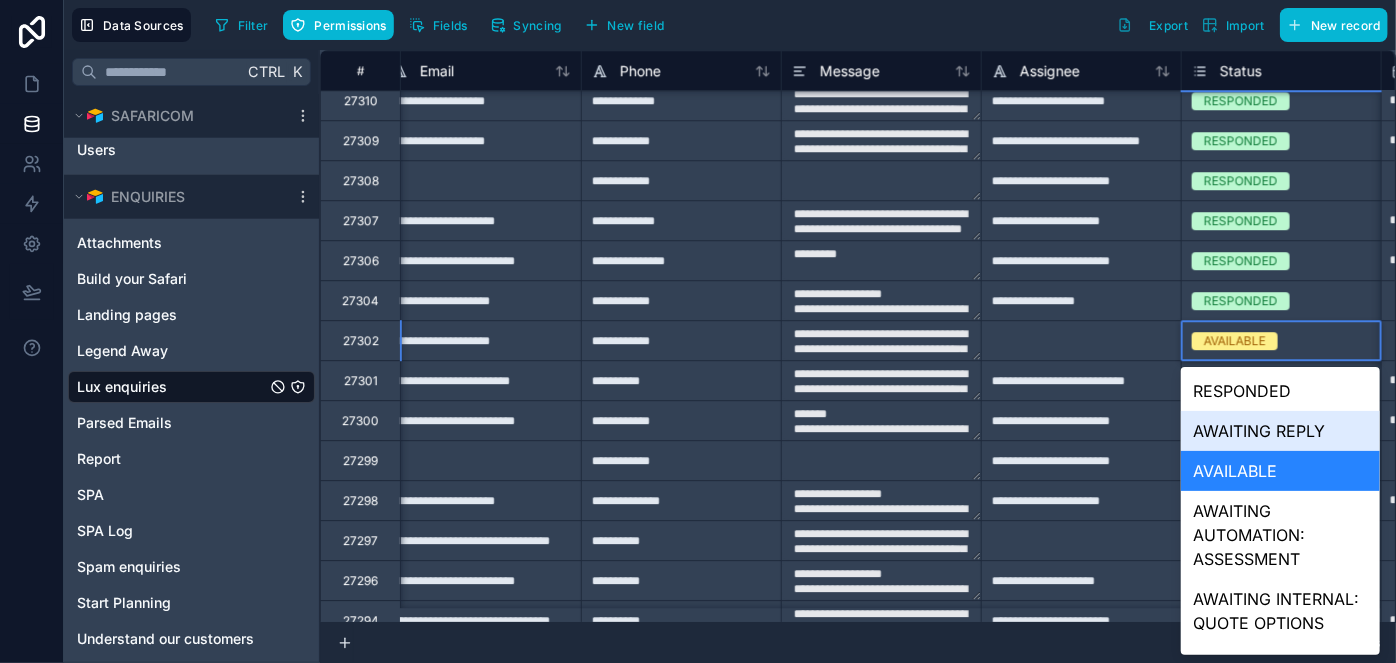 click on "AWAITING REPLY" at bounding box center (1280, 431) 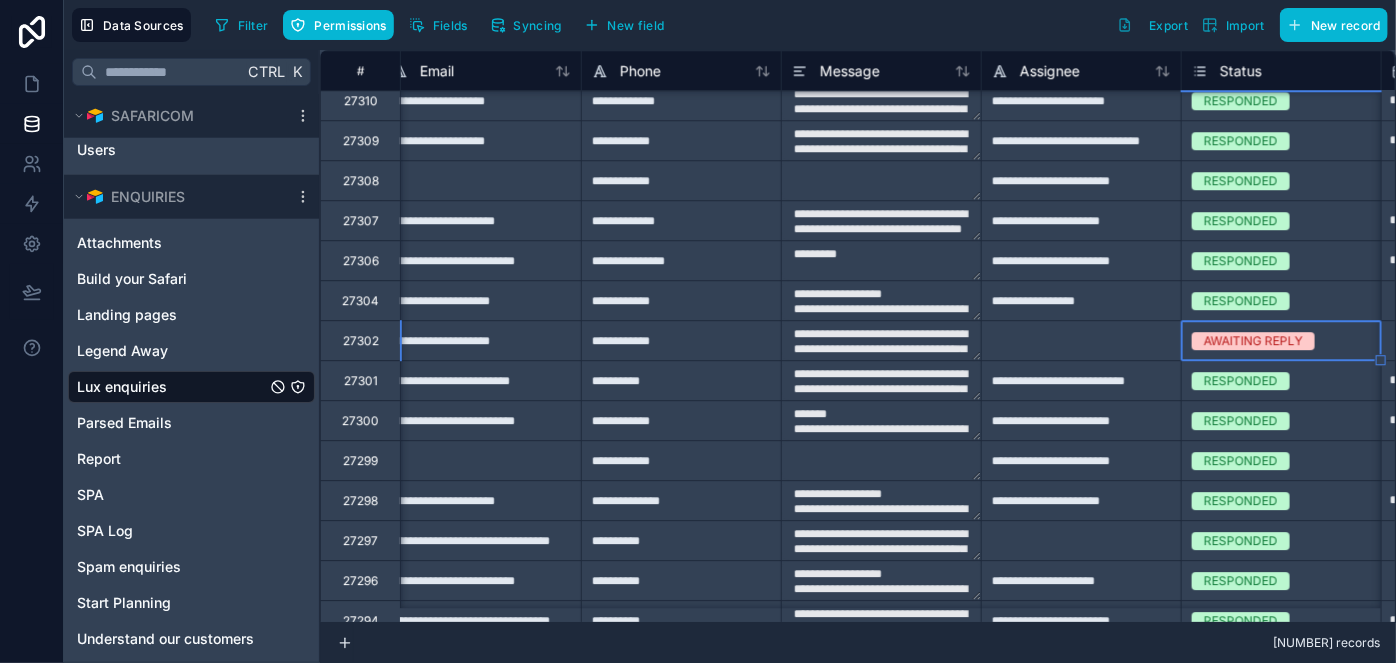 click at bounding box center (1081, 340) 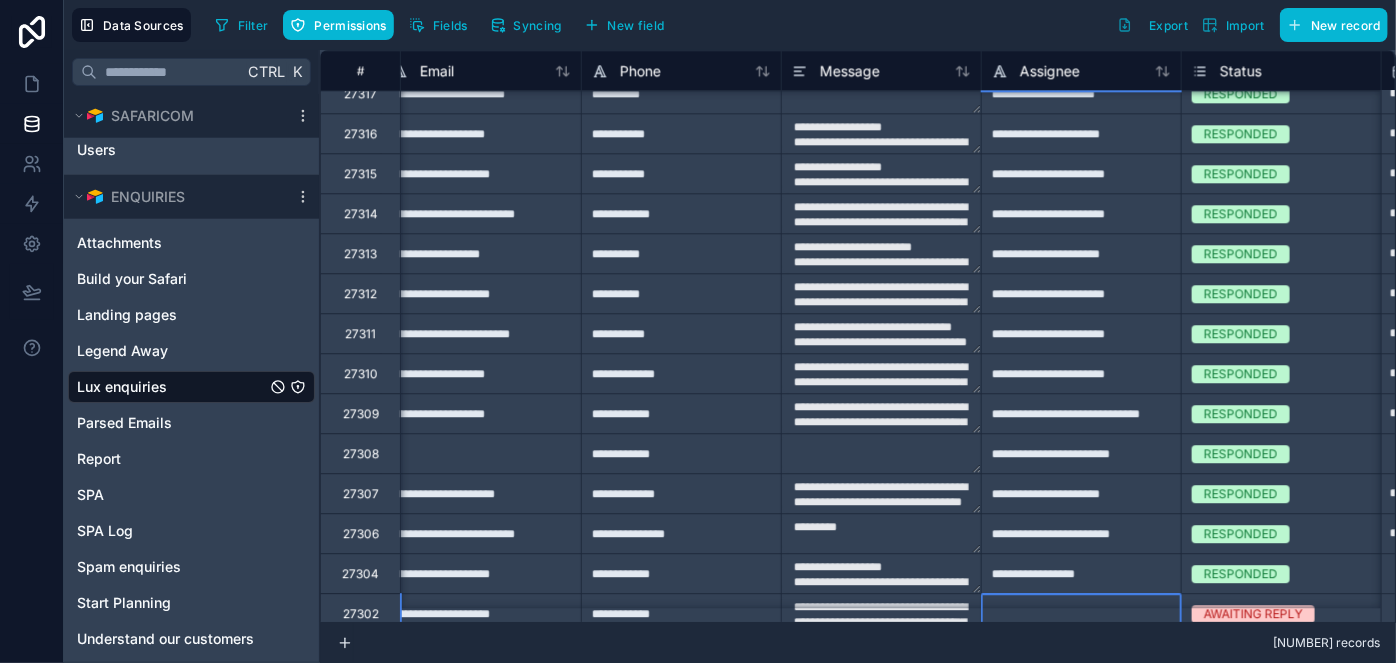 type on "**********" 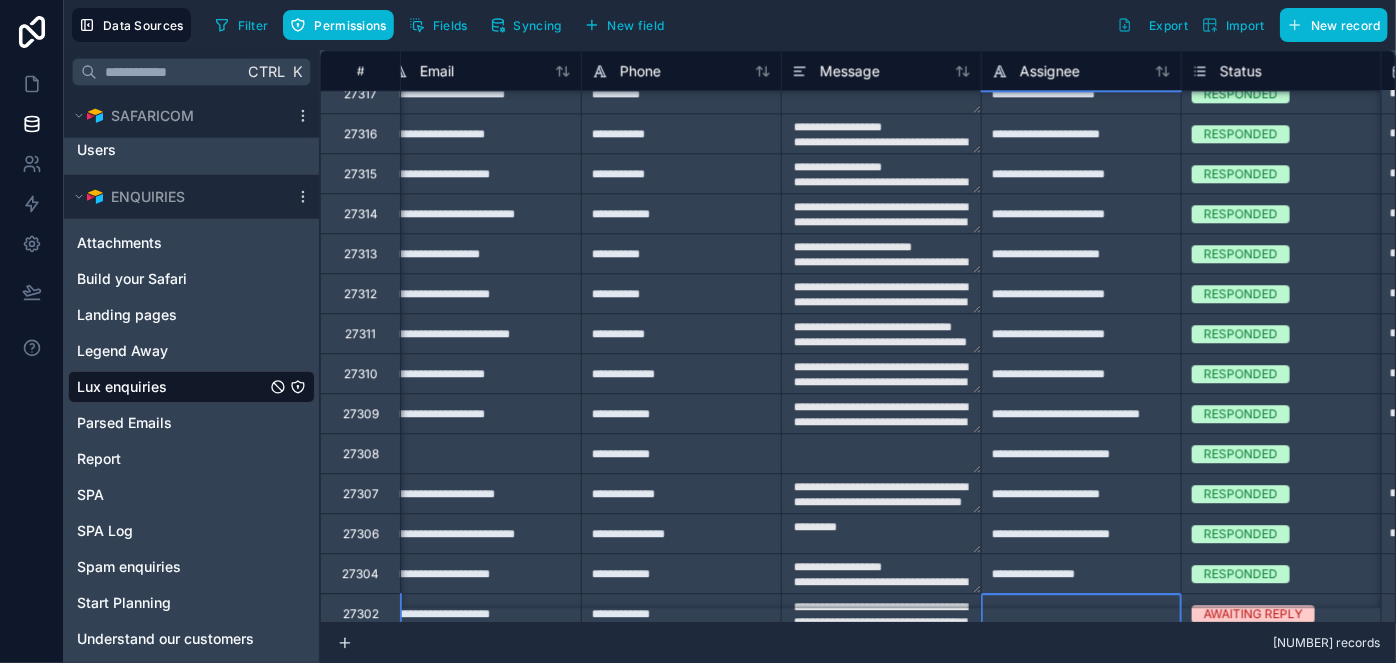 type on "**********" 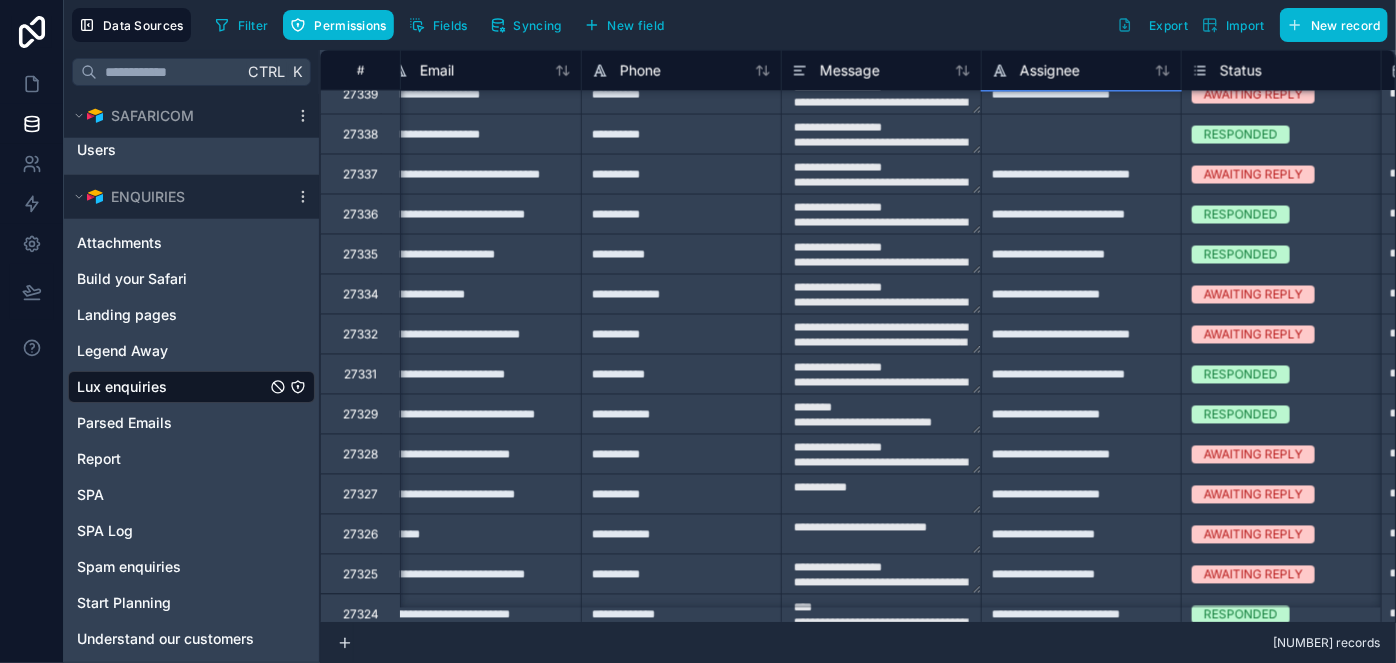 scroll, scrollTop: 1719, scrollLeft: 819, axis: both 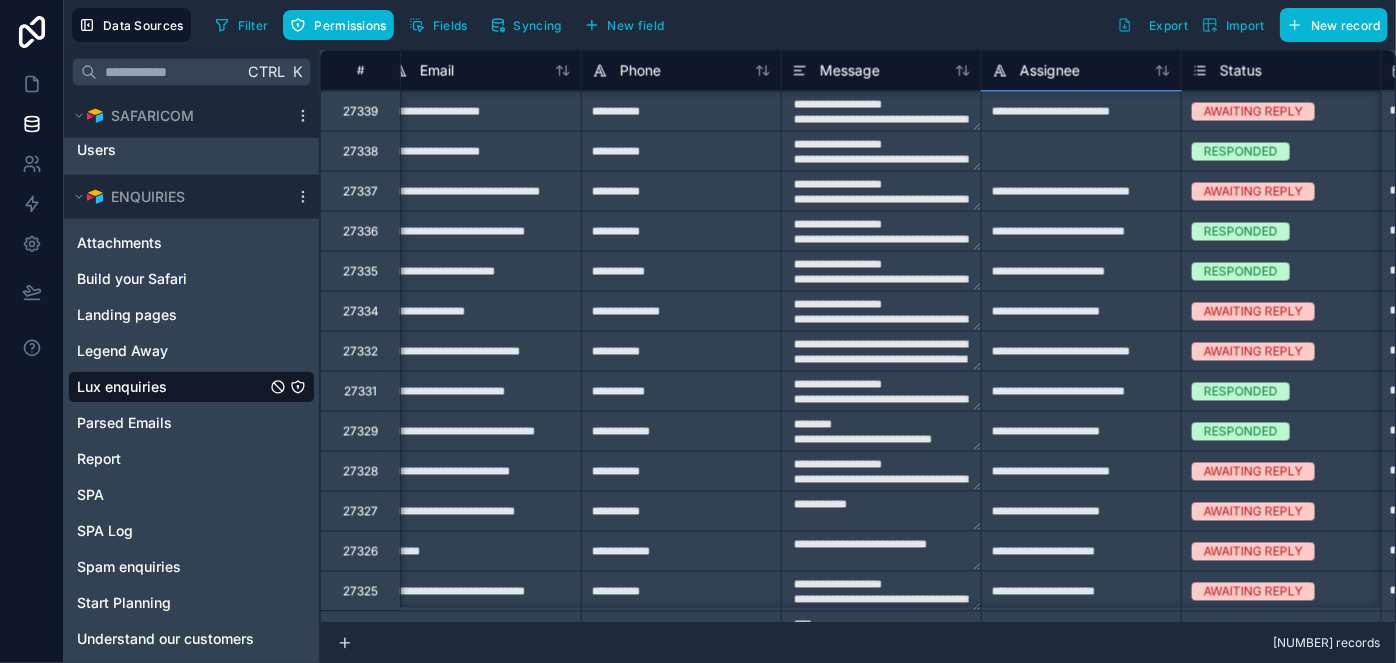 type on "**********" 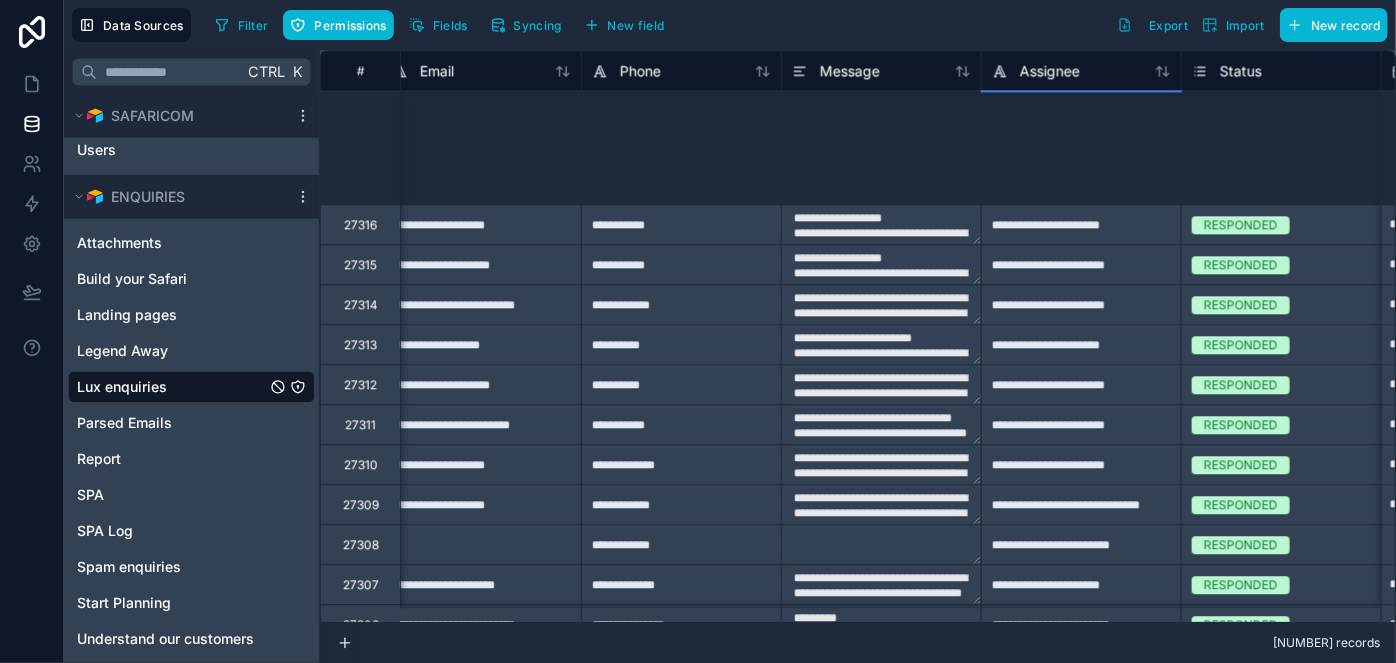 scroll, scrollTop: 2810, scrollLeft: 819, axis: both 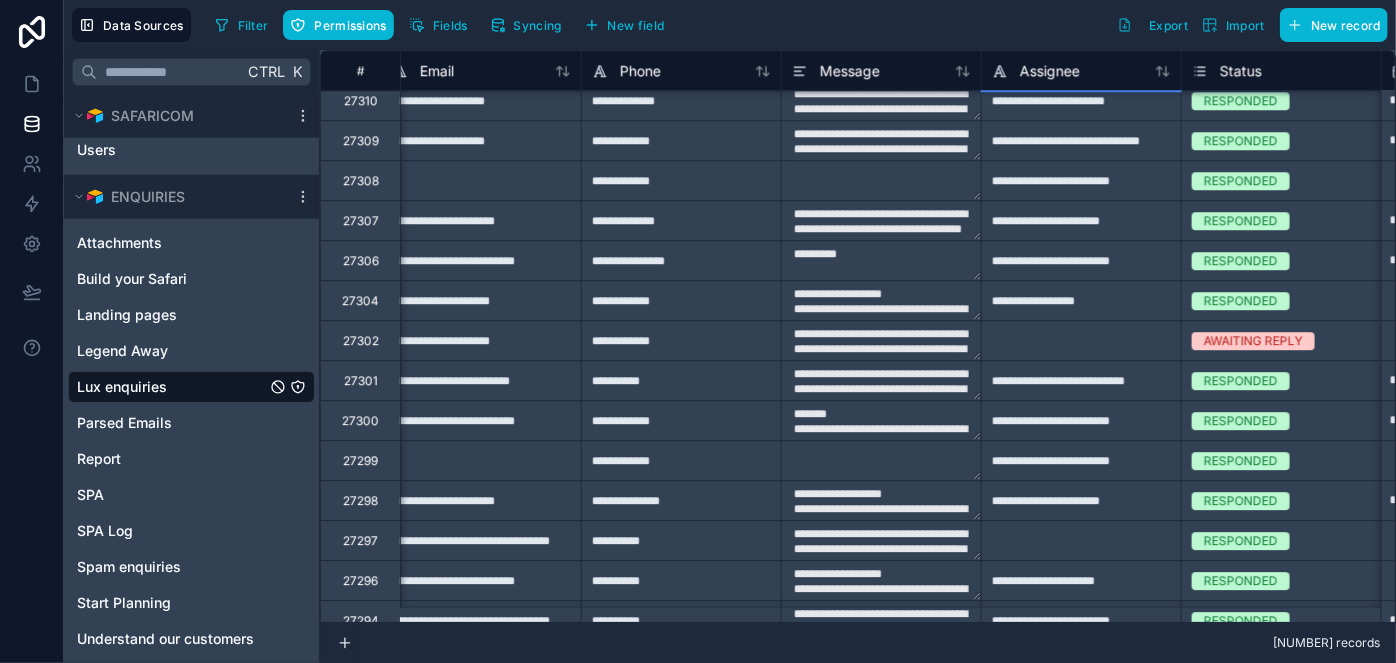 type on "**********" 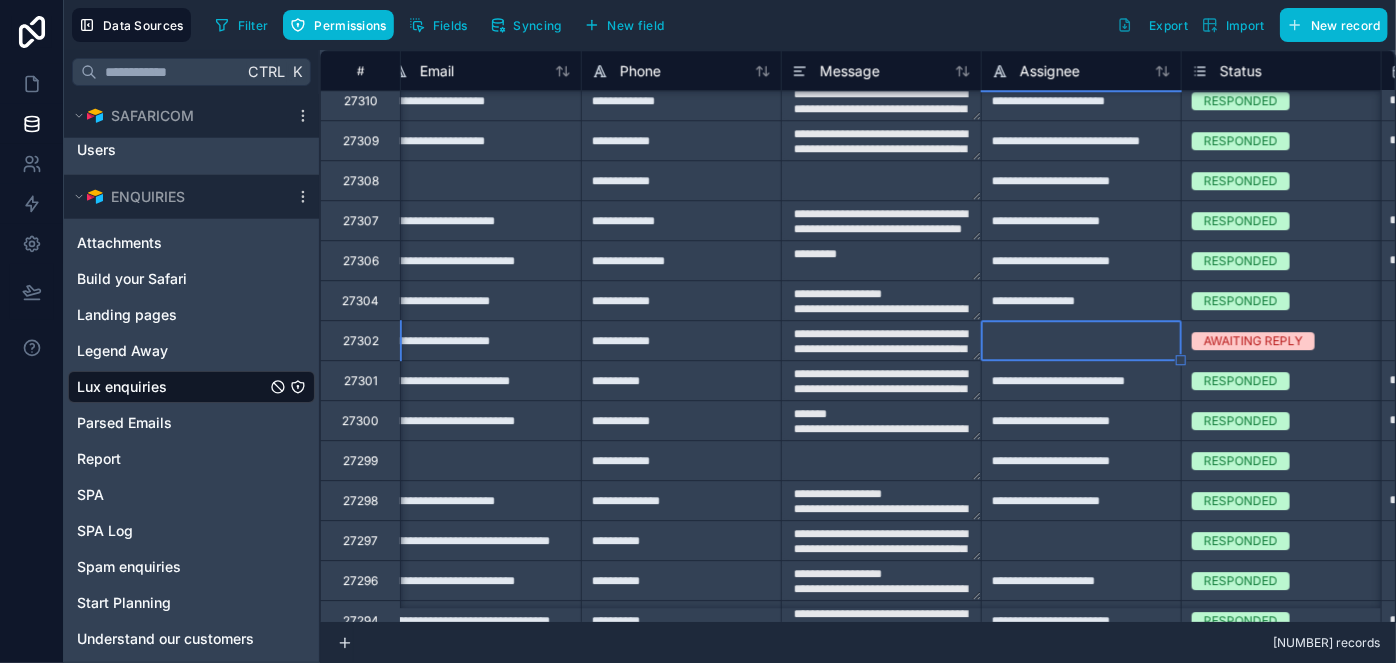 type on "**********" 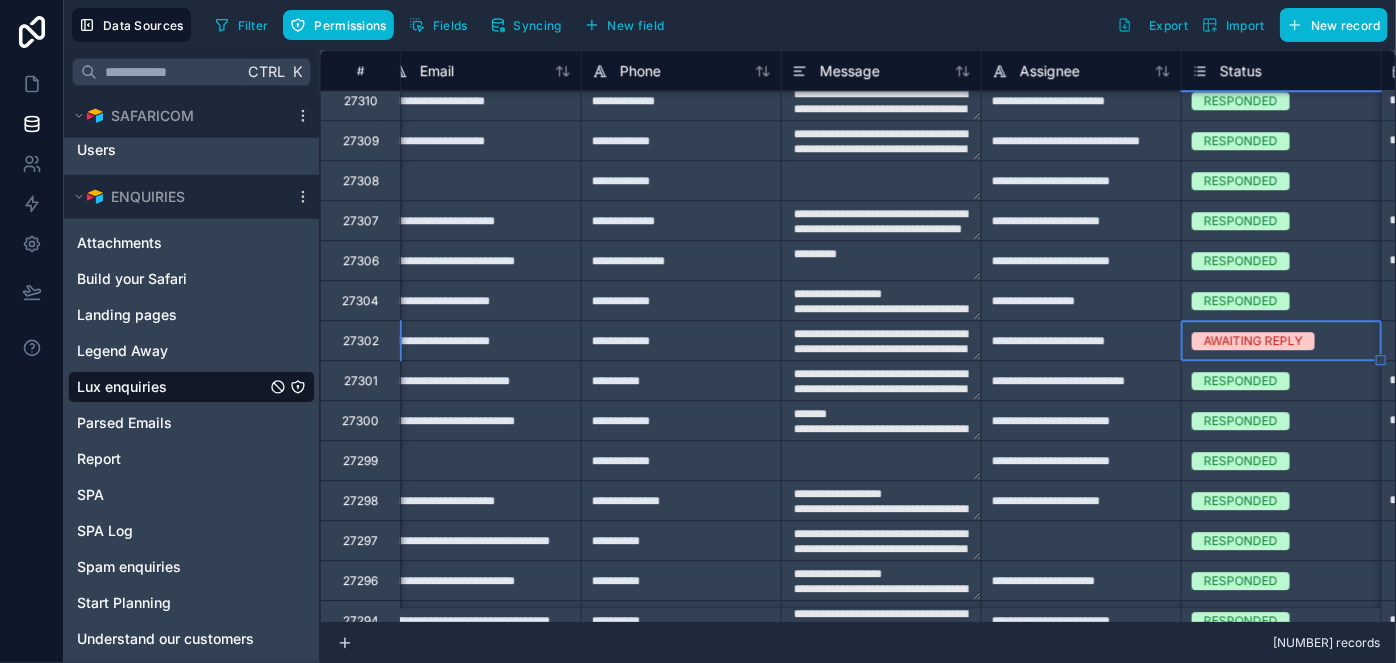 scroll, scrollTop: 2810, scrollLeft: 1019, axis: both 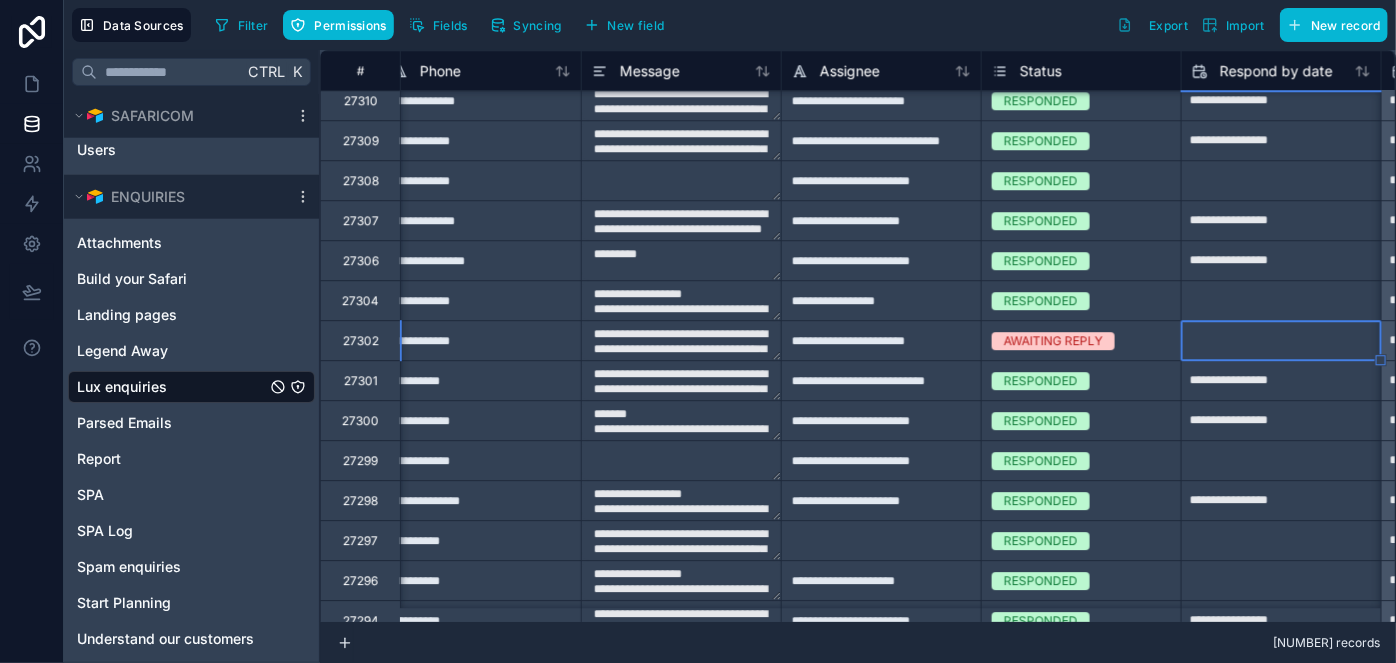 type on "**********" 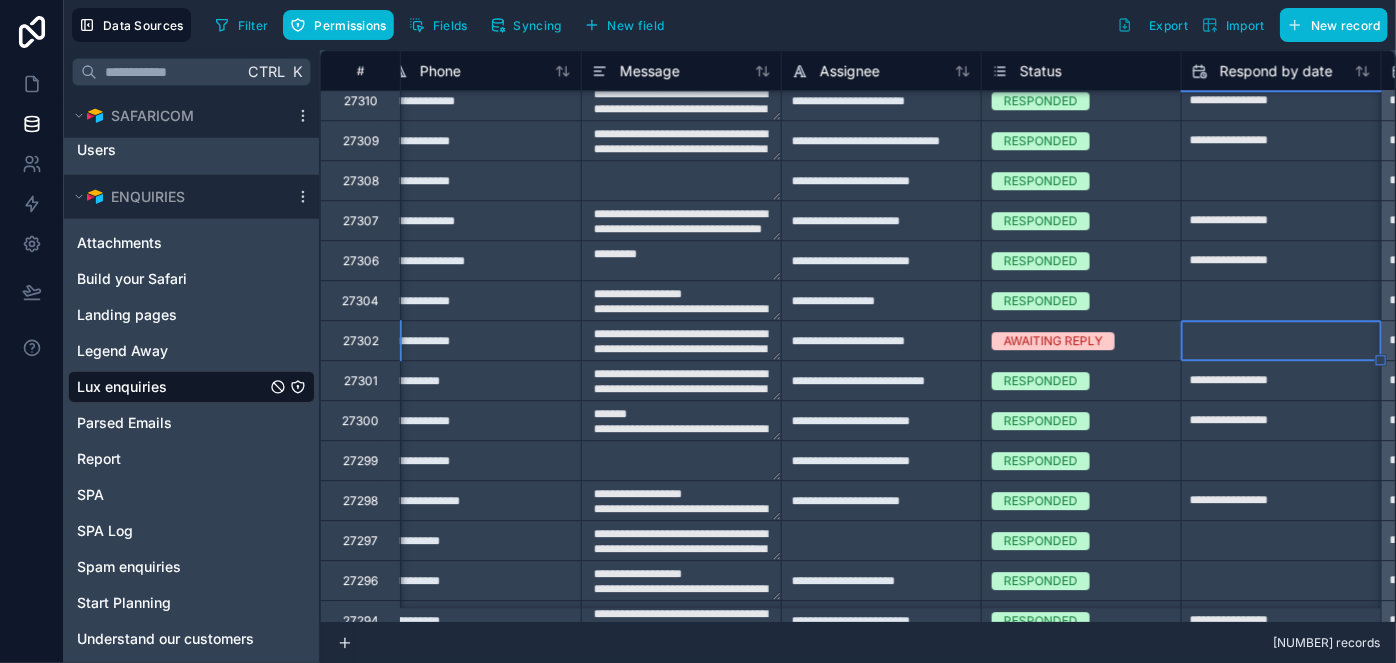 type on "**********" 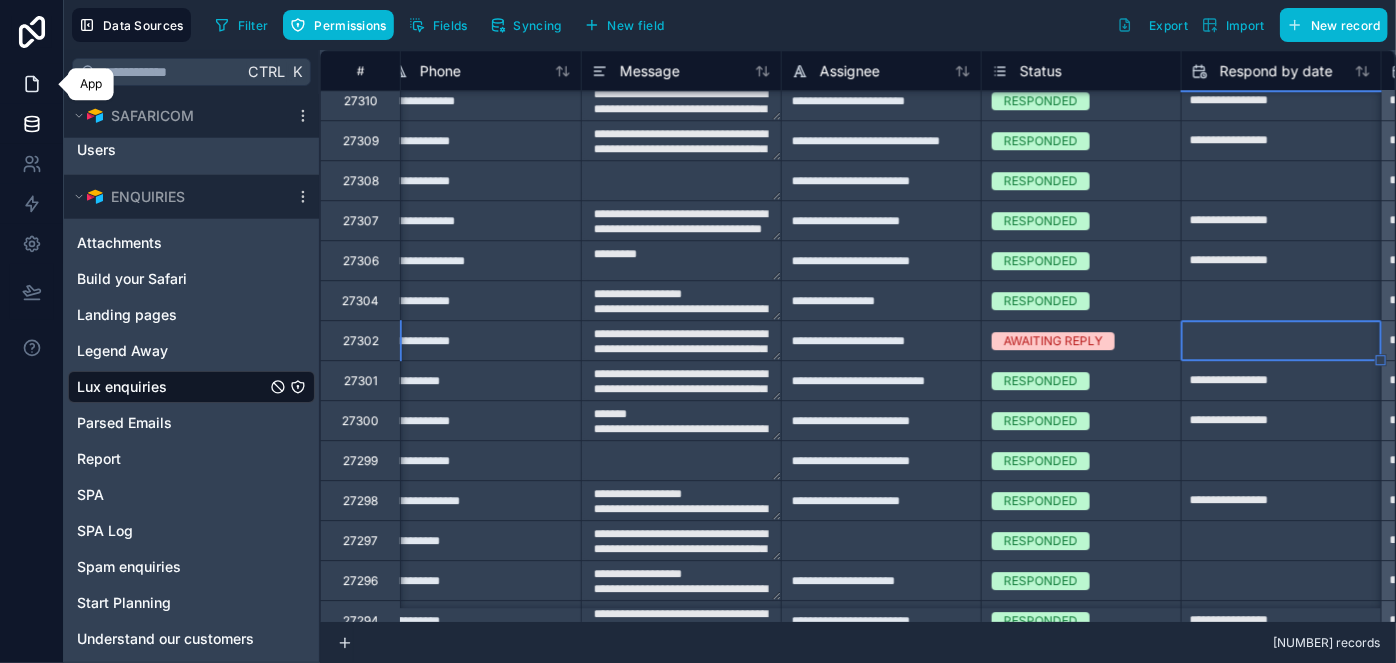 click 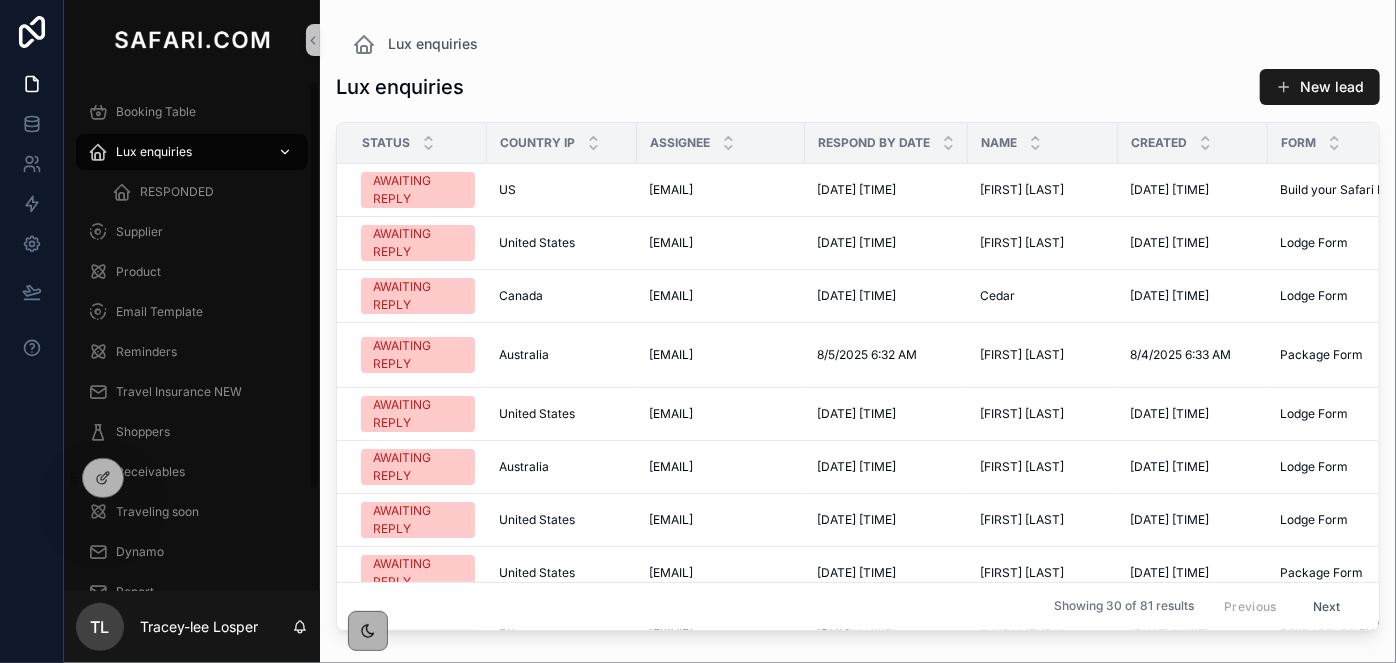 click on "Lux enquiries" at bounding box center (192, 152) 